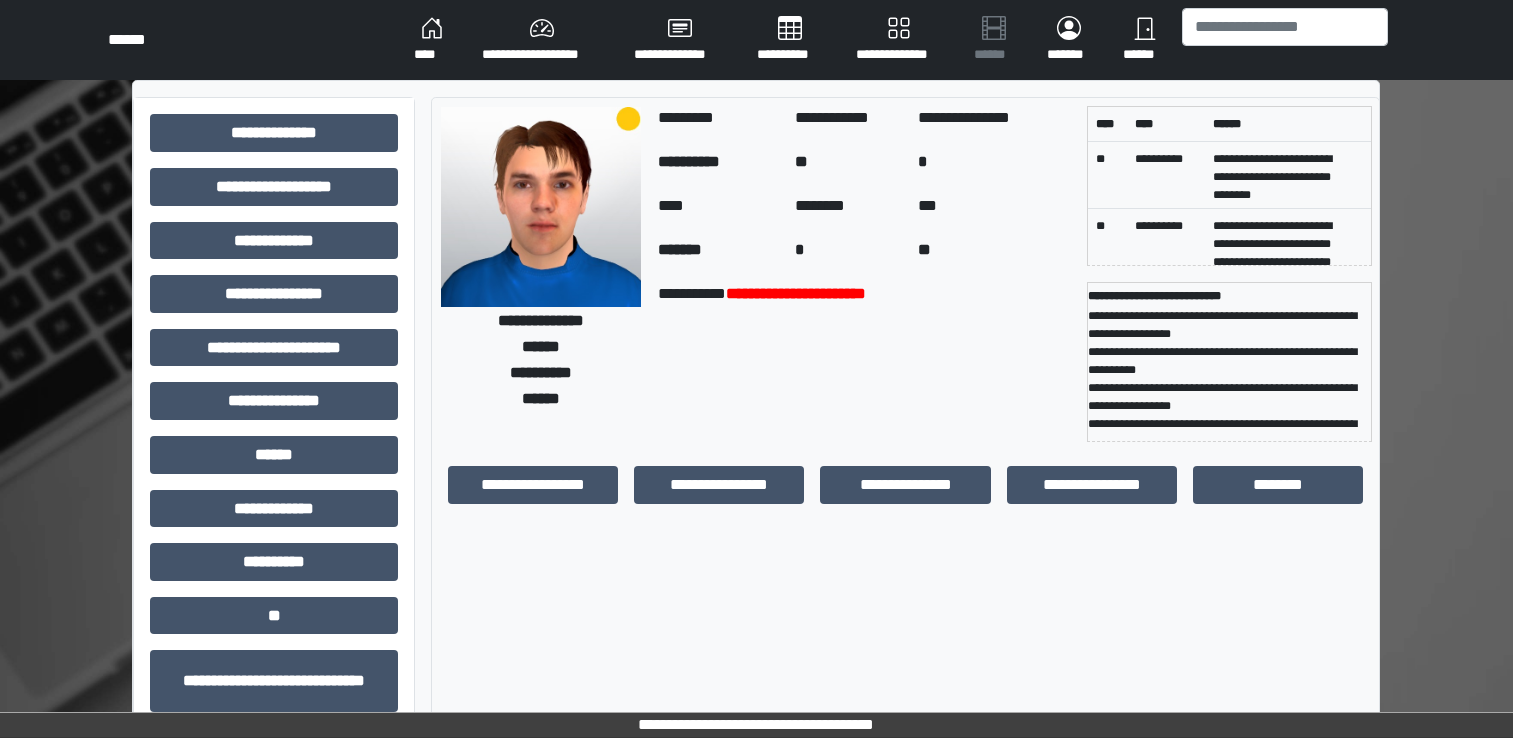 scroll, scrollTop: 0, scrollLeft: 0, axis: both 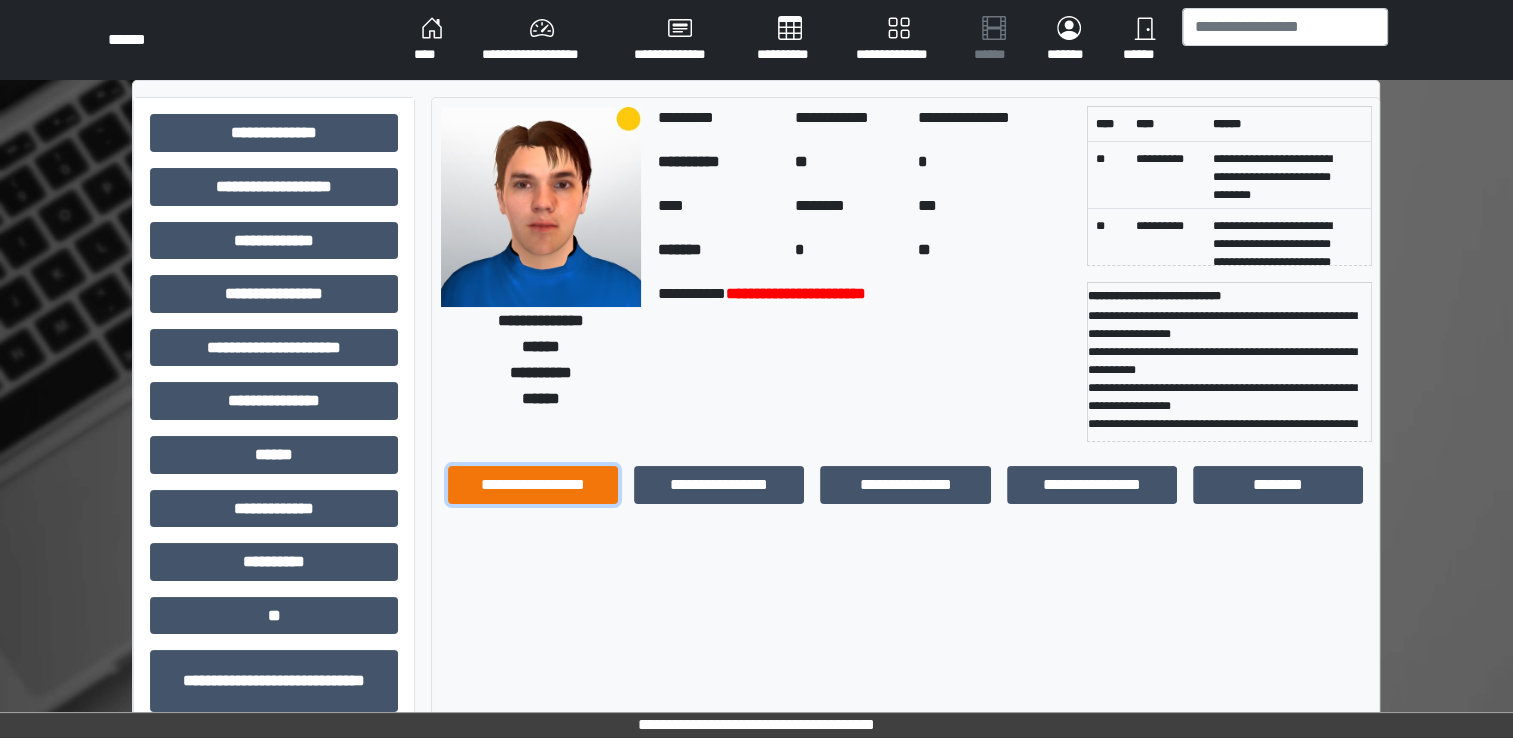 click on "**********" at bounding box center [533, 485] 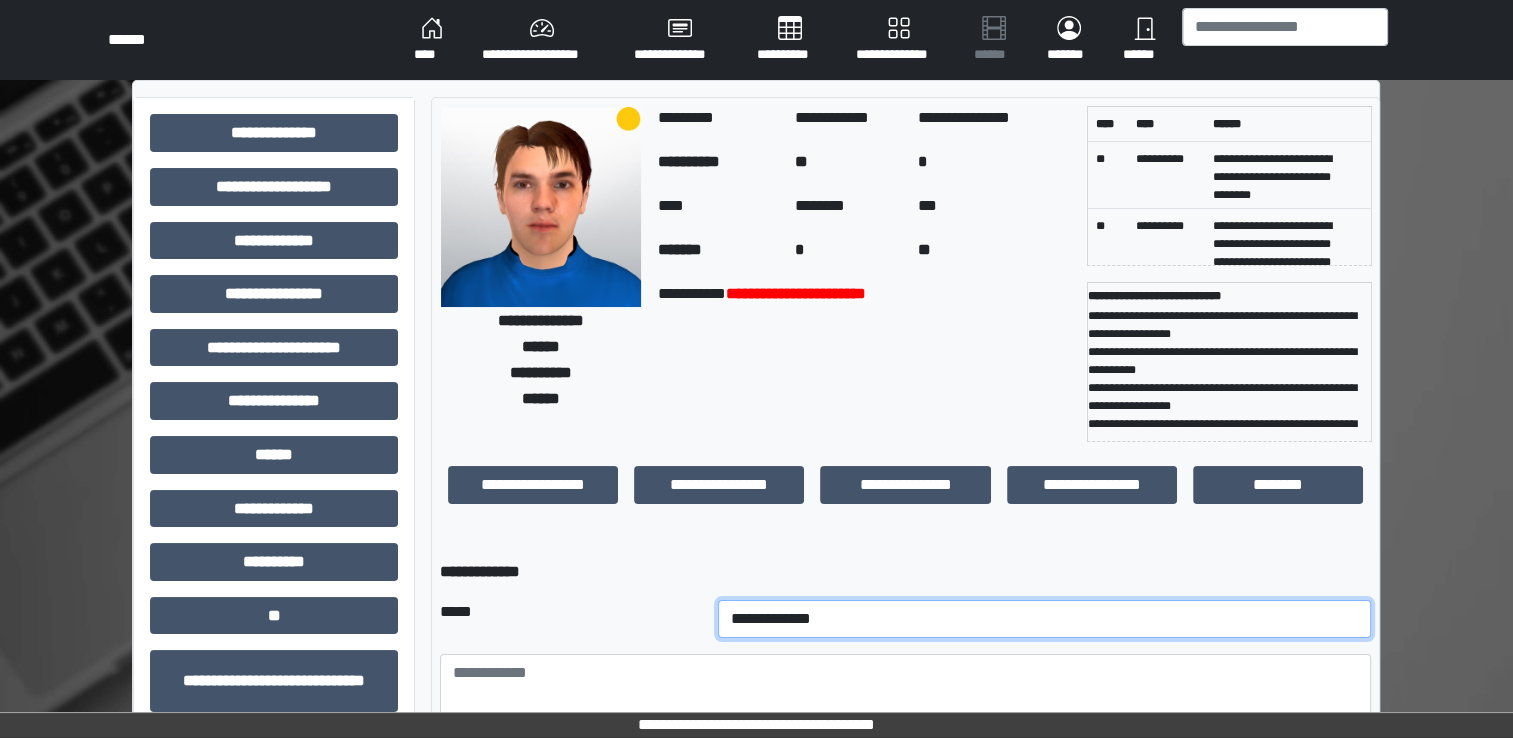 click on "**********" at bounding box center [1045, 619] 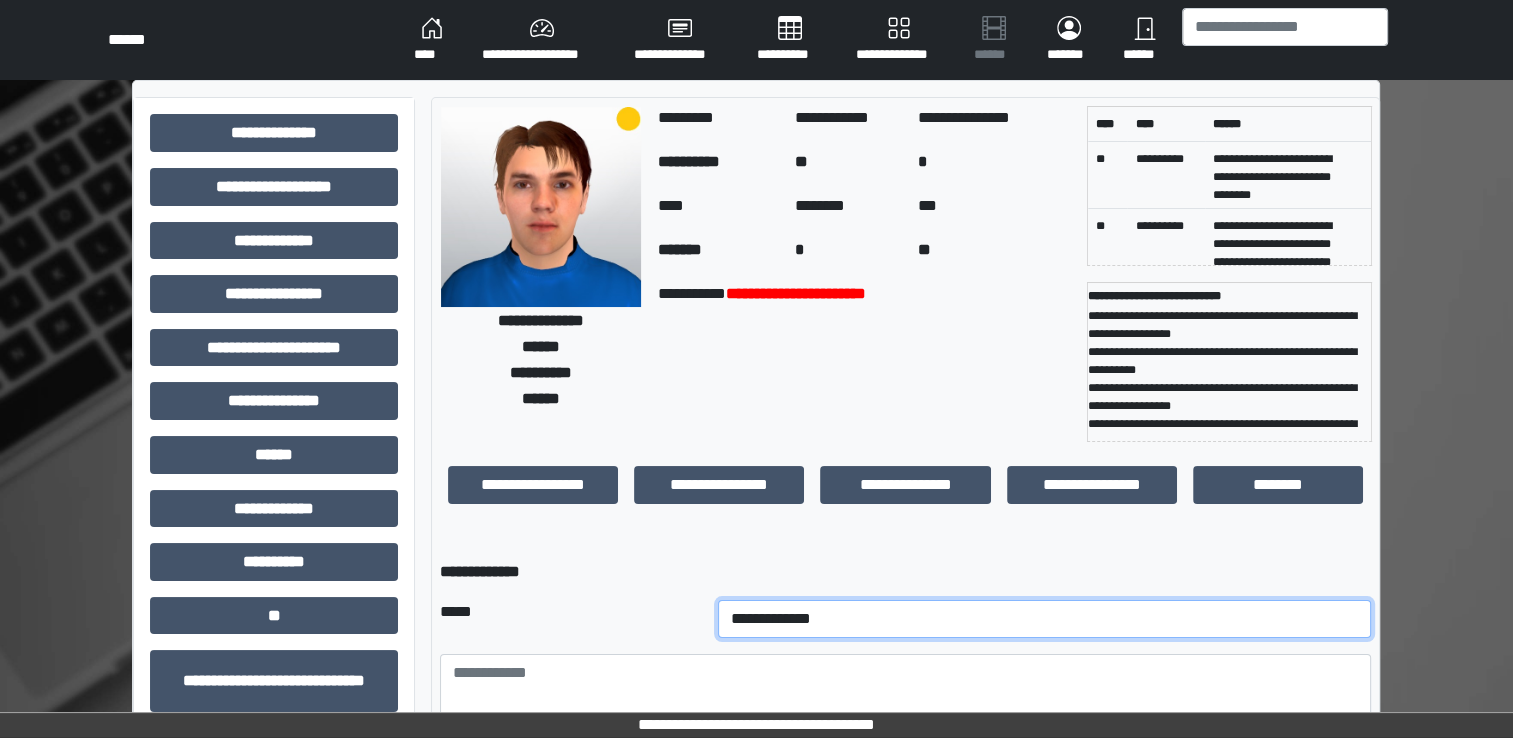 select on "**" 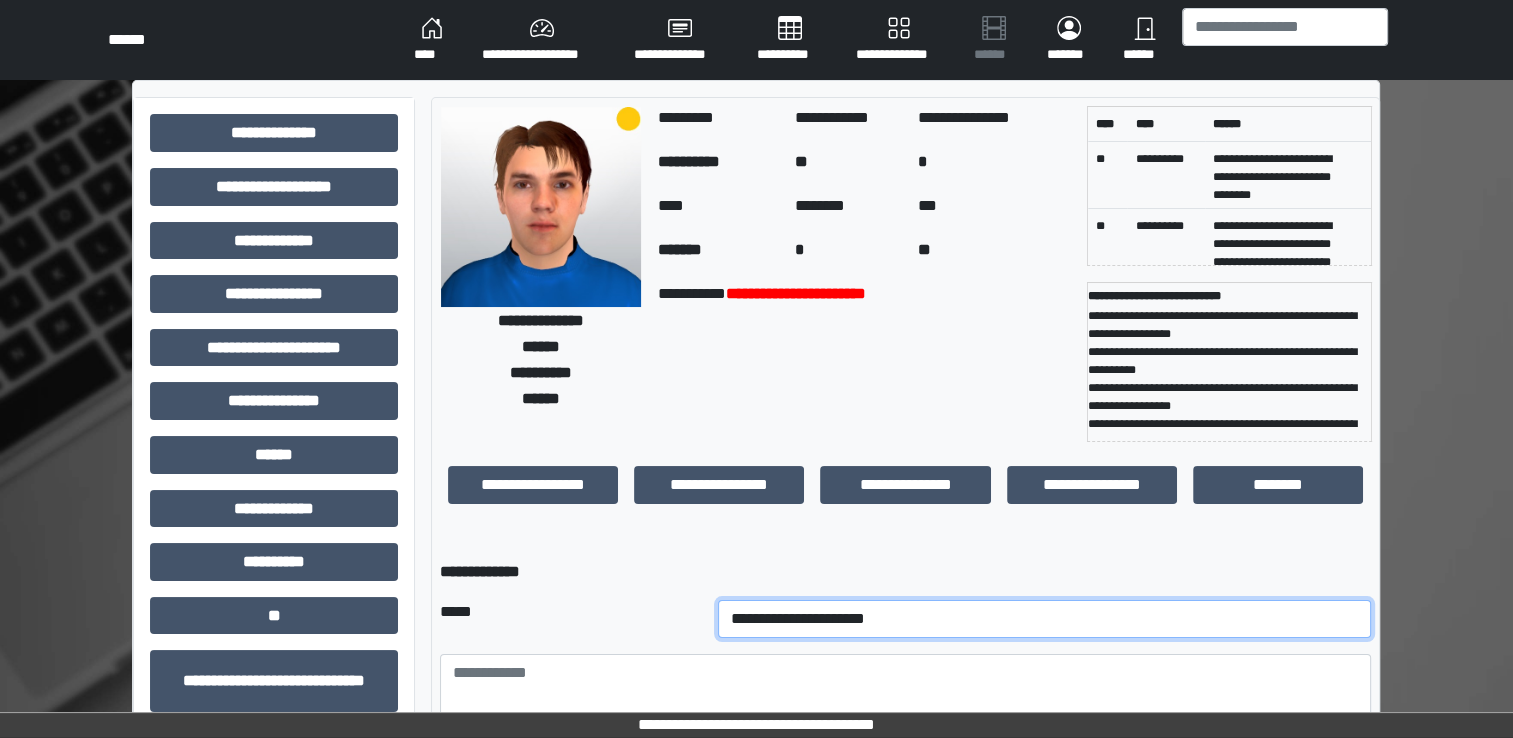 click on "**********" at bounding box center (1045, 619) 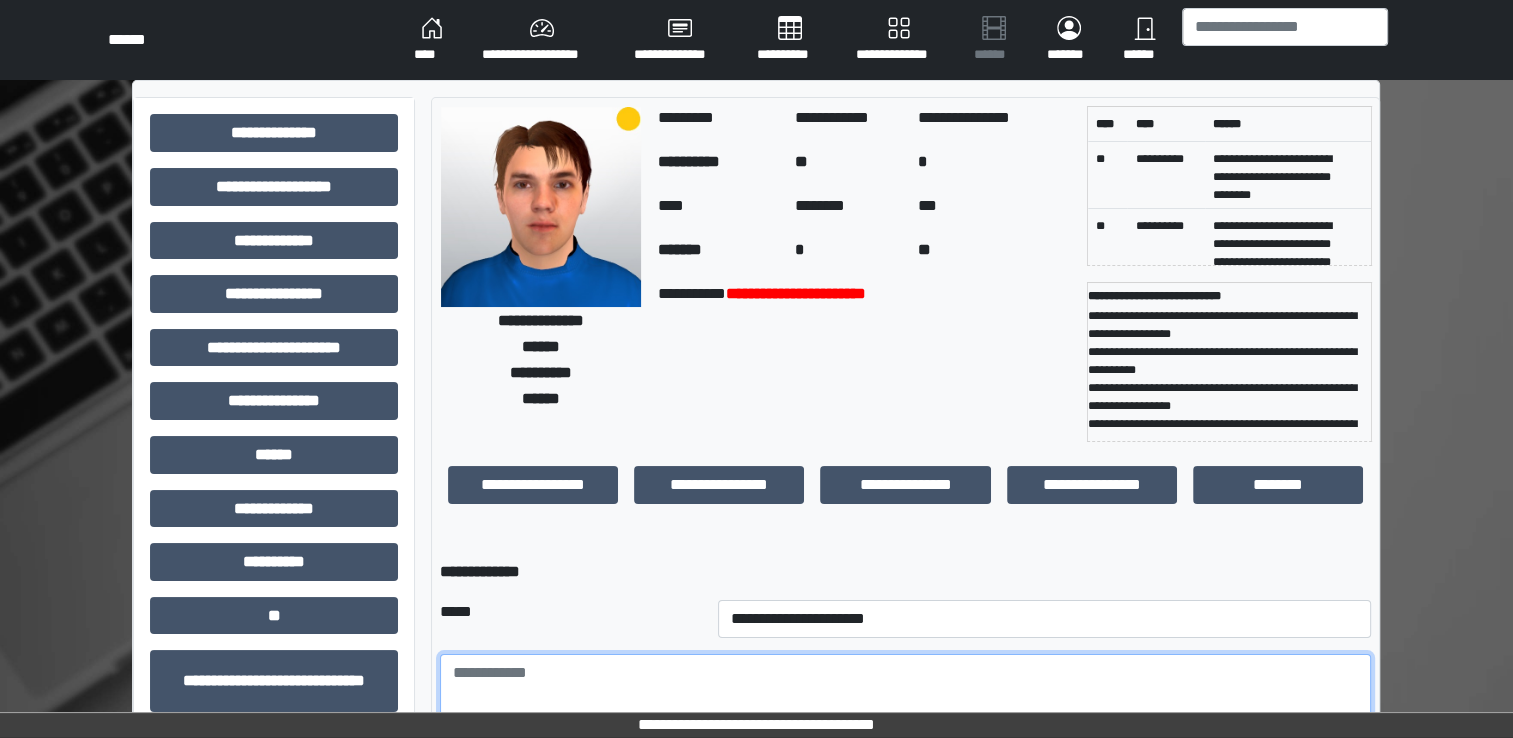 click at bounding box center [905, 709] 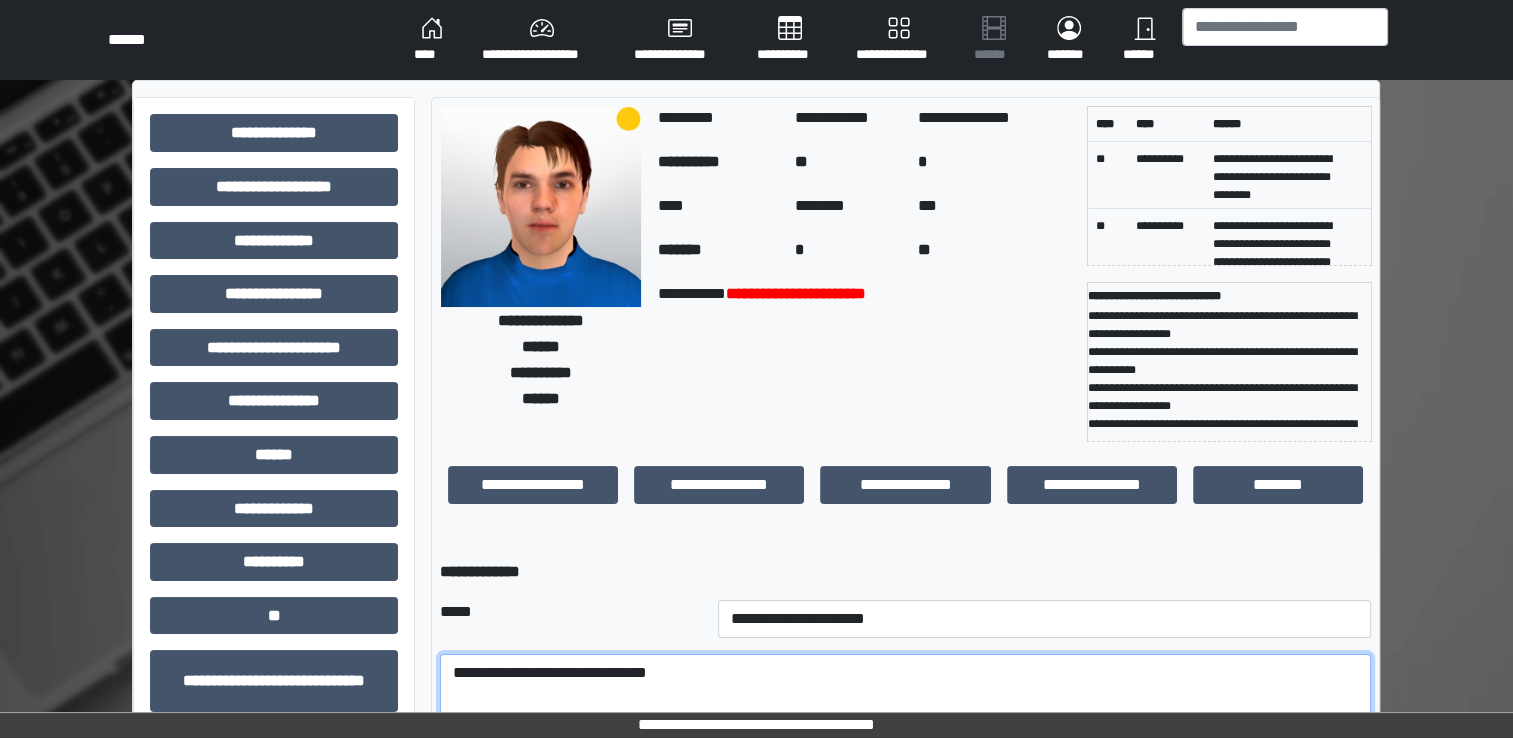 type on "**********" 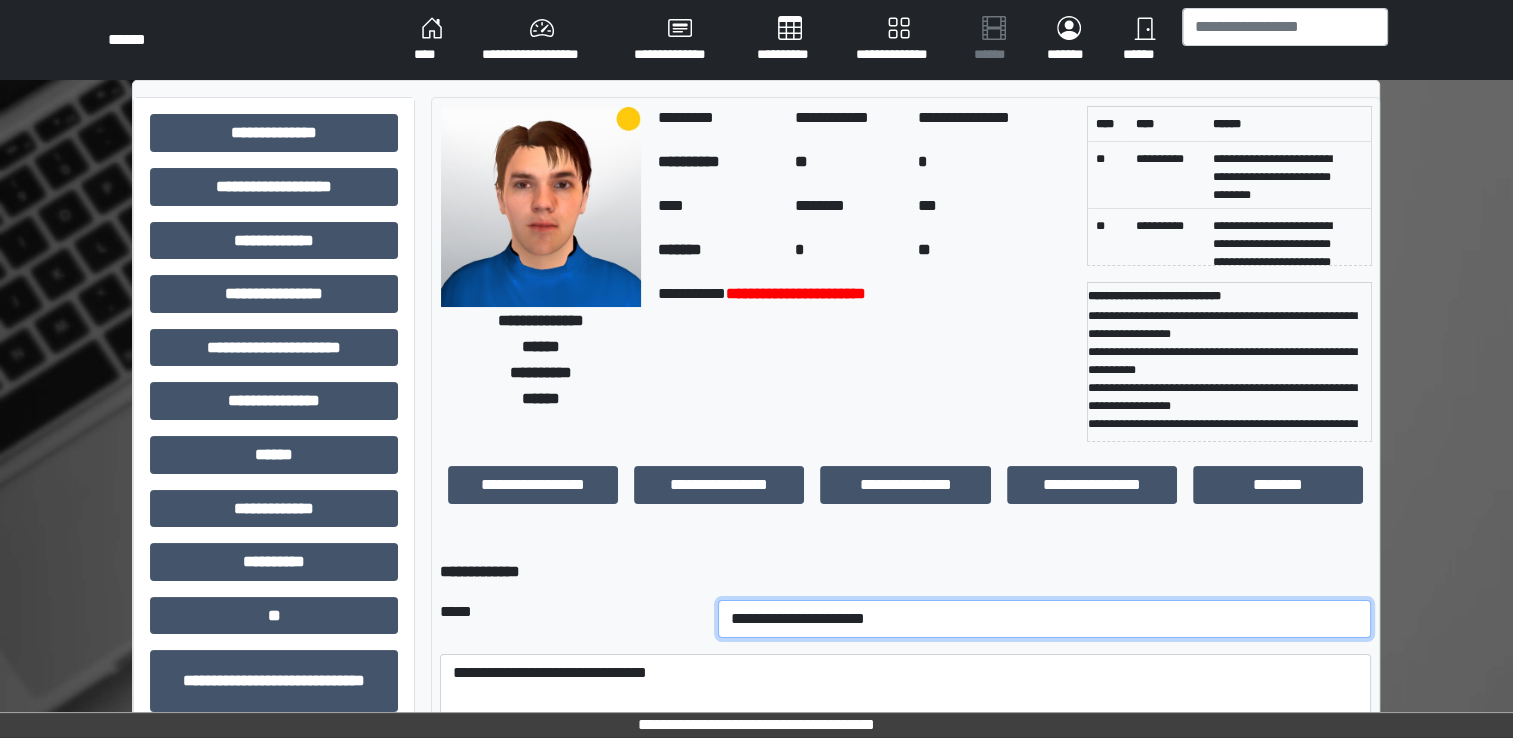 click on "**********" at bounding box center (1045, 619) 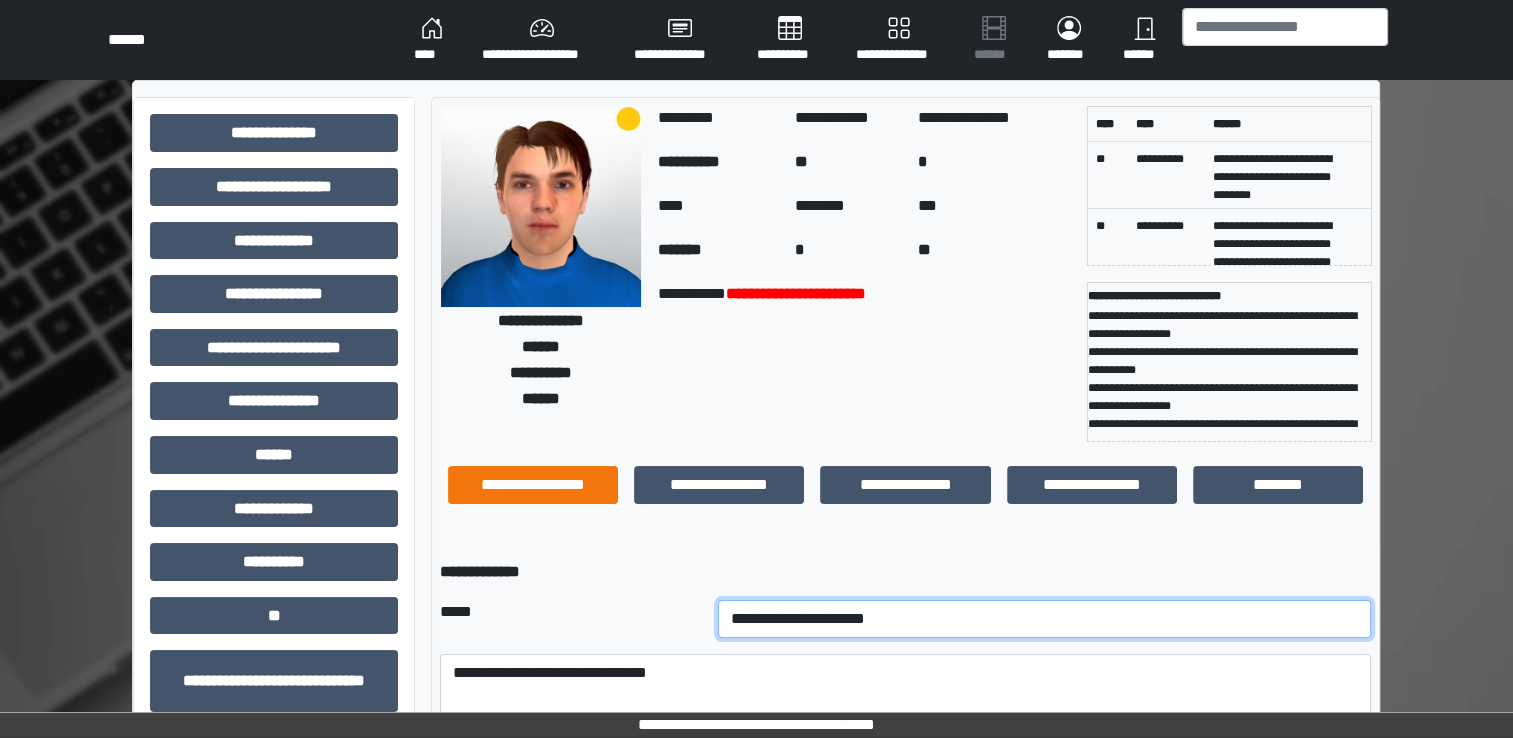 select on "*" 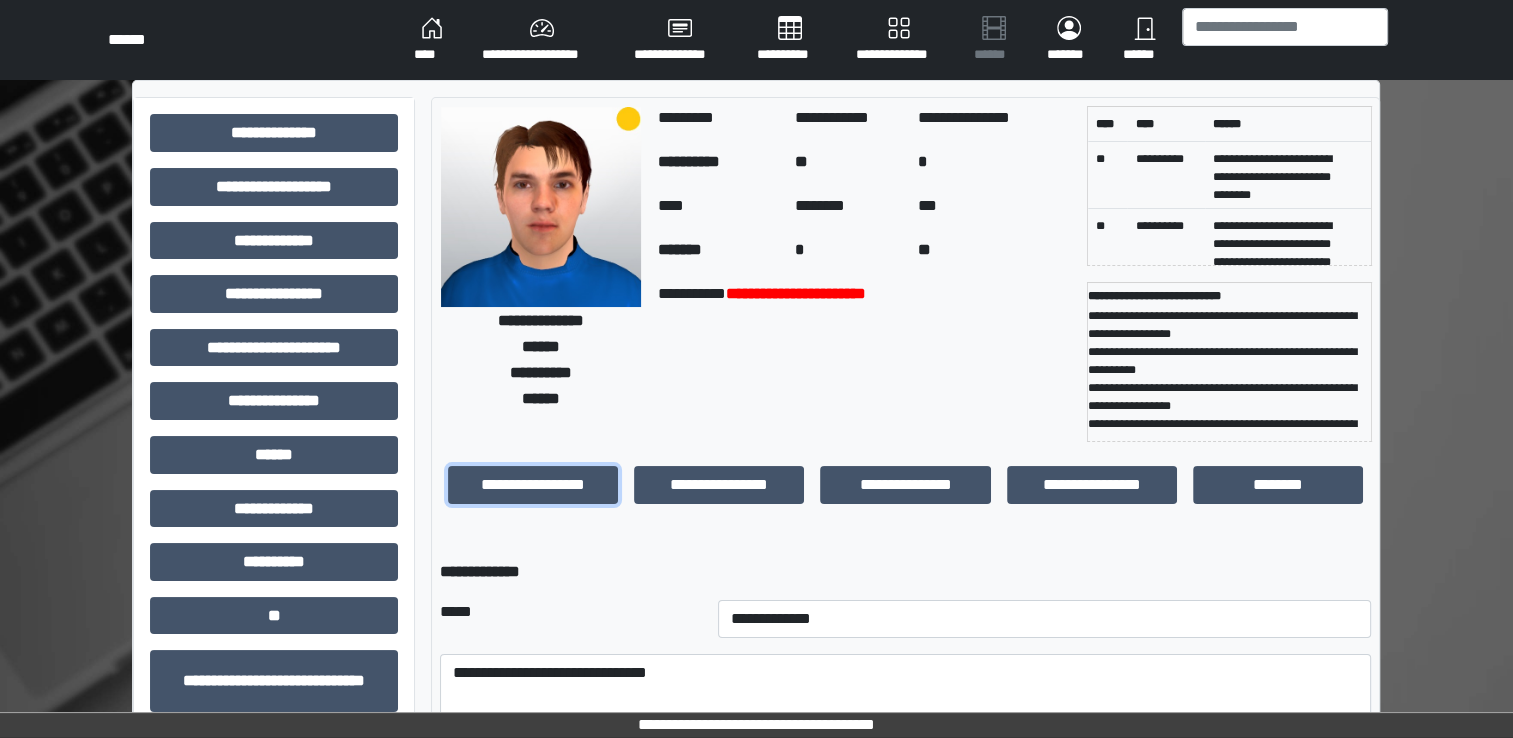click on "**********" at bounding box center (533, 485) 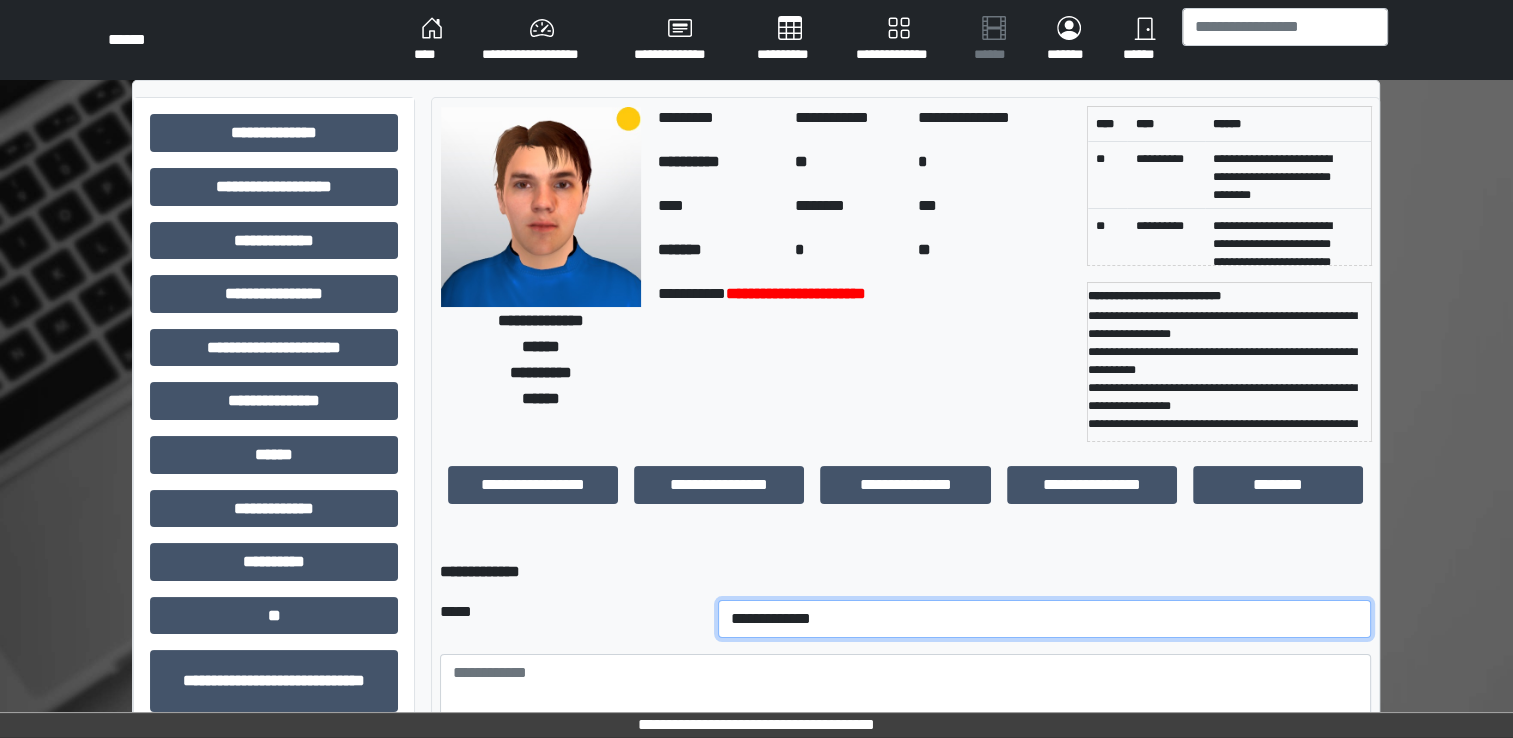 click on "**********" at bounding box center [1045, 619] 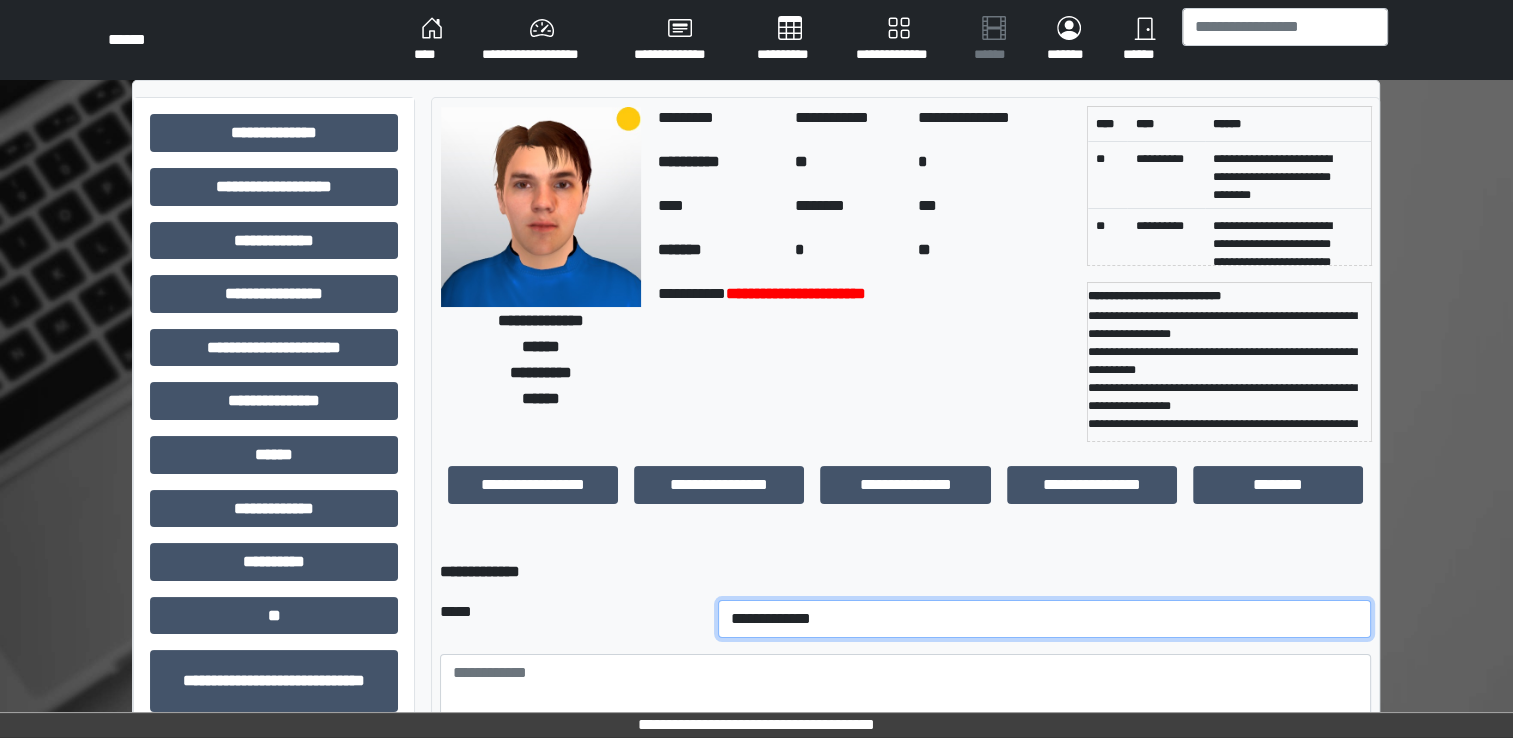 select on "**" 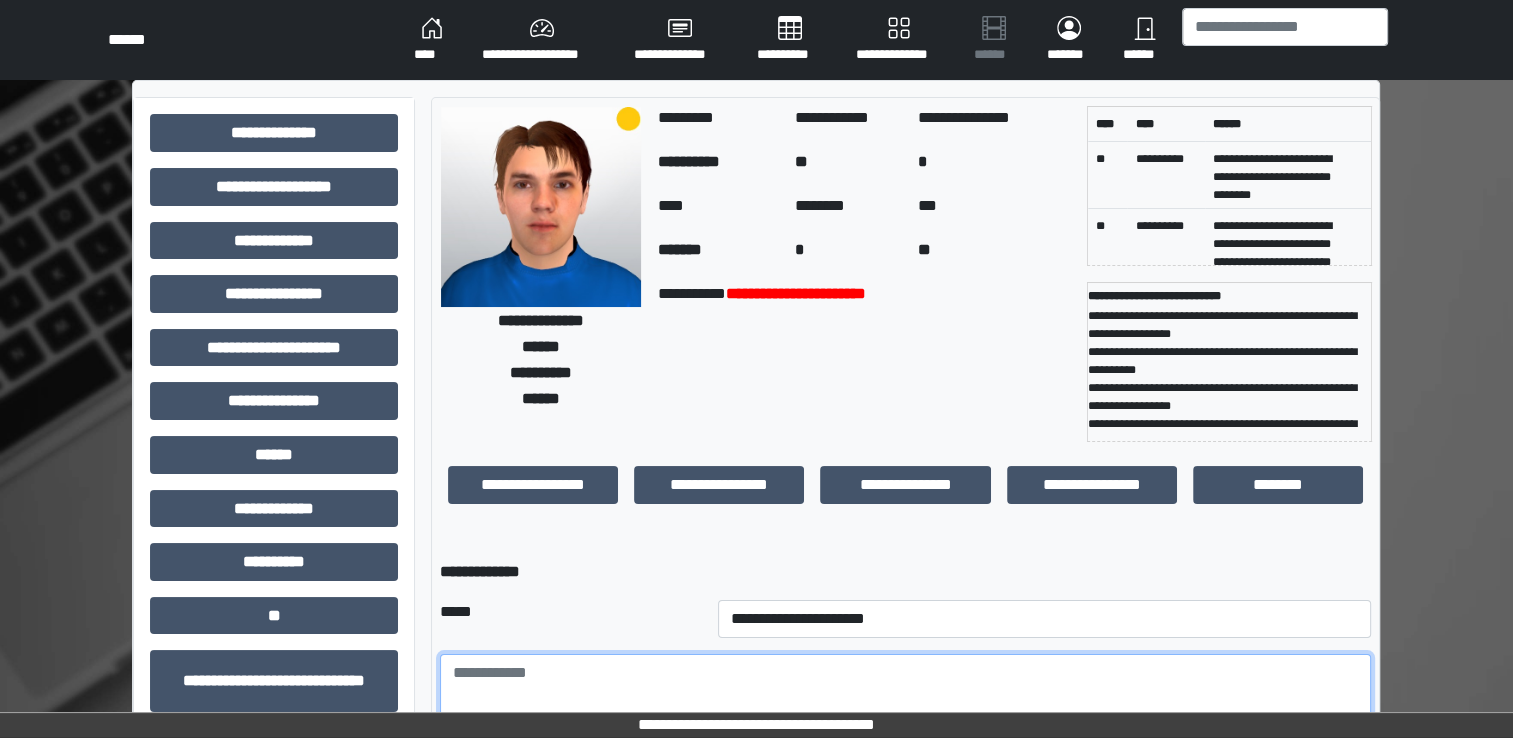 click at bounding box center (905, 709) 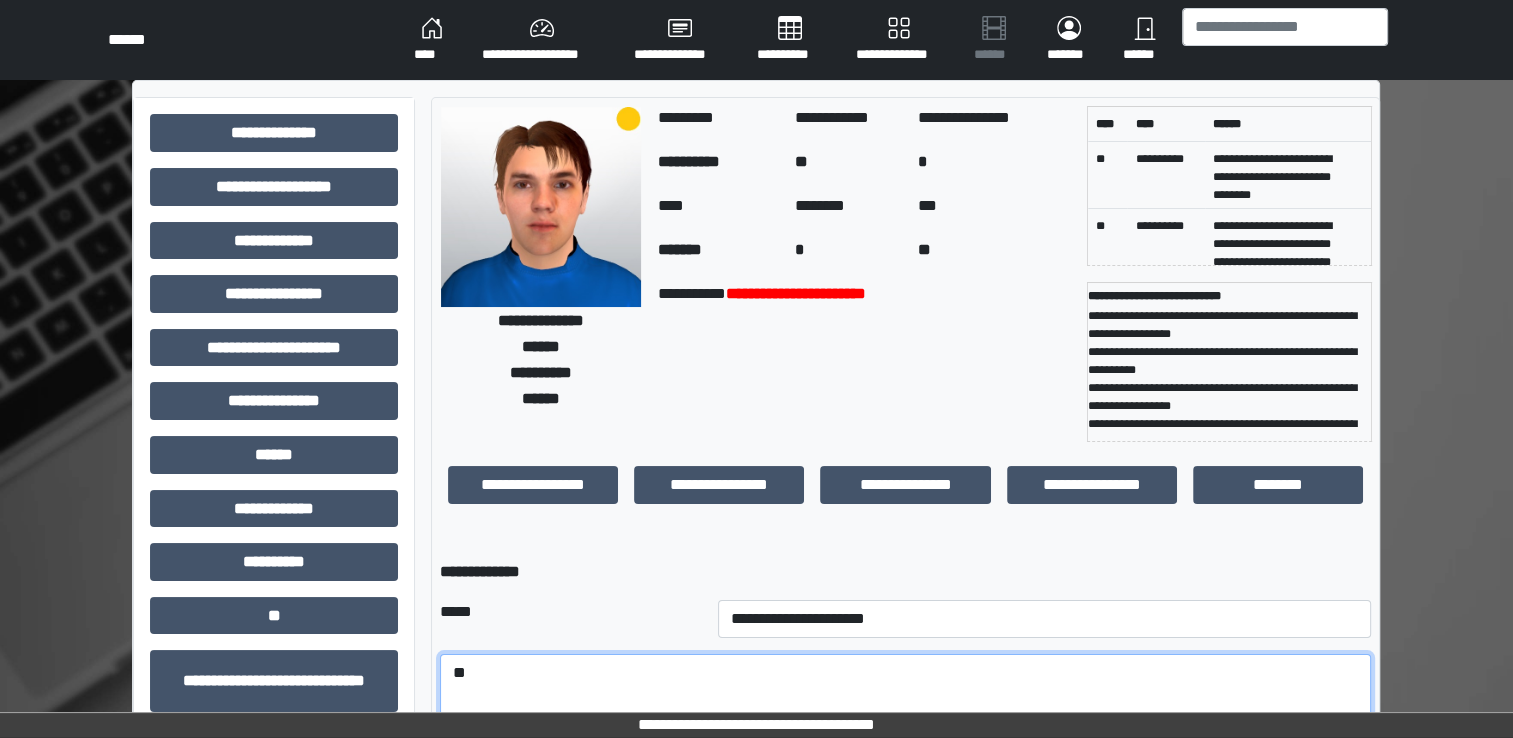 type on "*" 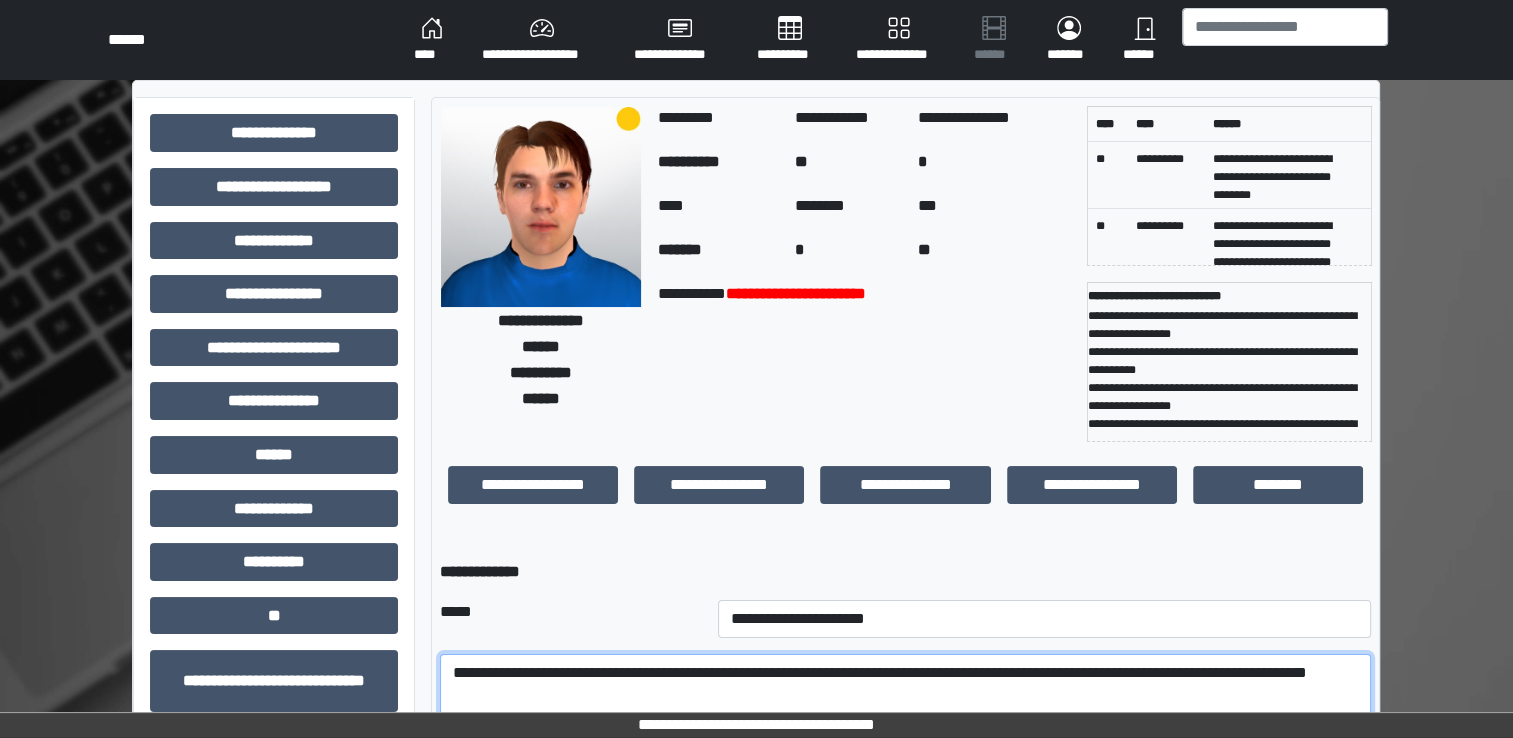 drag, startPoint x: 708, startPoint y: 679, endPoint x: 693, endPoint y: 677, distance: 15.132746 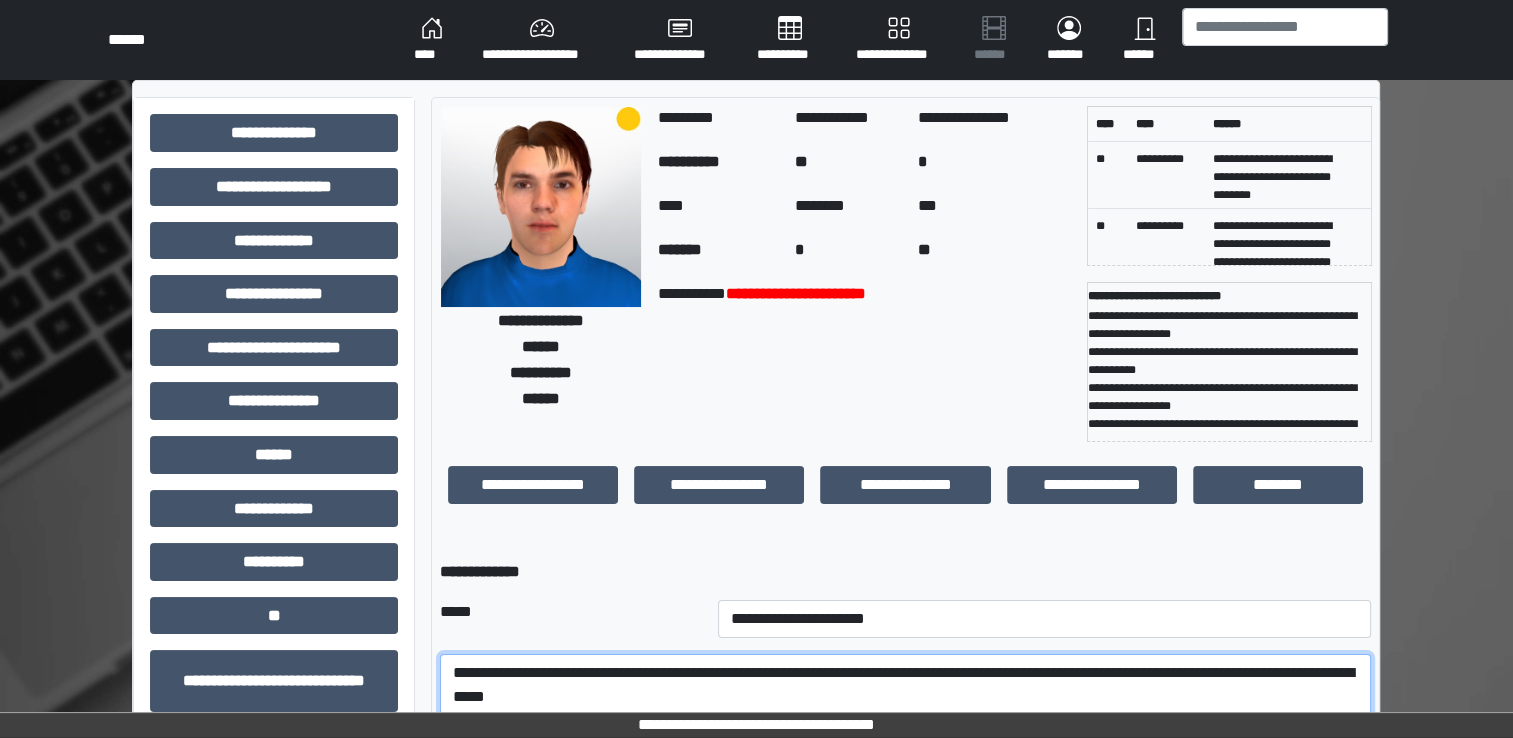 click on "**********" at bounding box center (905, 709) 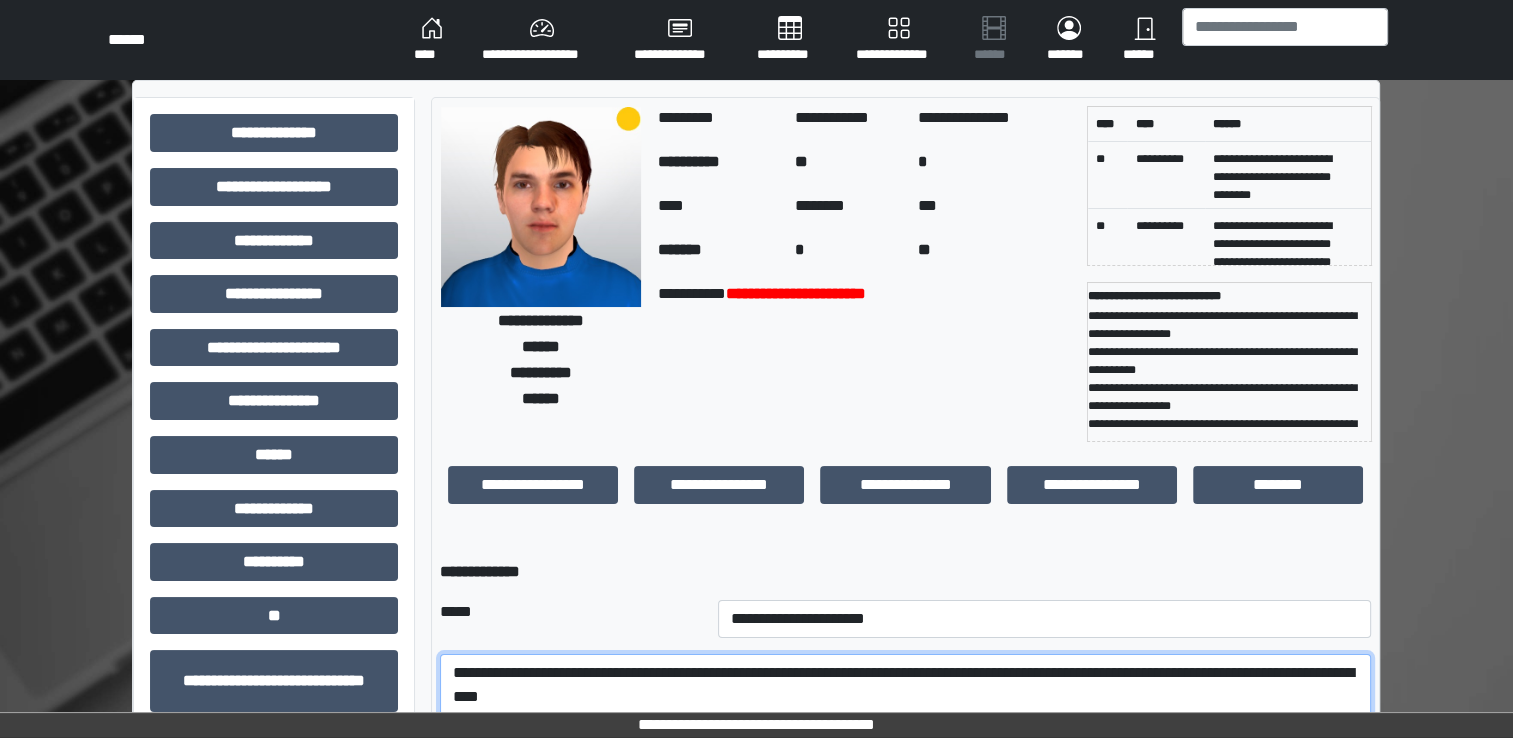 drag, startPoint x: 758, startPoint y: 670, endPoint x: 692, endPoint y: 672, distance: 66.0303 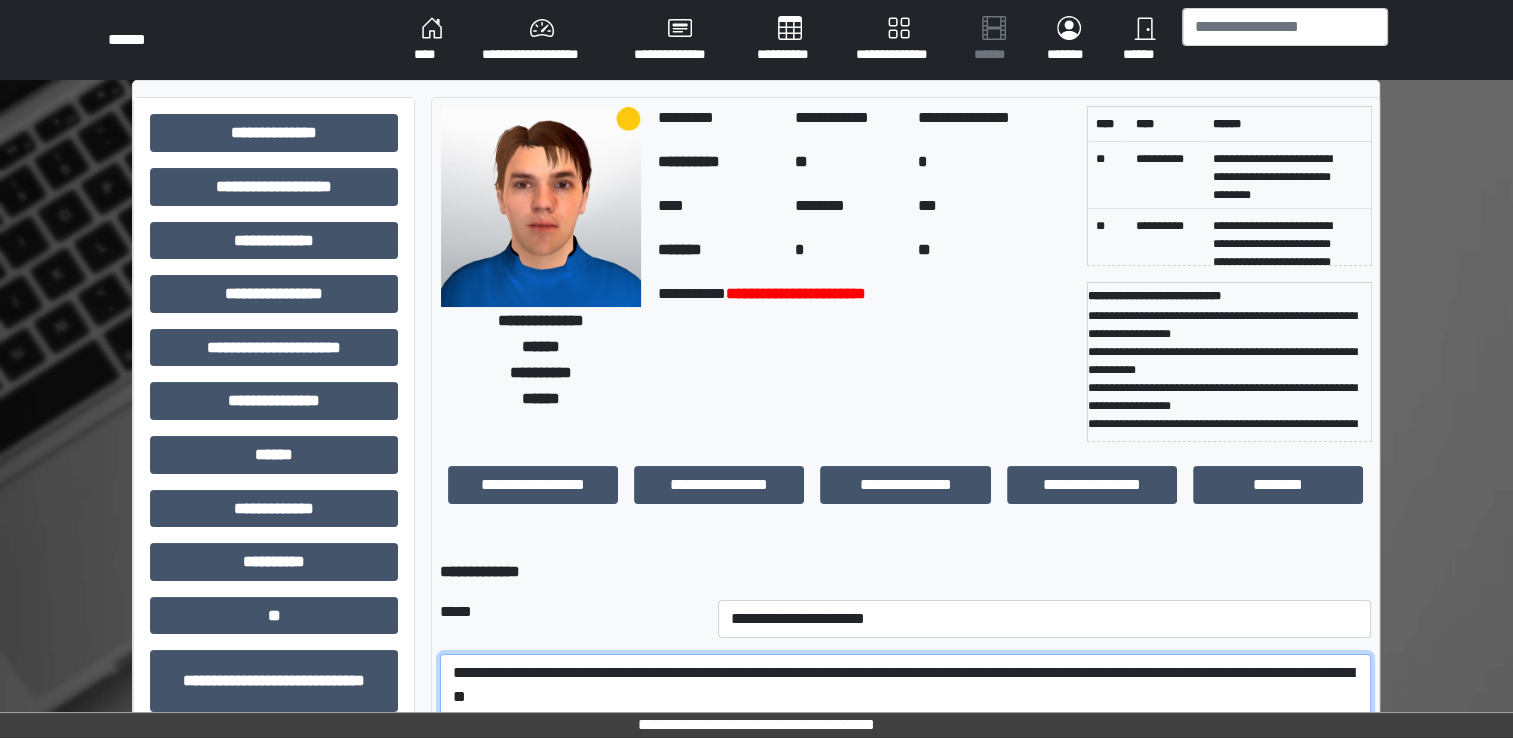 click on "**********" at bounding box center (905, 709) 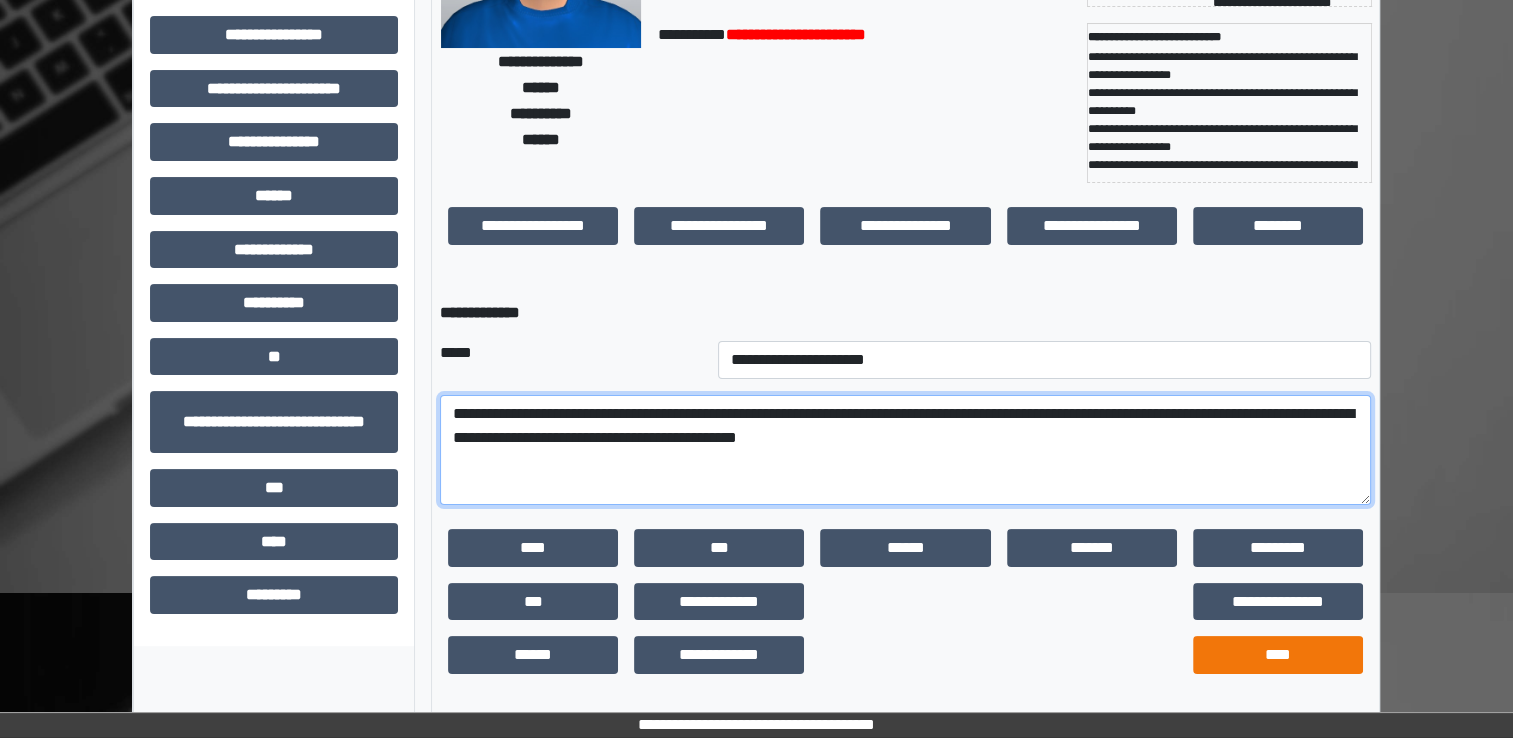 type on "**********" 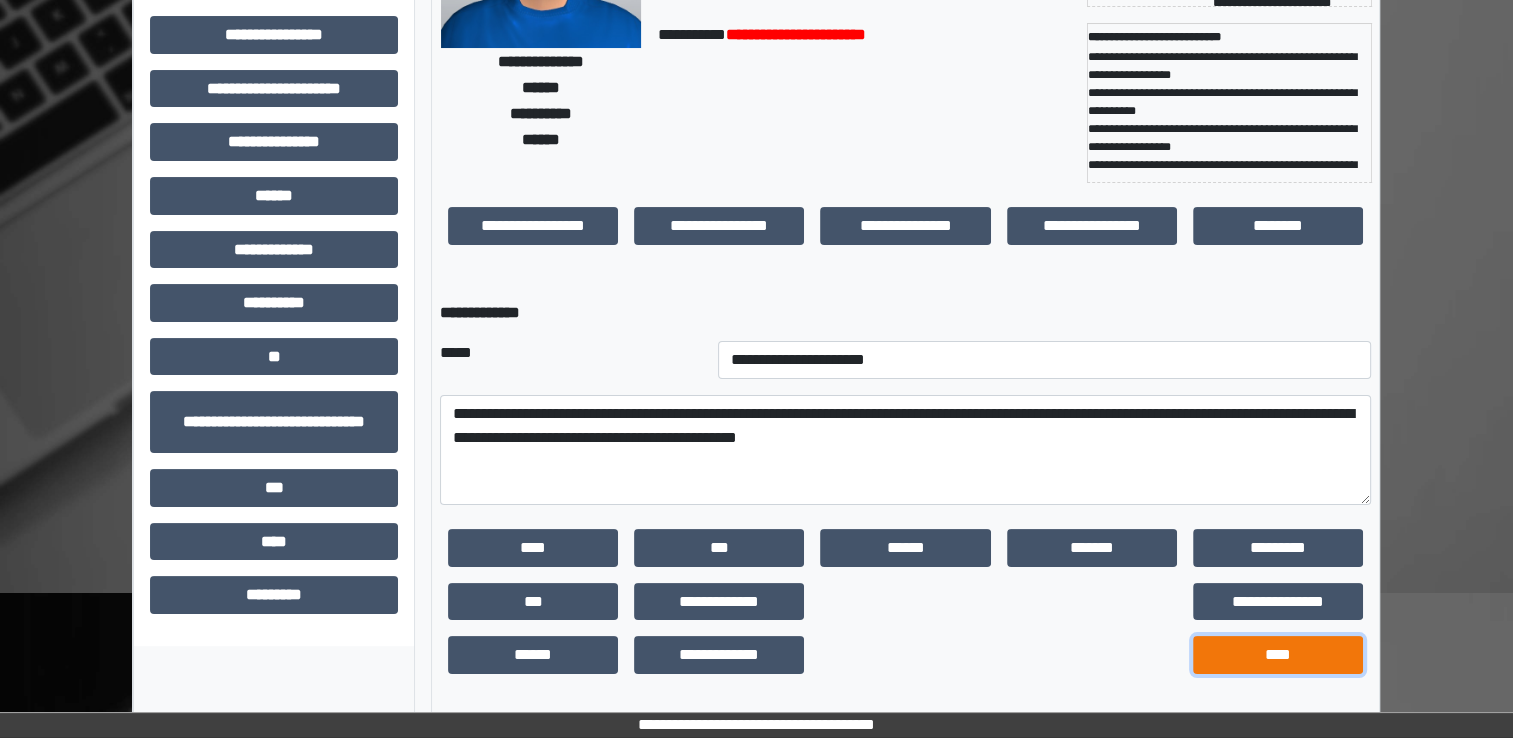 click on "****" at bounding box center [1278, 655] 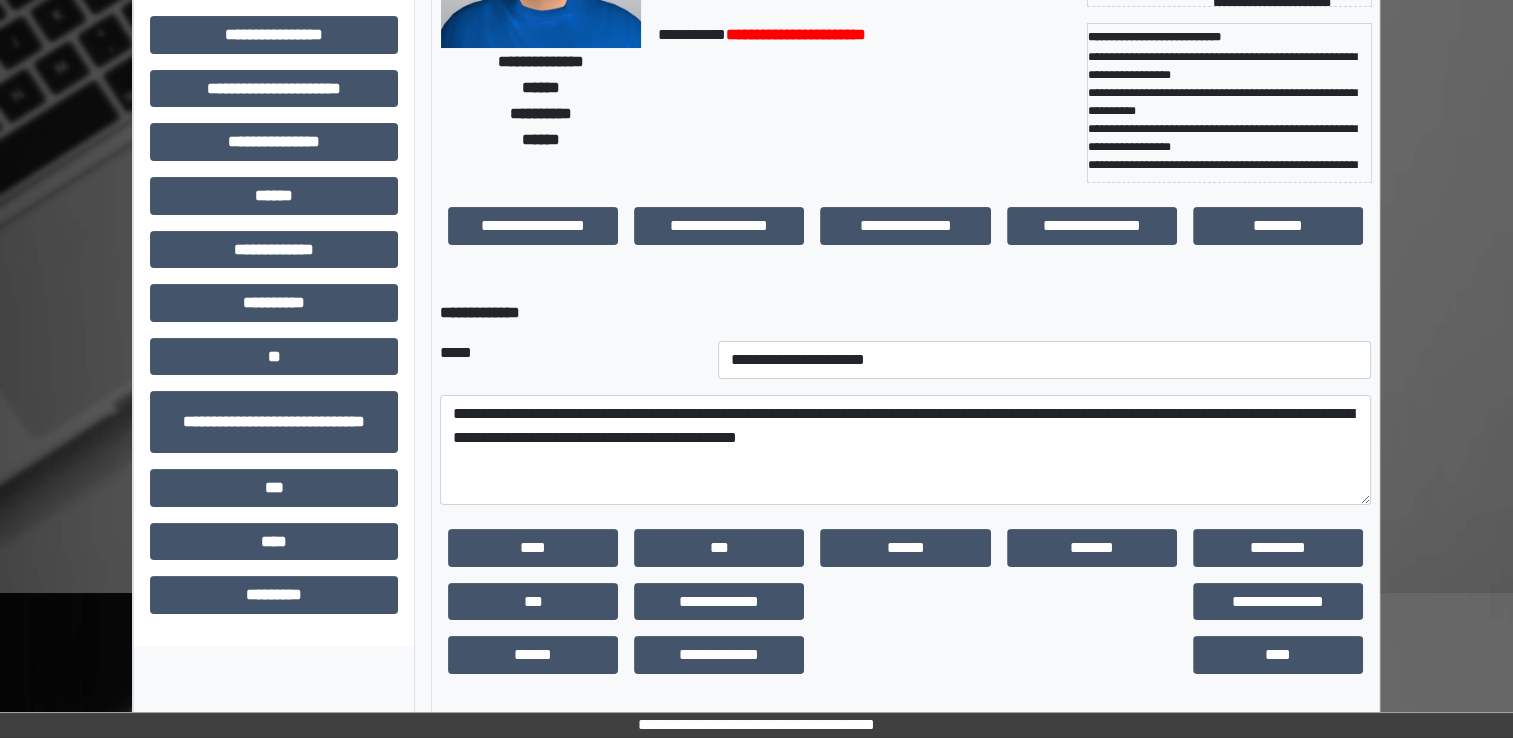 scroll, scrollTop: 184, scrollLeft: 0, axis: vertical 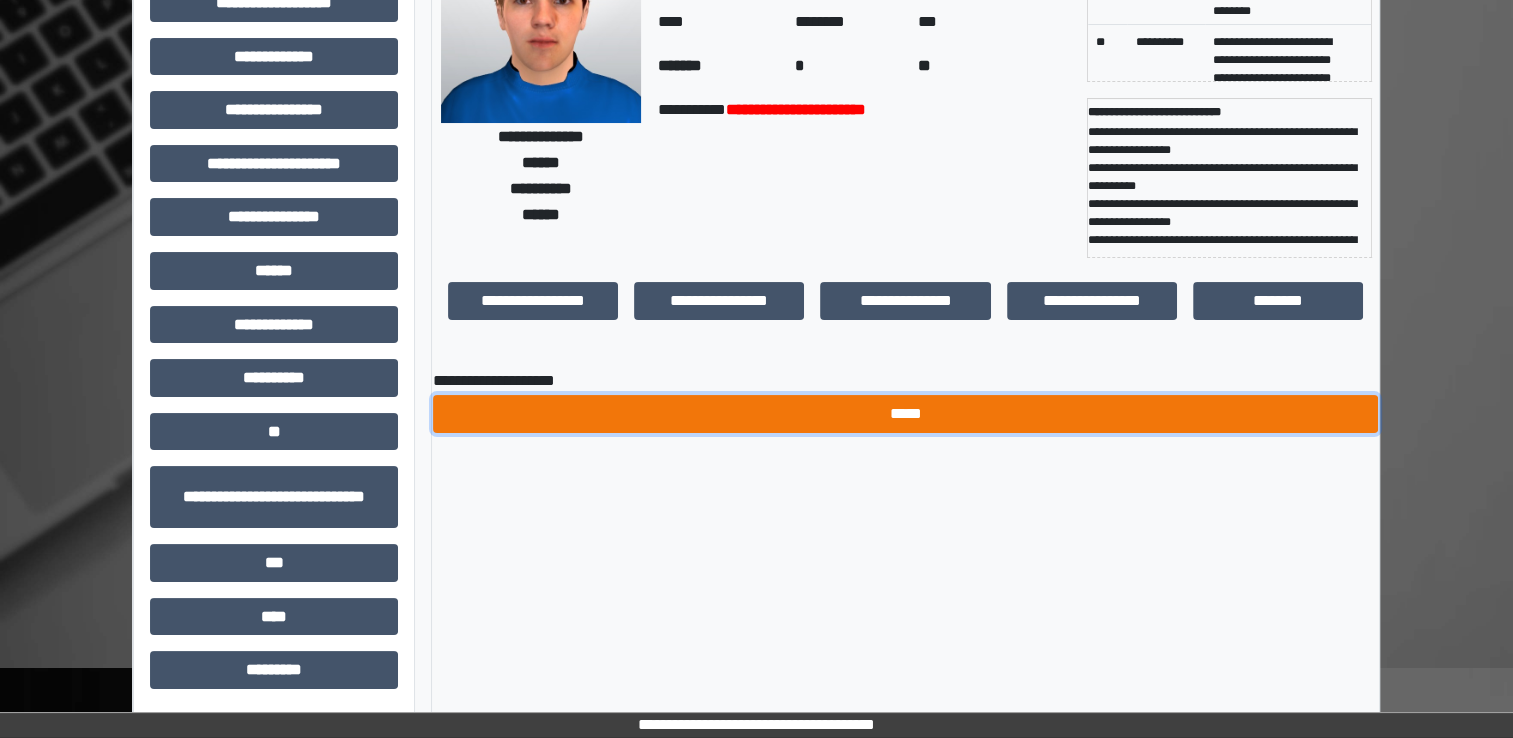 click on "*****" at bounding box center (905, 414) 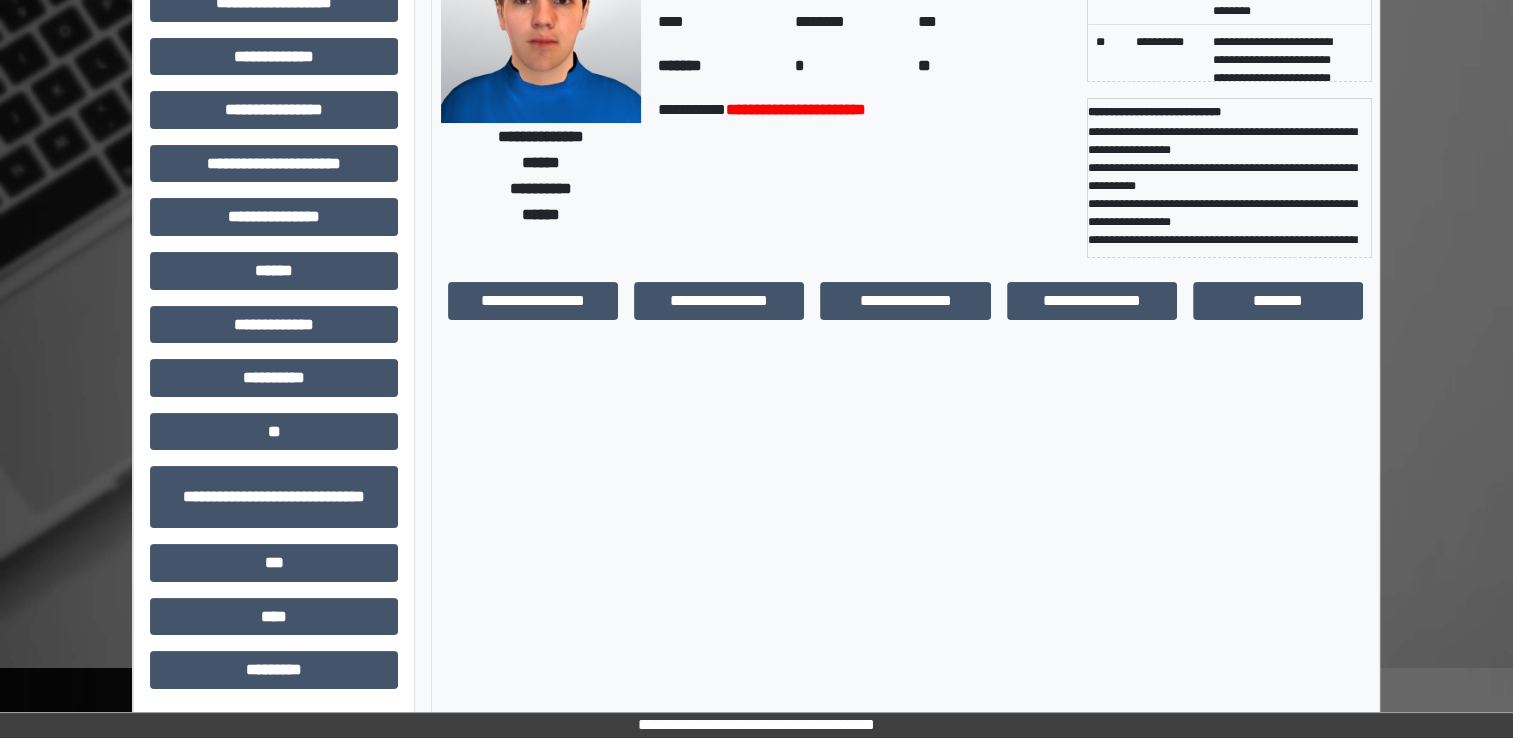 scroll, scrollTop: 0, scrollLeft: 0, axis: both 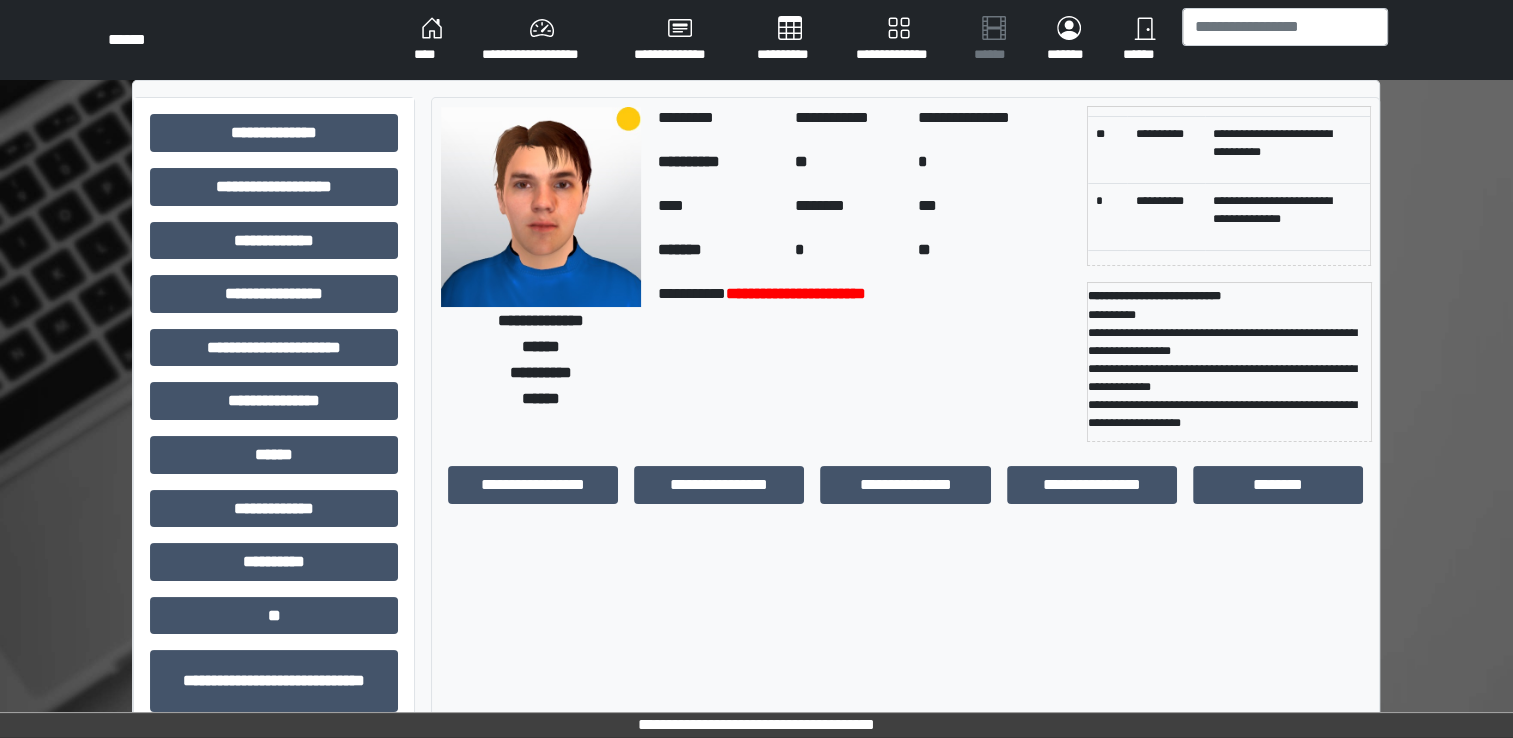 click on "****" at bounding box center [432, 40] 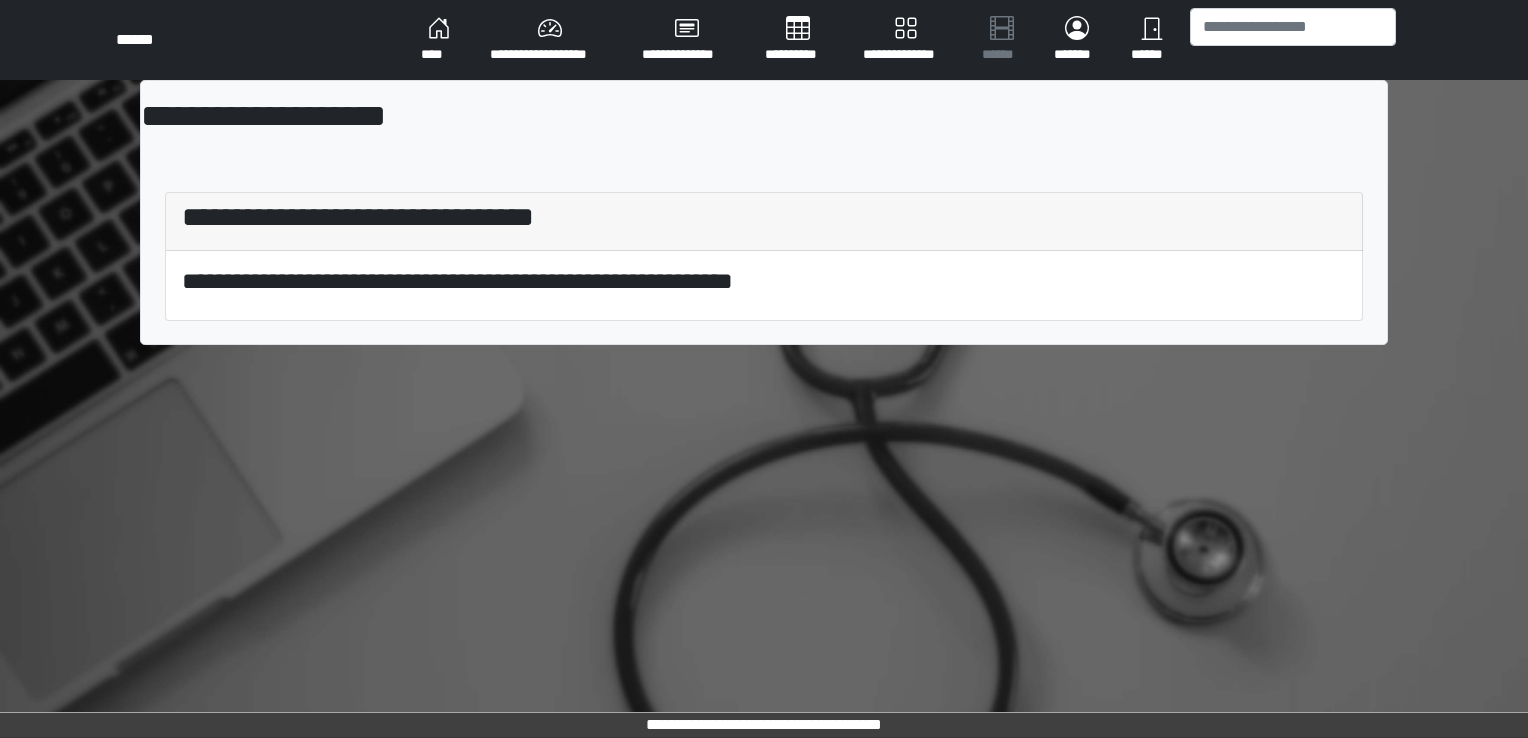 click on "**********" at bounding box center (550, 40) 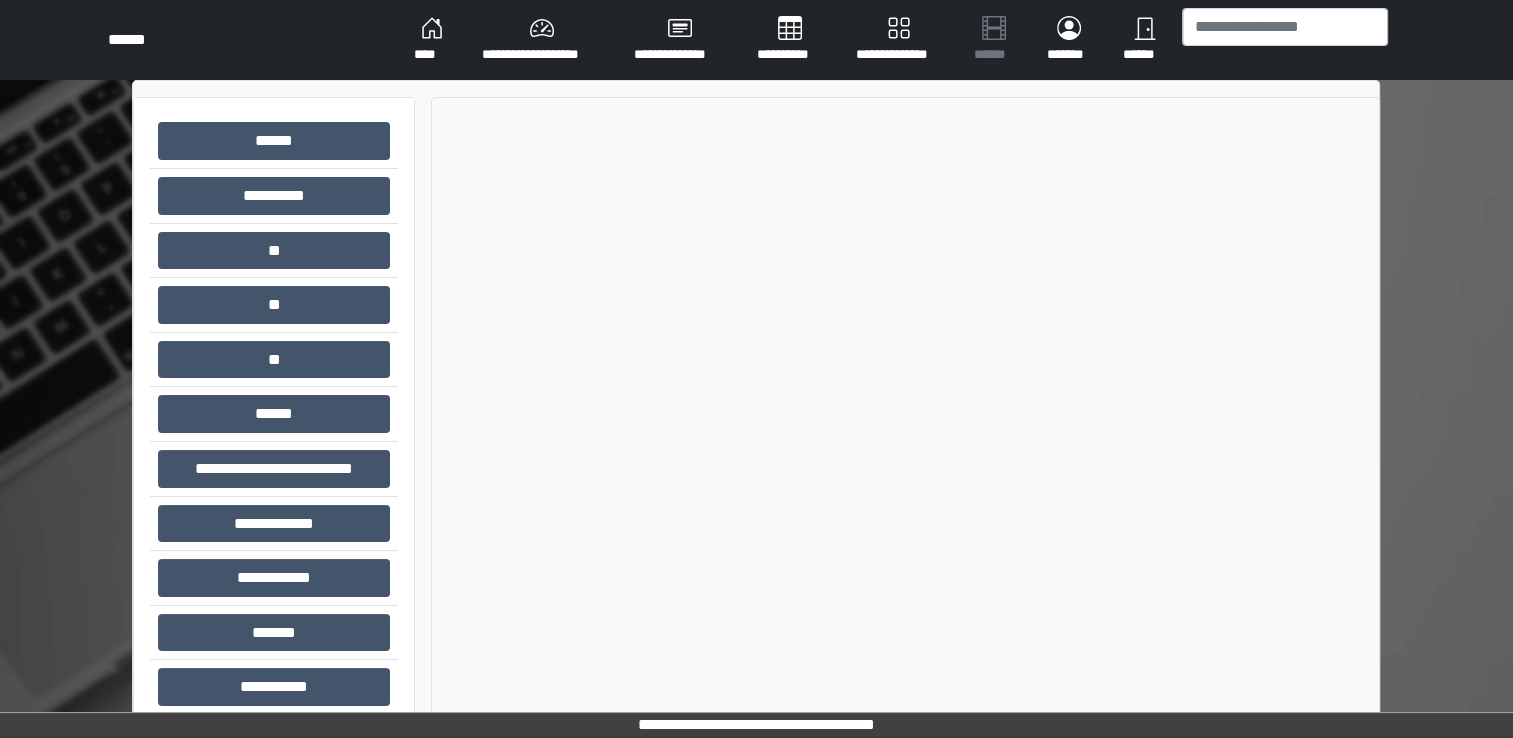 click on "****" at bounding box center [432, 40] 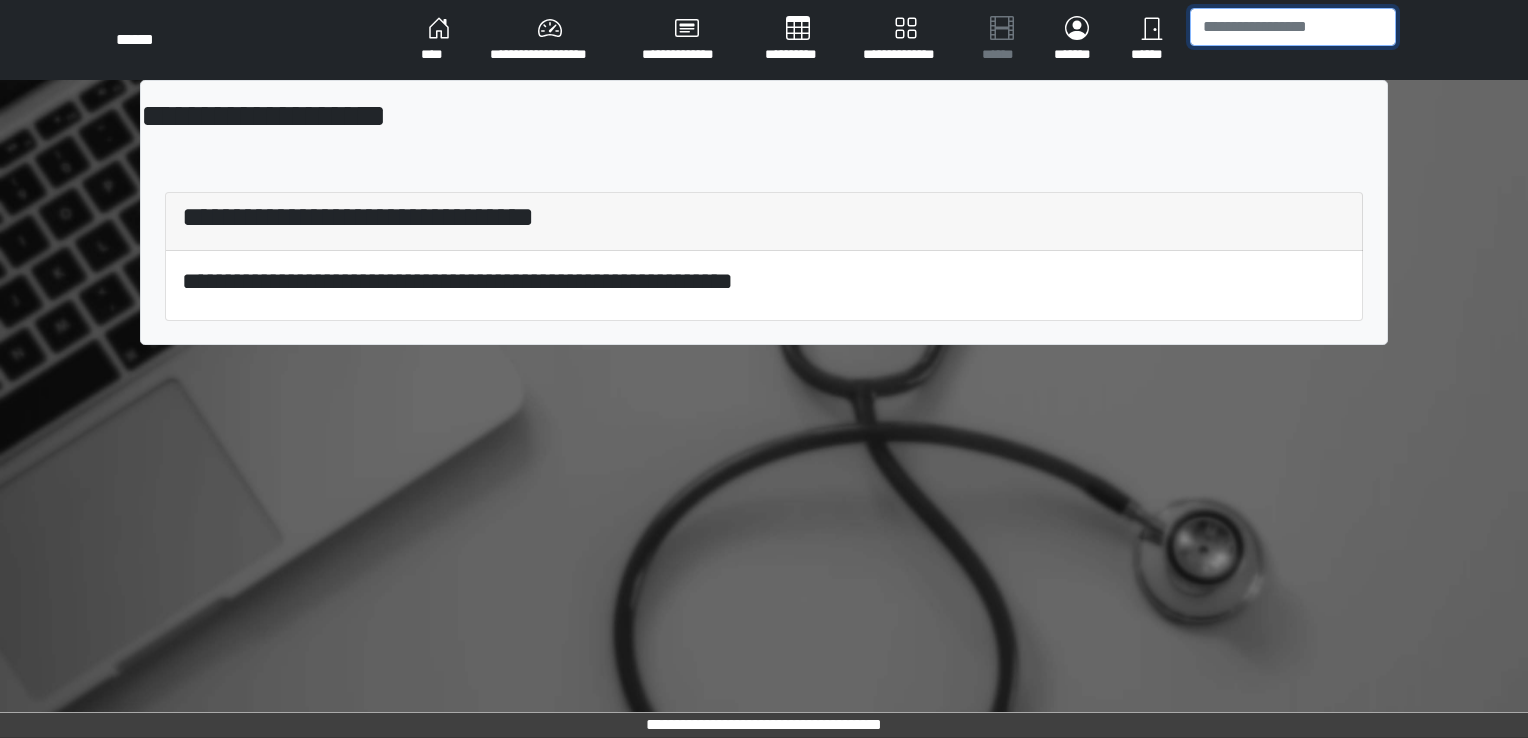 click at bounding box center [1293, 27] 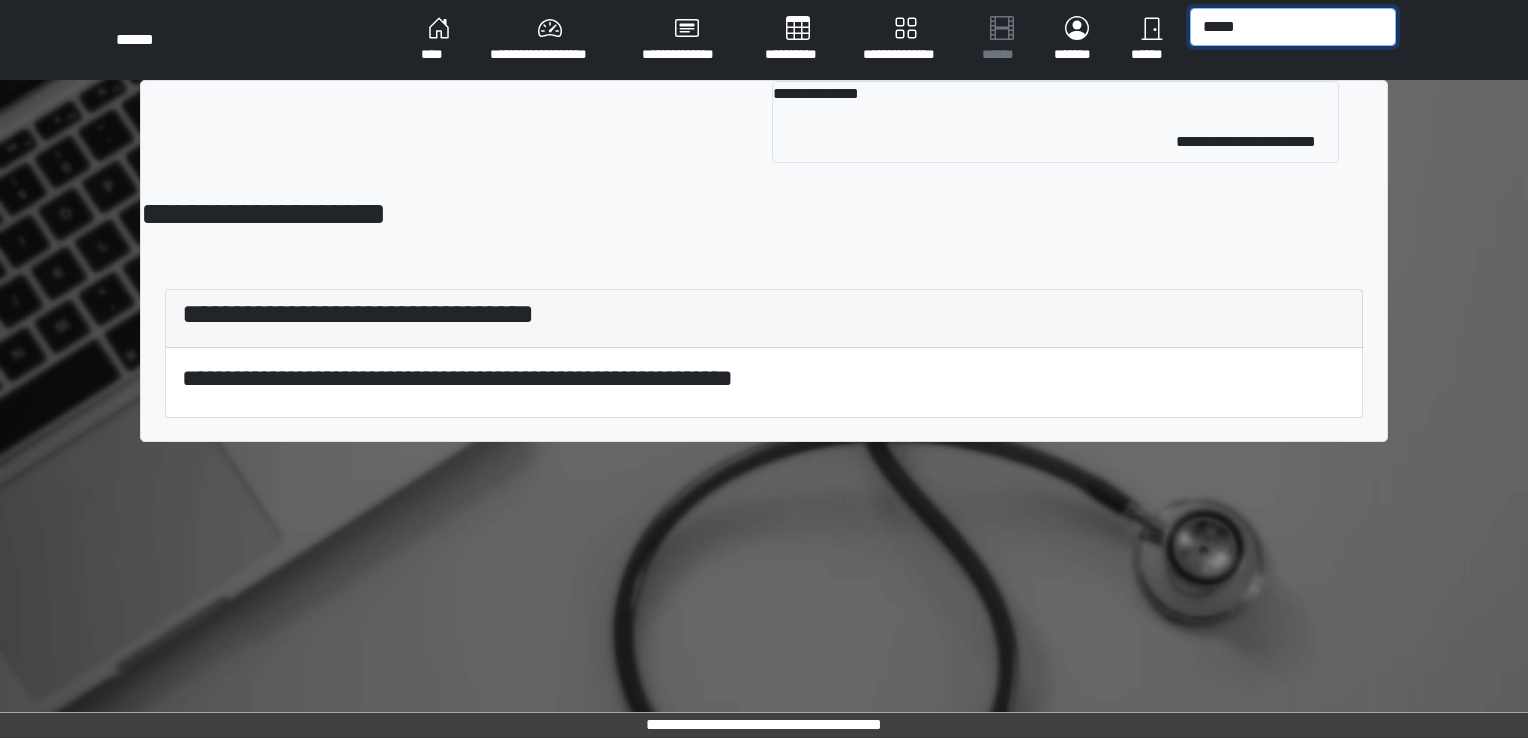 type on "*****" 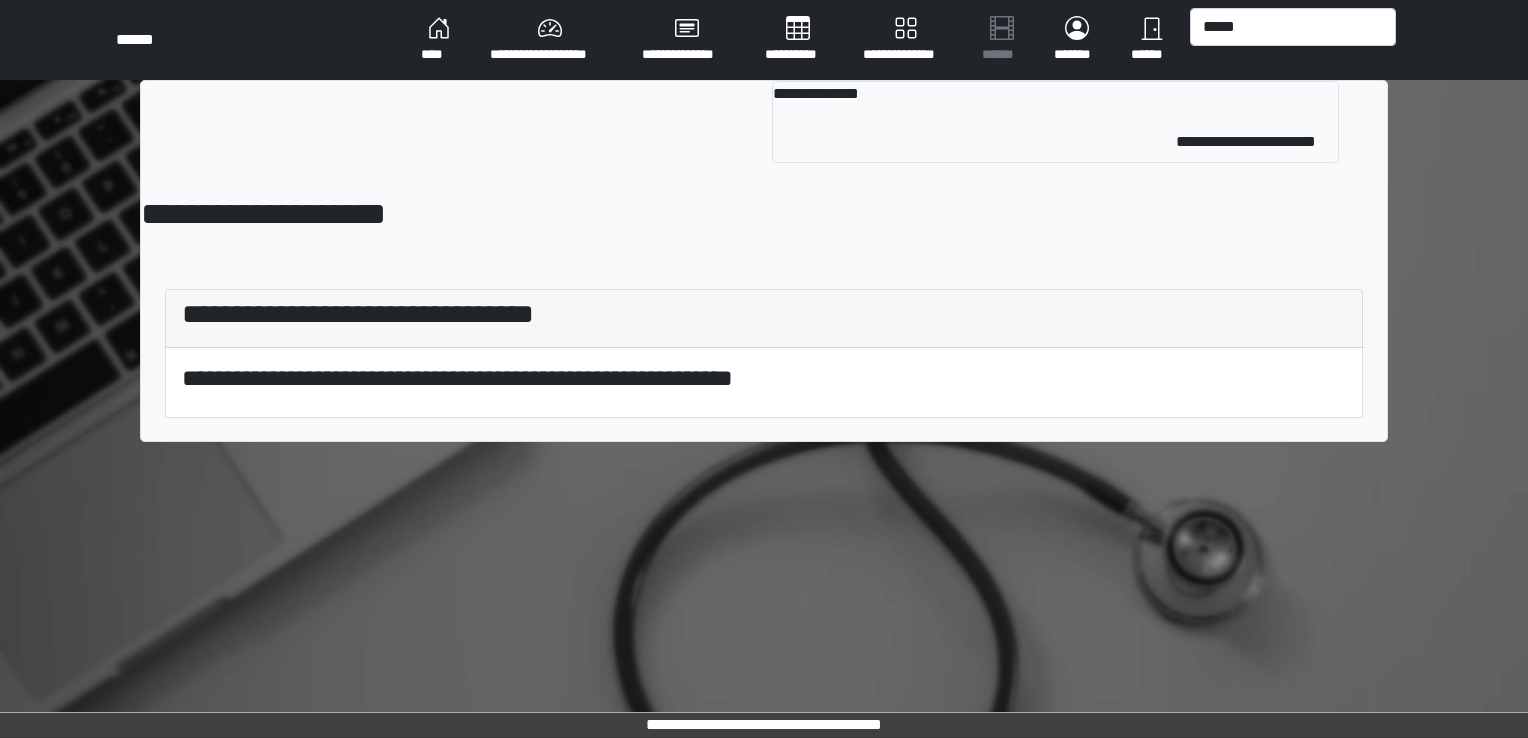 click on "**********" at bounding box center (1055, 142) 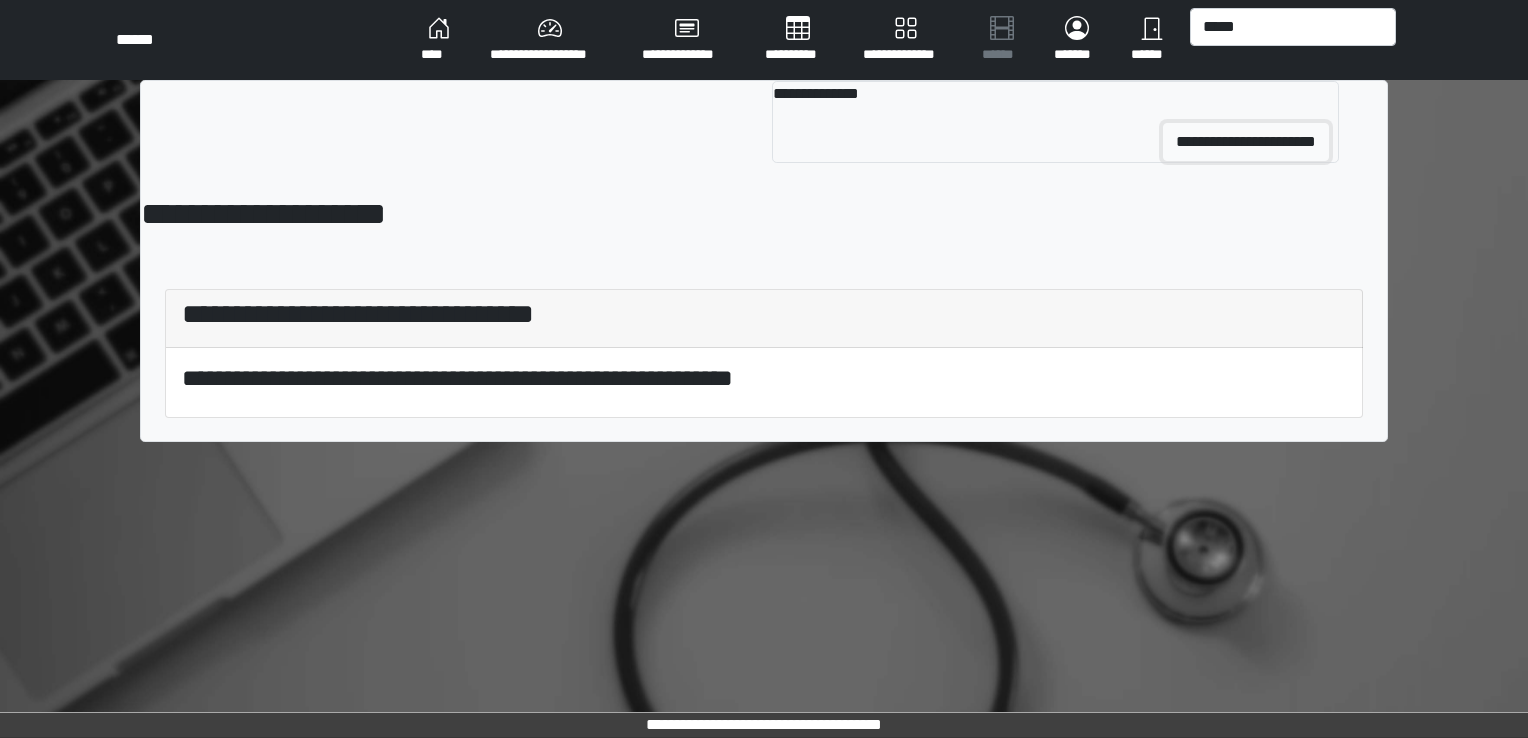click on "**********" at bounding box center [1246, 142] 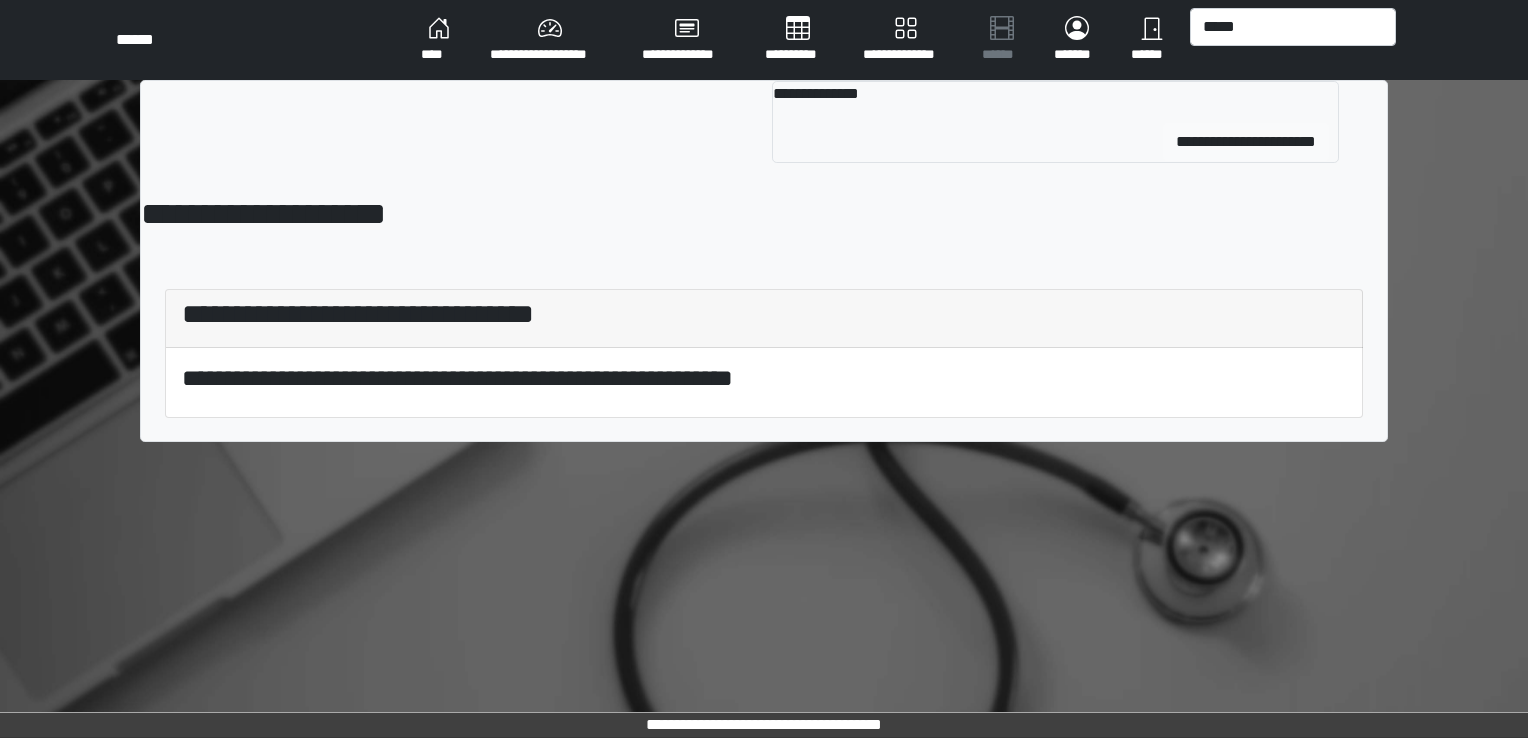 type 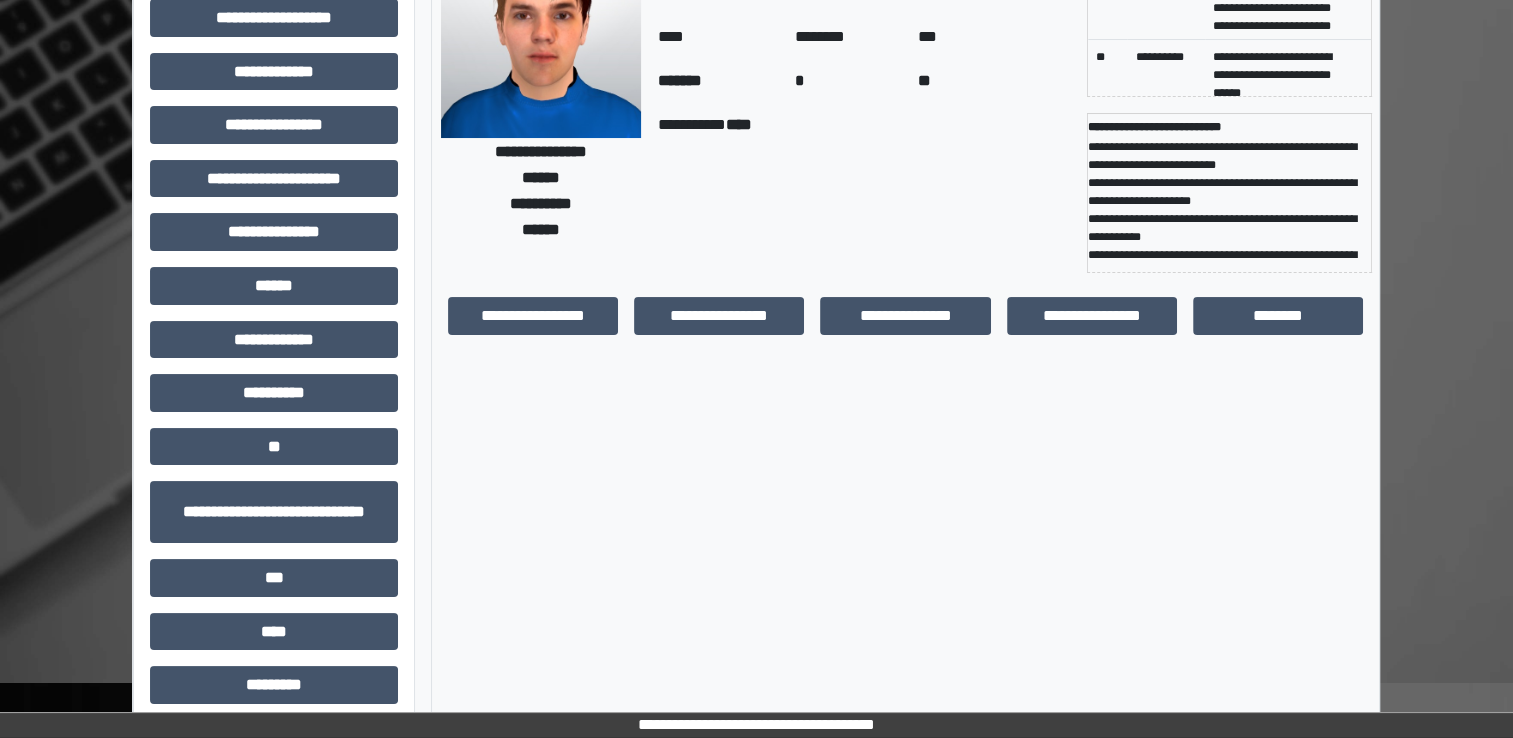 scroll, scrollTop: 184, scrollLeft: 0, axis: vertical 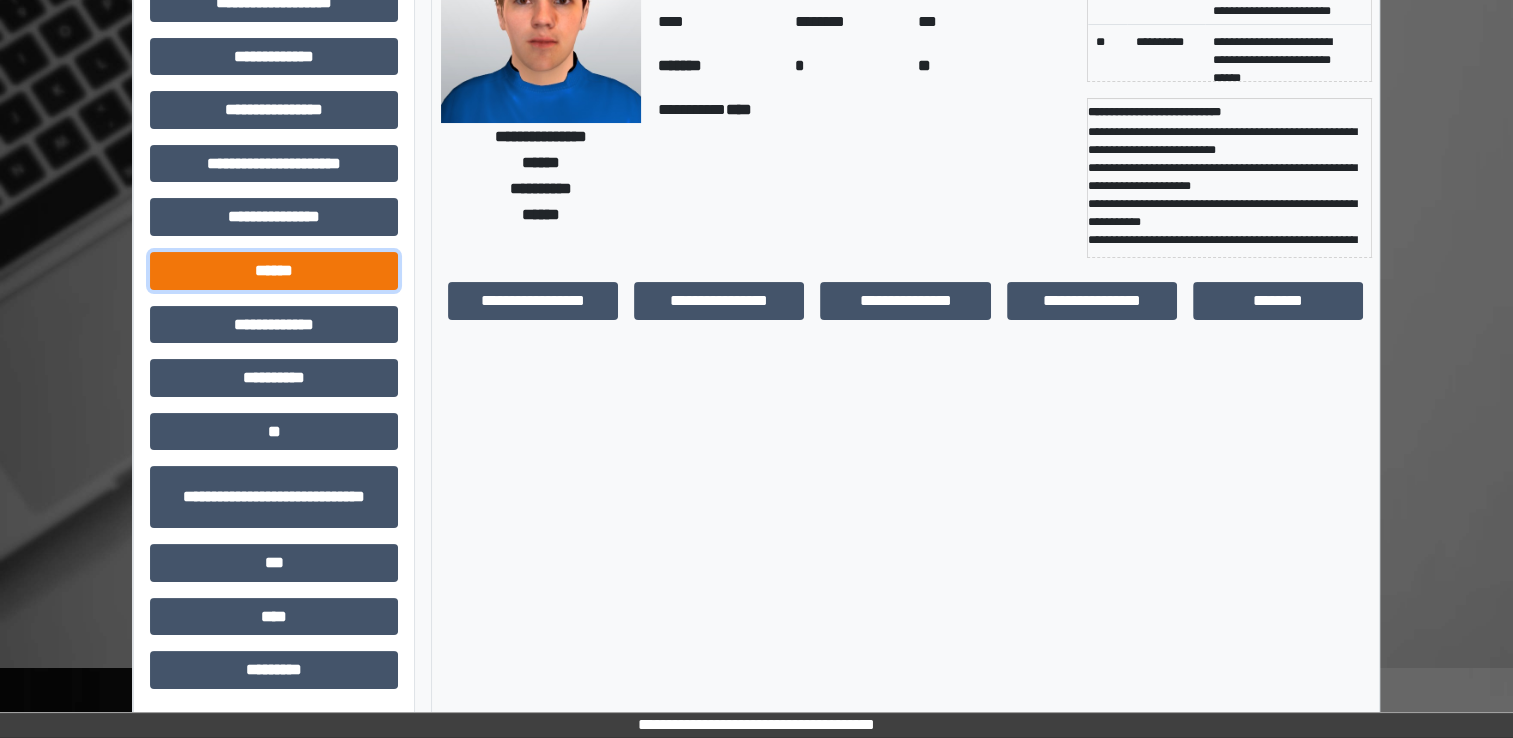 click on "******" at bounding box center [274, 271] 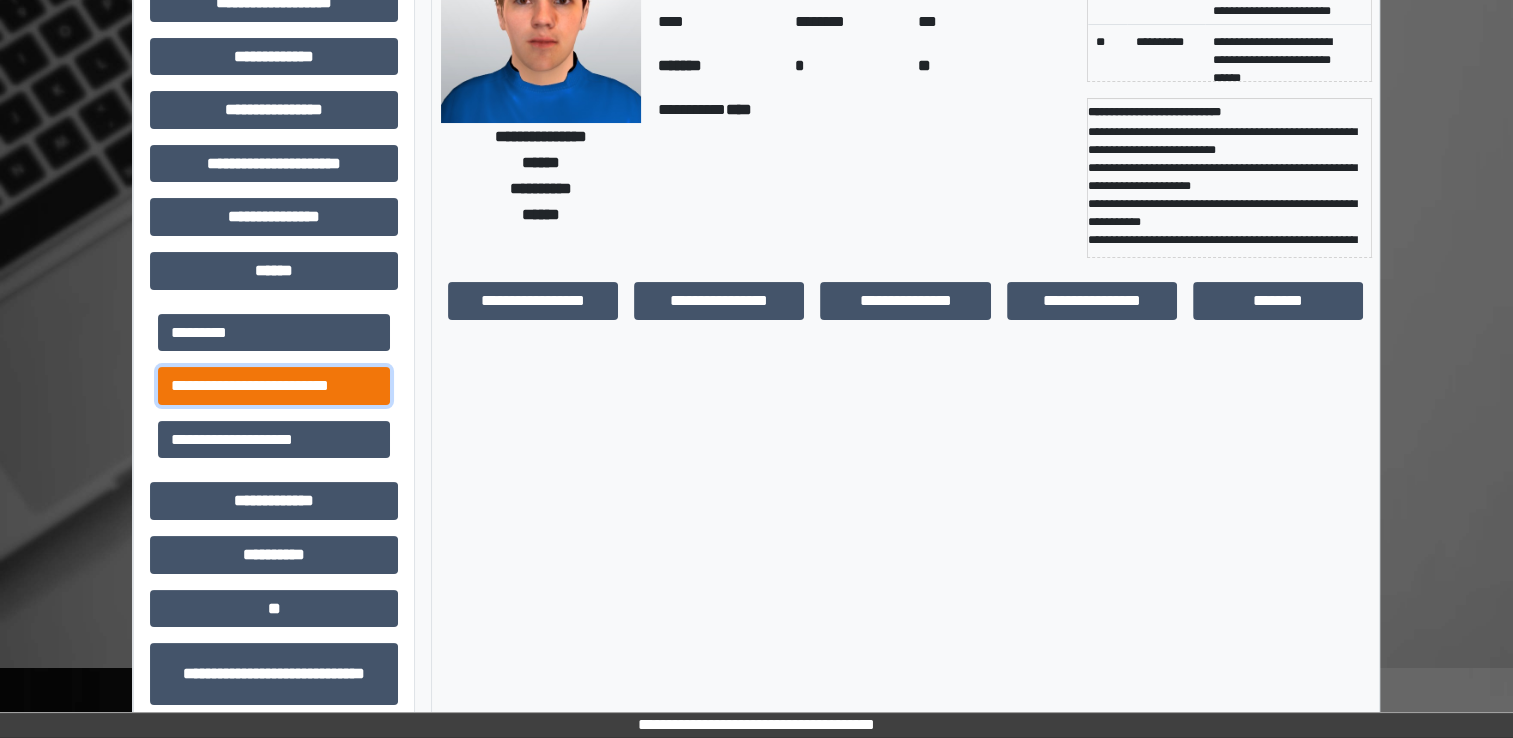 click on "**********" at bounding box center (274, 386) 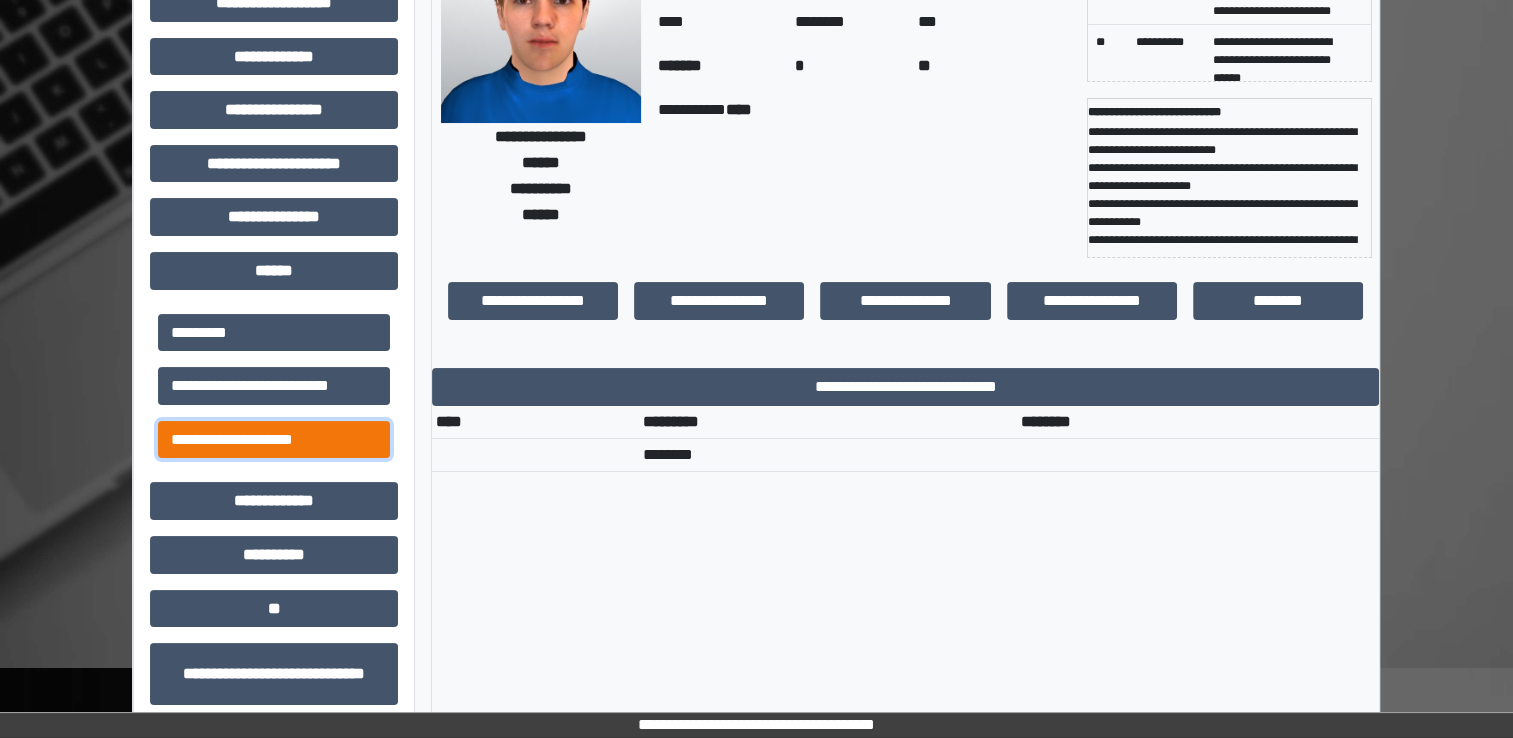 click on "**********" at bounding box center [274, 440] 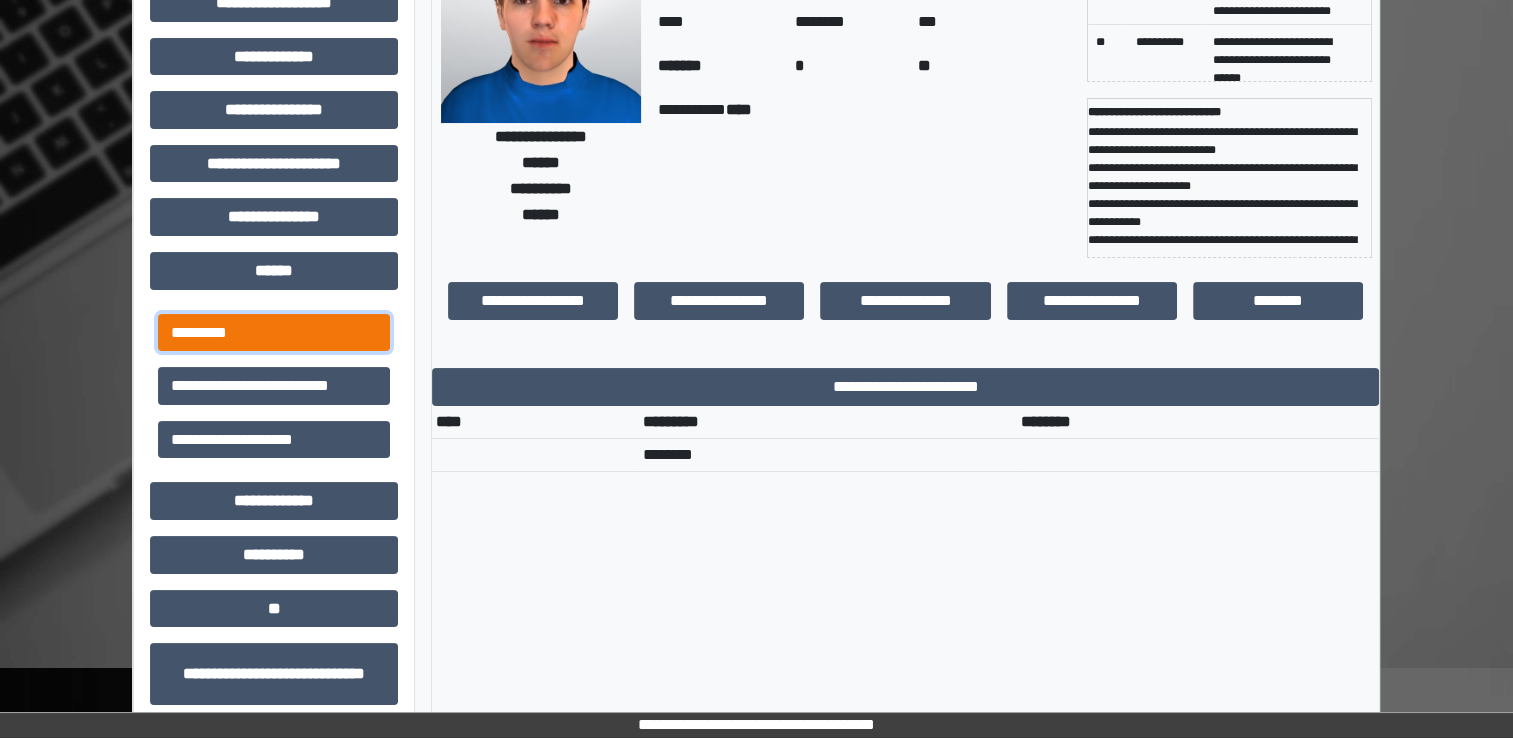 click on "*********" at bounding box center (274, 333) 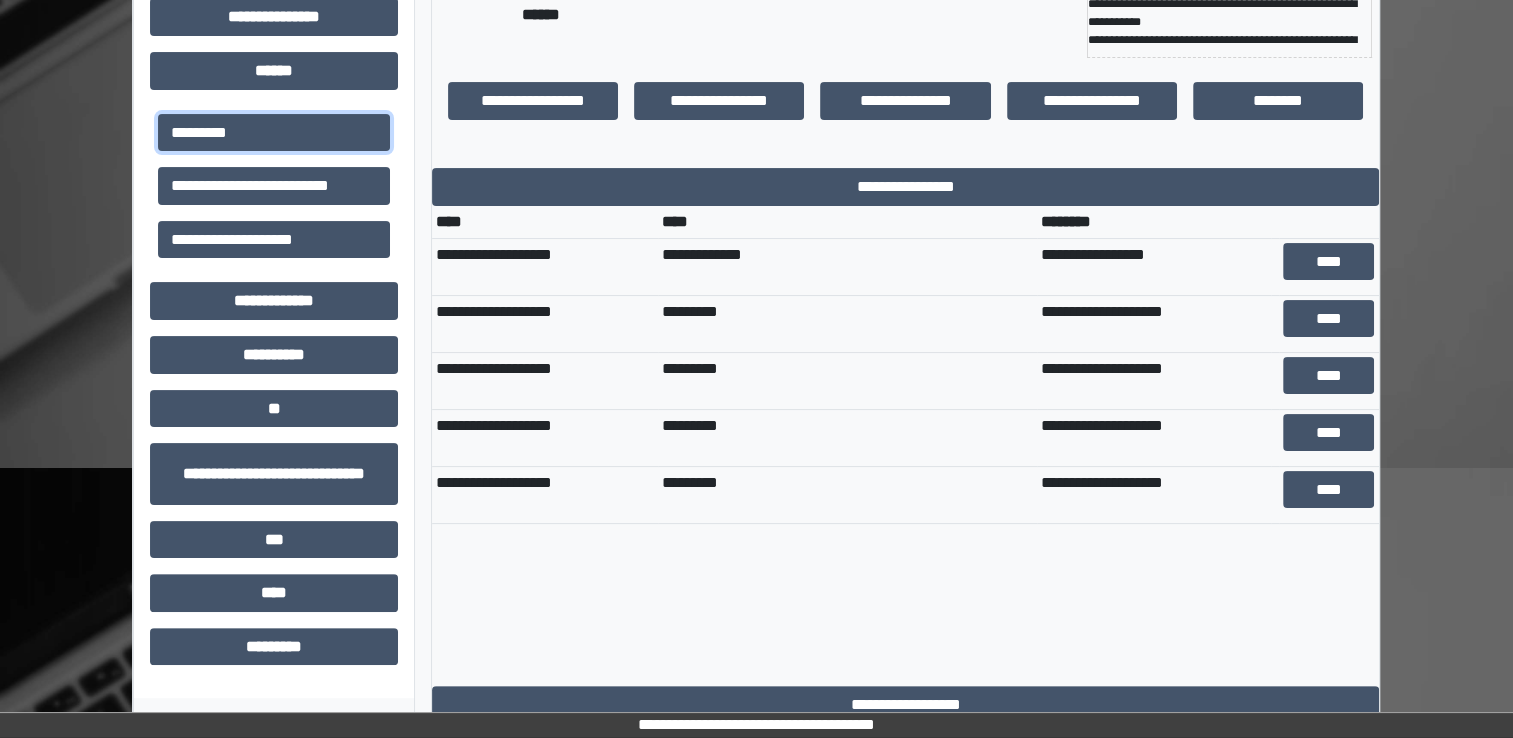 scroll, scrollTop: 386, scrollLeft: 0, axis: vertical 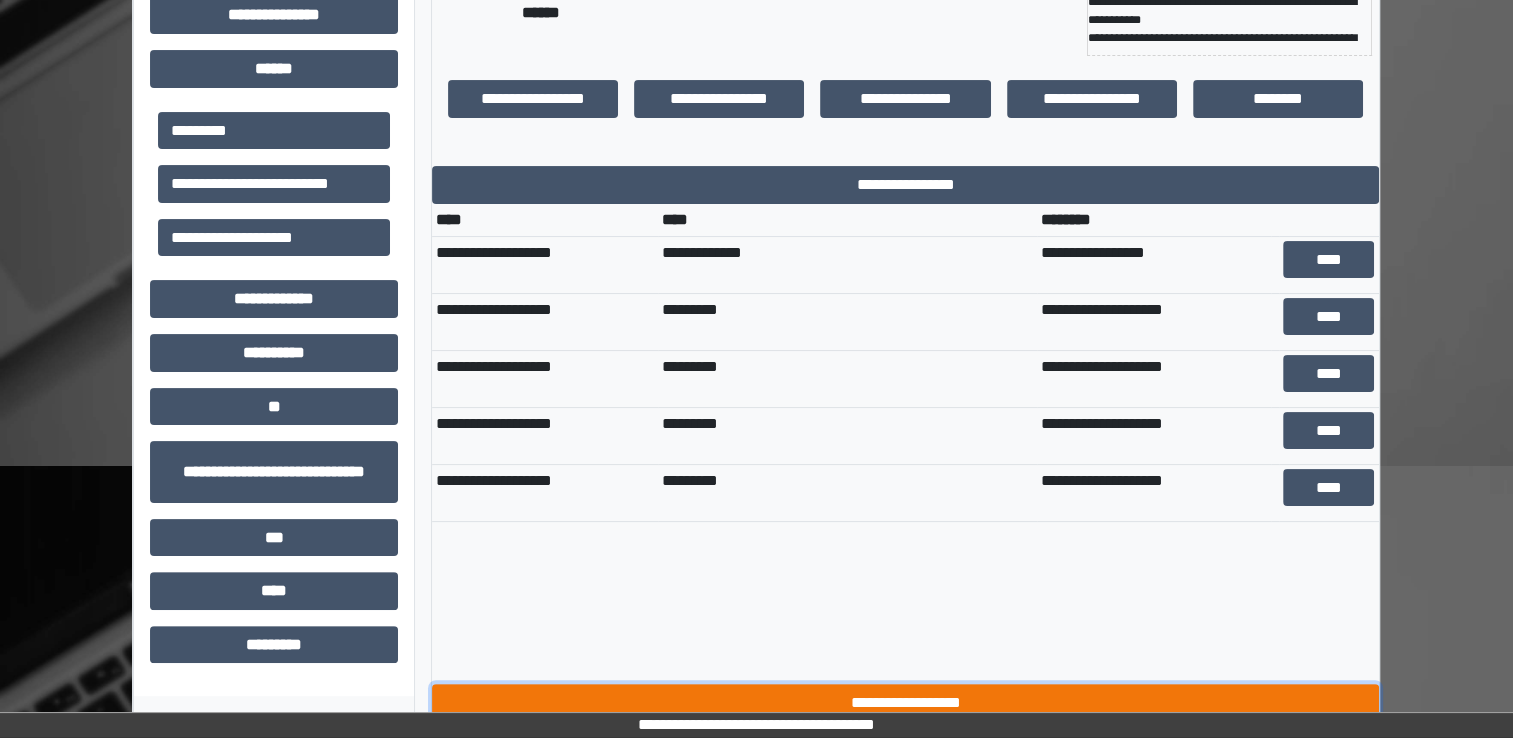 click on "**********" at bounding box center (905, 703) 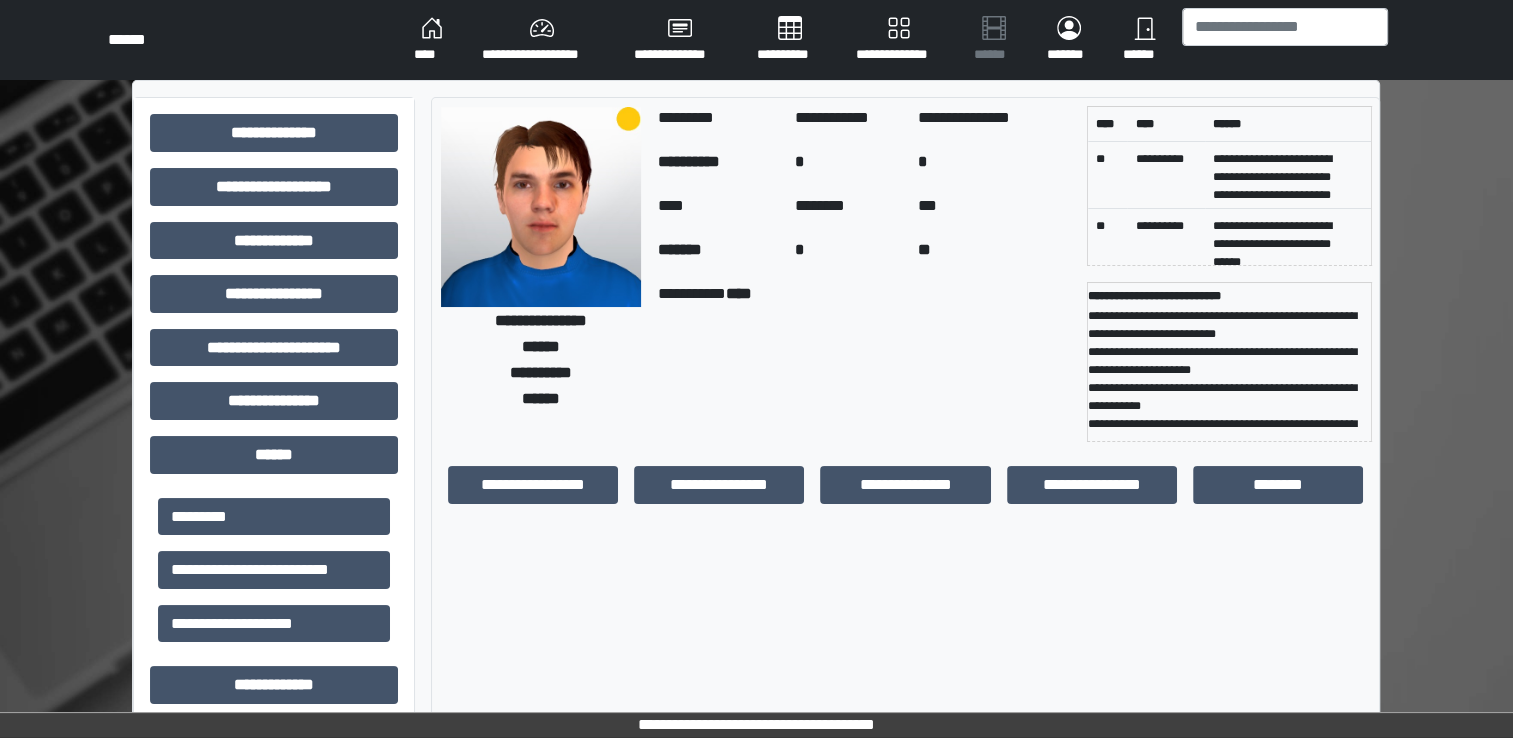 scroll, scrollTop: 0, scrollLeft: 0, axis: both 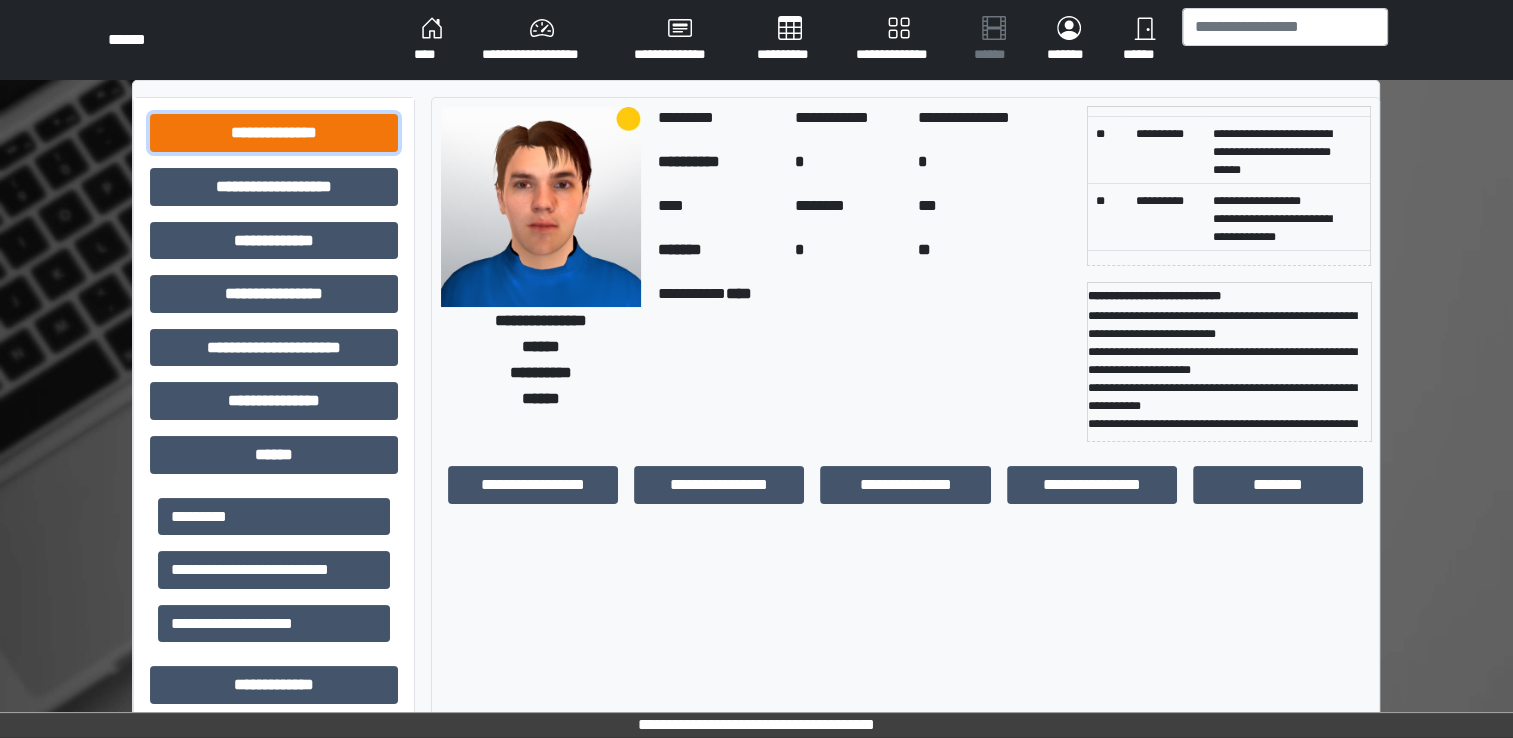click on "**********" at bounding box center [274, 133] 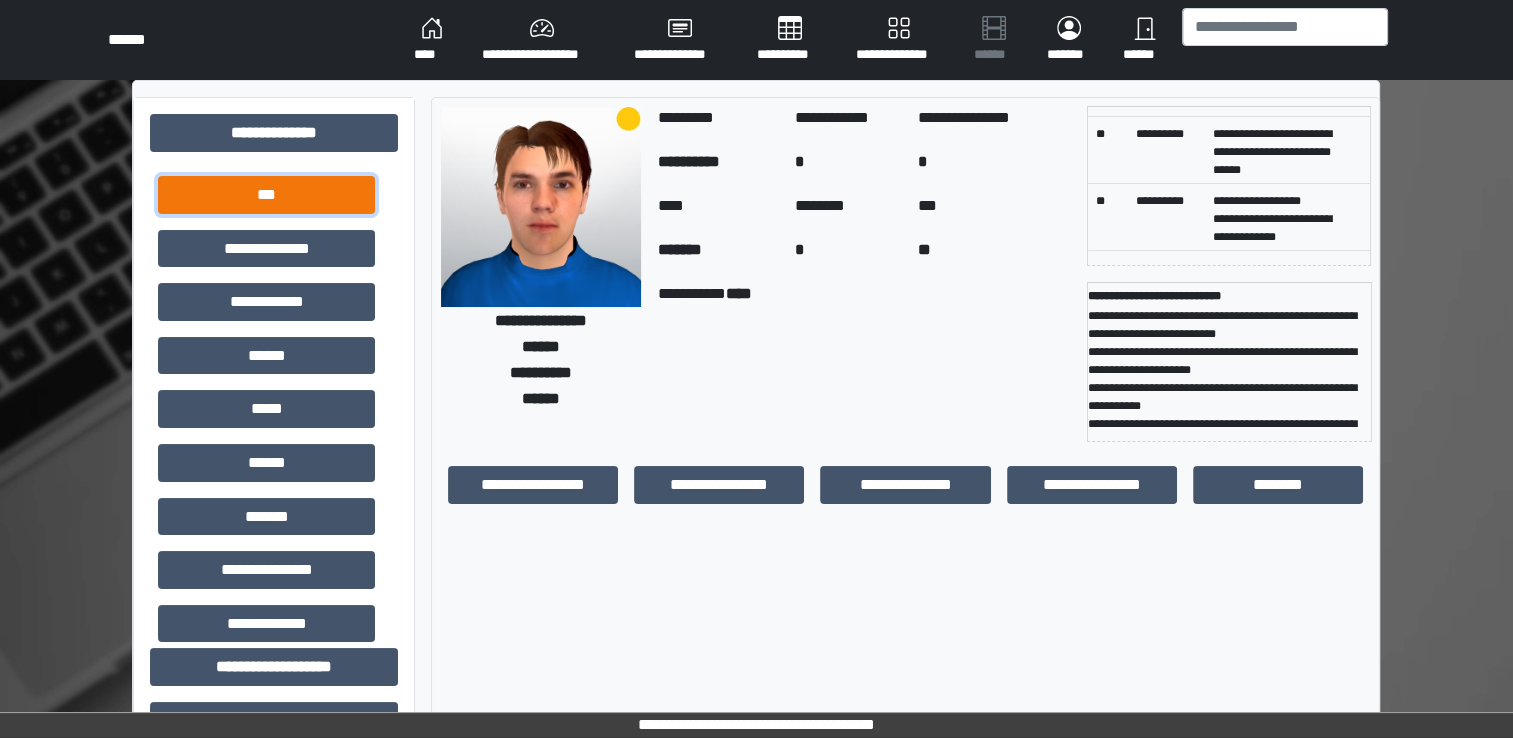 click on "***" at bounding box center [266, 195] 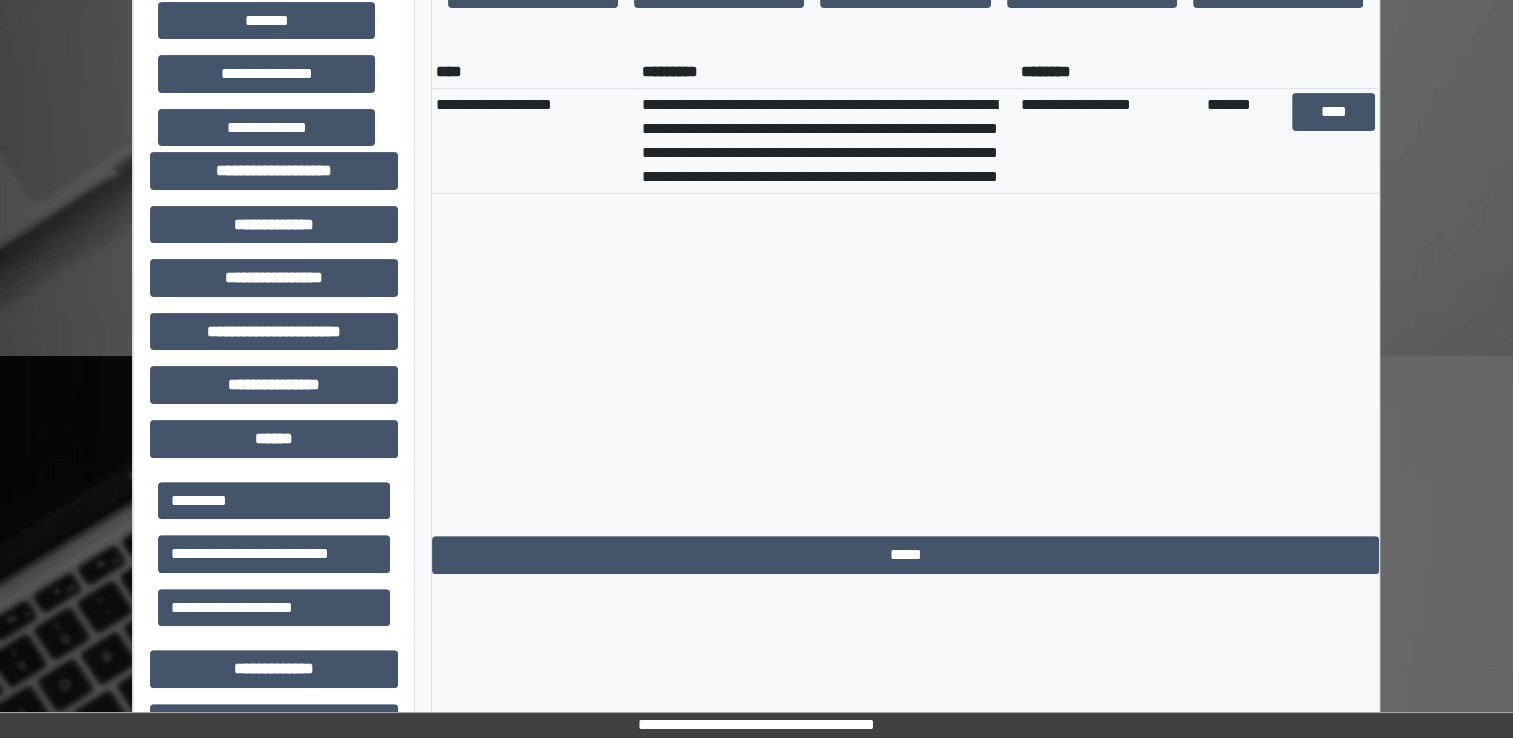 scroll, scrollTop: 500, scrollLeft: 0, axis: vertical 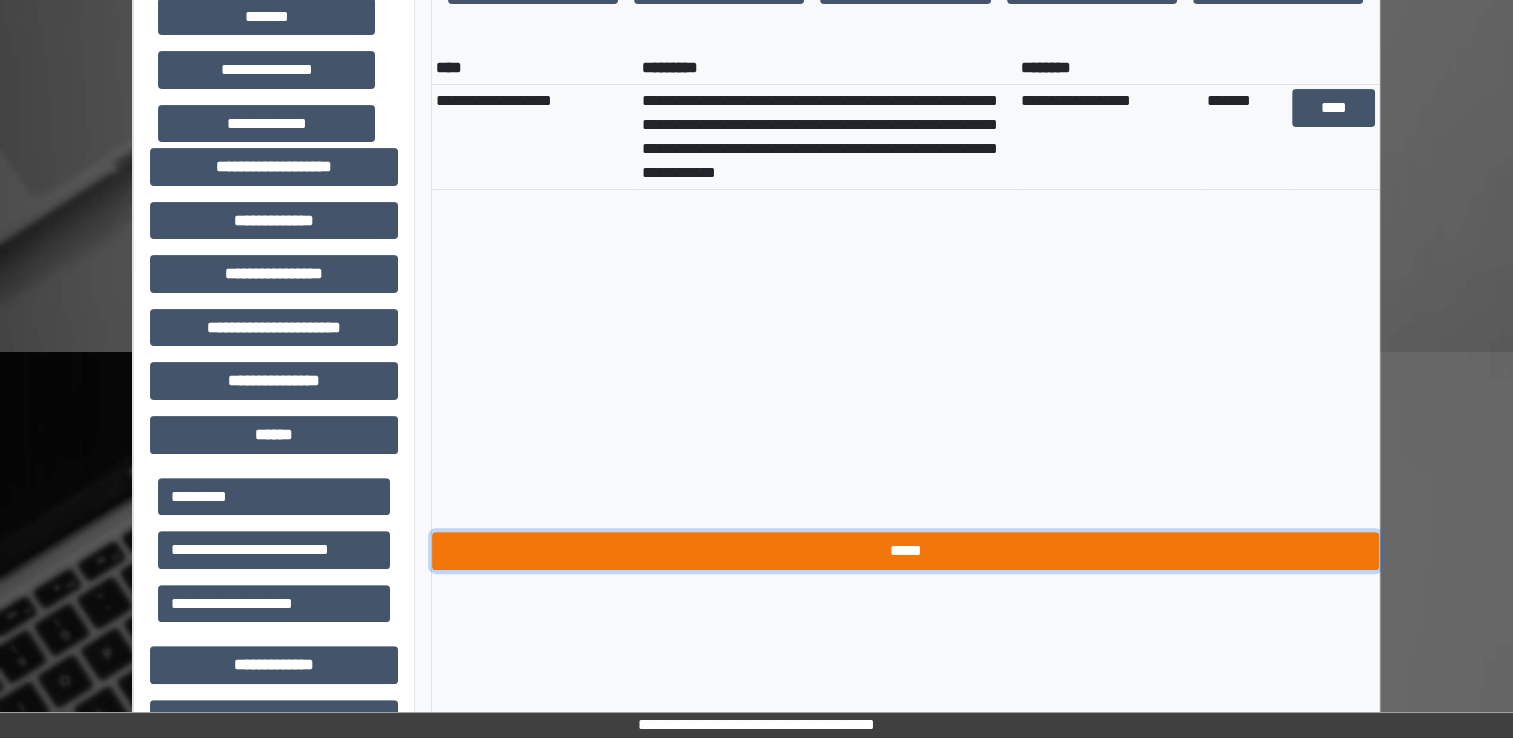 click on "*****" at bounding box center (905, 551) 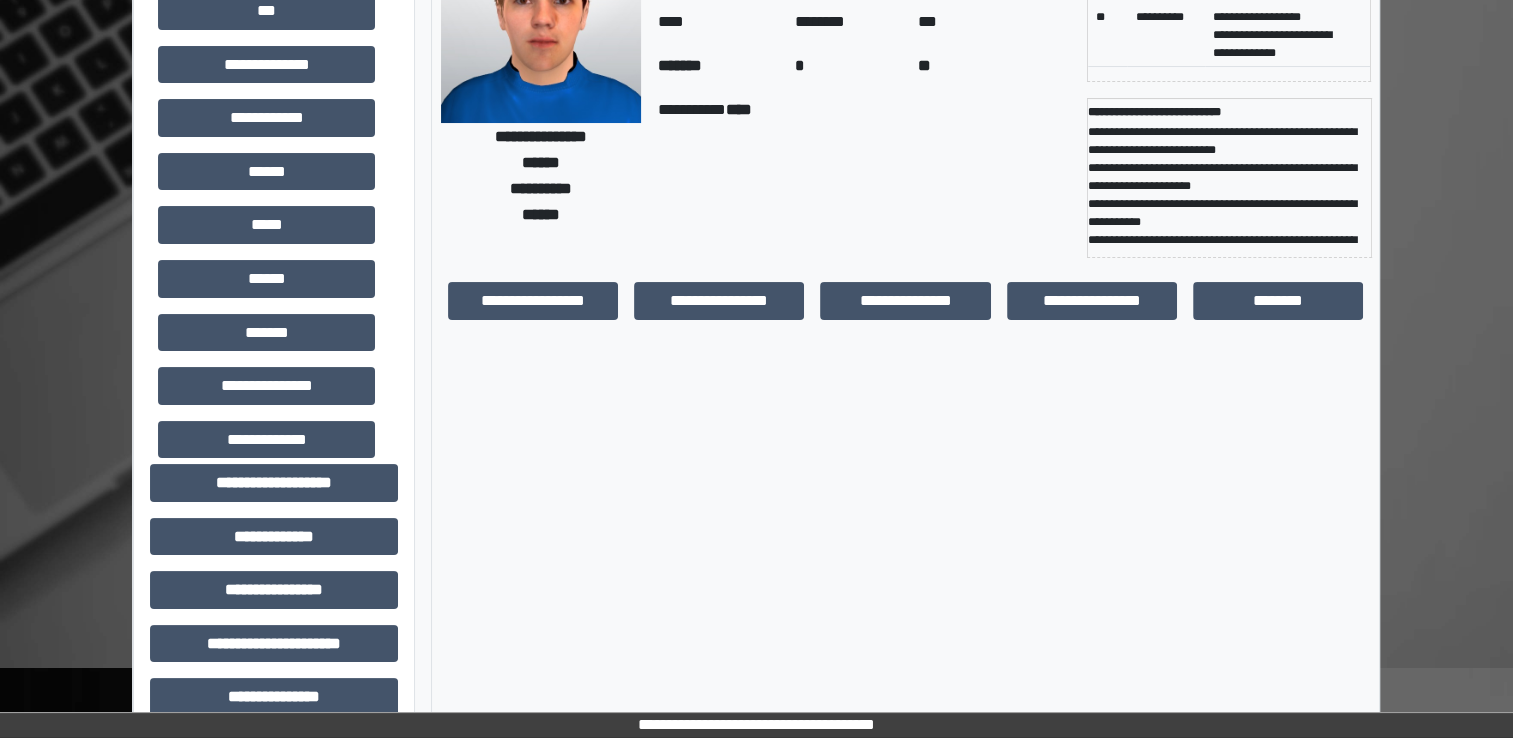 scroll, scrollTop: 0, scrollLeft: 0, axis: both 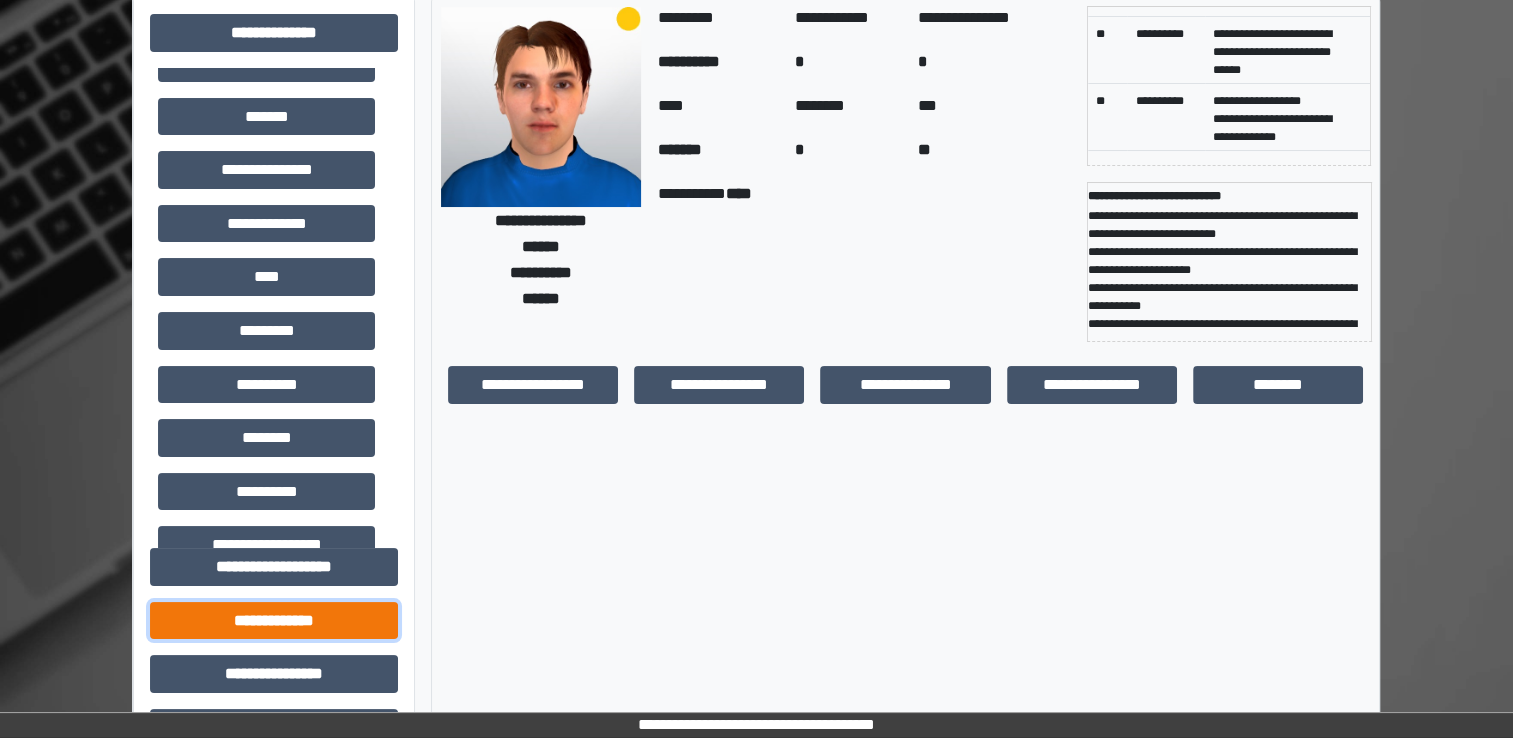 click on "**********" at bounding box center [274, 621] 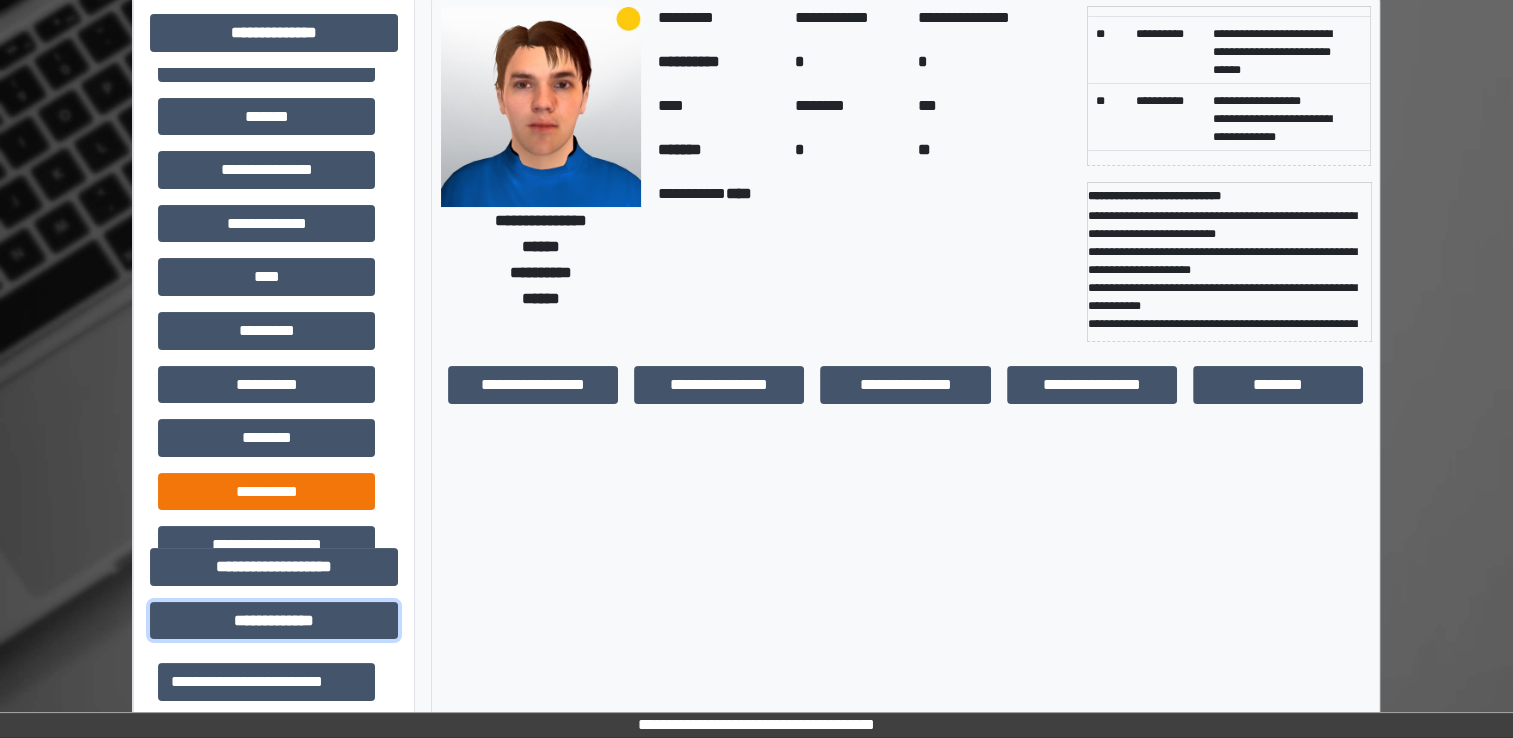 scroll, scrollTop: 364, scrollLeft: 0, axis: vertical 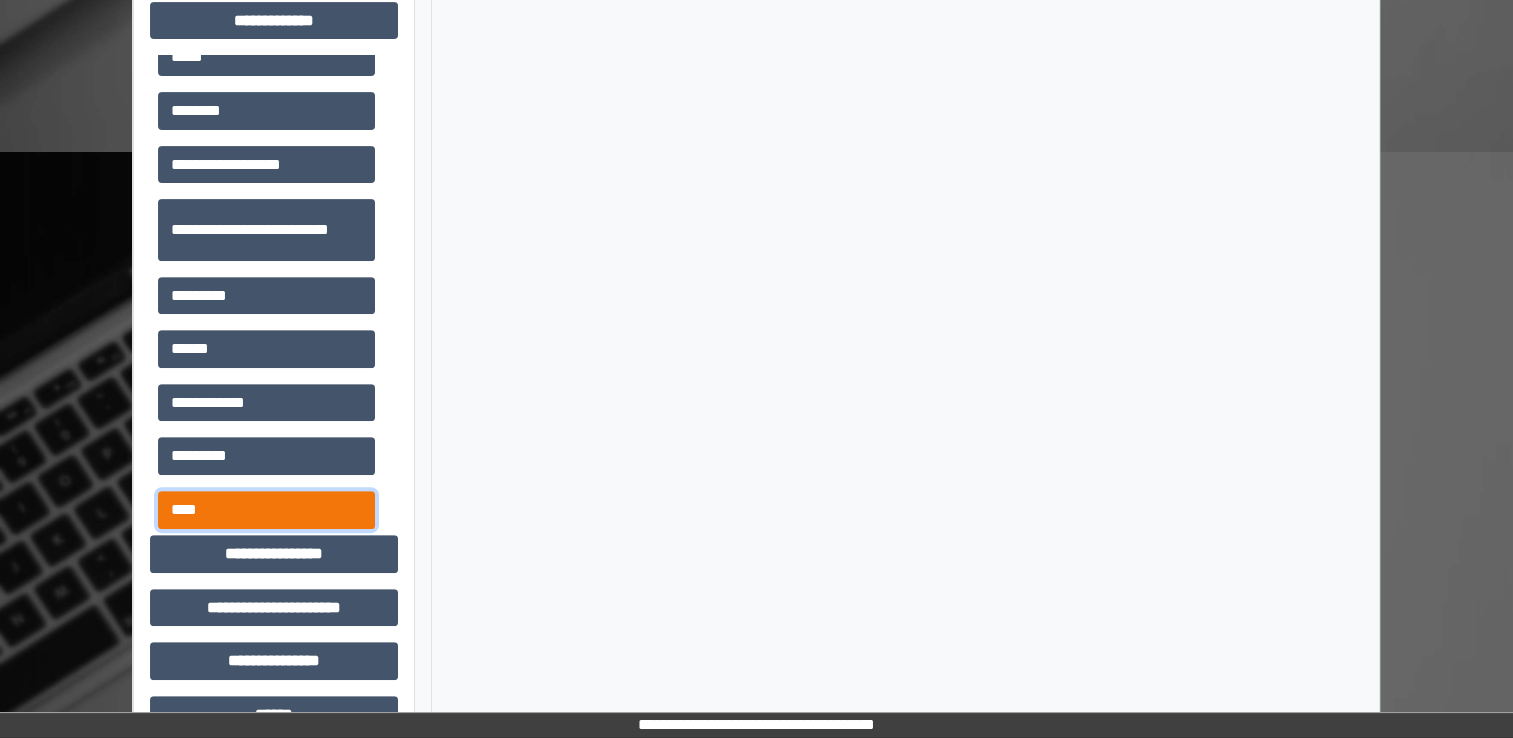click on "****" at bounding box center [266, 510] 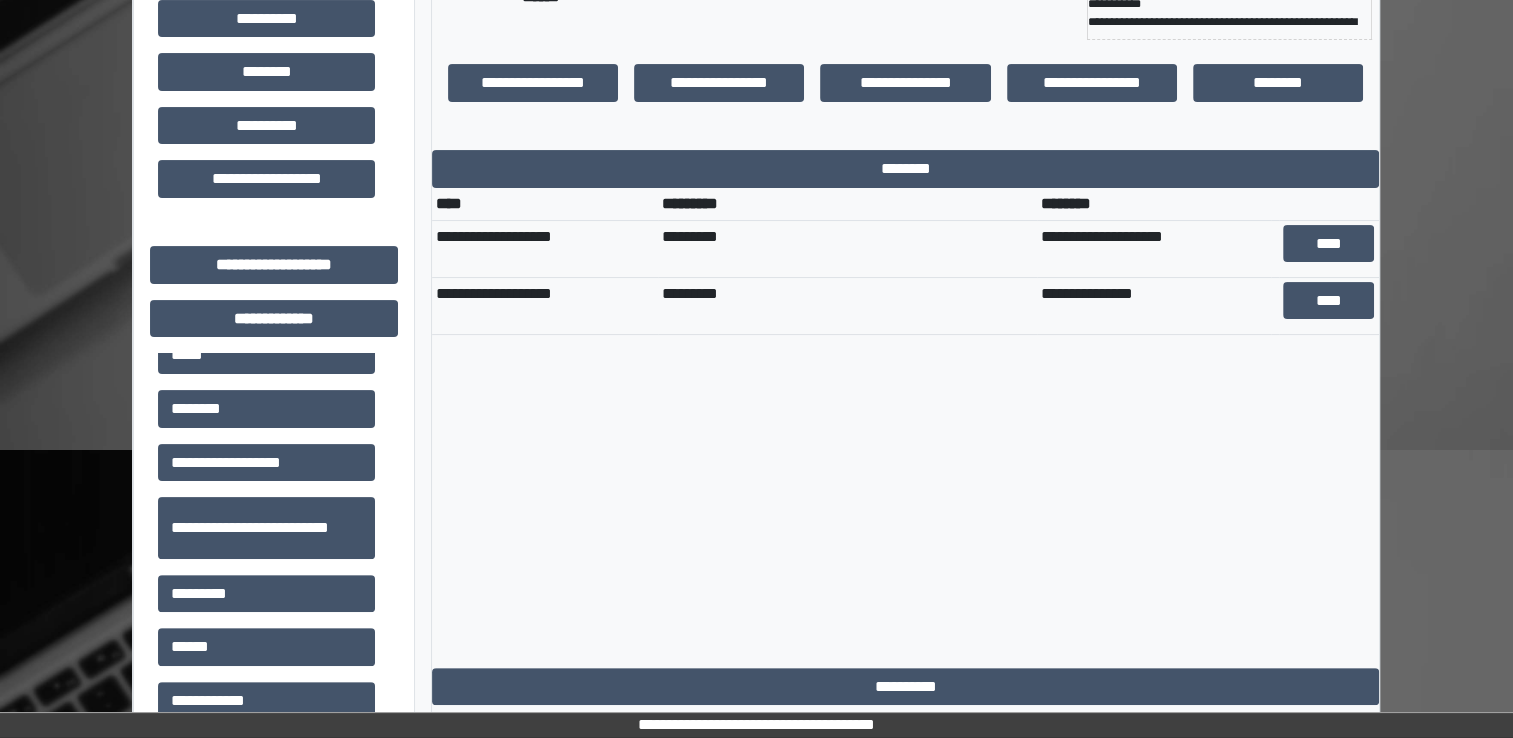scroll, scrollTop: 400, scrollLeft: 0, axis: vertical 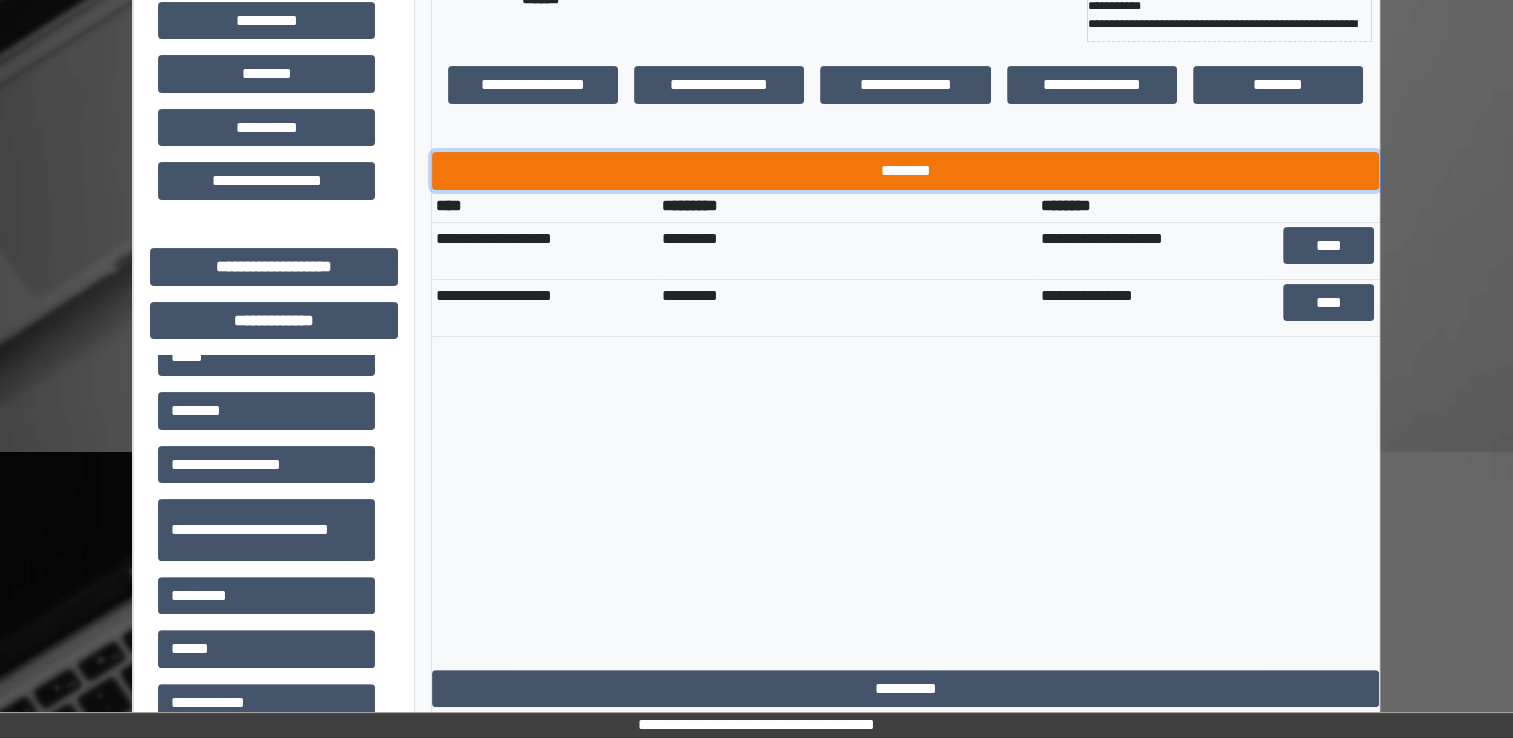 click on "********" at bounding box center [905, 171] 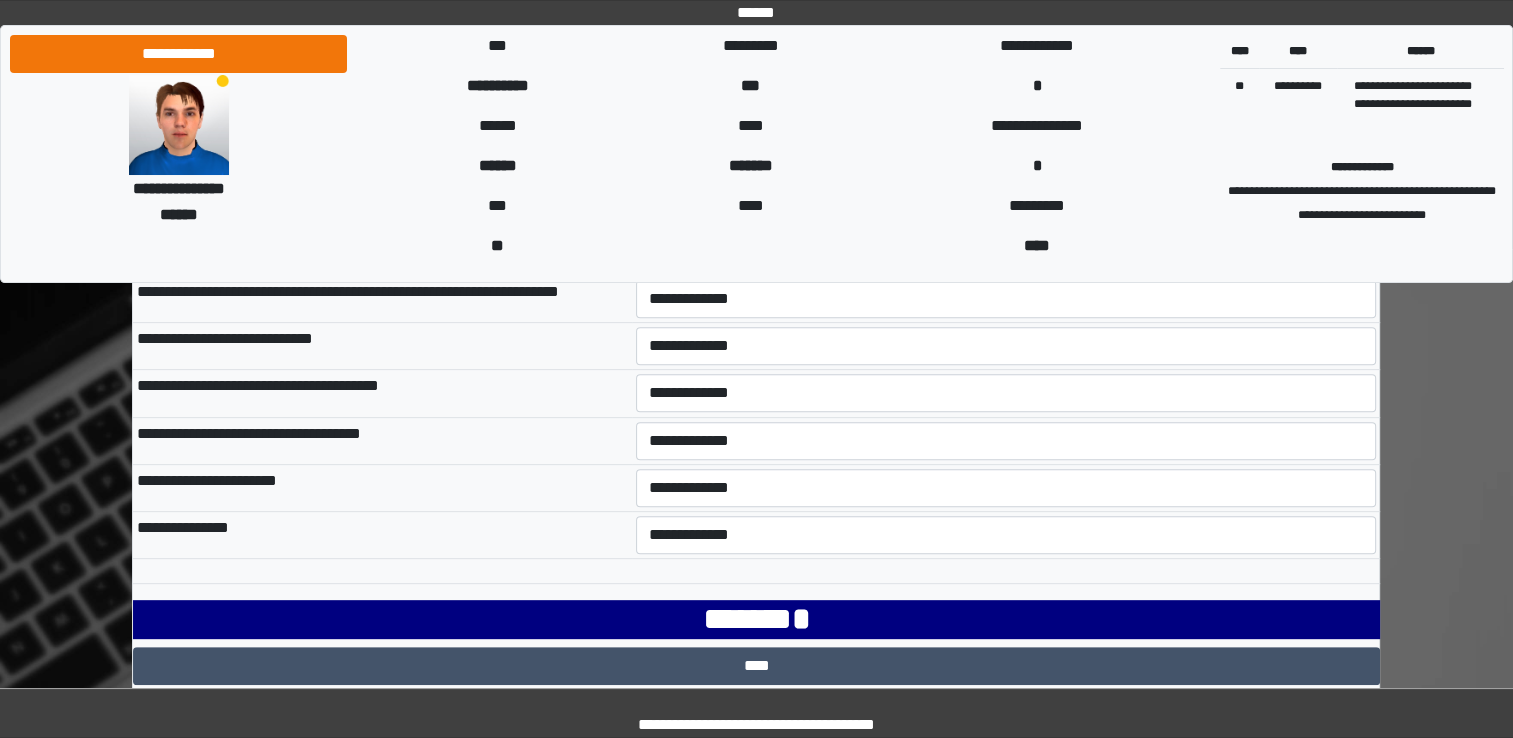 scroll, scrollTop: 730, scrollLeft: 0, axis: vertical 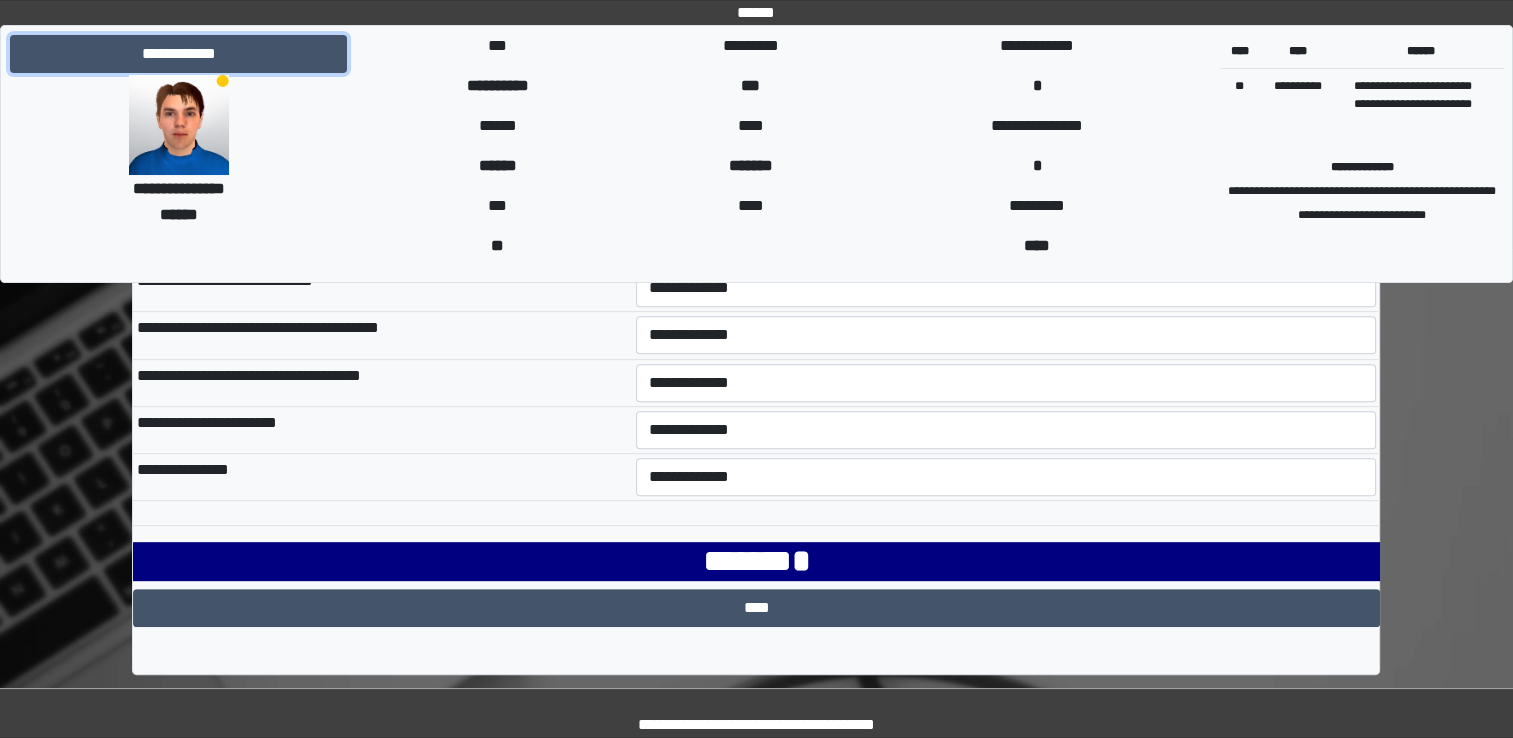 click on "**********" at bounding box center (178, 54) 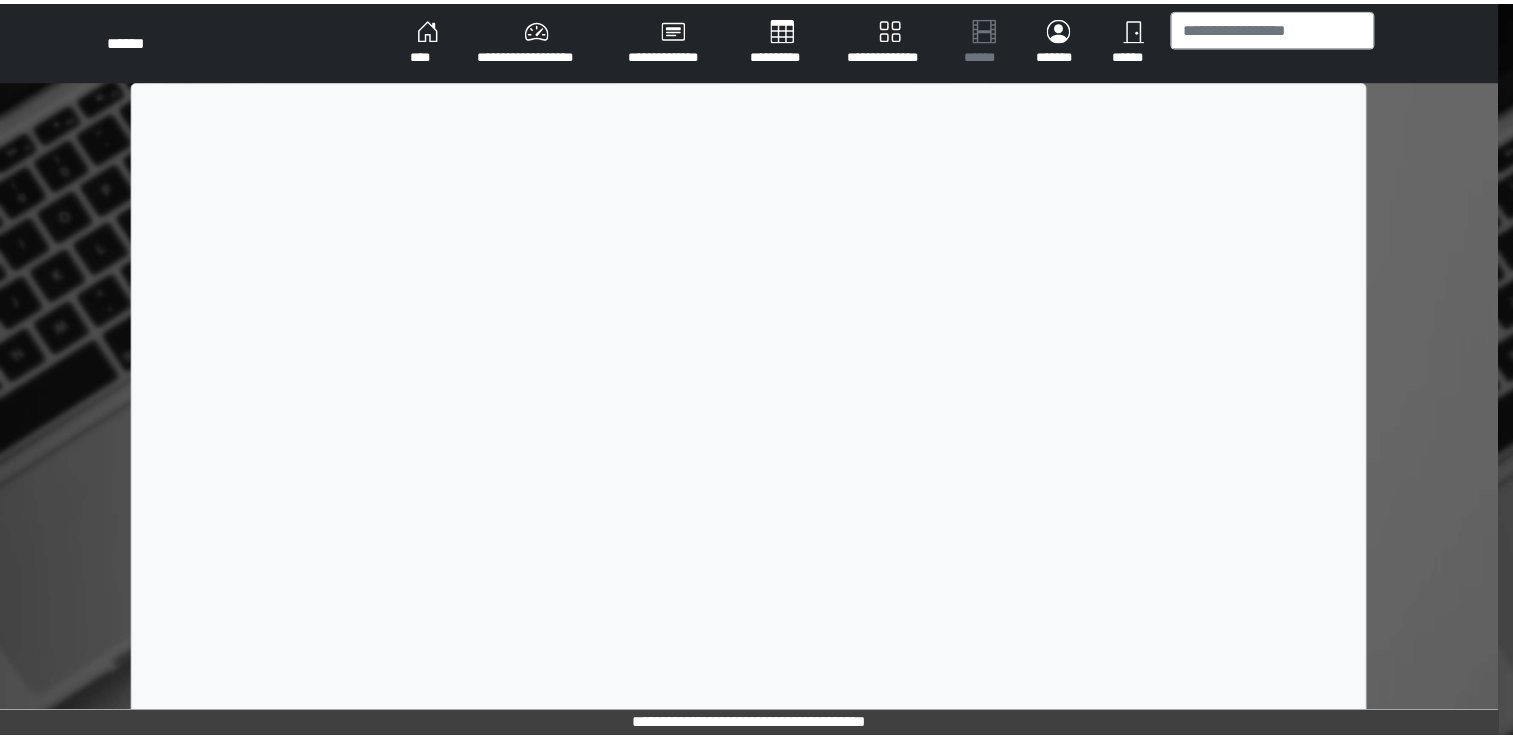 scroll, scrollTop: 0, scrollLeft: 0, axis: both 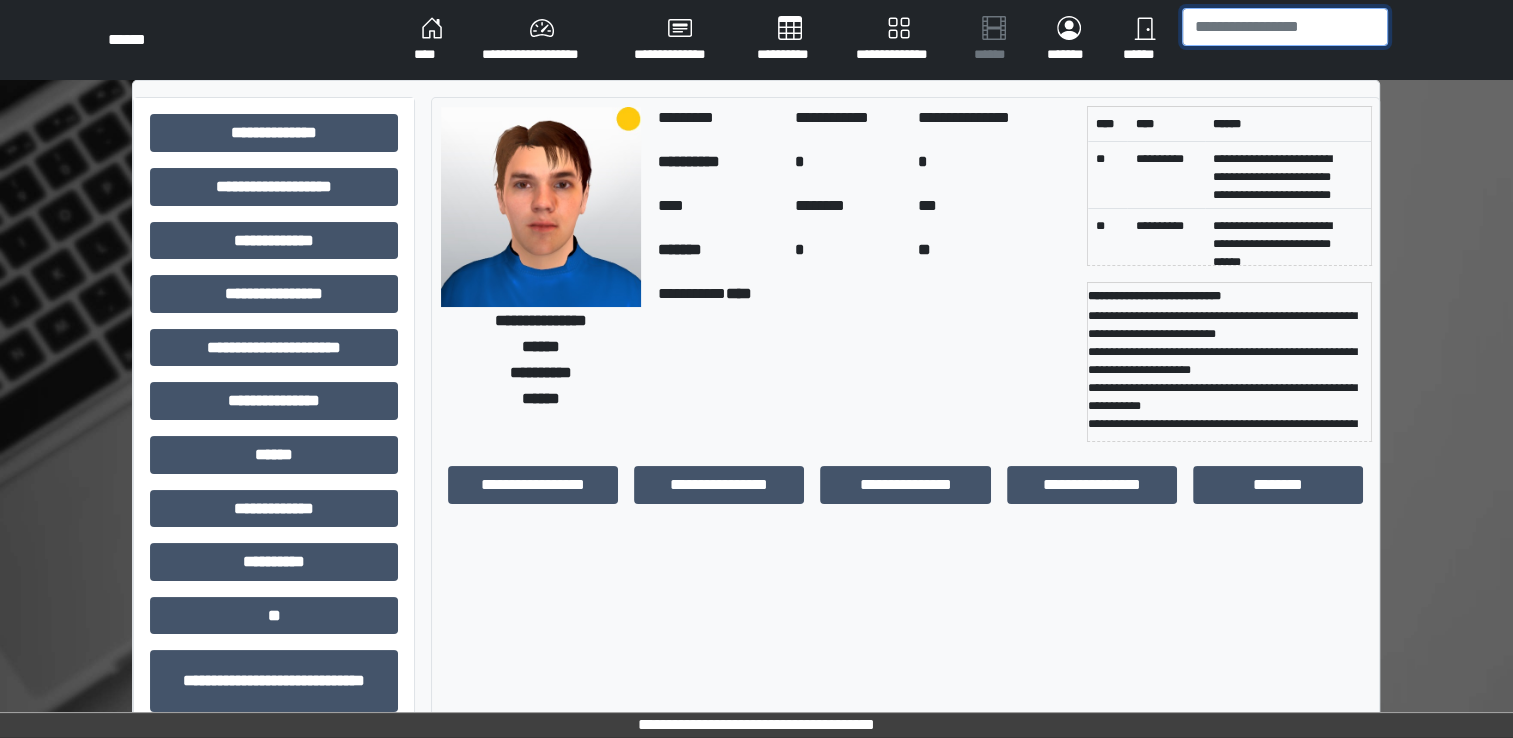 click at bounding box center (1285, 27) 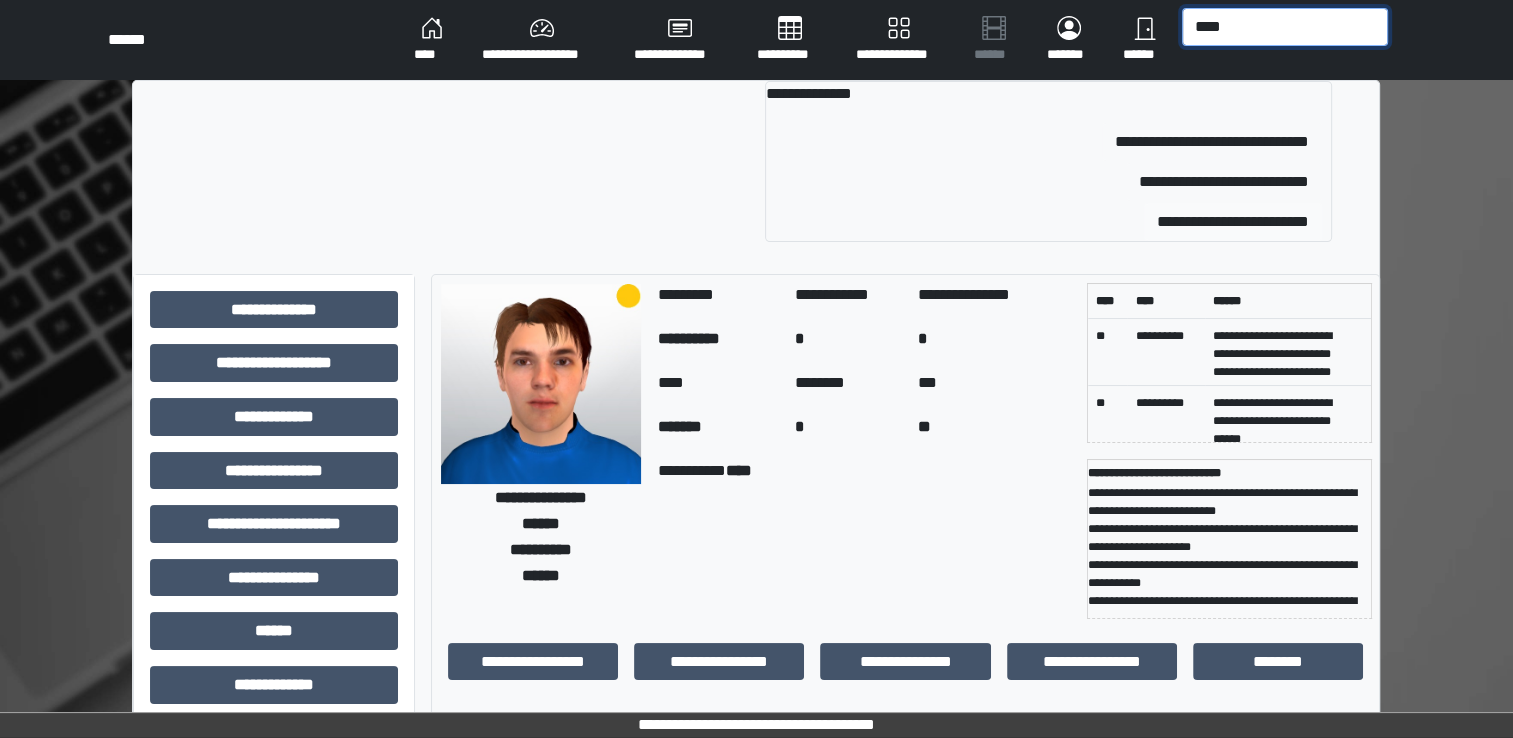 type on "****" 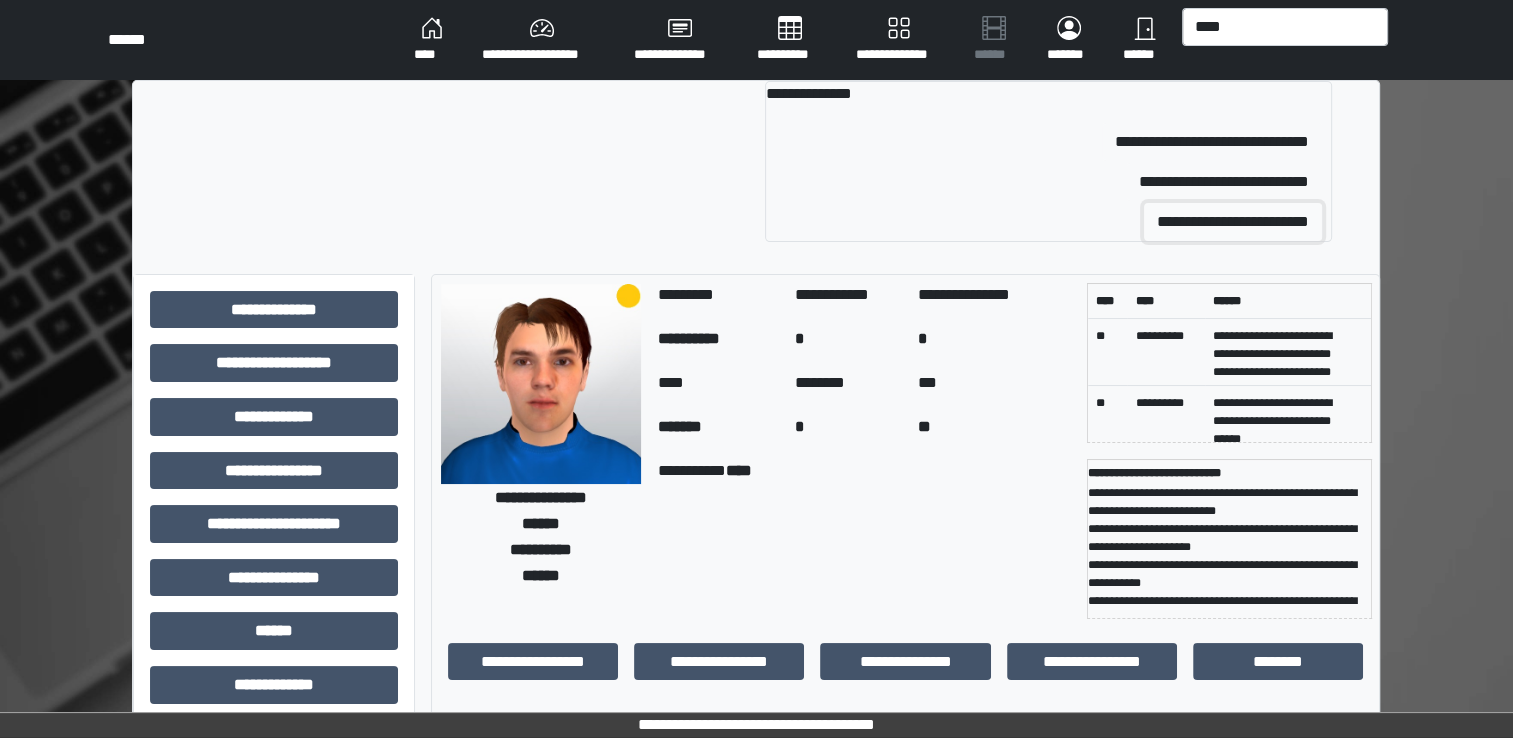 click on "**********" at bounding box center (1233, 222) 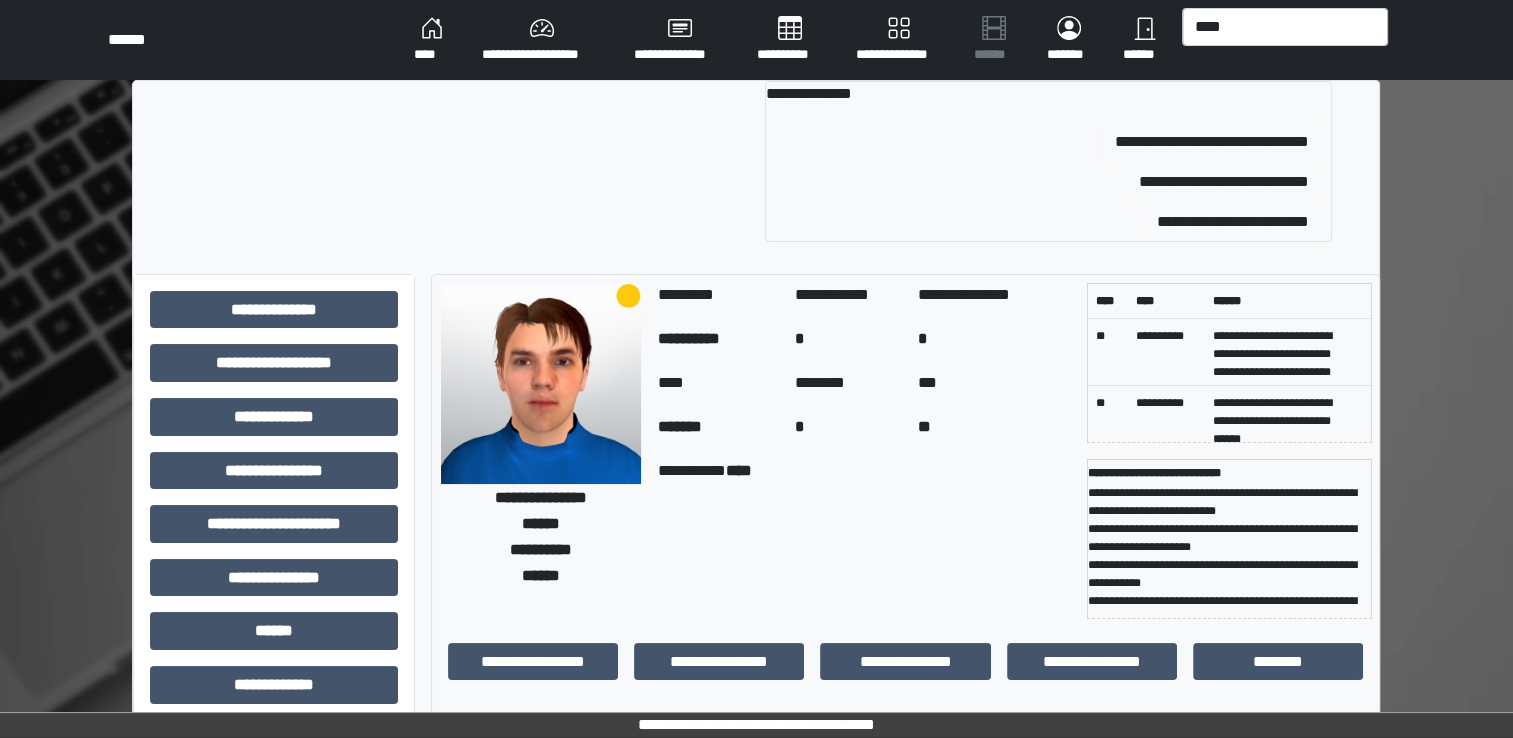 type 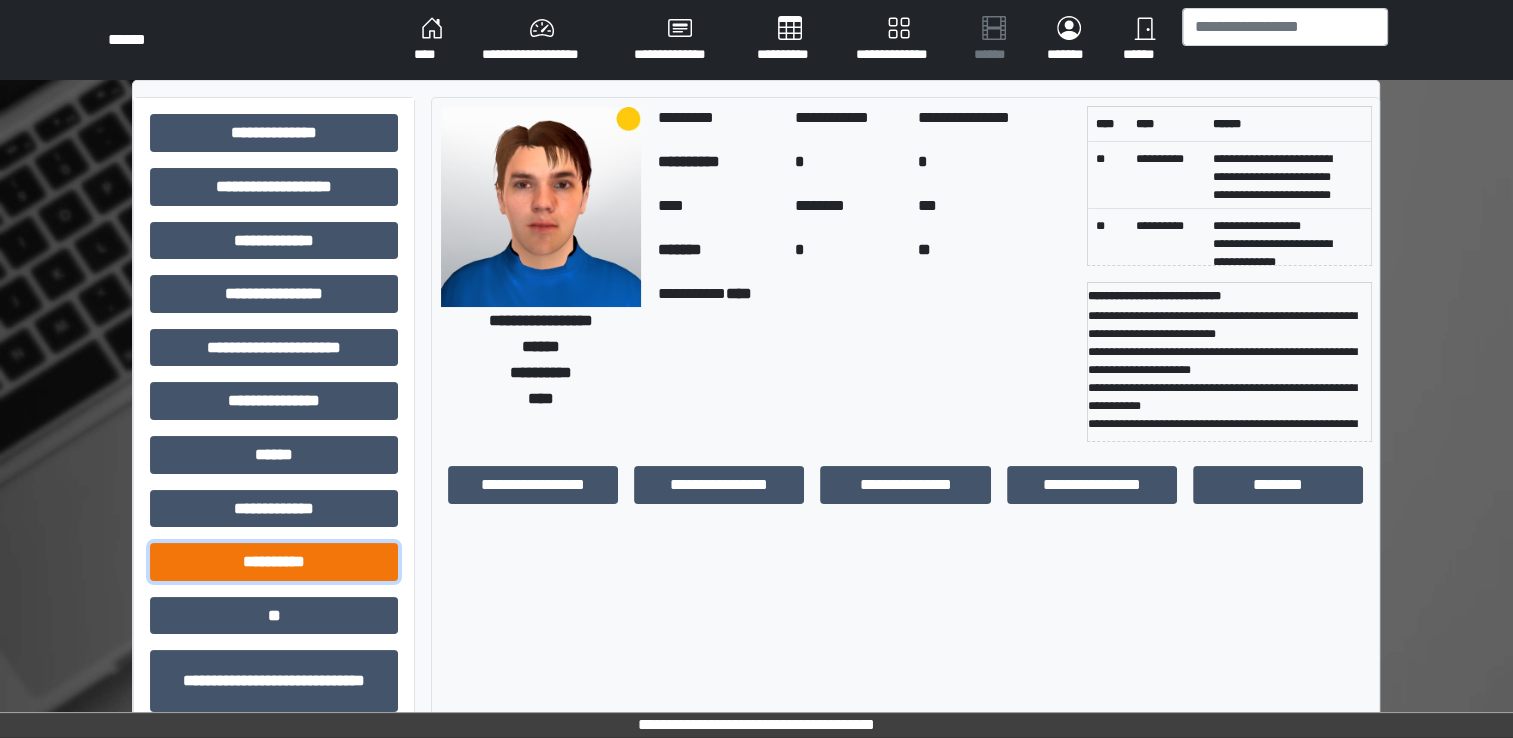 click on "**********" at bounding box center (274, 562) 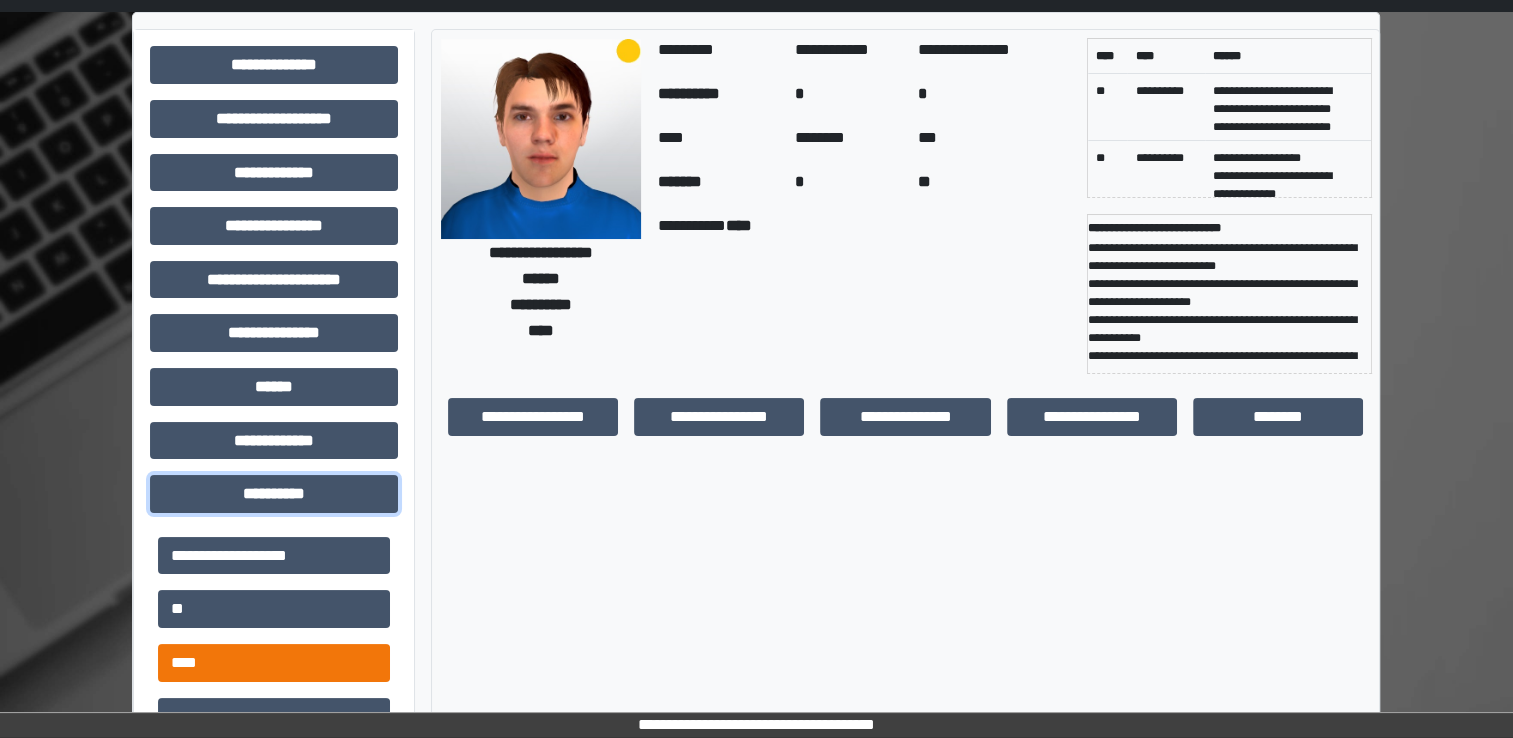 scroll, scrollTop: 300, scrollLeft: 0, axis: vertical 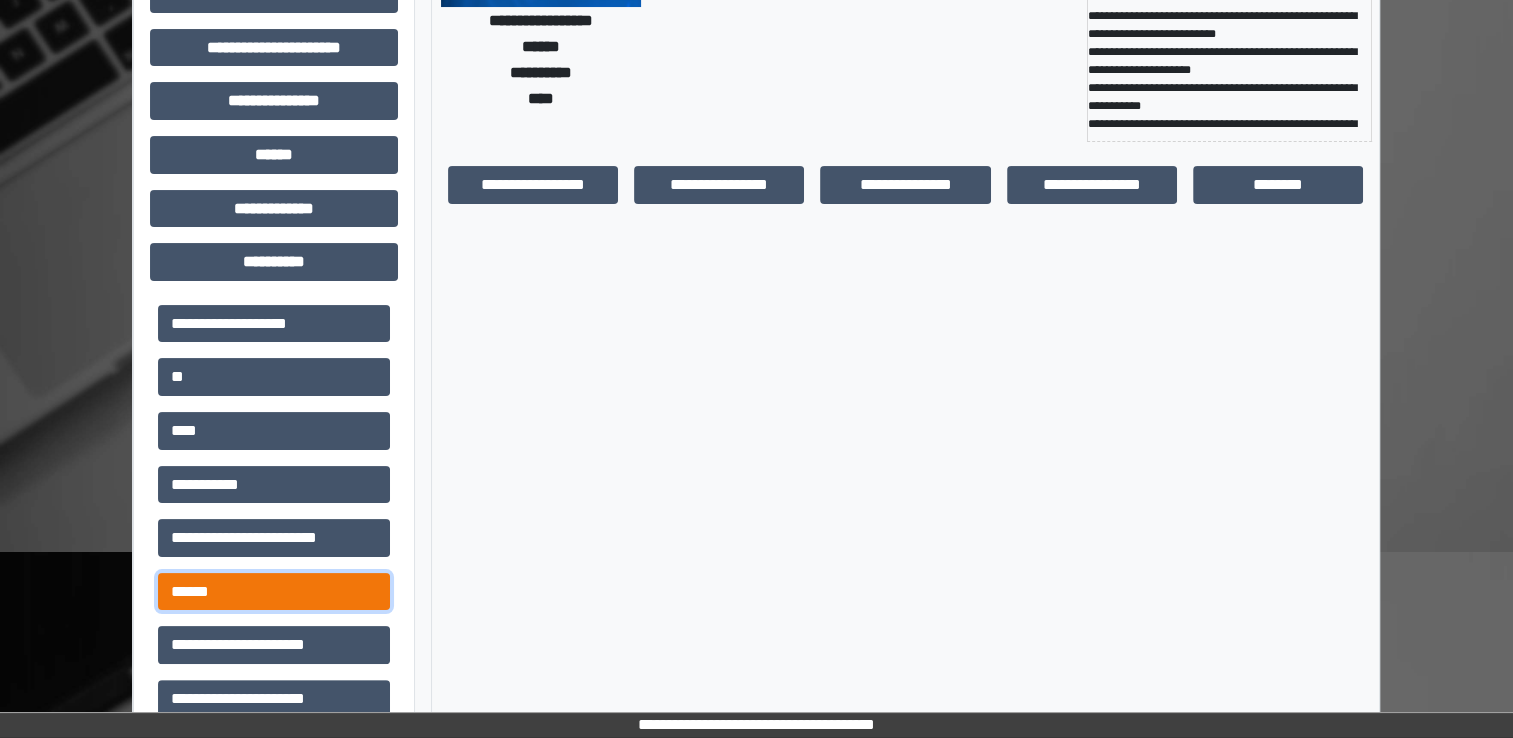 click on "******" at bounding box center [274, 592] 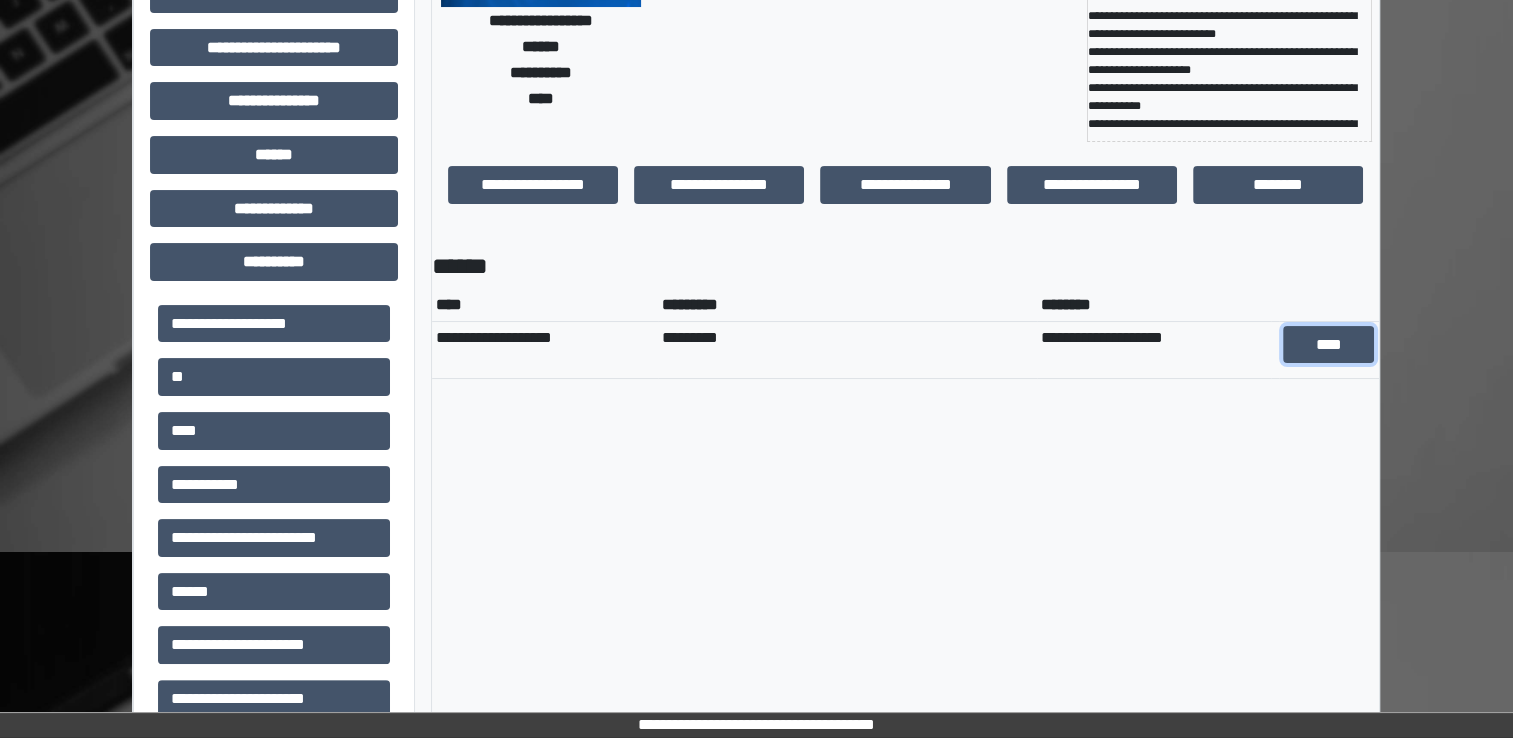 click on "****" at bounding box center [1328, 345] 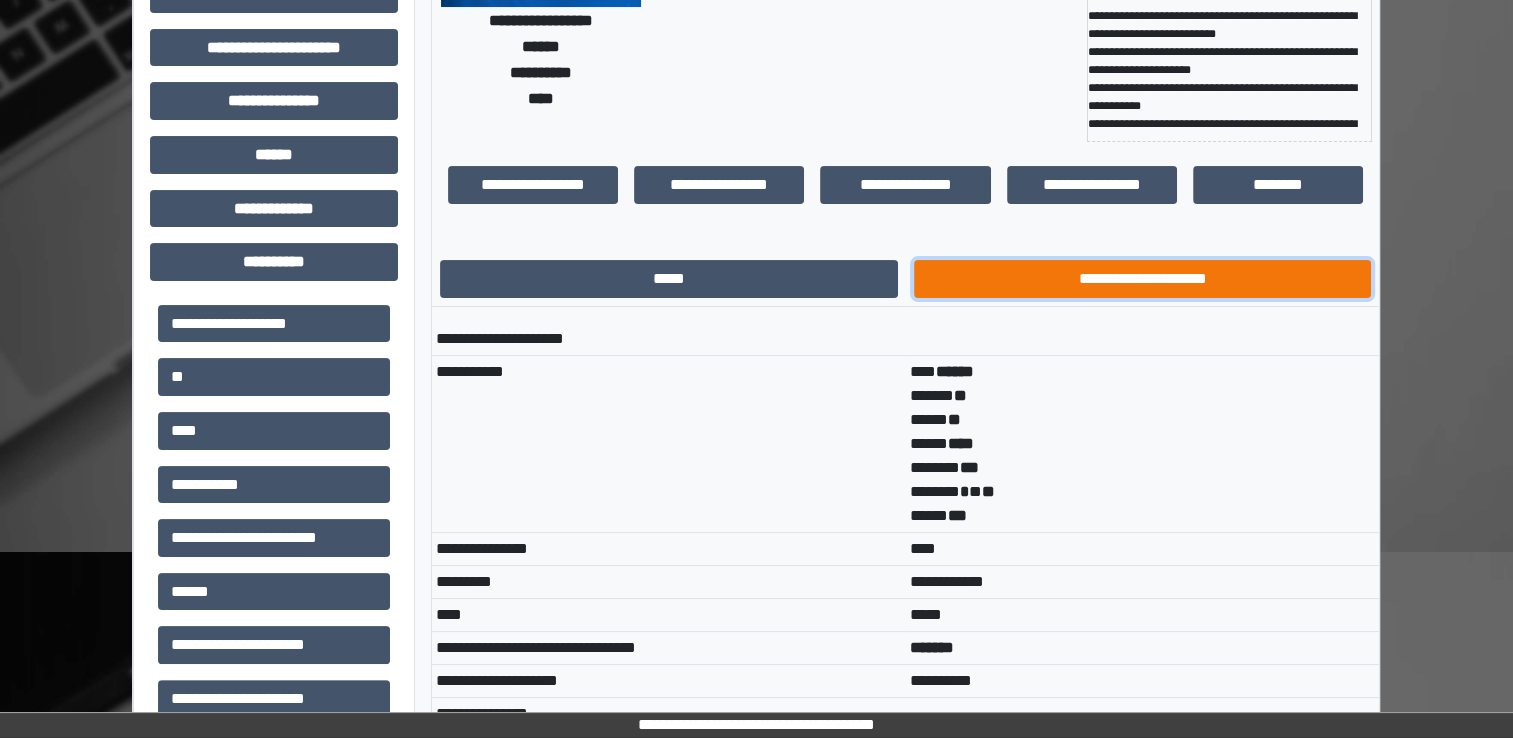 click on "**********" at bounding box center (1143, 279) 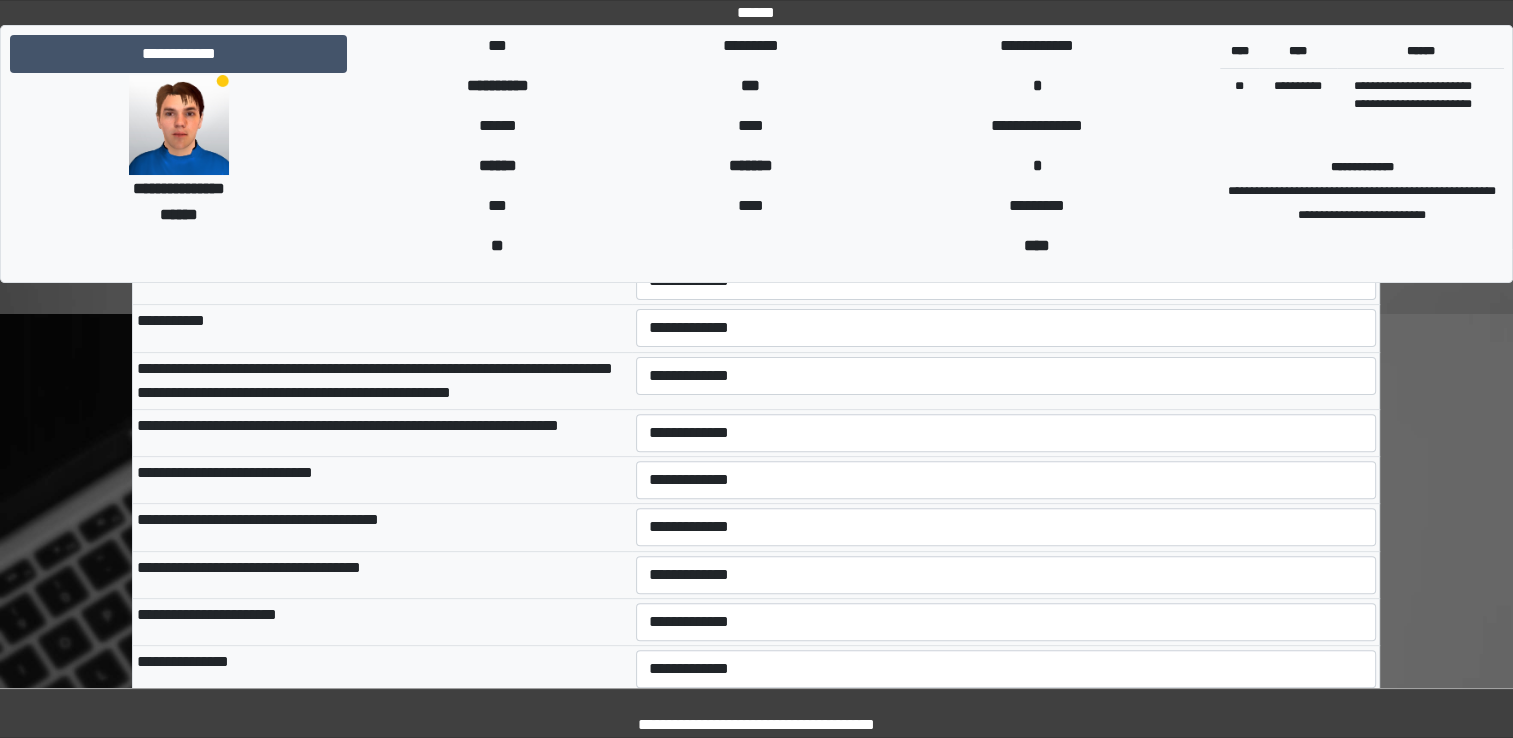 scroll, scrollTop: 530, scrollLeft: 0, axis: vertical 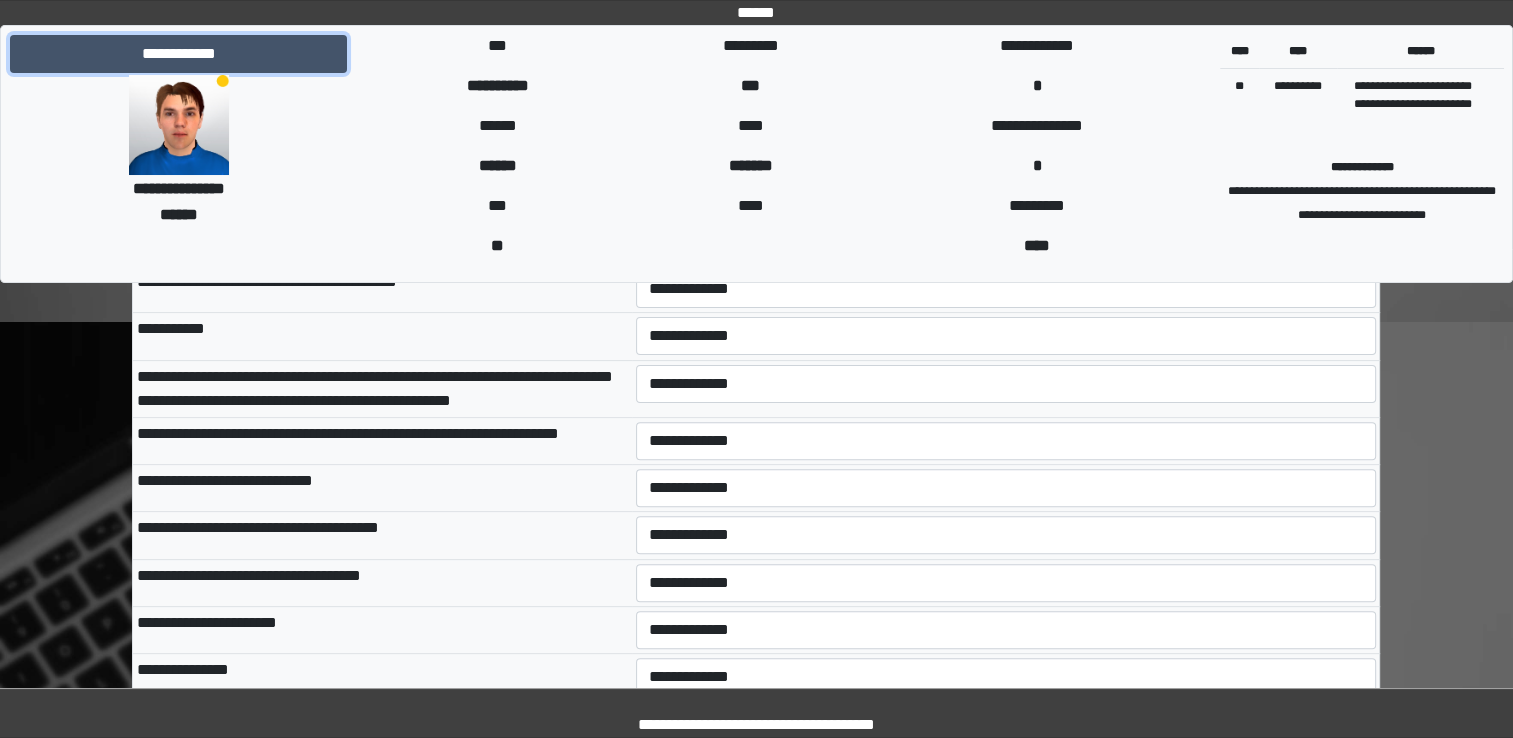 click on "**********" at bounding box center [178, 54] 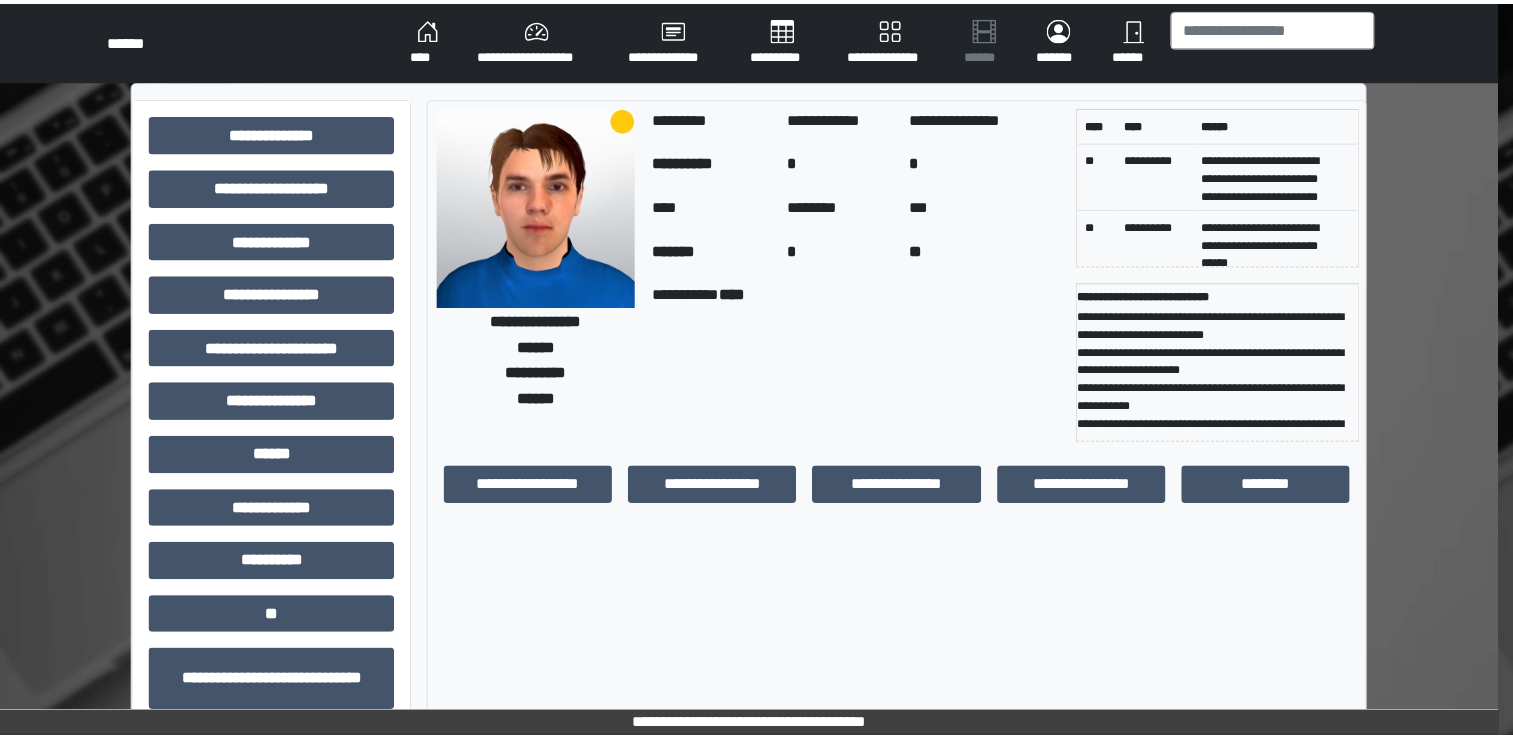 scroll, scrollTop: 0, scrollLeft: 0, axis: both 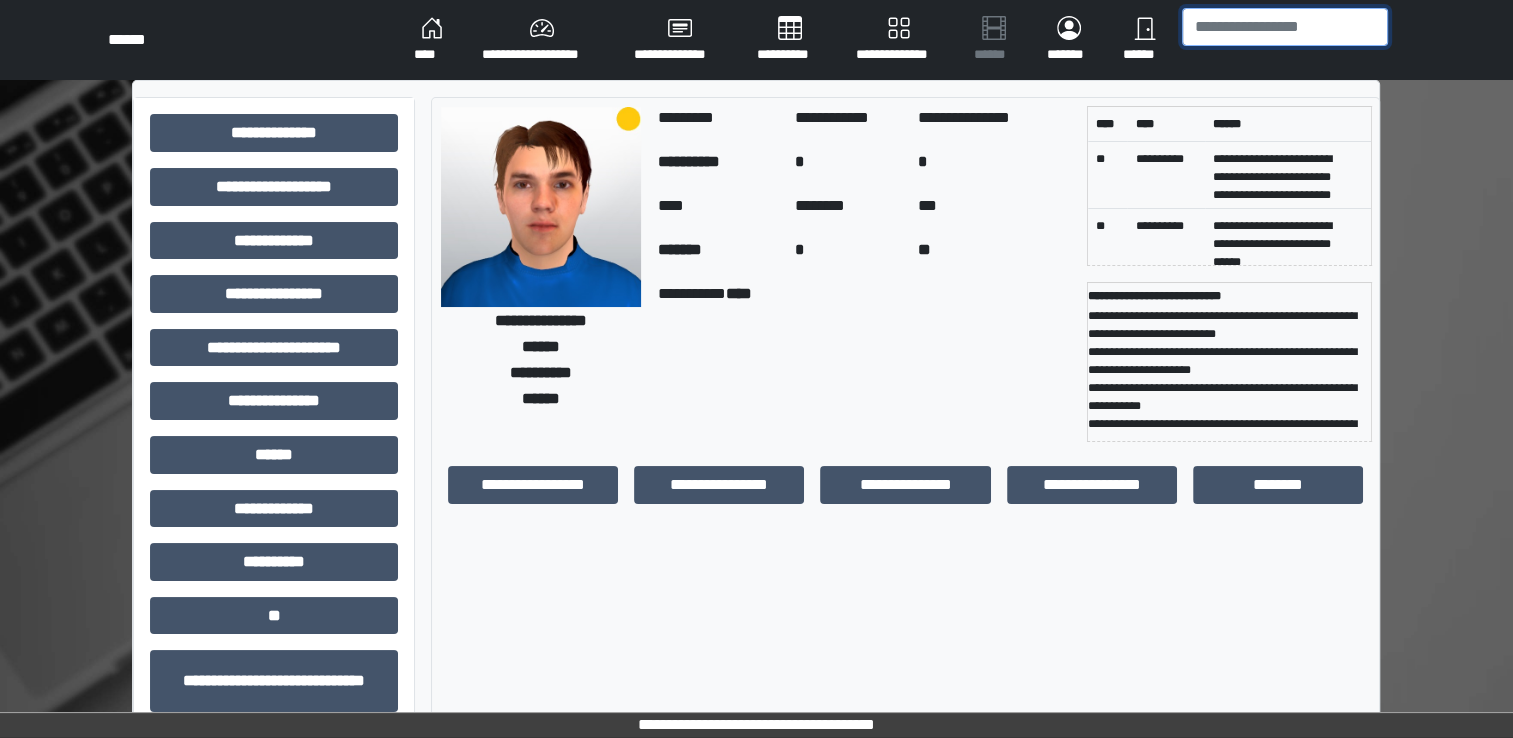click at bounding box center (1285, 27) 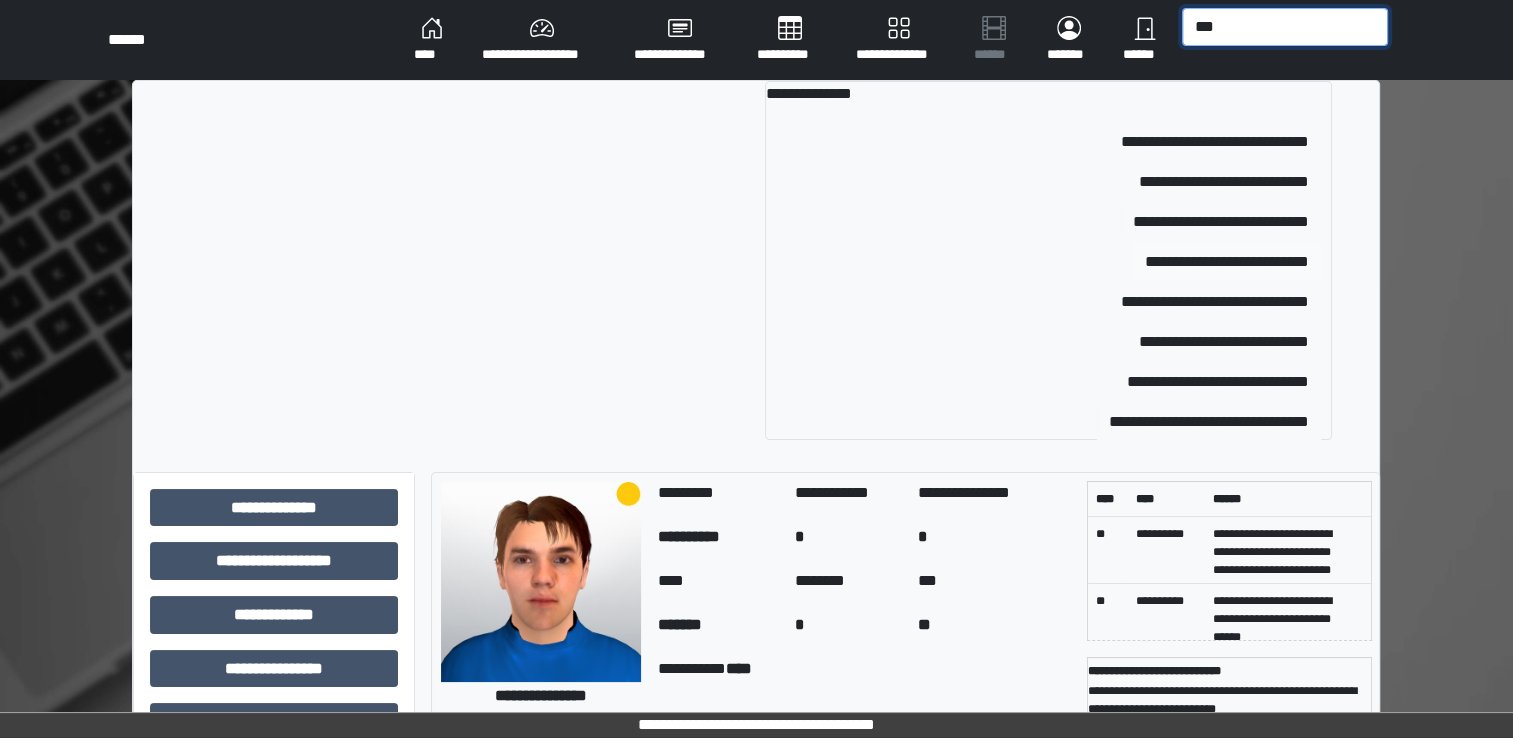 type on "***" 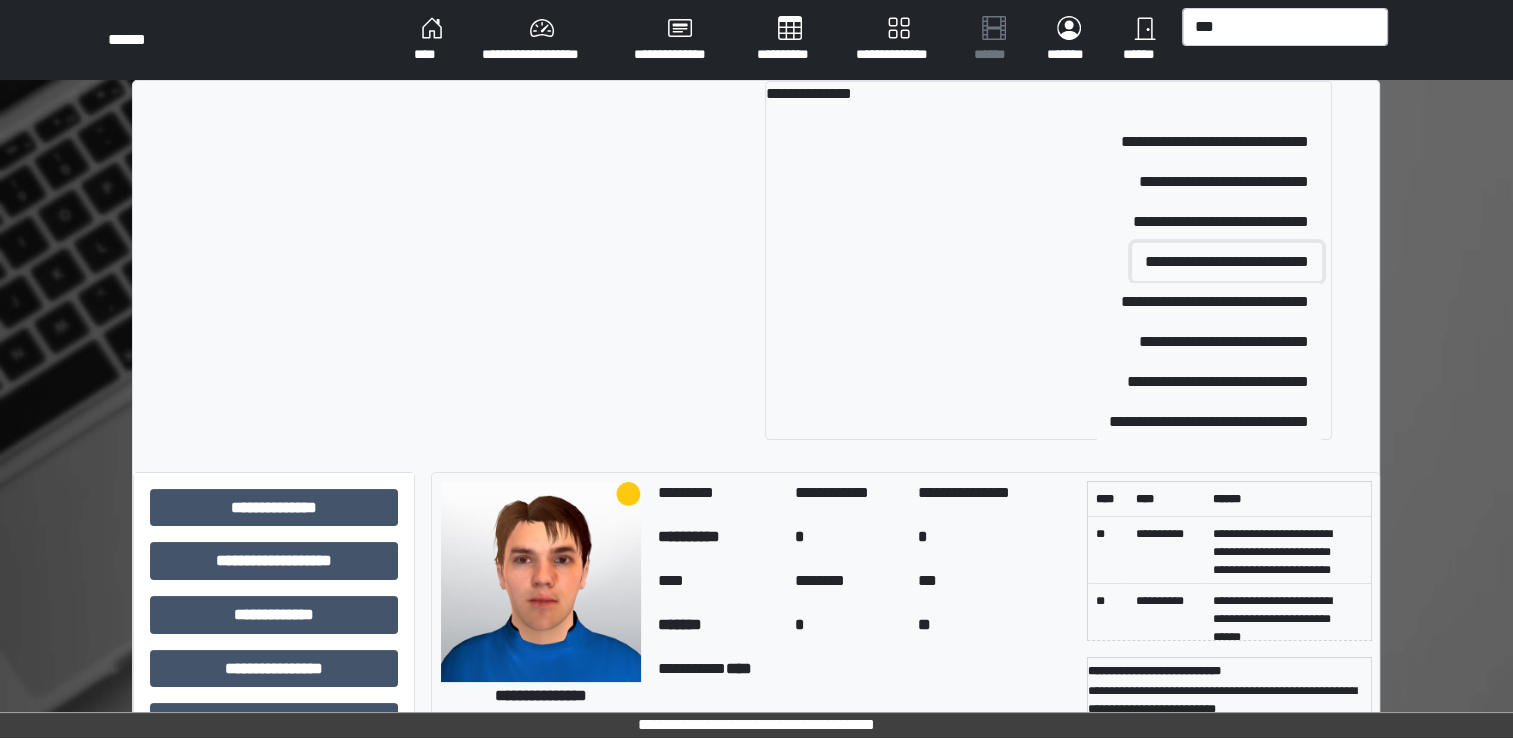 click on "**********" at bounding box center (1227, 262) 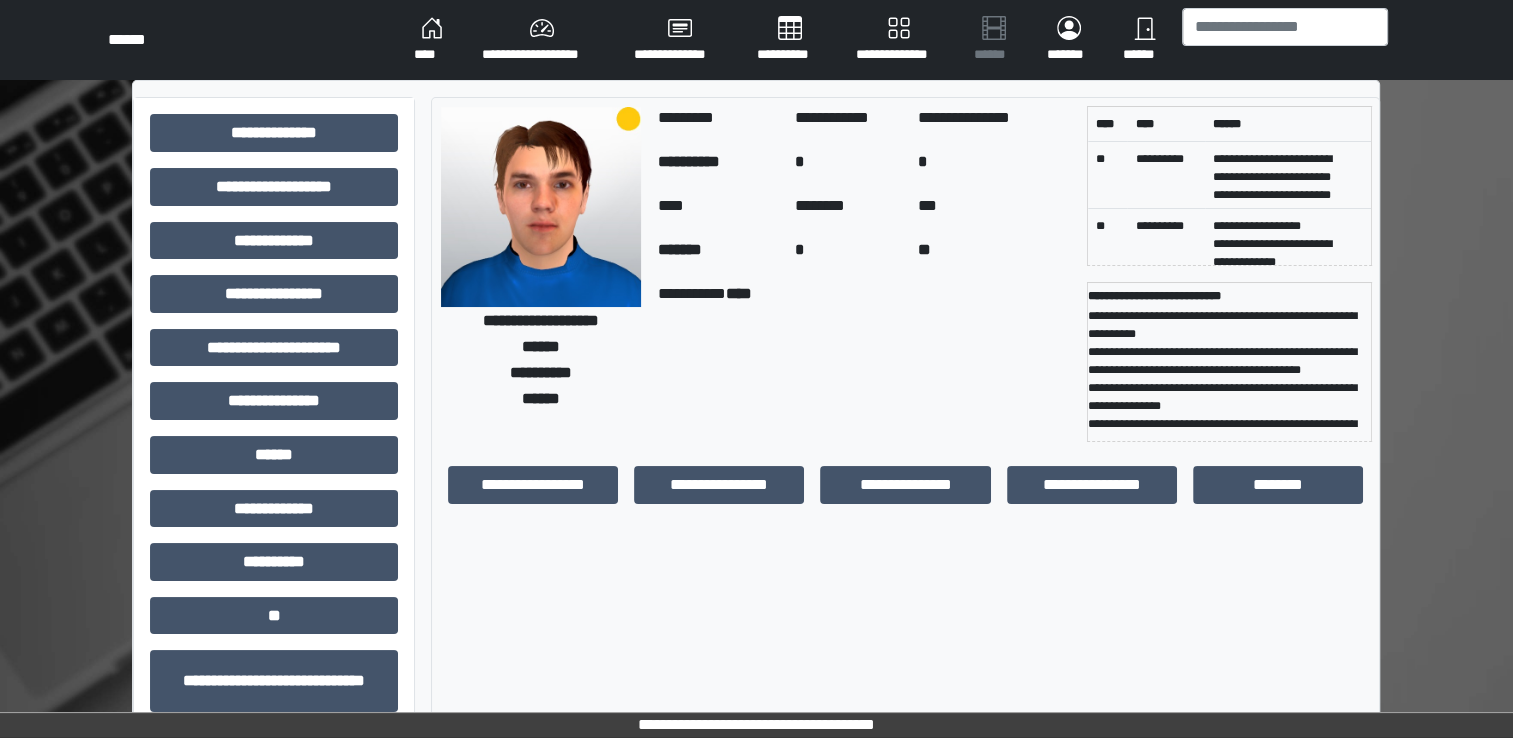 click on "**********" at bounding box center (756, 40) 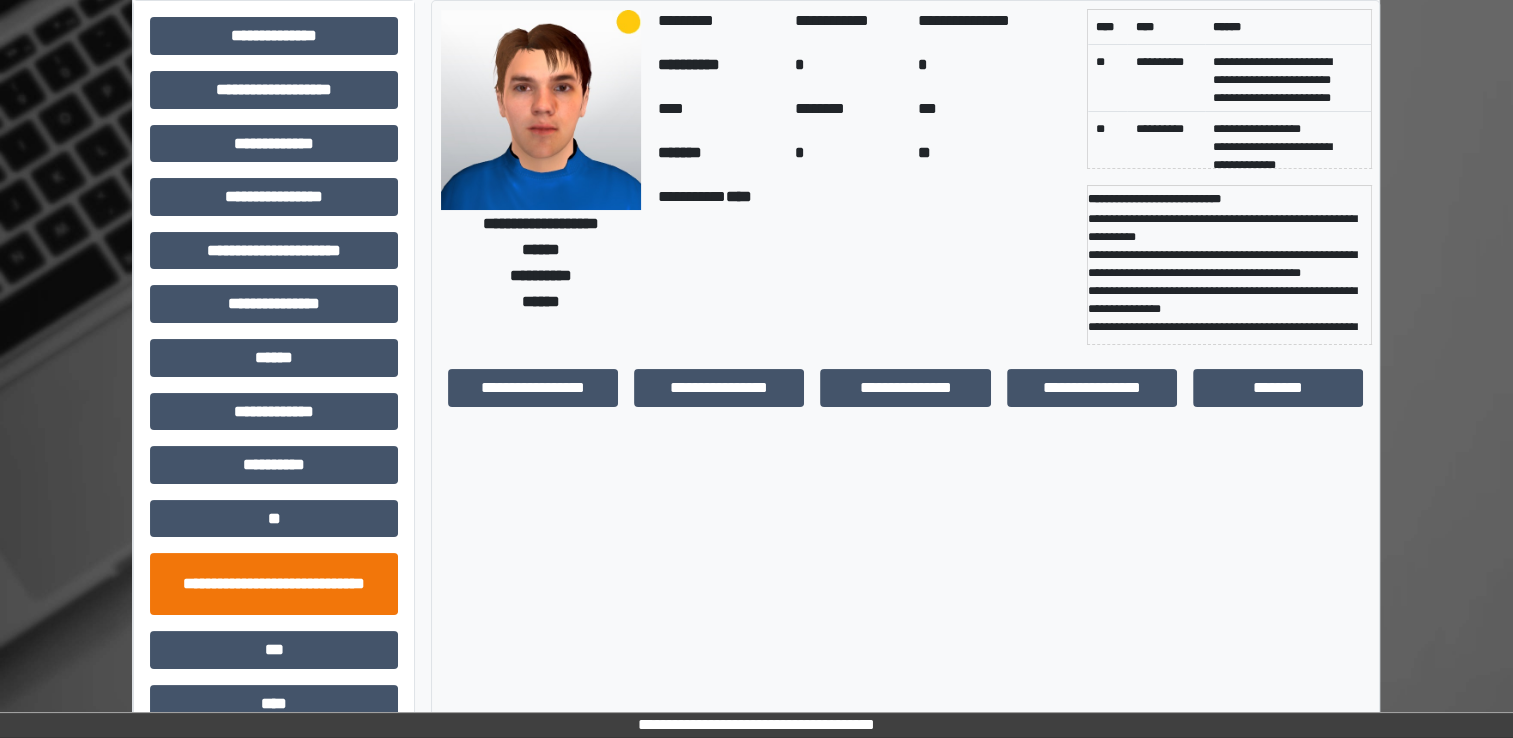 scroll, scrollTop: 184, scrollLeft: 0, axis: vertical 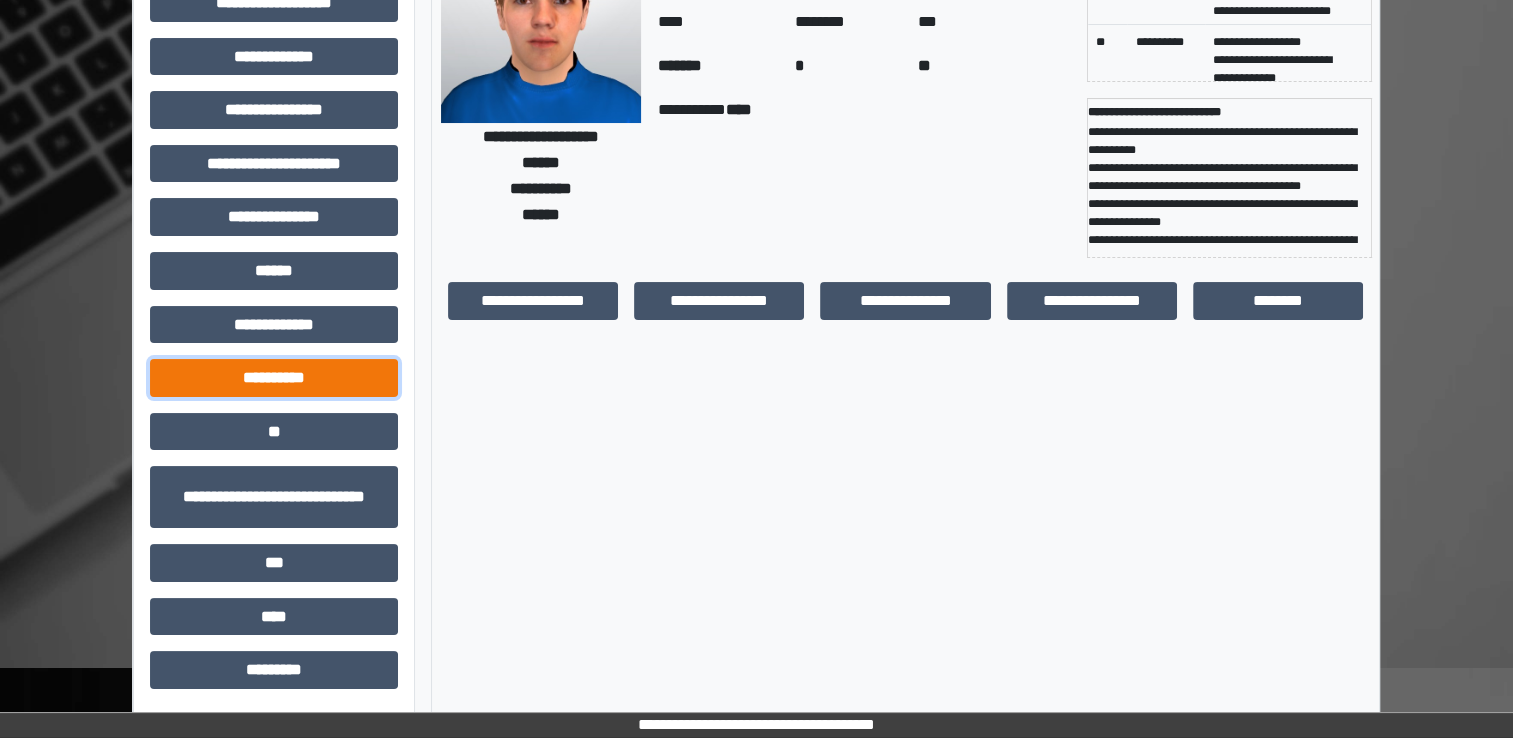click on "**********" at bounding box center (274, 378) 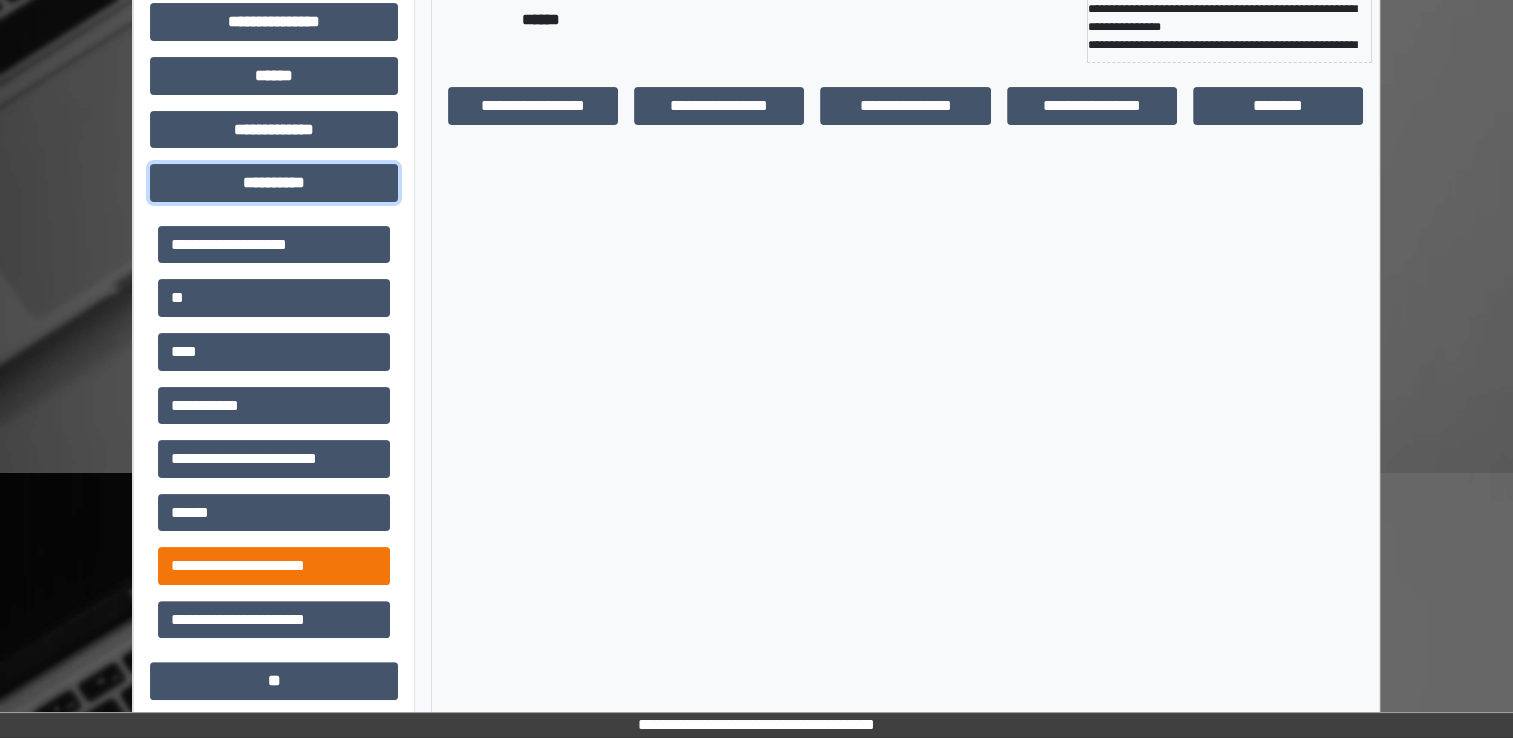 scroll, scrollTop: 384, scrollLeft: 0, axis: vertical 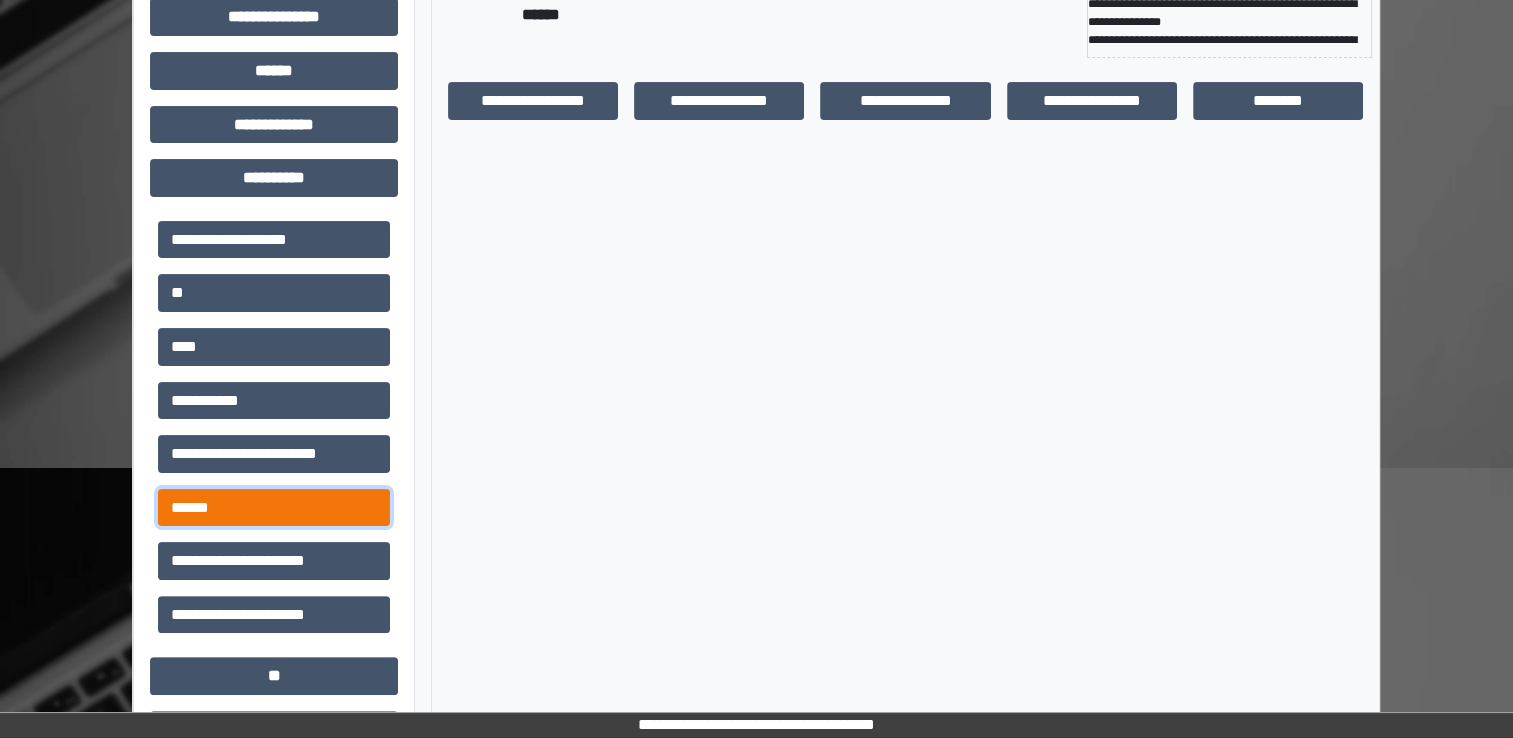 click on "******" at bounding box center [274, 508] 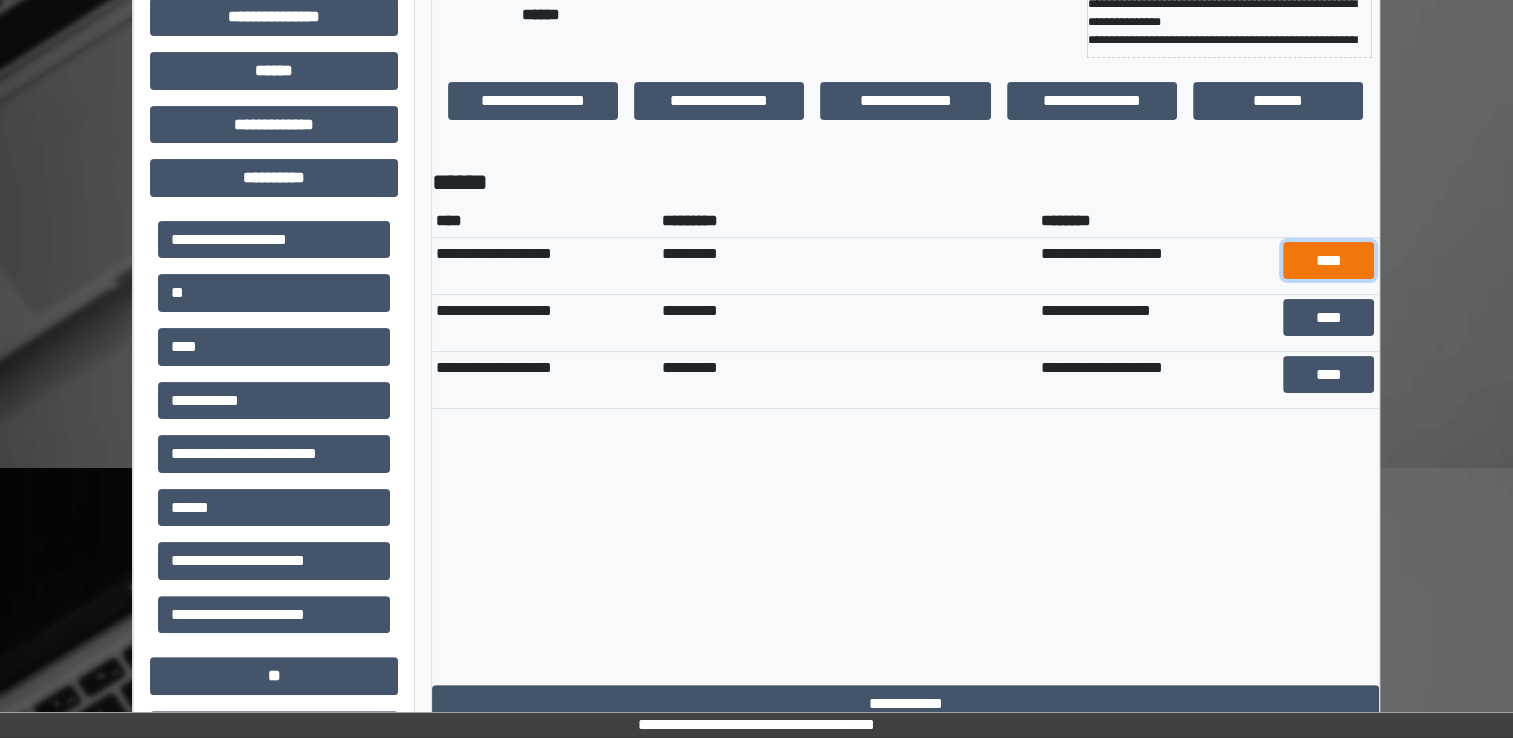 click on "****" at bounding box center (1328, 261) 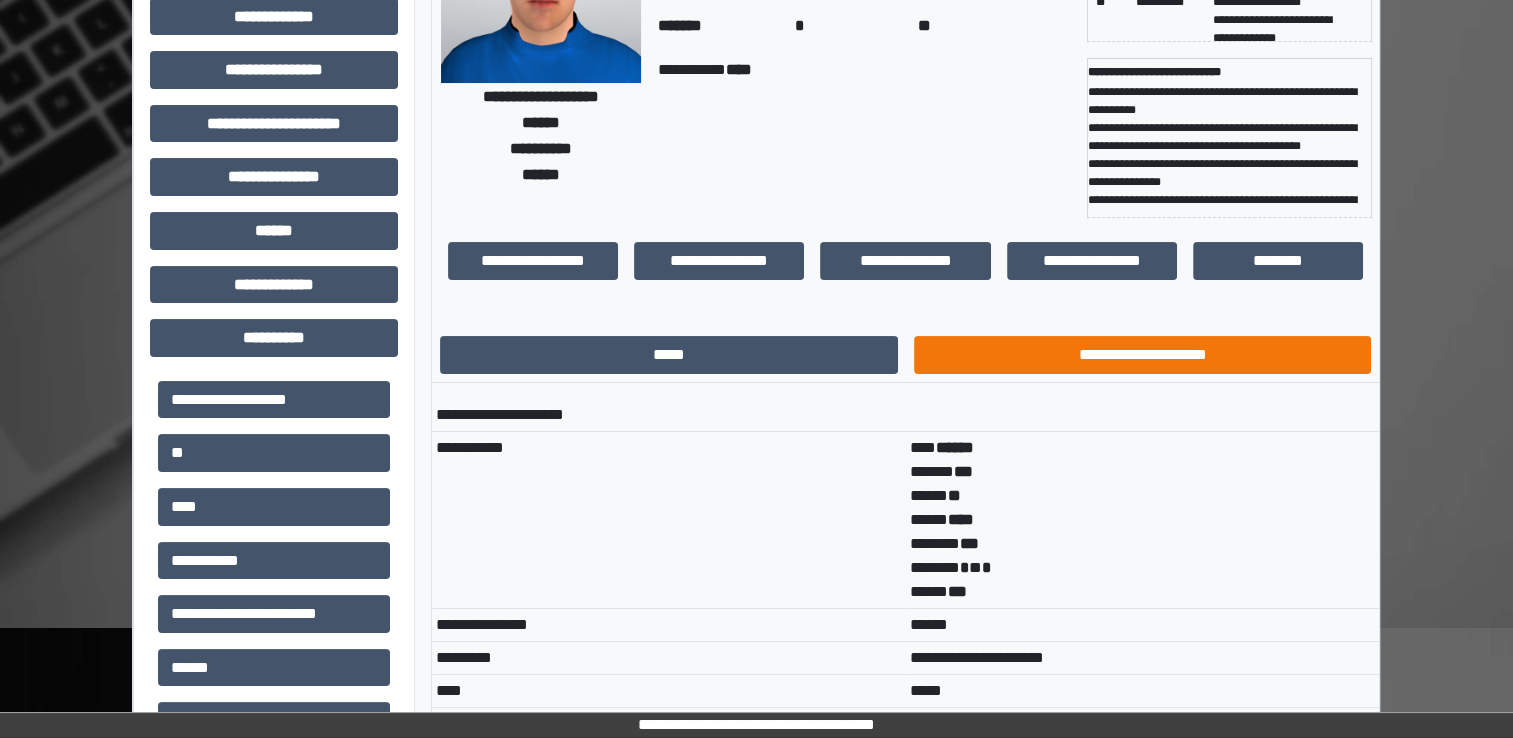 scroll, scrollTop: 0, scrollLeft: 0, axis: both 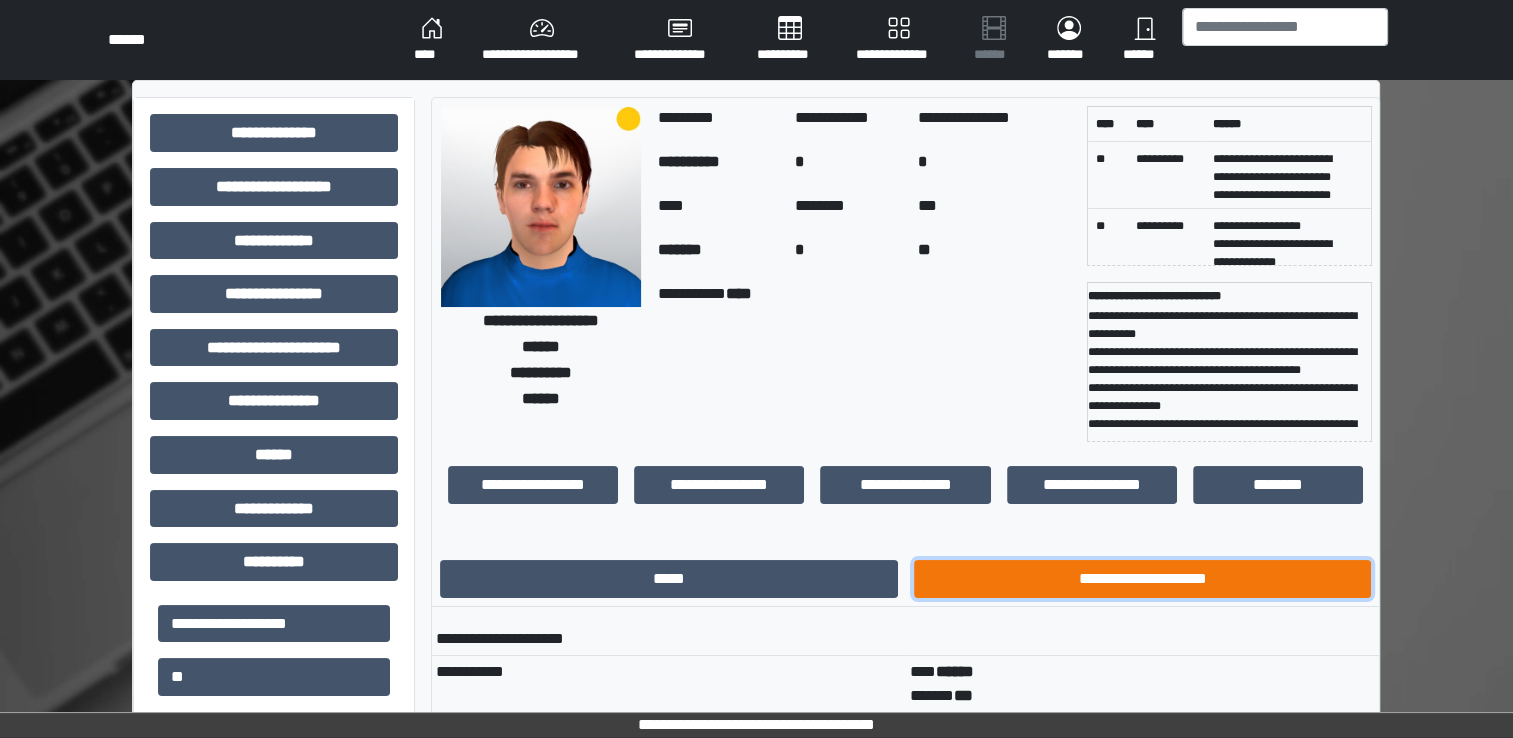 click on "**********" at bounding box center (1143, 579) 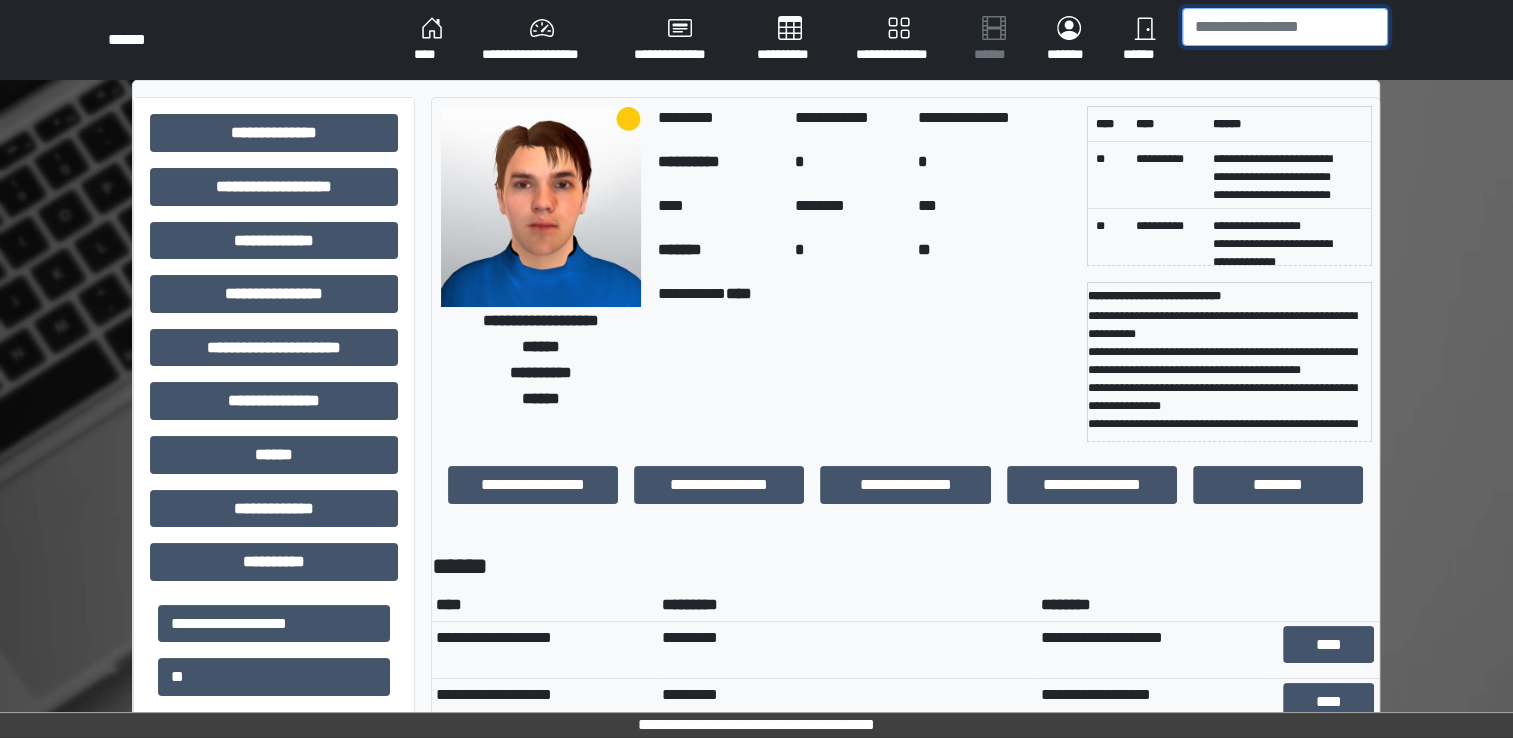 click at bounding box center (1285, 27) 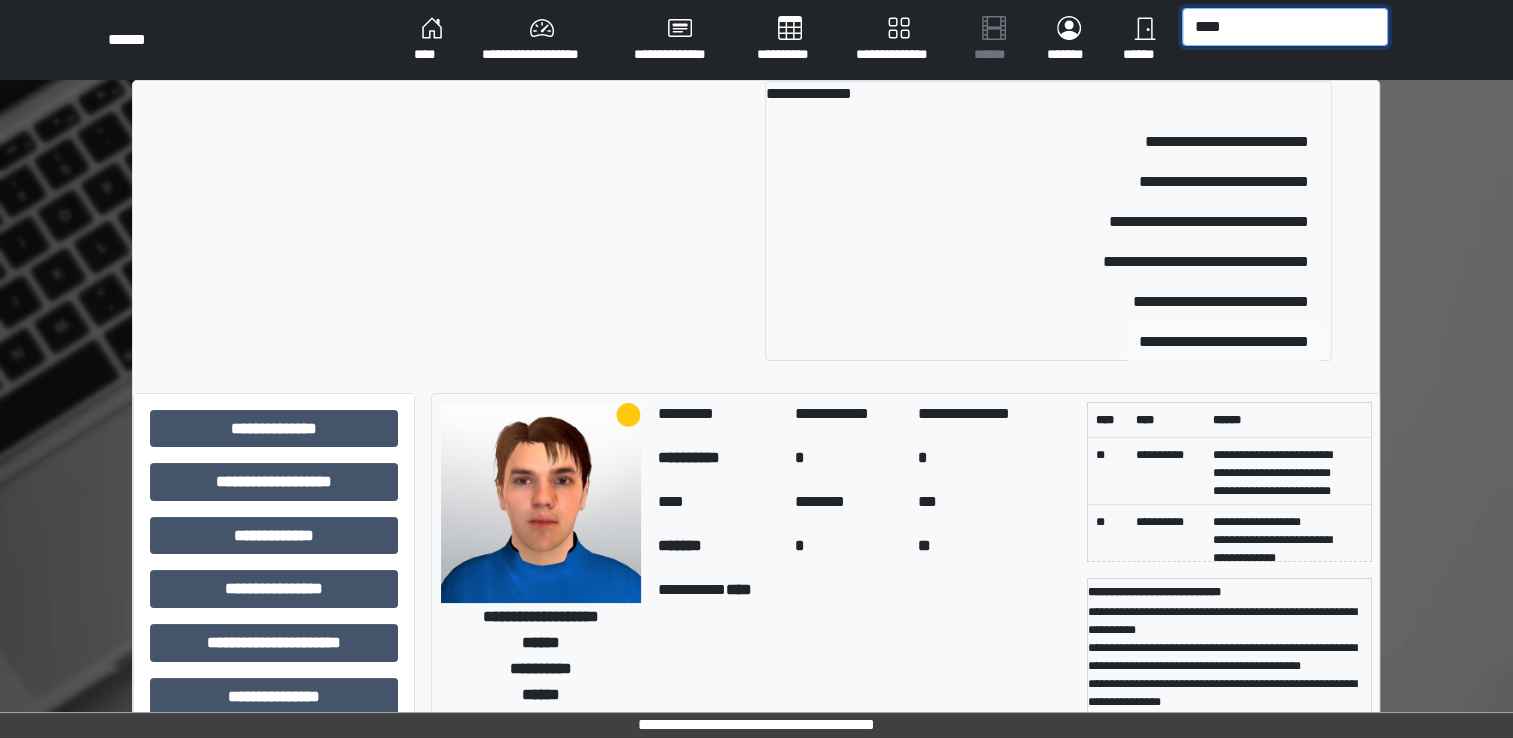 type on "****" 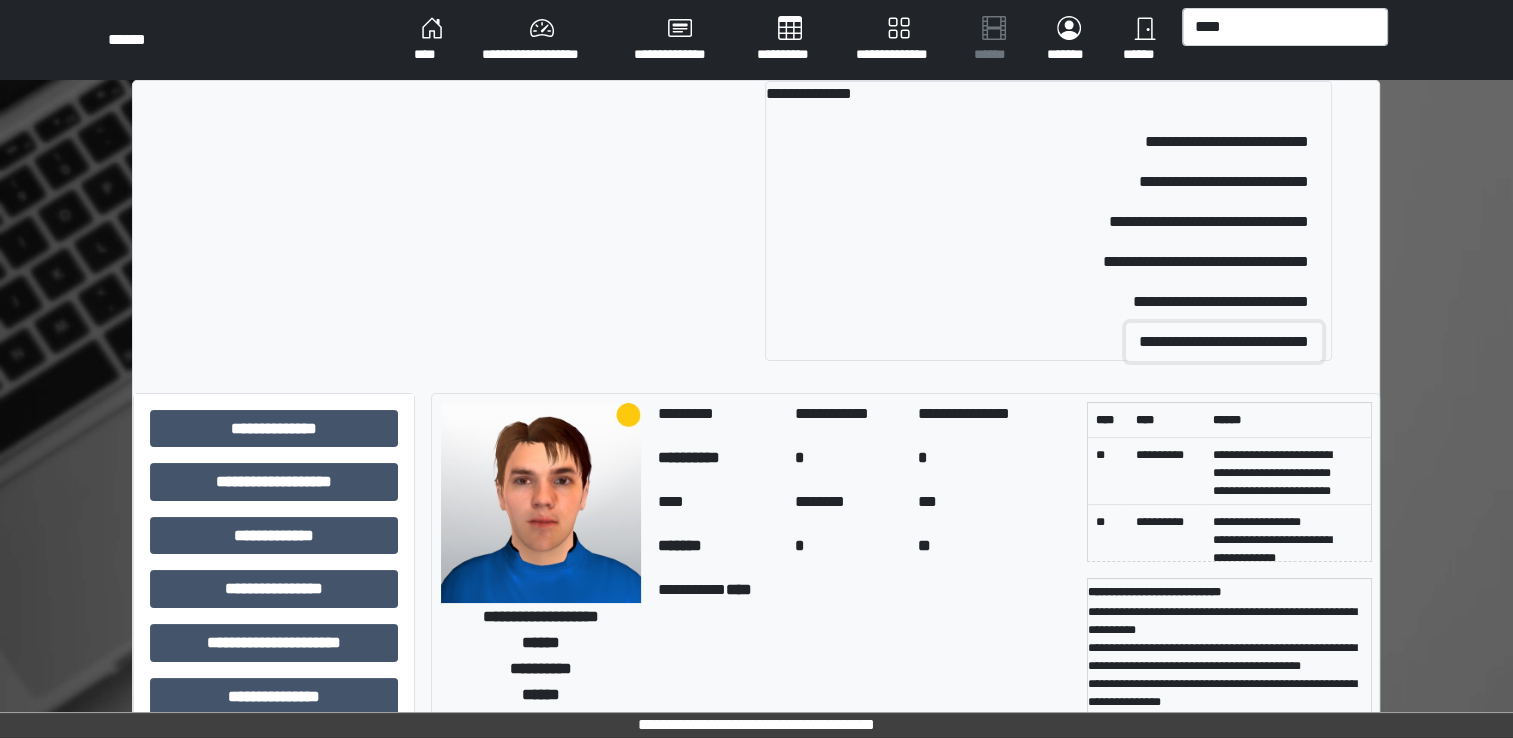 click on "**********" at bounding box center (1224, 342) 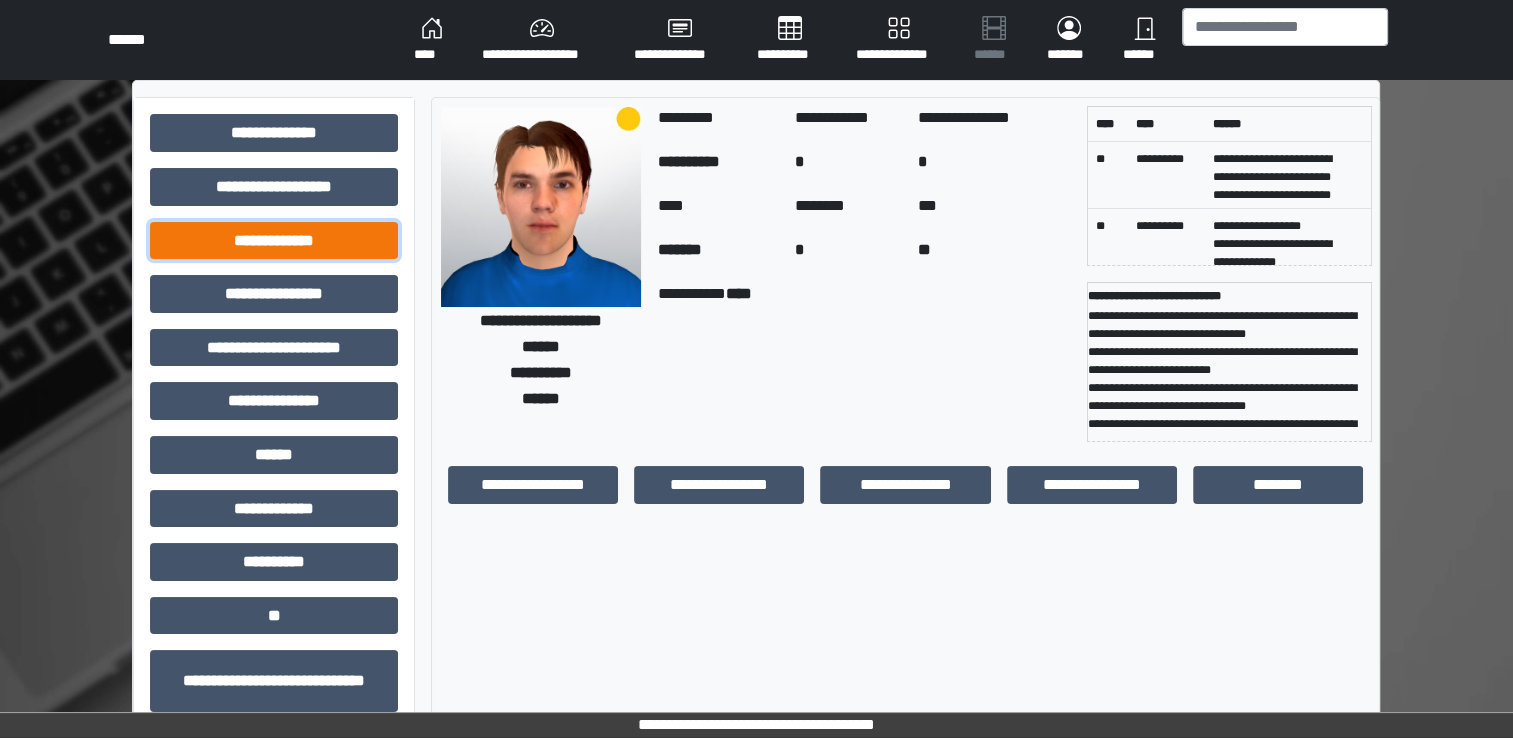 click on "**********" at bounding box center (274, 241) 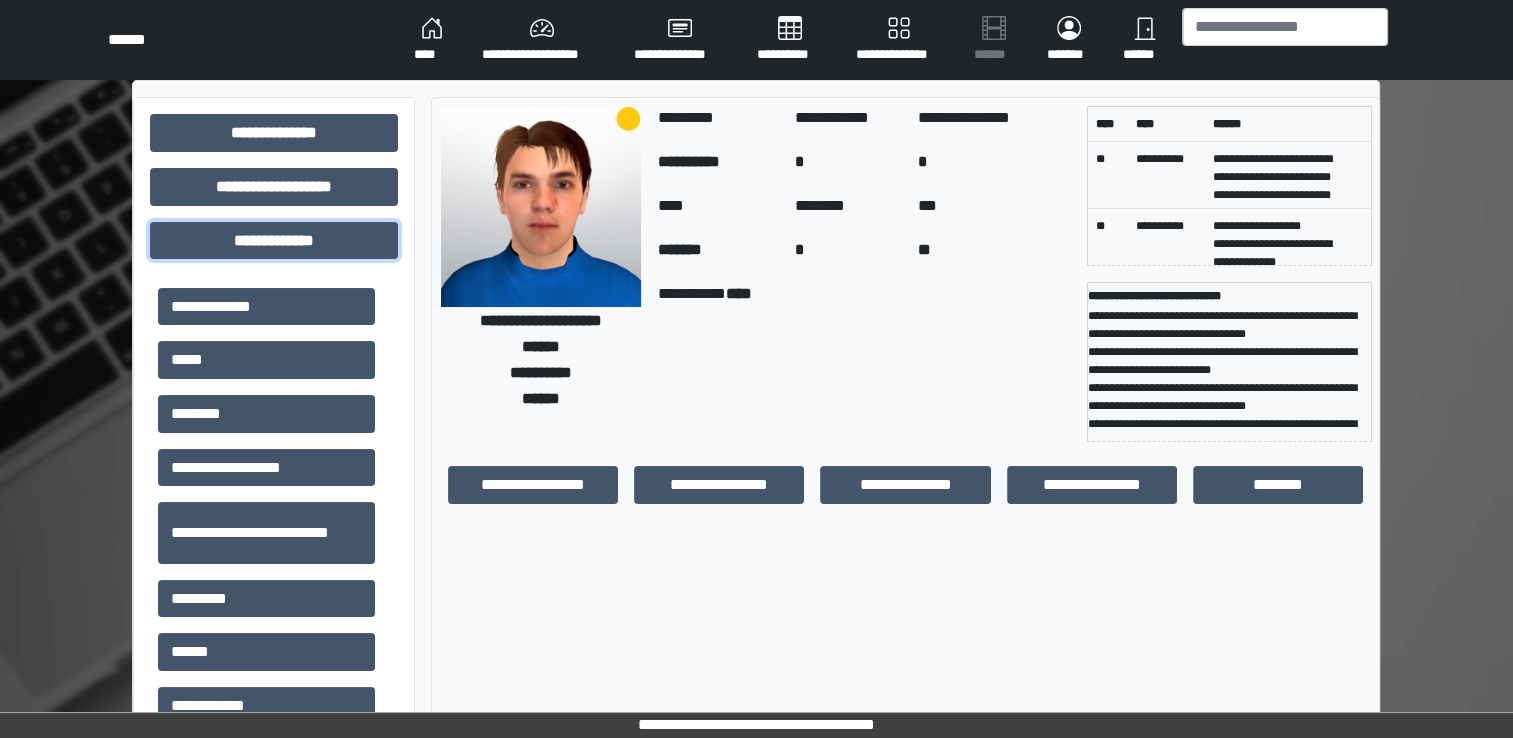 scroll, scrollTop: 300, scrollLeft: 0, axis: vertical 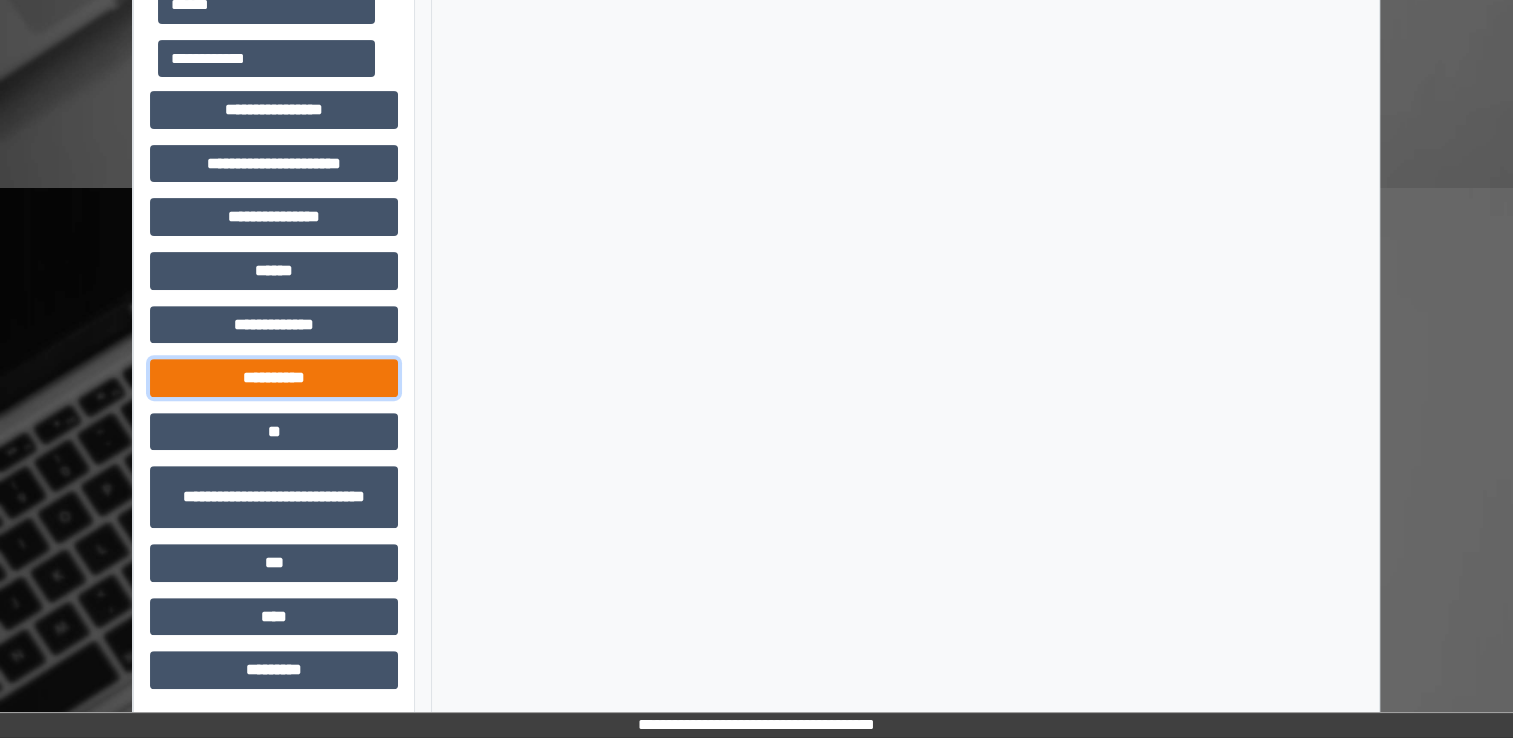 click on "**********" at bounding box center (274, 378) 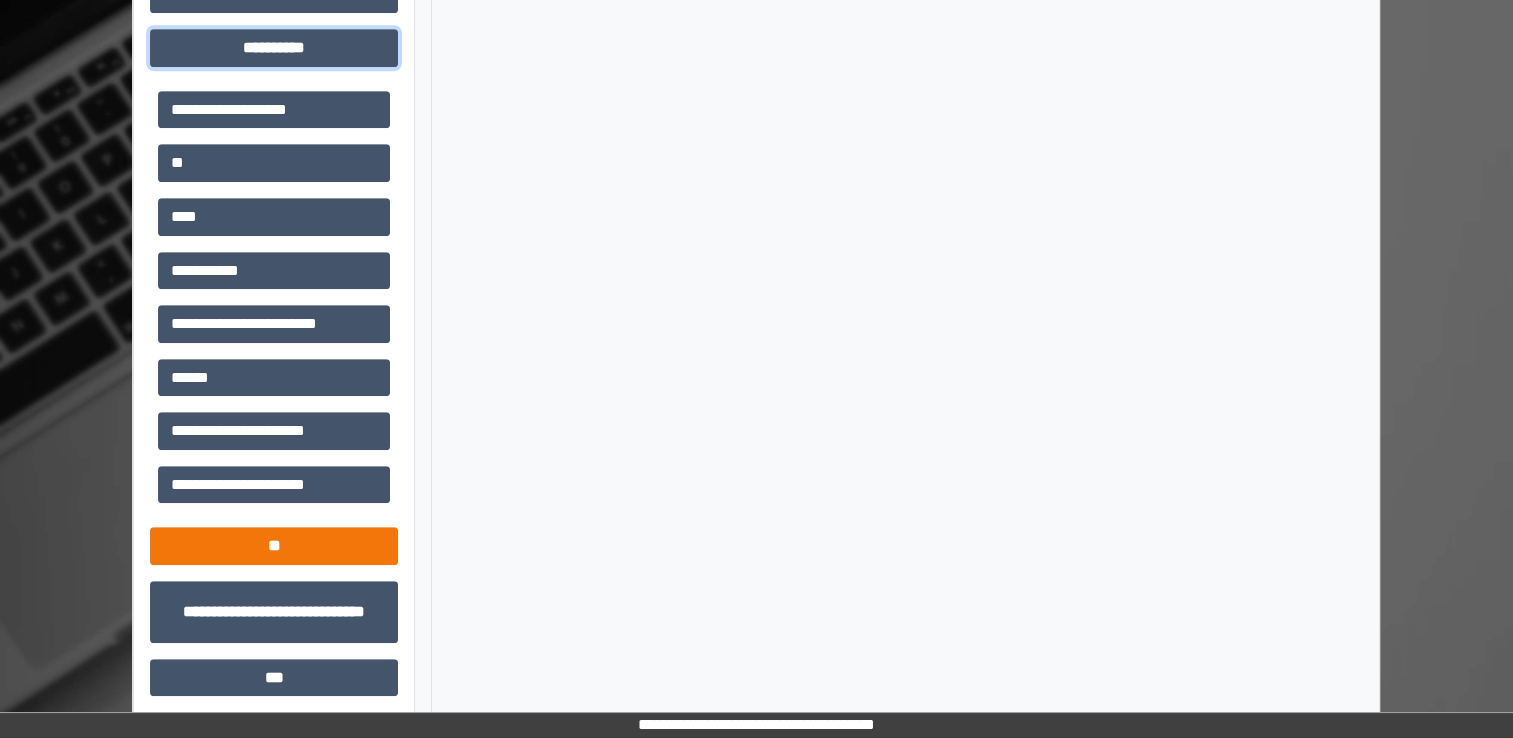 scroll, scrollTop: 1064, scrollLeft: 0, axis: vertical 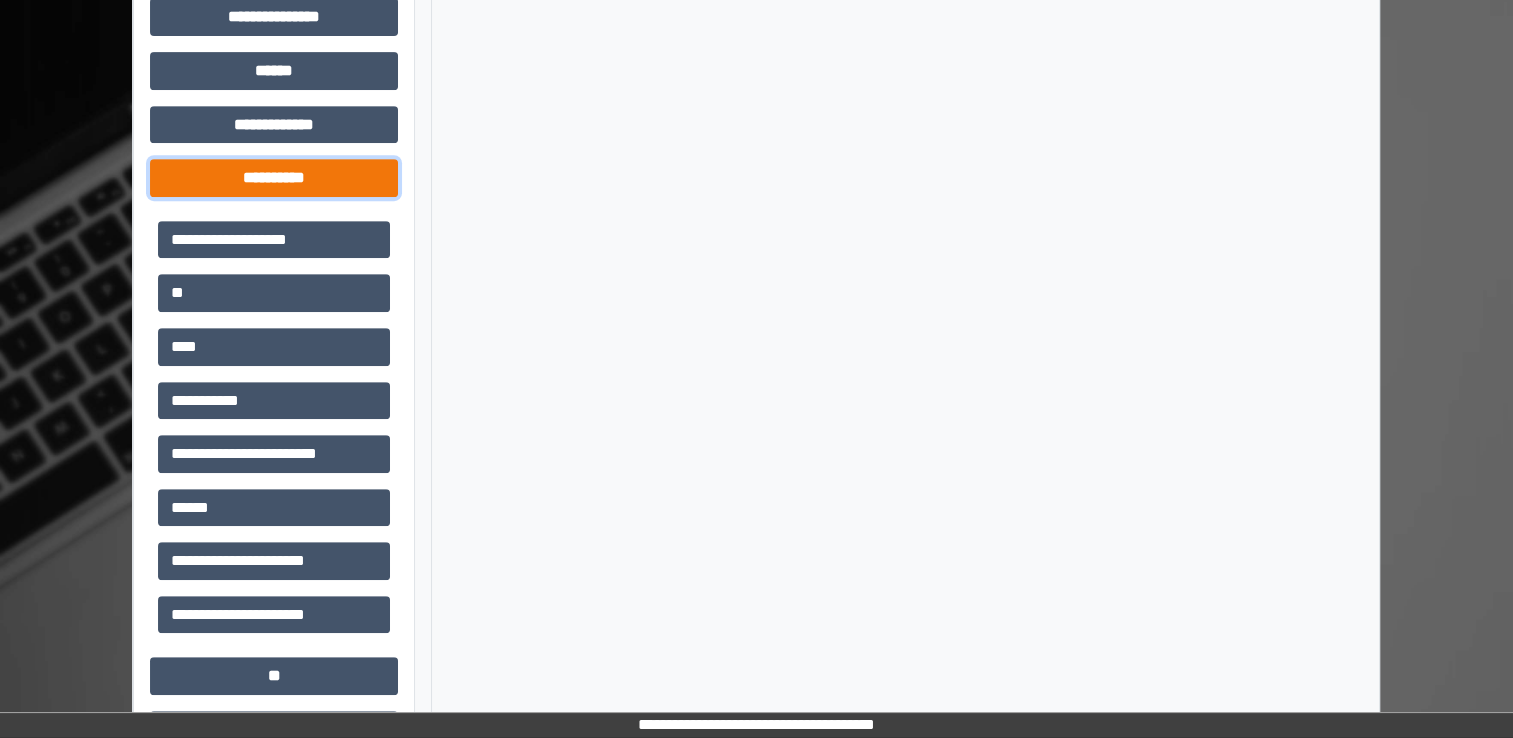 click on "**********" at bounding box center [274, 178] 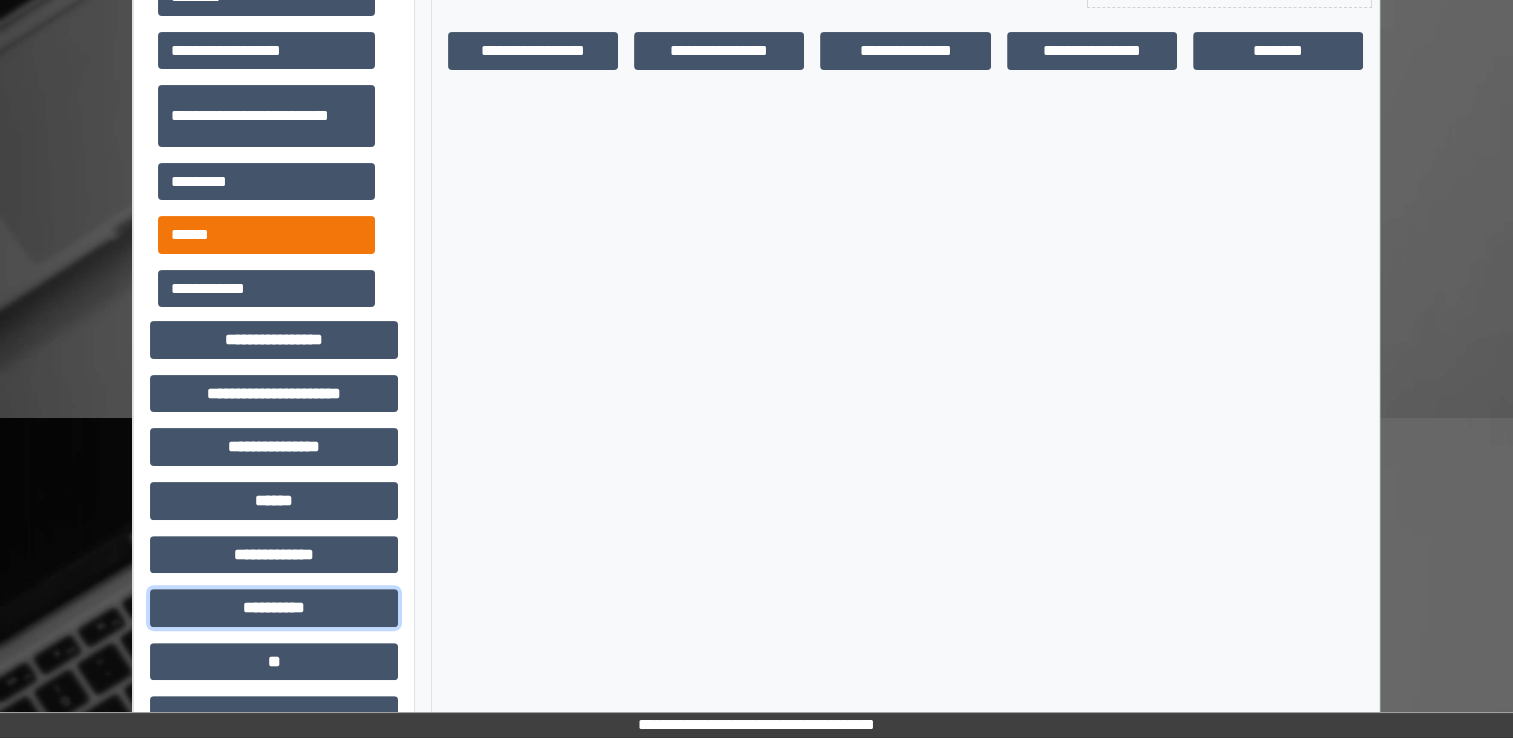scroll, scrollTop: 364, scrollLeft: 0, axis: vertical 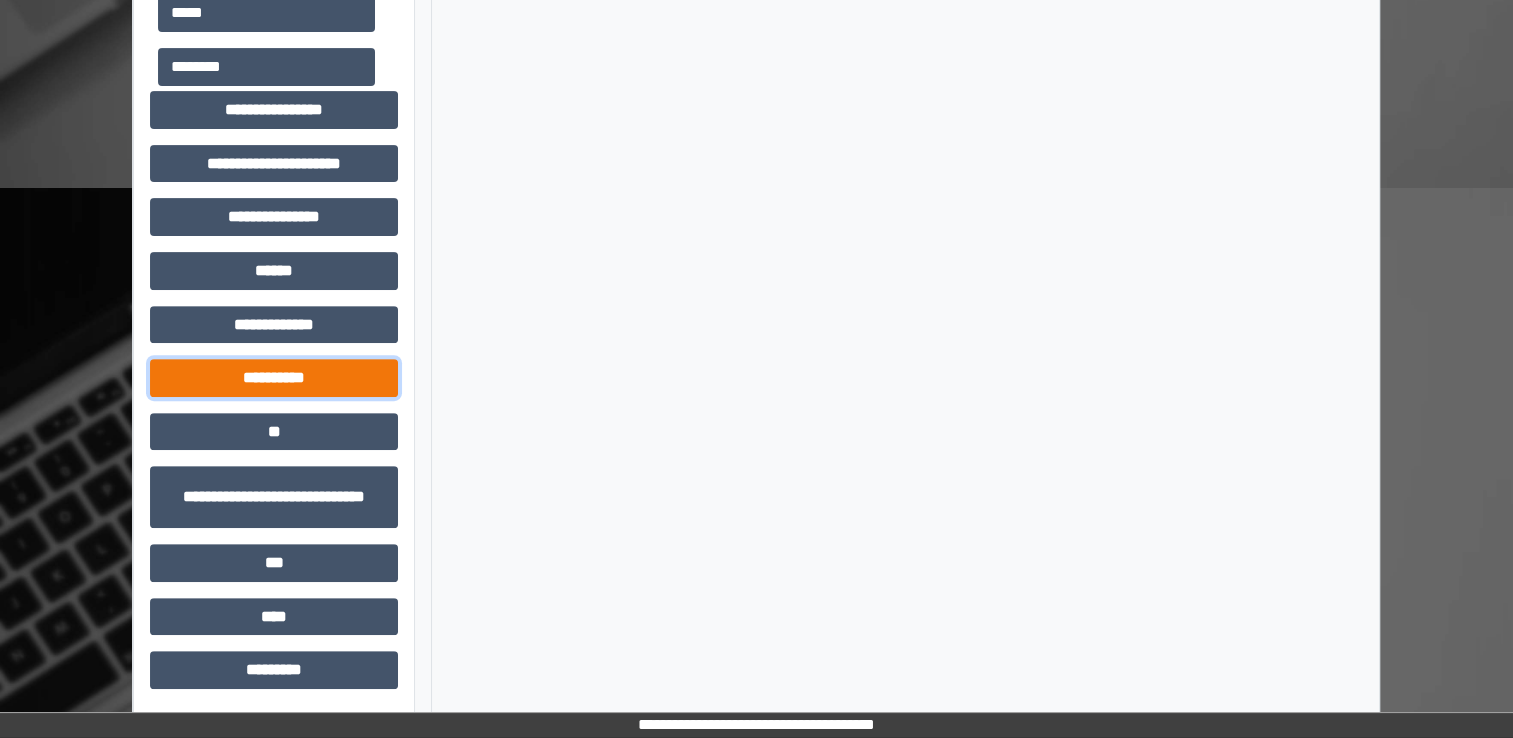 click on "**********" at bounding box center [274, 378] 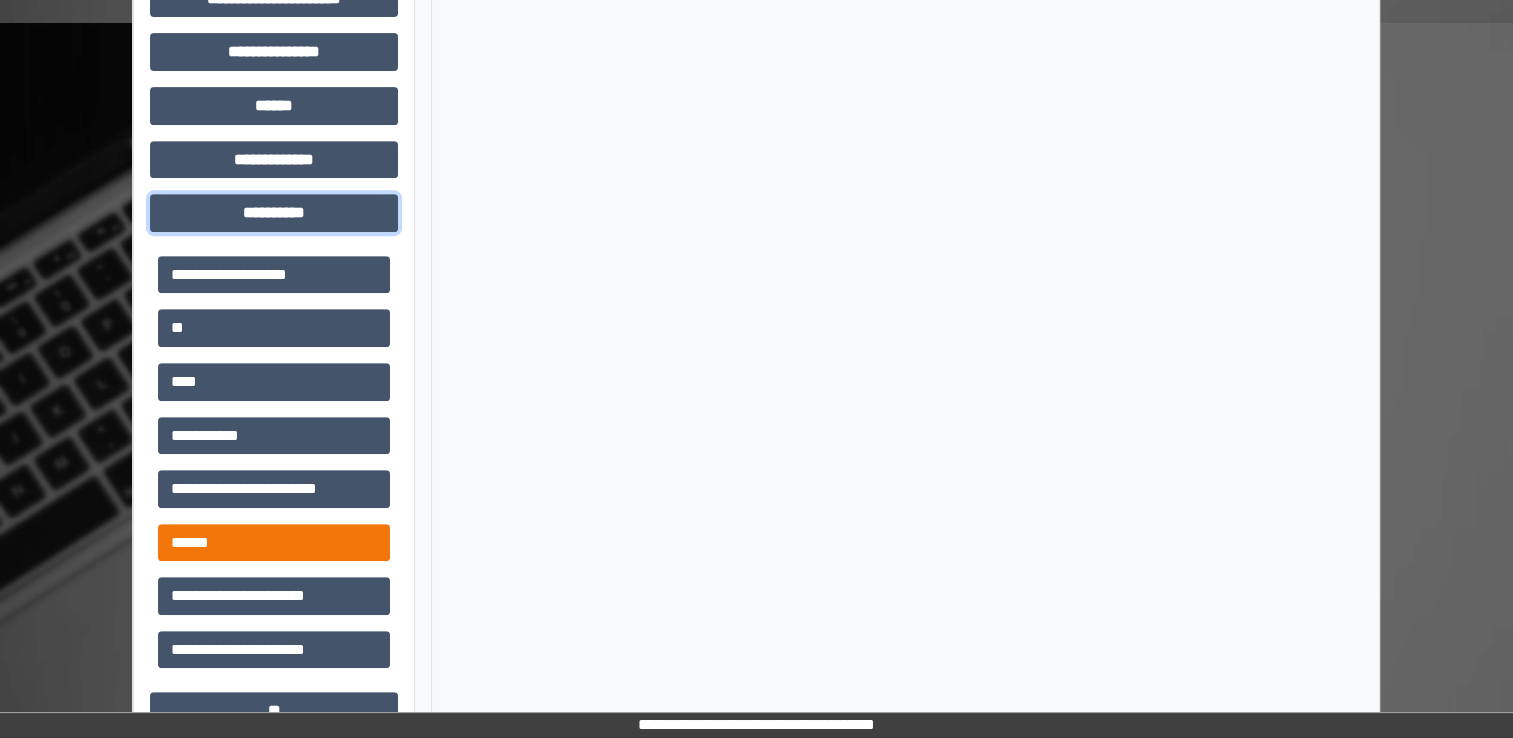 scroll, scrollTop: 864, scrollLeft: 0, axis: vertical 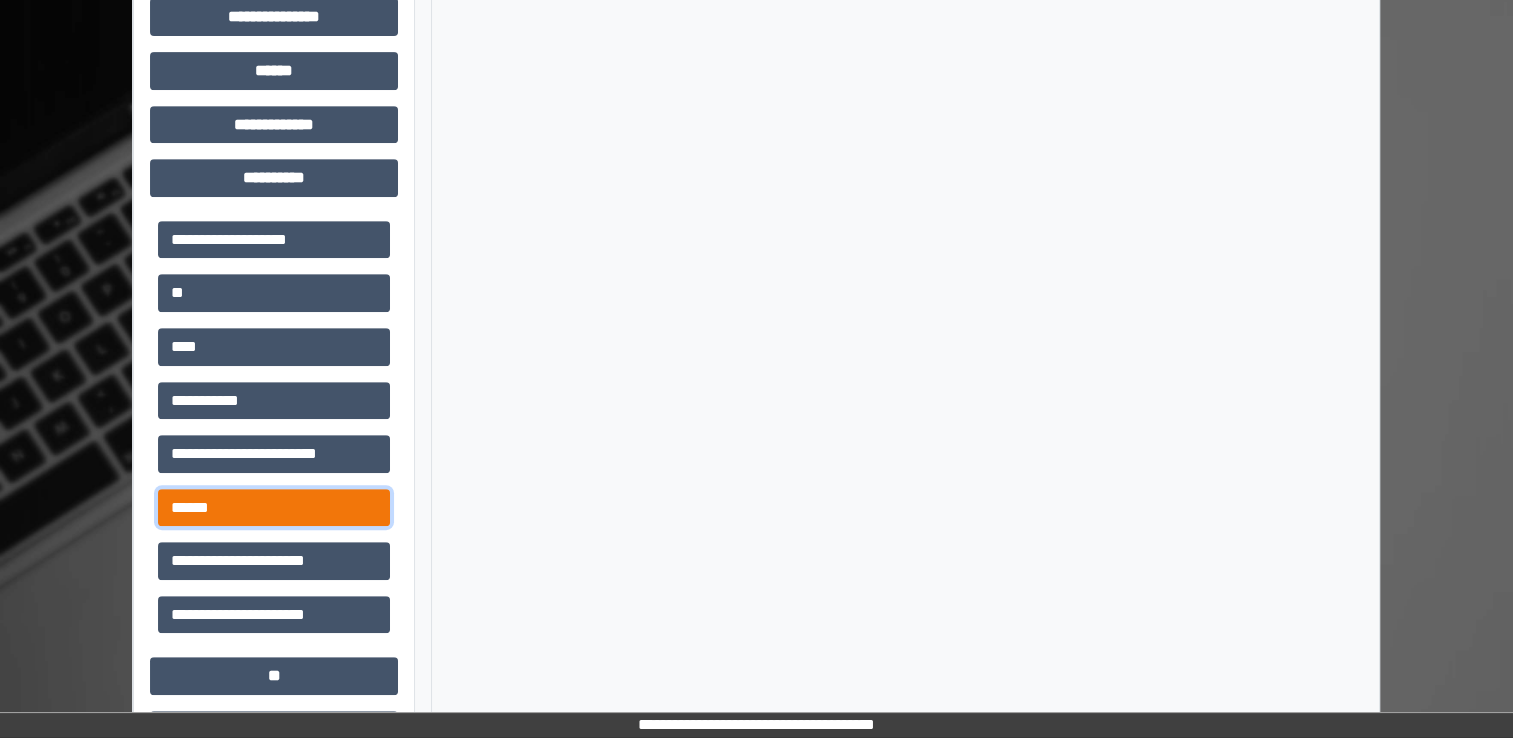 click on "******" at bounding box center (274, 508) 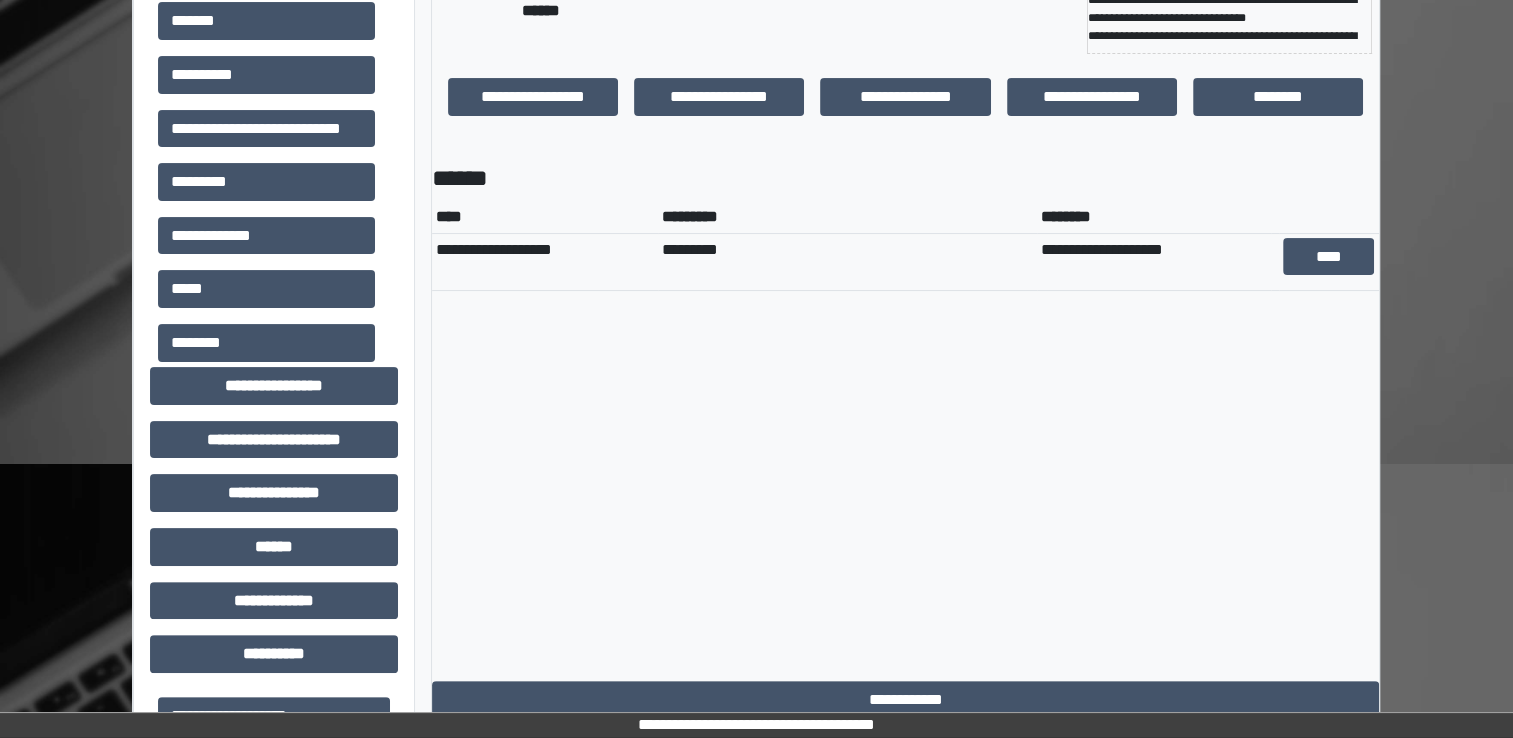 scroll, scrollTop: 364, scrollLeft: 0, axis: vertical 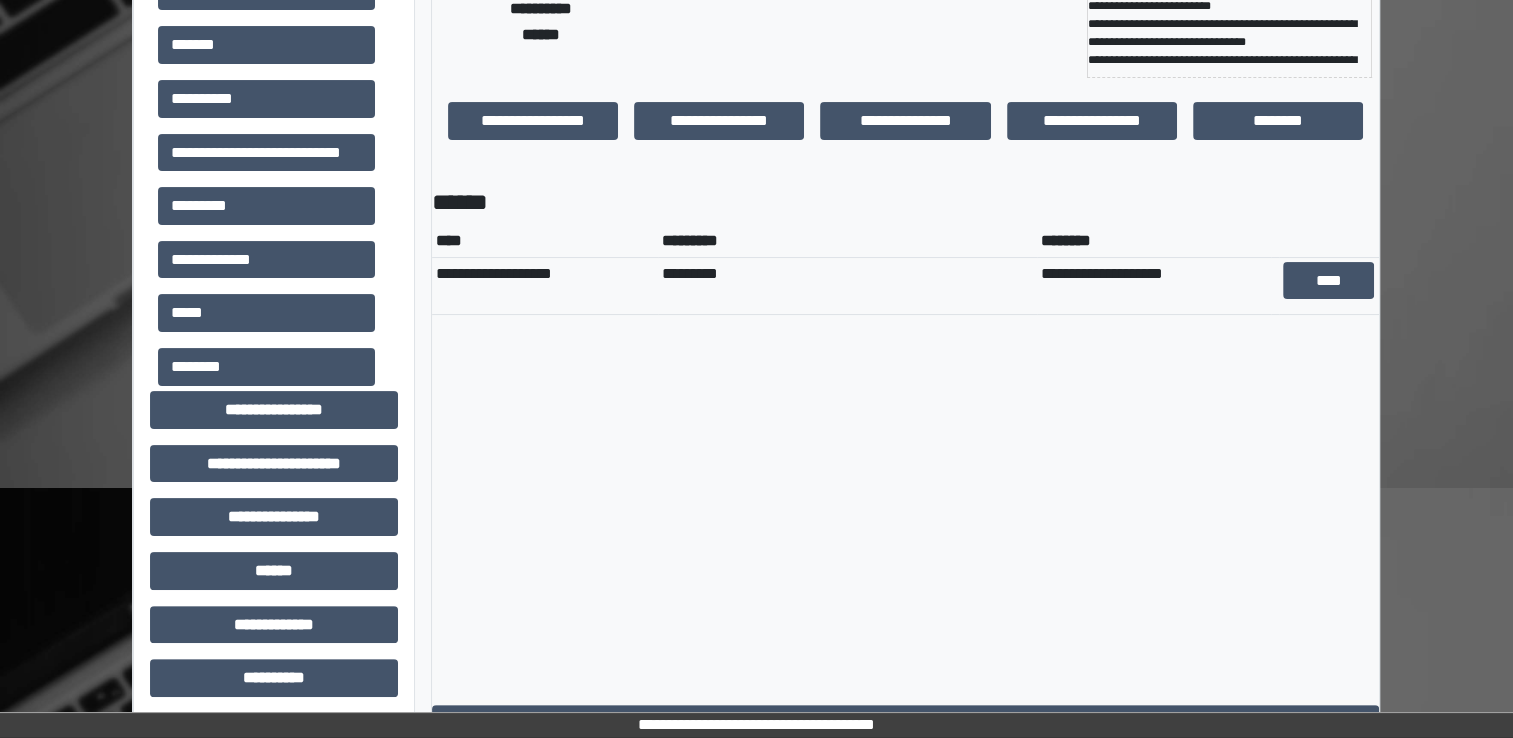 click on "****" at bounding box center (1329, 285) 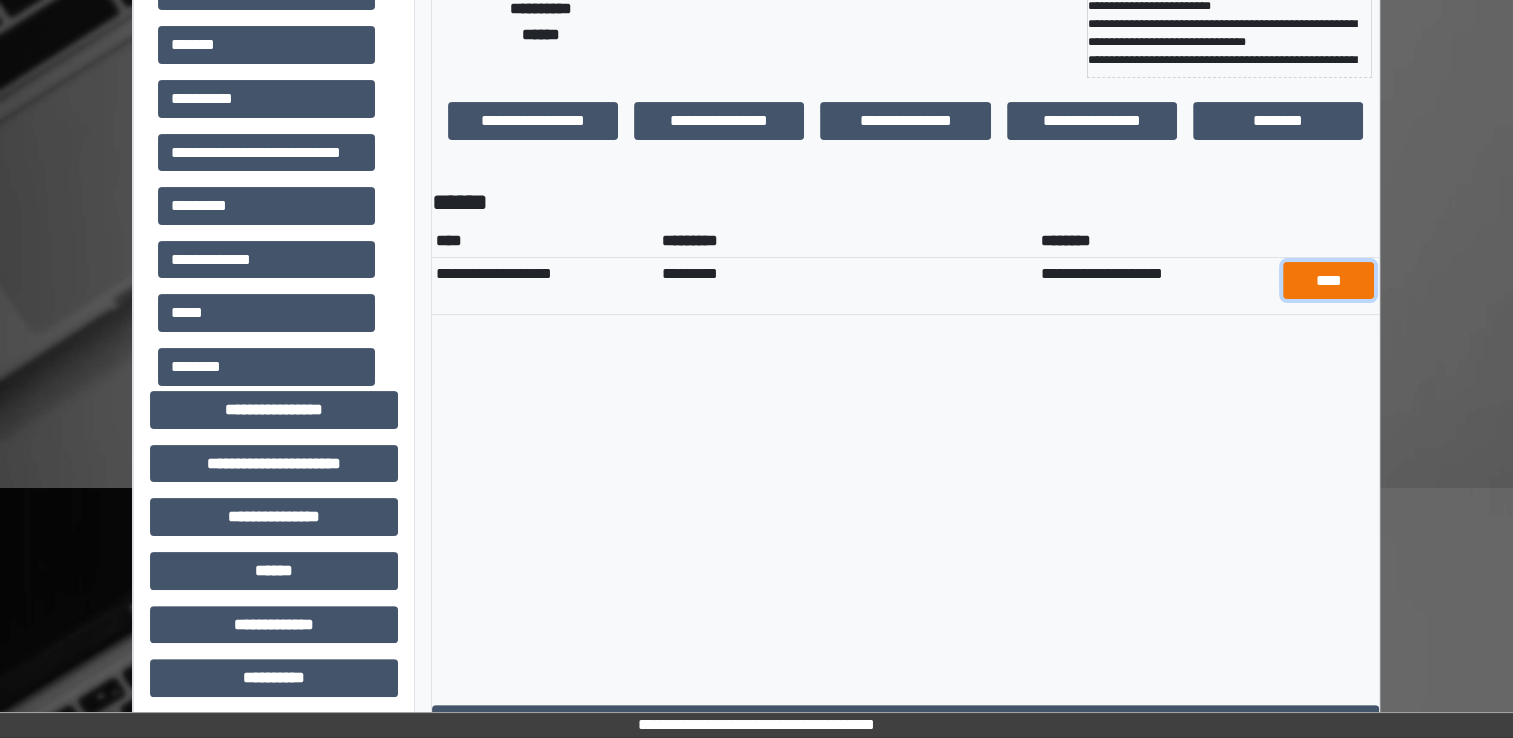 click on "****" at bounding box center [1328, 281] 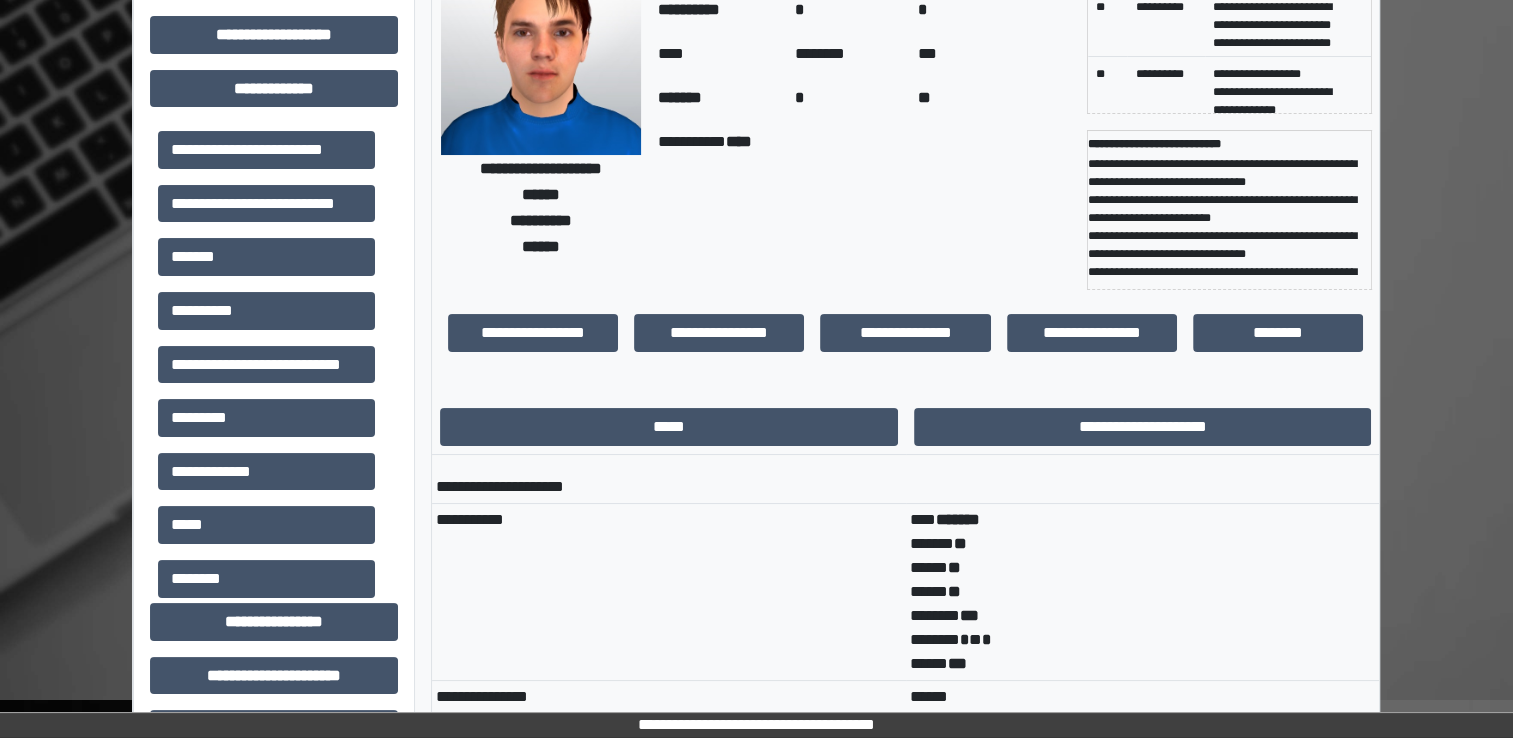 scroll, scrollTop: 0, scrollLeft: 0, axis: both 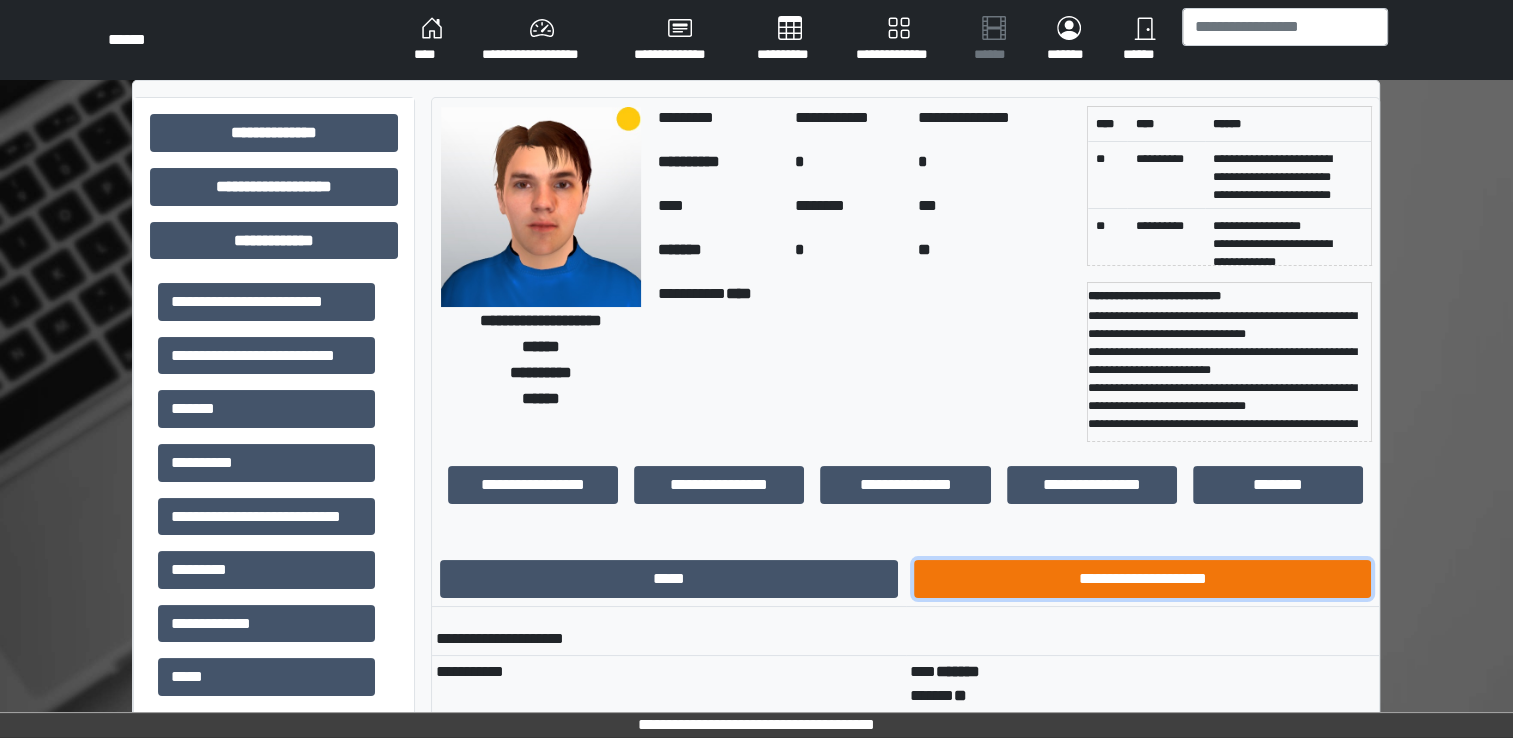 click on "**********" at bounding box center (1143, 579) 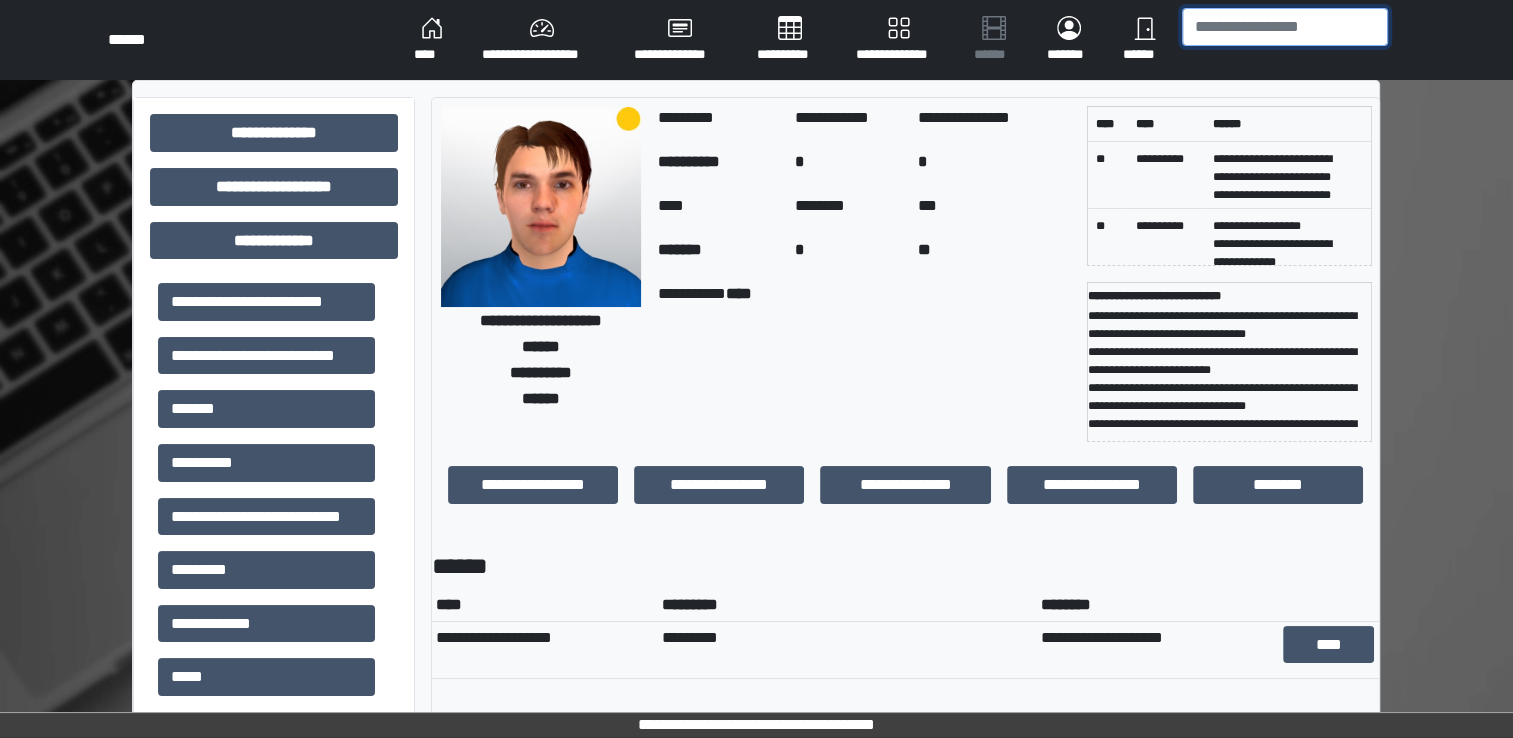 click at bounding box center (1285, 27) 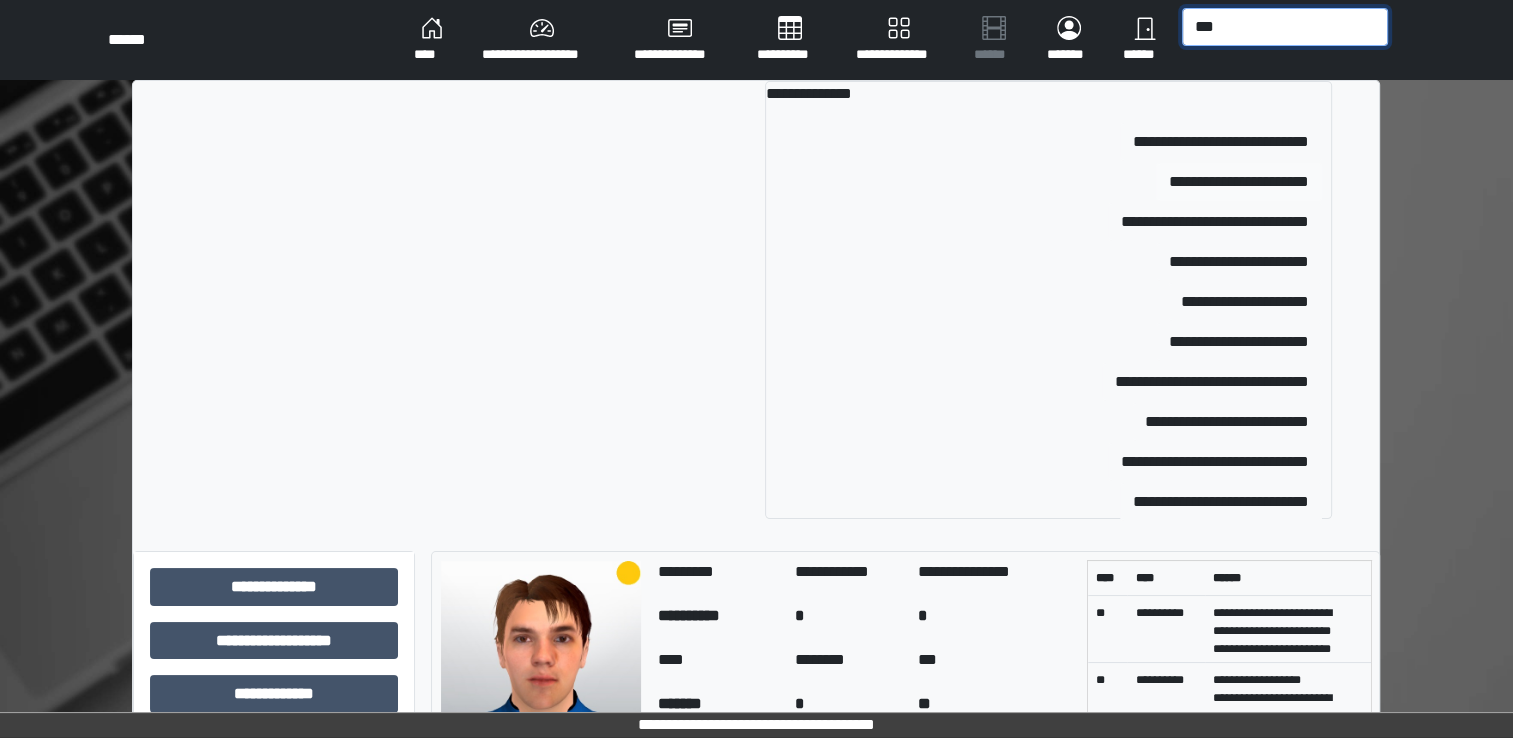 type on "***" 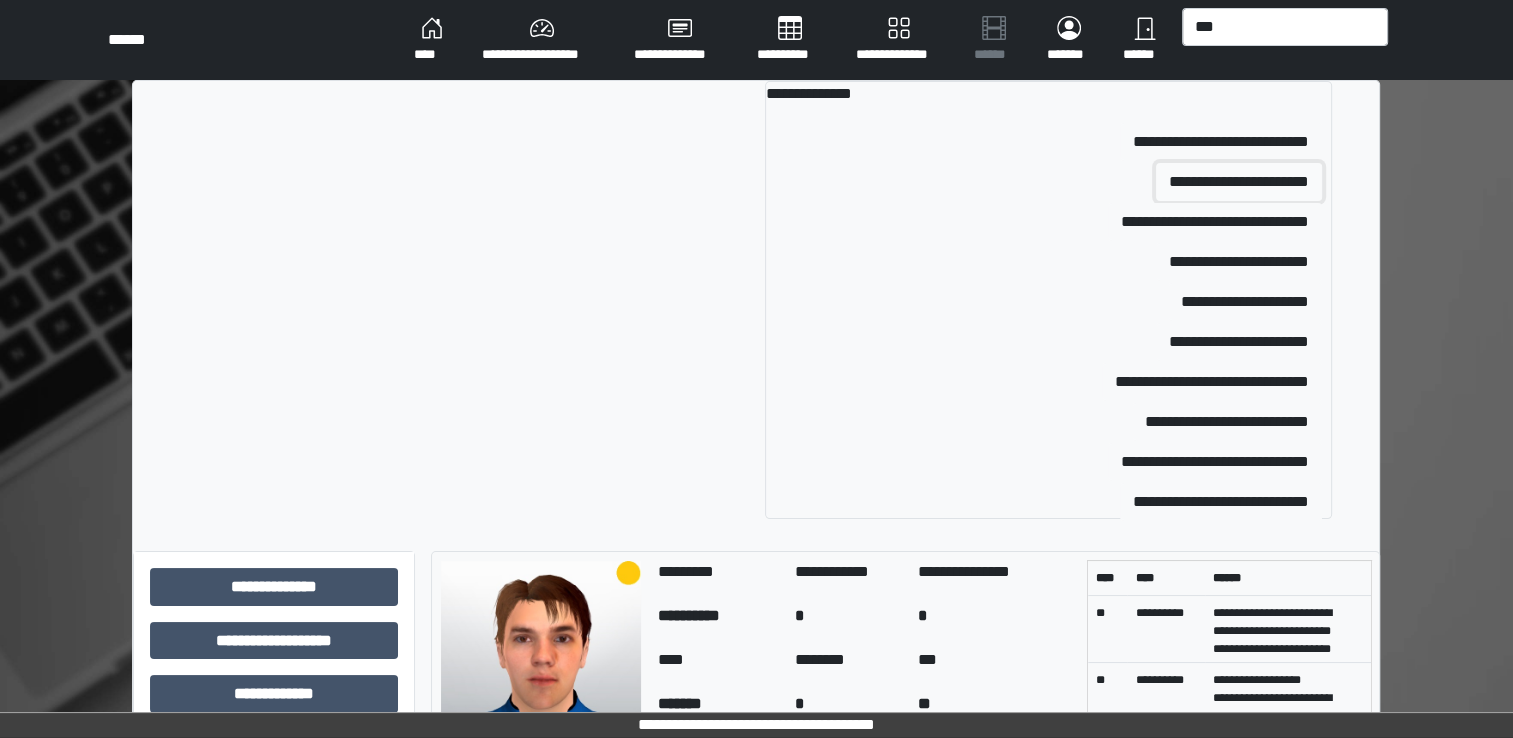 click on "**********" at bounding box center (1239, 182) 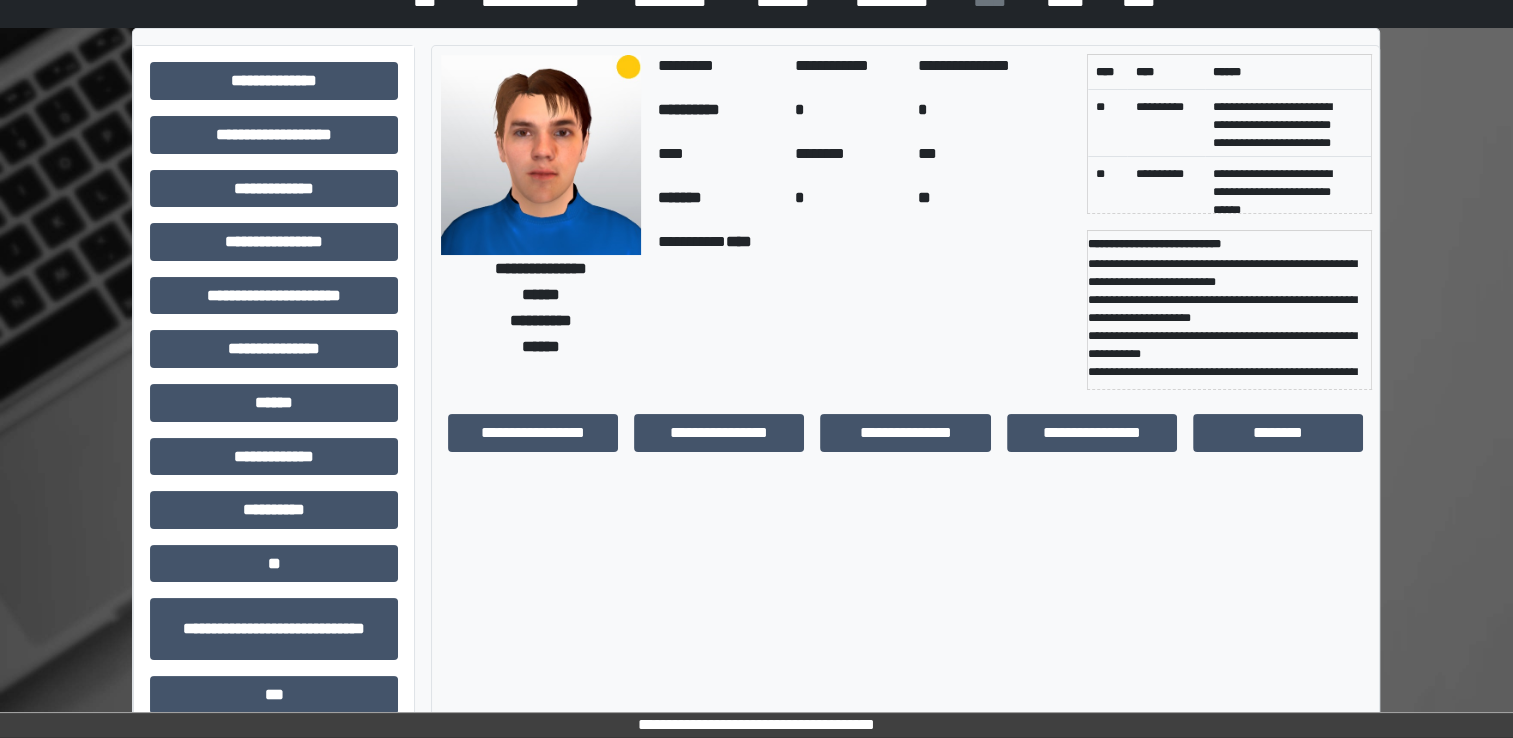 scroll, scrollTop: 100, scrollLeft: 0, axis: vertical 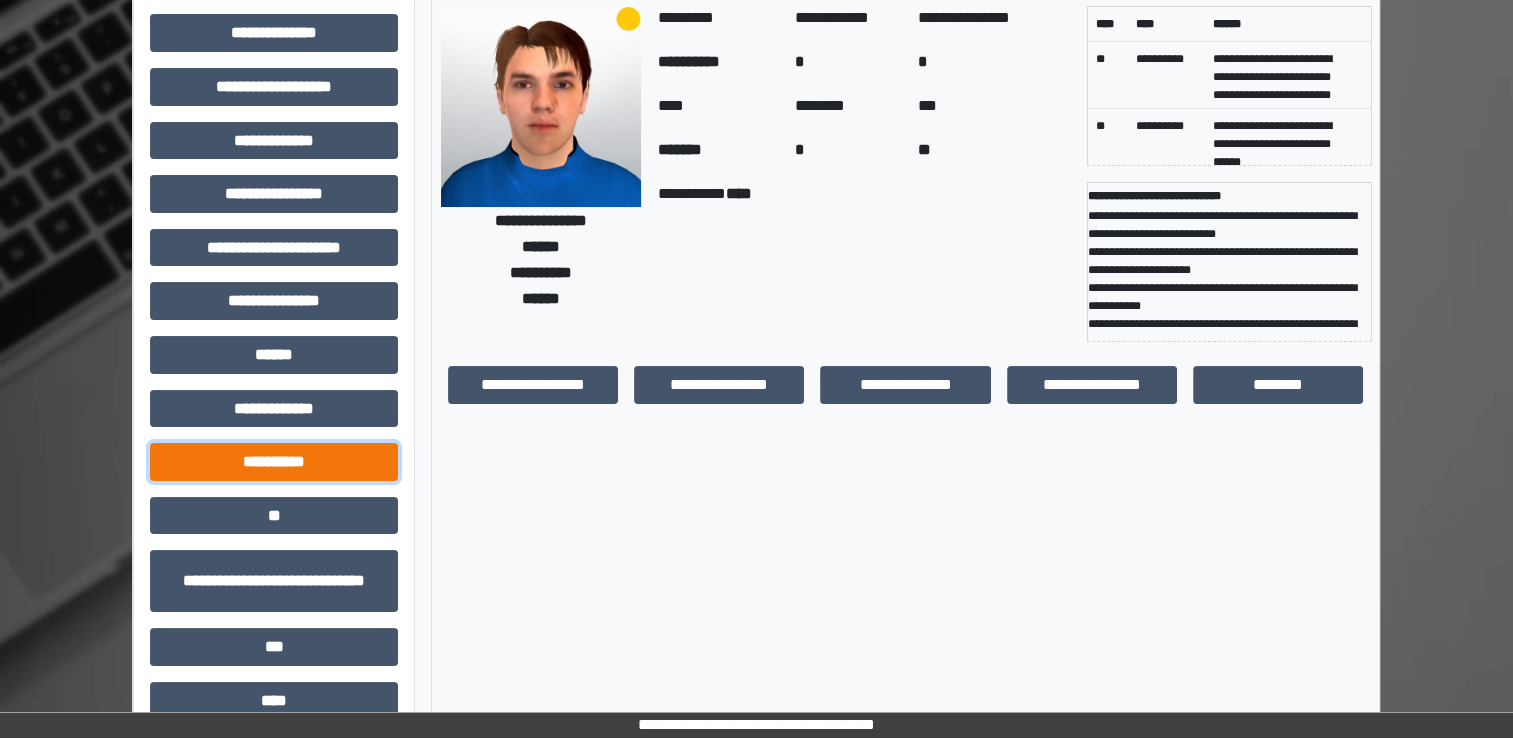 click on "**********" at bounding box center [274, 462] 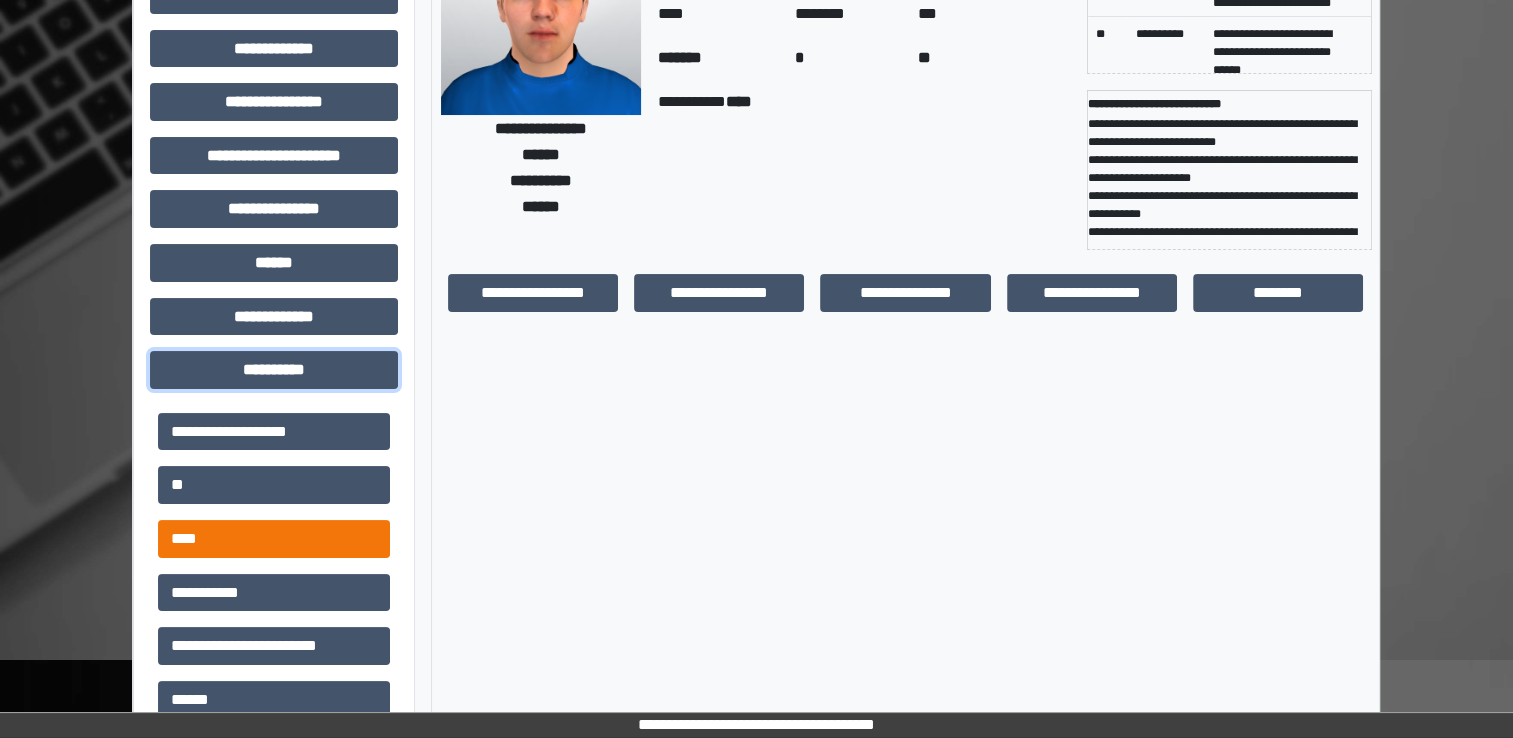 scroll, scrollTop: 300, scrollLeft: 0, axis: vertical 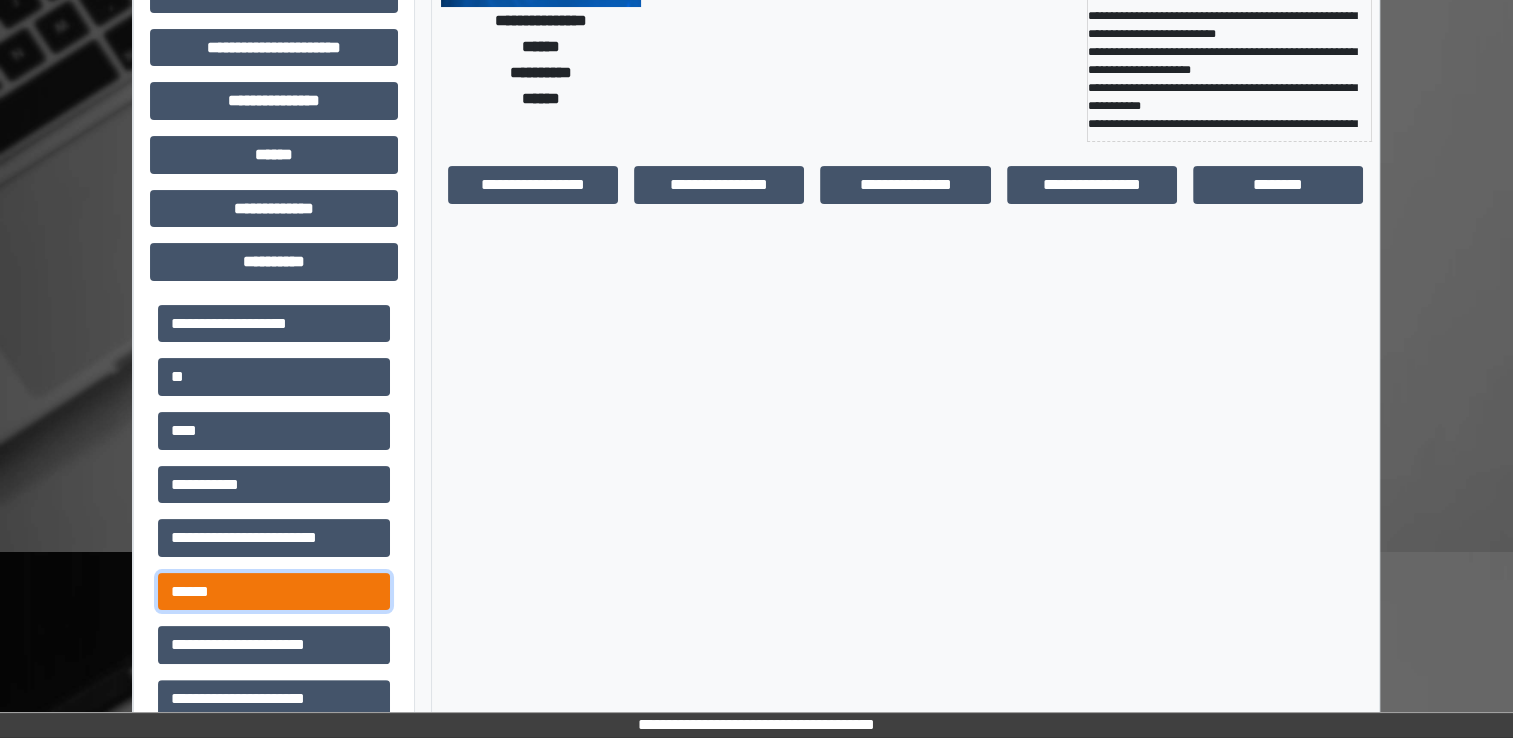 click on "******" at bounding box center (274, 592) 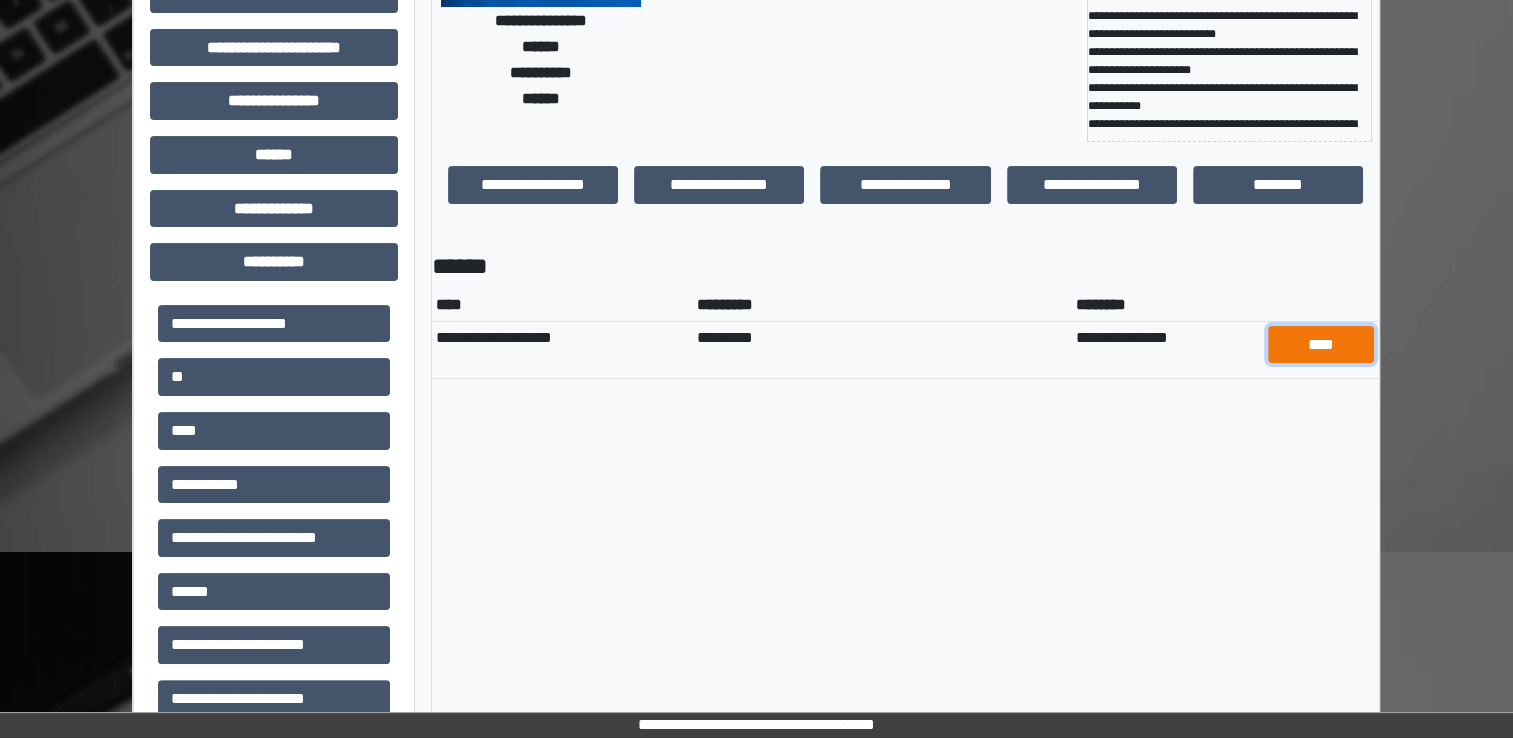 click on "****" at bounding box center (1321, 345) 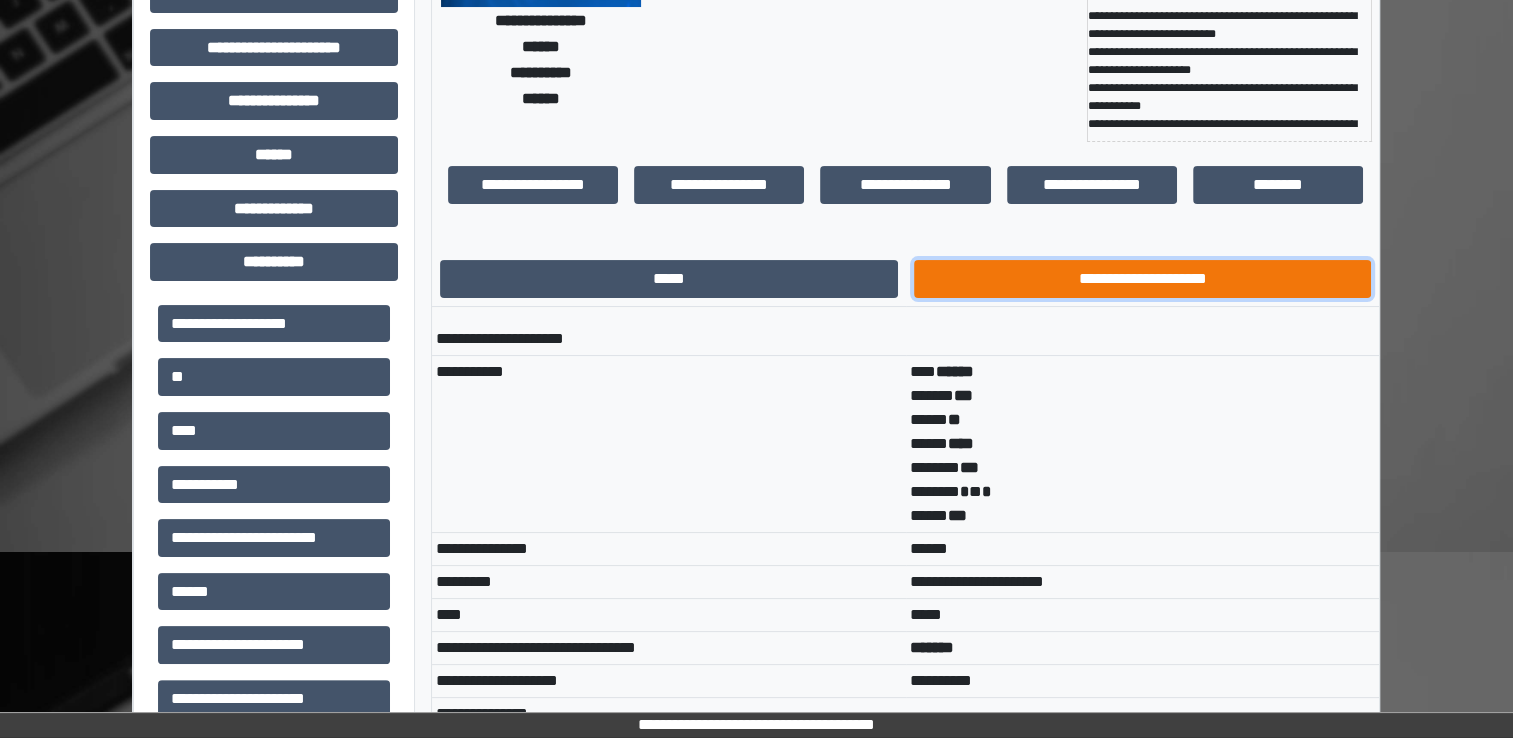 click on "**********" at bounding box center (1143, 279) 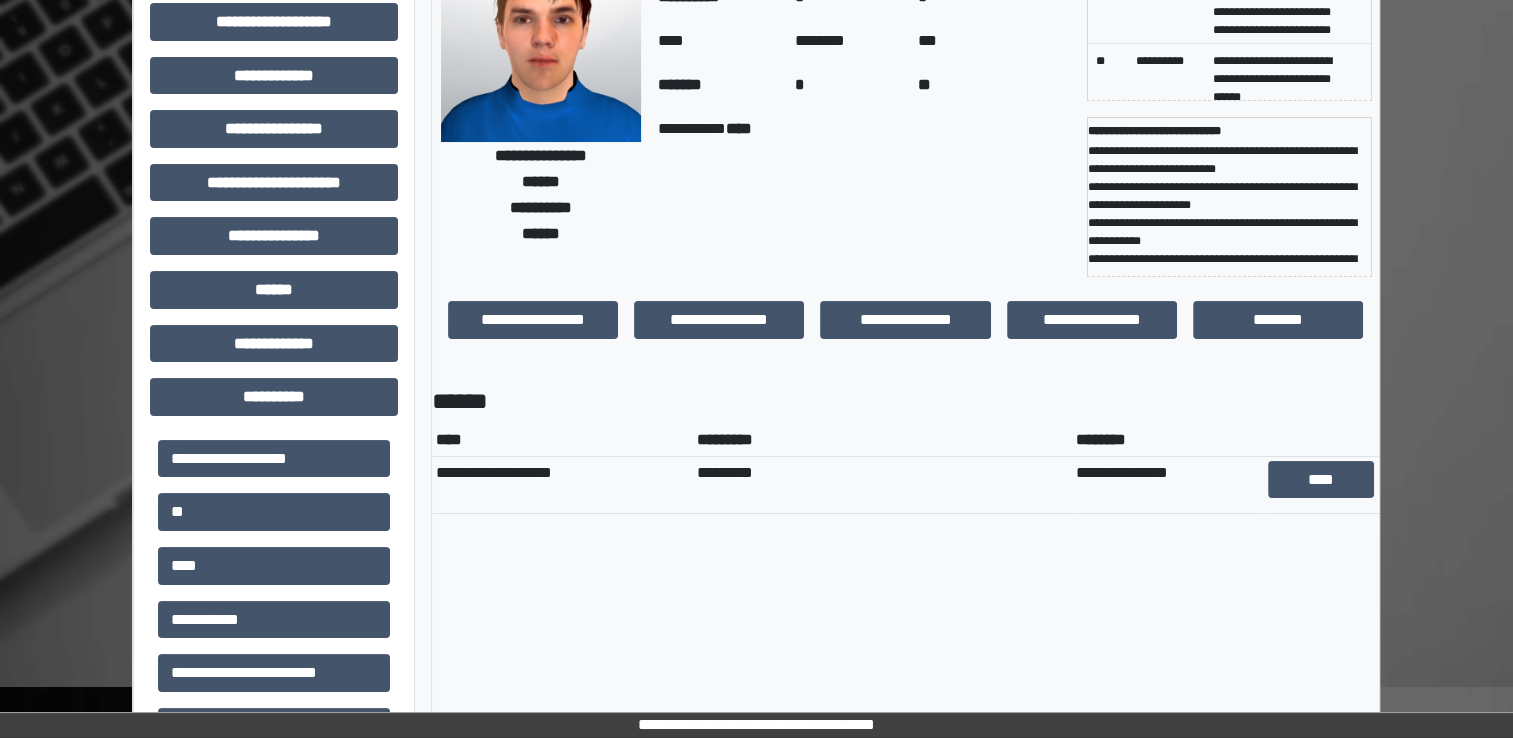 scroll, scrollTop: 0, scrollLeft: 0, axis: both 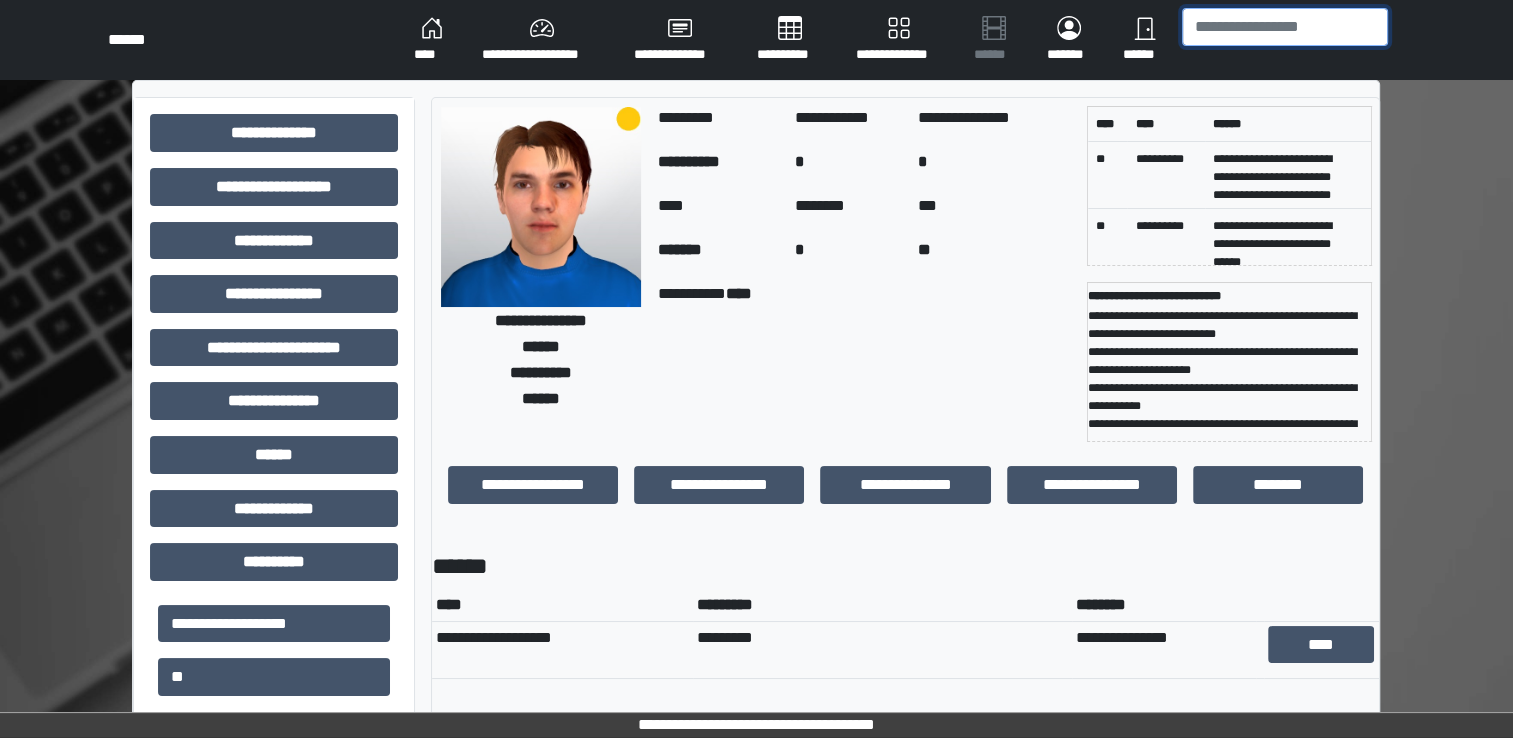 click at bounding box center (1285, 27) 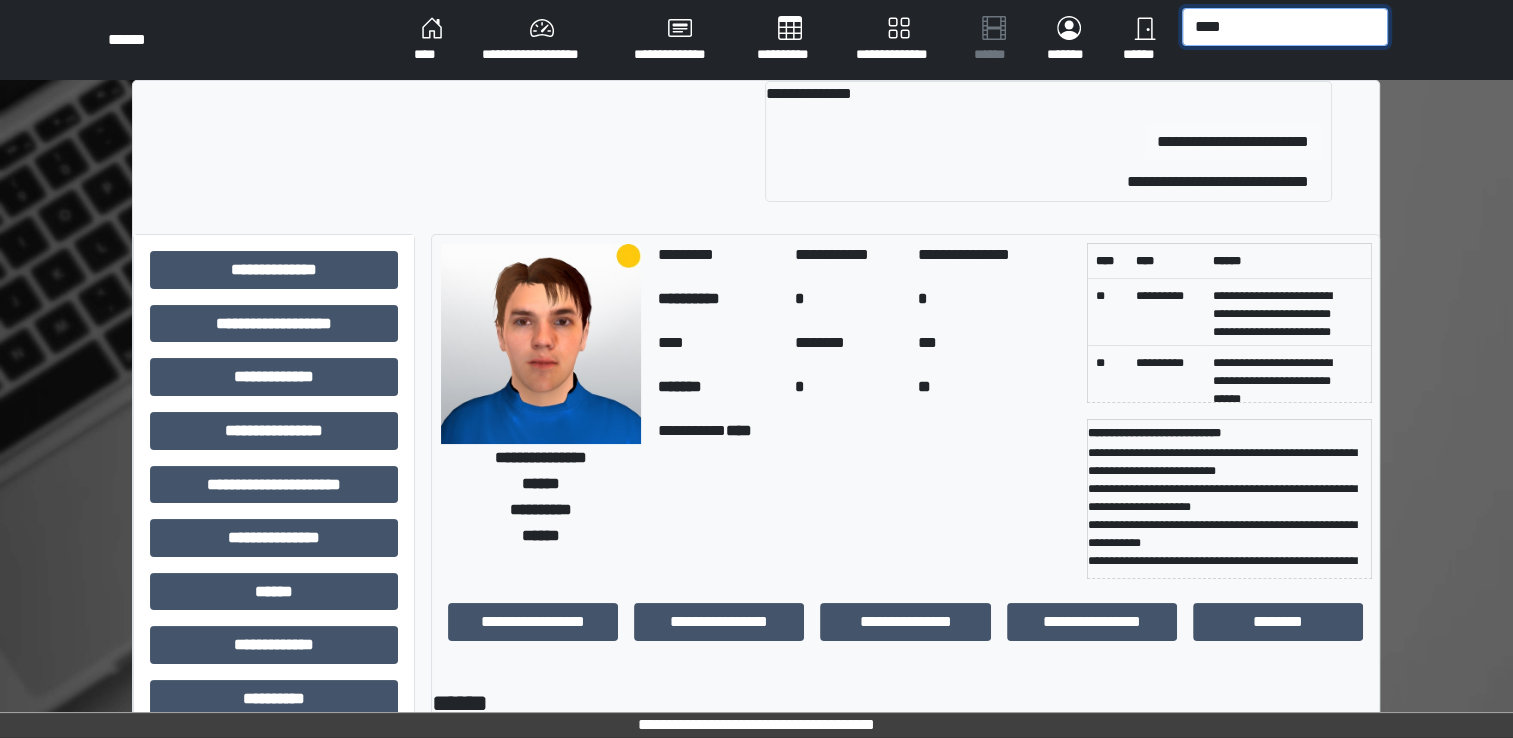 type on "****" 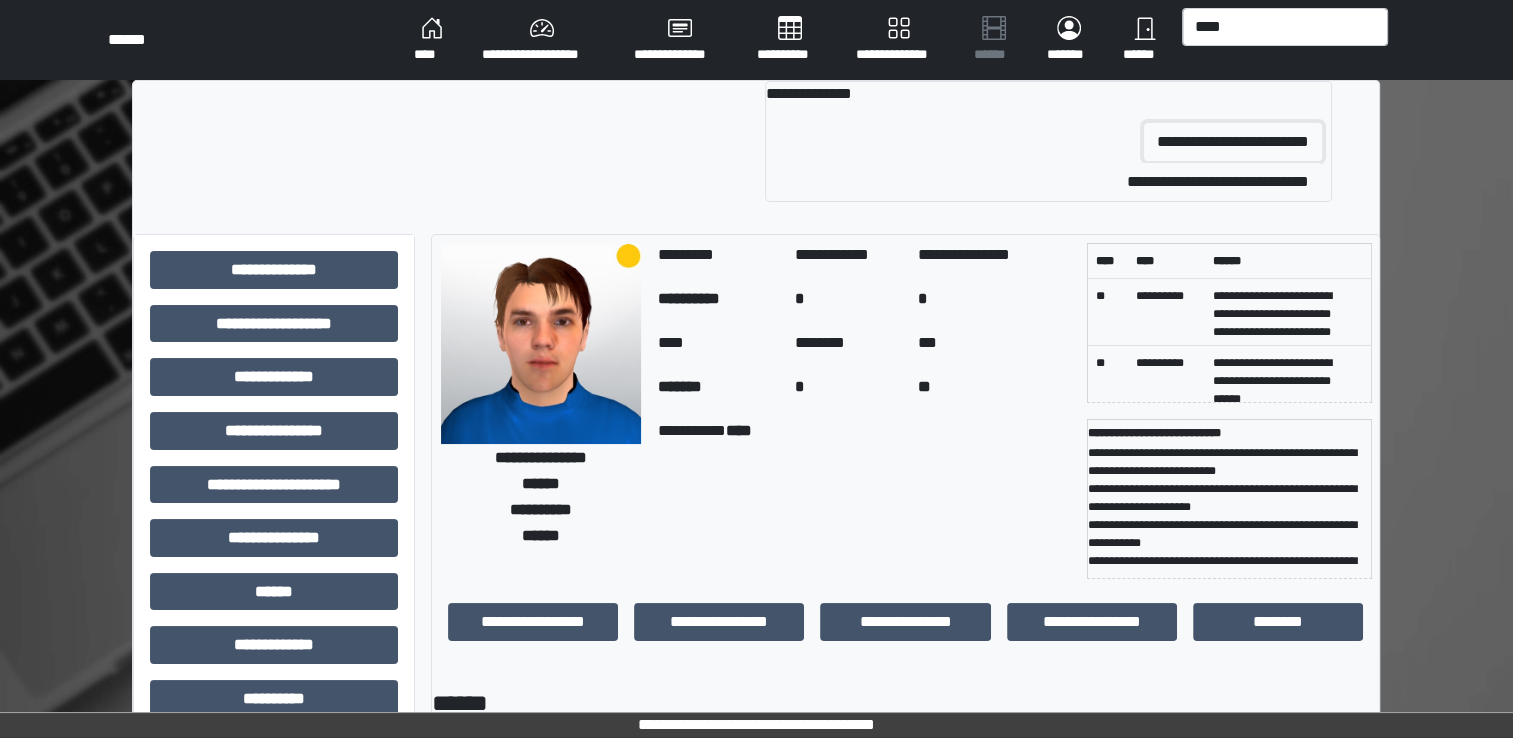 click on "**********" at bounding box center [1233, 142] 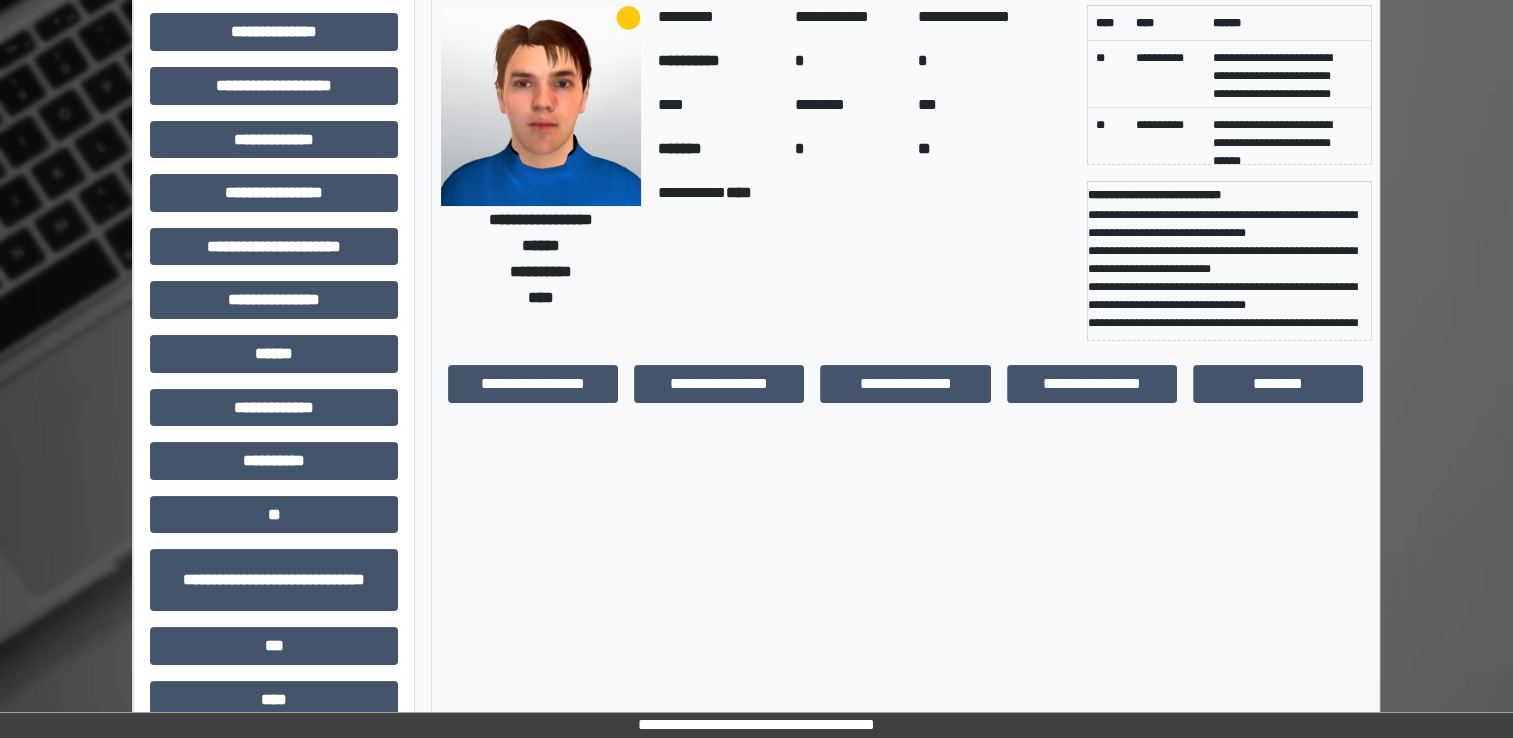 scroll, scrollTop: 184, scrollLeft: 0, axis: vertical 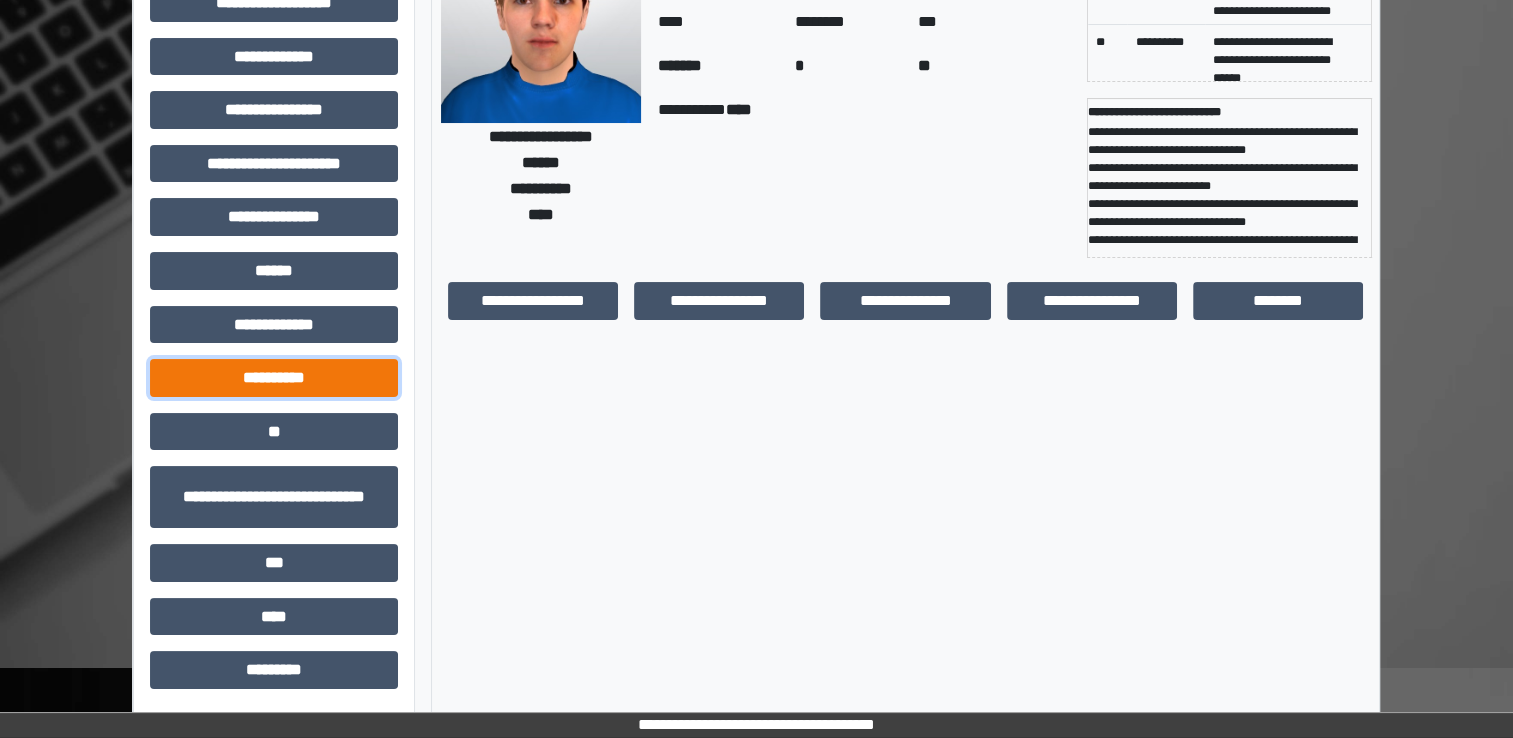 click on "**********" at bounding box center [274, 378] 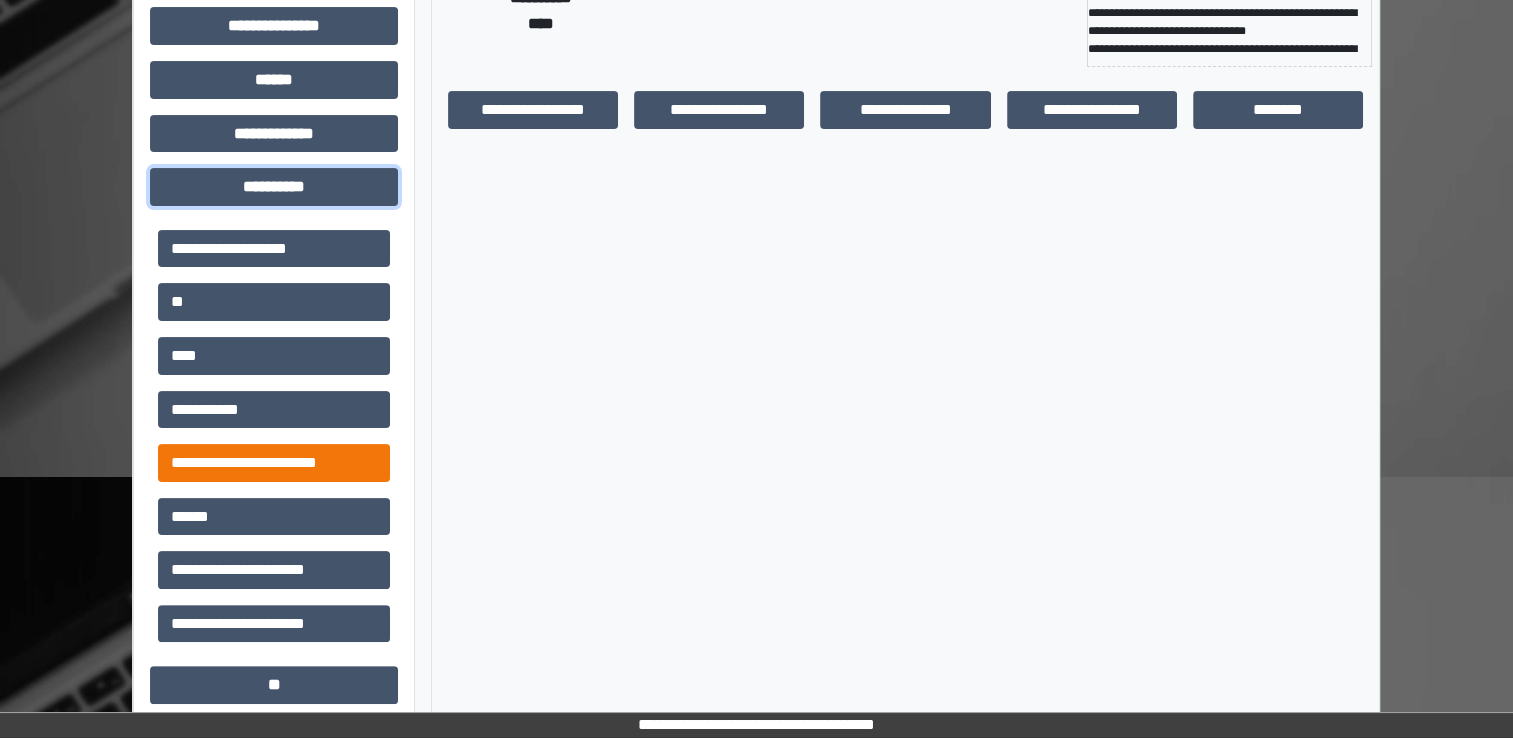 scroll, scrollTop: 384, scrollLeft: 0, axis: vertical 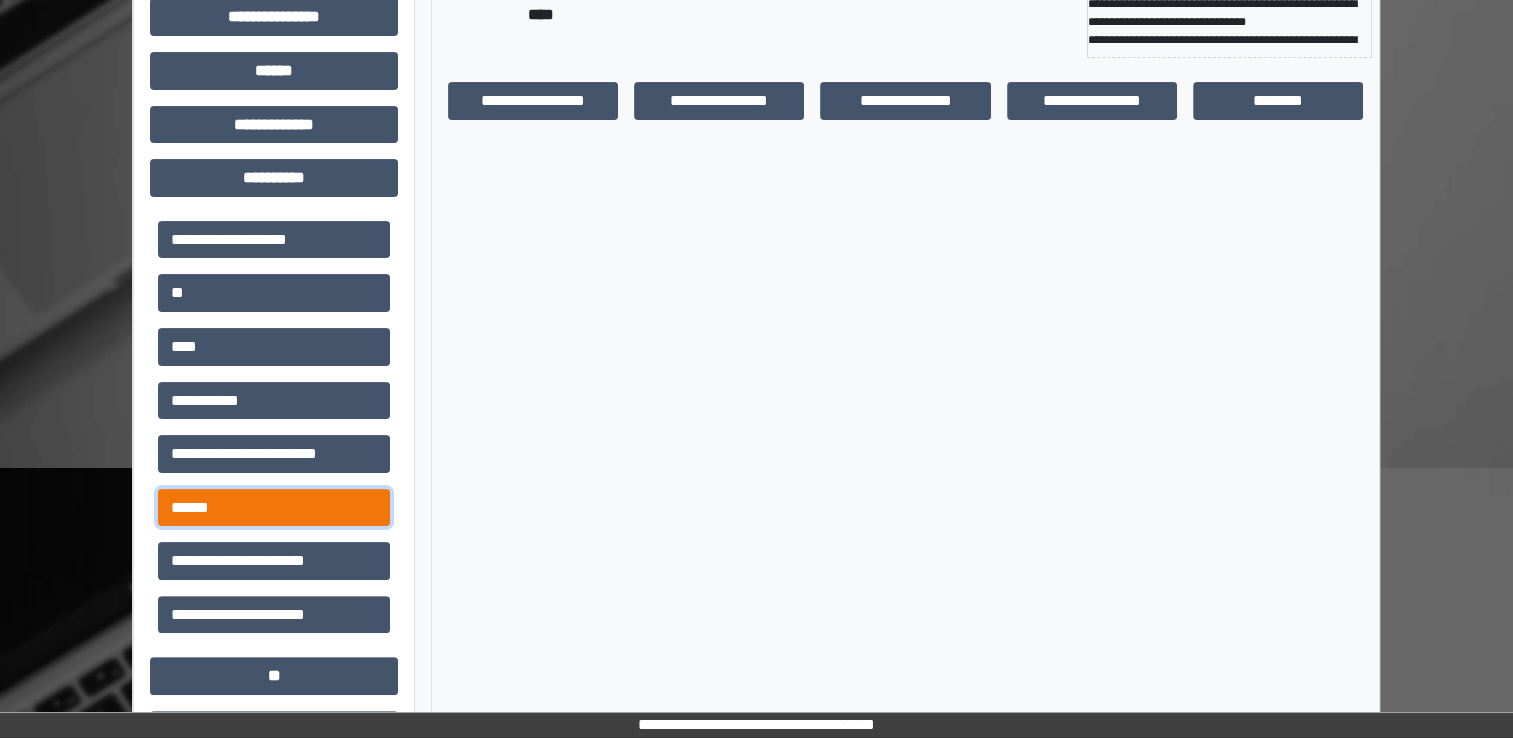 click on "******" at bounding box center (274, 508) 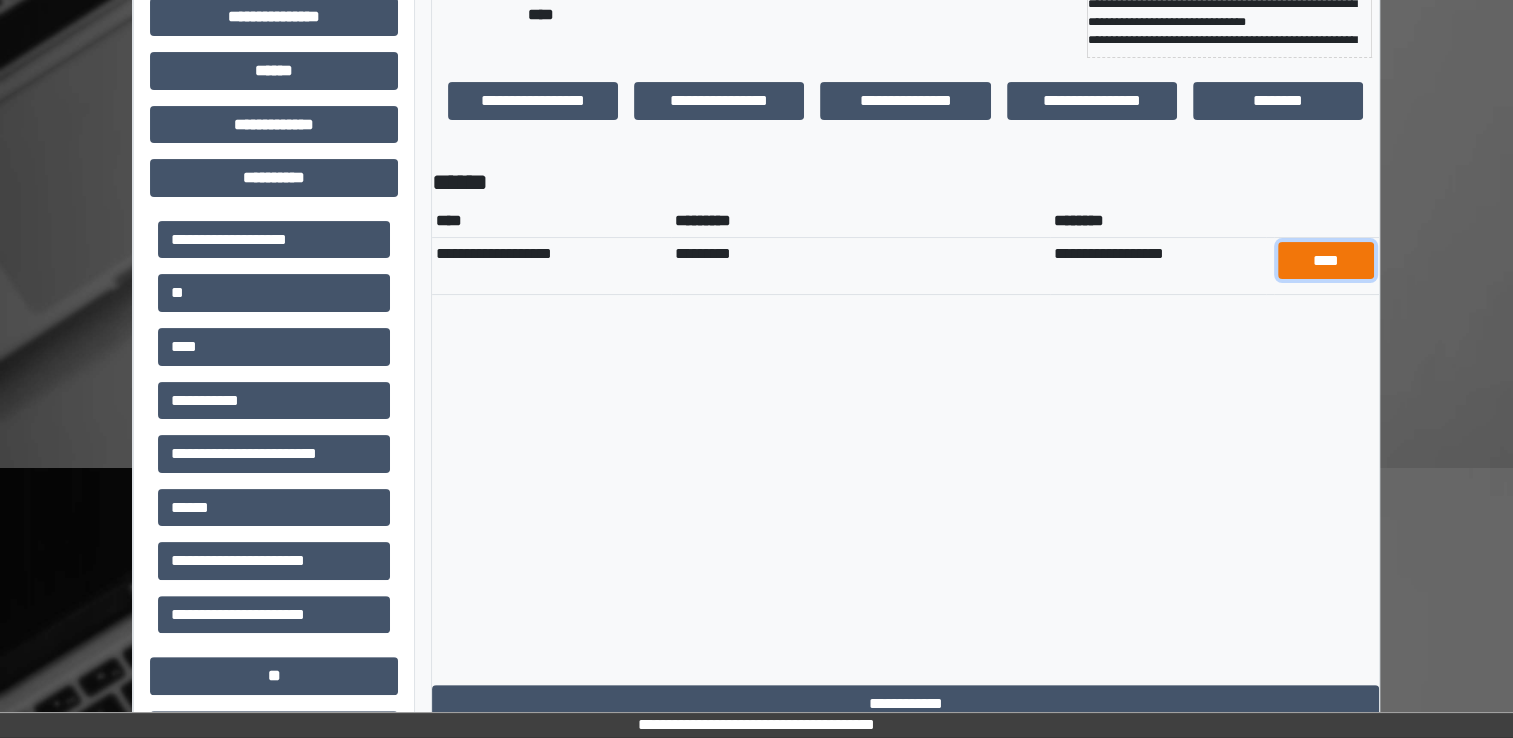 click on "****" at bounding box center [1326, 261] 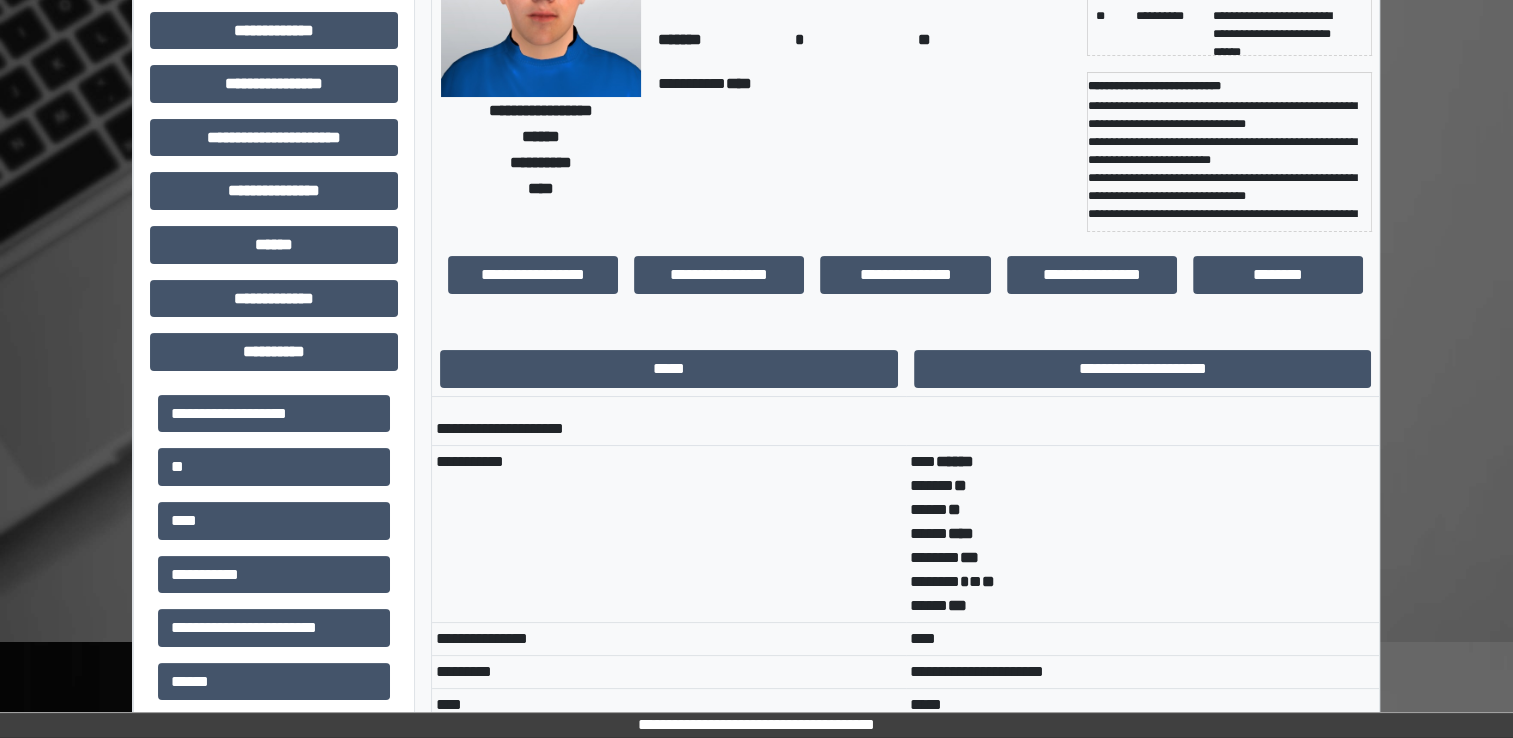scroll, scrollTop: 0, scrollLeft: 0, axis: both 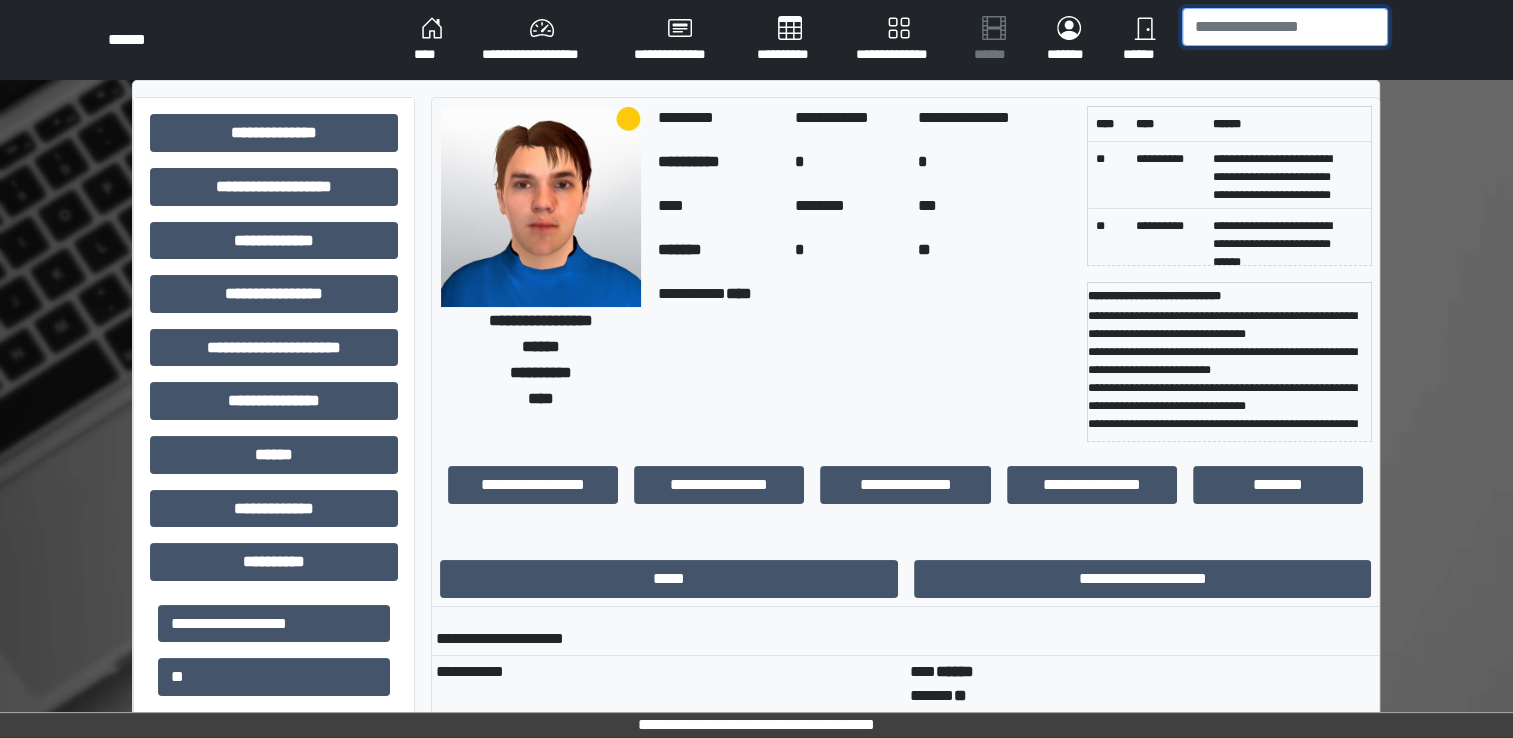 click at bounding box center (1285, 27) 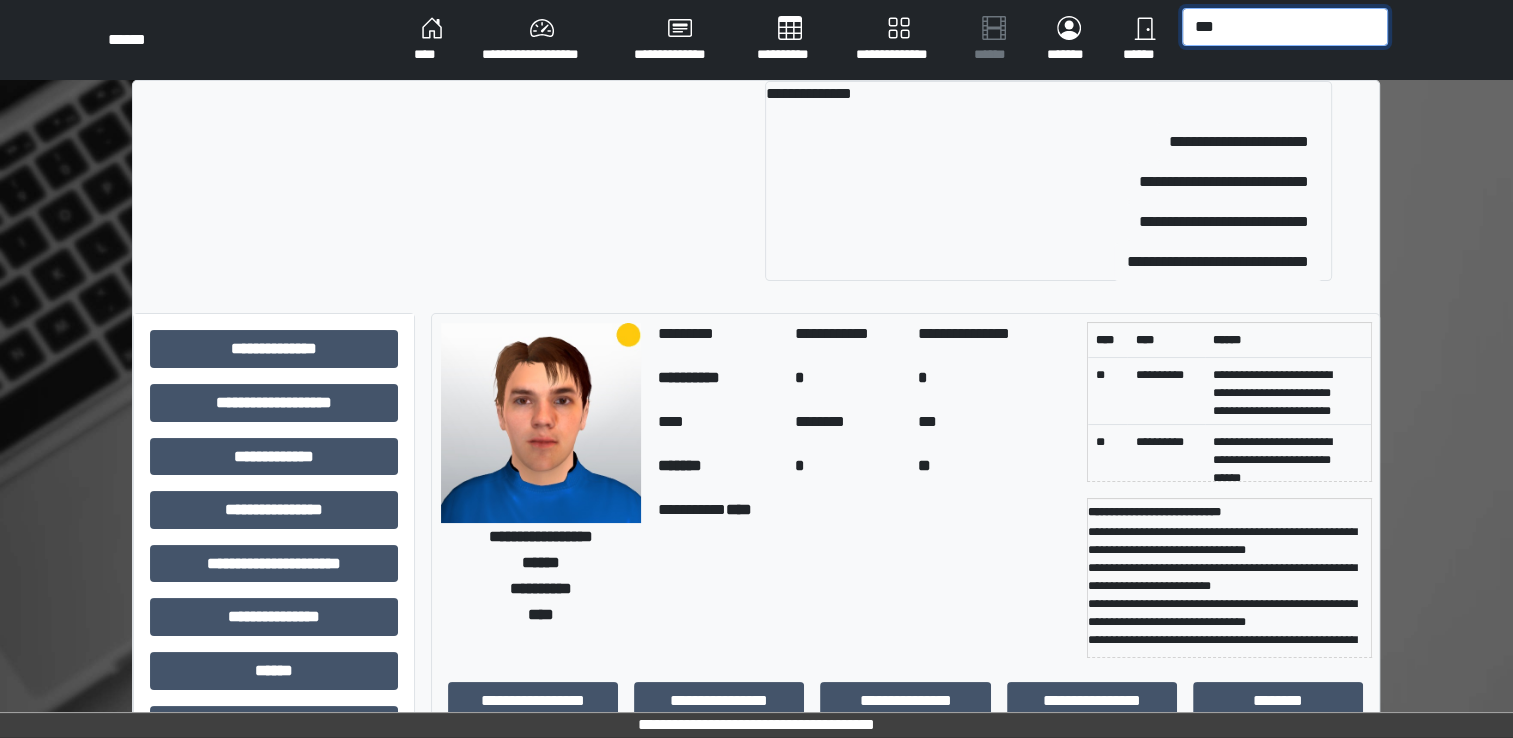 click on "***" at bounding box center (1285, 27) 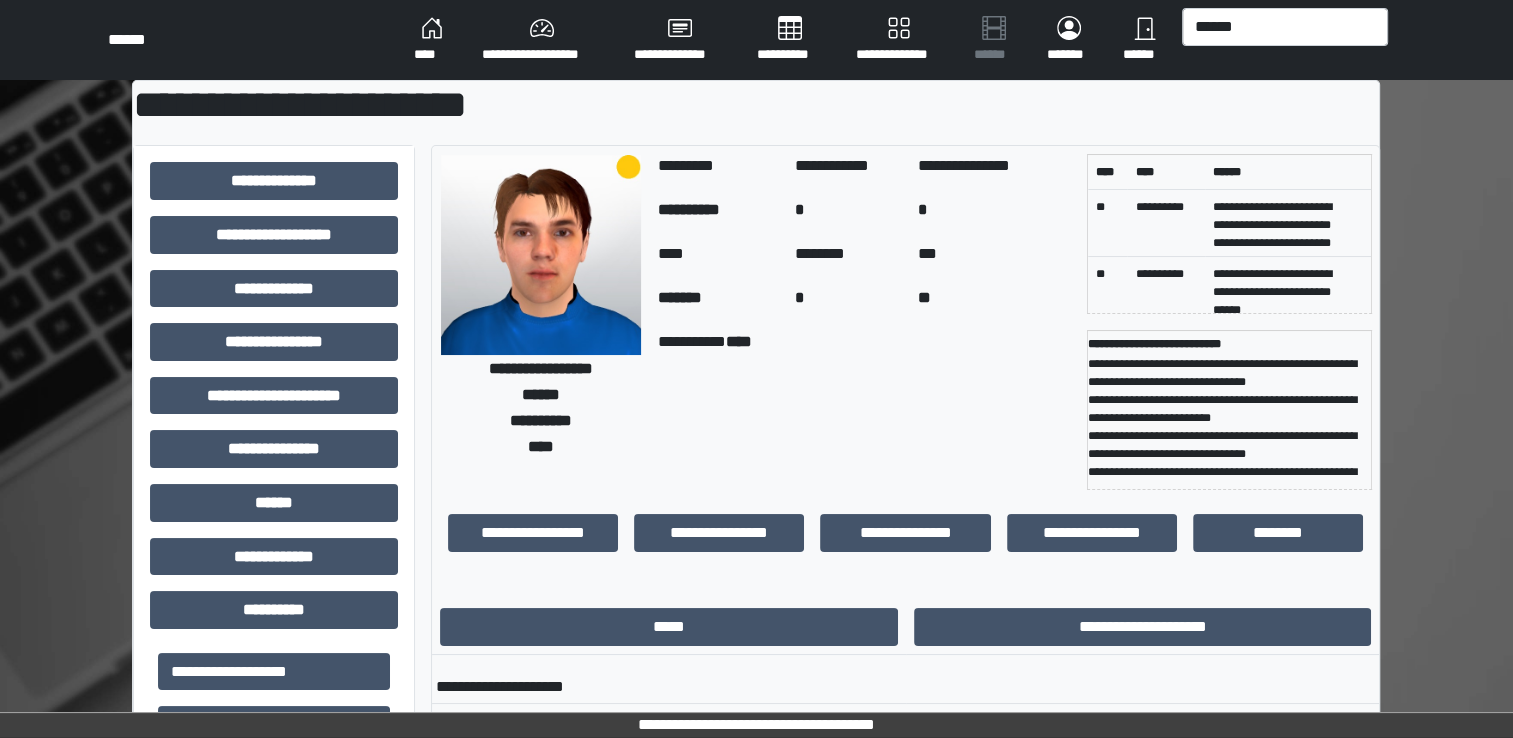 click on "****" at bounding box center (432, 40) 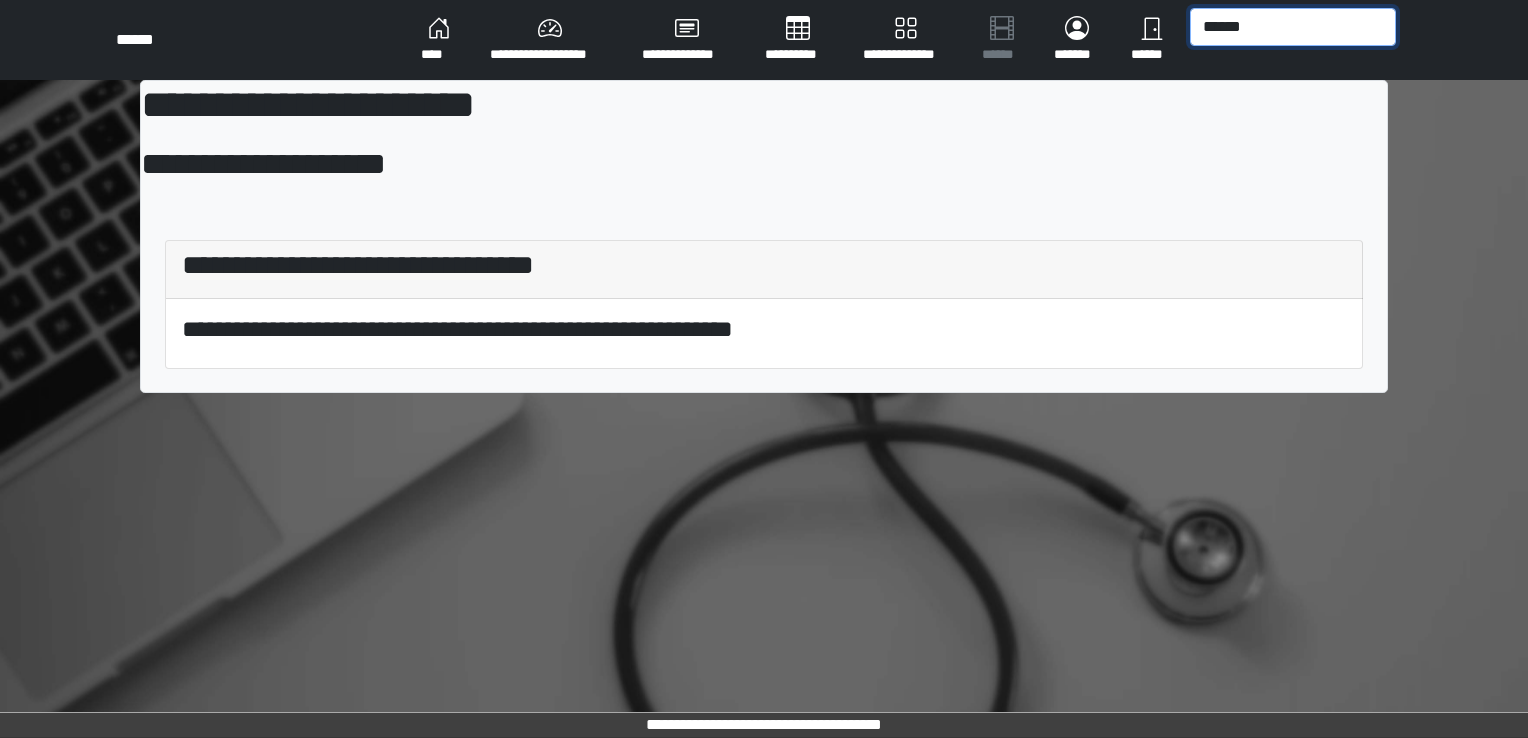 click on "******" at bounding box center (1293, 27) 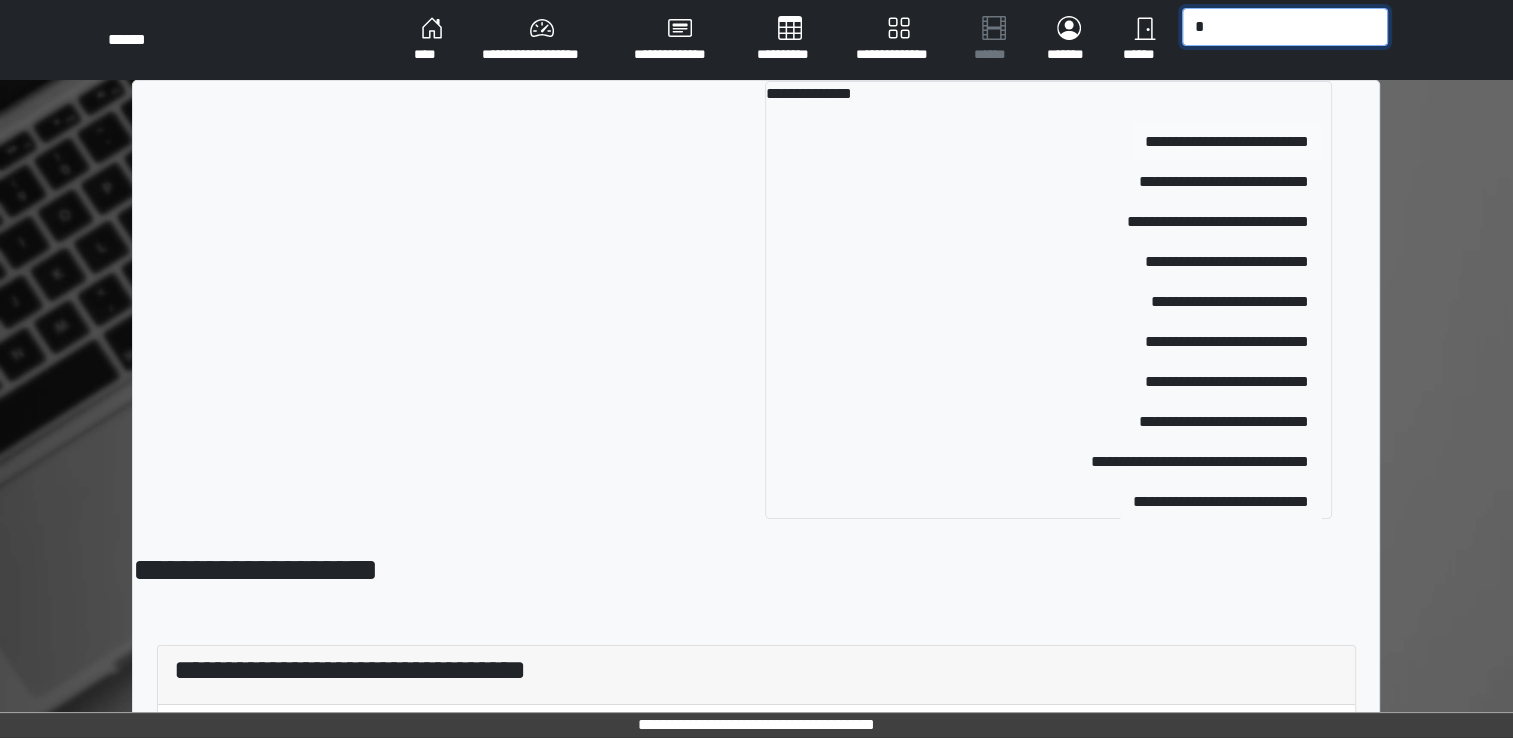 type on "*" 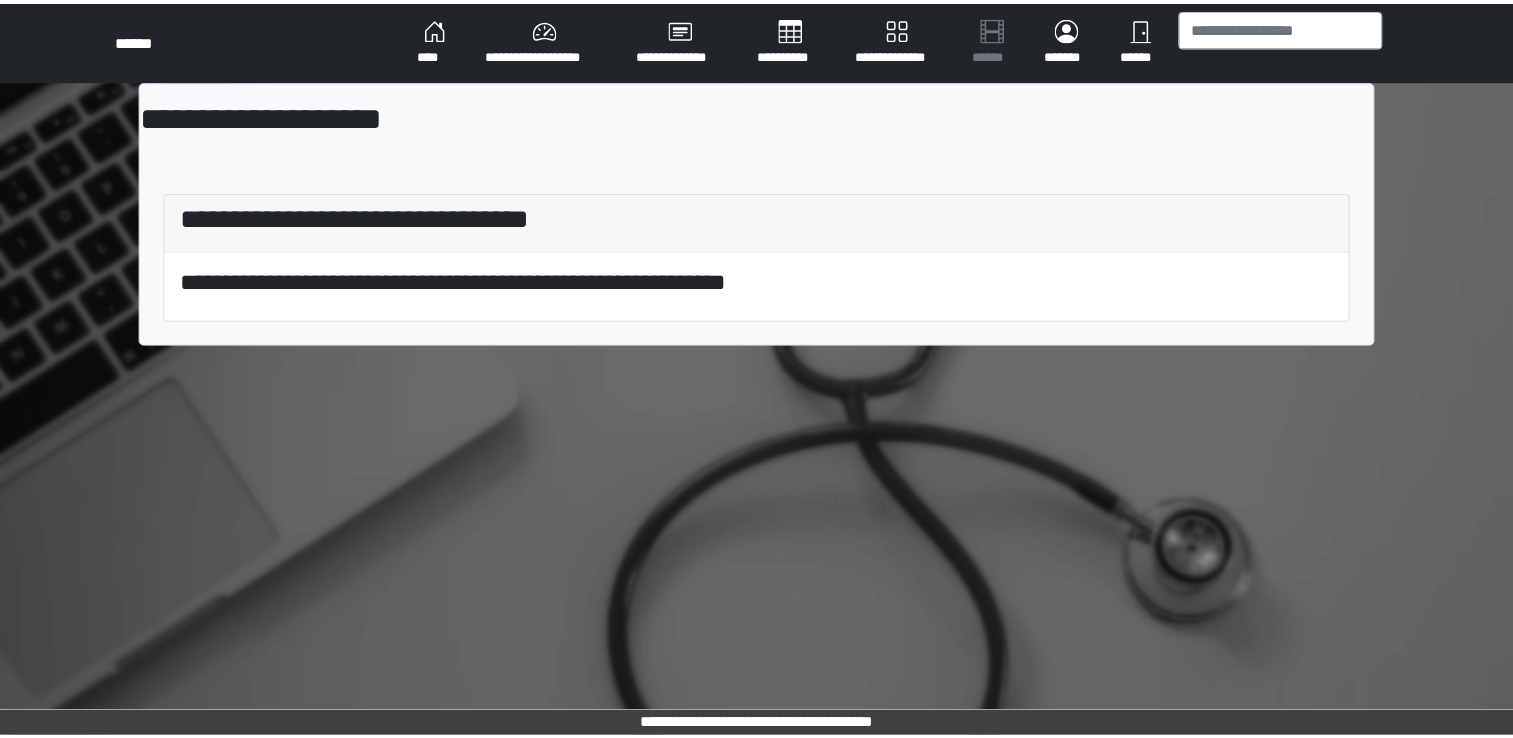 scroll, scrollTop: 0, scrollLeft: 0, axis: both 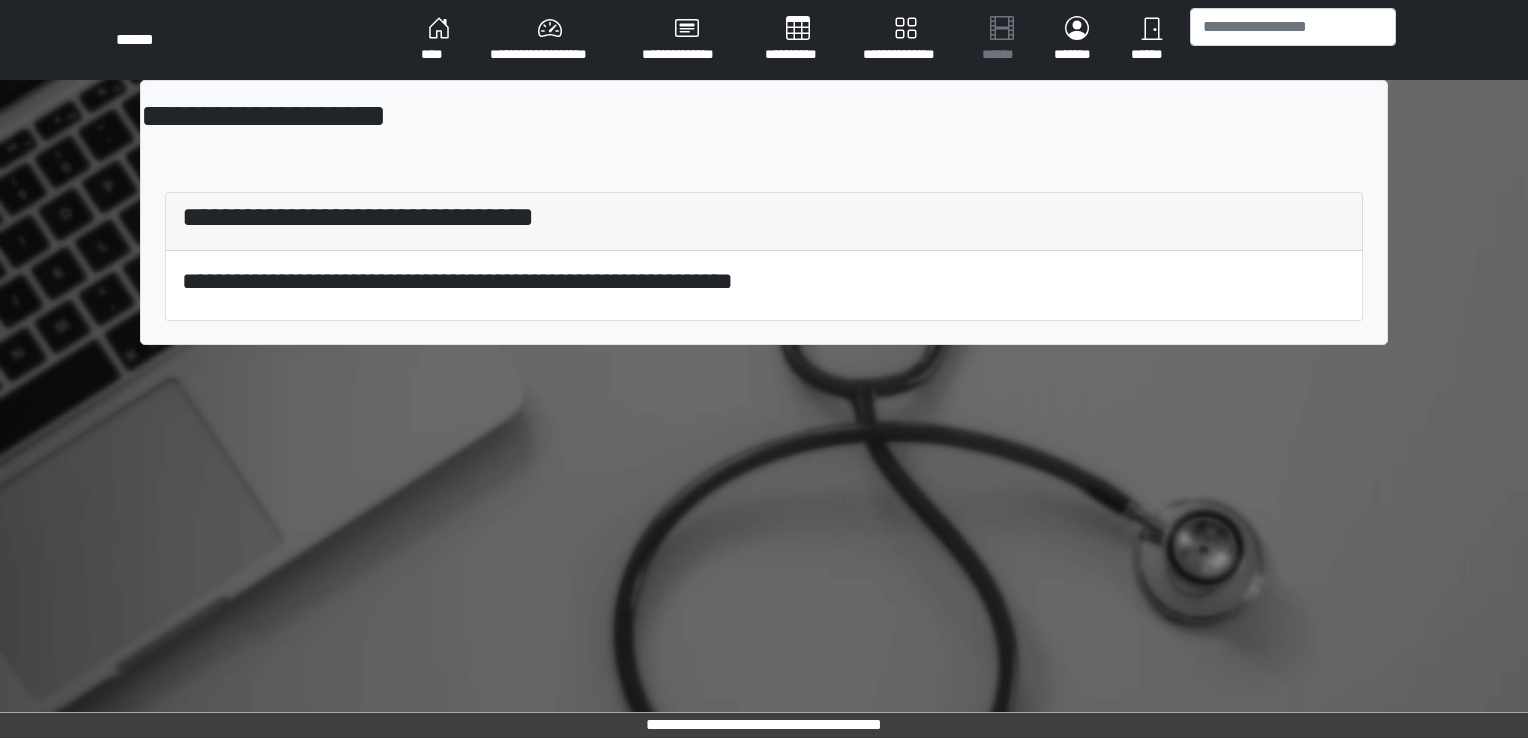 click on "****" at bounding box center (439, 40) 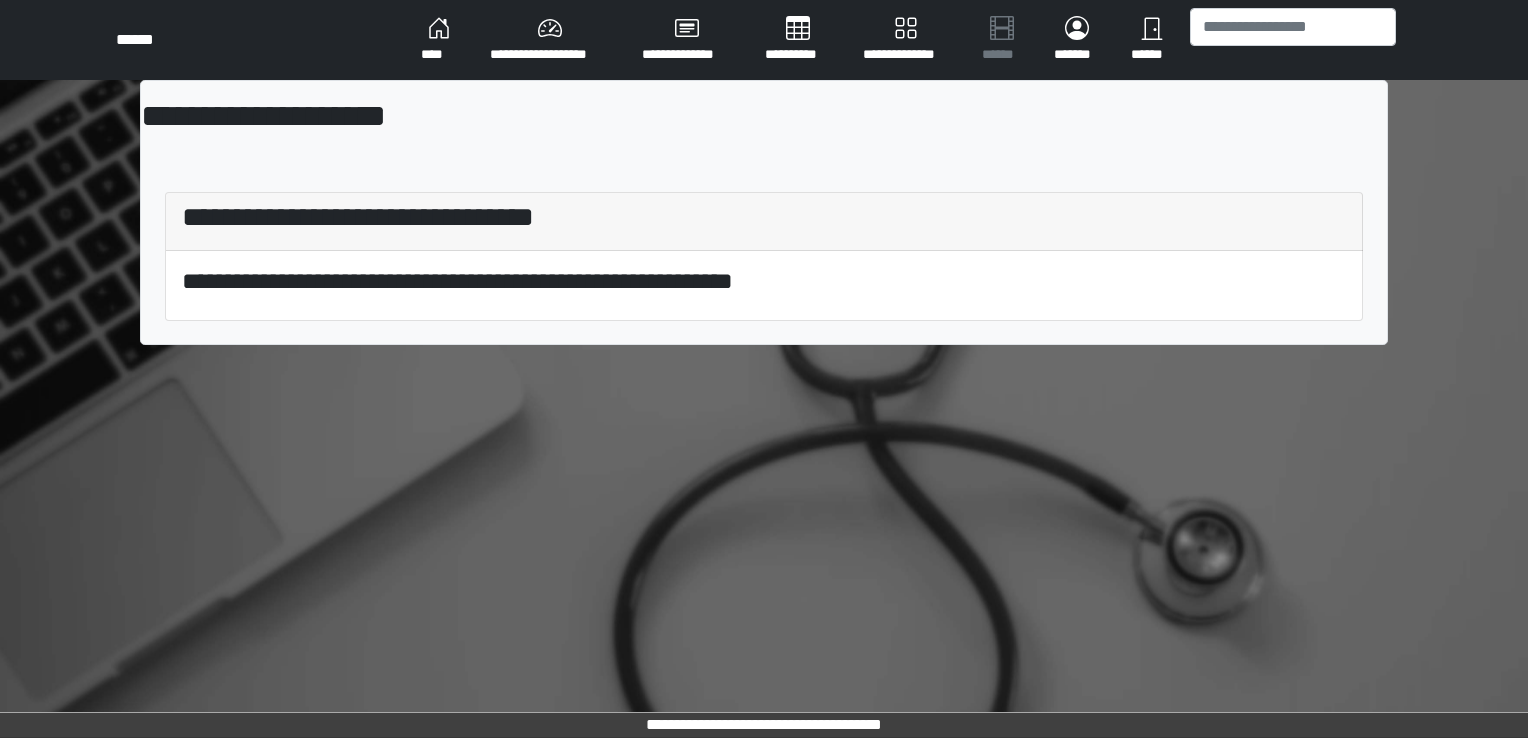 click on "**********" at bounding box center [550, 40] 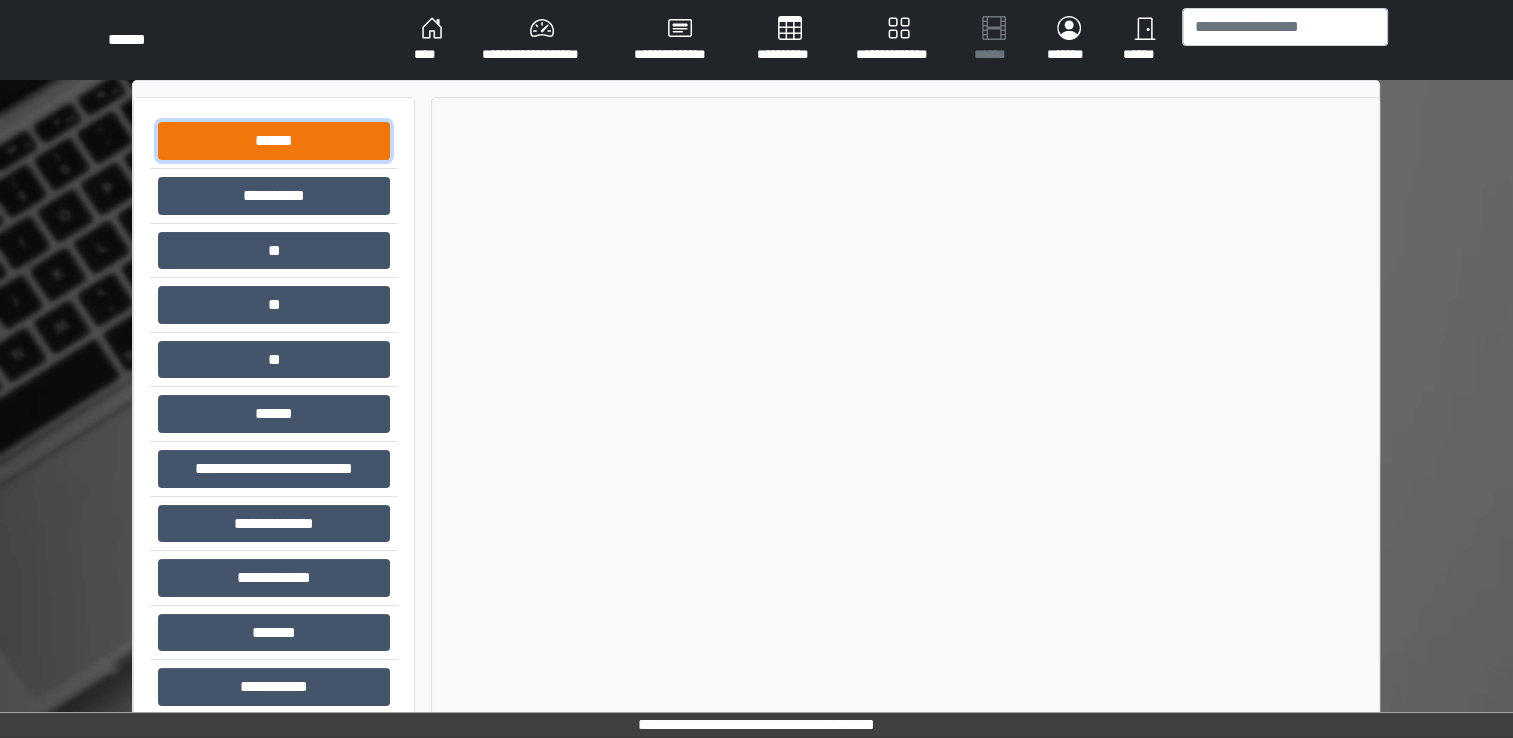 click on "******" at bounding box center [274, 141] 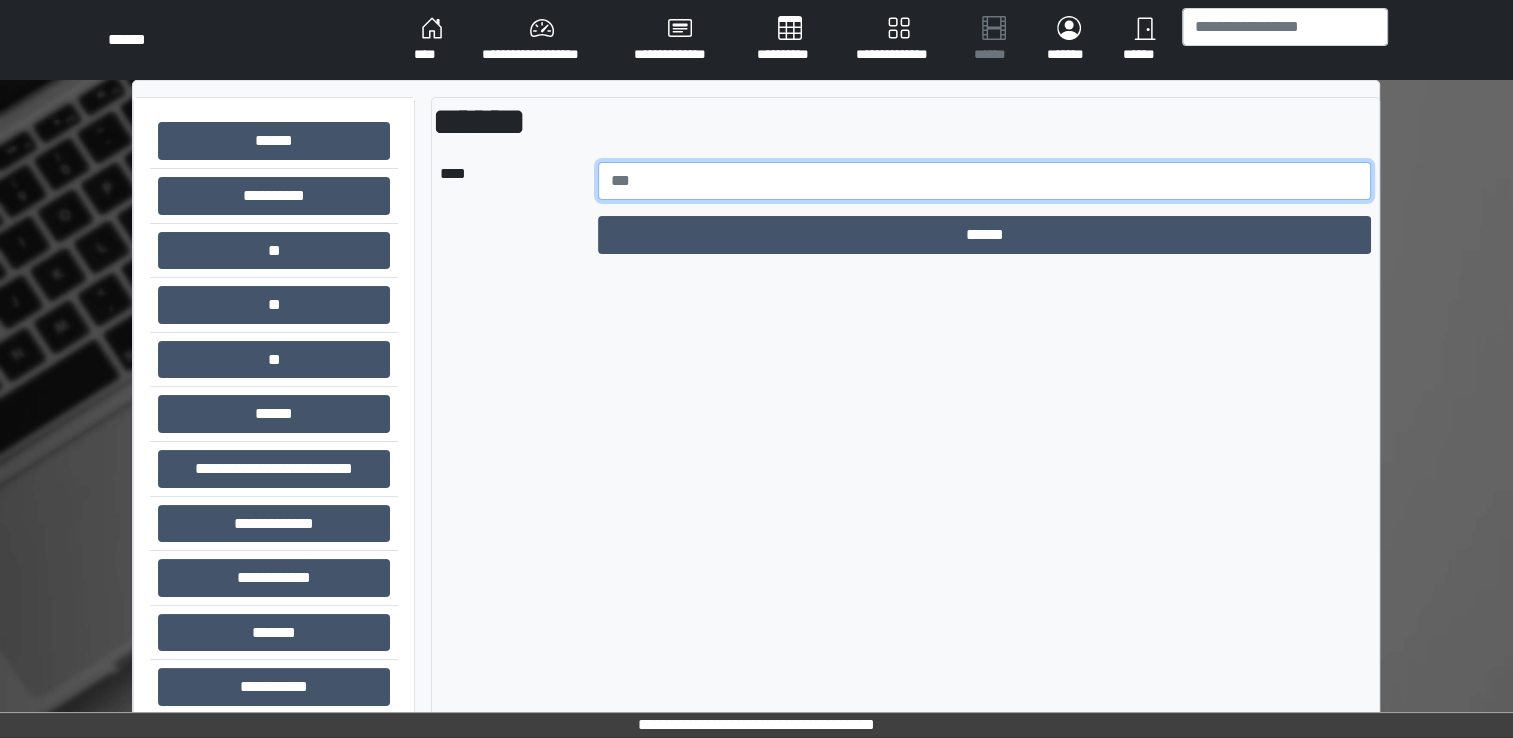 click at bounding box center (985, 181) 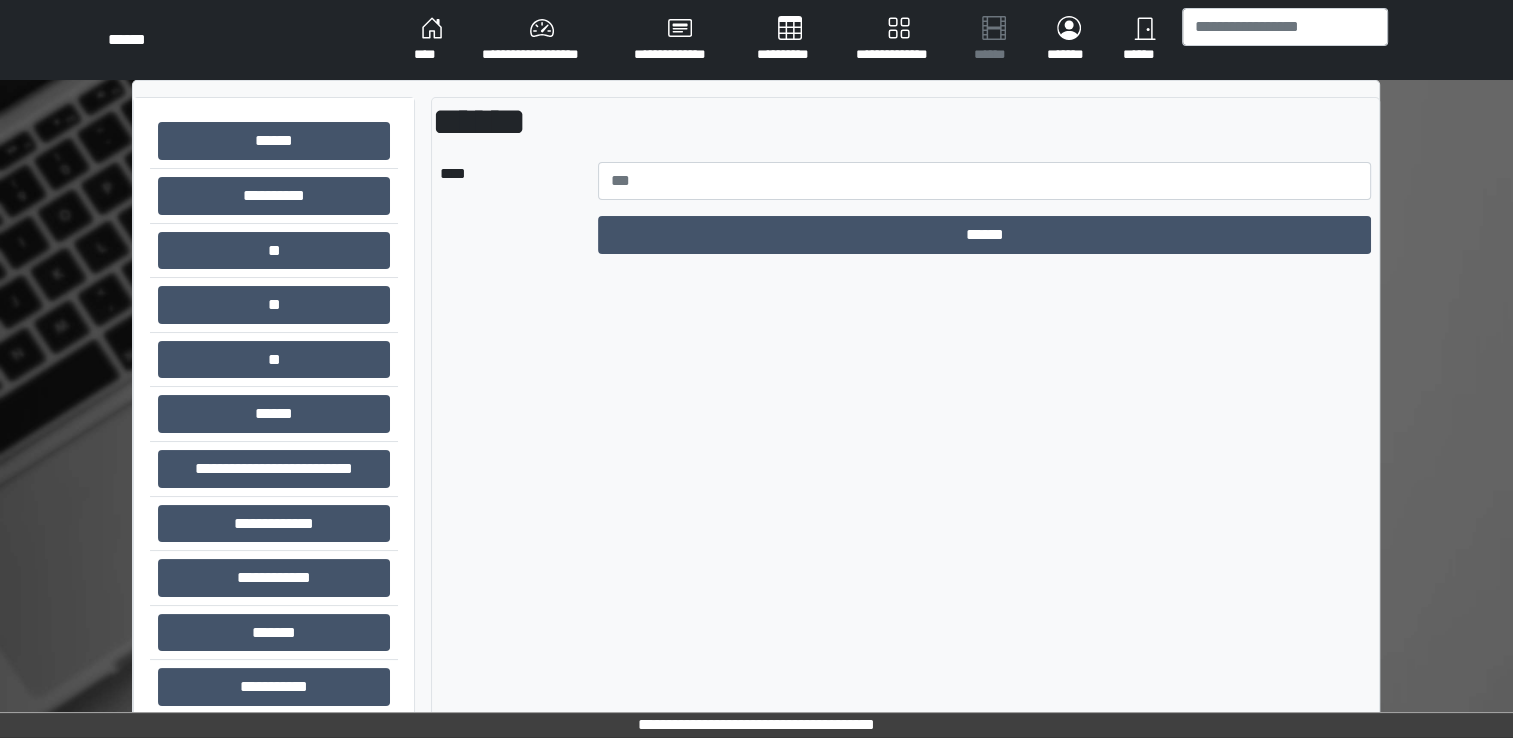 click on "******" at bounding box center (1144, 40) 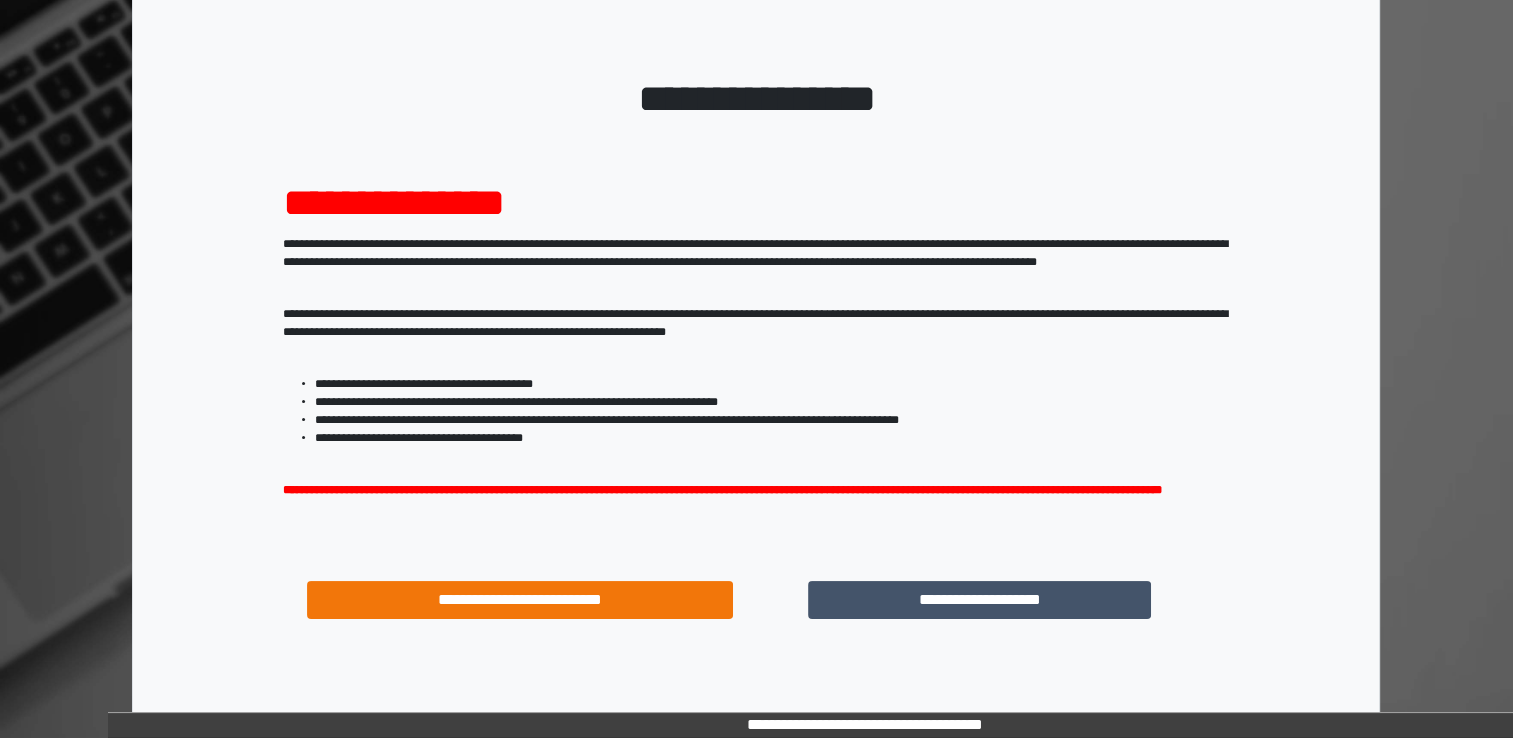scroll, scrollTop: 171, scrollLeft: 0, axis: vertical 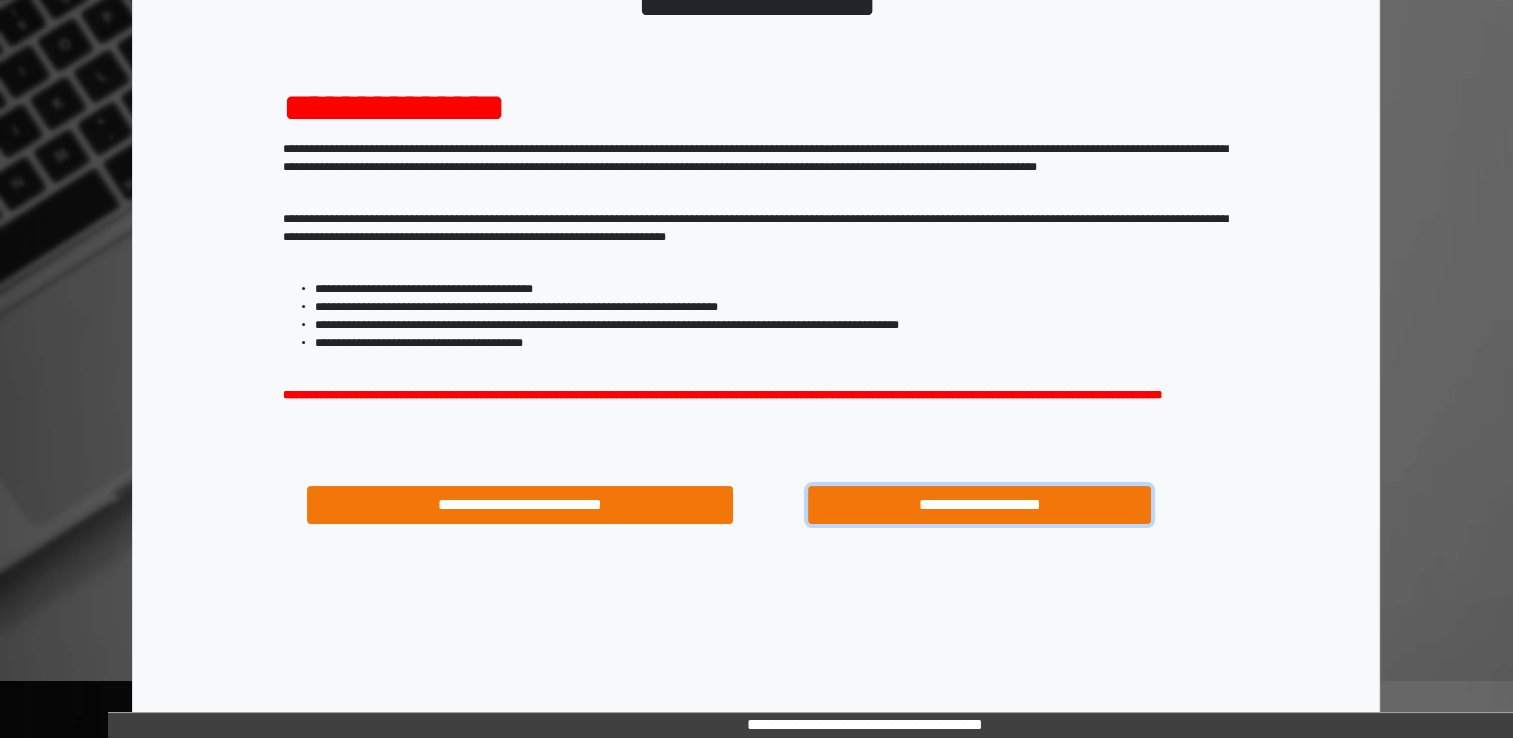 click on "**********" at bounding box center (980, 505) 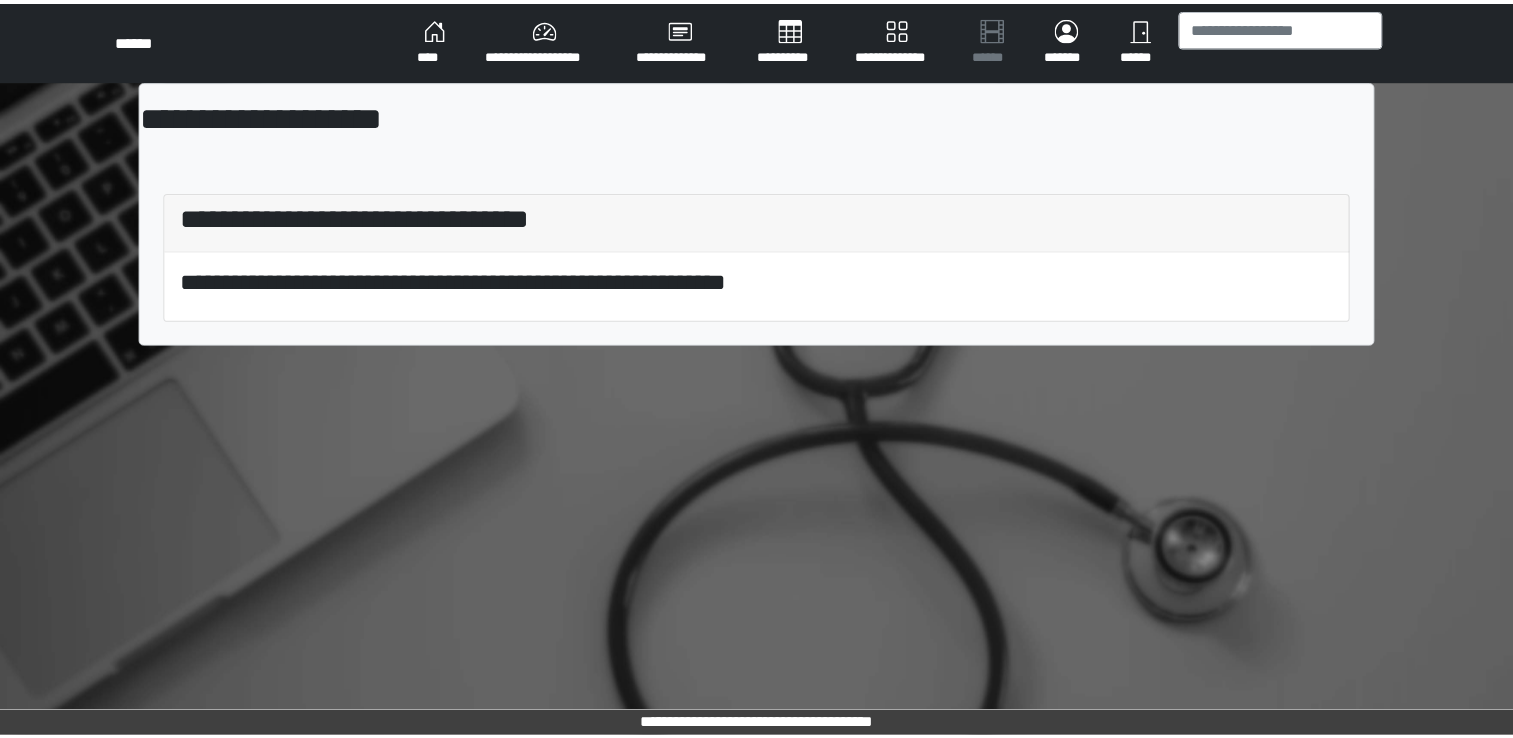 scroll, scrollTop: 0, scrollLeft: 0, axis: both 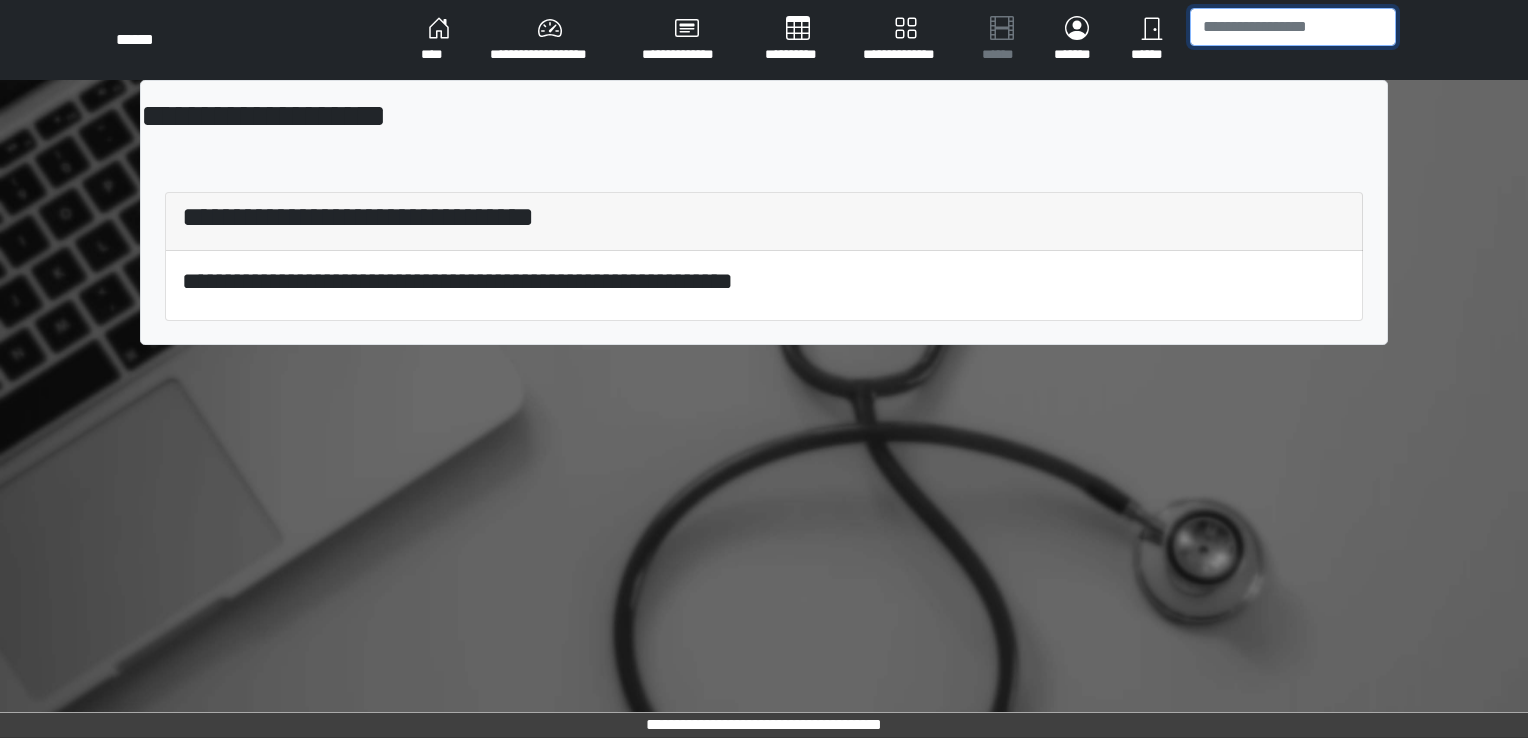 click at bounding box center (1293, 27) 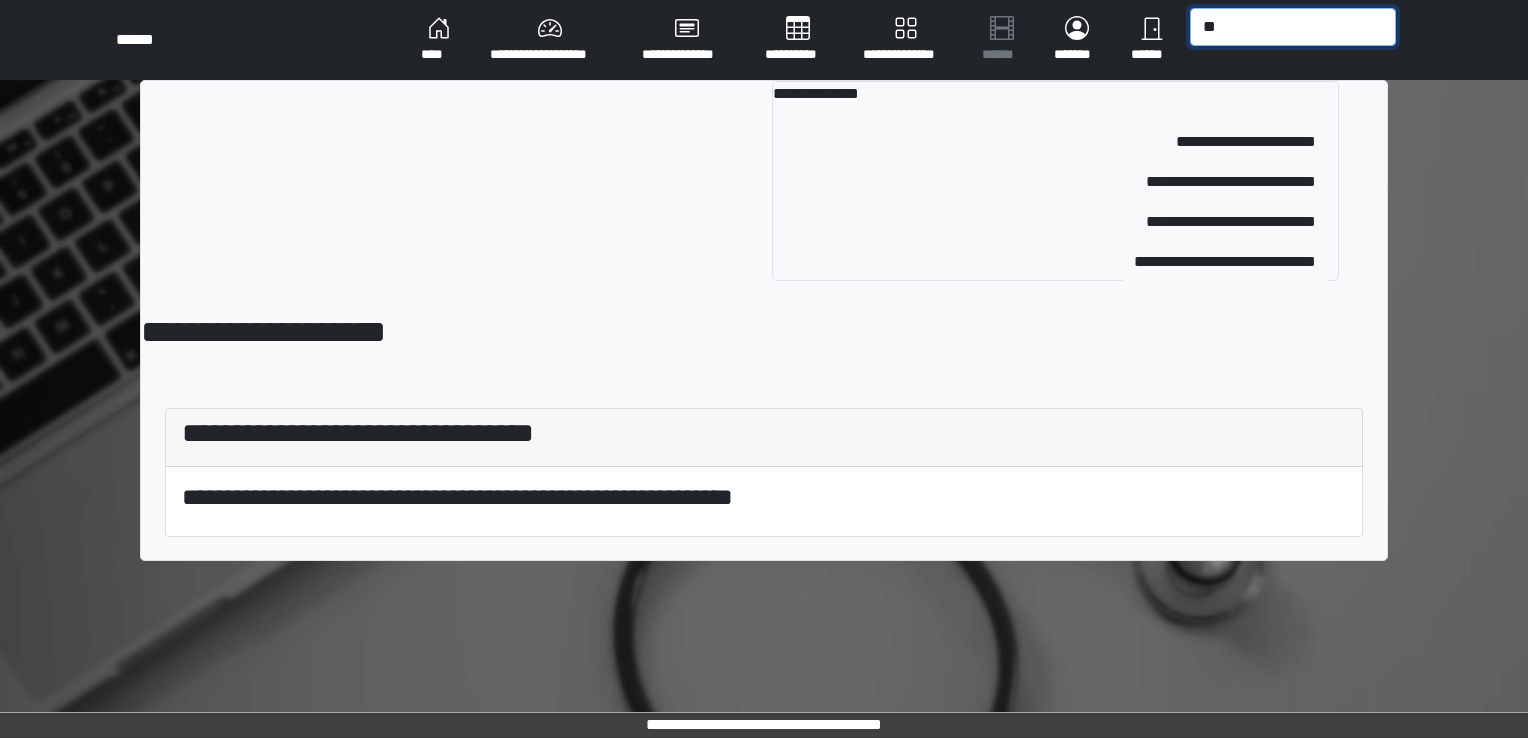 type on "*" 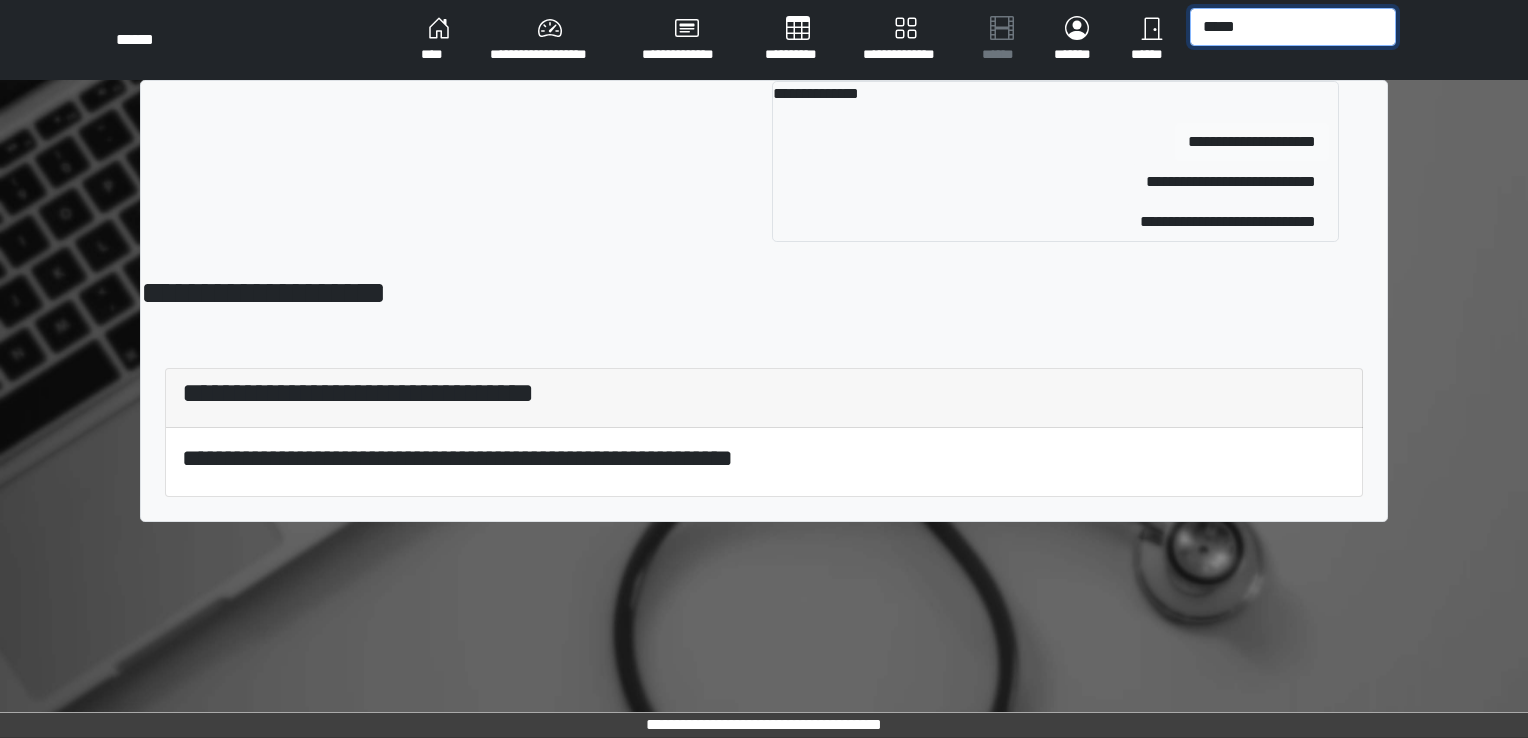 type on "*****" 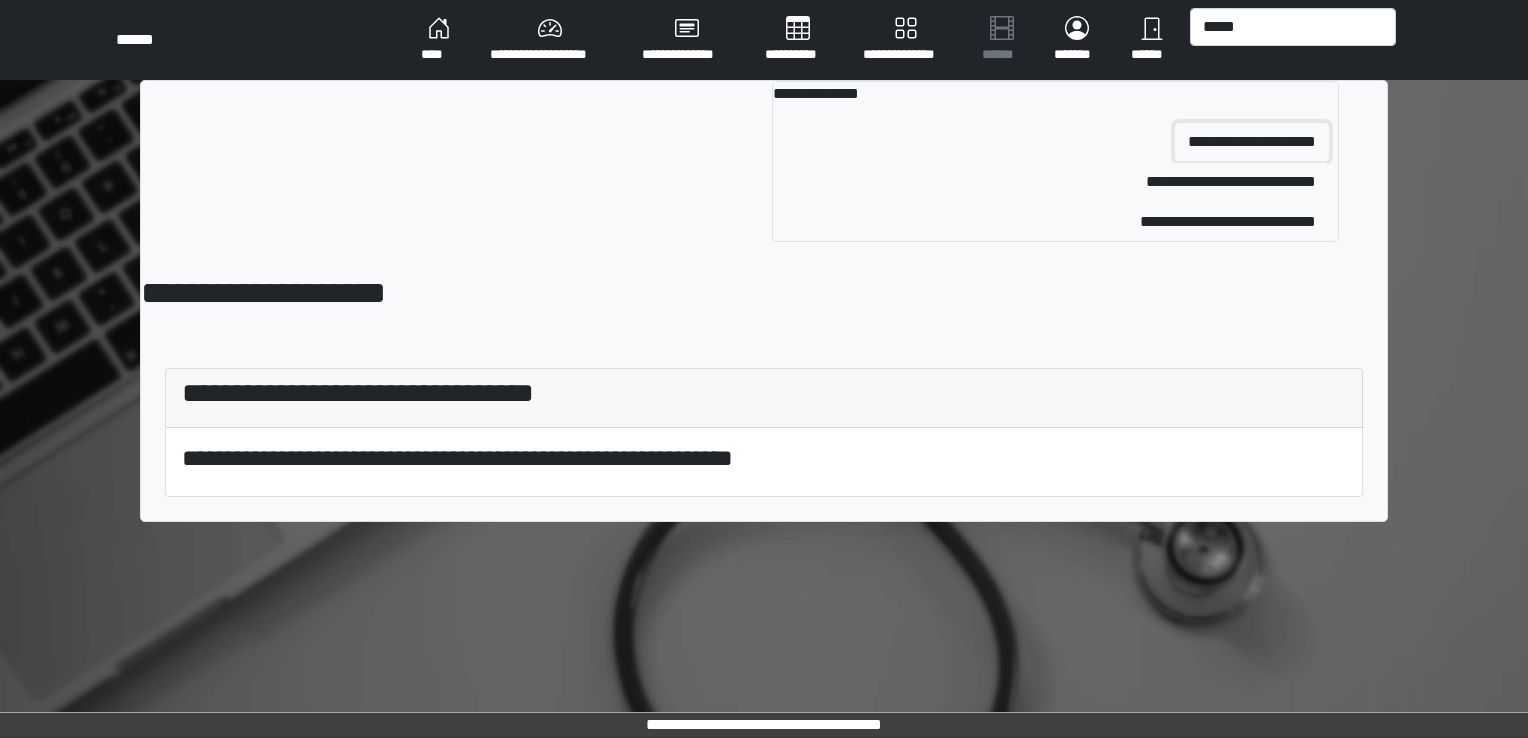 click on "**********" at bounding box center [1252, 142] 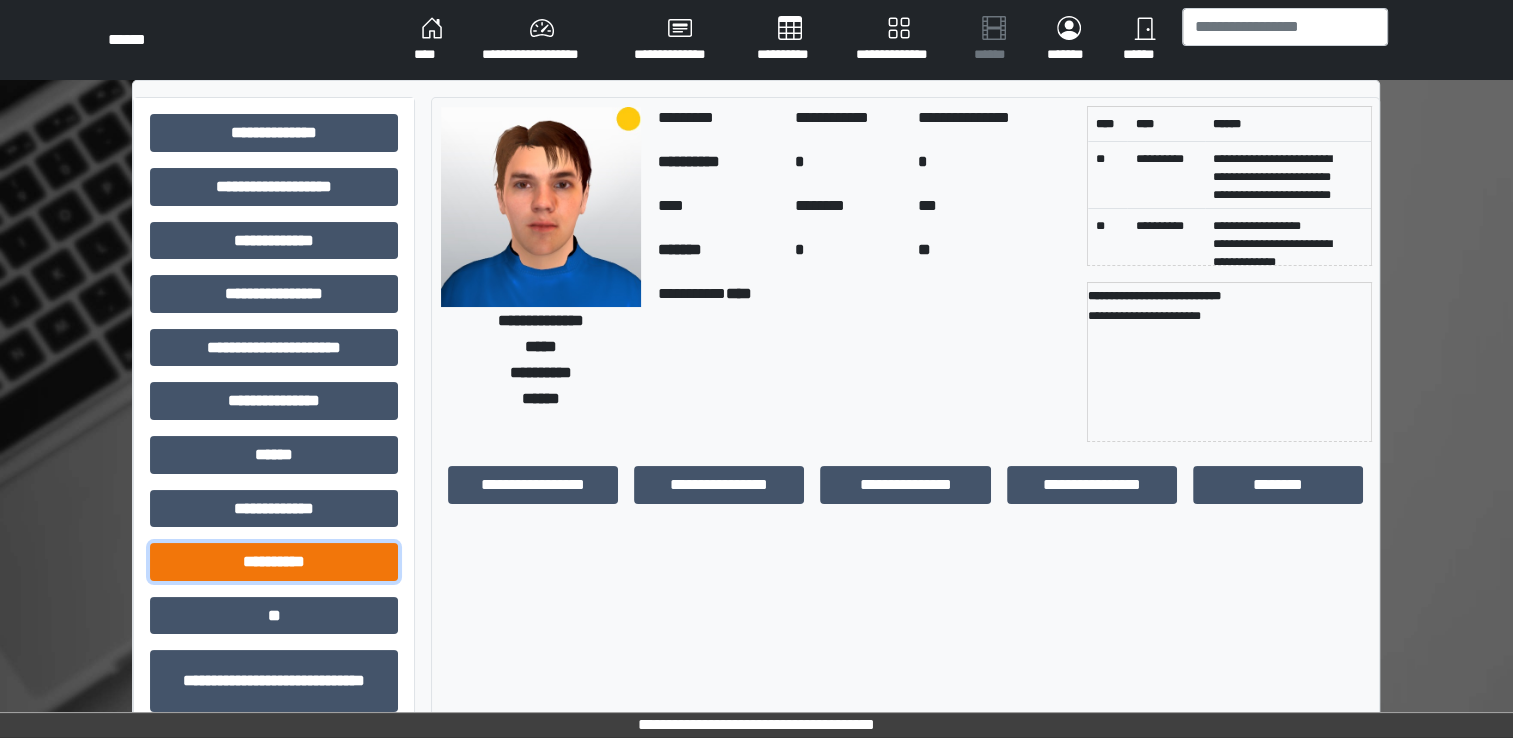 click on "**********" at bounding box center (274, 562) 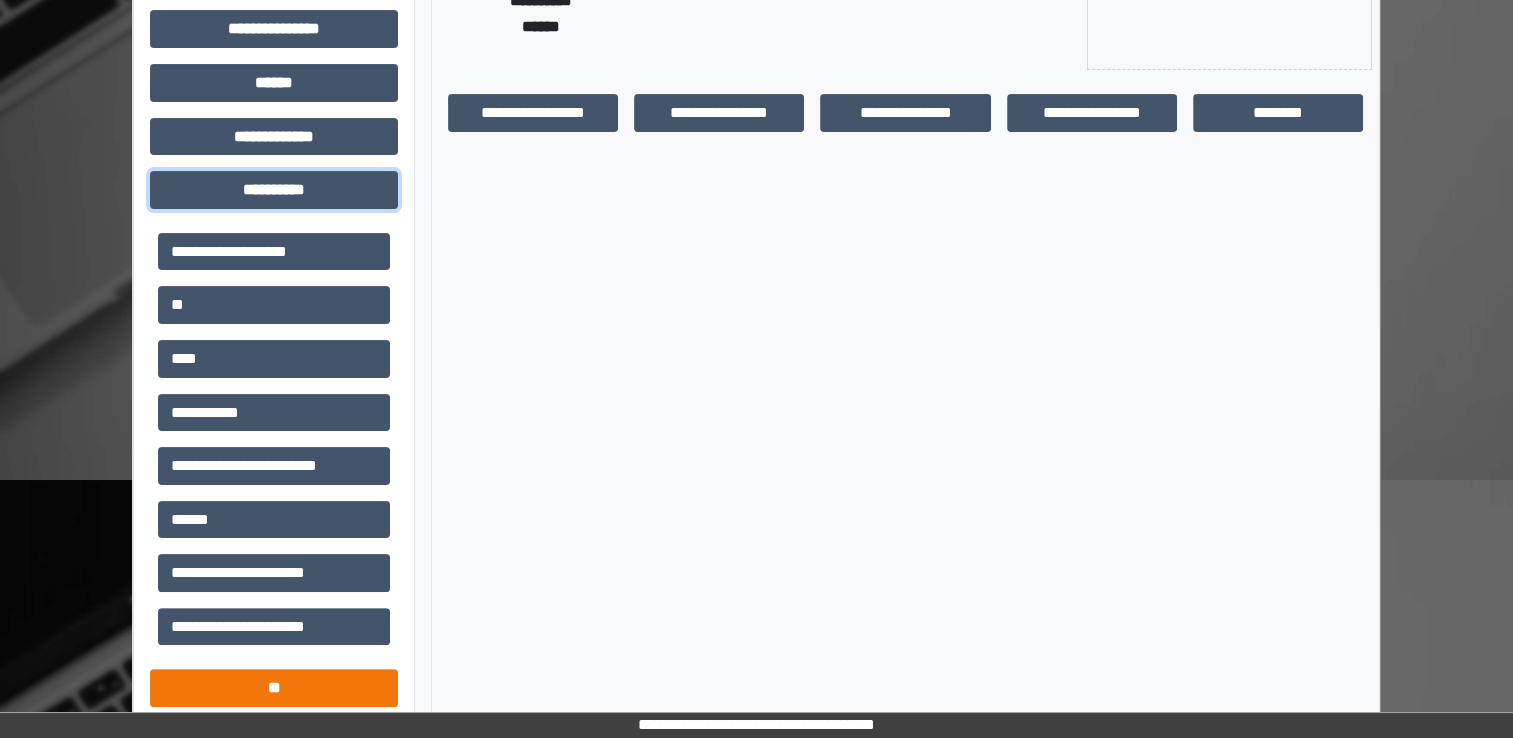 scroll, scrollTop: 400, scrollLeft: 0, axis: vertical 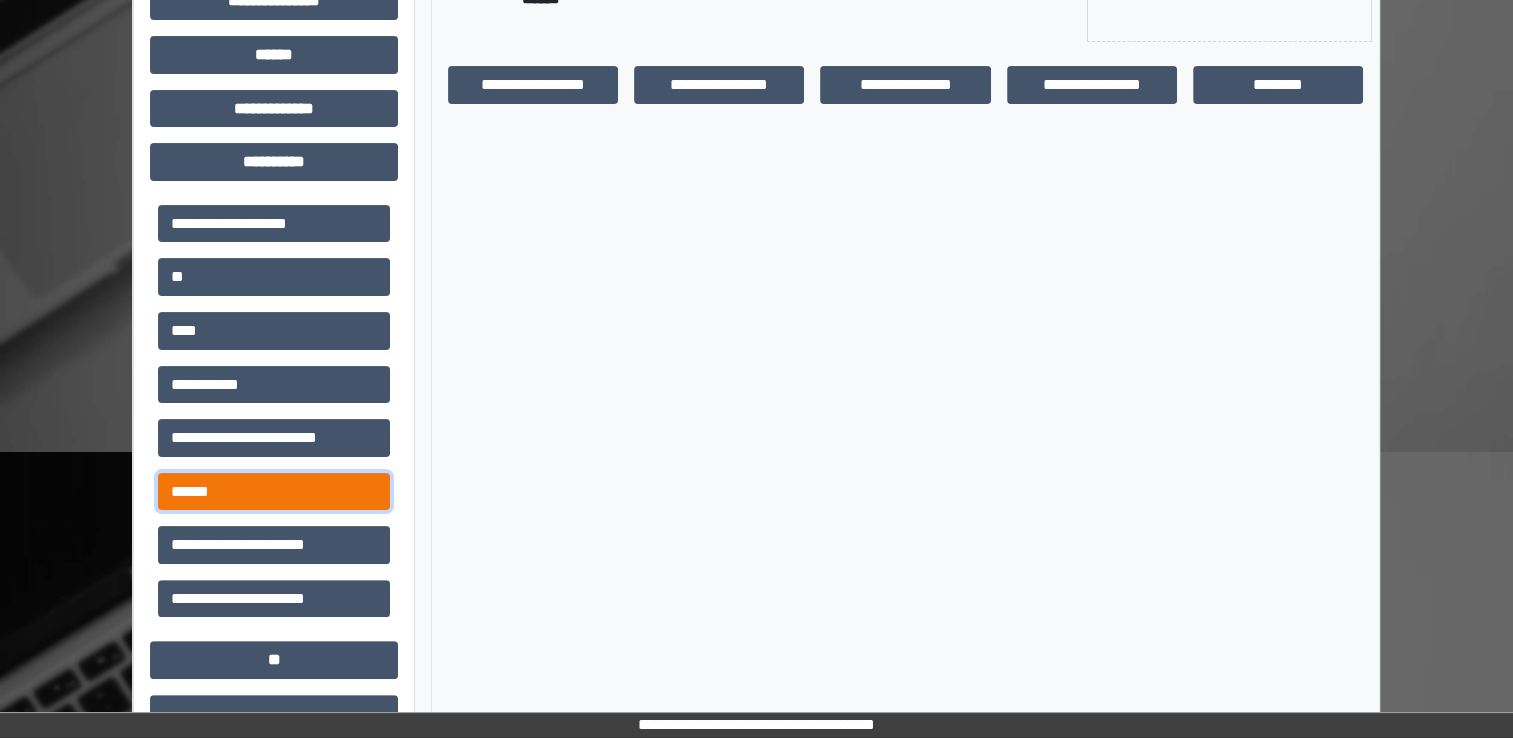 click on "******" at bounding box center [274, 492] 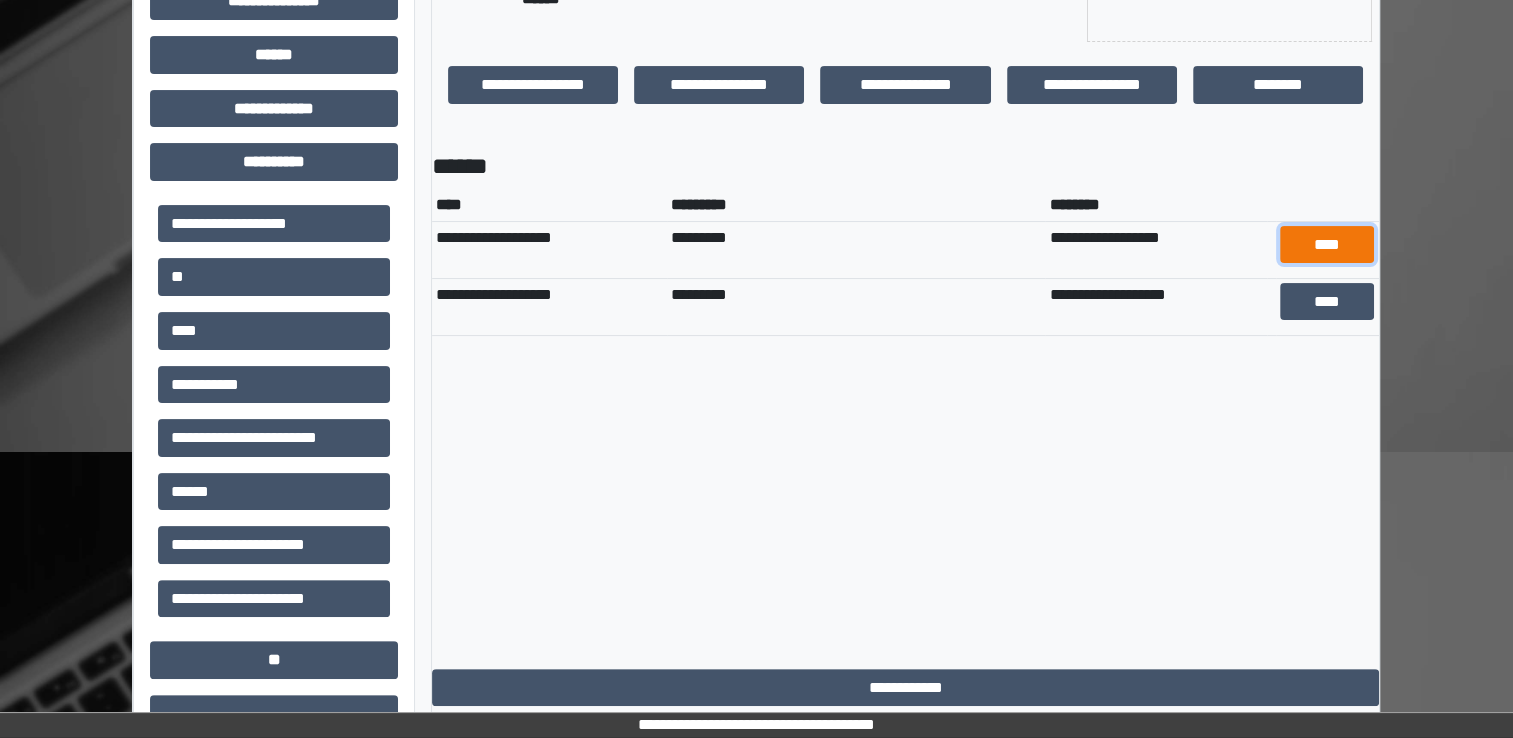 click on "****" at bounding box center (1327, 245) 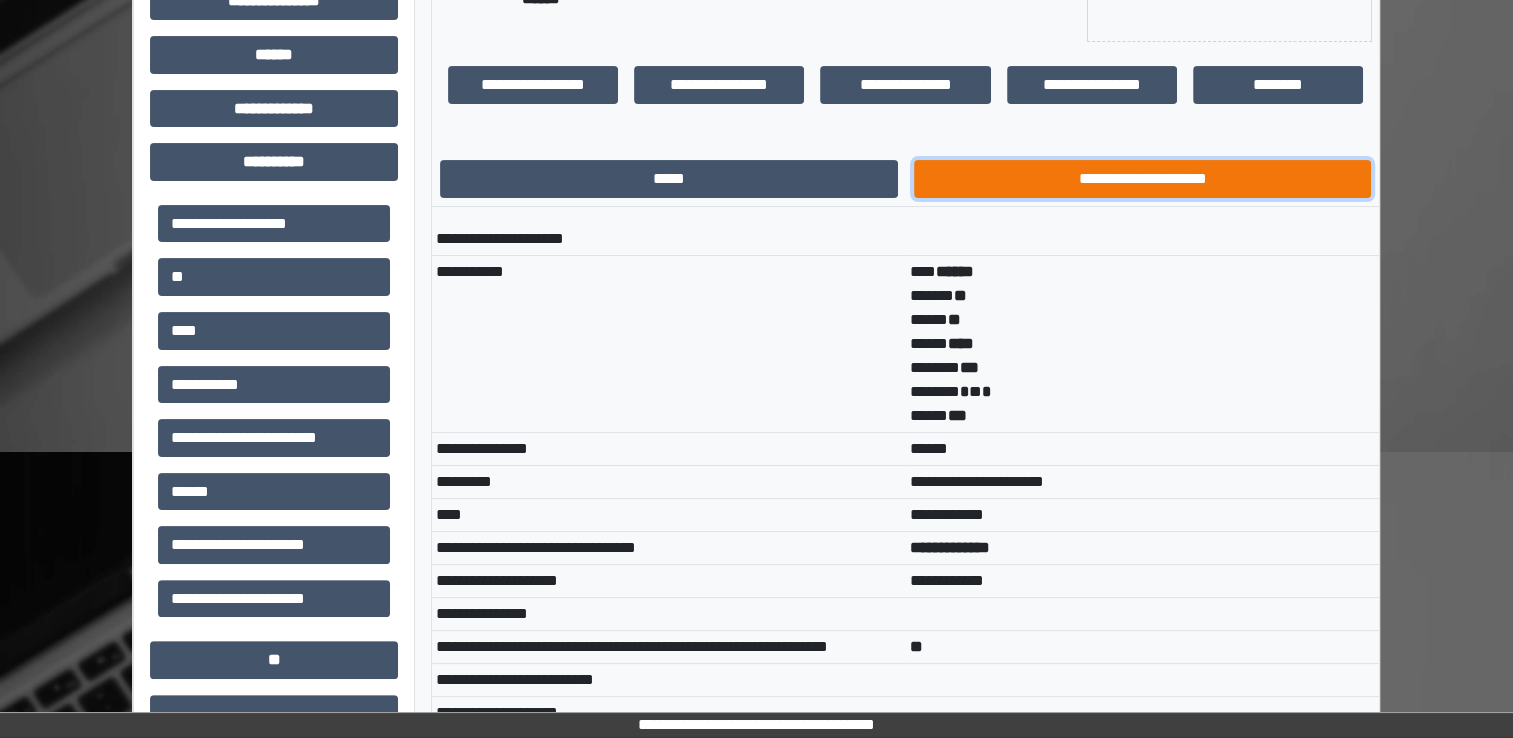 click on "**********" at bounding box center [1143, 179] 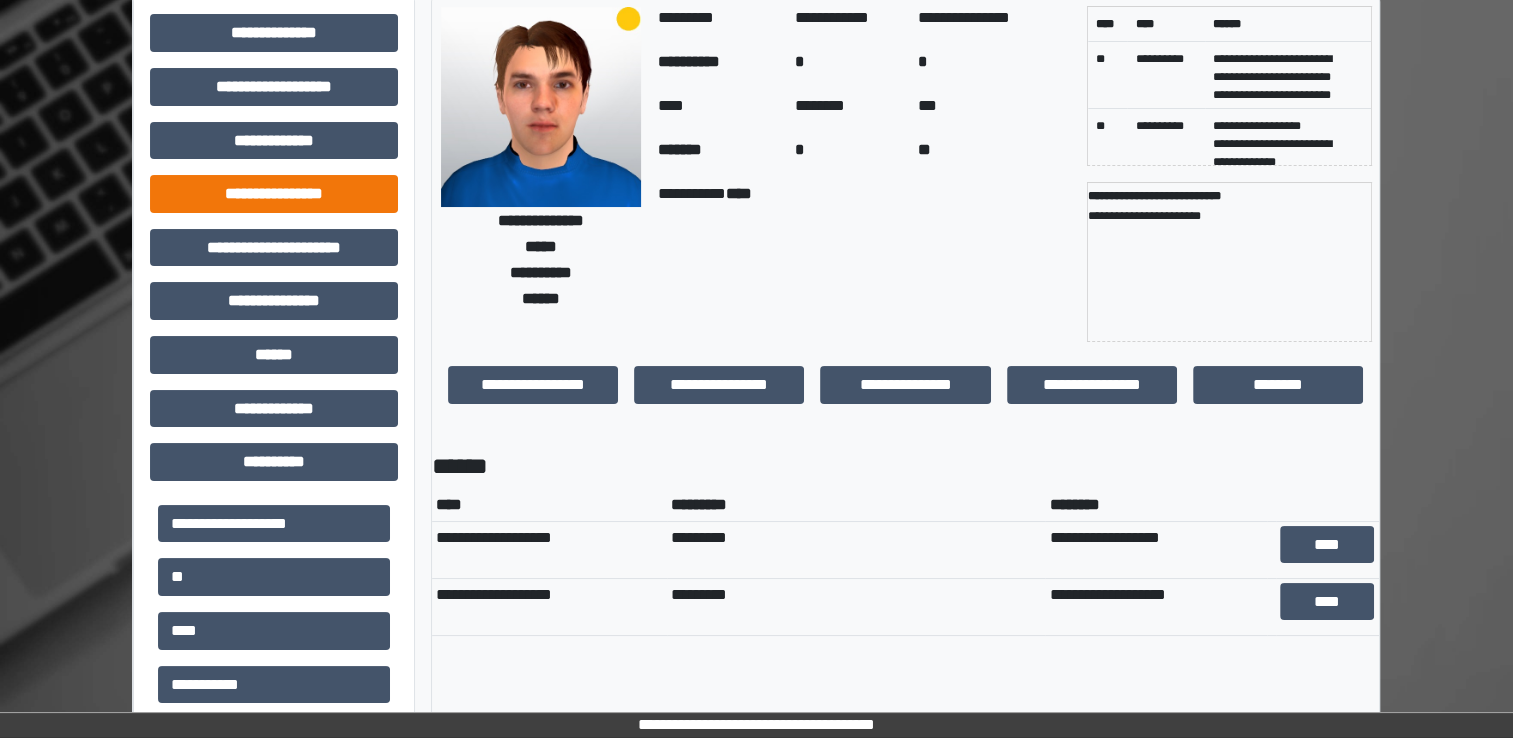 scroll, scrollTop: 0, scrollLeft: 0, axis: both 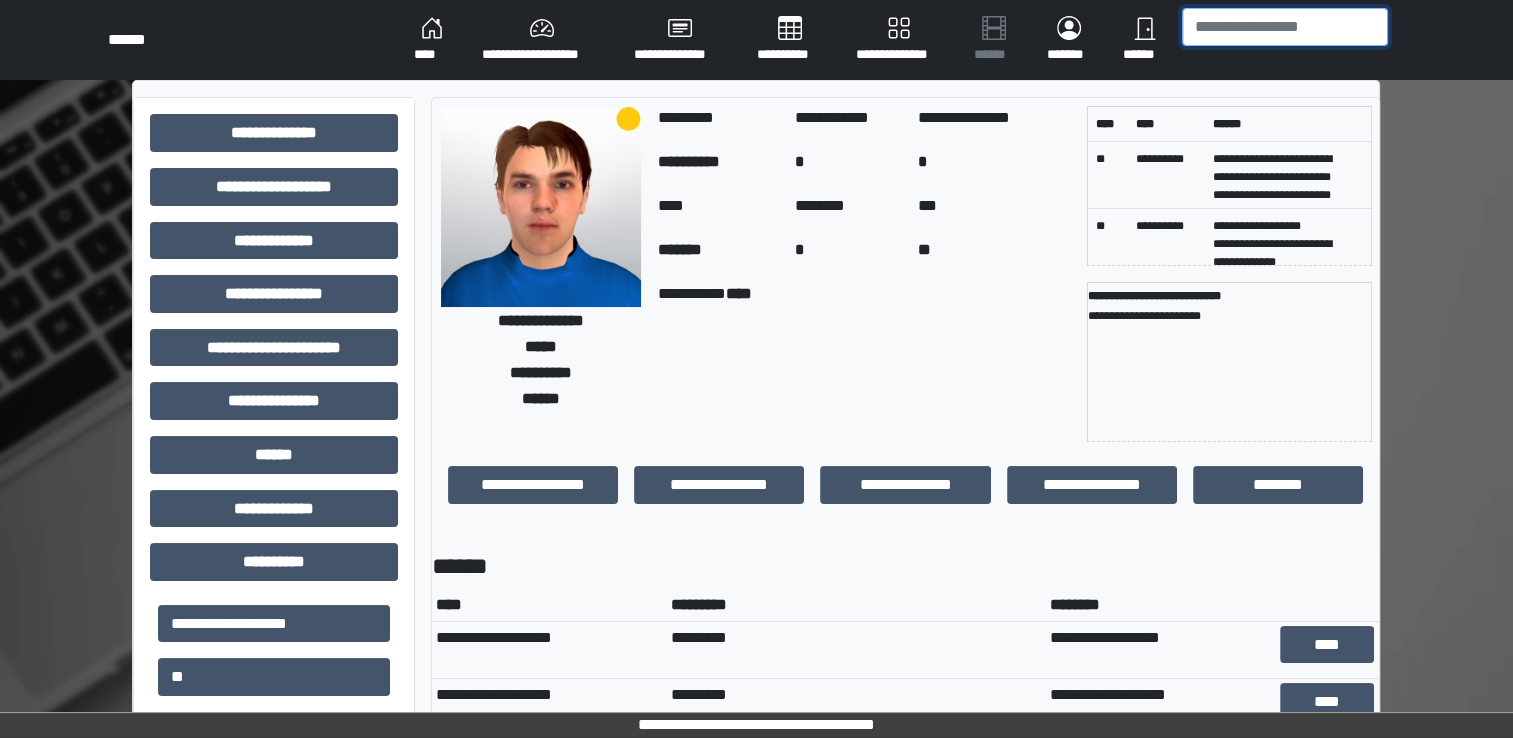 click at bounding box center [1285, 27] 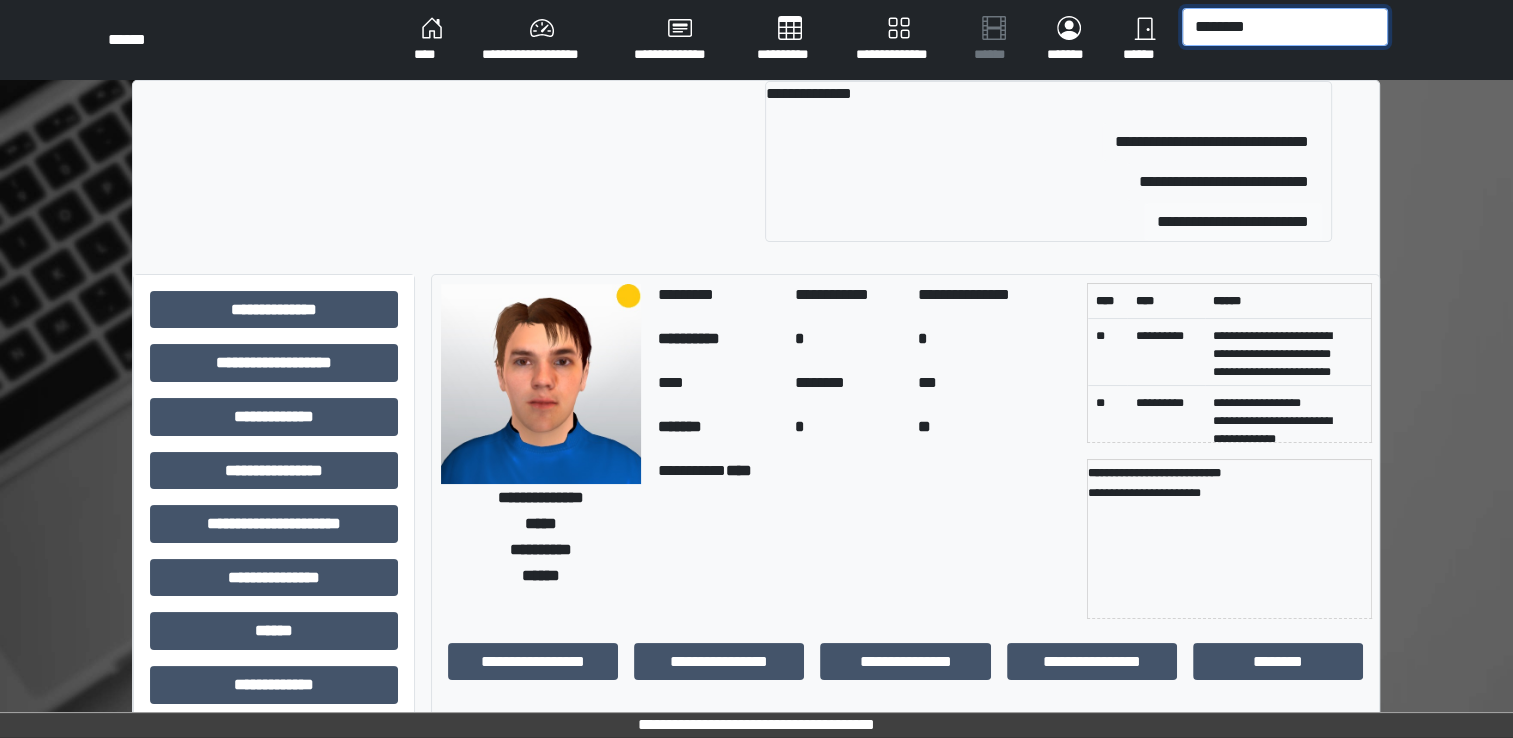 type on "********" 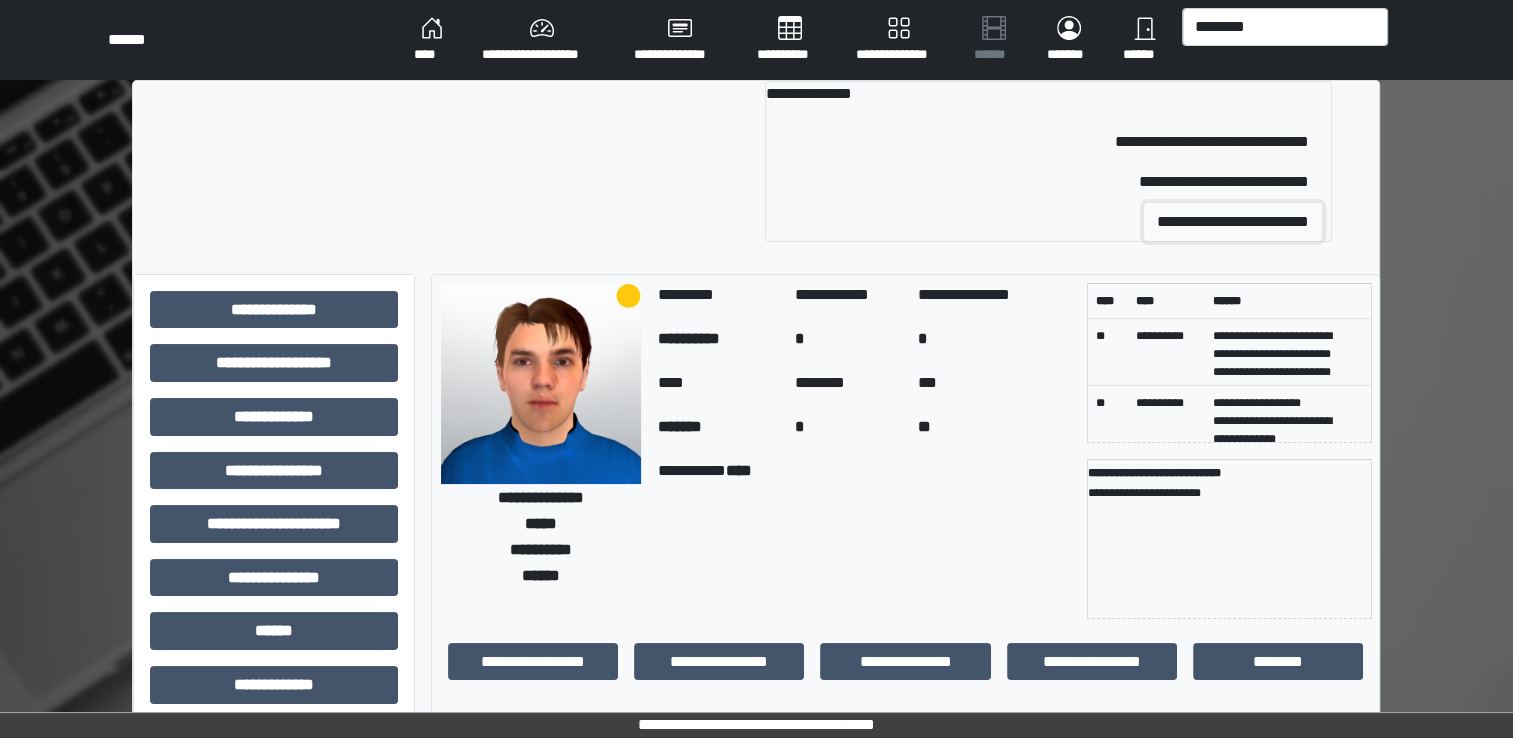 click on "**********" at bounding box center [1233, 222] 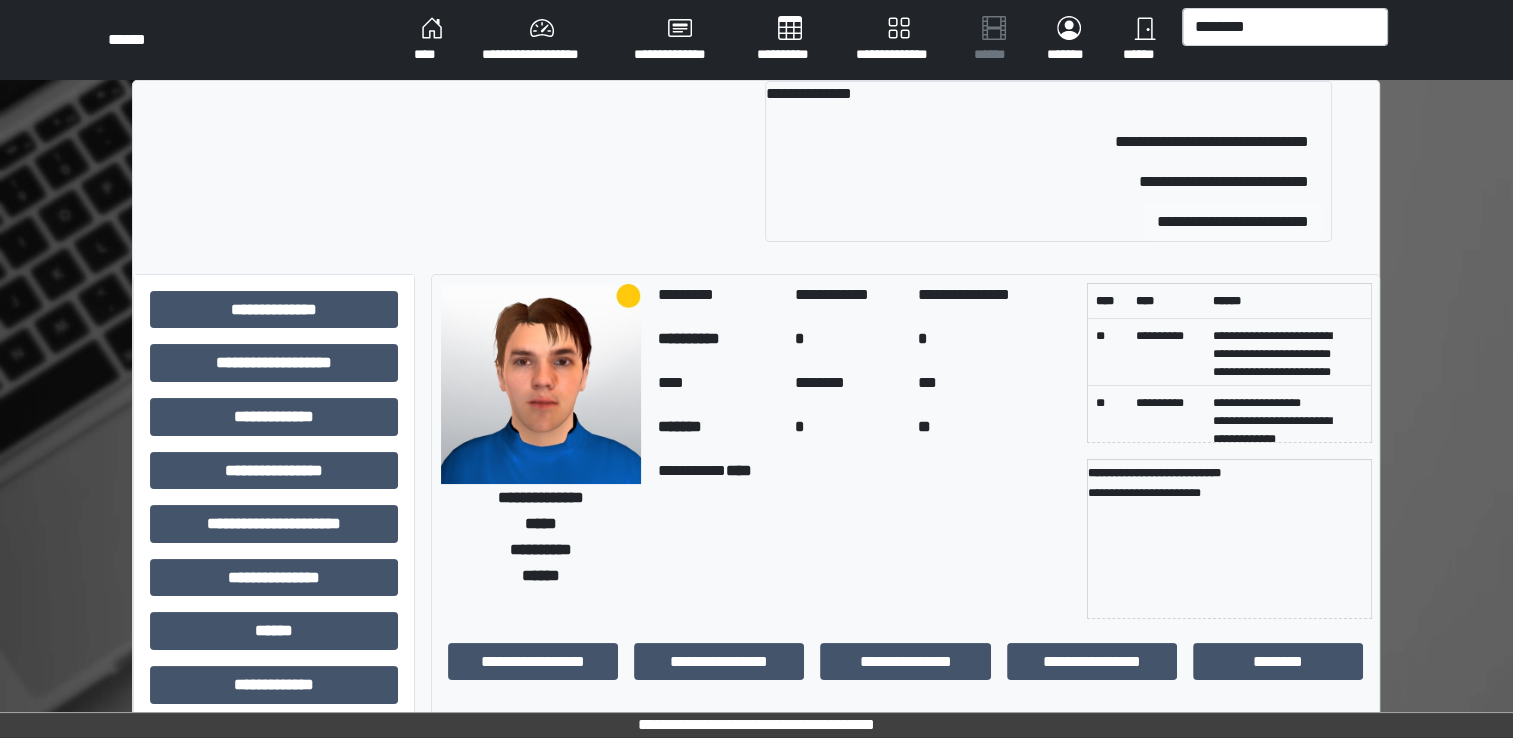 type 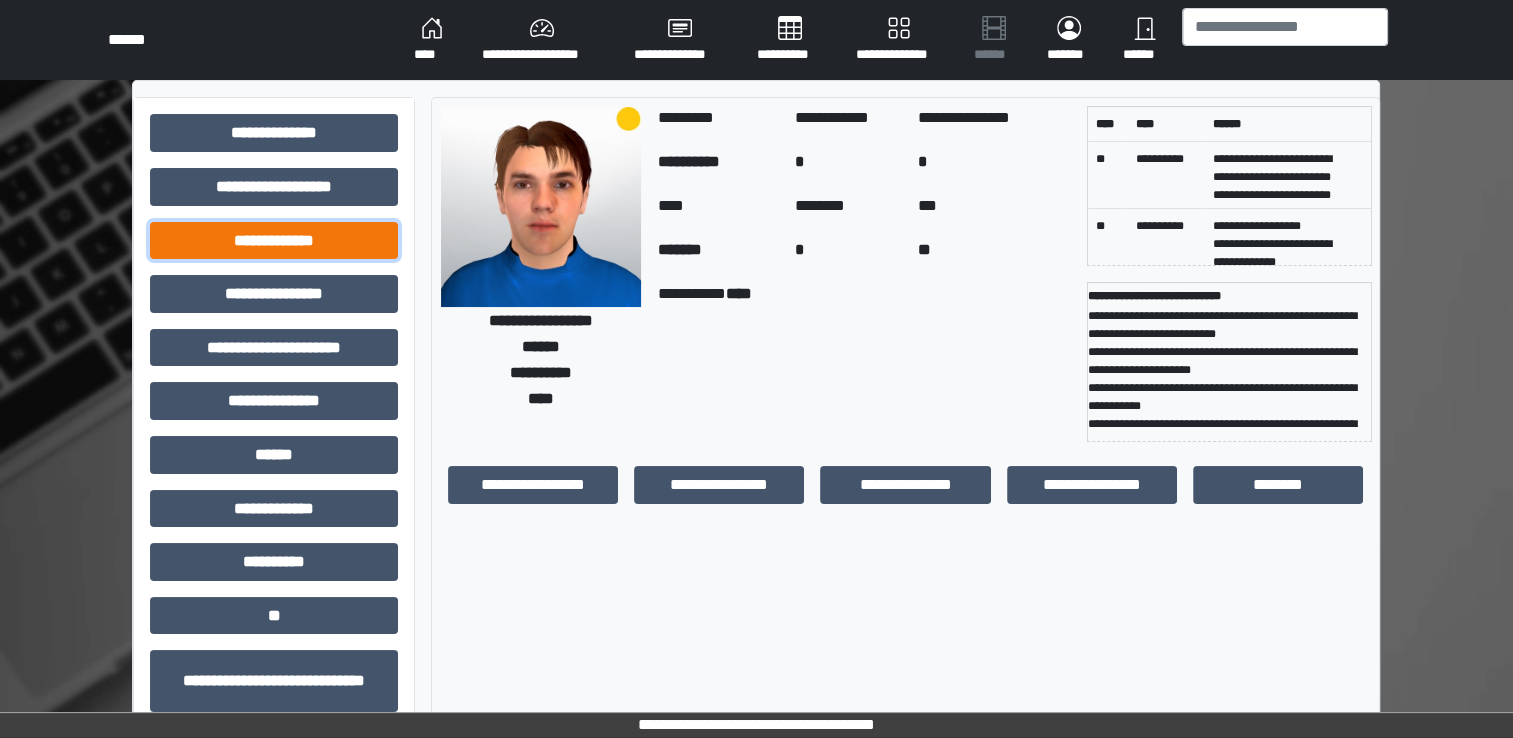 click on "**********" at bounding box center (274, 241) 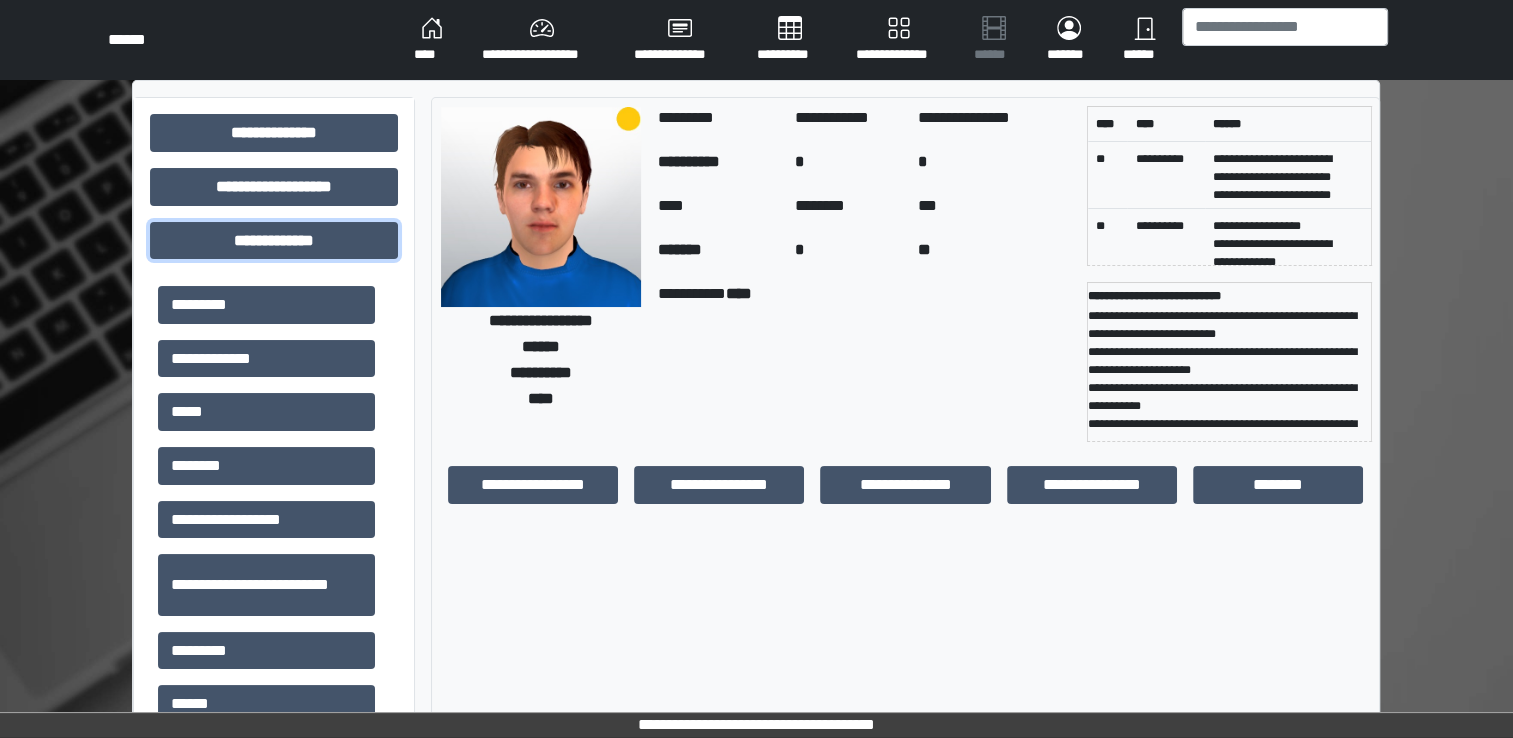 scroll, scrollTop: 300, scrollLeft: 0, axis: vertical 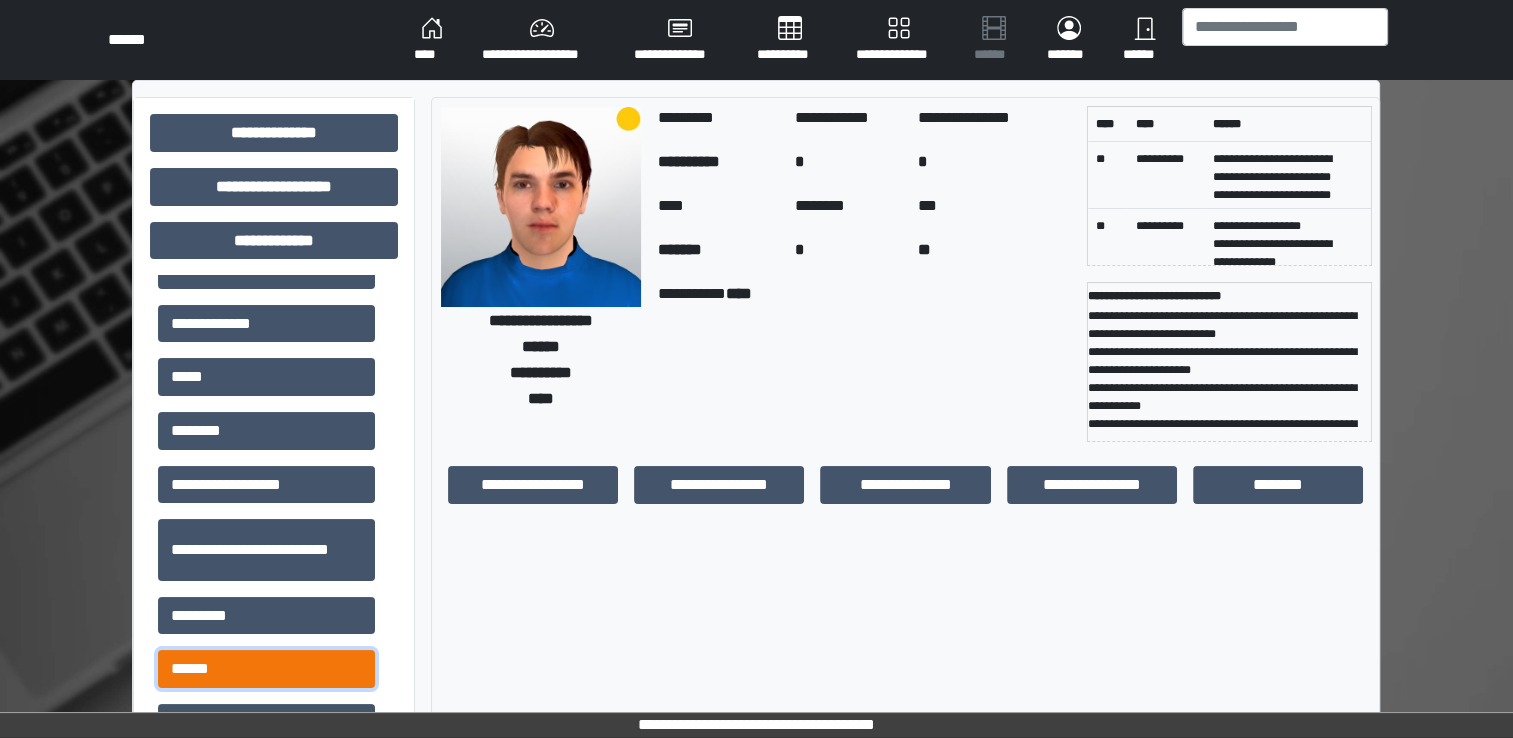 click on "******" at bounding box center (266, 669) 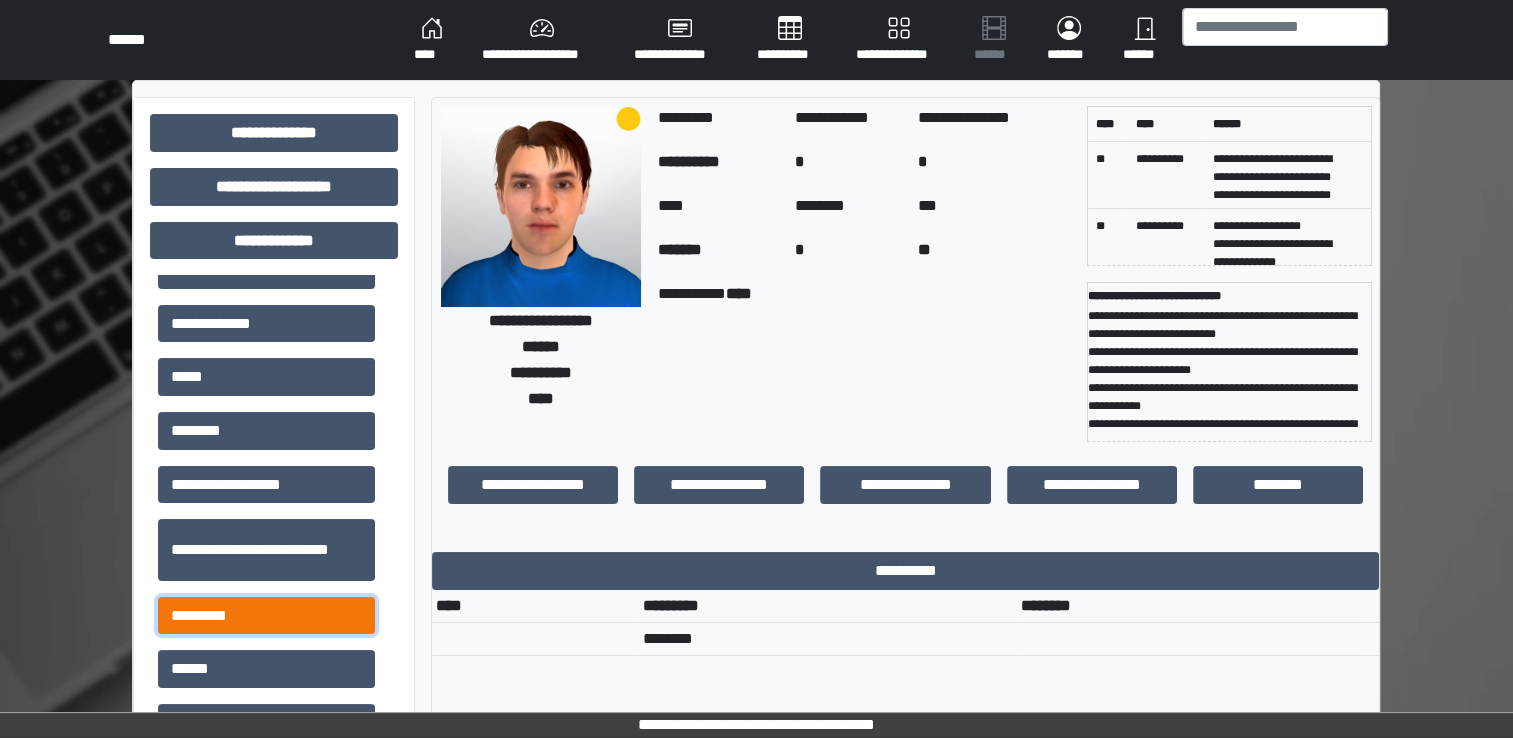click on "*********" at bounding box center [266, 616] 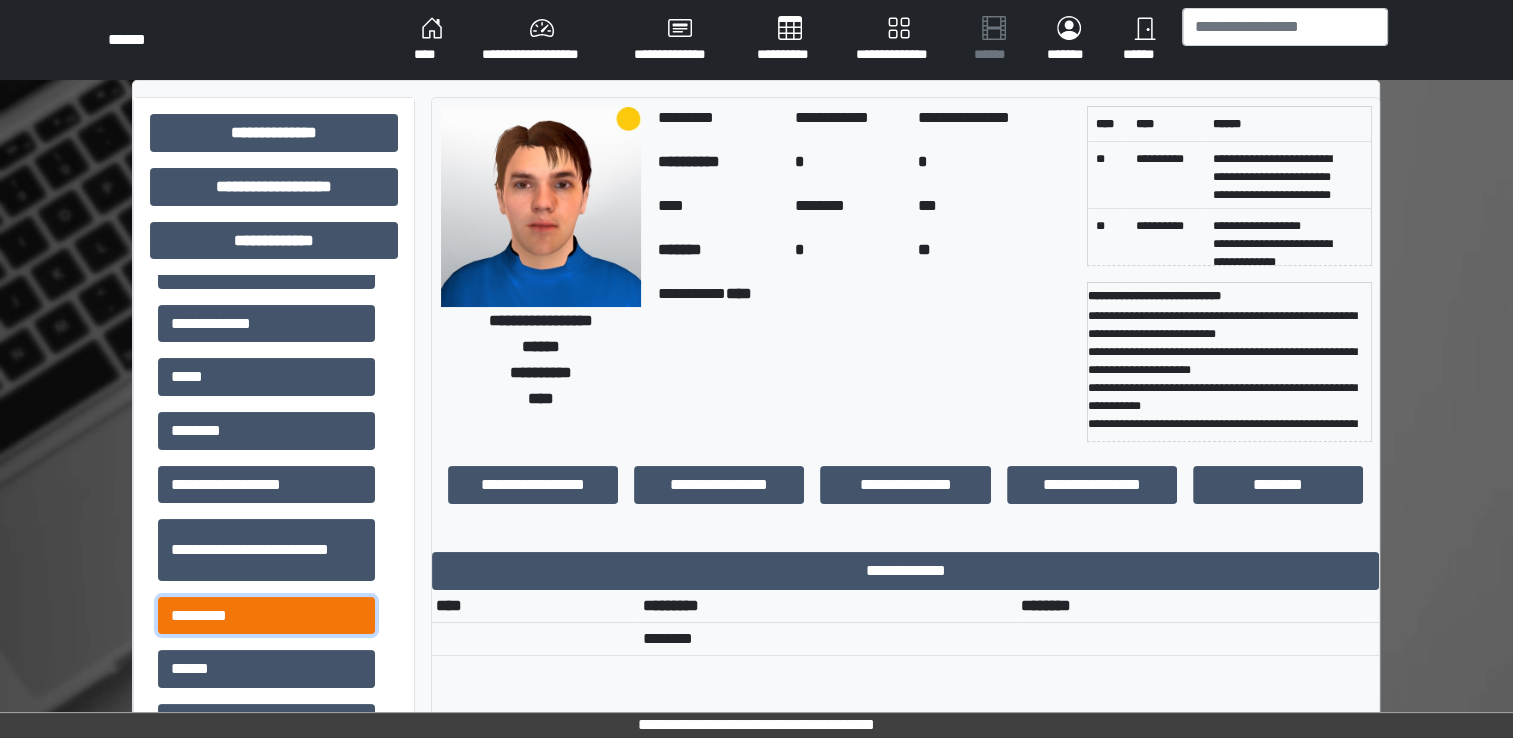 drag, startPoint x: 238, startPoint y: 618, endPoint x: 228, endPoint y: 626, distance: 12.806249 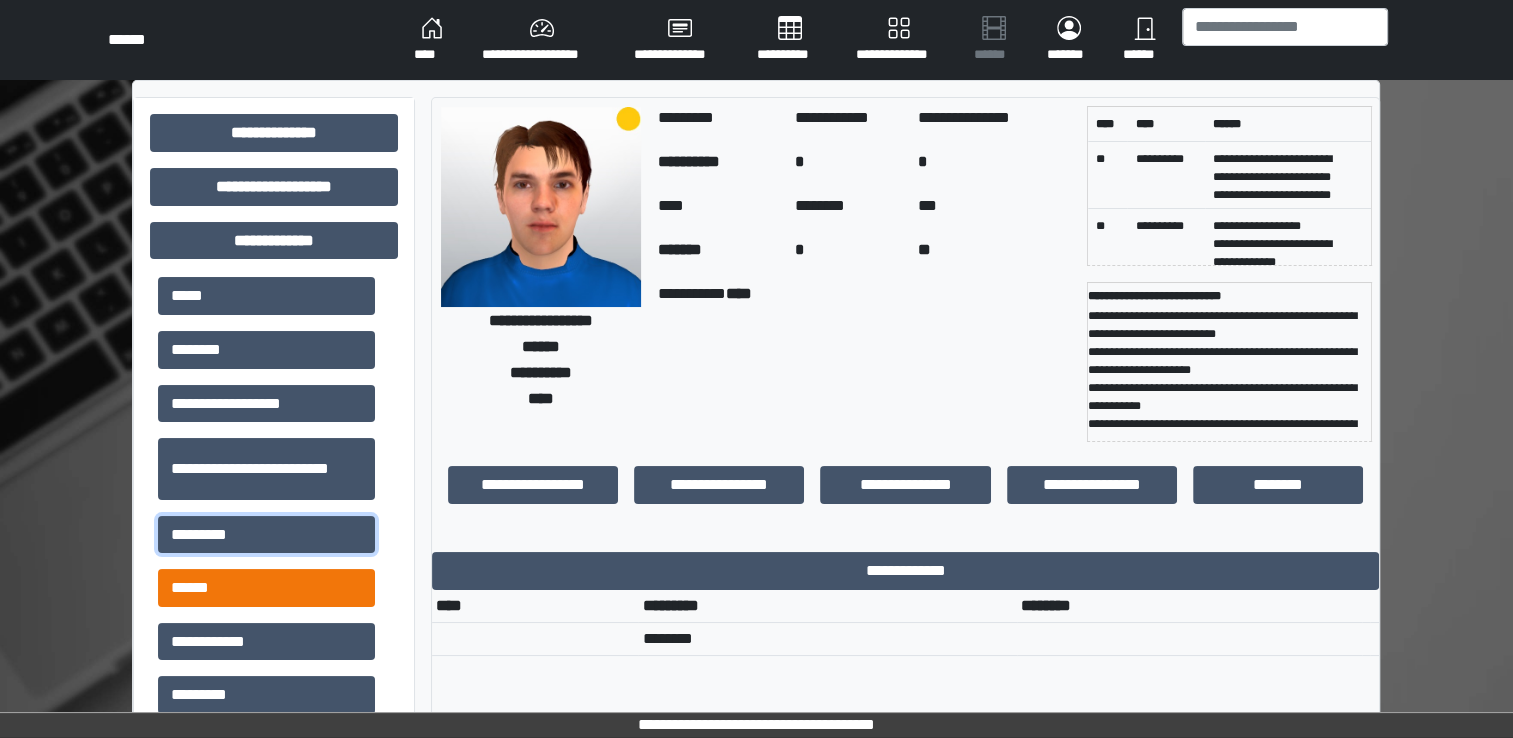 scroll, scrollTop: 500, scrollLeft: 0, axis: vertical 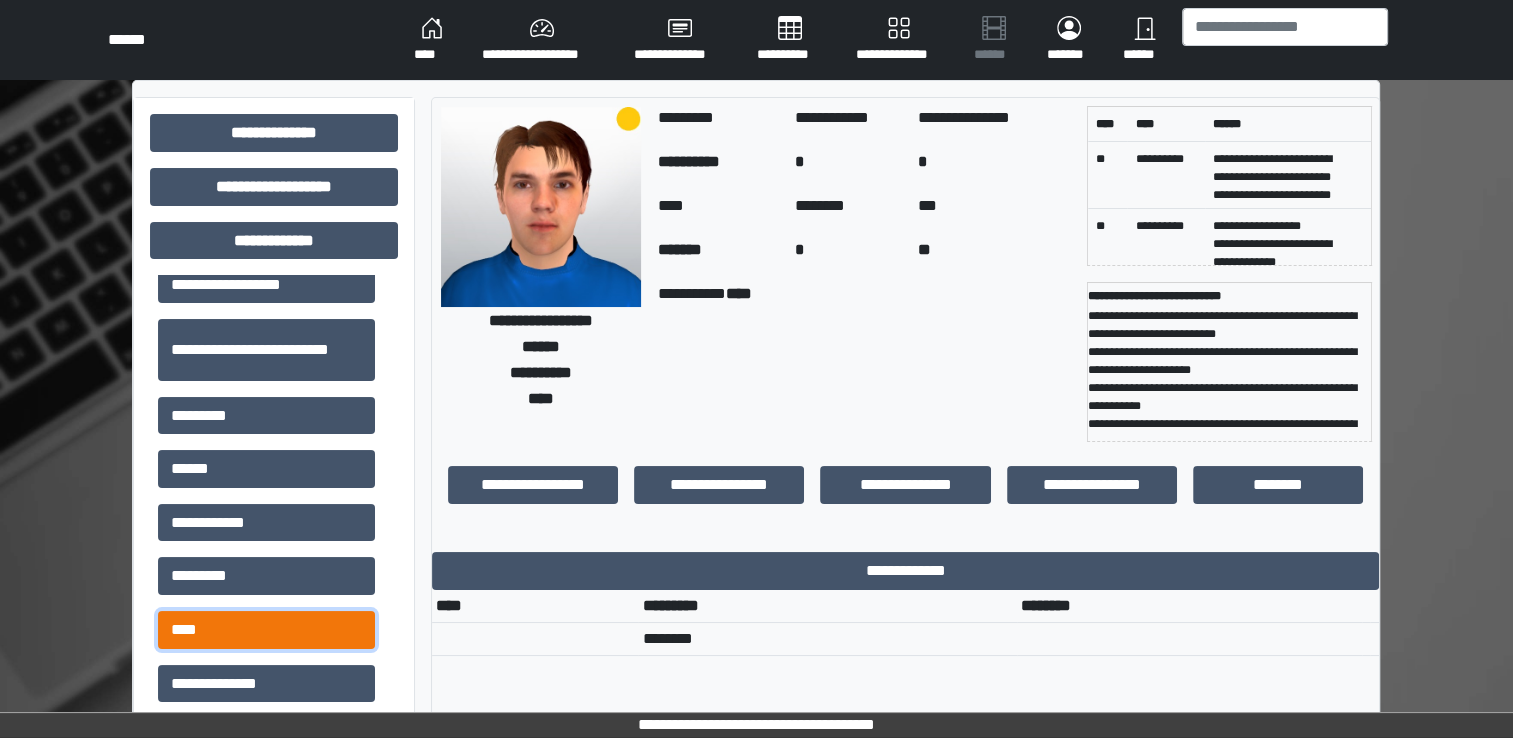 click on "****" at bounding box center (266, 630) 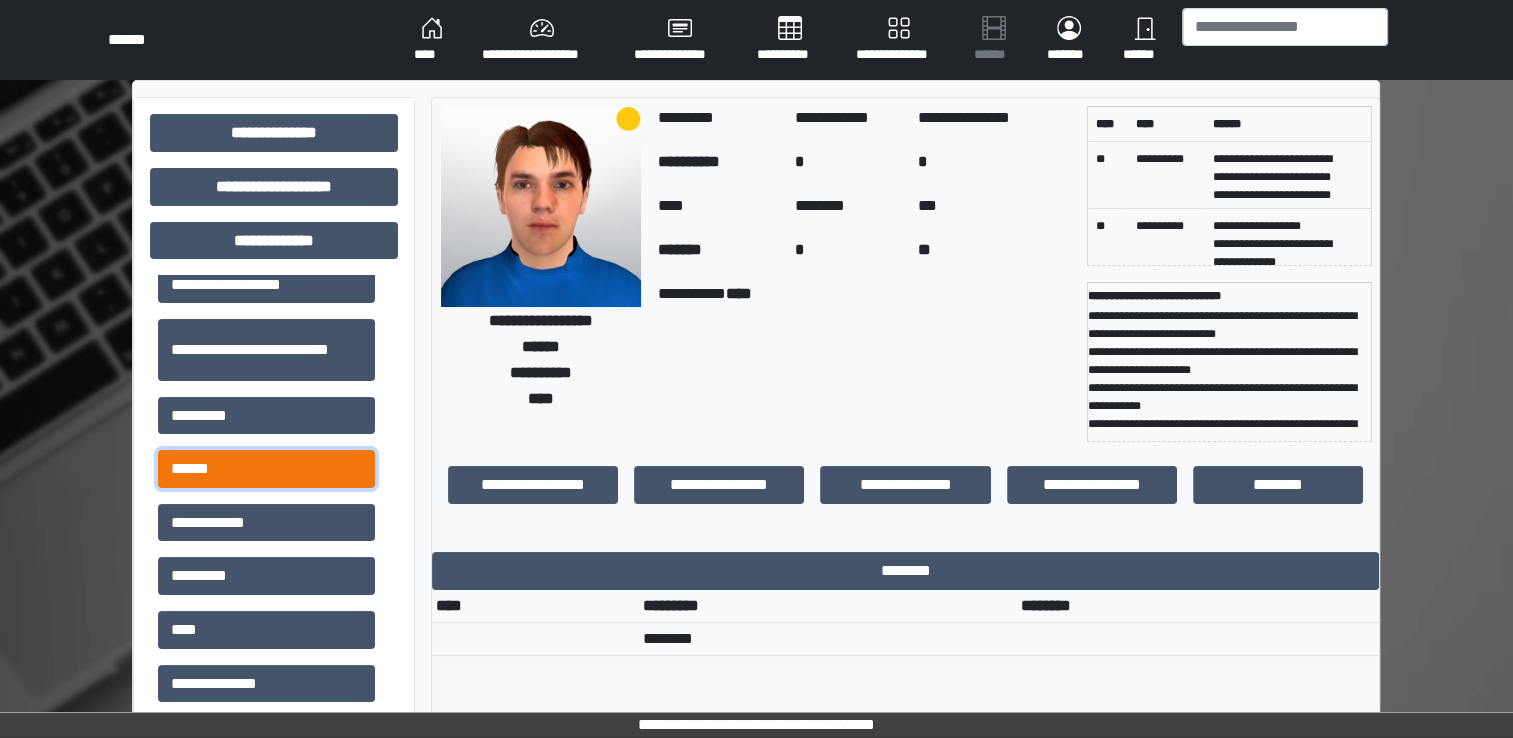 click on "******" at bounding box center (266, 469) 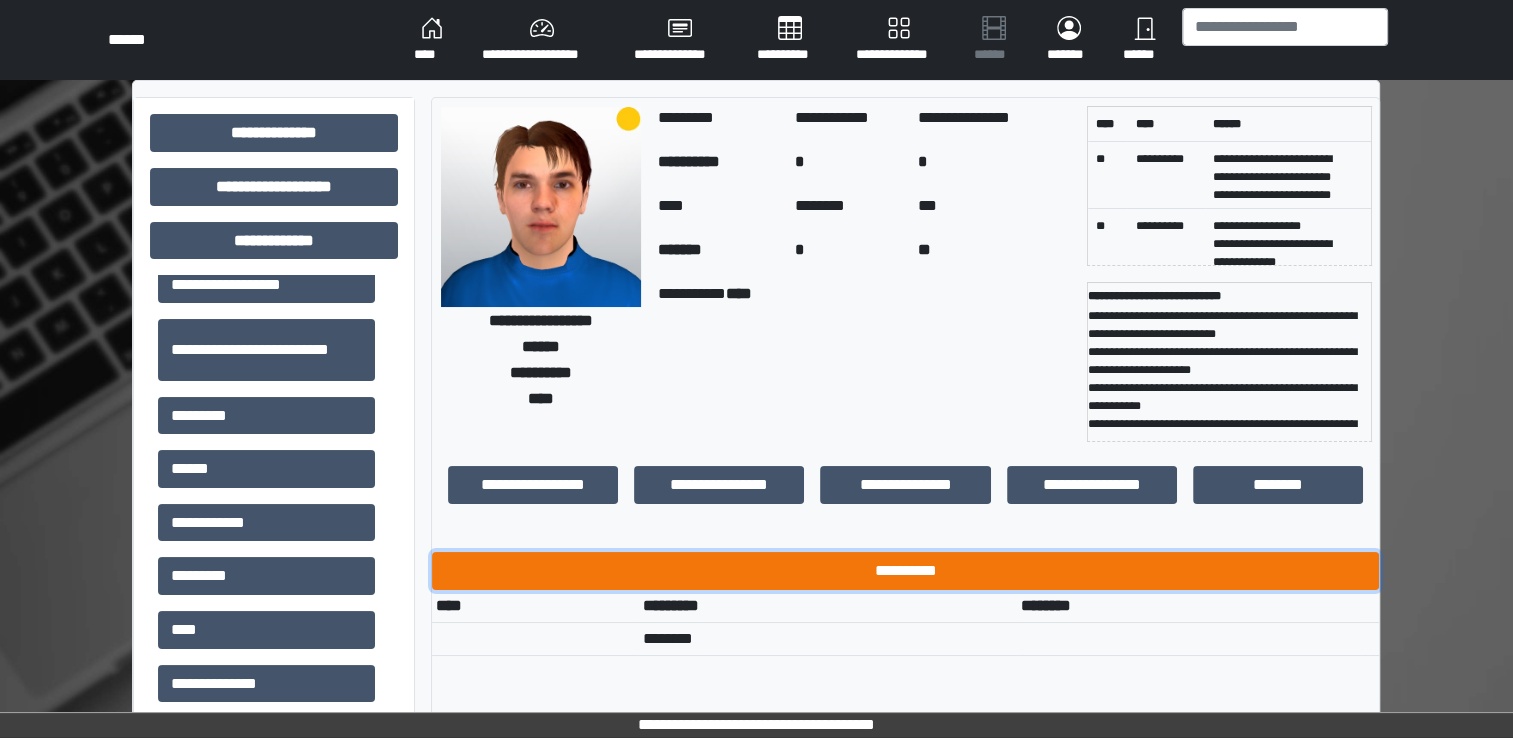 click on "**********" at bounding box center (905, 571) 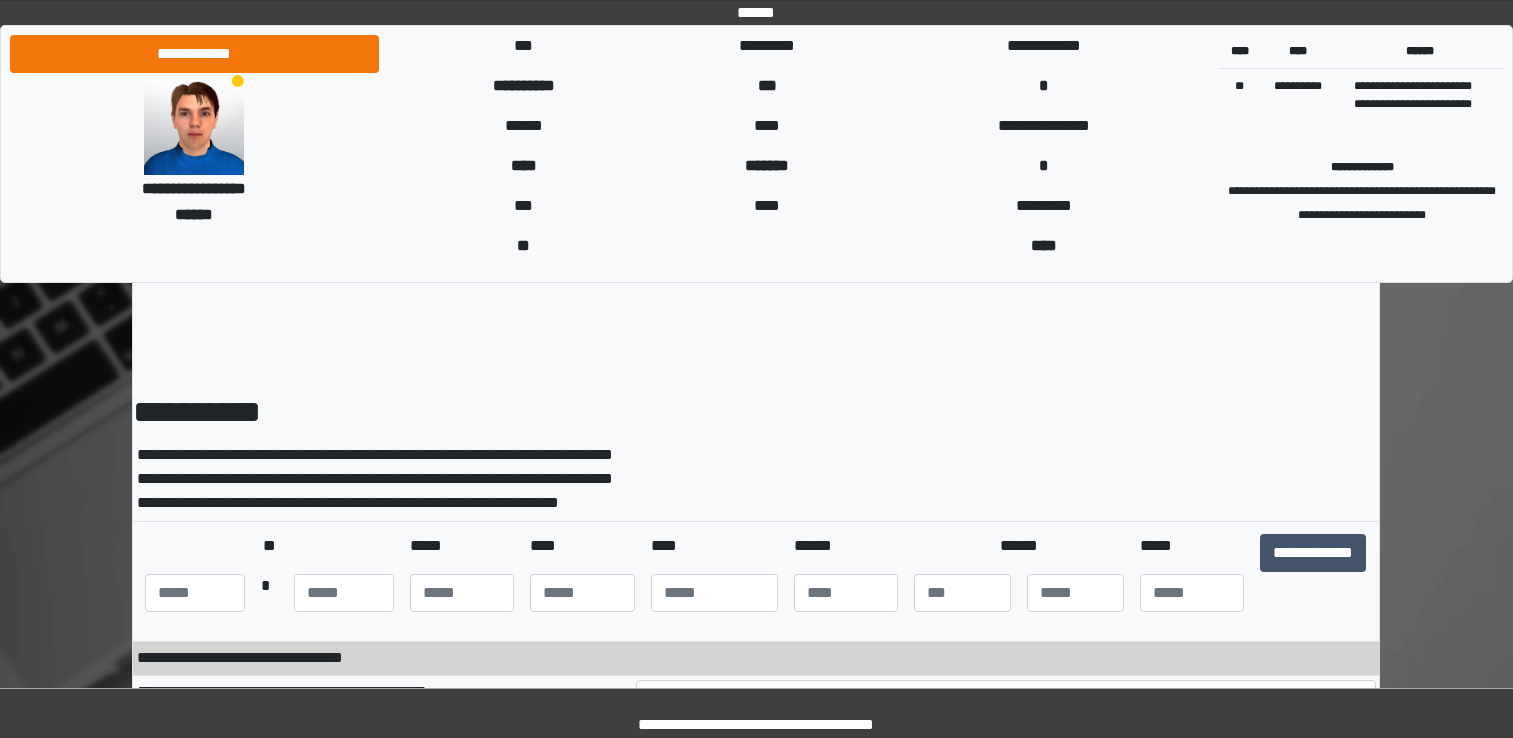 scroll, scrollTop: 0, scrollLeft: 0, axis: both 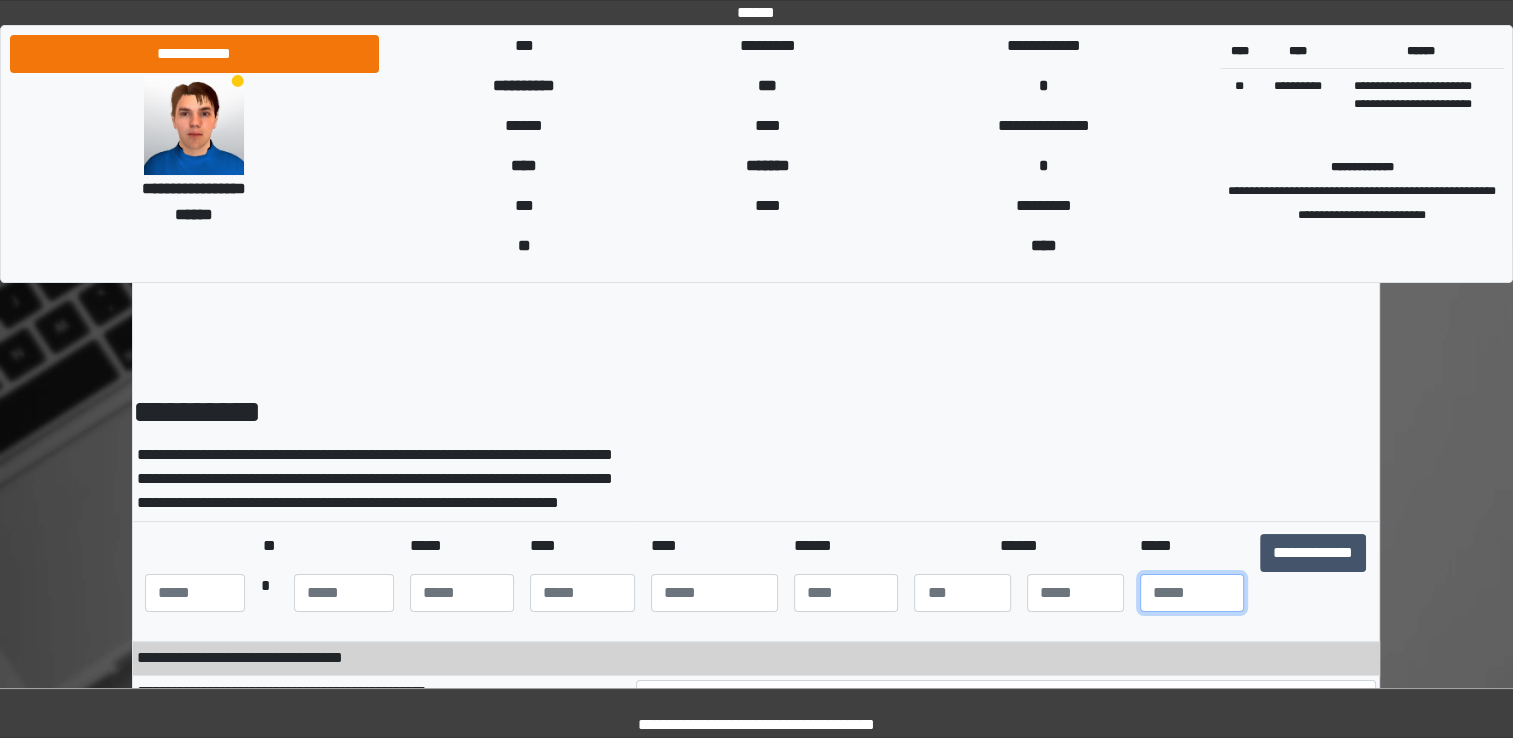 click at bounding box center (1192, 593) 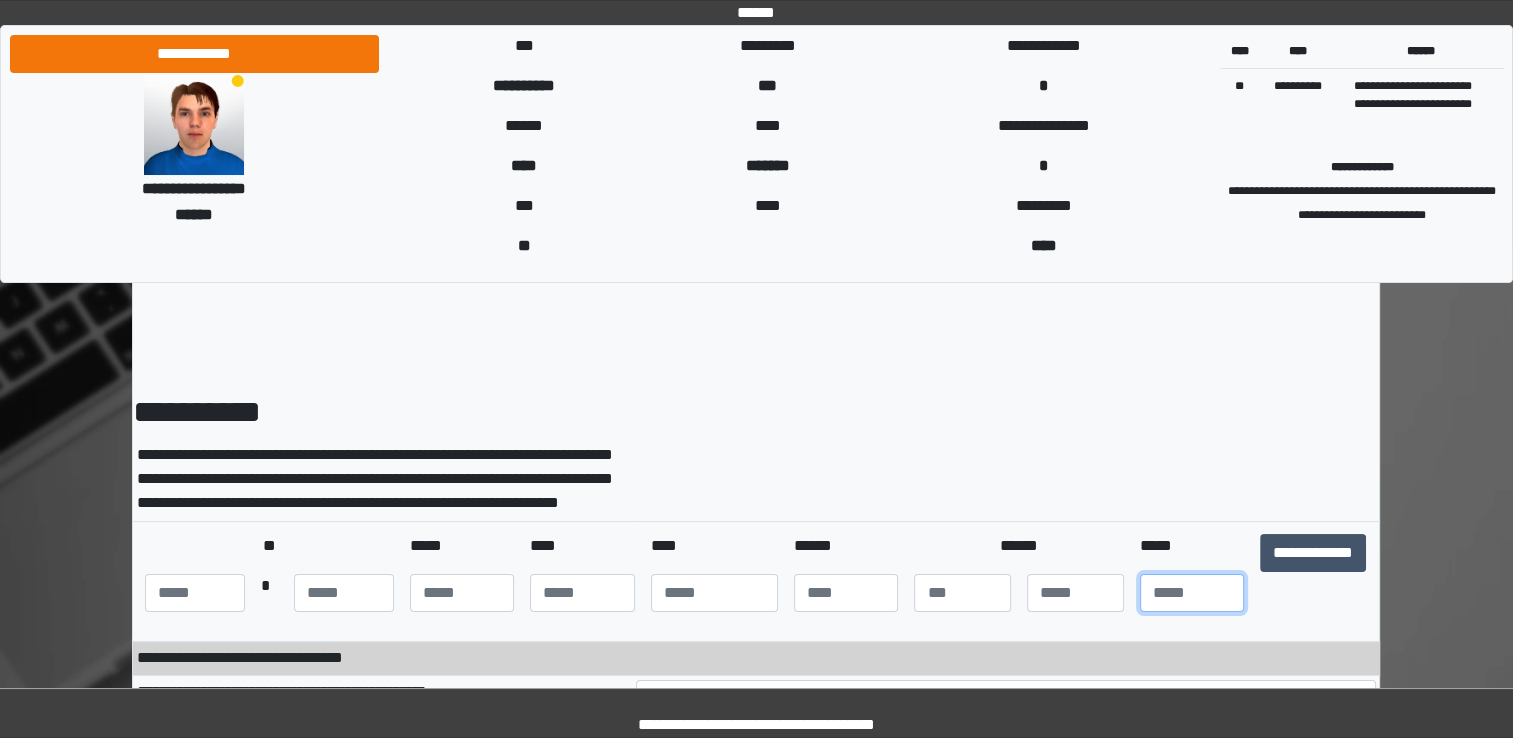 type on "**" 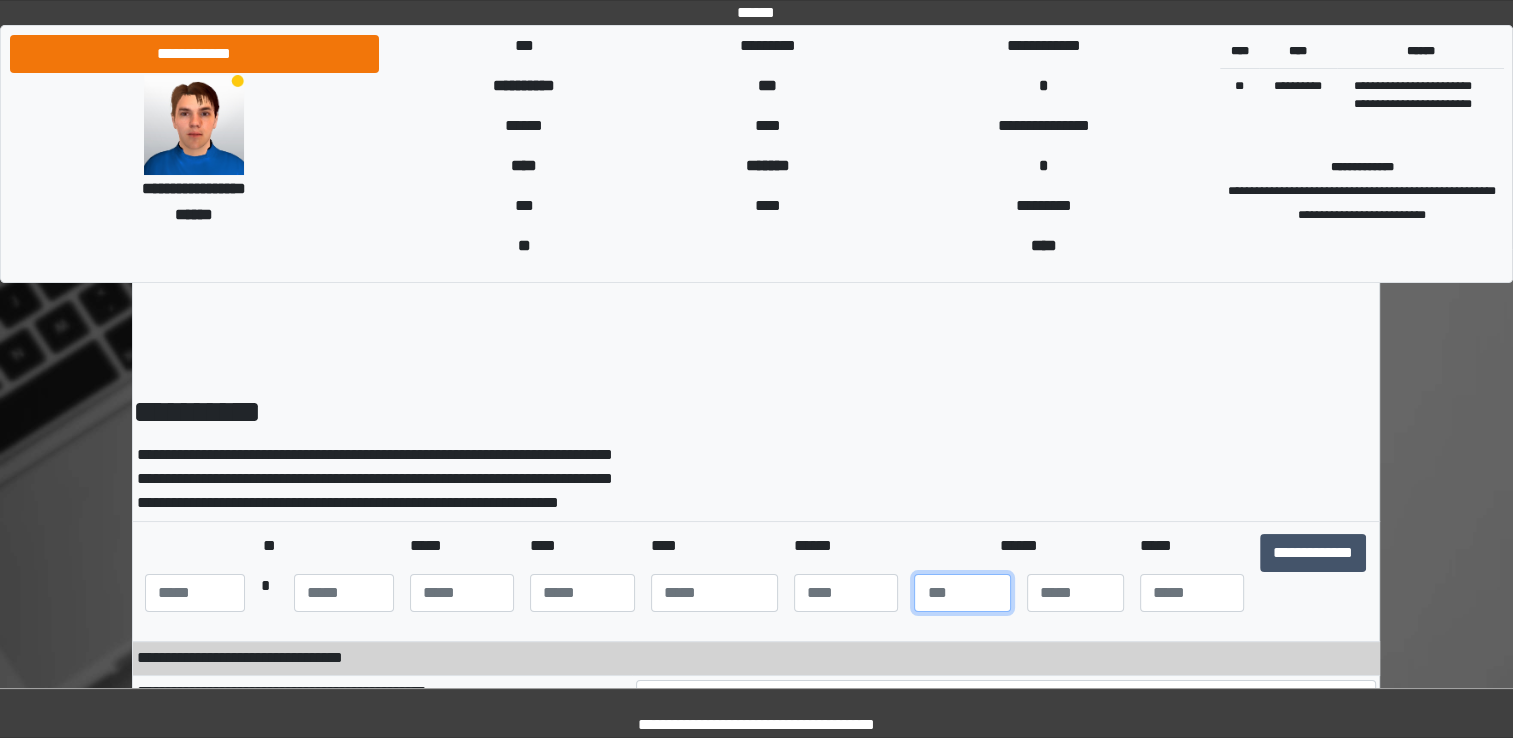 click at bounding box center [962, 593] 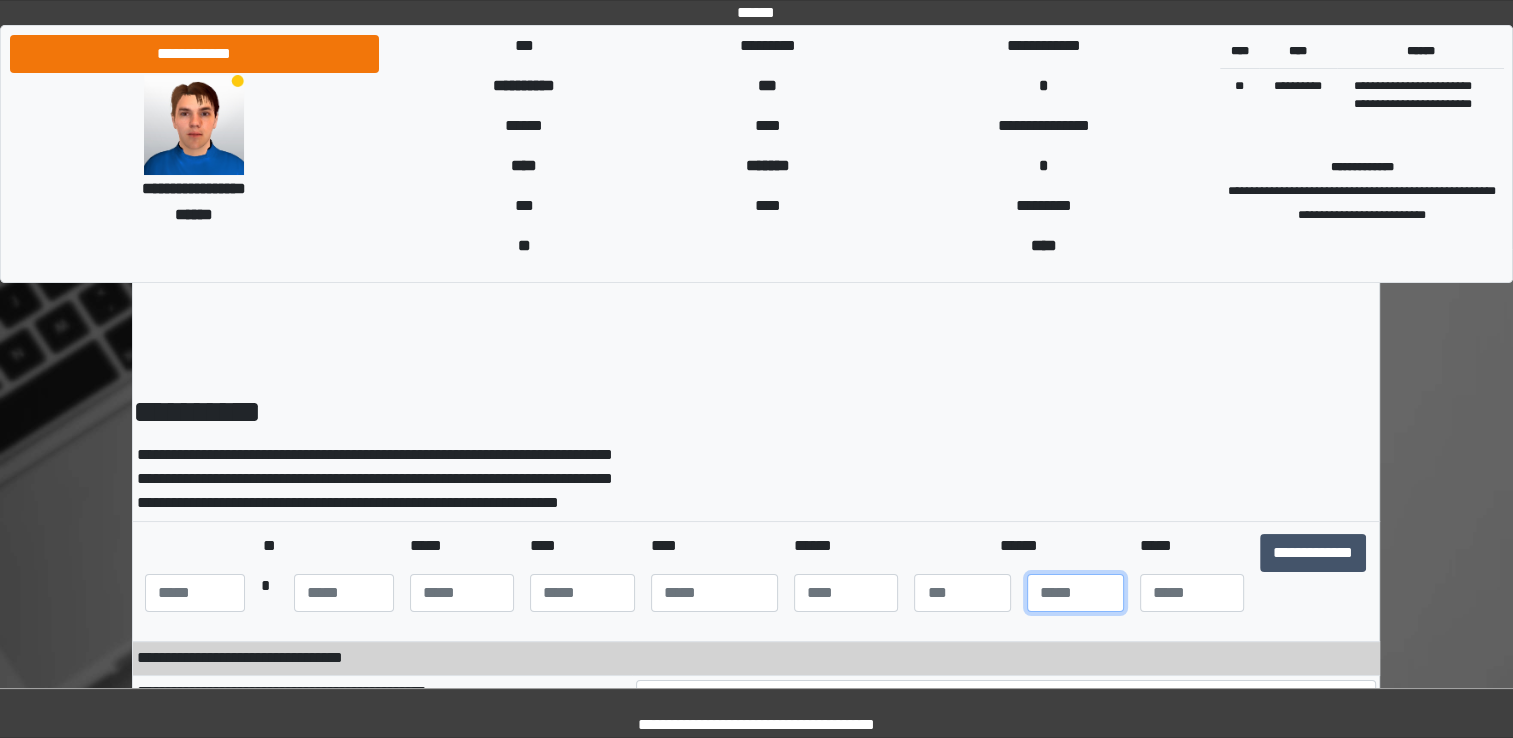 type on "**" 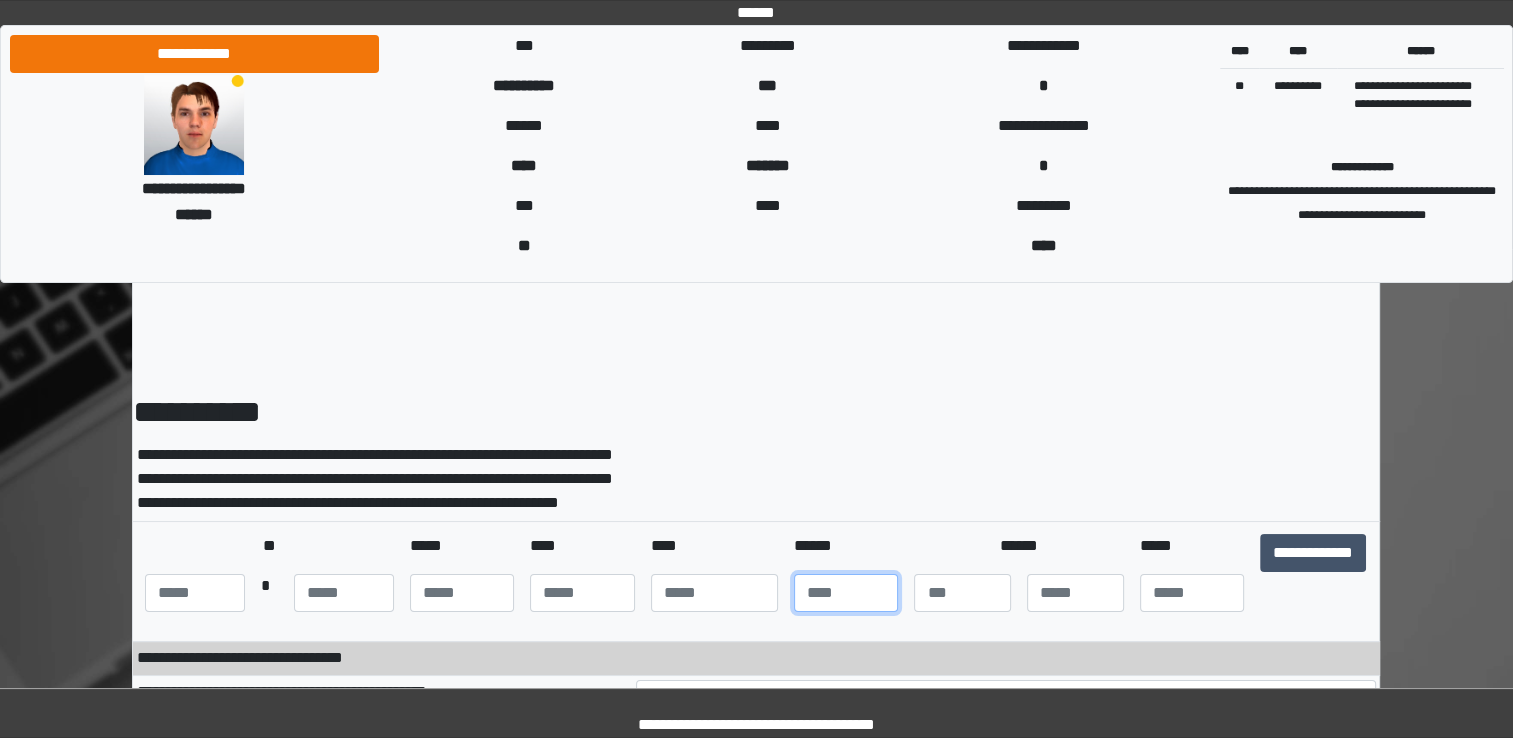 click at bounding box center [846, 593] 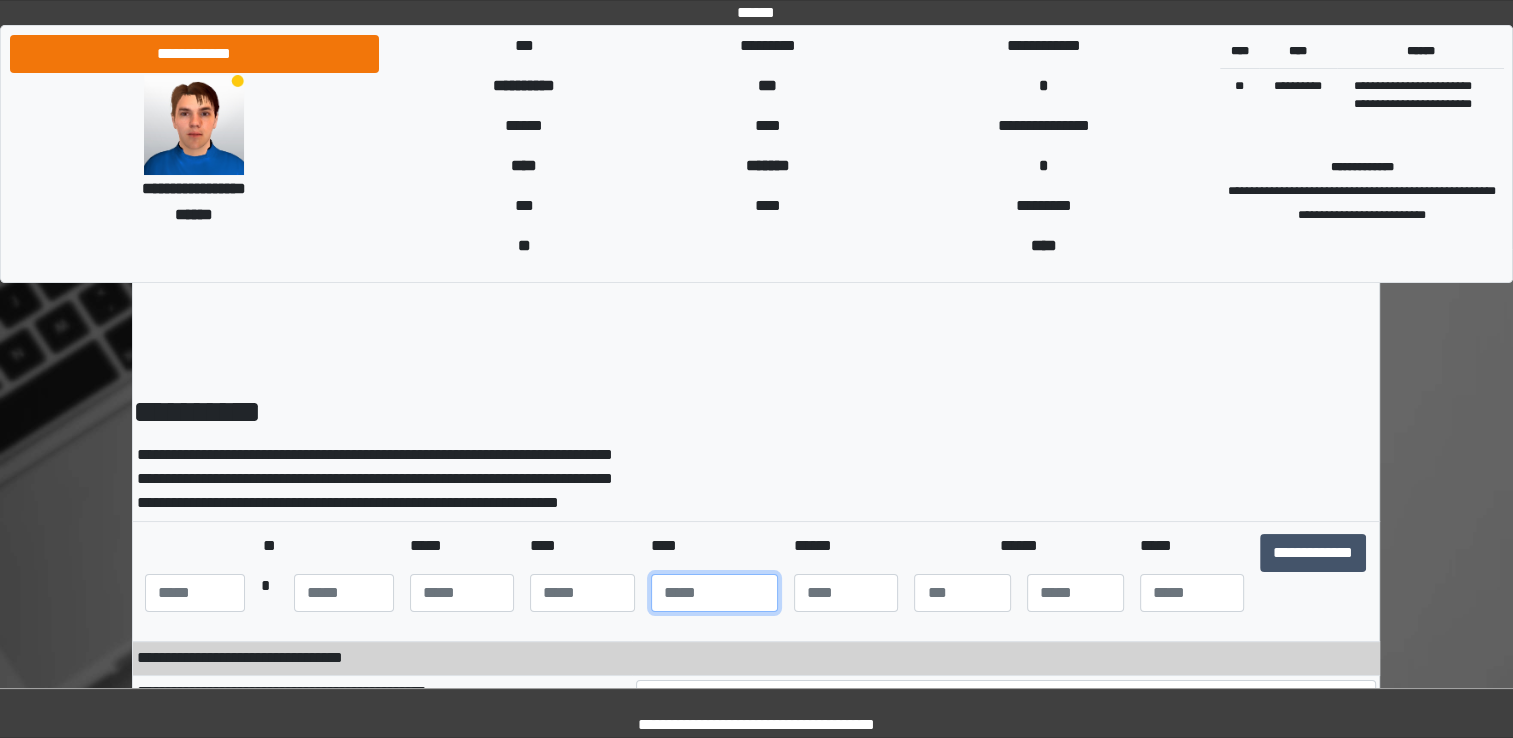 click at bounding box center [714, 593] 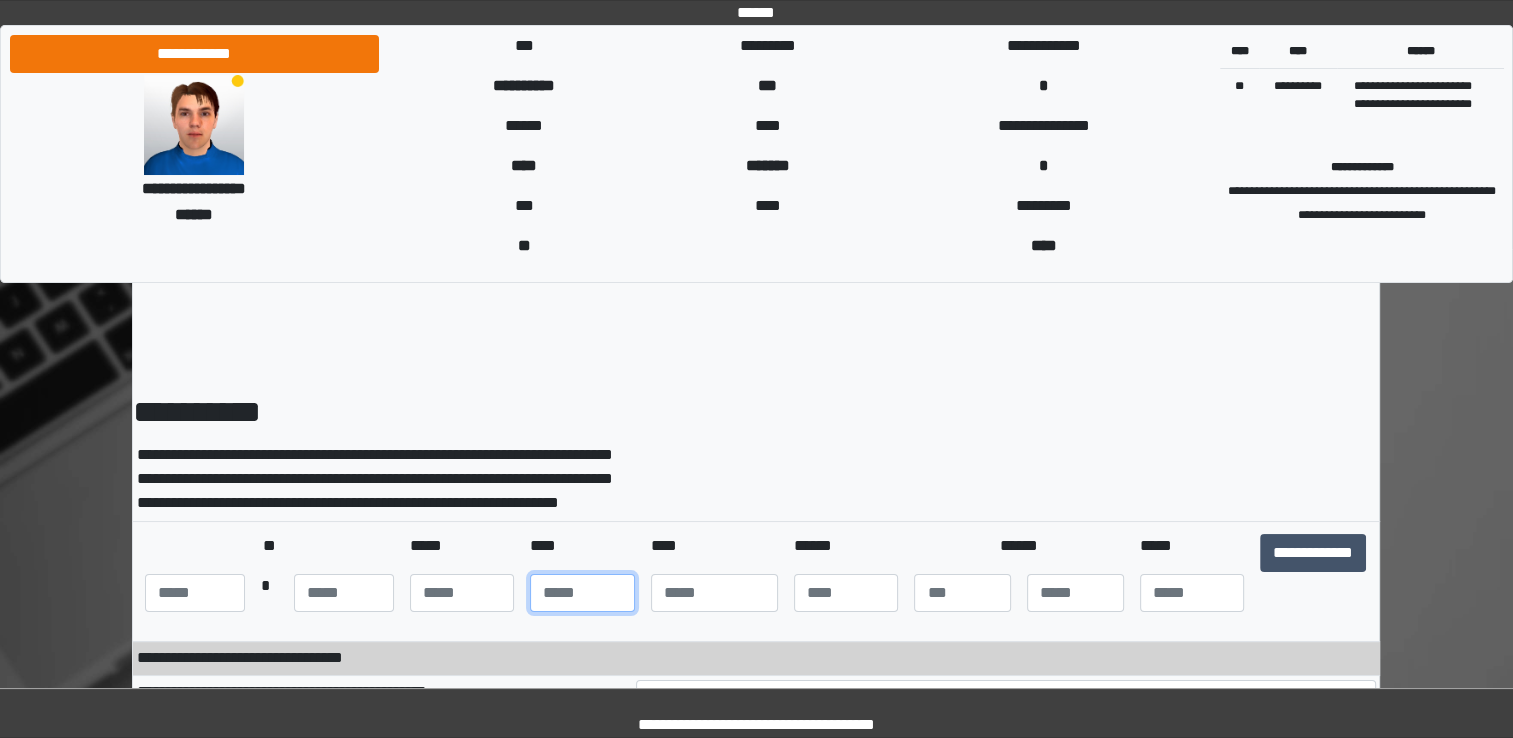 click at bounding box center [582, 593] 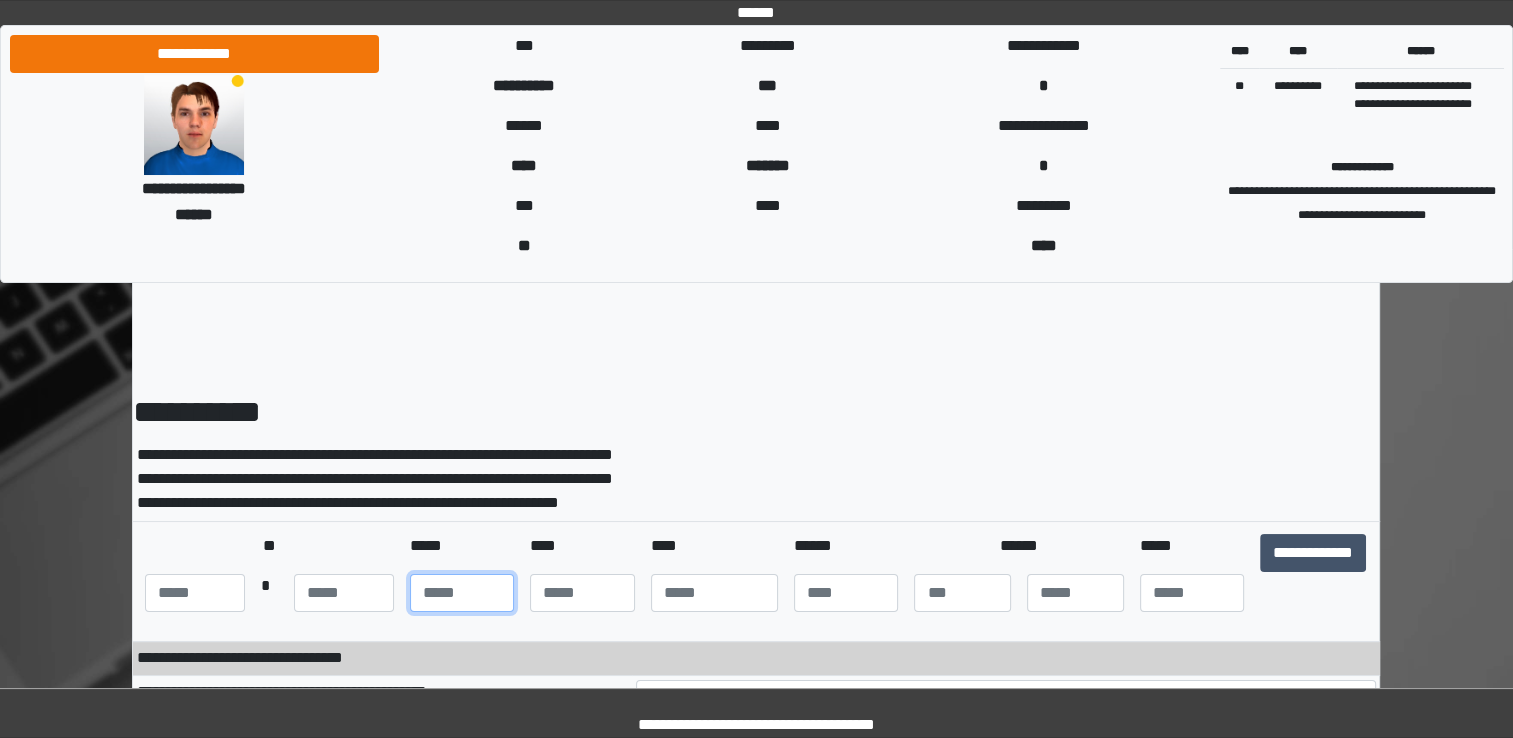 click at bounding box center [462, 593] 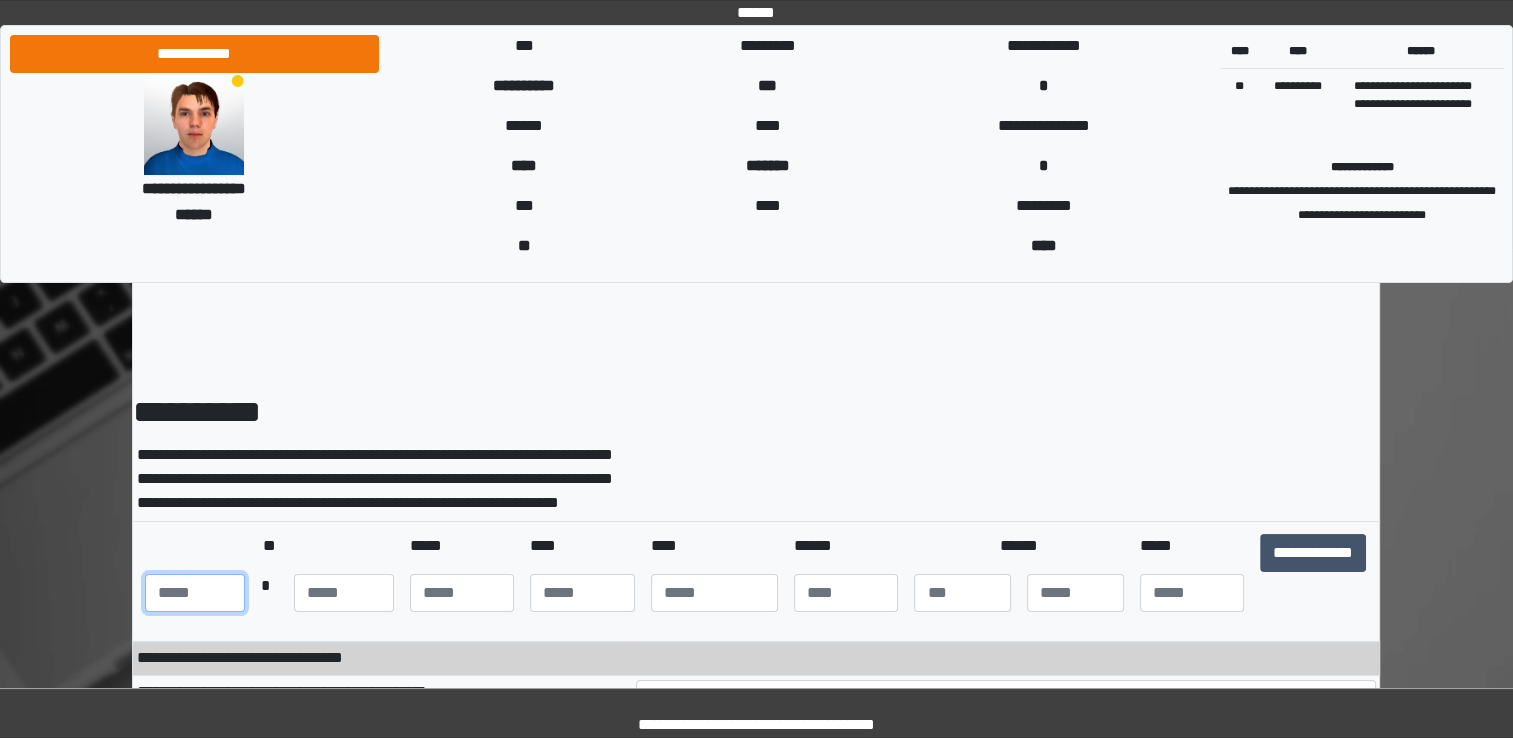 click at bounding box center [195, 593] 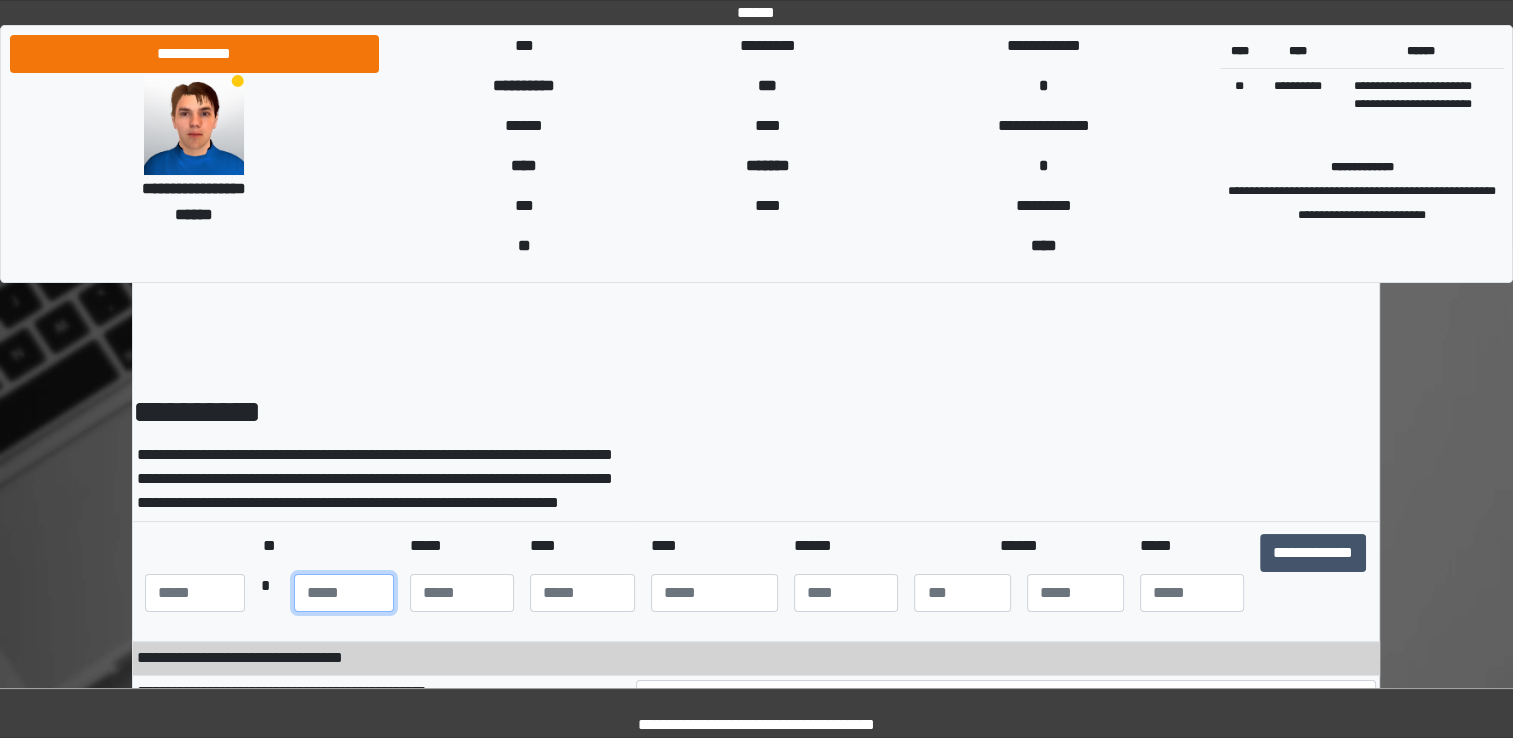 type on "**" 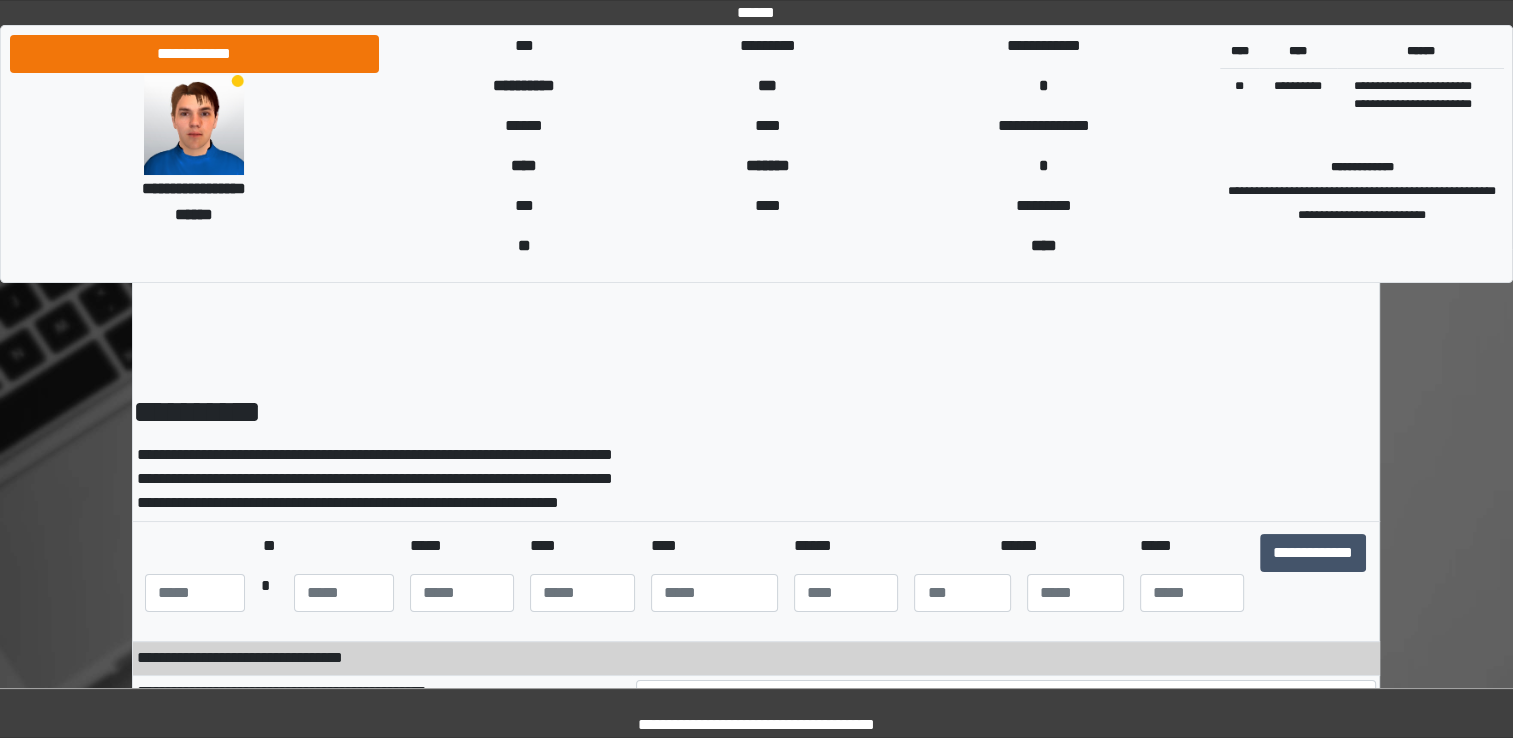 click at bounding box center (1006, 480) 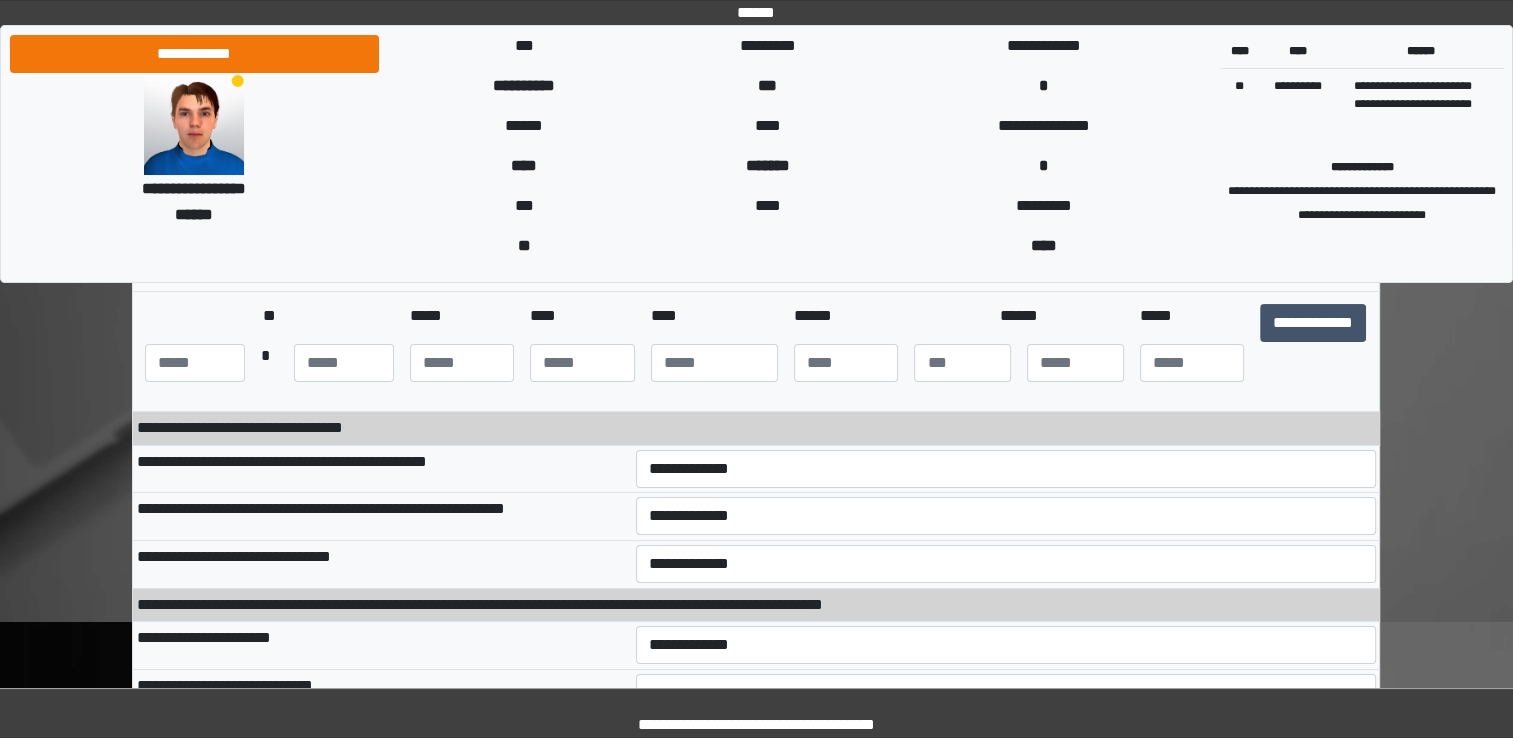 scroll, scrollTop: 300, scrollLeft: 0, axis: vertical 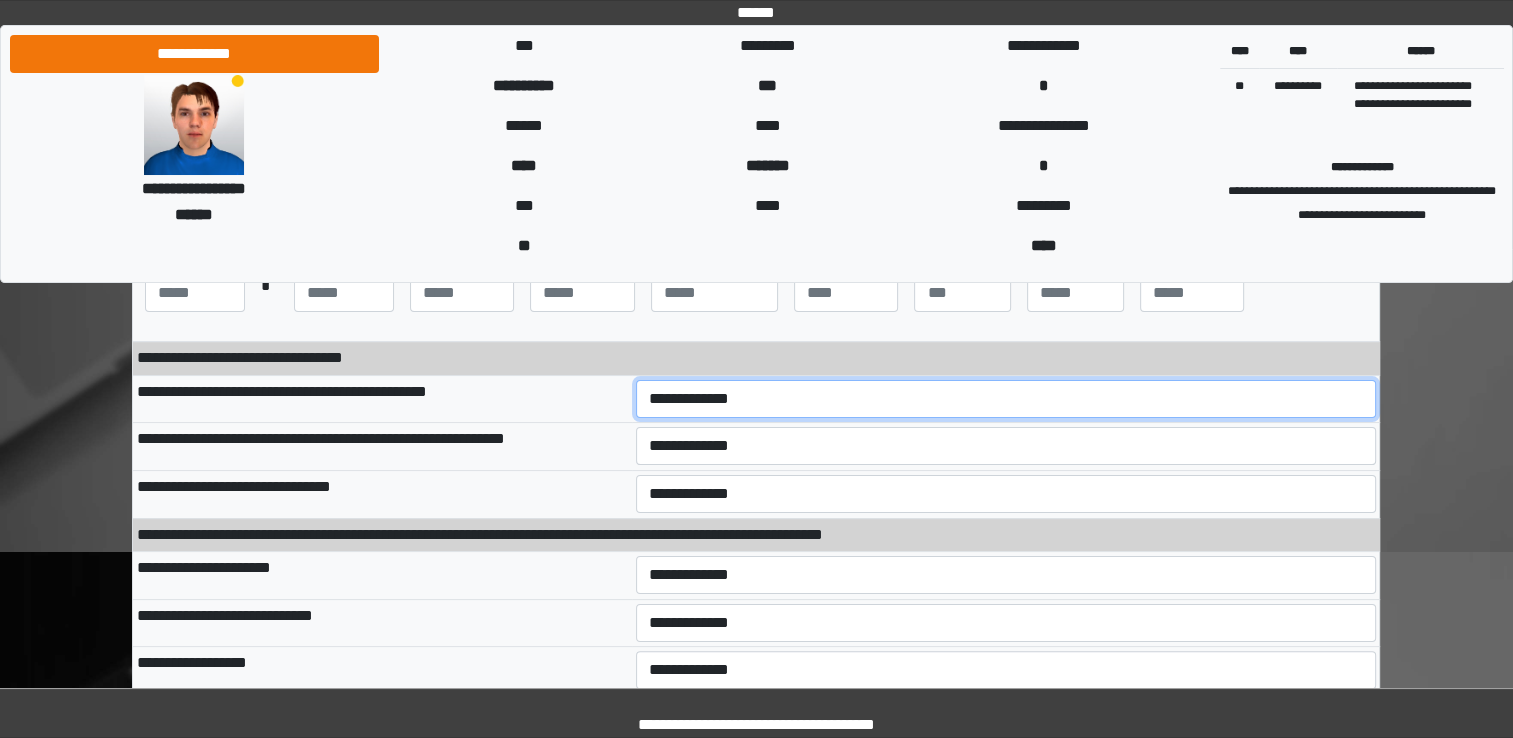 click on "**********" at bounding box center (1006, 399) 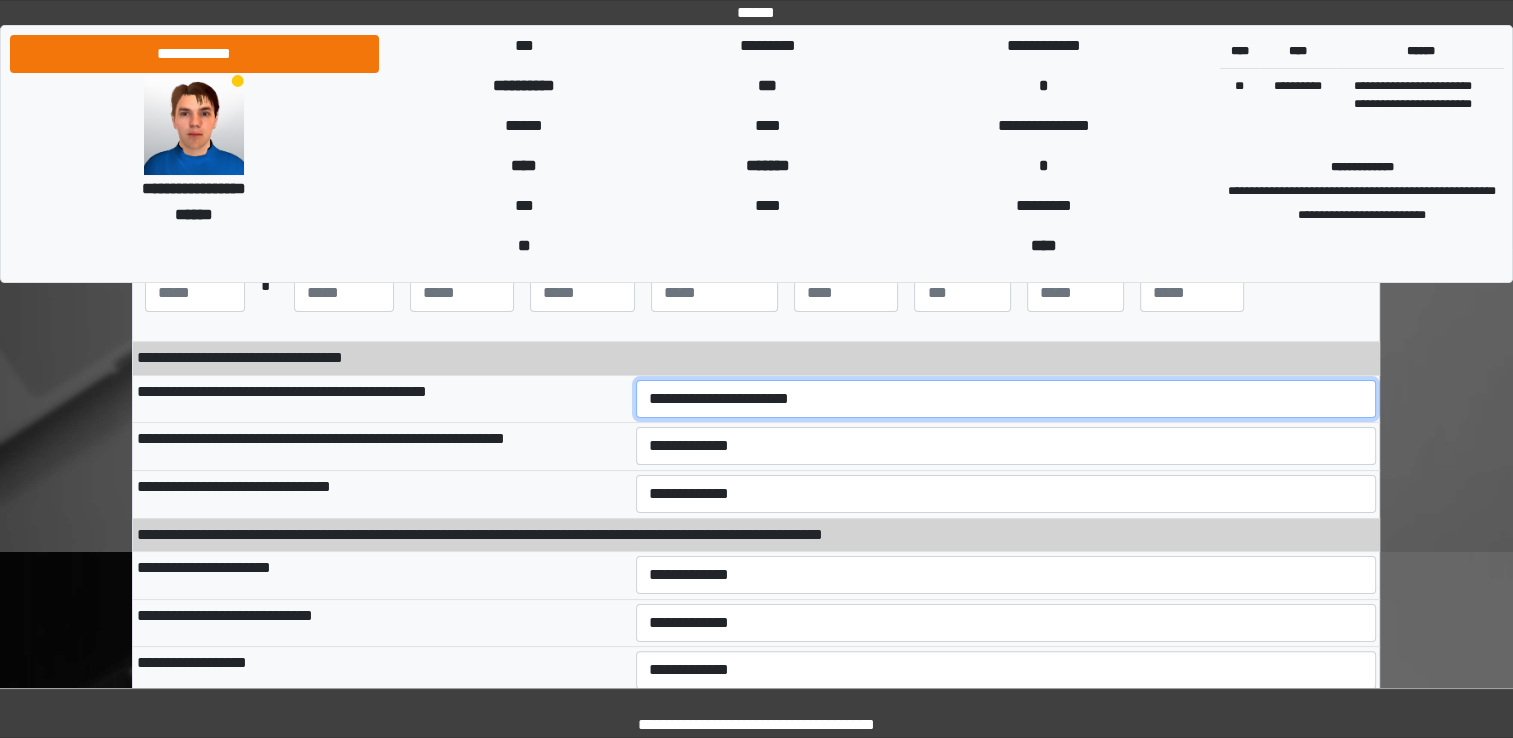 click on "**********" at bounding box center [1006, 399] 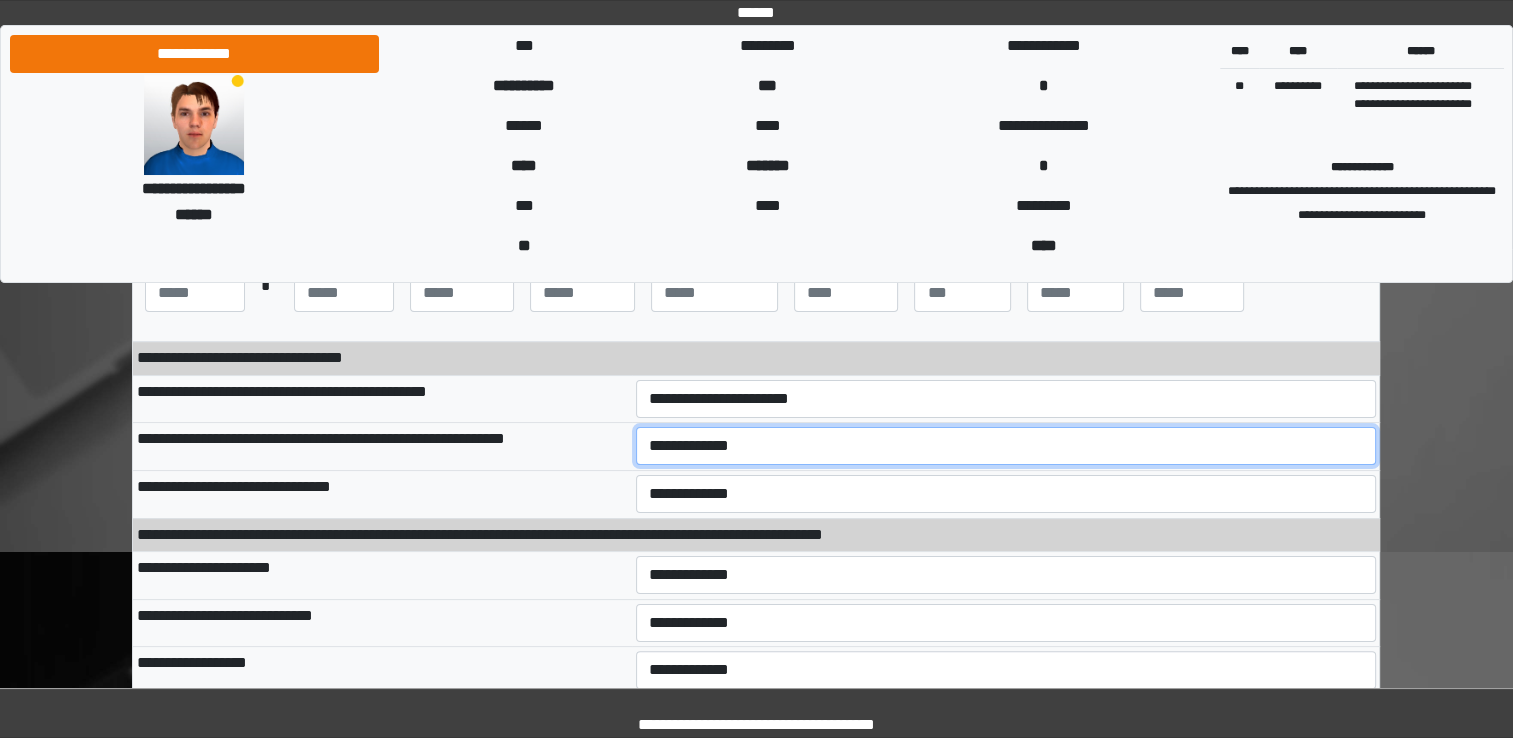 click on "**********" at bounding box center [1006, 446] 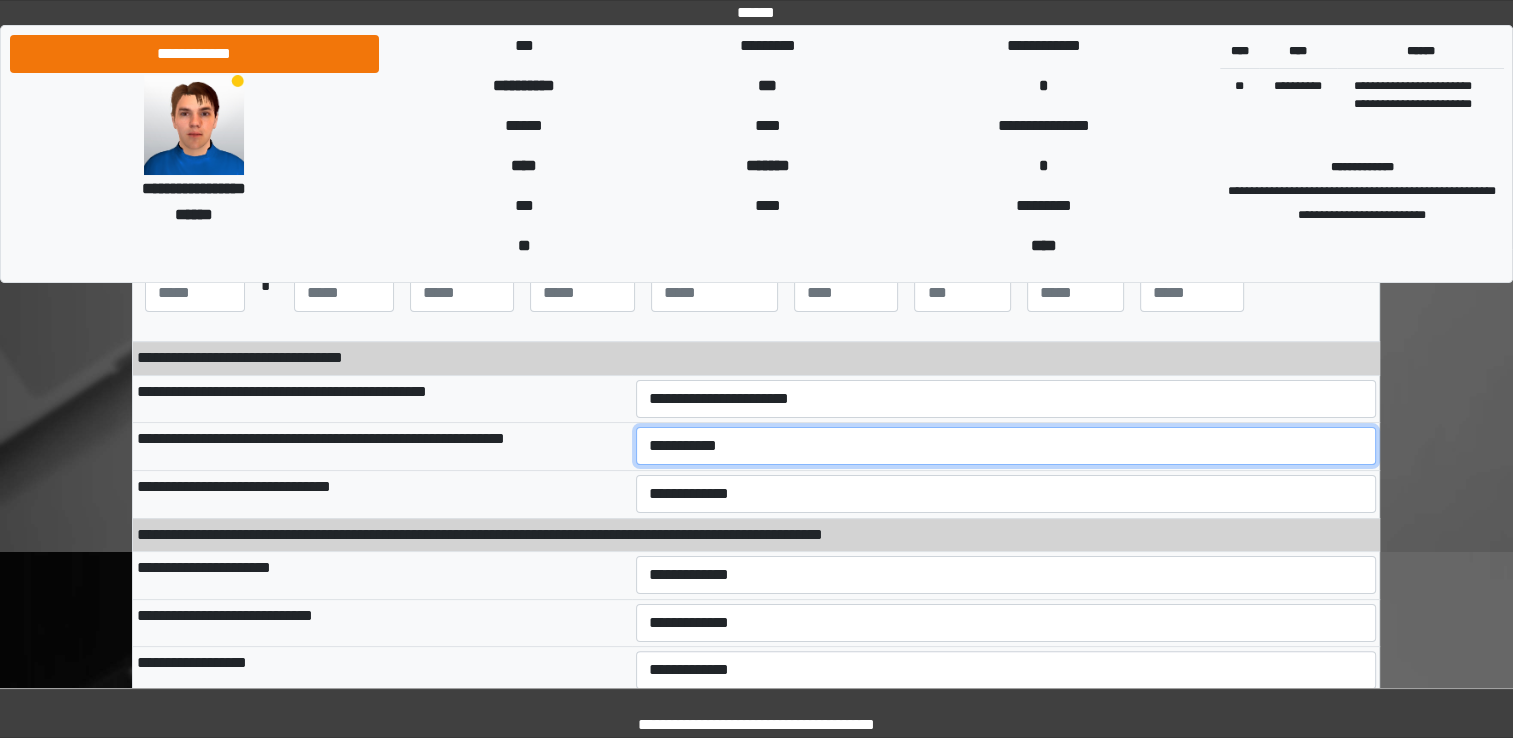 click on "**********" at bounding box center [1006, 446] 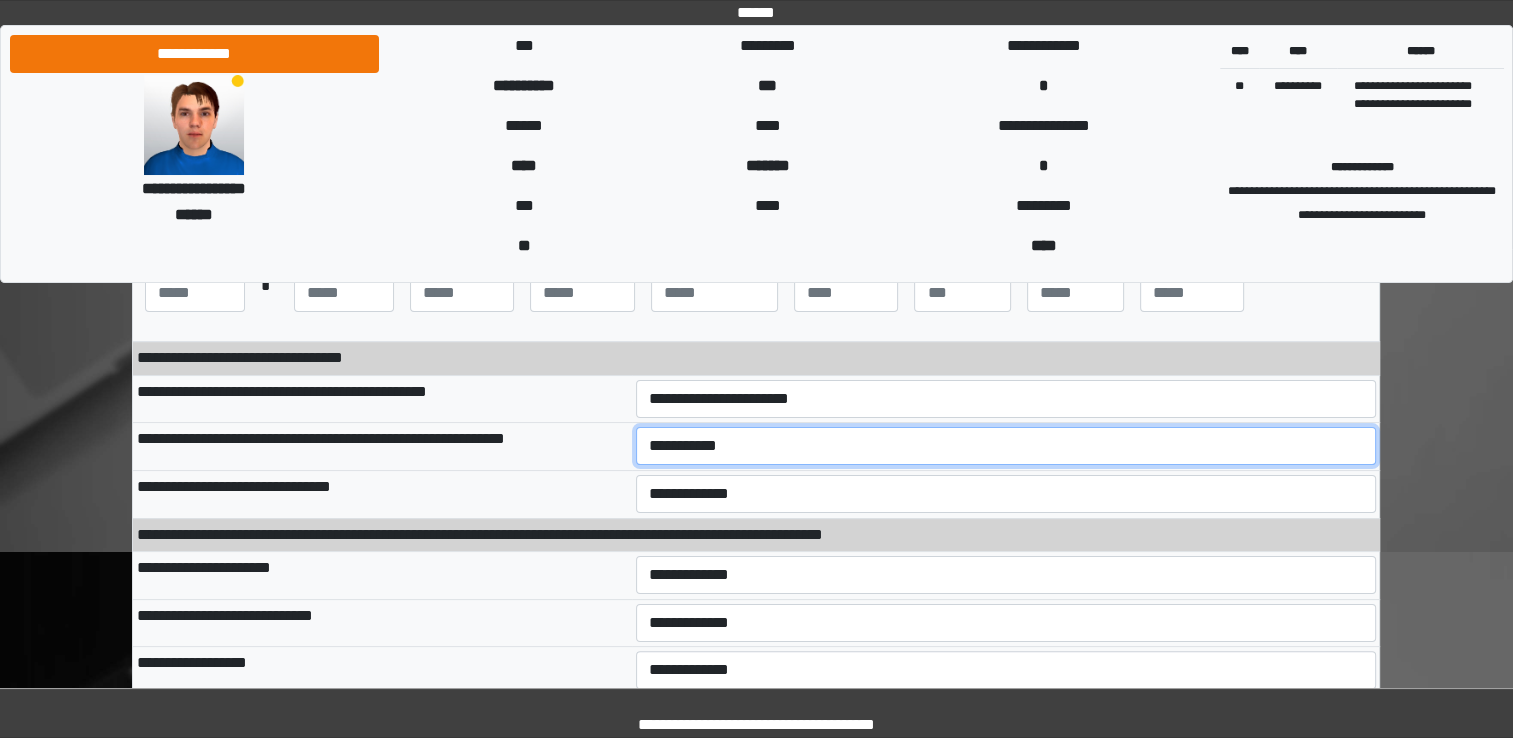 select on "***" 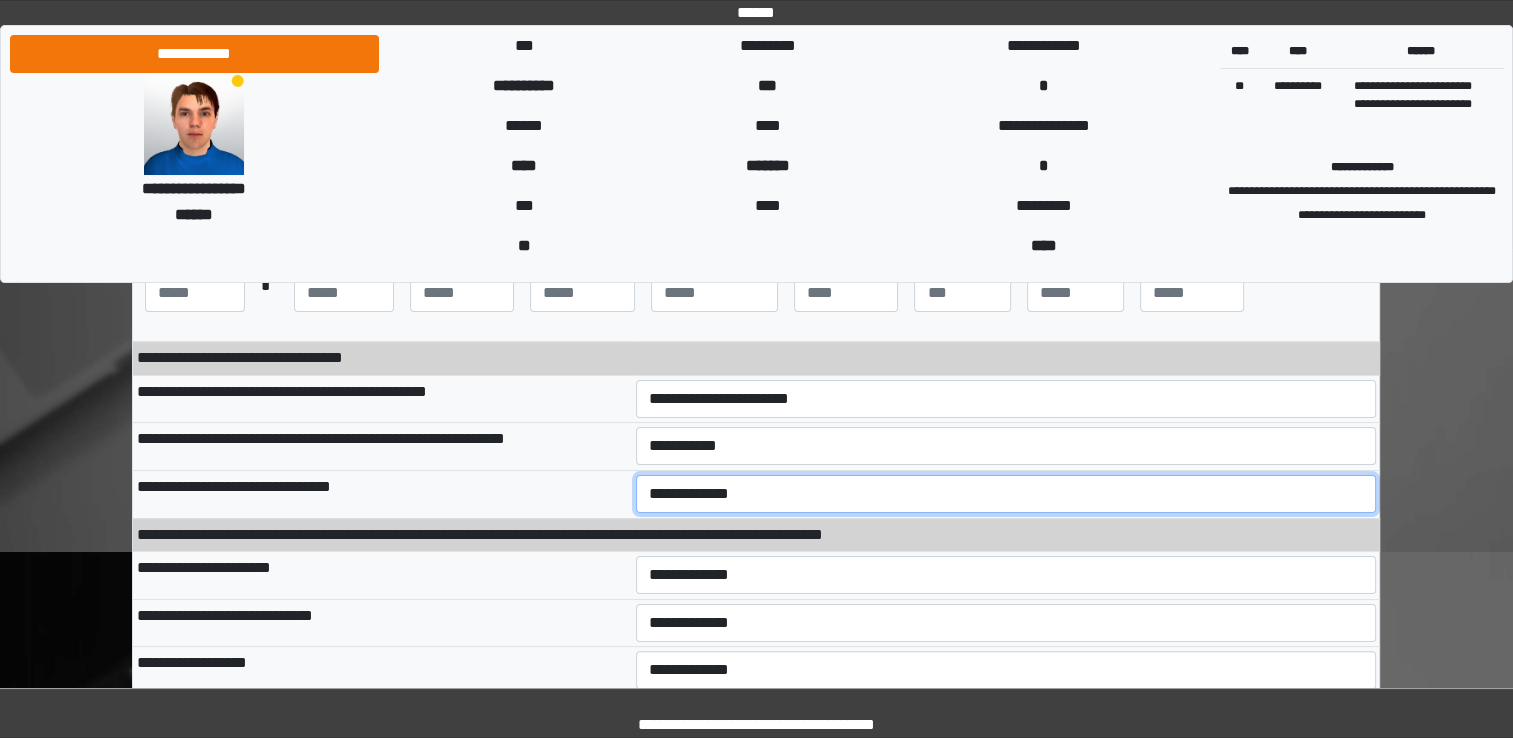 click on "**********" at bounding box center [1006, 494] 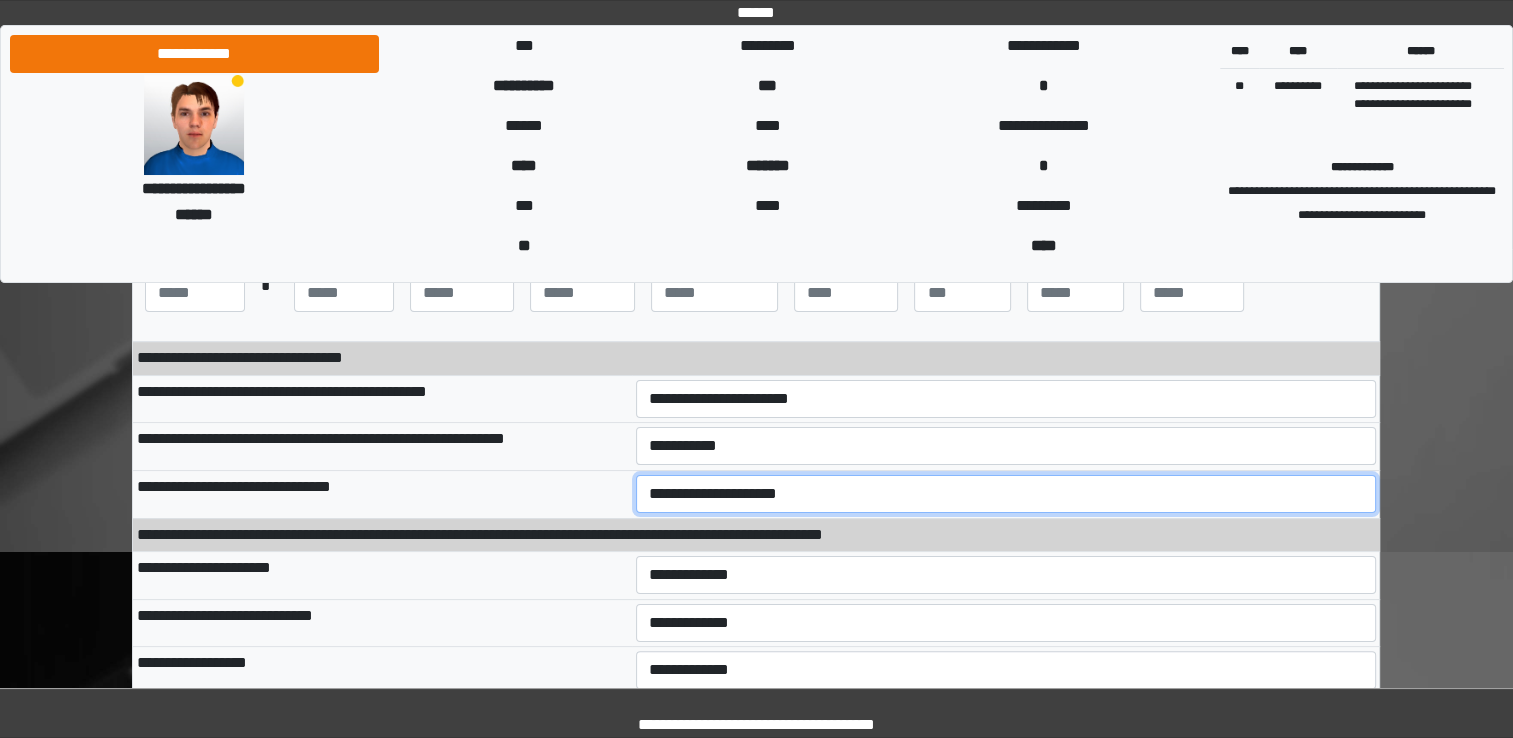 click on "**********" at bounding box center [1006, 494] 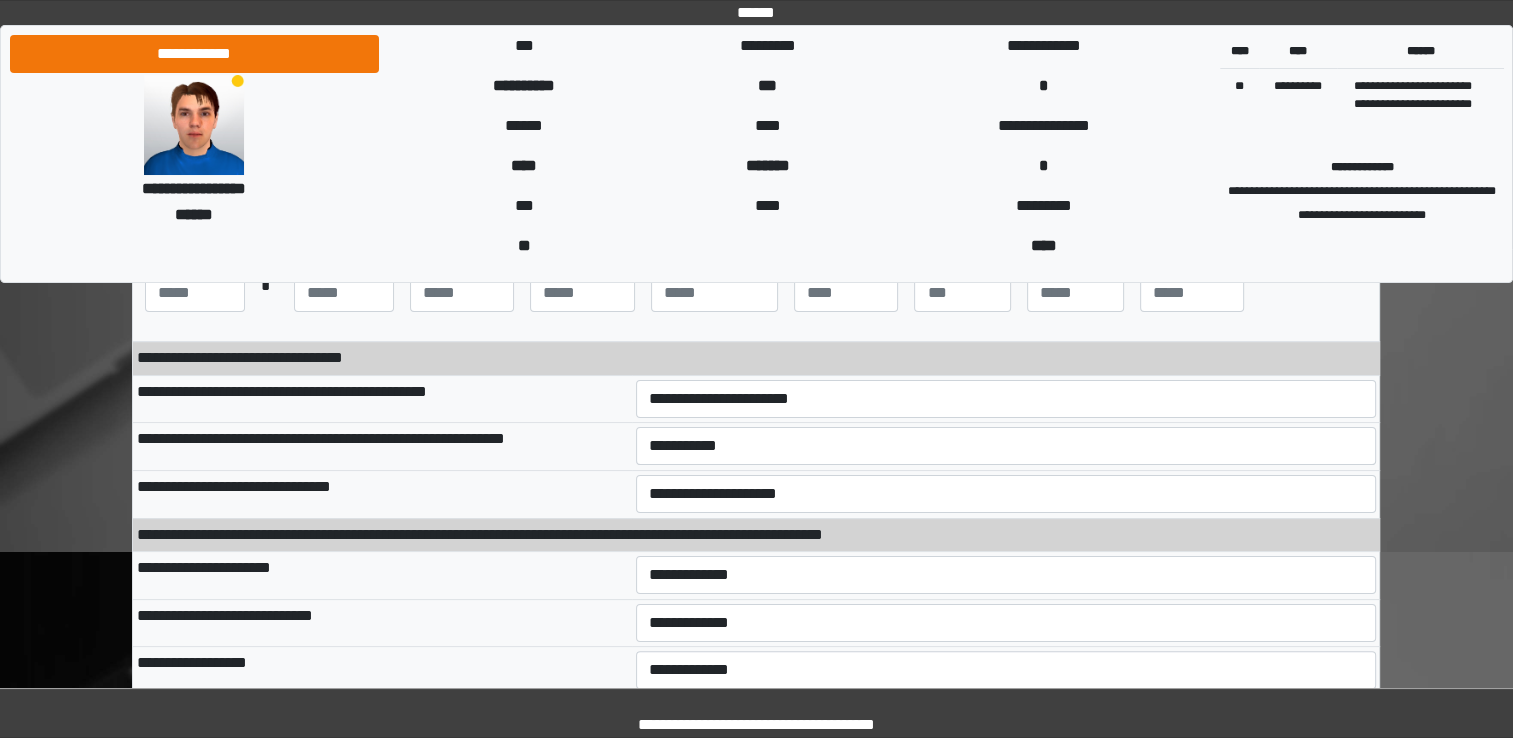 click on "**********" at bounding box center [382, 575] 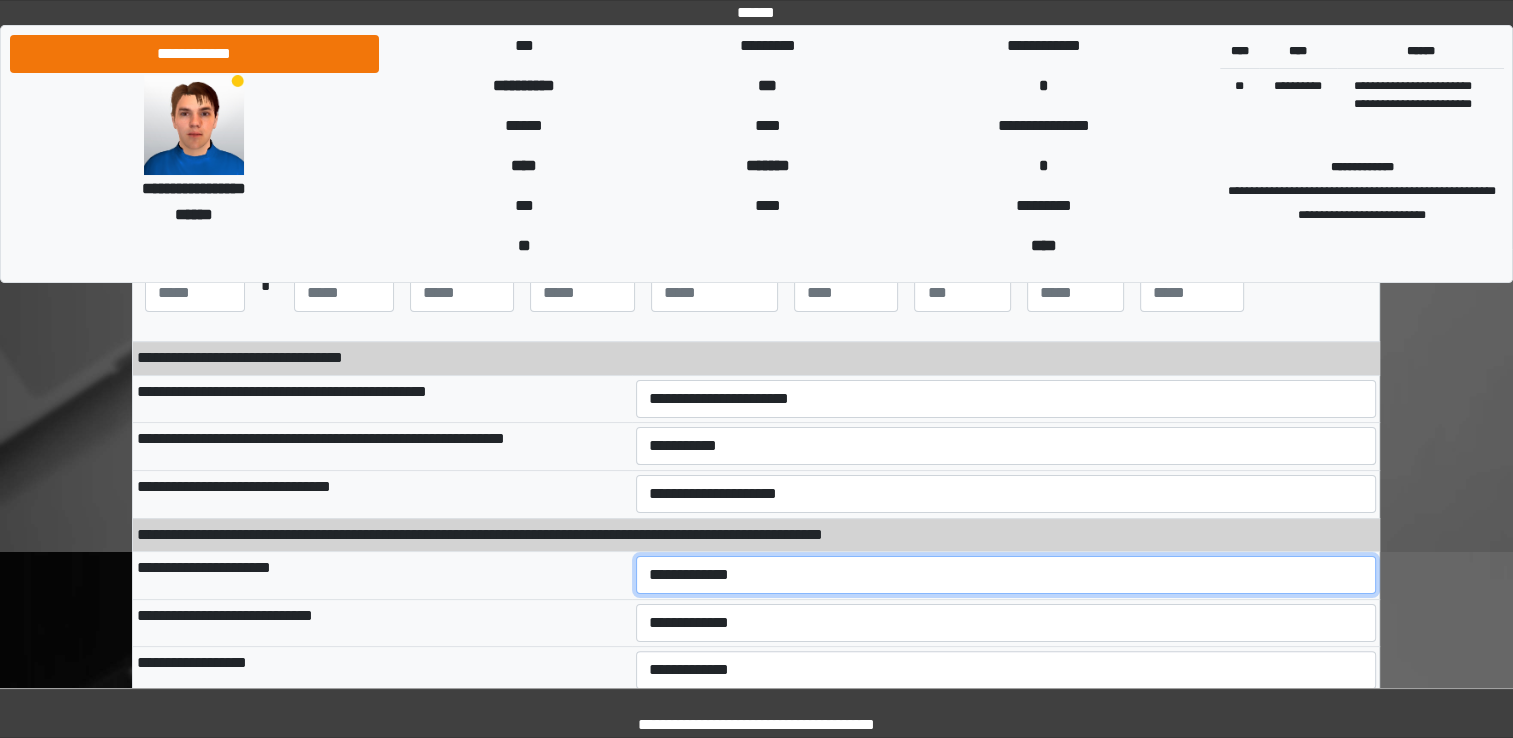 click on "**********" at bounding box center [1006, 575] 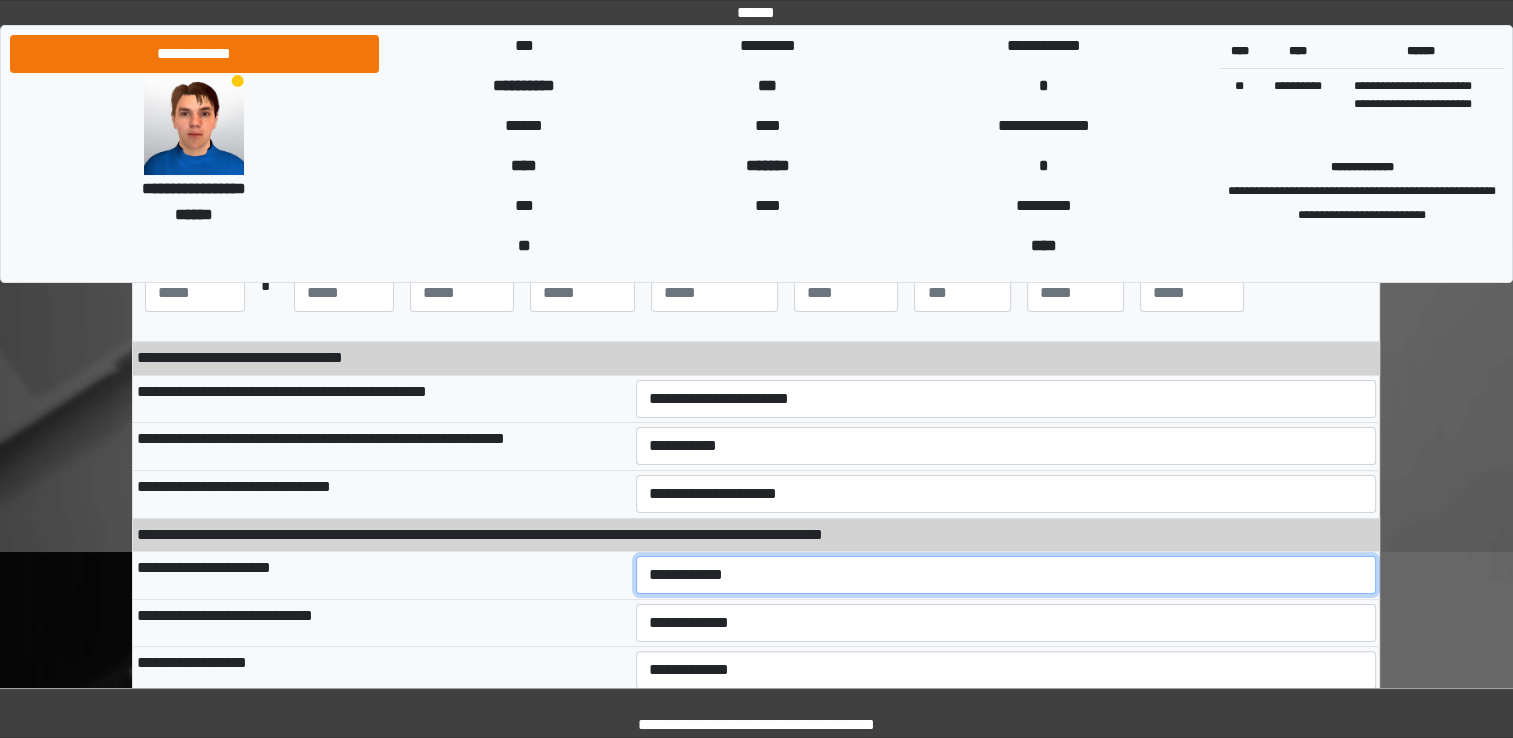 click on "**********" at bounding box center [1006, 575] 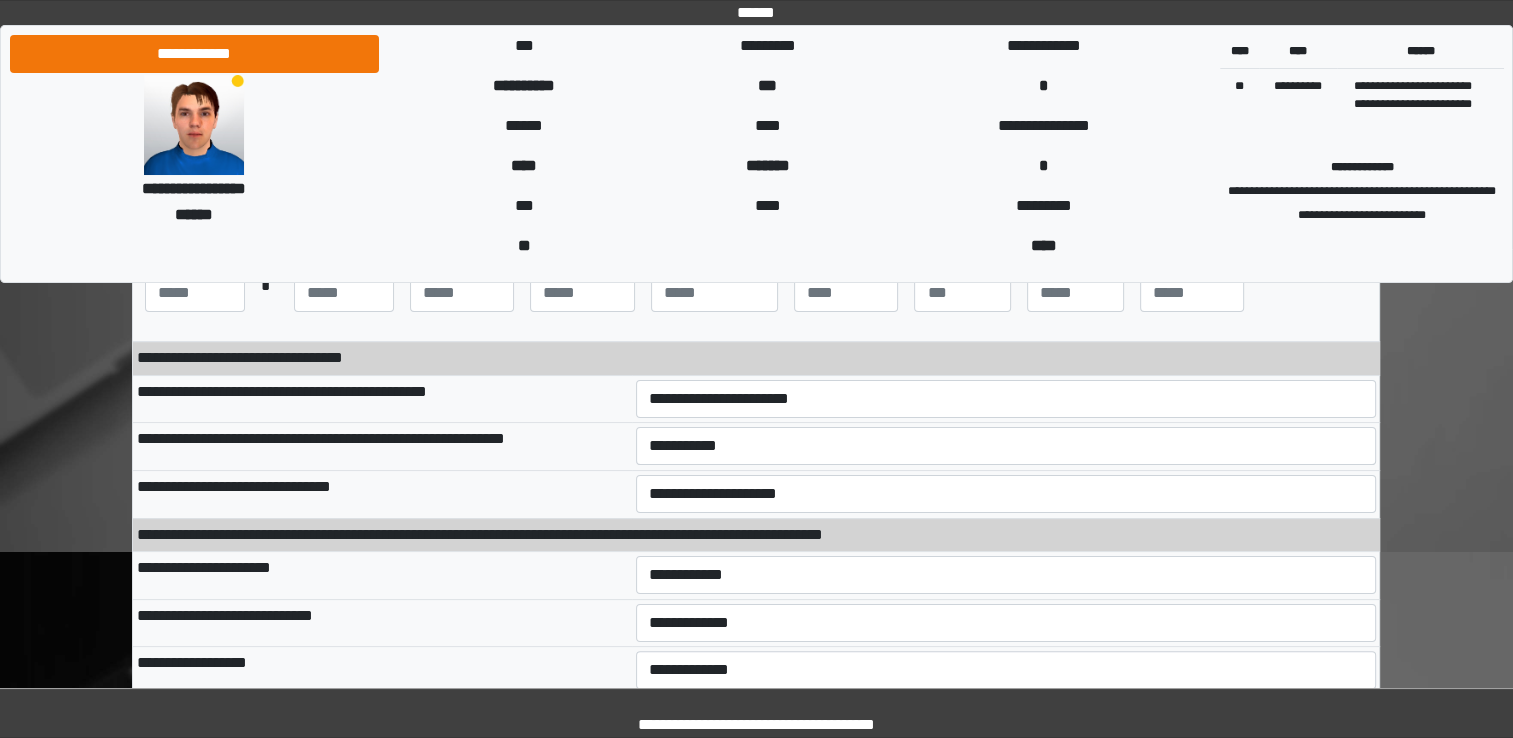 click on "**********" at bounding box center [382, 575] 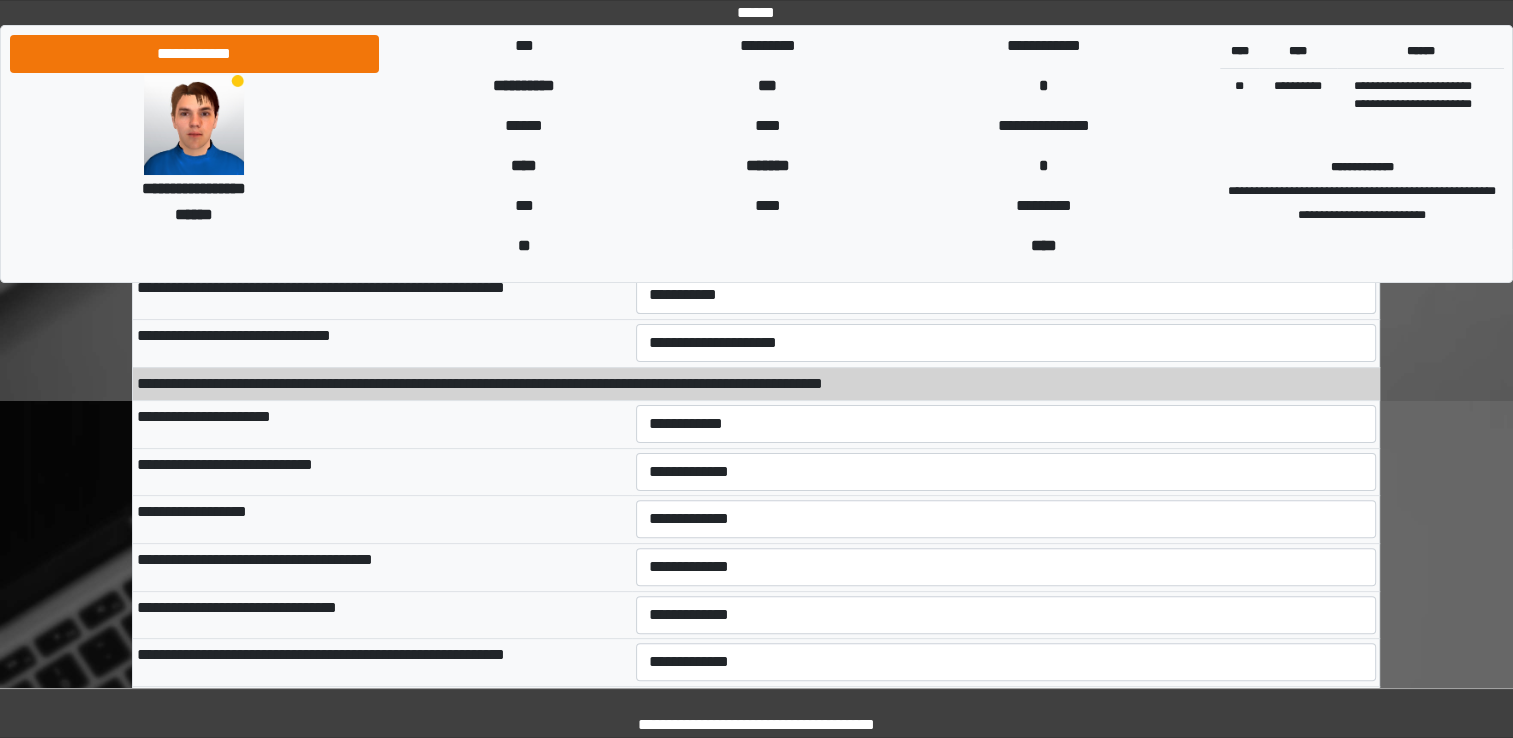 scroll, scrollTop: 500, scrollLeft: 0, axis: vertical 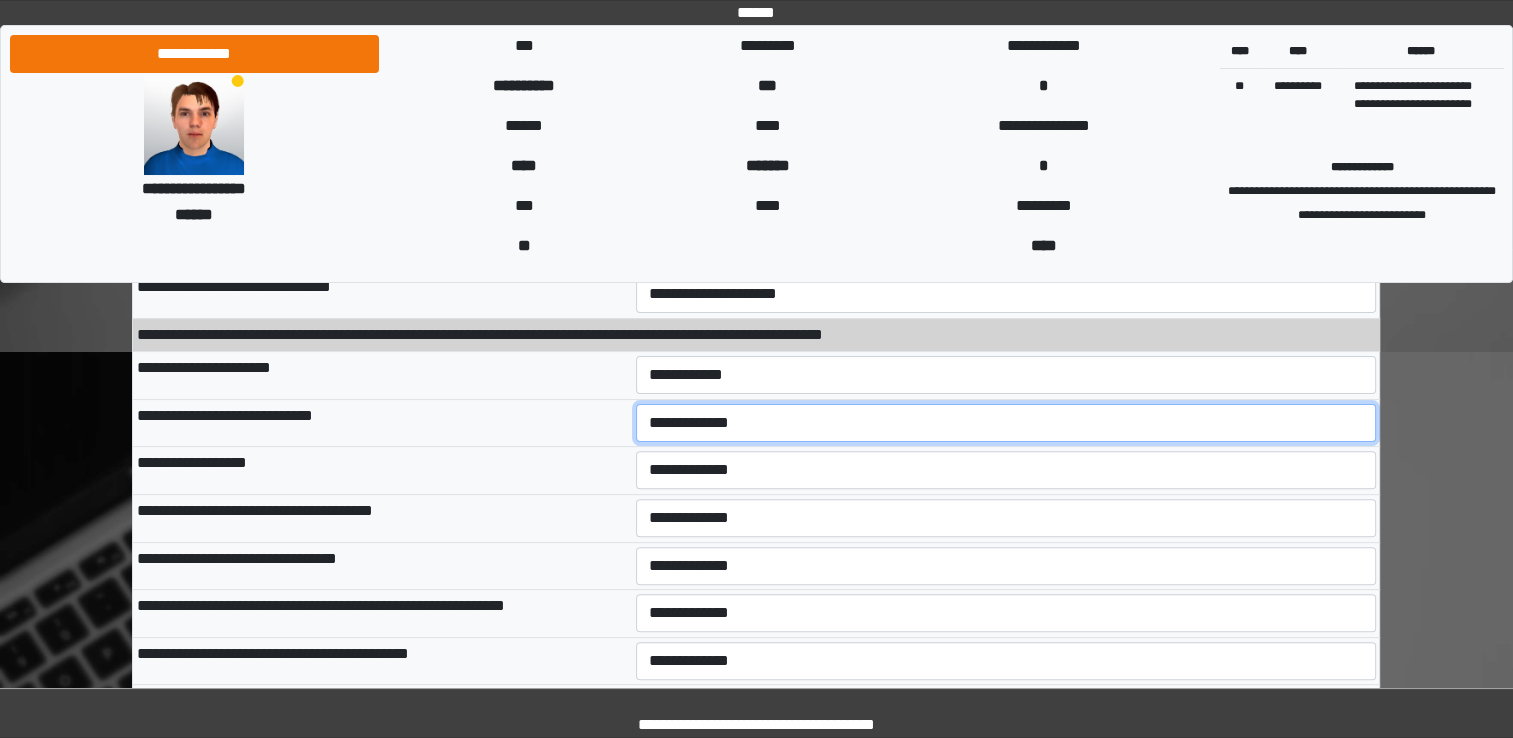 click on "**********" at bounding box center (1006, 423) 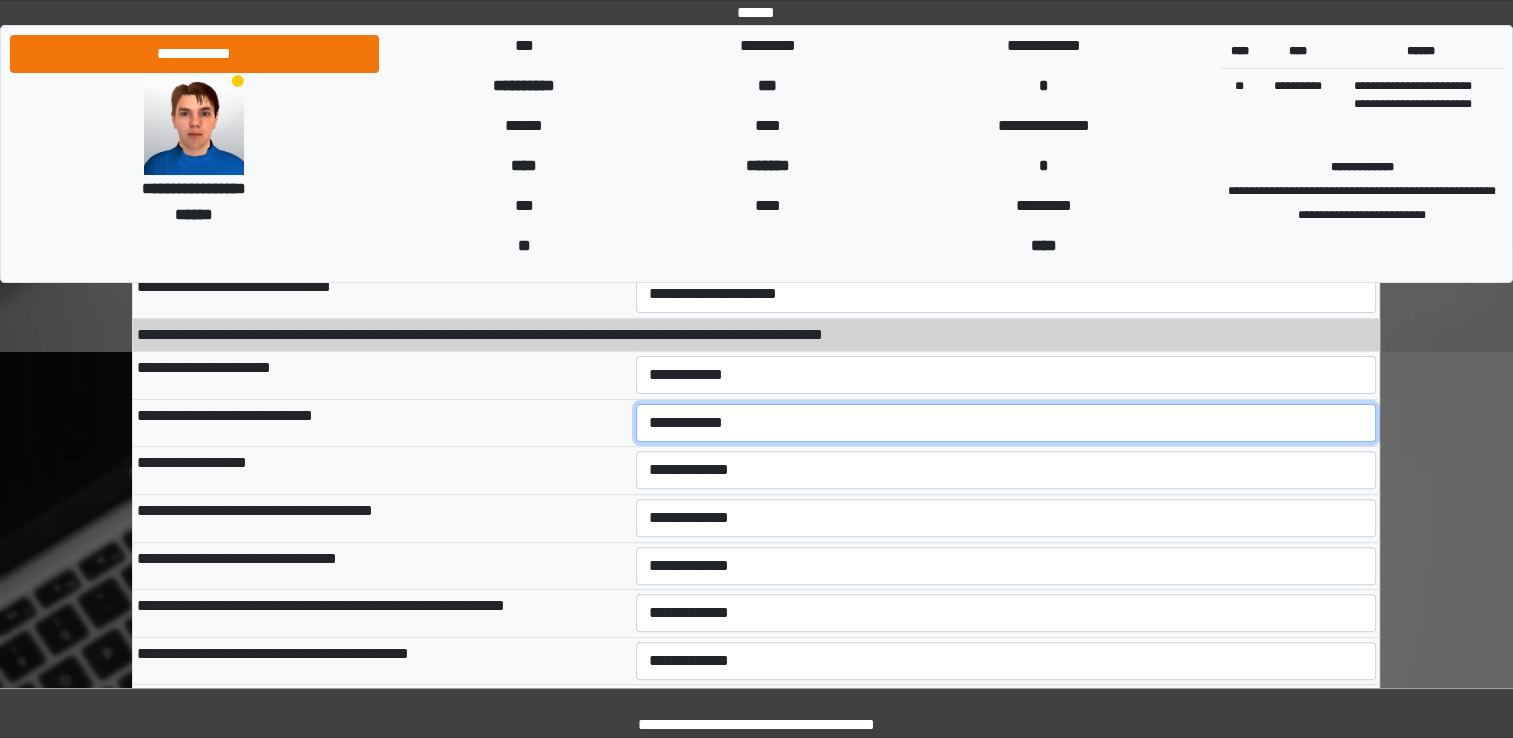 click on "**********" at bounding box center (1006, 423) 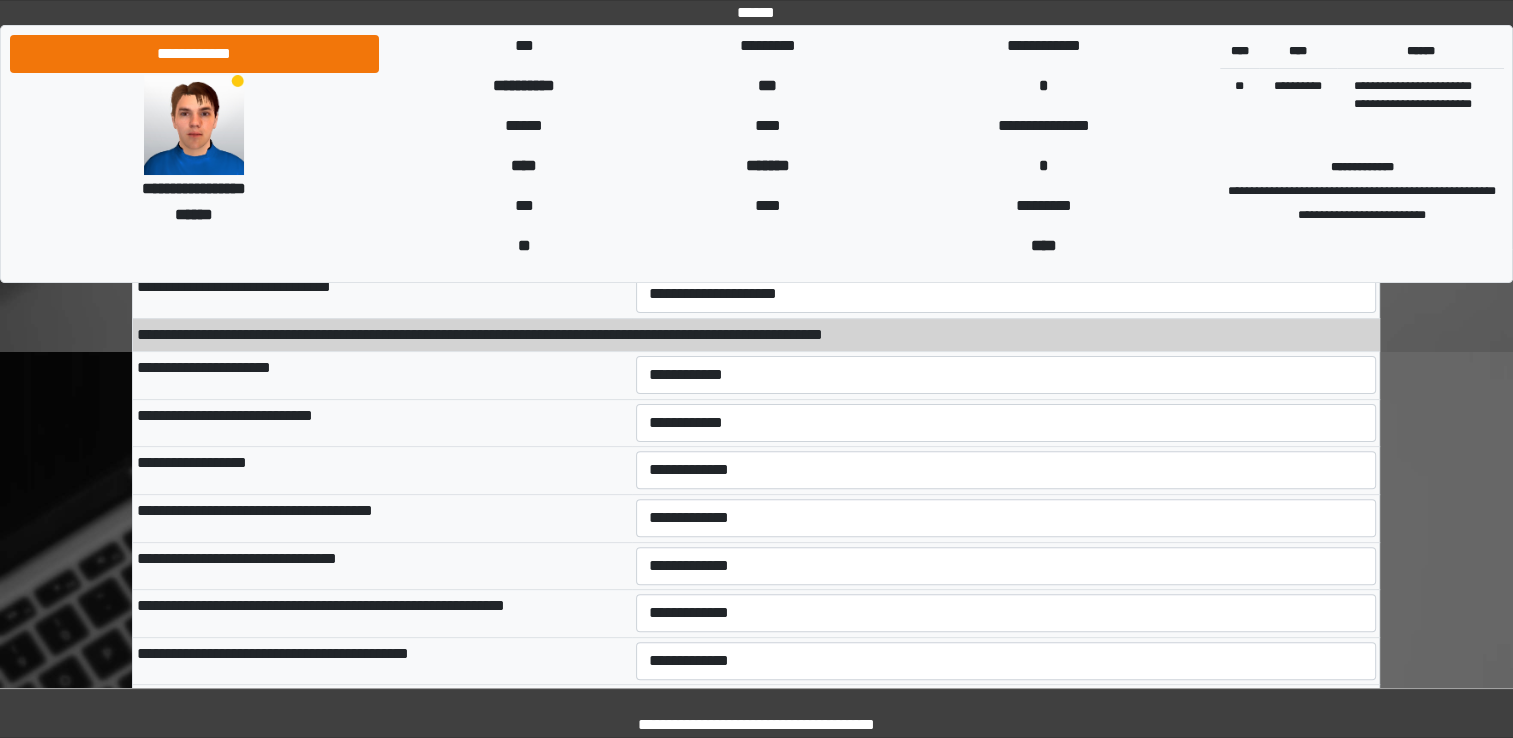 click on "**********" at bounding box center [382, 518] 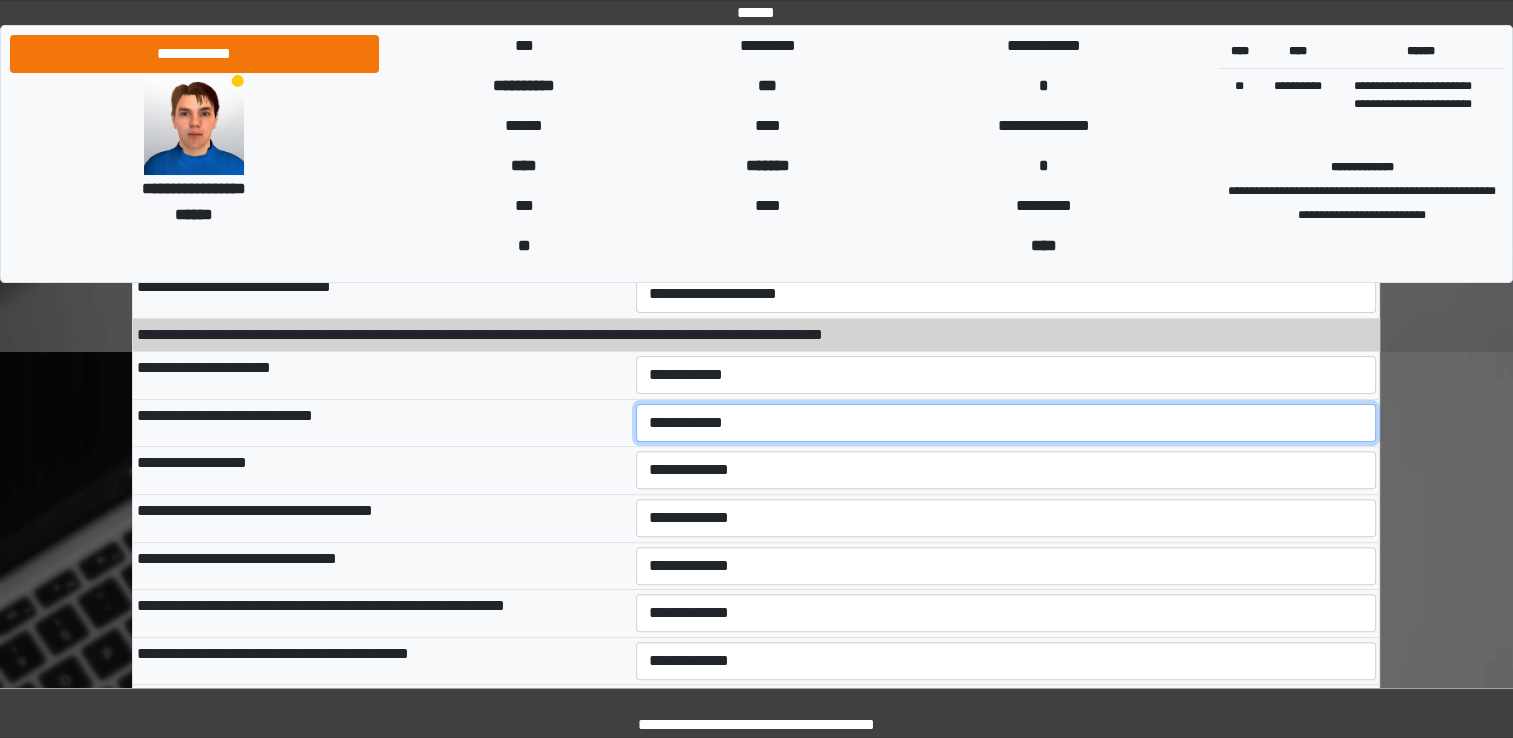 click on "**********" at bounding box center [1006, 423] 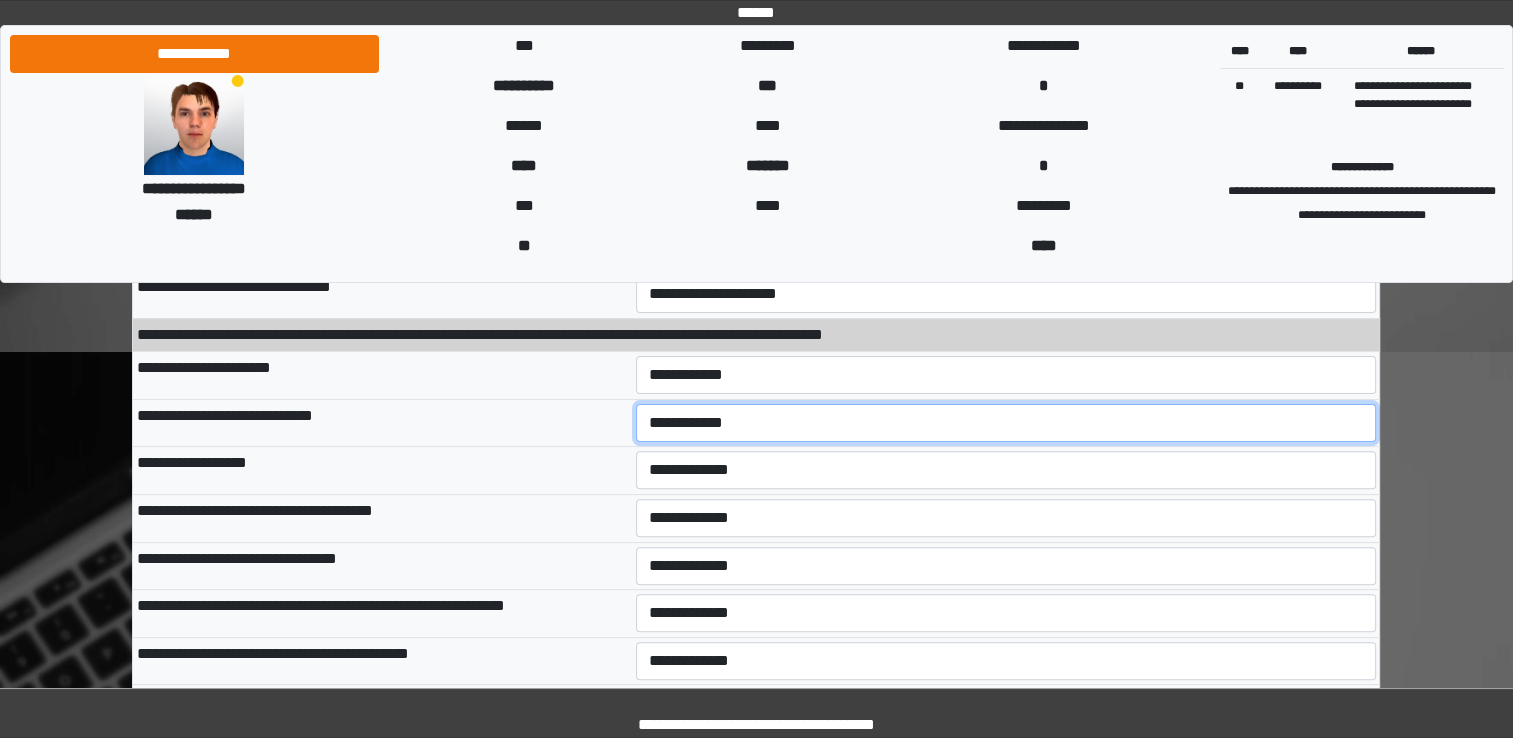 select on "***" 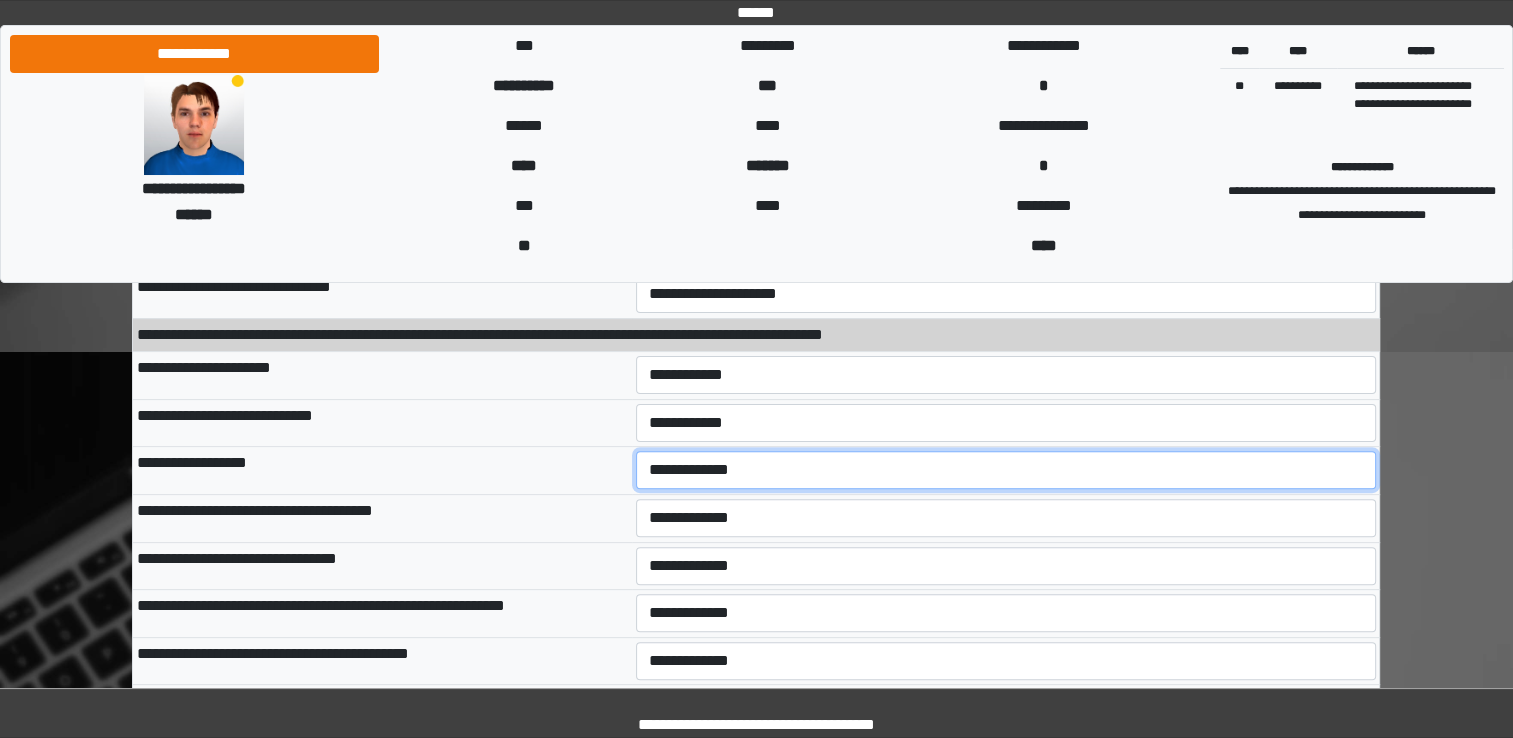 click on "**********" at bounding box center [1006, 470] 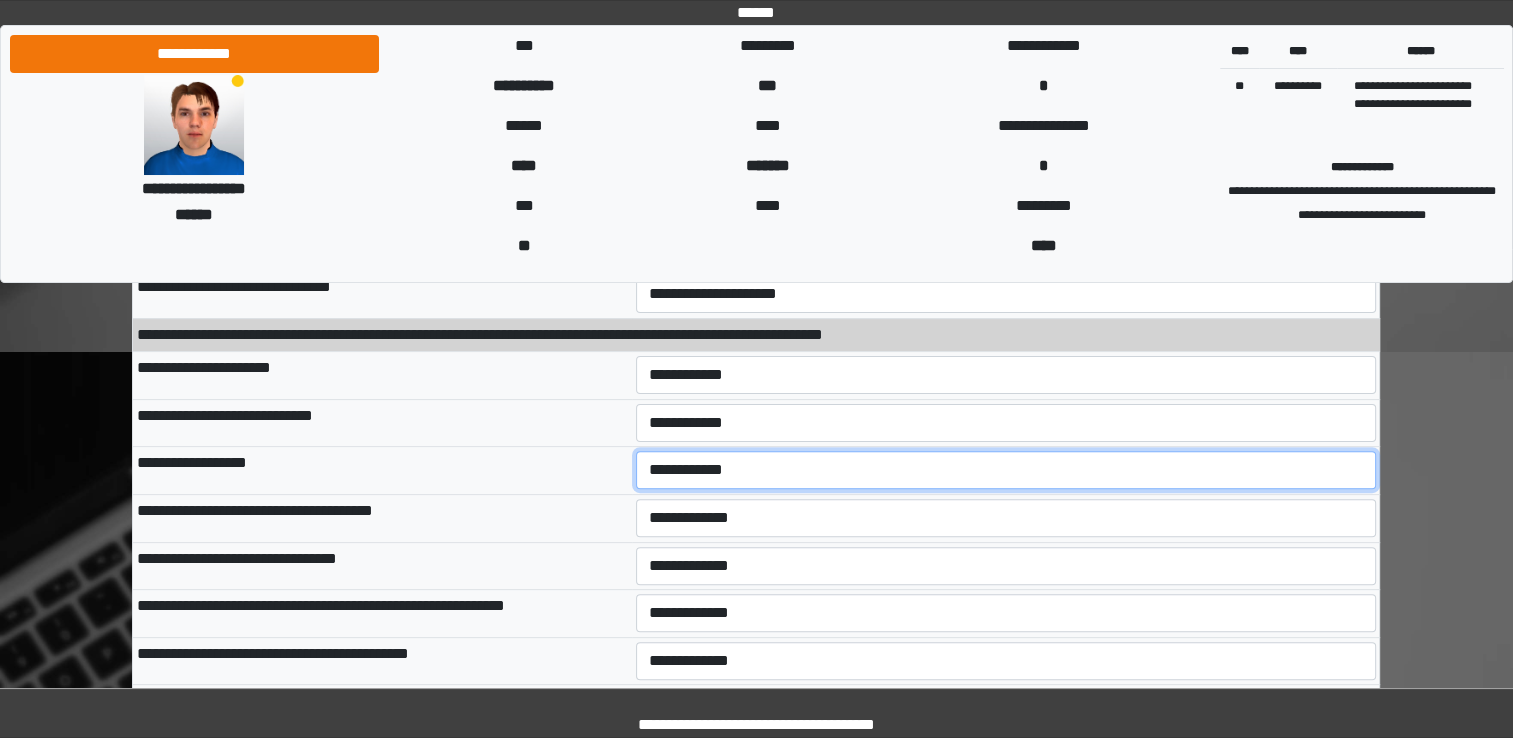 click on "**********" at bounding box center (1006, 470) 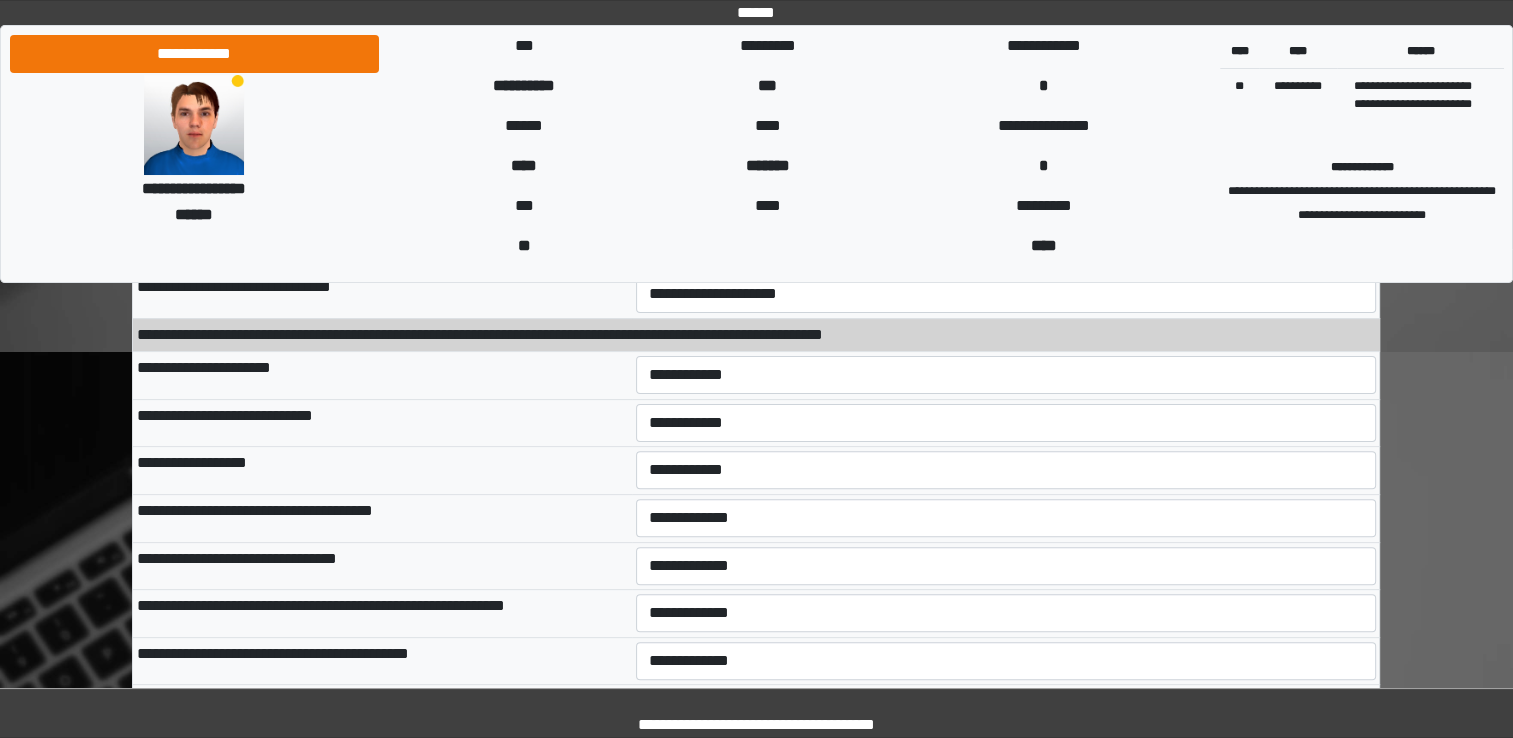 click on "**********" at bounding box center [382, 566] 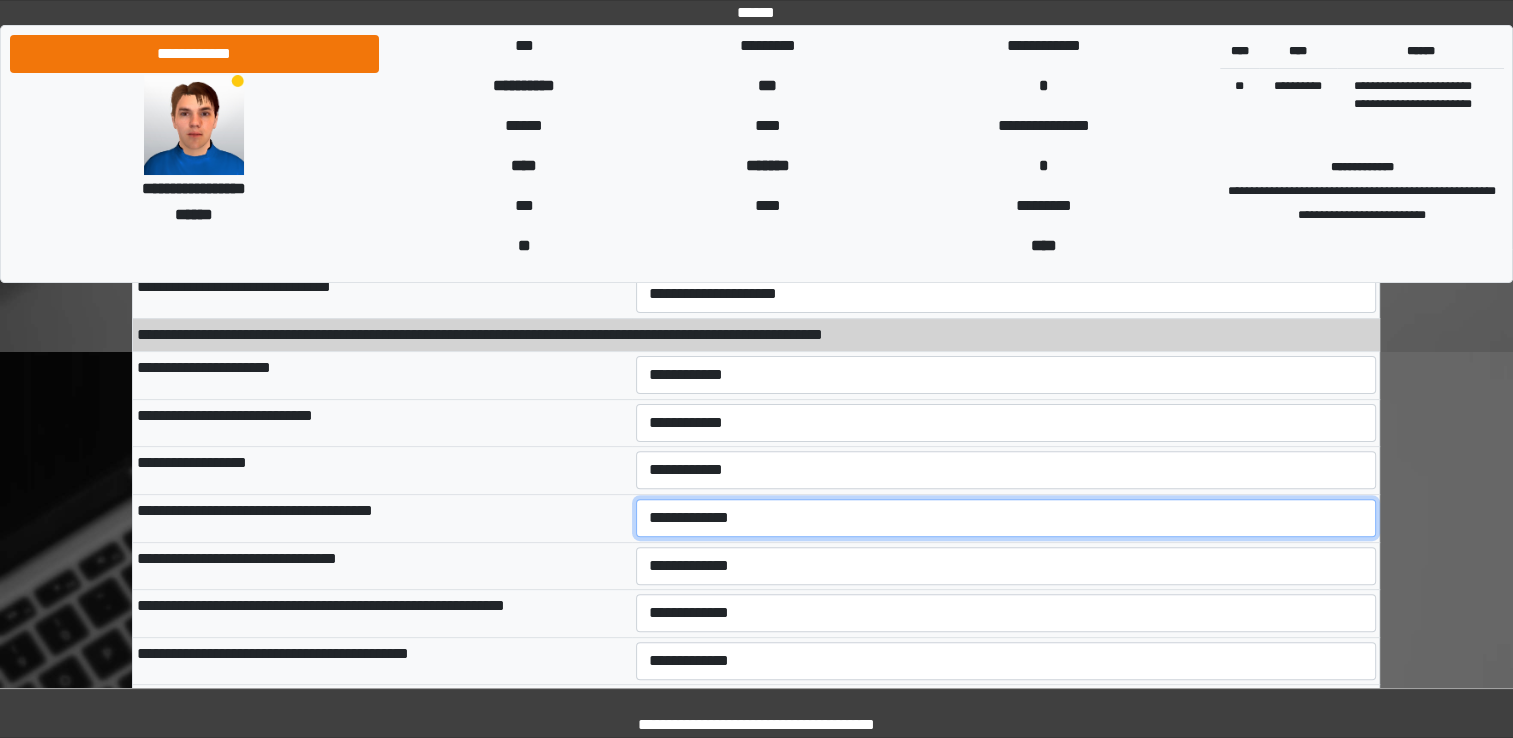 click on "**********" at bounding box center [1006, 518] 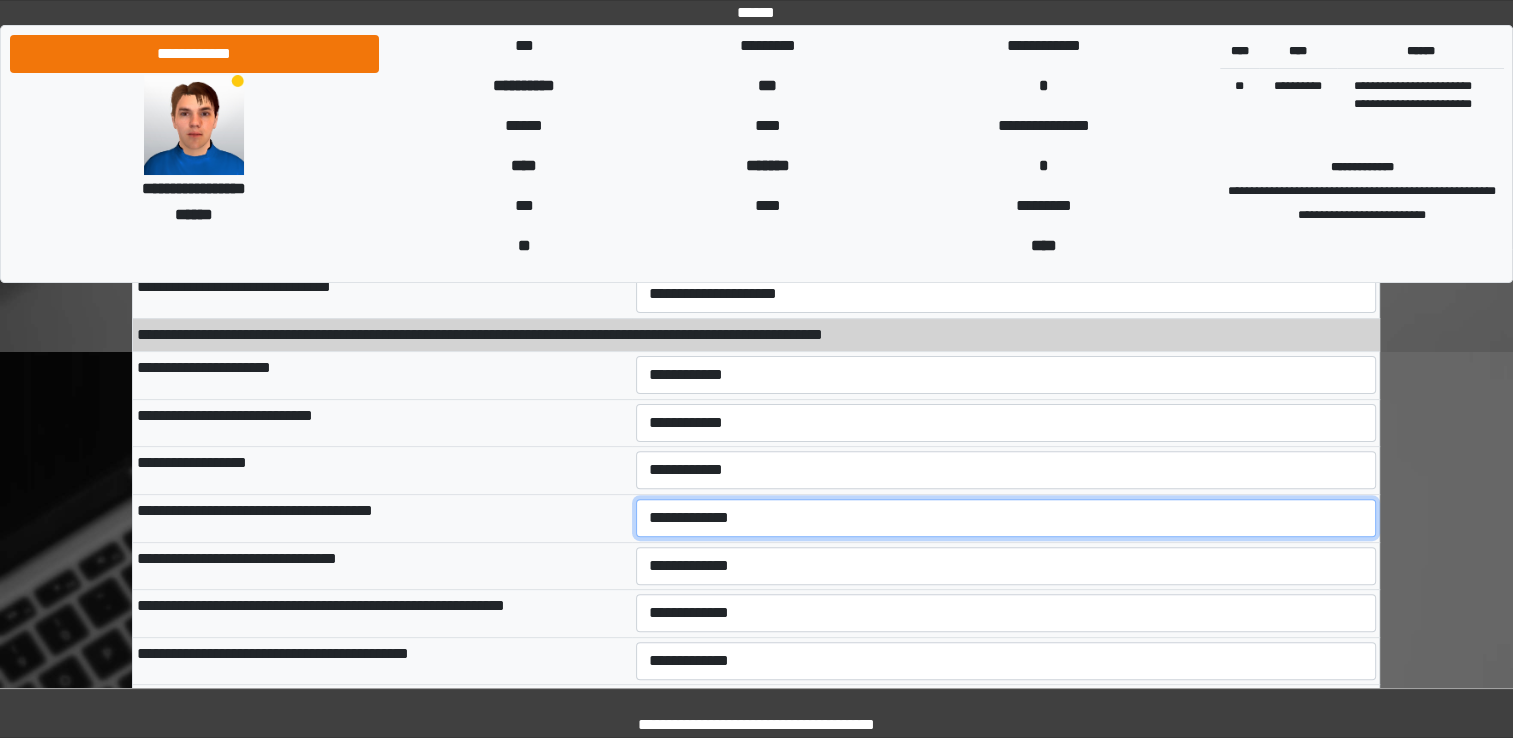 select on "***" 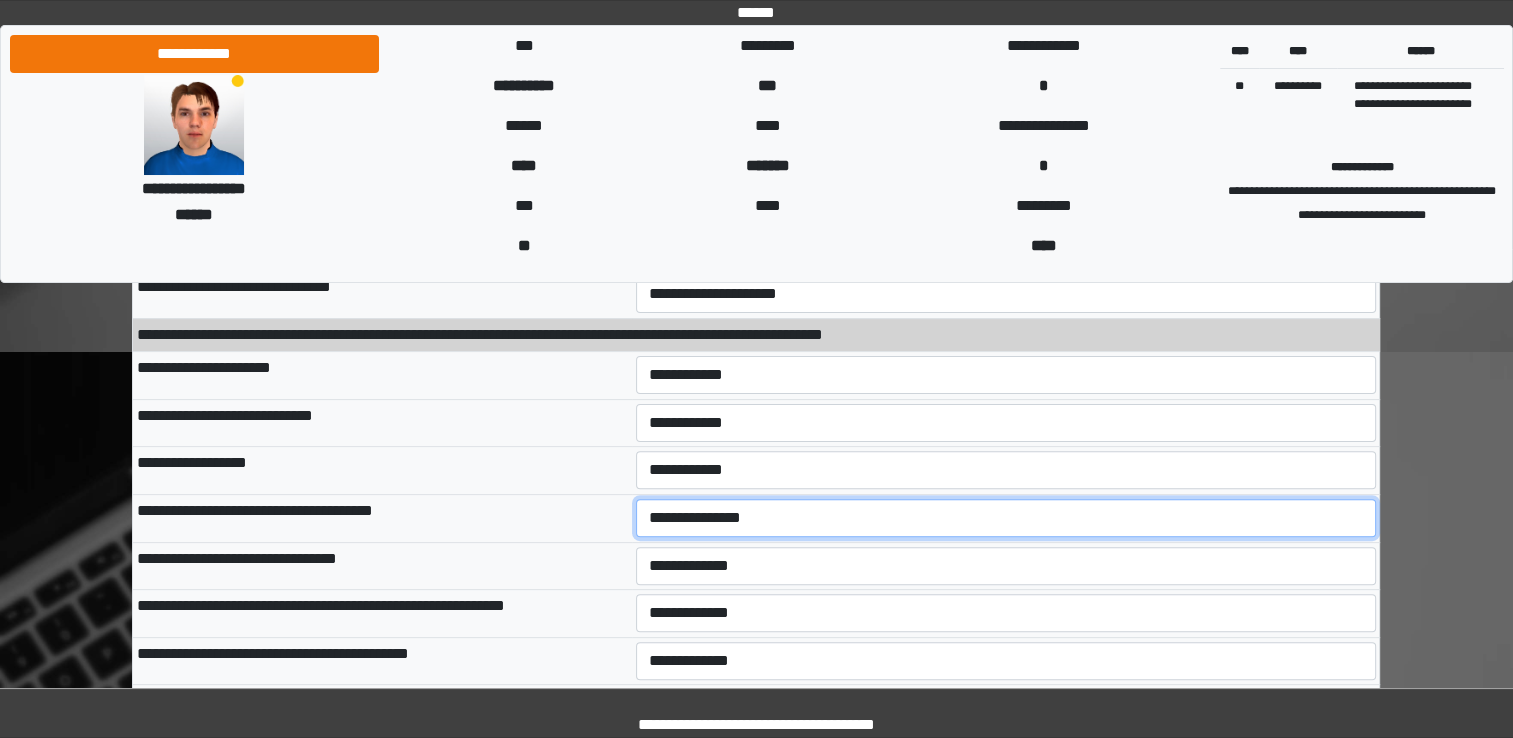 click on "**********" at bounding box center [1006, 518] 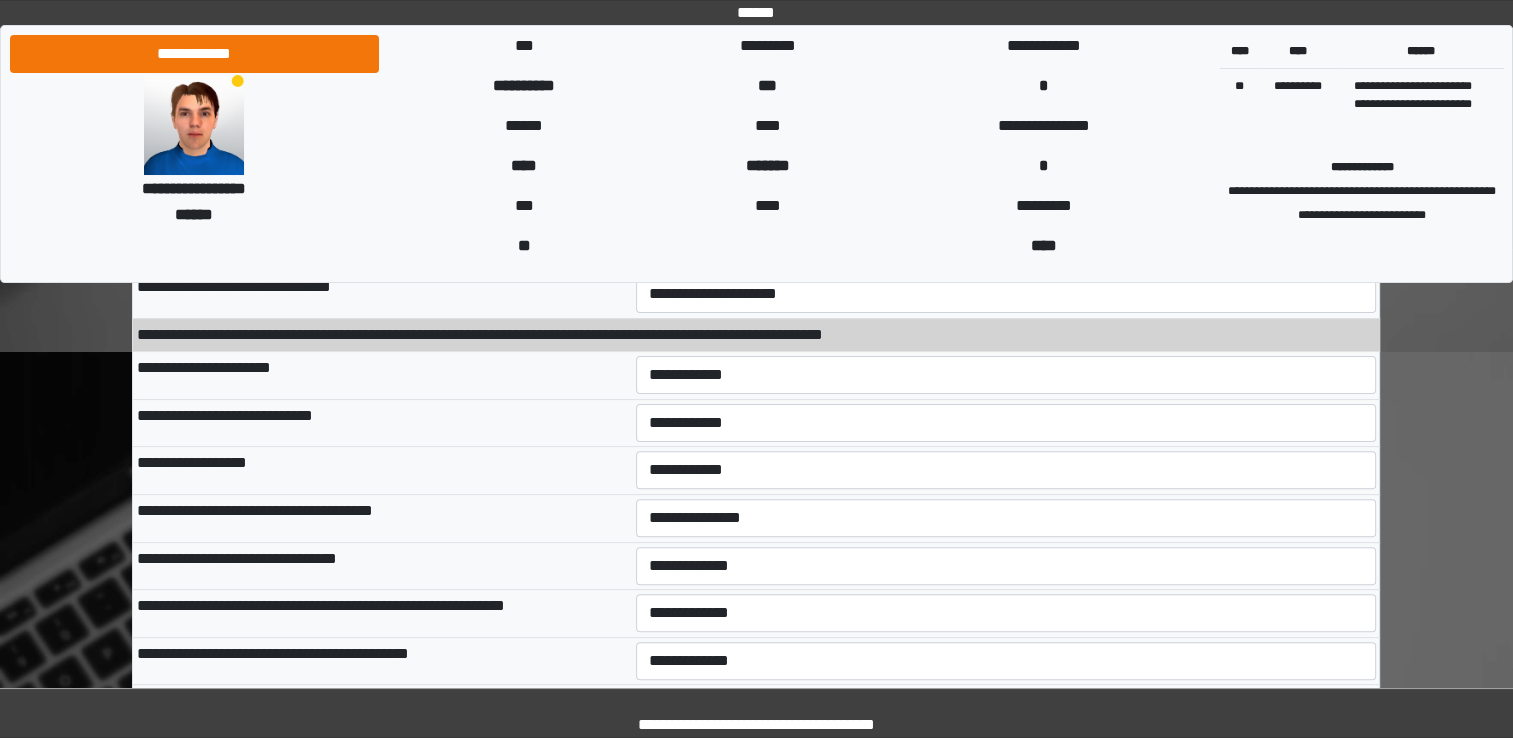 click on "**********" at bounding box center [382, 566] 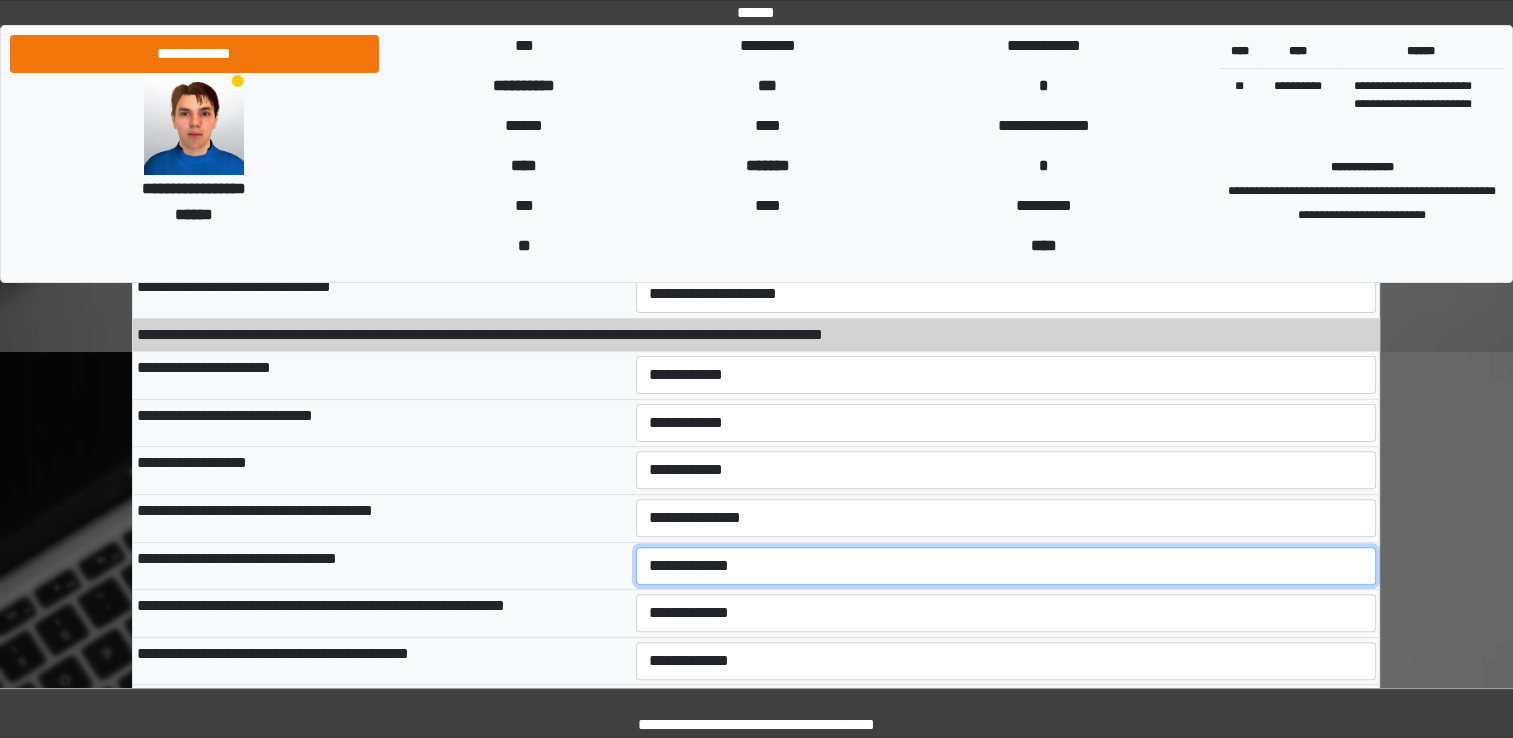 click on "**********" at bounding box center (1006, 566) 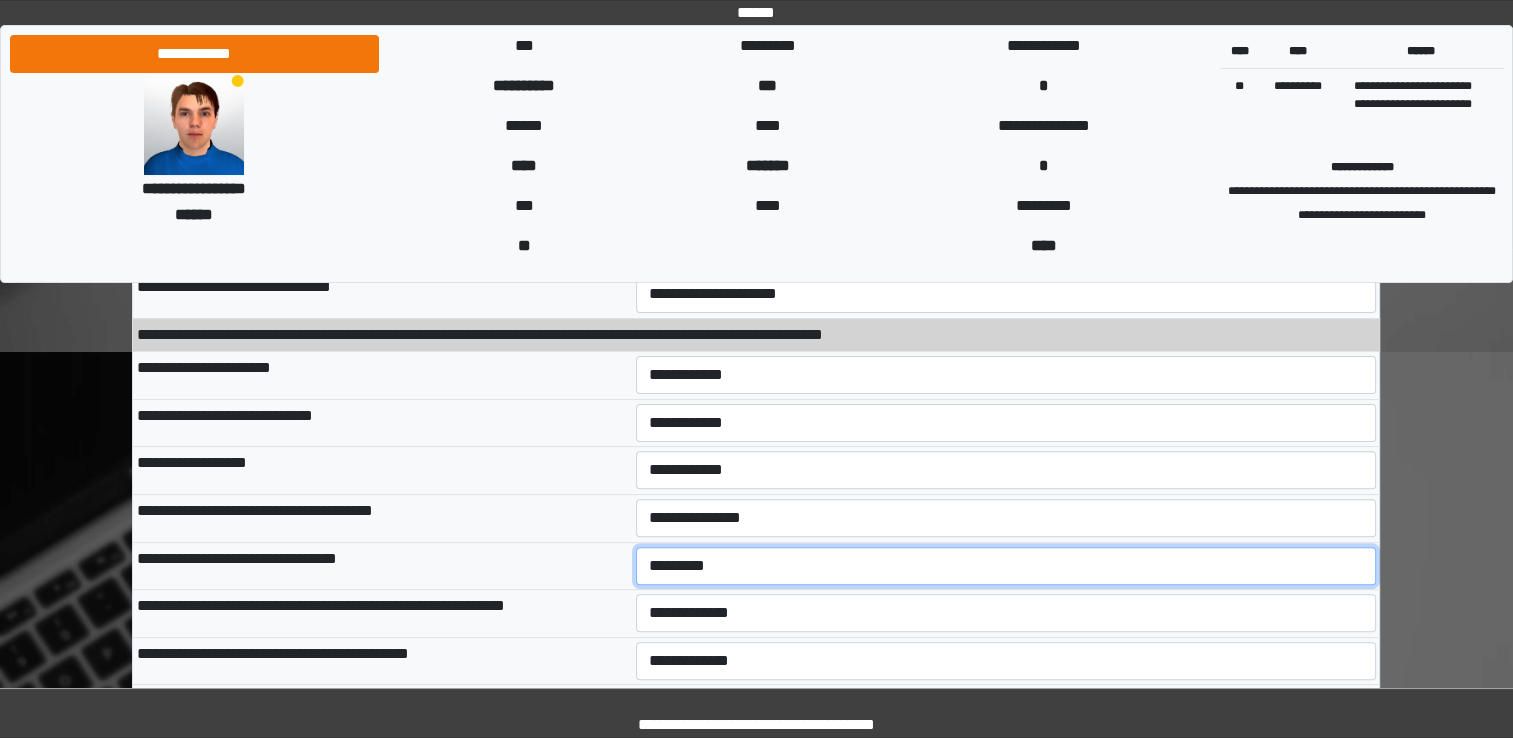 click on "**********" at bounding box center [1006, 566] 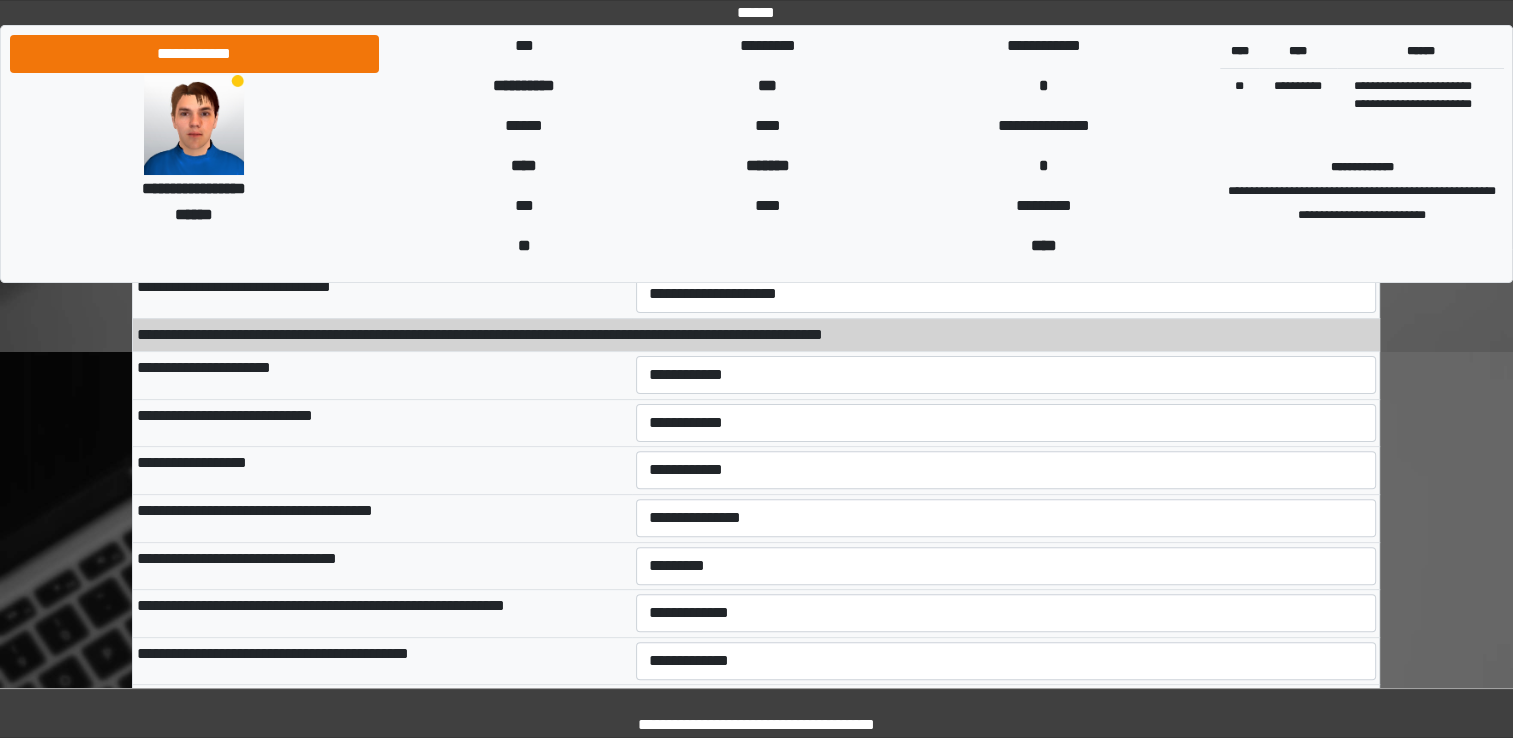 click on "**********" at bounding box center (382, 471) 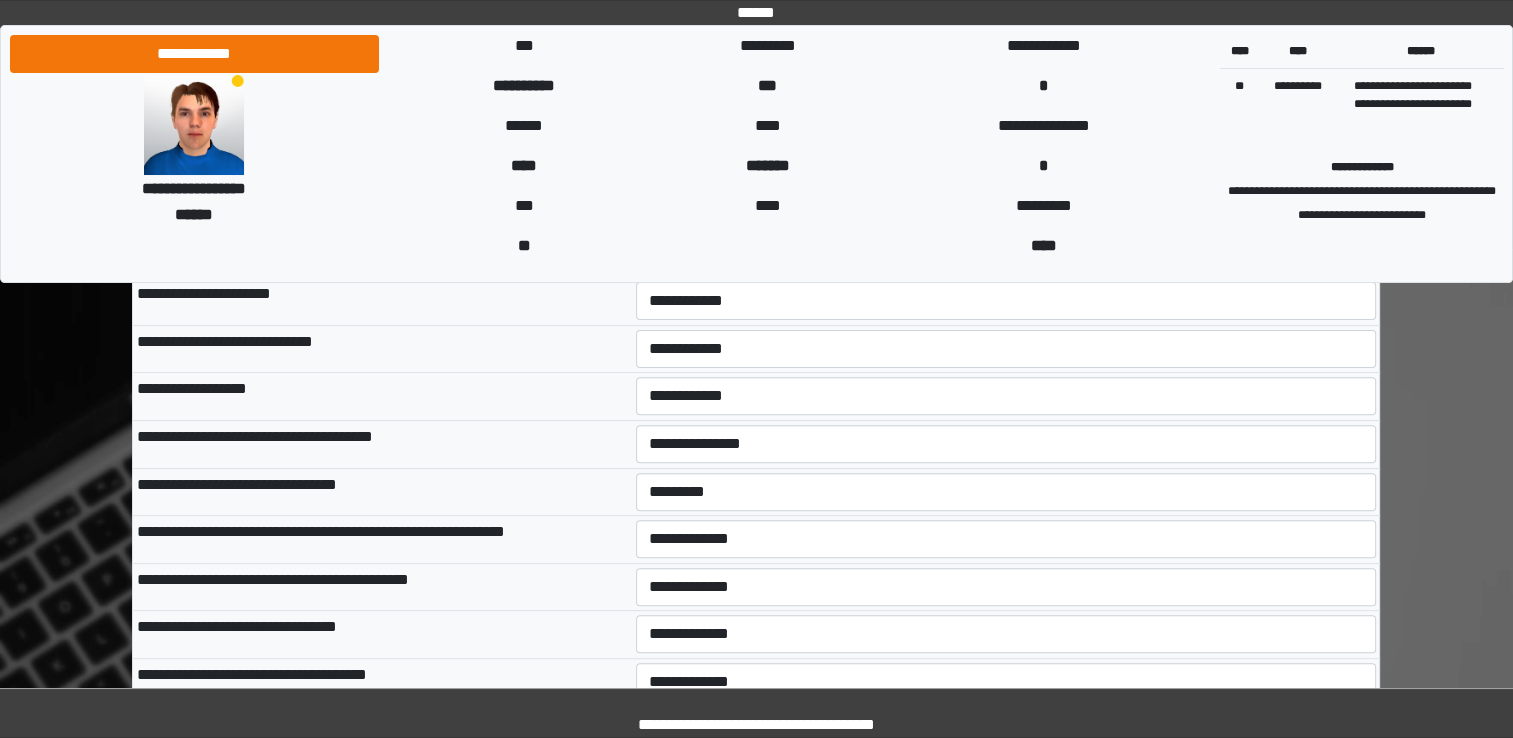 scroll, scrollTop: 700, scrollLeft: 0, axis: vertical 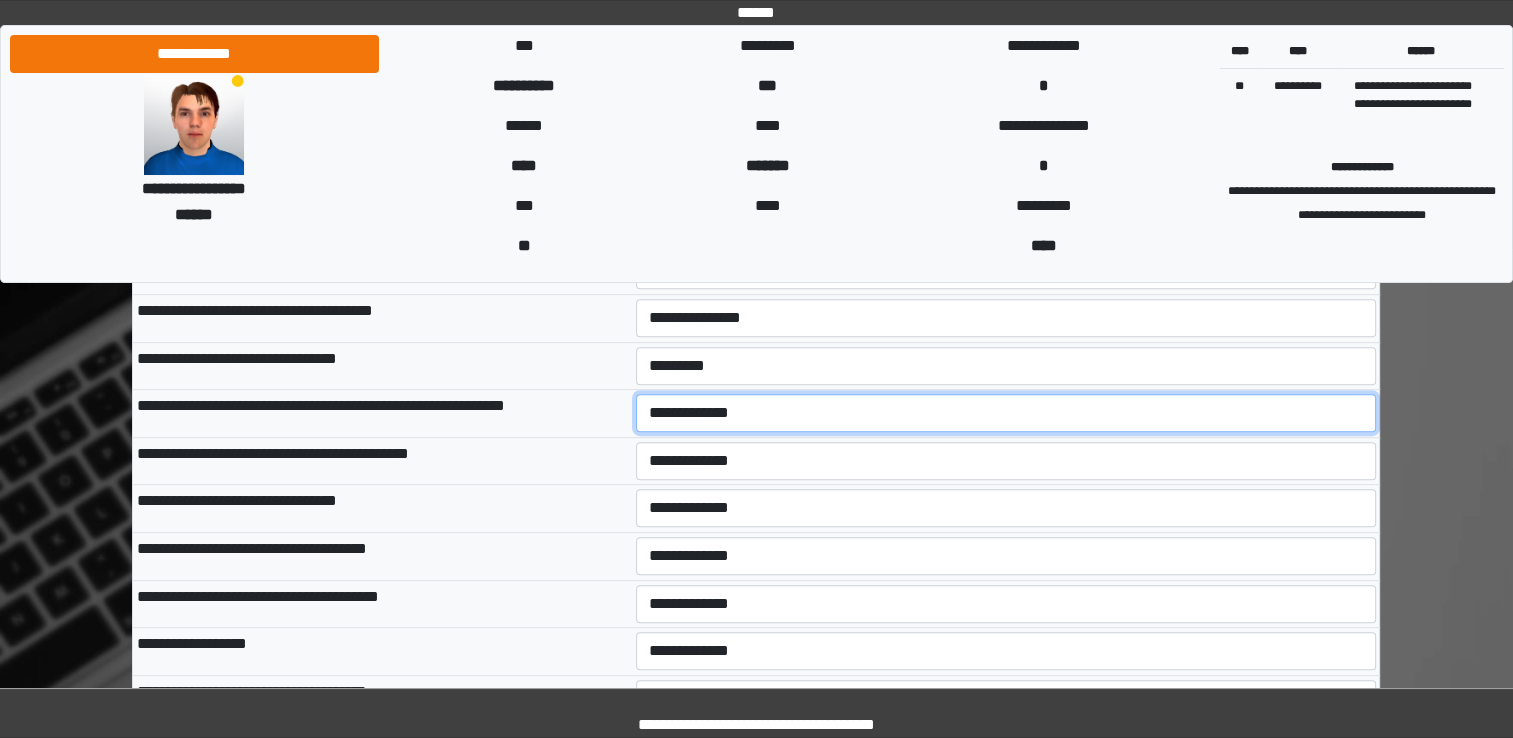 click on "**********" at bounding box center (1006, 413) 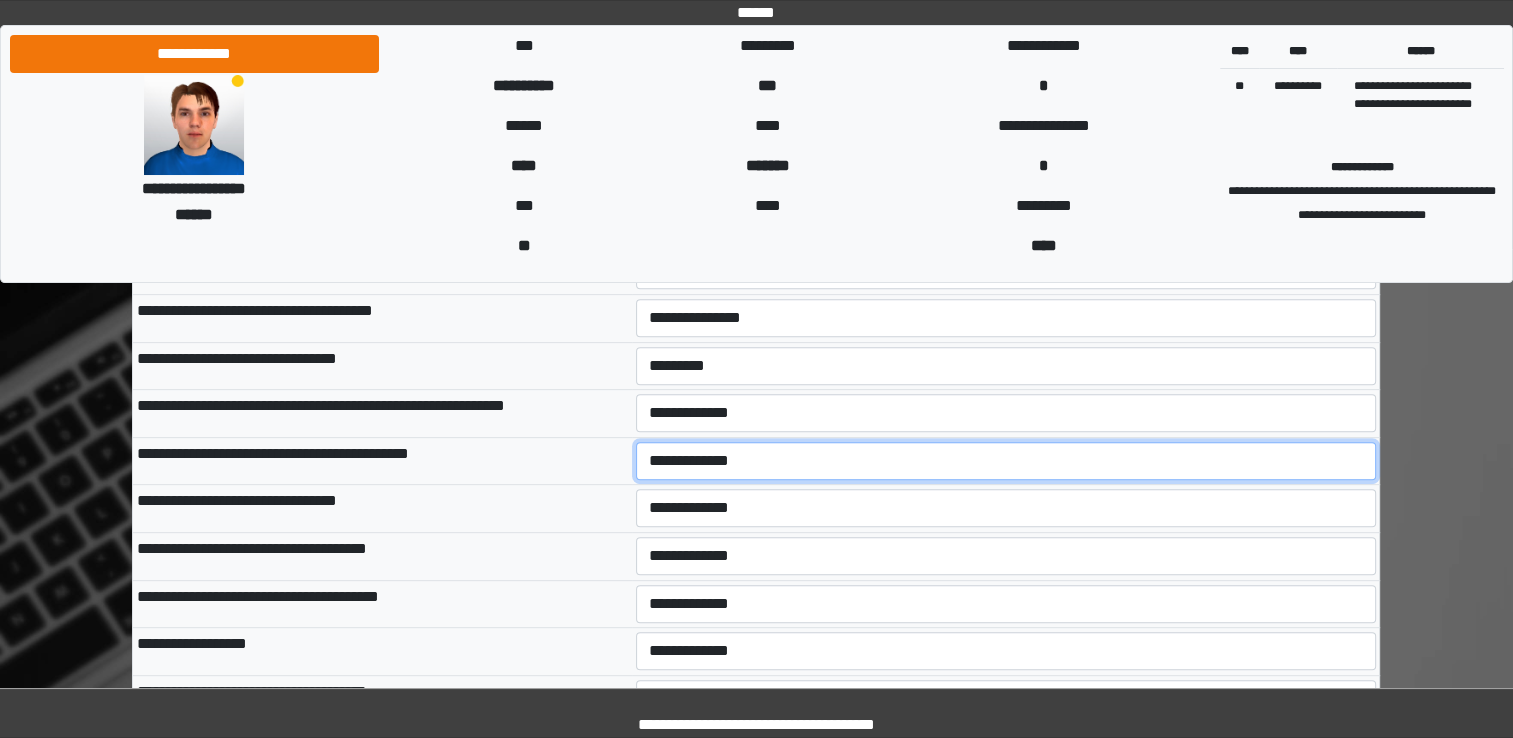 click on "**********" at bounding box center (1006, 461) 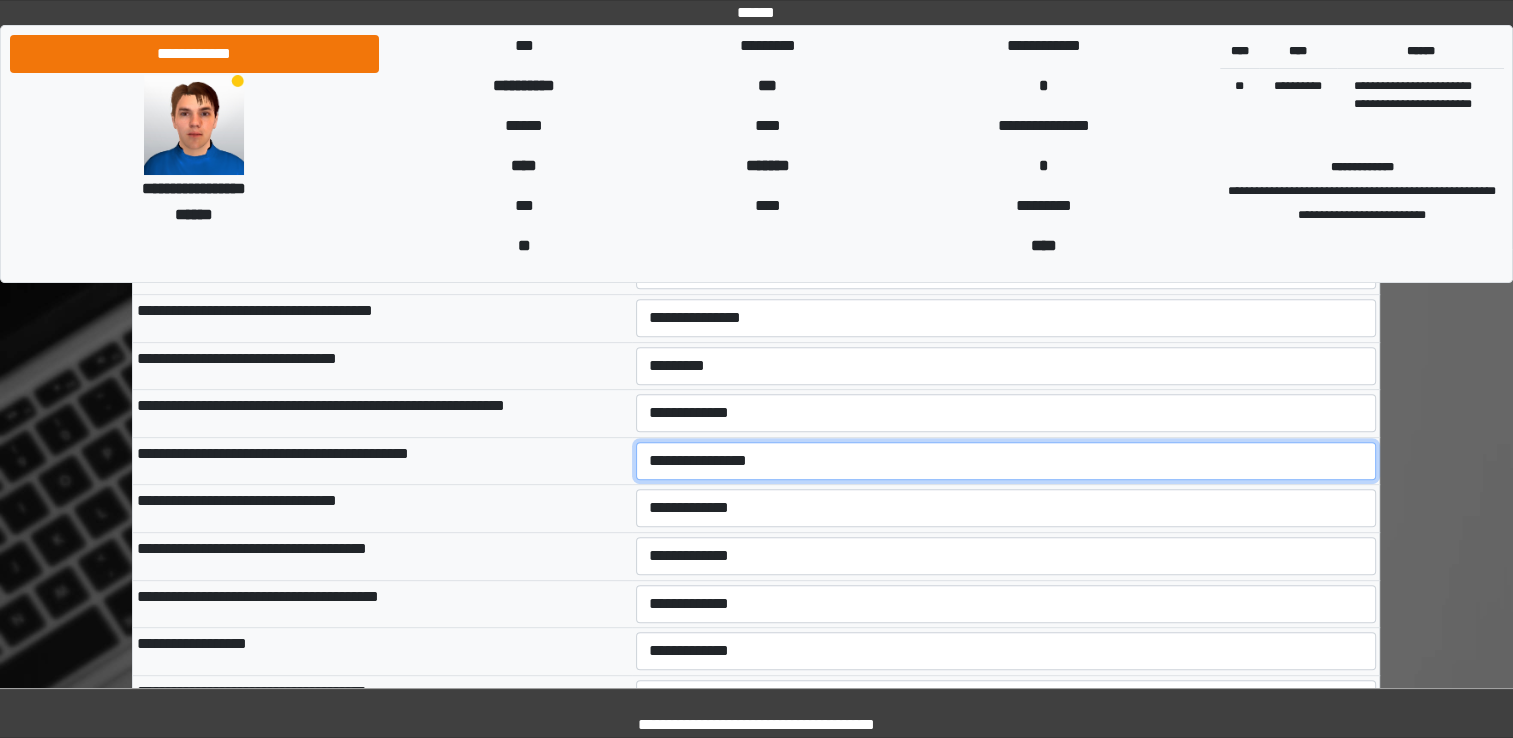 click on "**********" at bounding box center (1006, 461) 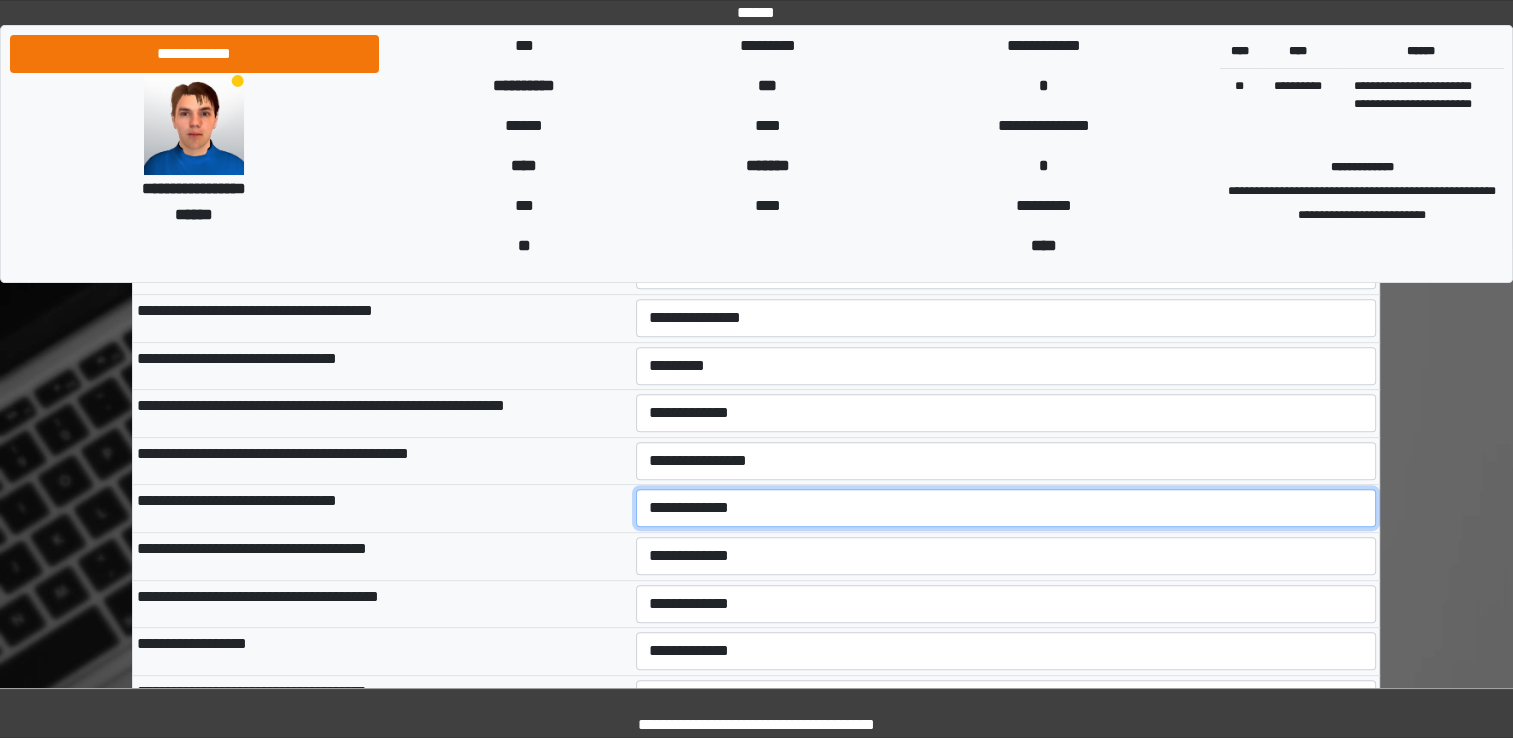 click on "**********" at bounding box center [1006, 508] 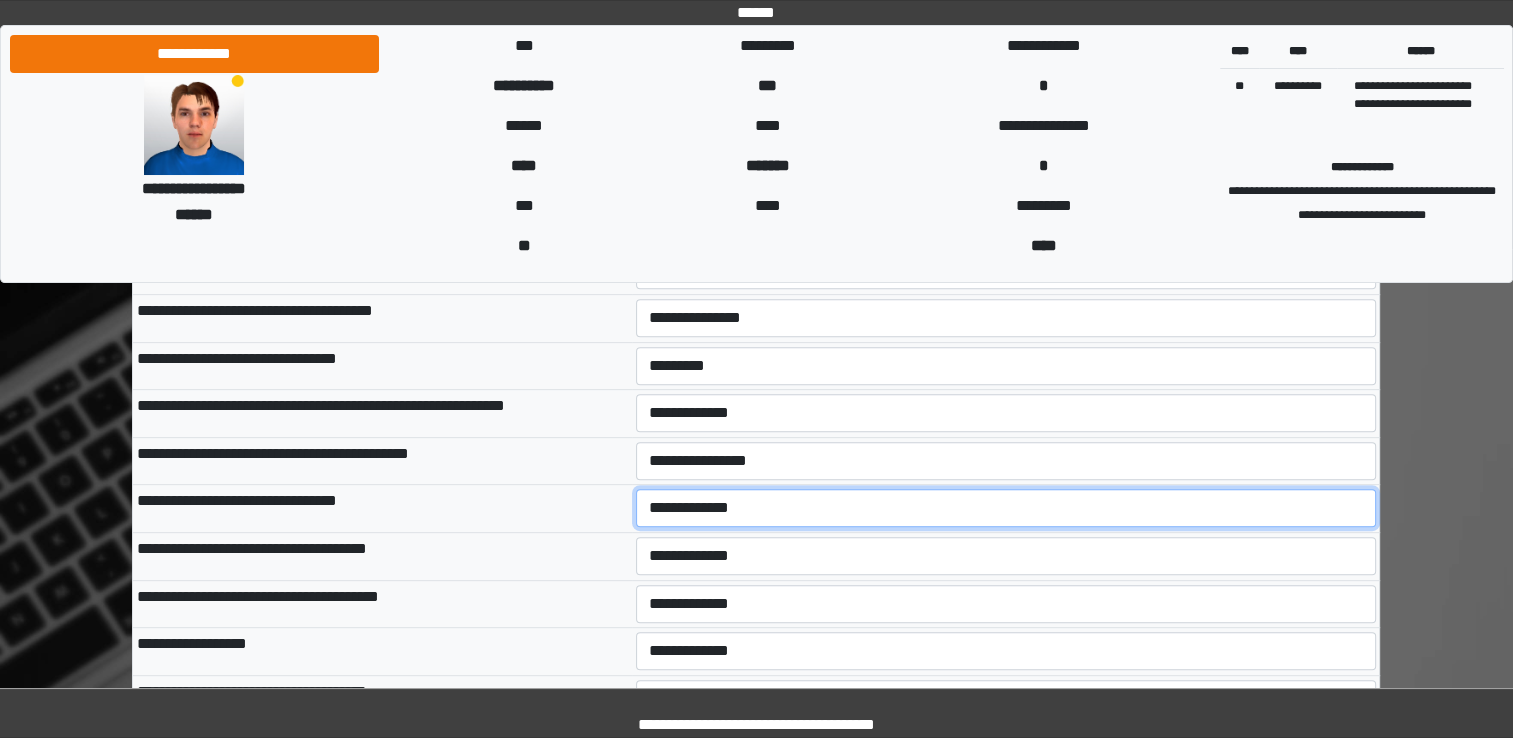 select on "***" 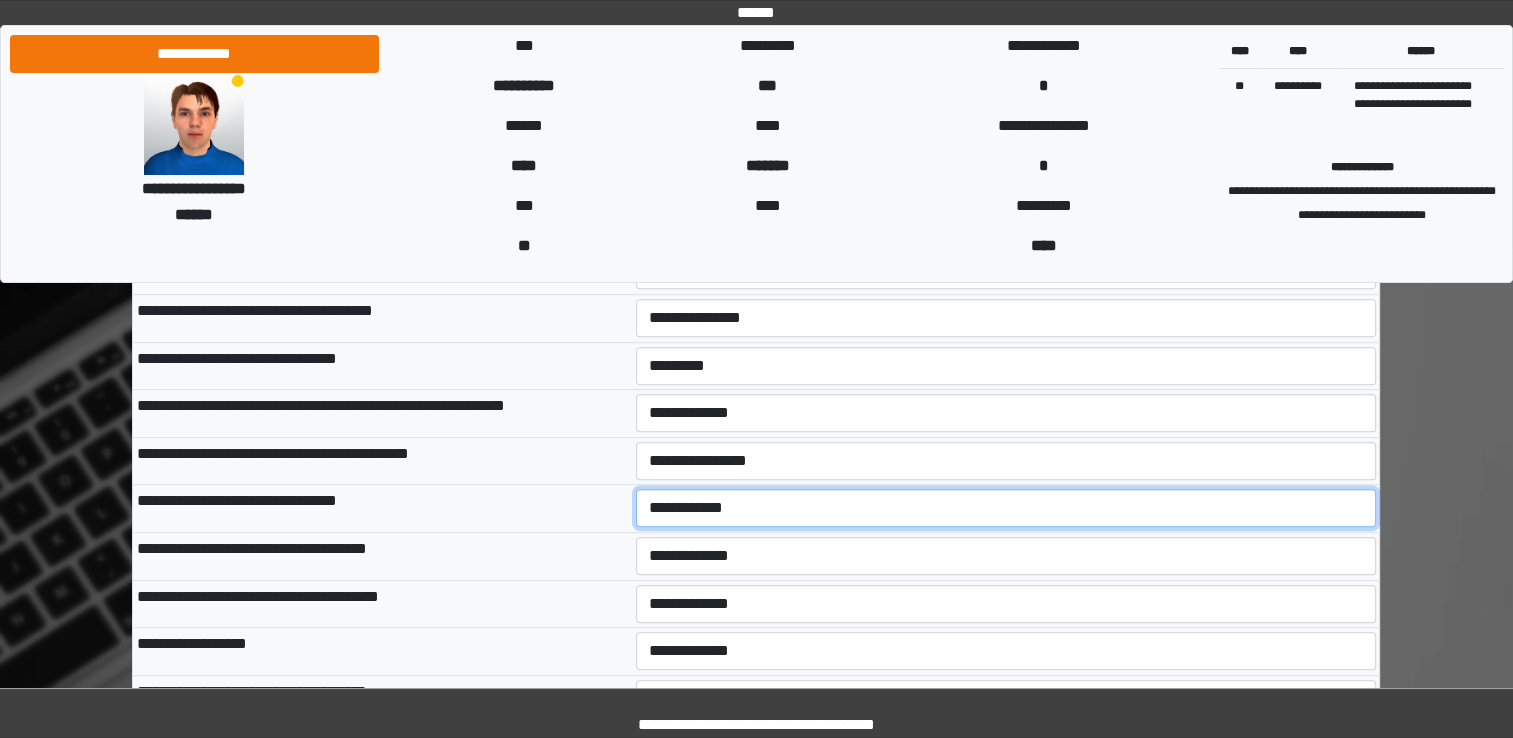 click on "**********" at bounding box center (1006, 508) 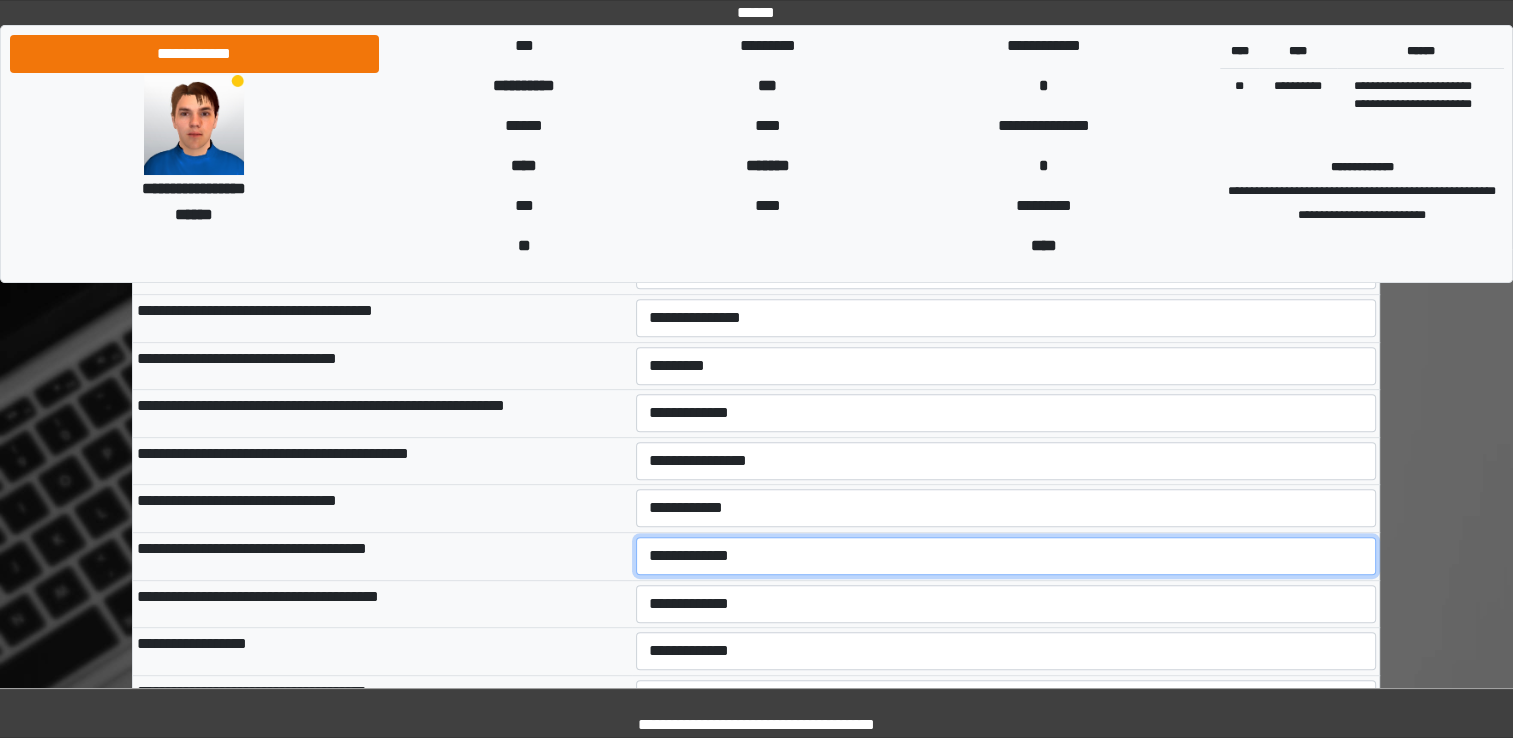 click on "**********" at bounding box center [1006, 556] 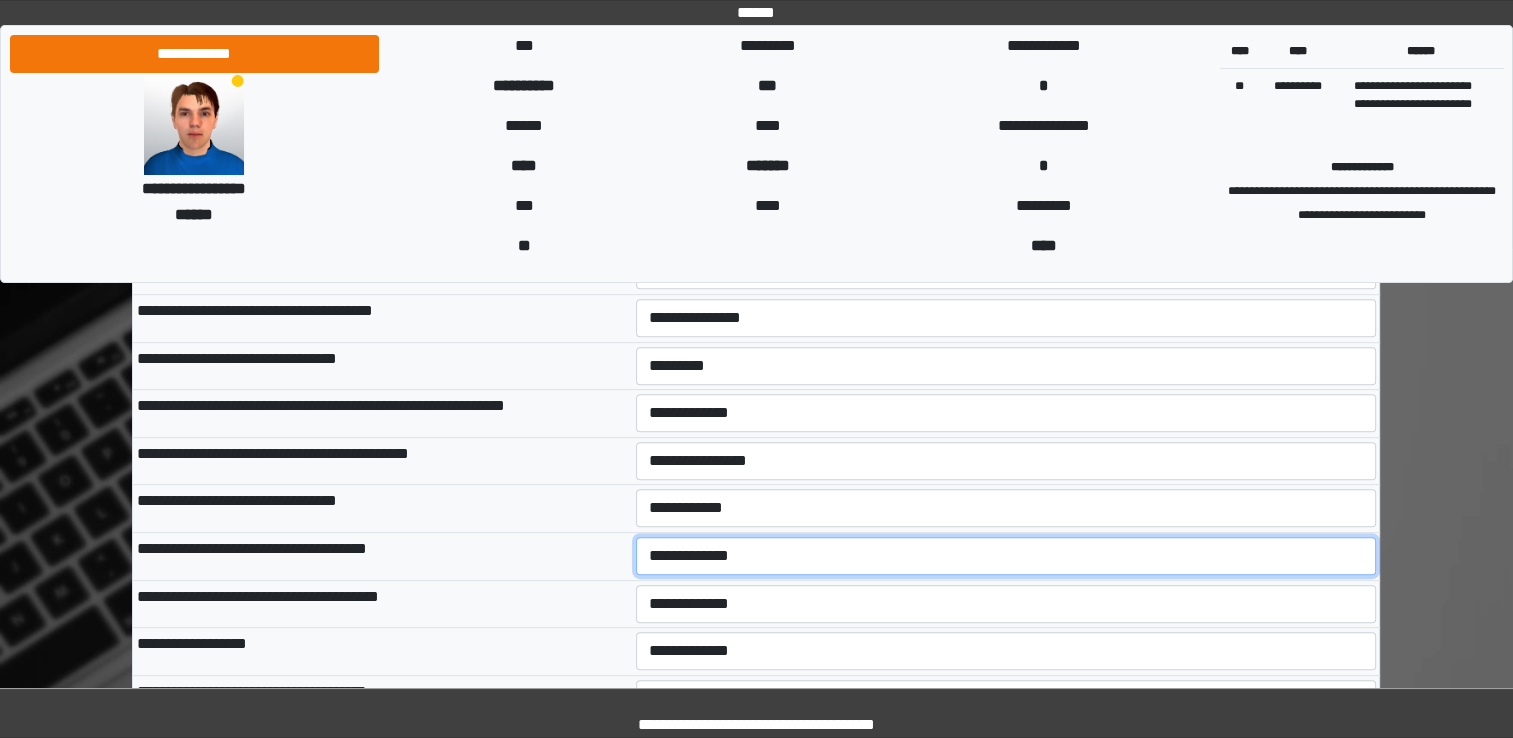 select on "***" 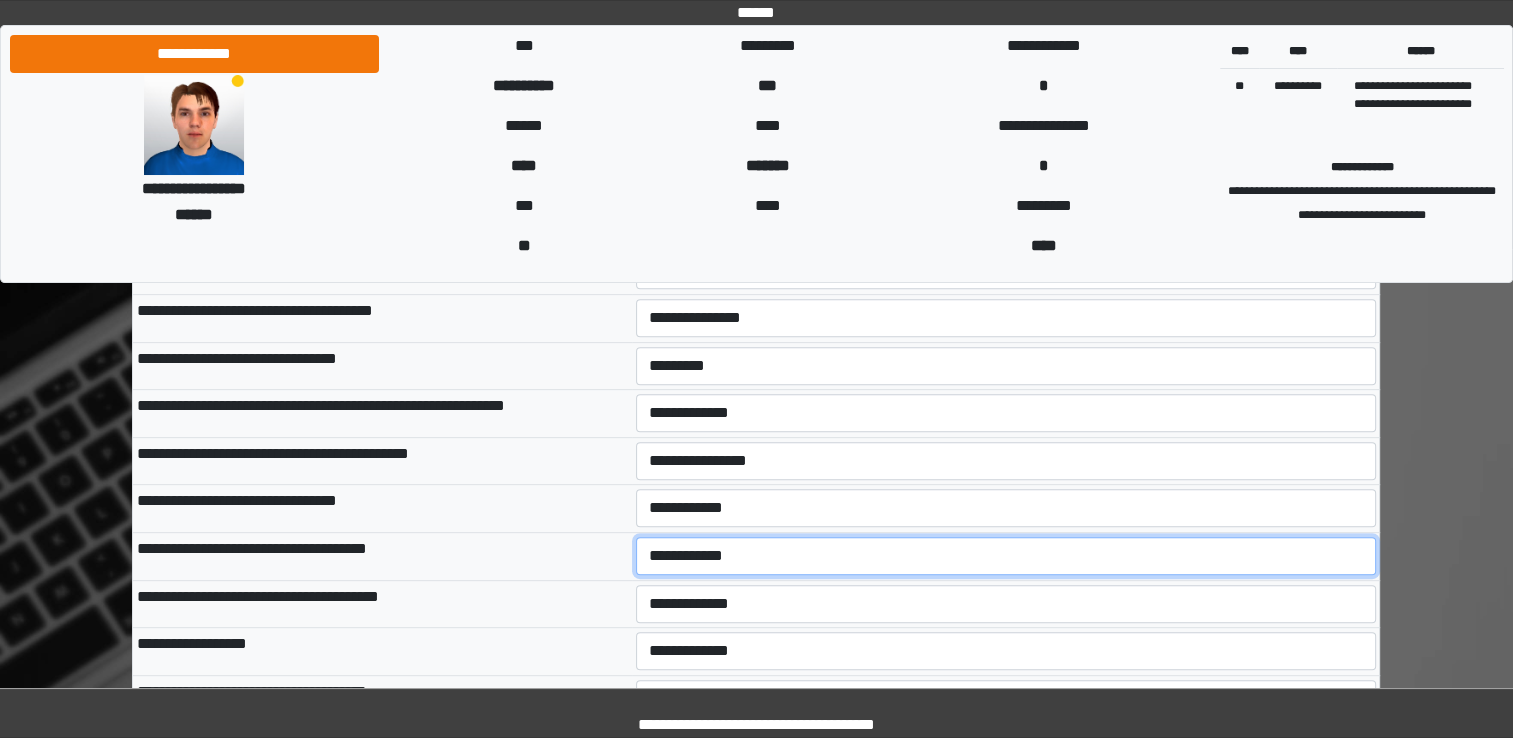click on "**********" at bounding box center [1006, 556] 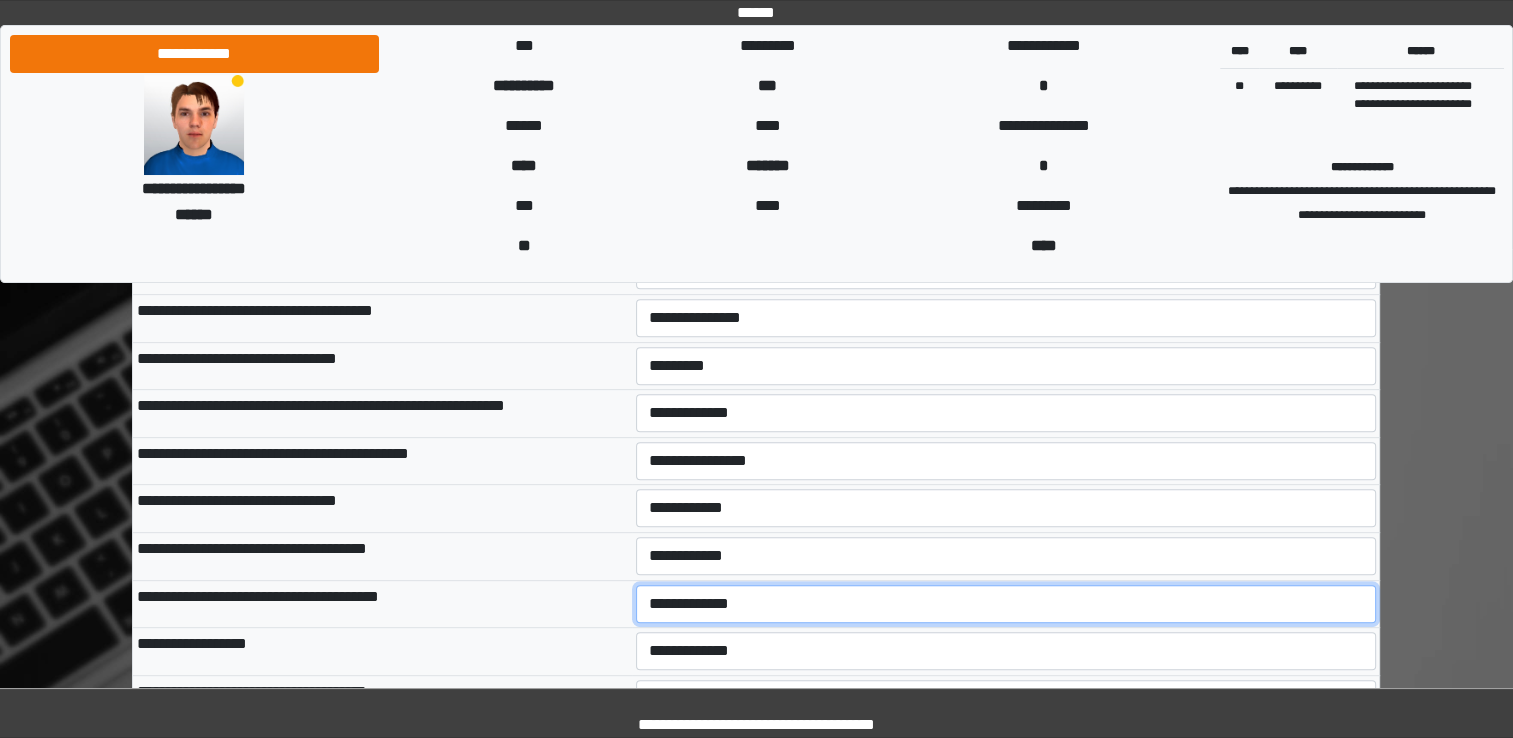 click on "**********" at bounding box center [1006, 604] 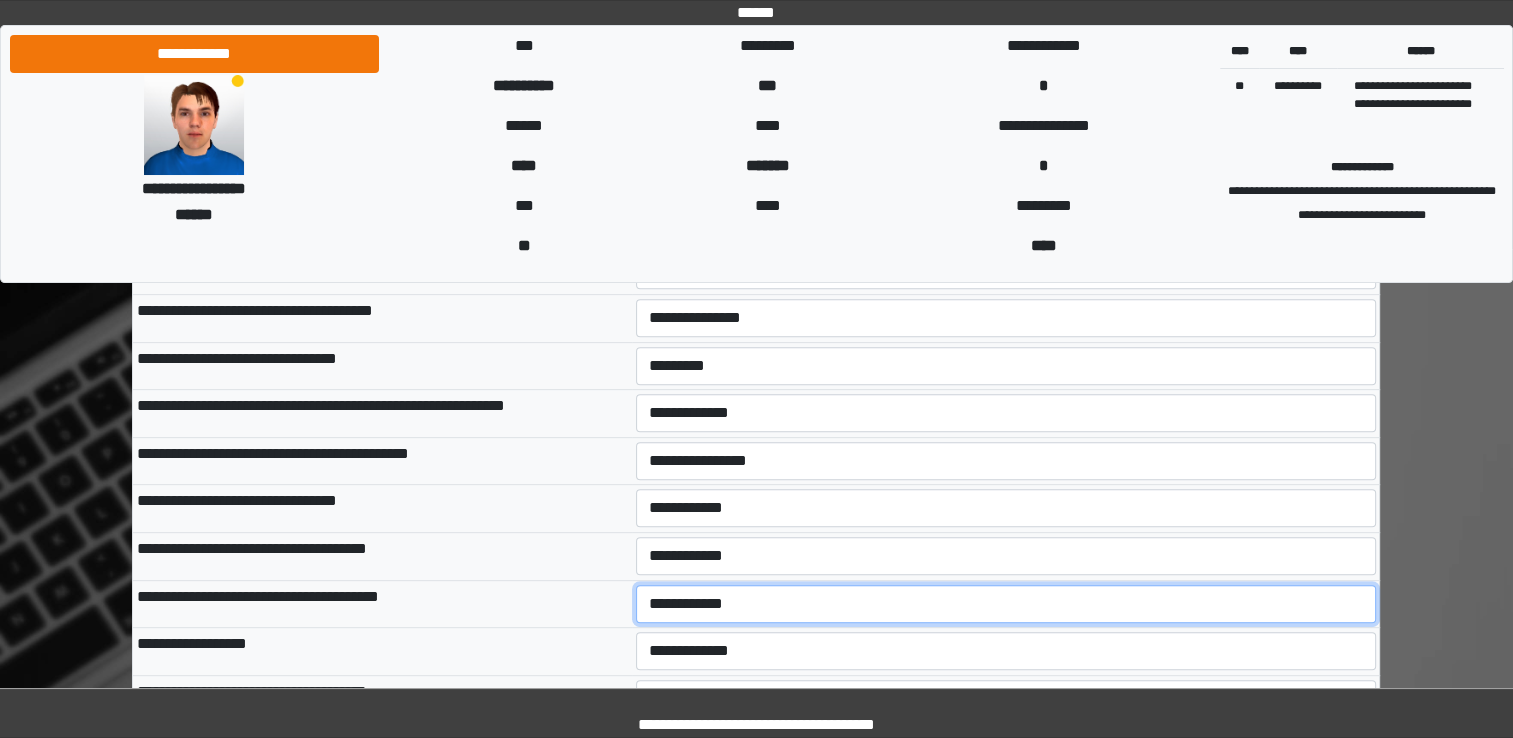 click on "**********" at bounding box center [1006, 604] 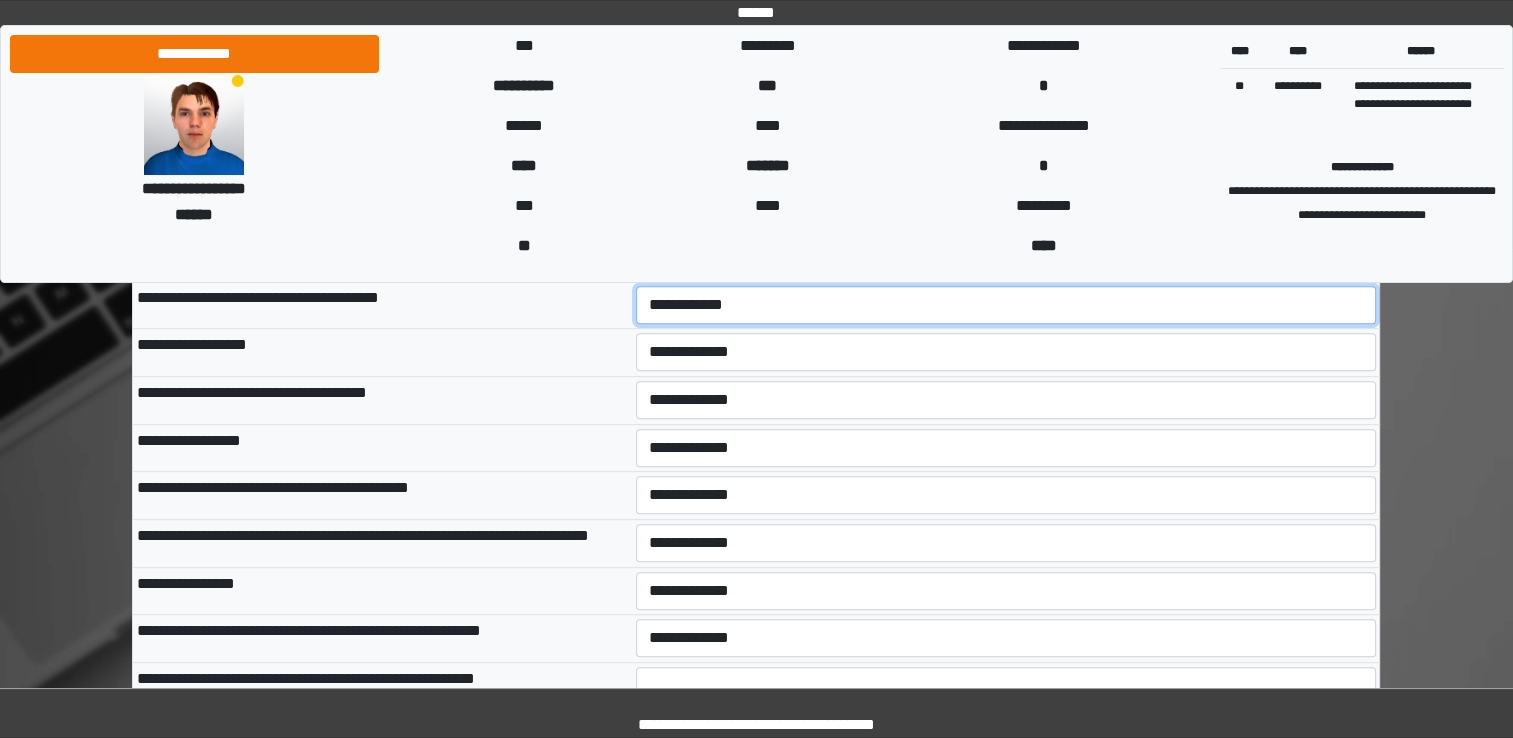 scroll, scrollTop: 1000, scrollLeft: 0, axis: vertical 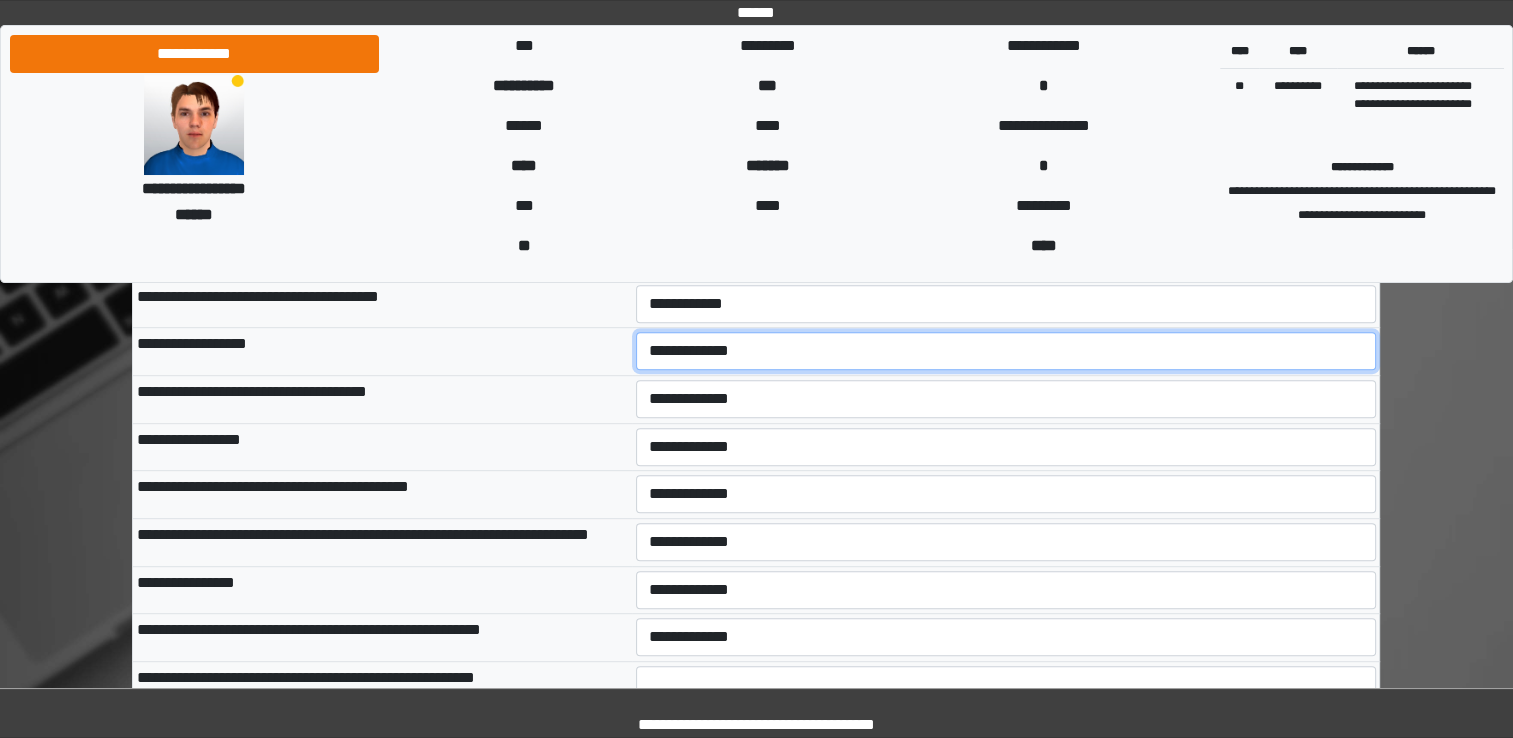 click on "**********" at bounding box center (1006, 351) 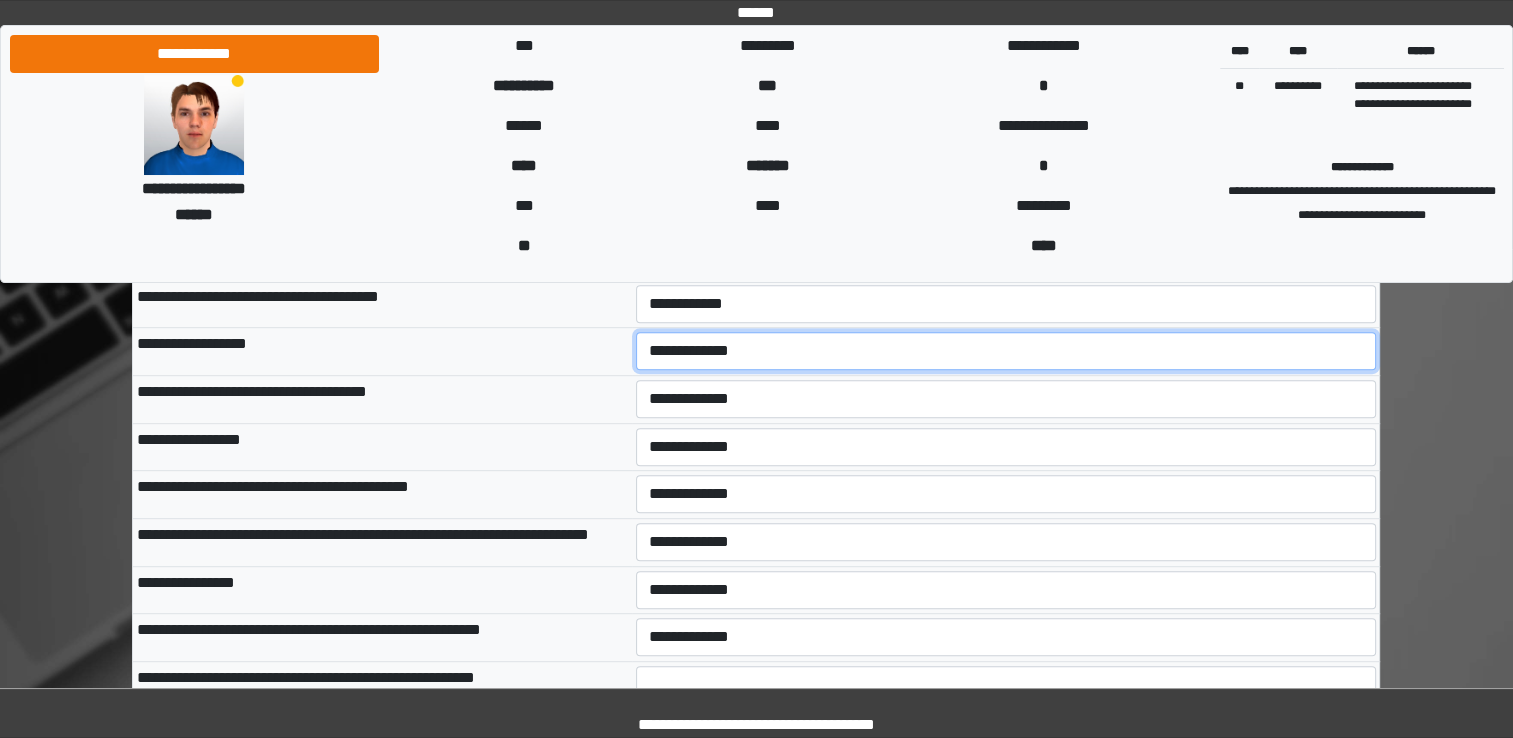select on "***" 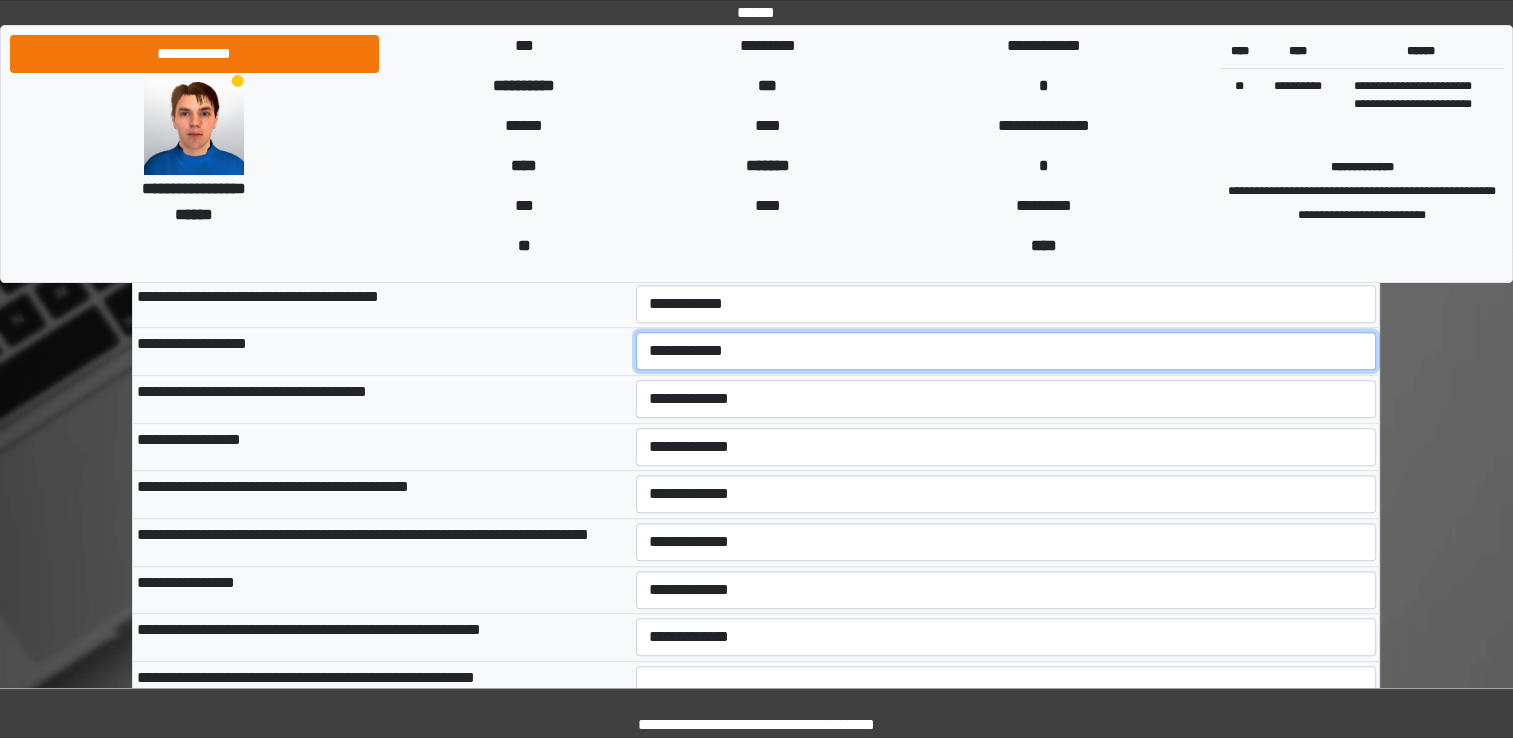 click on "**********" at bounding box center [1006, 351] 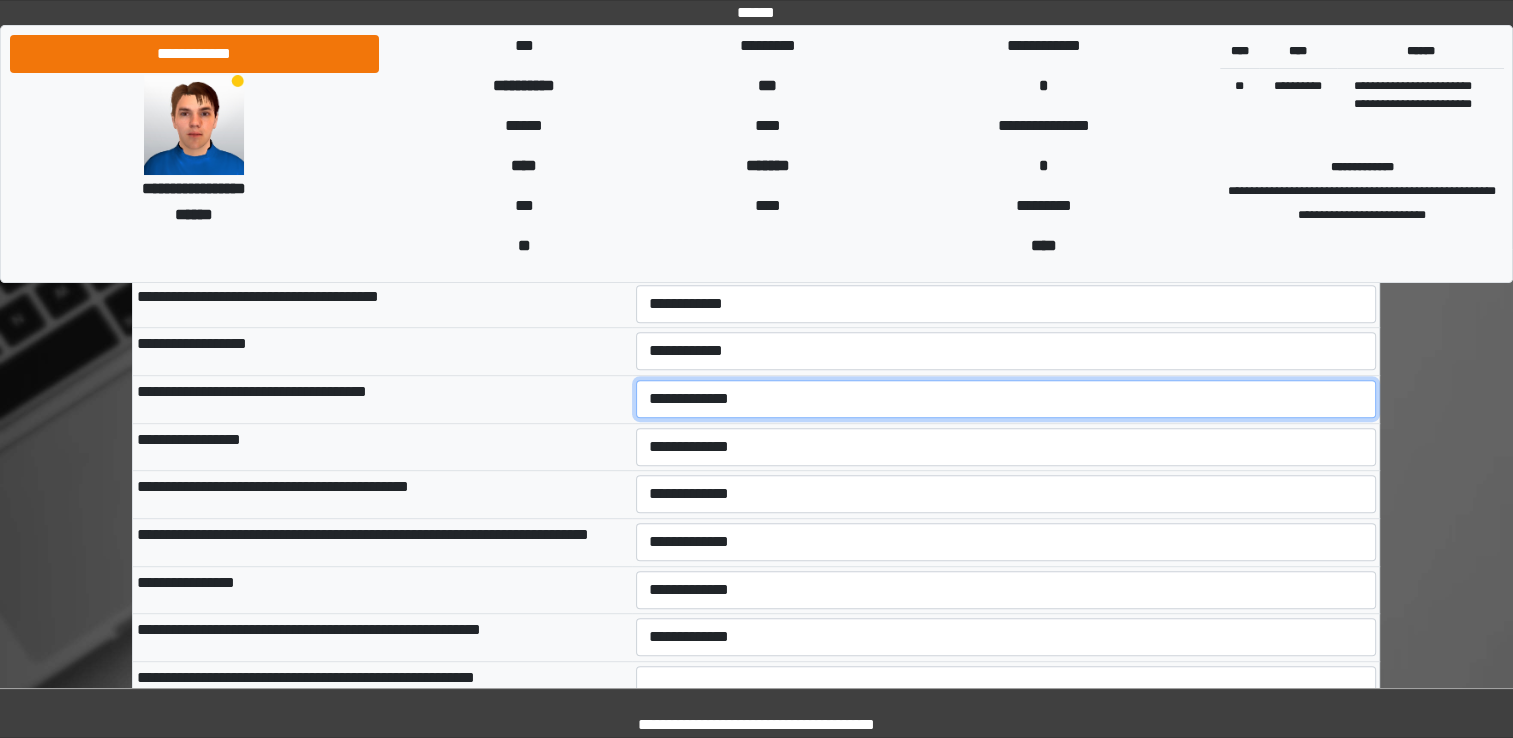click on "**********" at bounding box center (1006, 399) 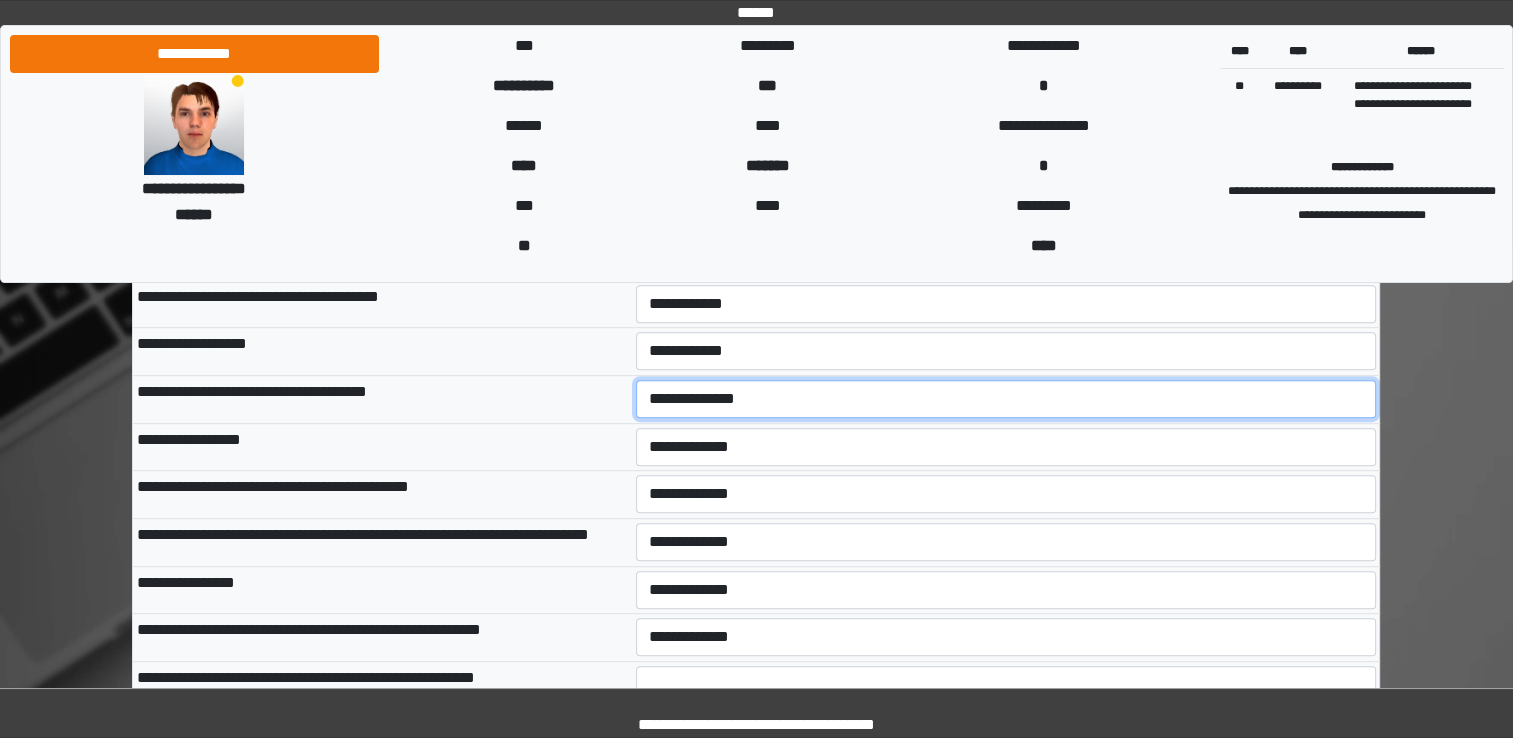 click on "**********" at bounding box center [1006, 399] 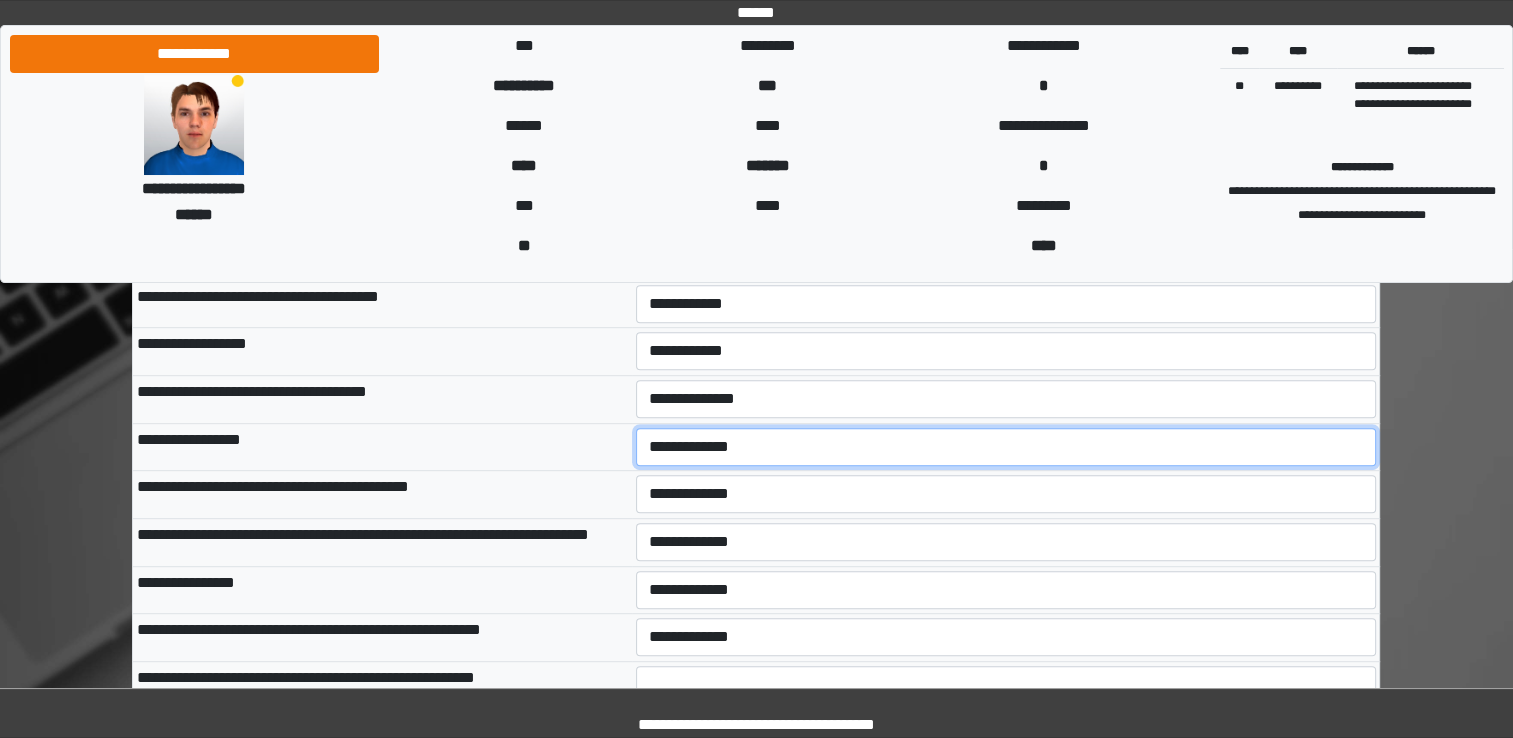 click on "**********" at bounding box center (1006, 447) 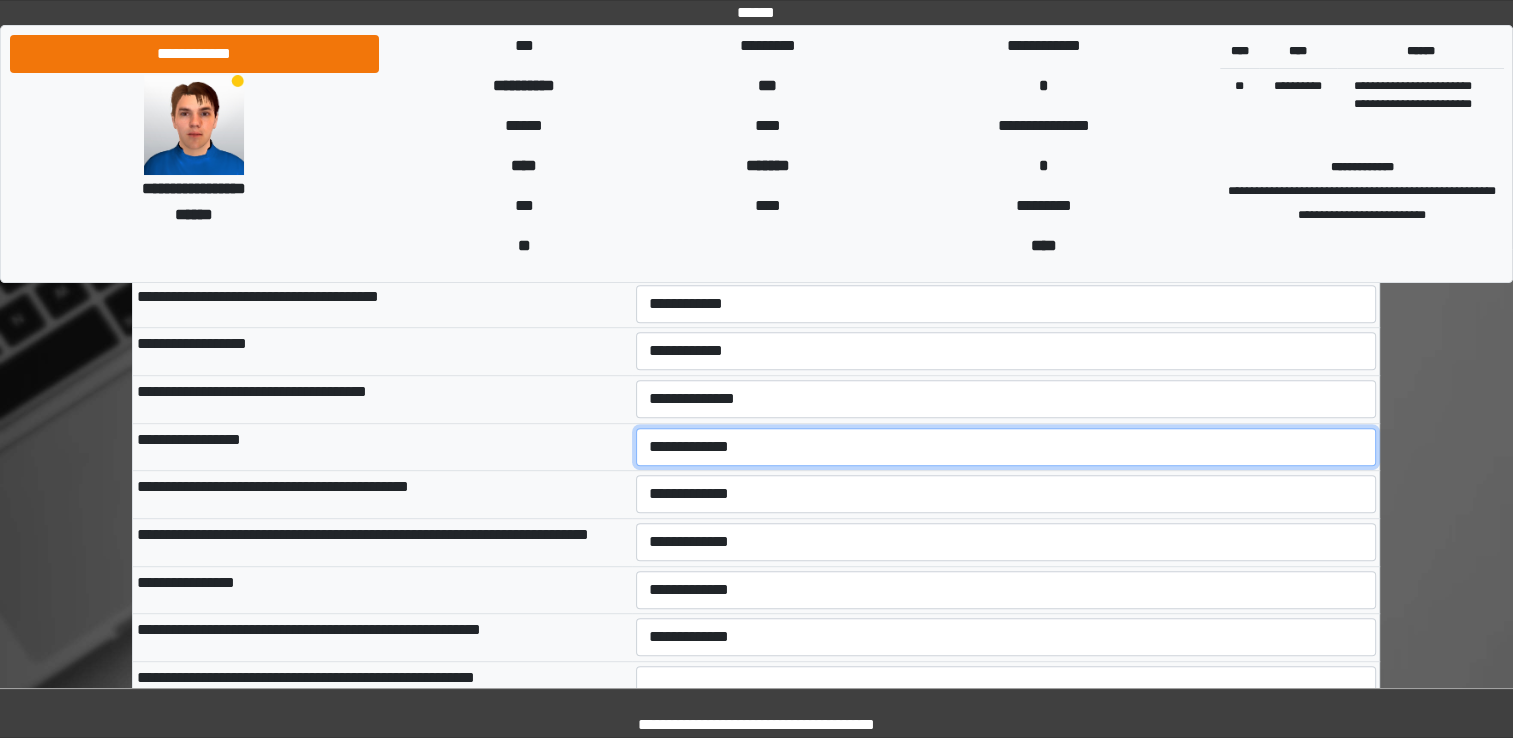 select on "***" 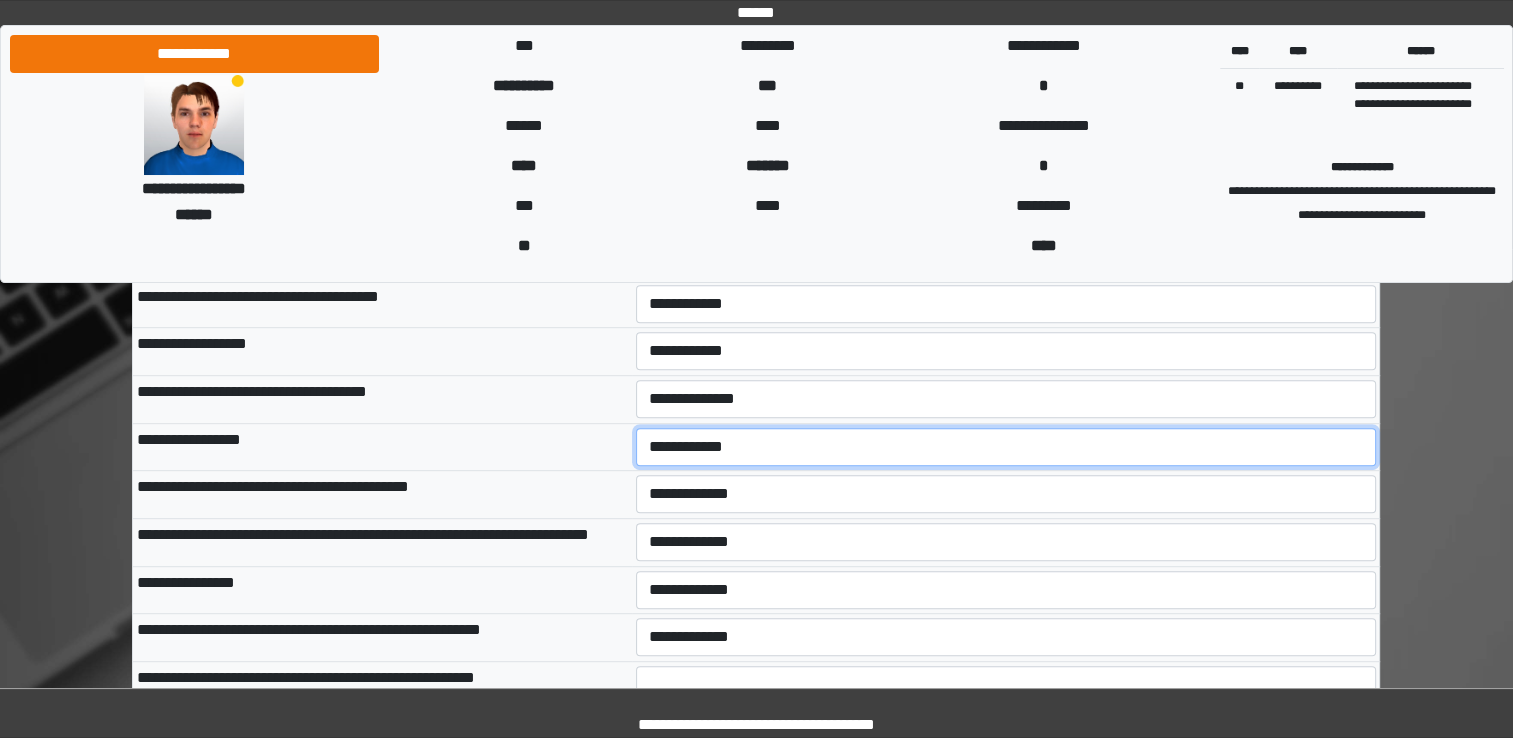 click on "**********" at bounding box center (1006, 447) 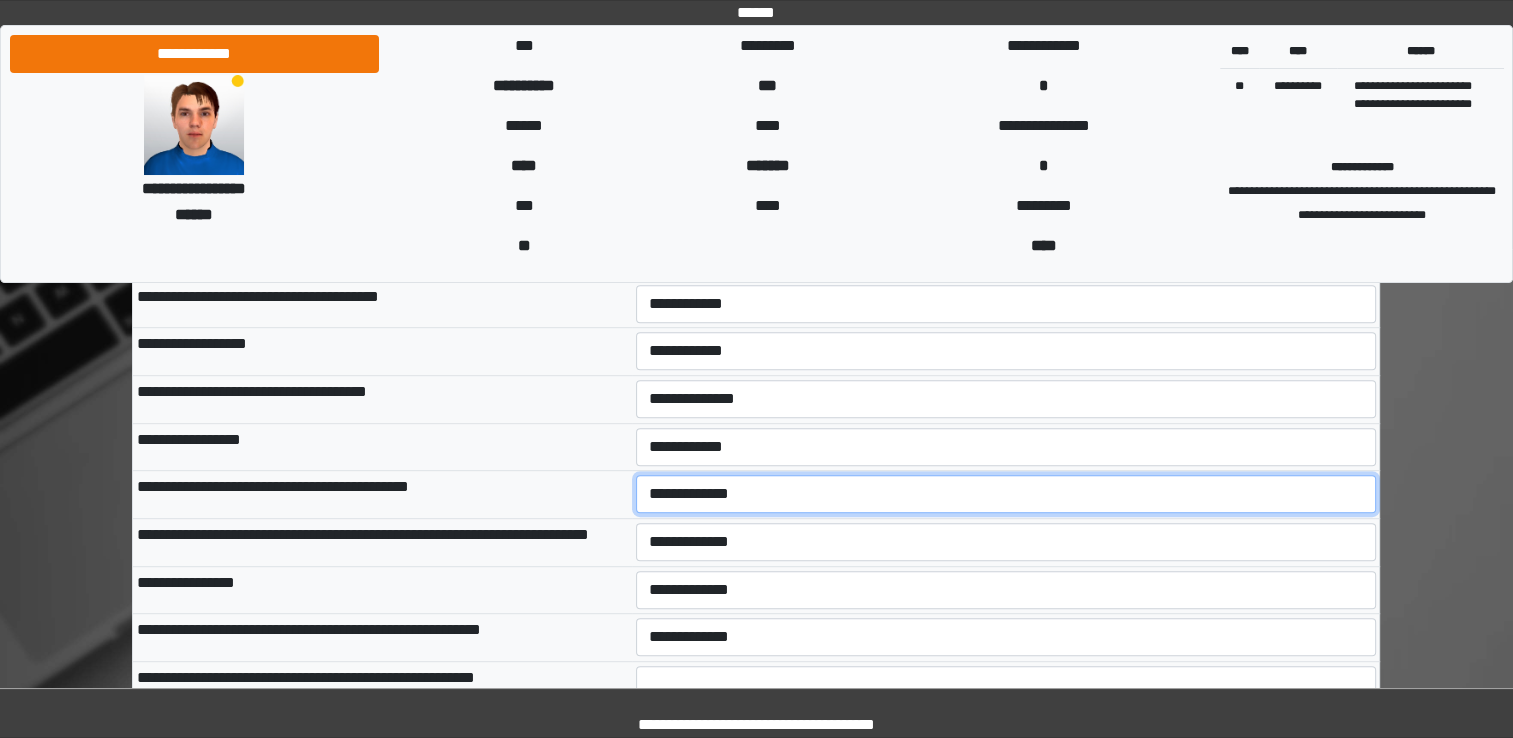 click on "**********" at bounding box center (1006, 494) 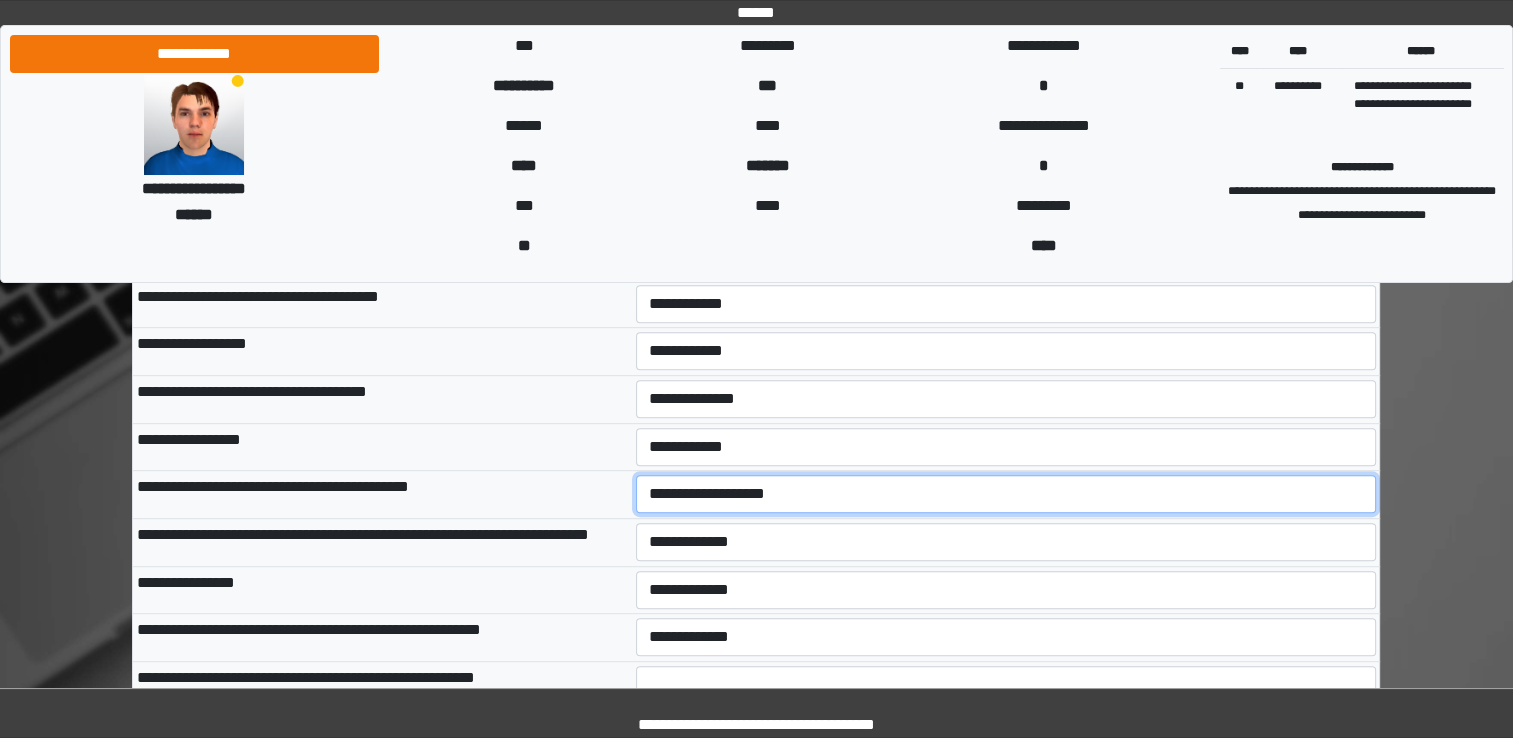 click on "**********" at bounding box center (1006, 494) 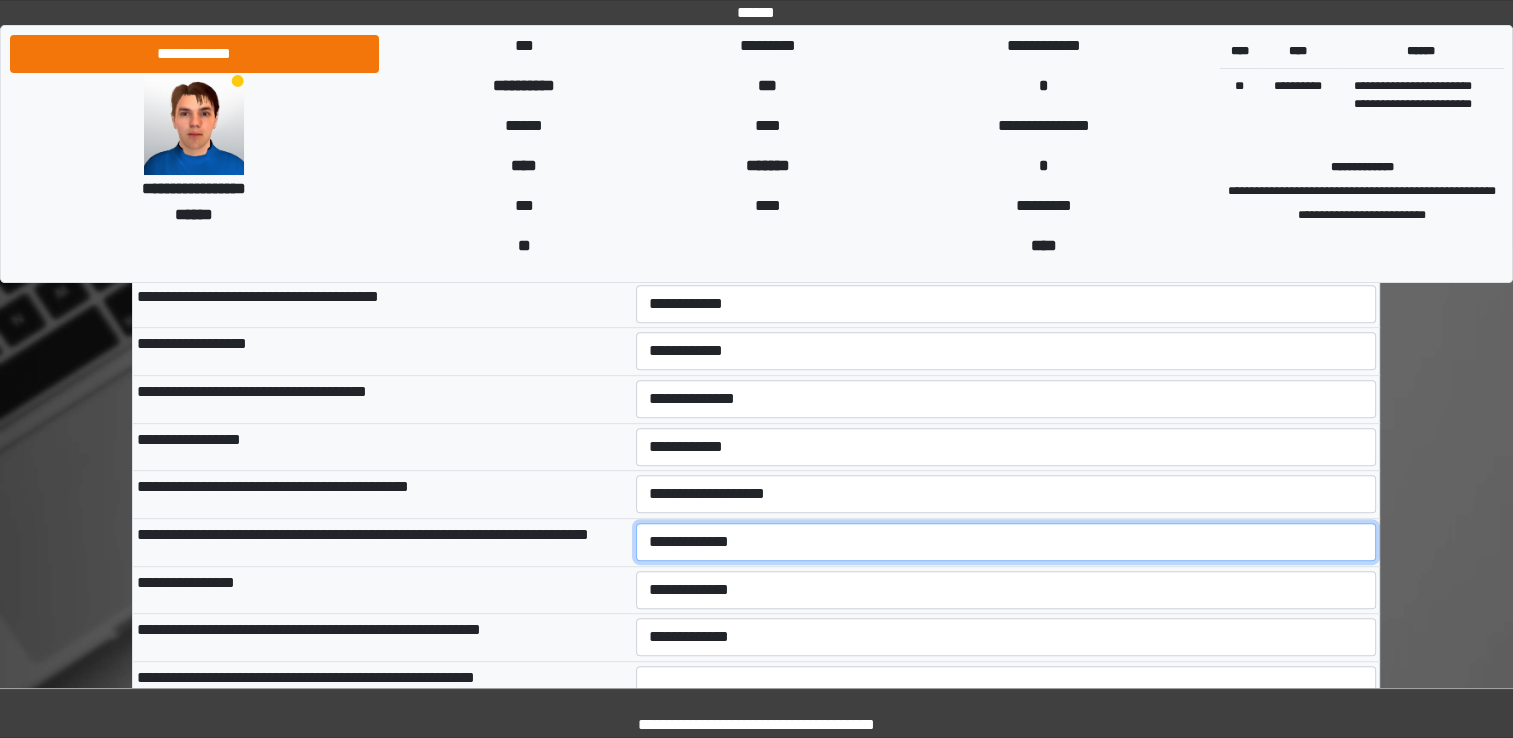 click on "**********" at bounding box center (1006, 542) 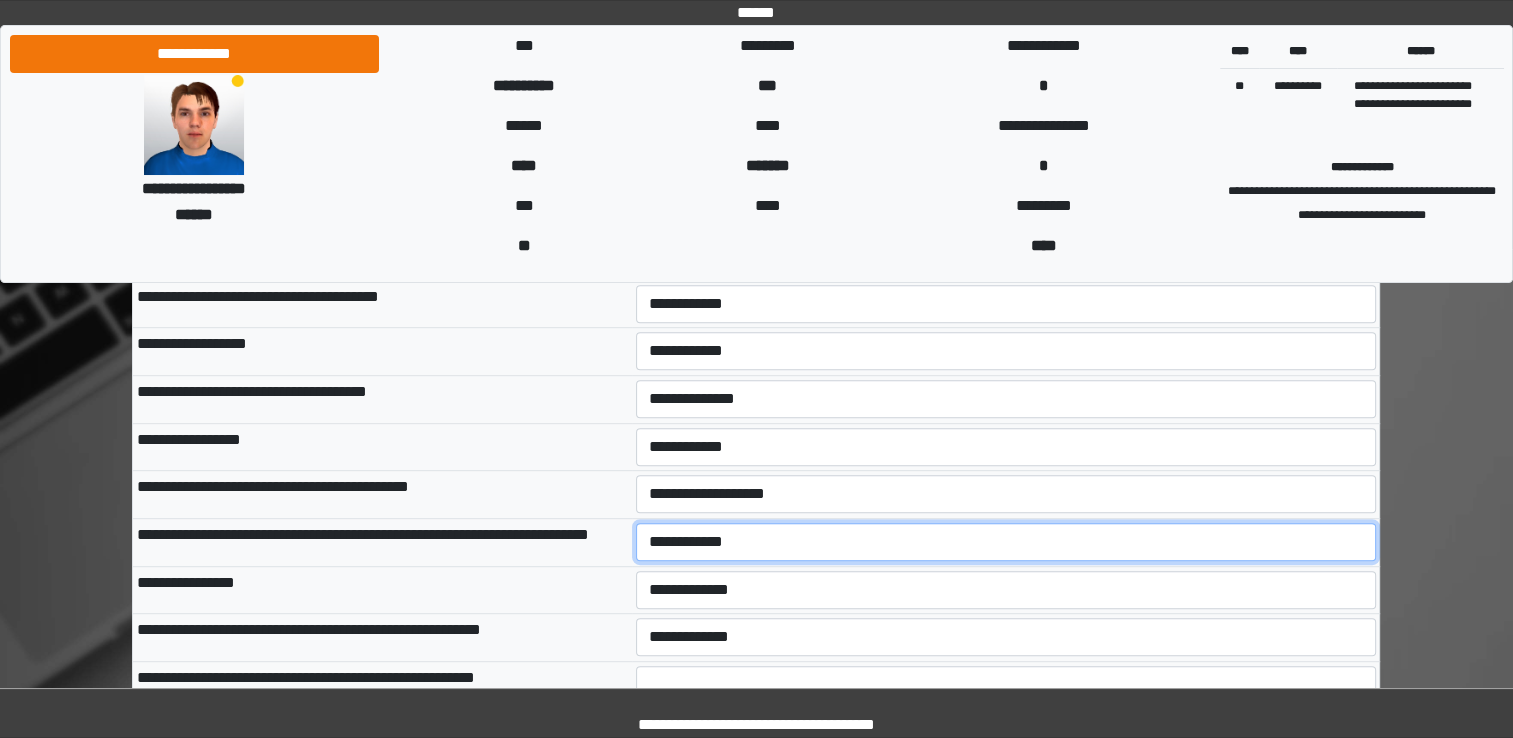 click on "**********" at bounding box center (1006, 542) 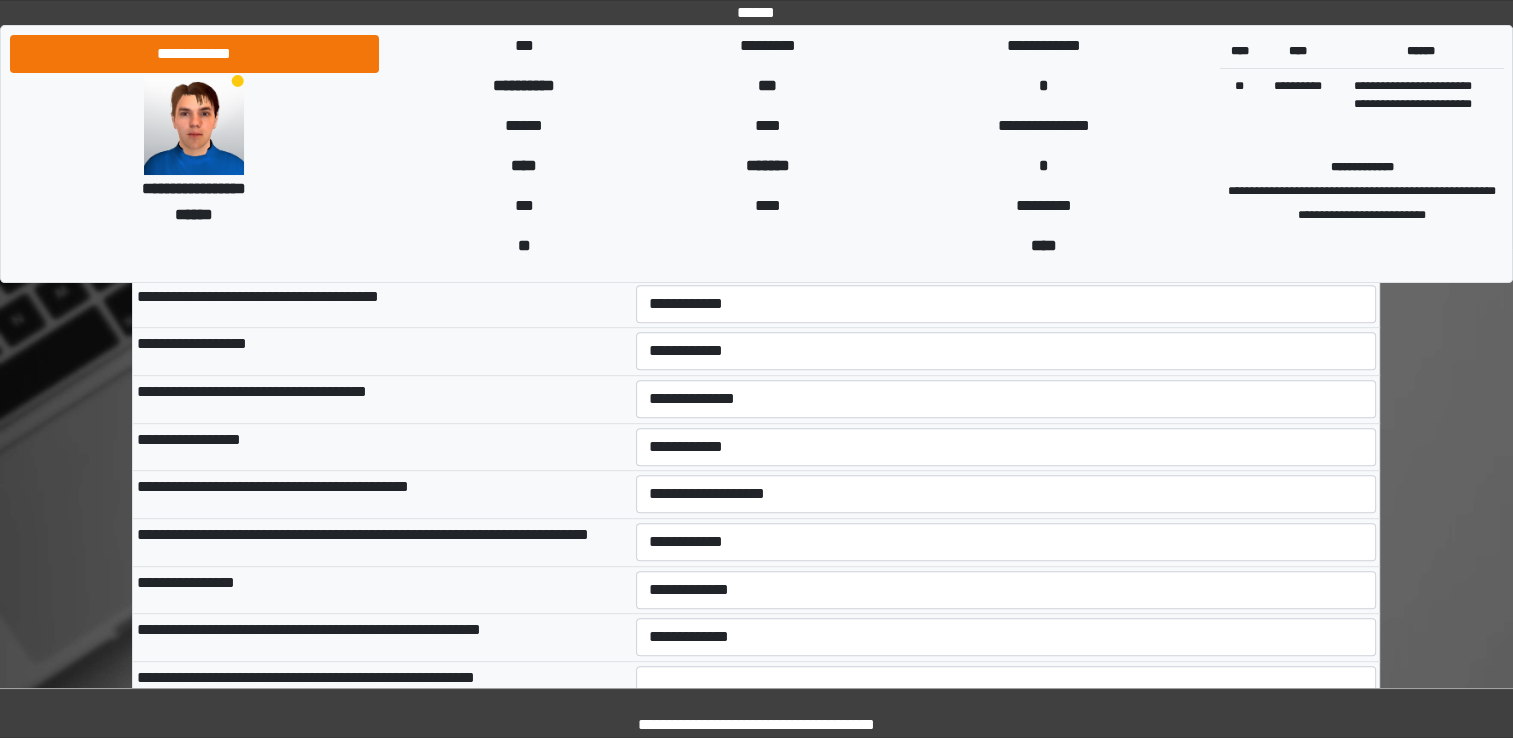 click on "**********" at bounding box center [382, 590] 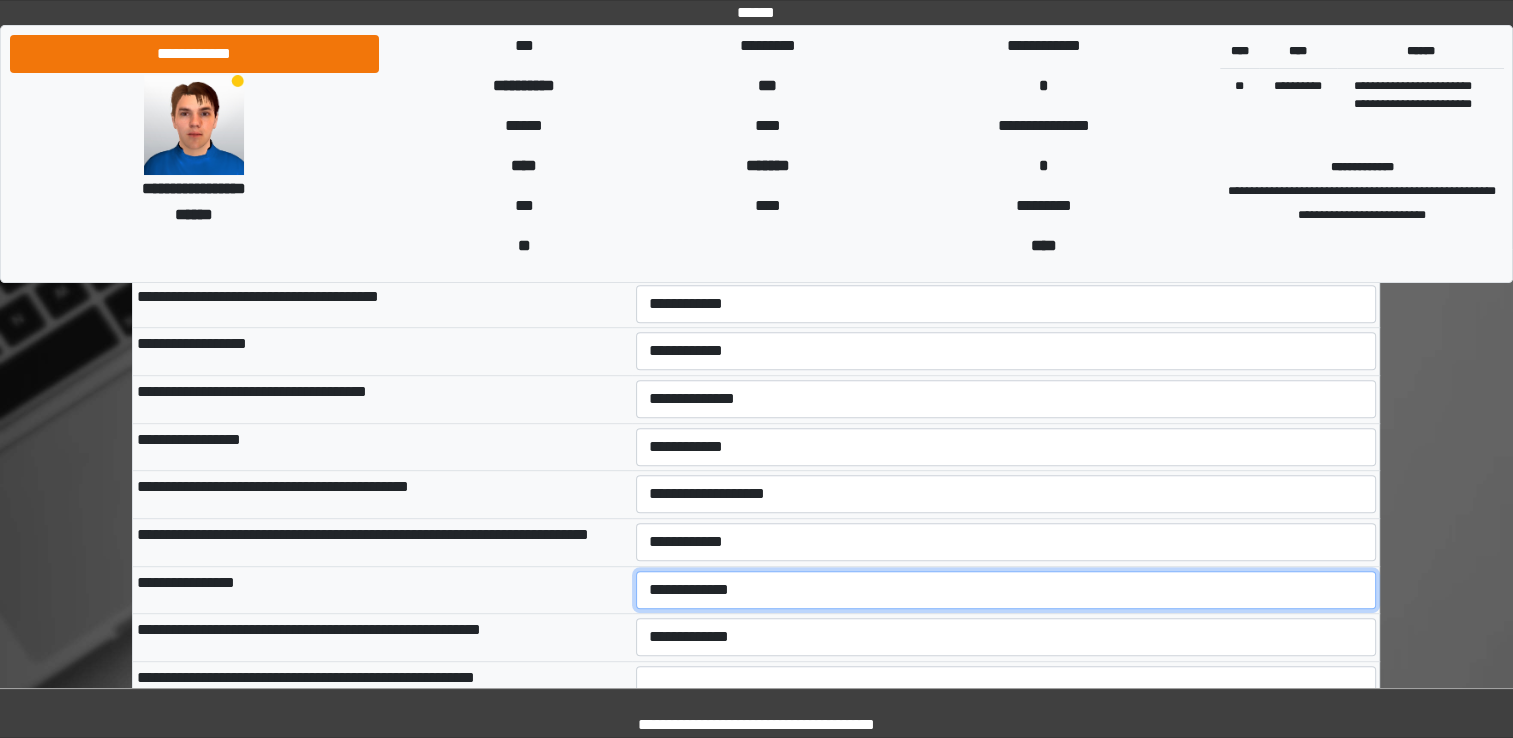 click on "**********" at bounding box center (1006, 590) 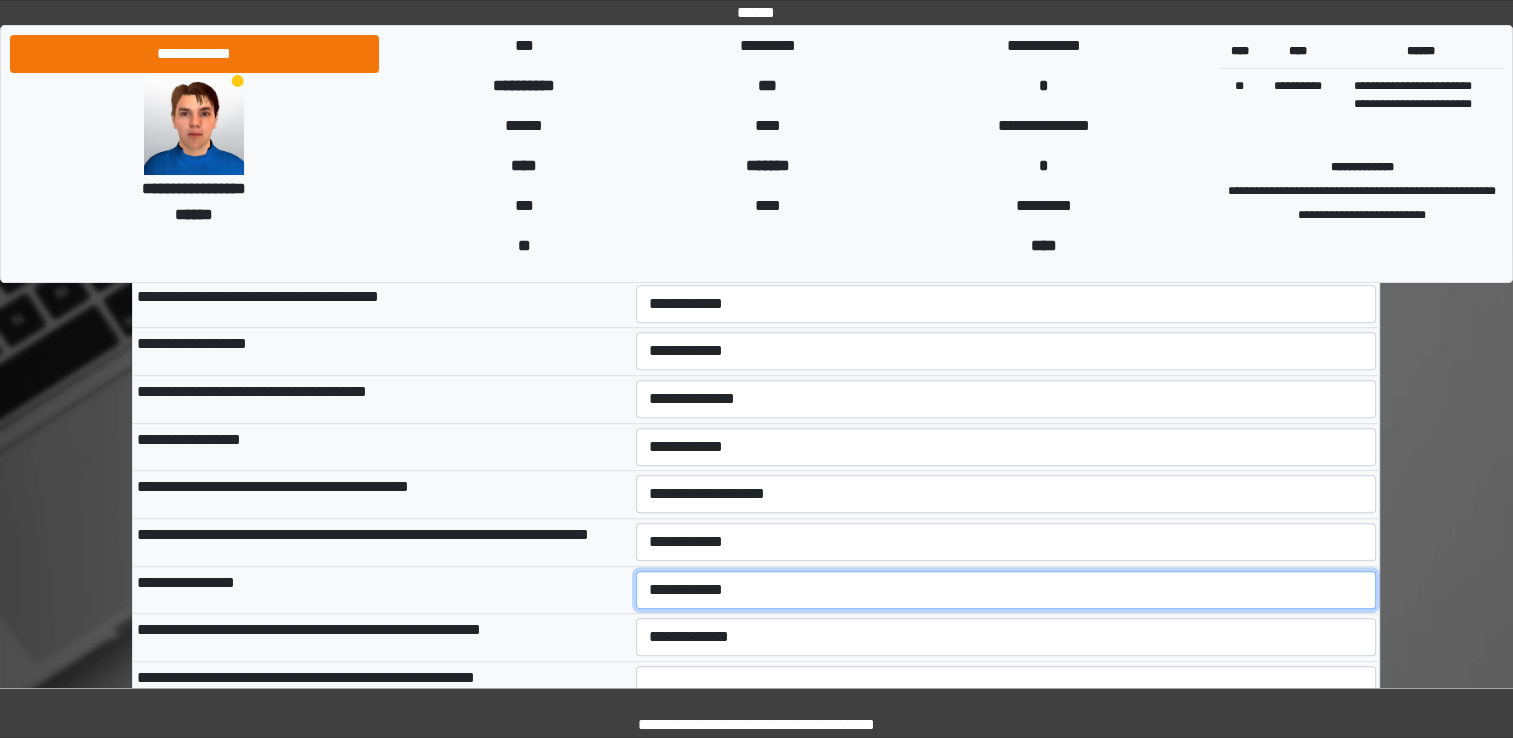 click on "**********" at bounding box center [1006, 590] 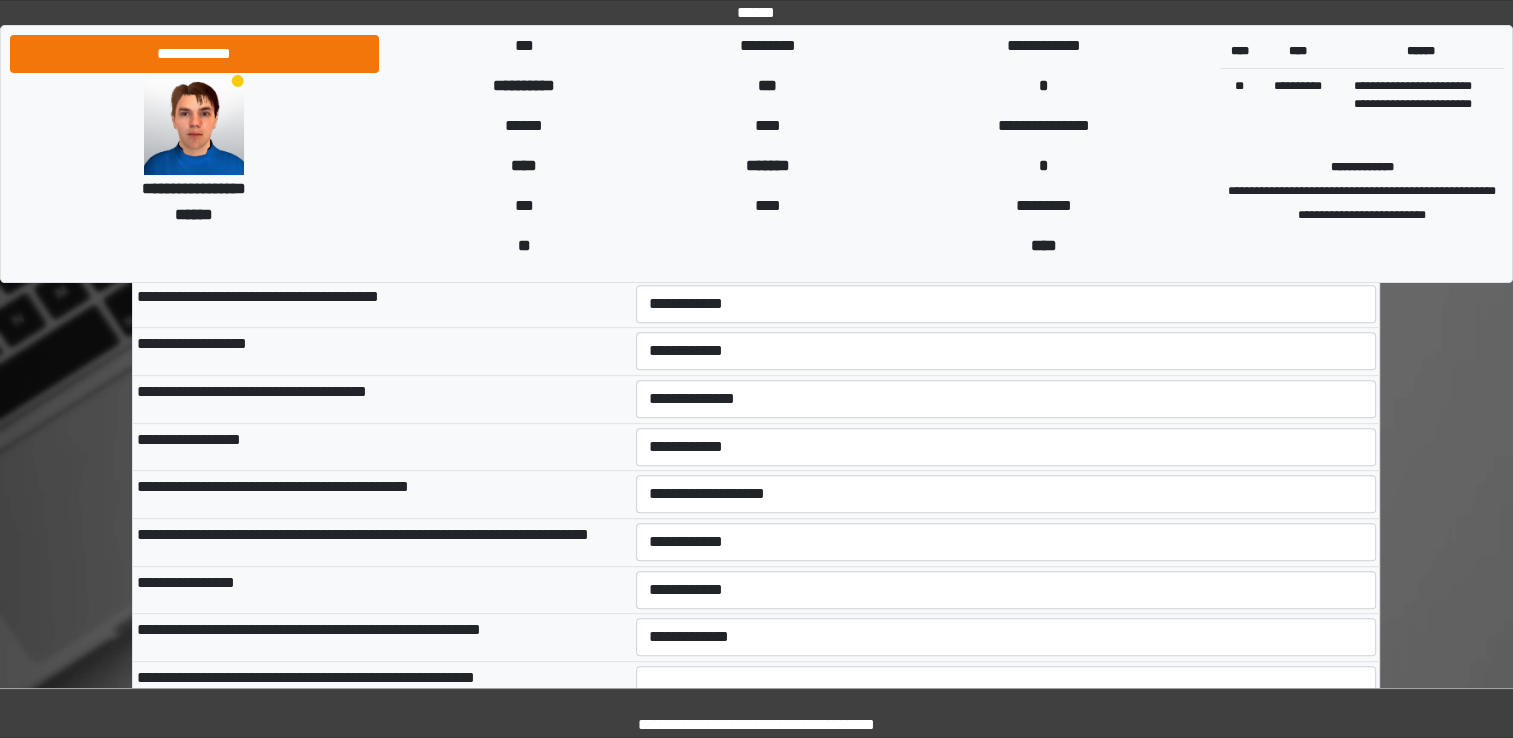 click on "**********" at bounding box center [382, 495] 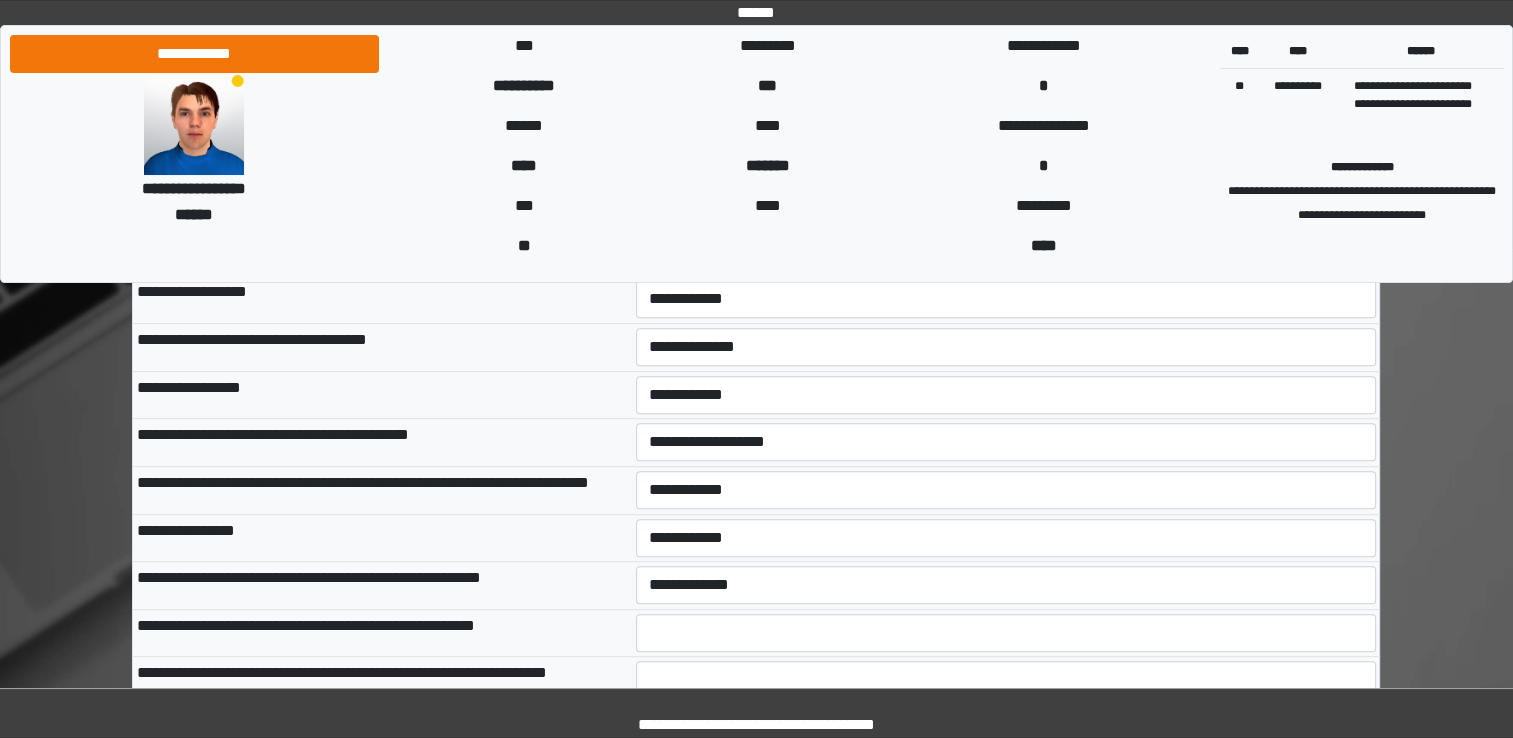 scroll, scrollTop: 1200, scrollLeft: 0, axis: vertical 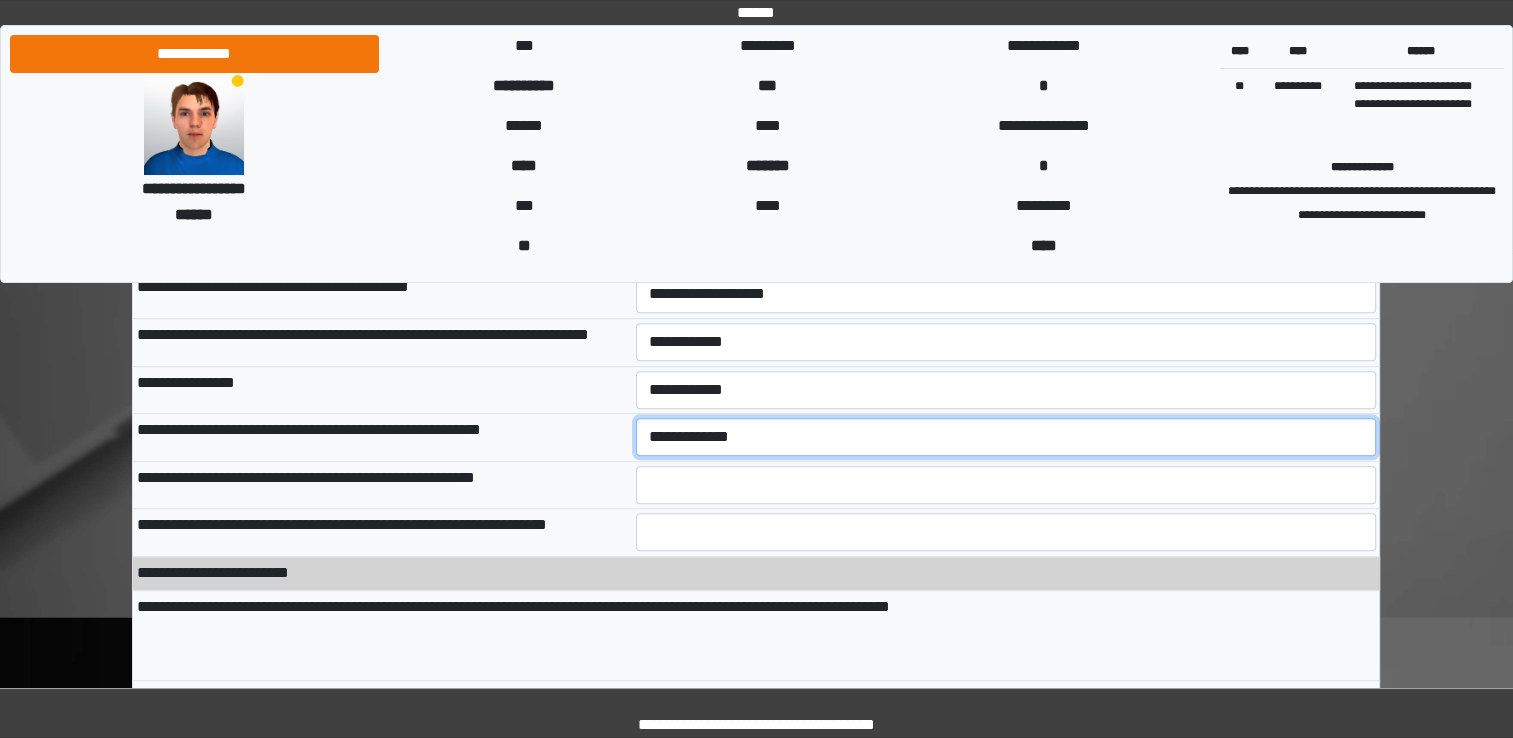 click on "**********" at bounding box center [1006, 437] 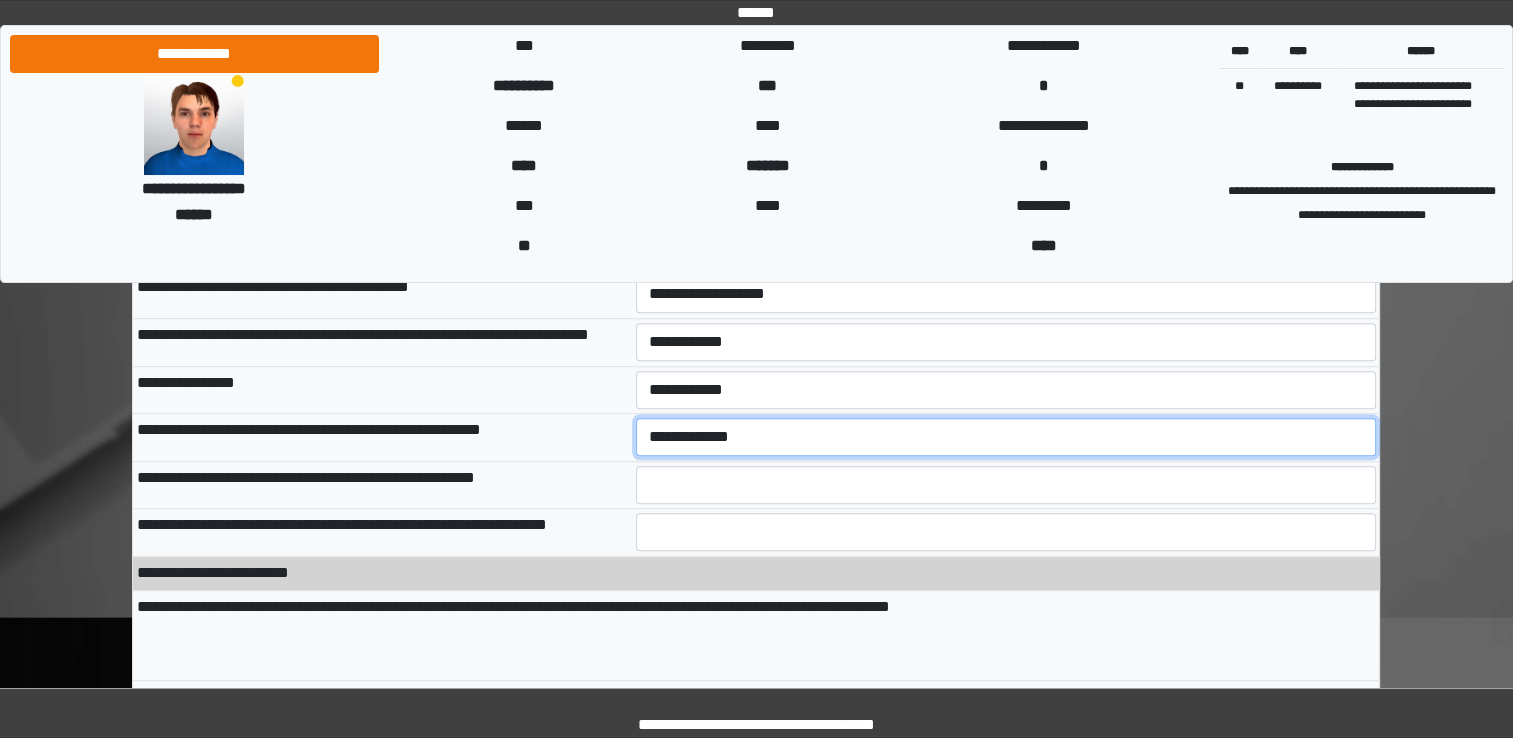 select on "***" 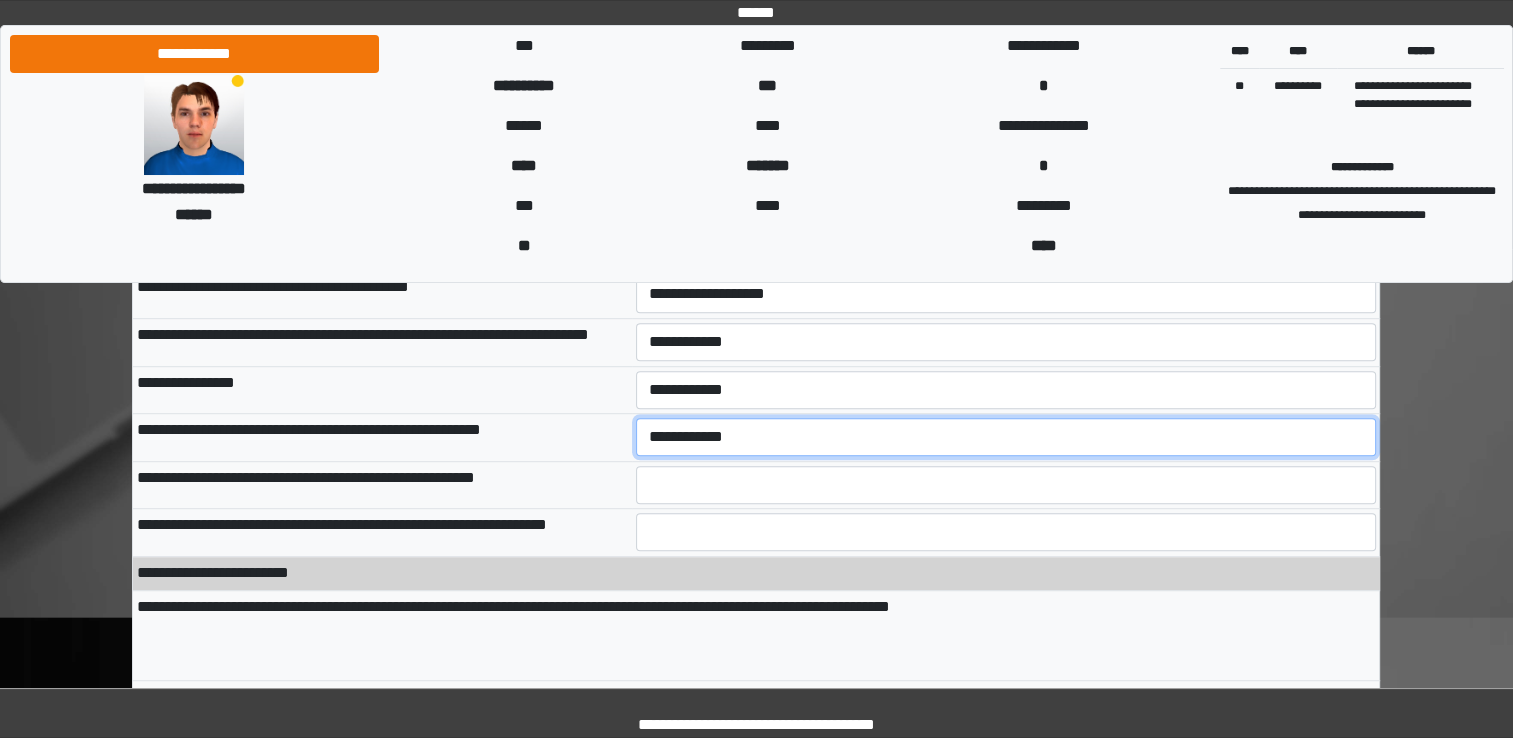 click on "**********" at bounding box center (1006, 437) 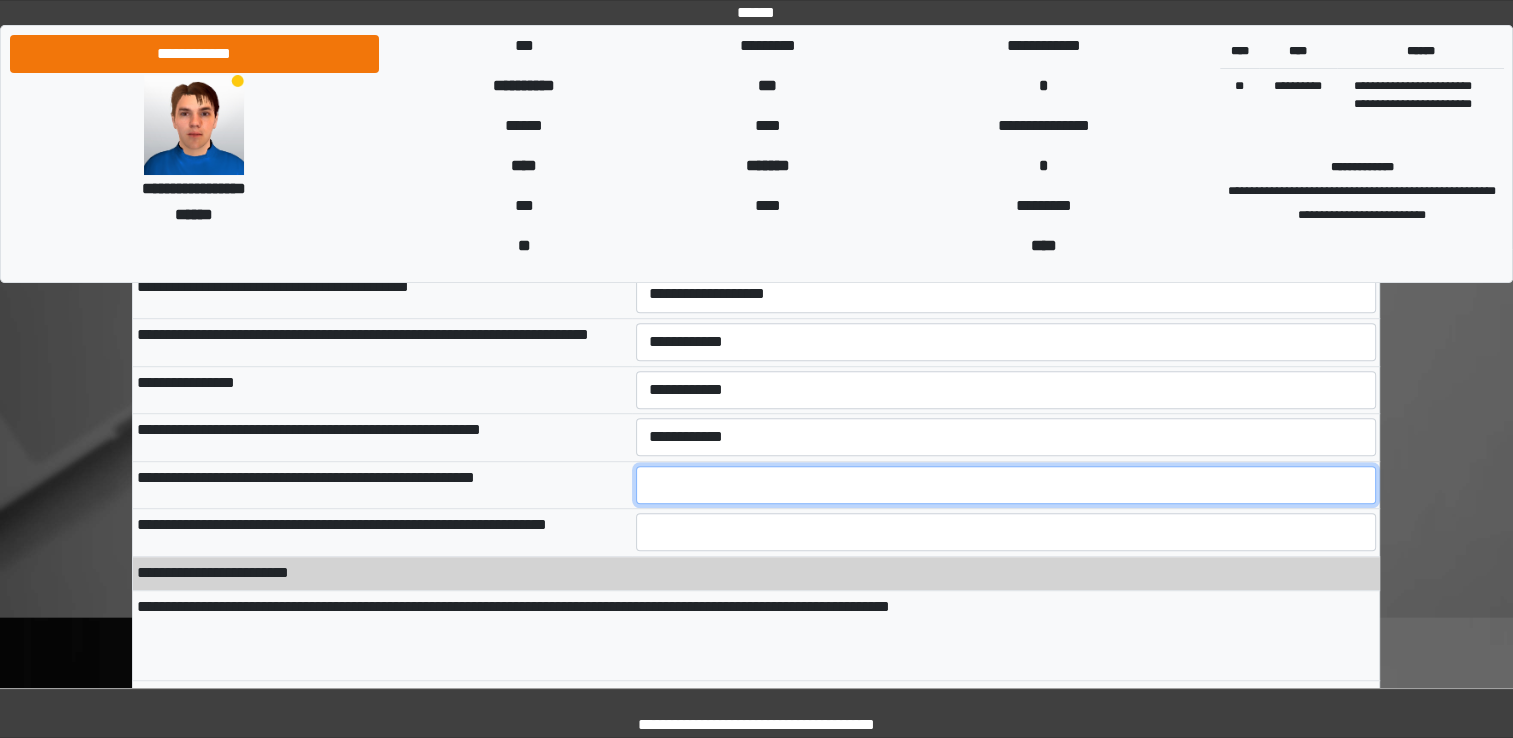 click at bounding box center (1006, 485) 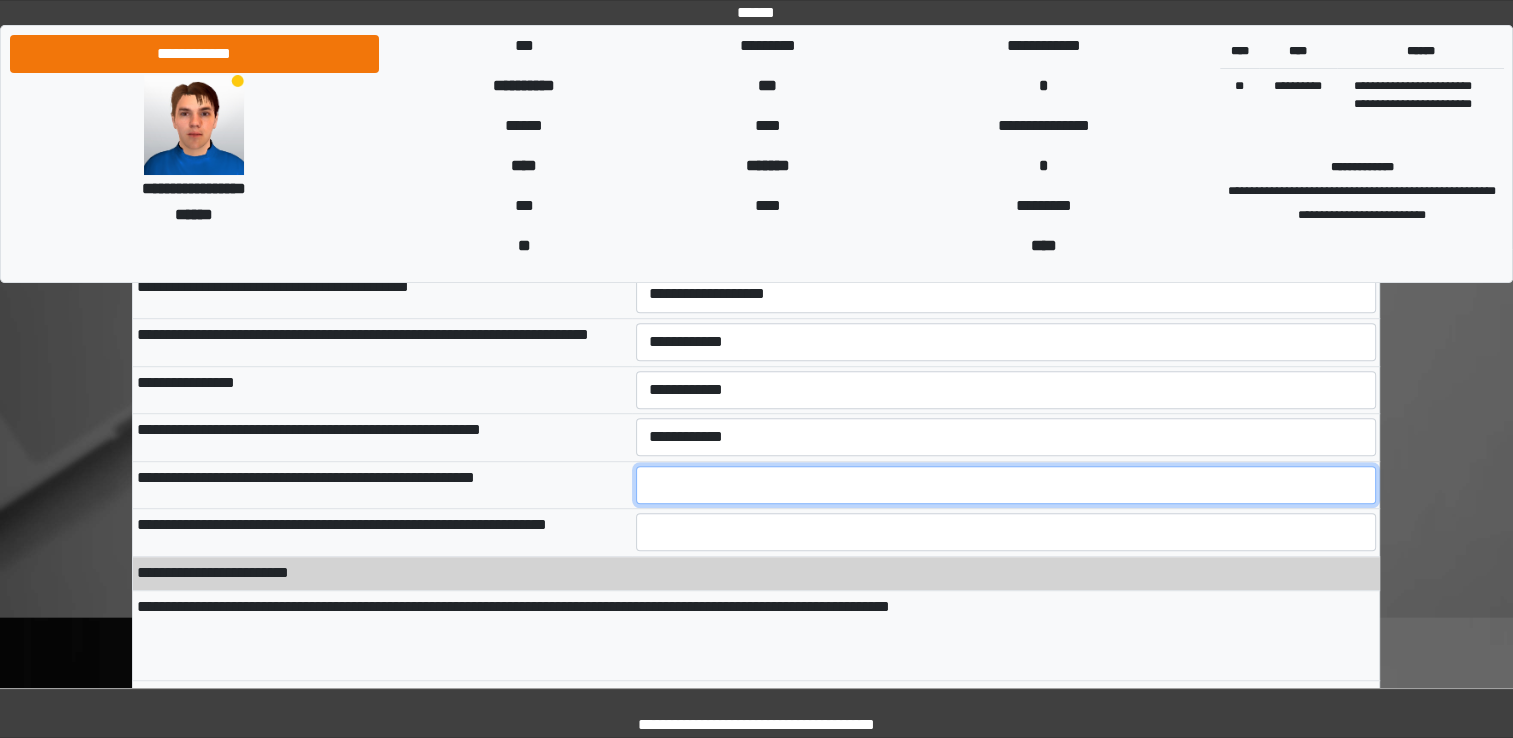 click at bounding box center (1006, 485) 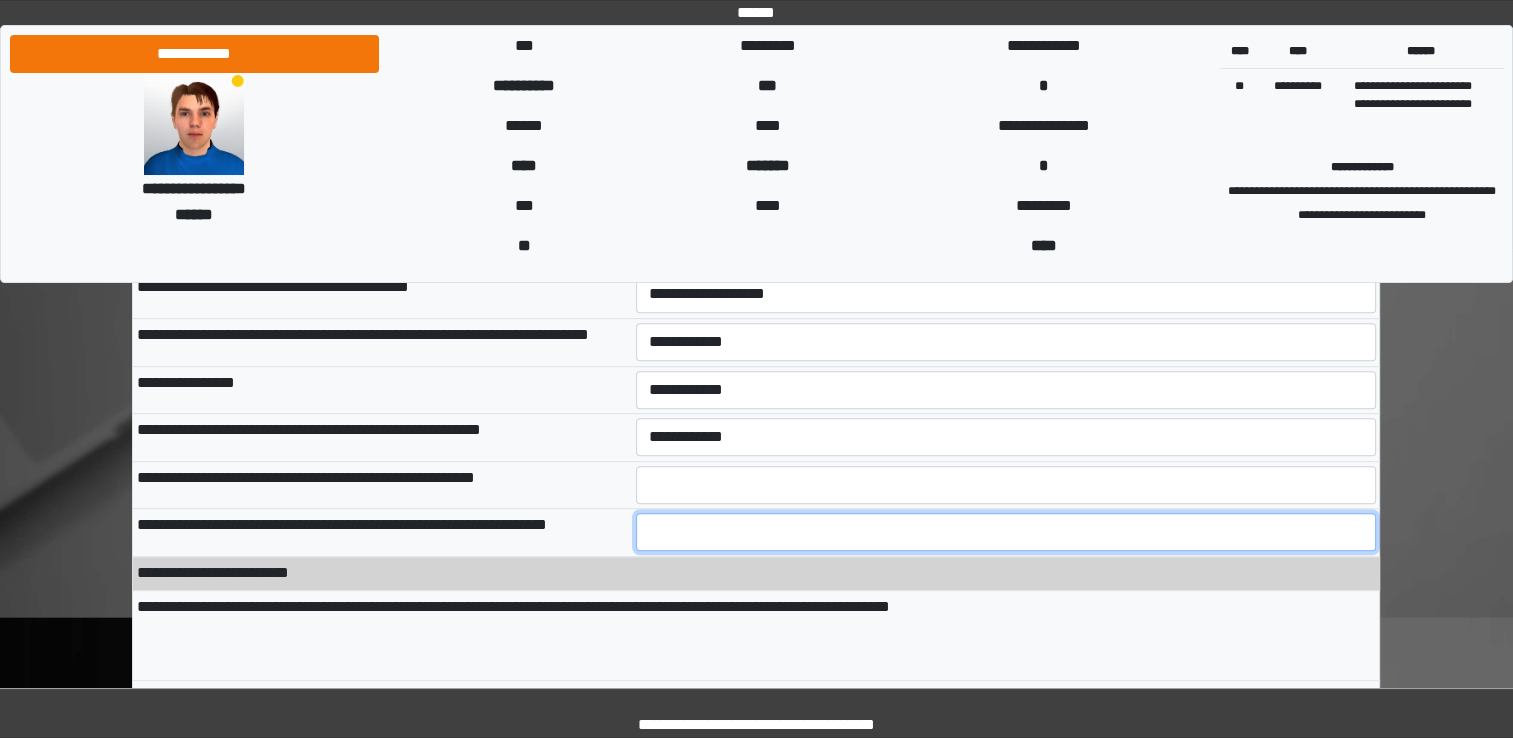 click at bounding box center (1006, 532) 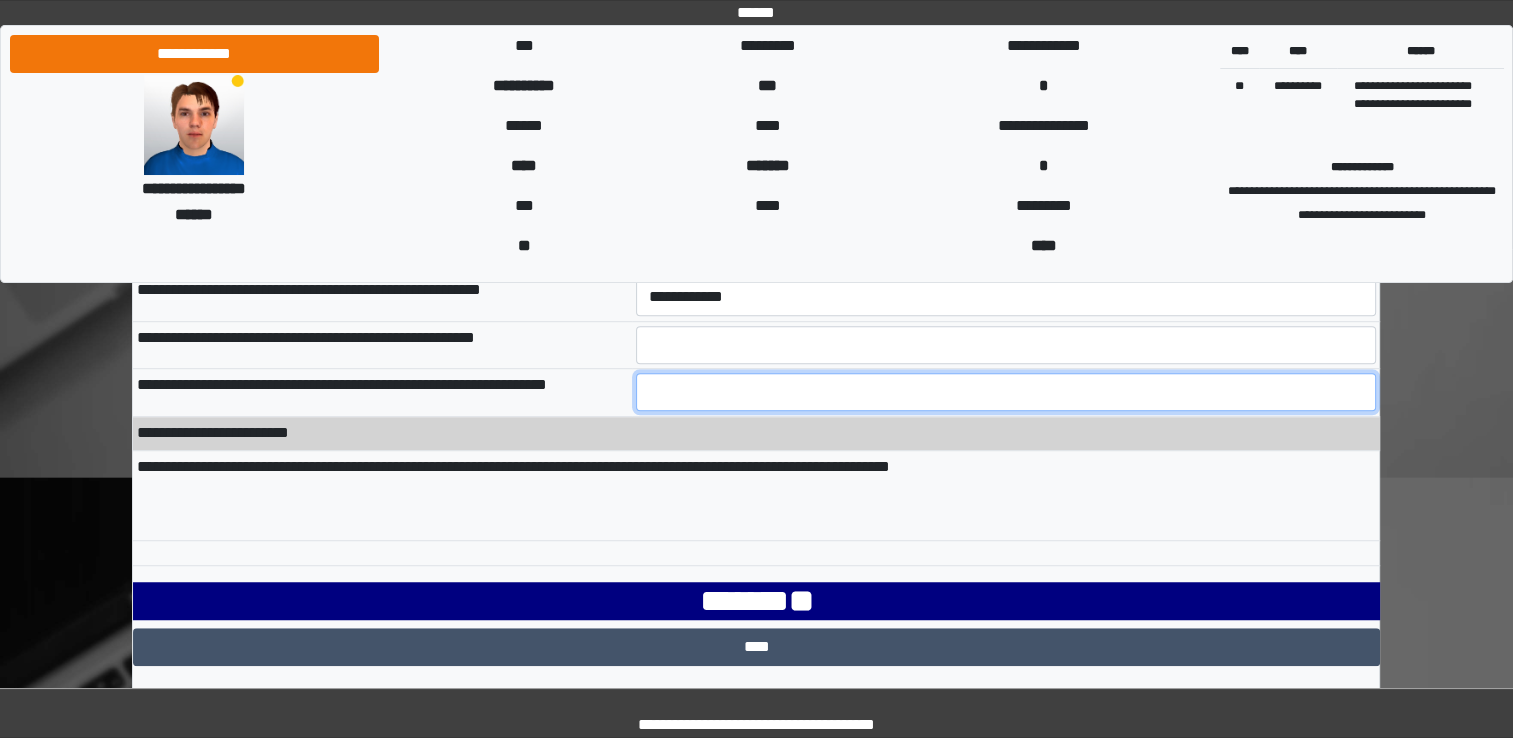 scroll, scrollTop: 1380, scrollLeft: 0, axis: vertical 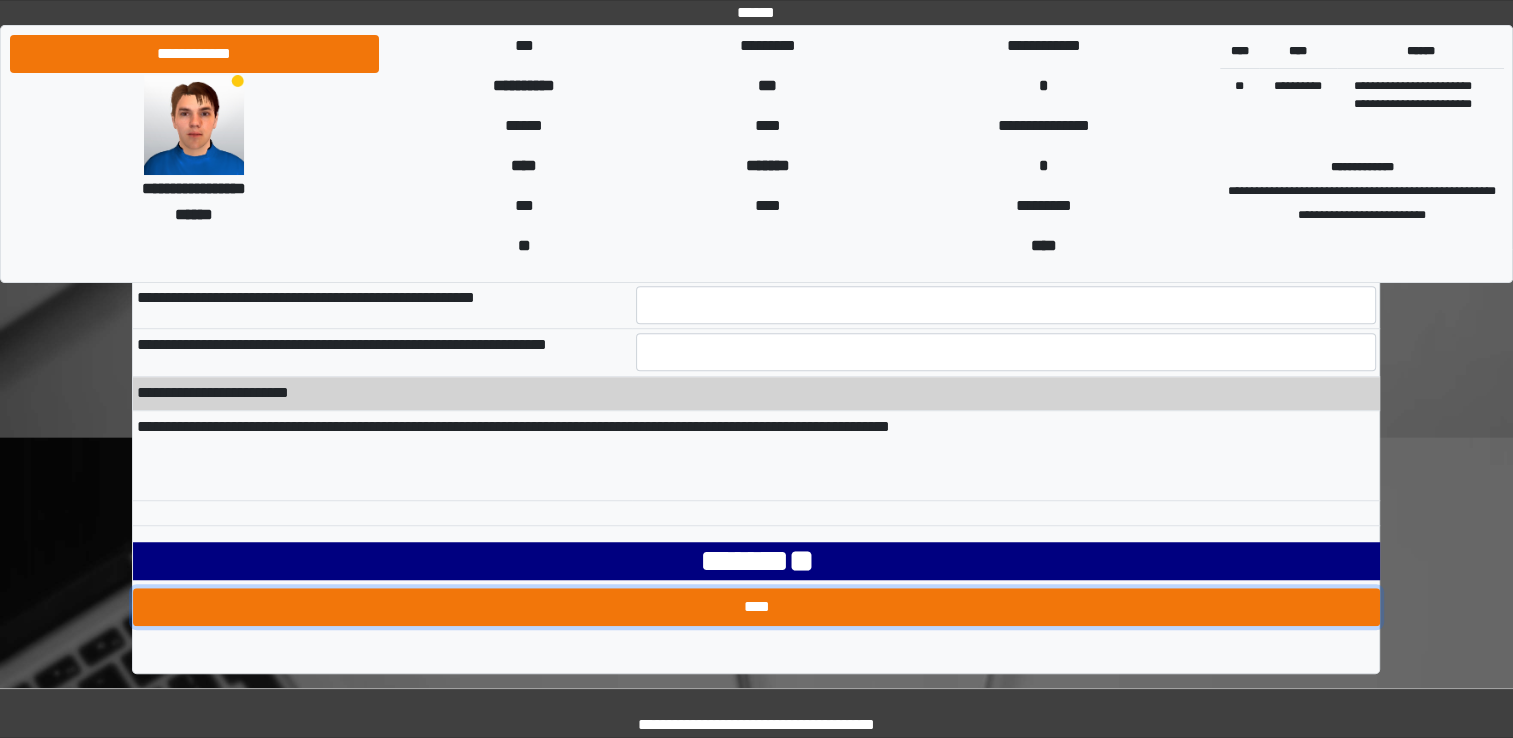 click on "****" at bounding box center [756, 607] 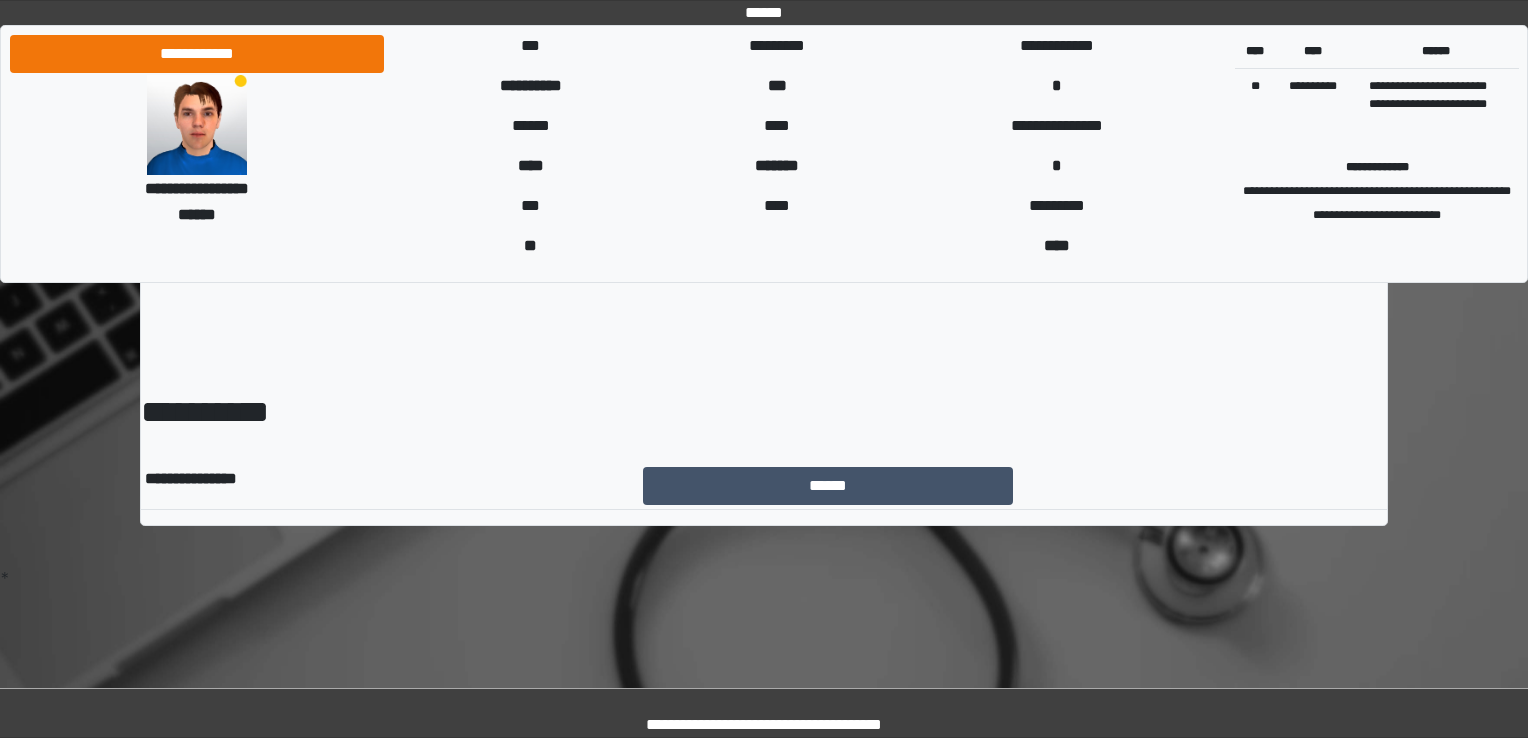 scroll, scrollTop: 0, scrollLeft: 0, axis: both 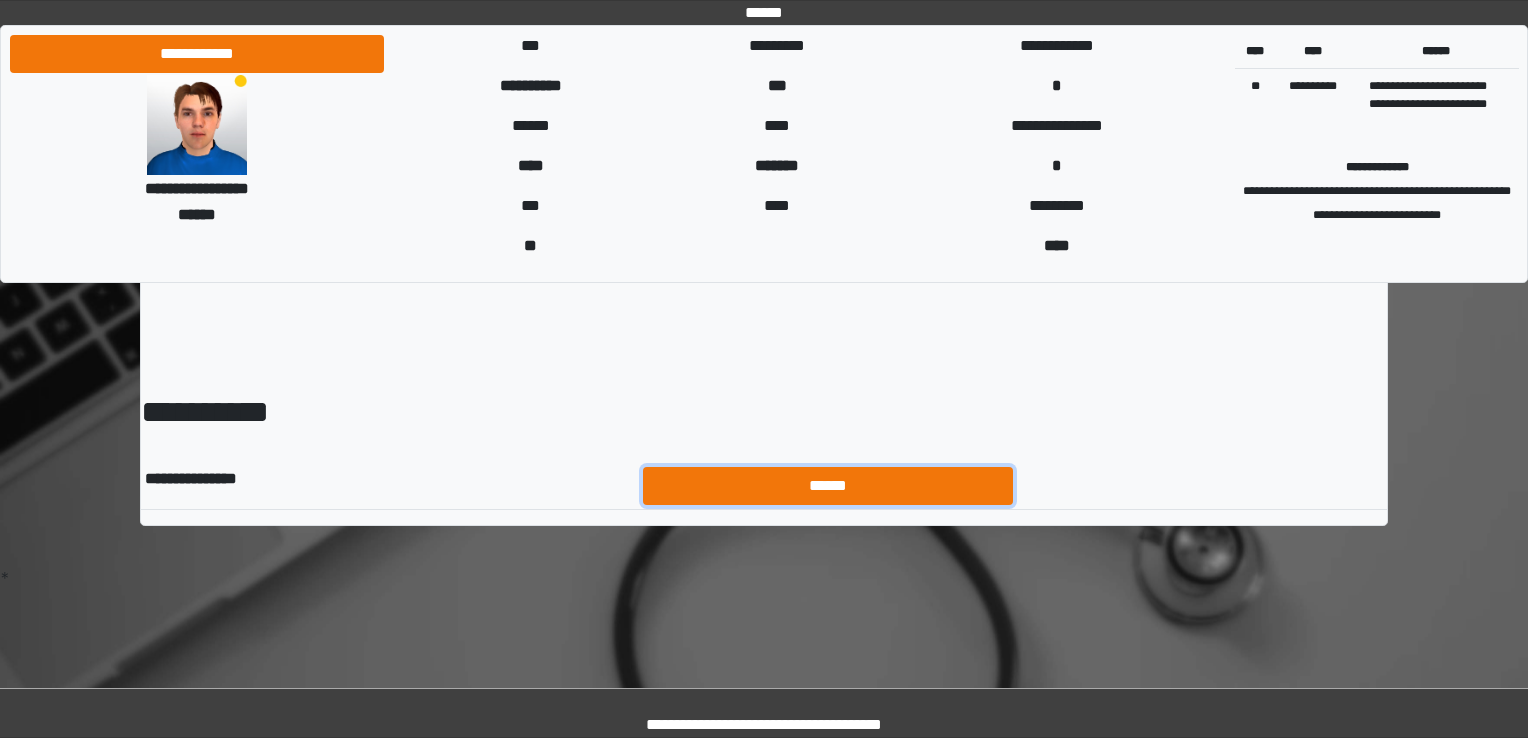 click on "******" at bounding box center (828, 486) 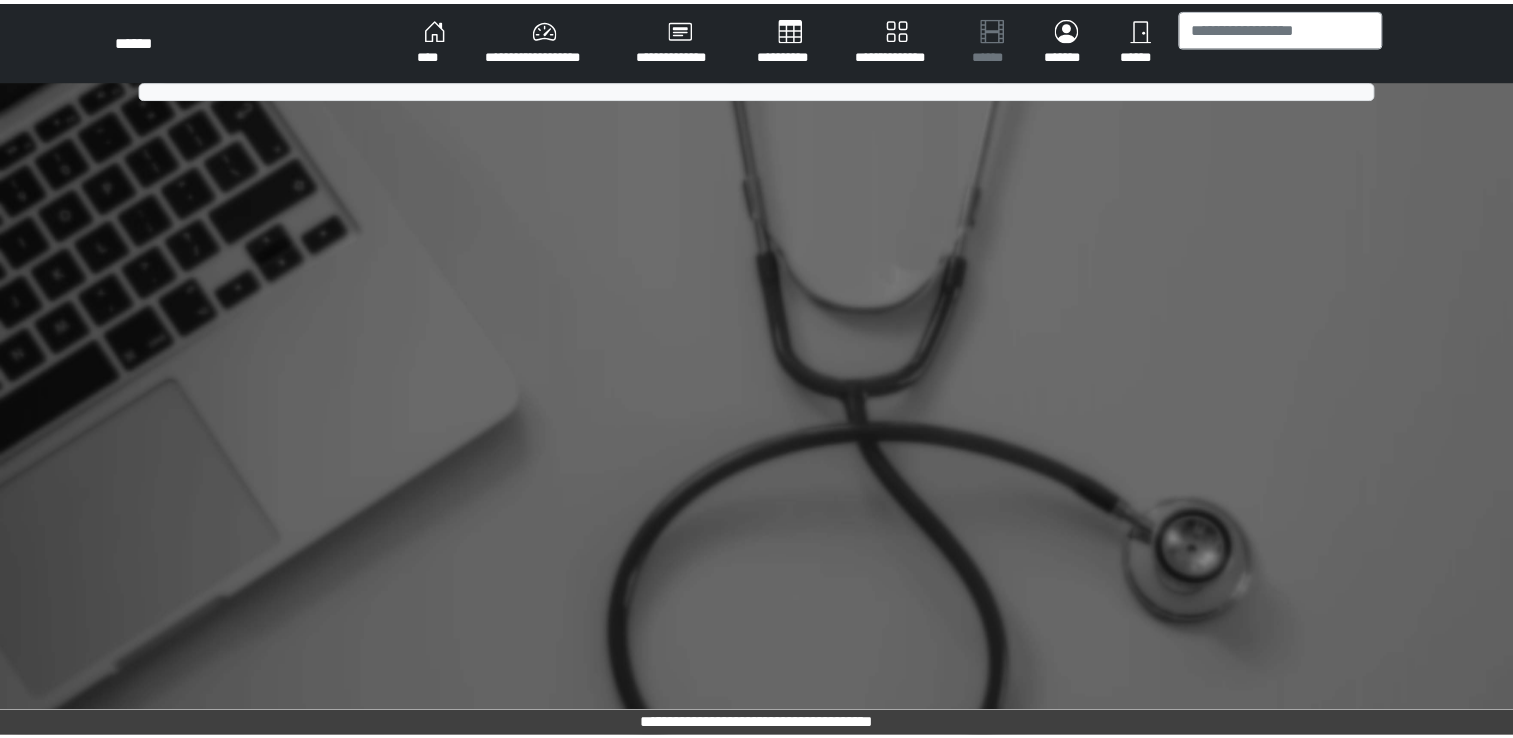 scroll, scrollTop: 0, scrollLeft: 0, axis: both 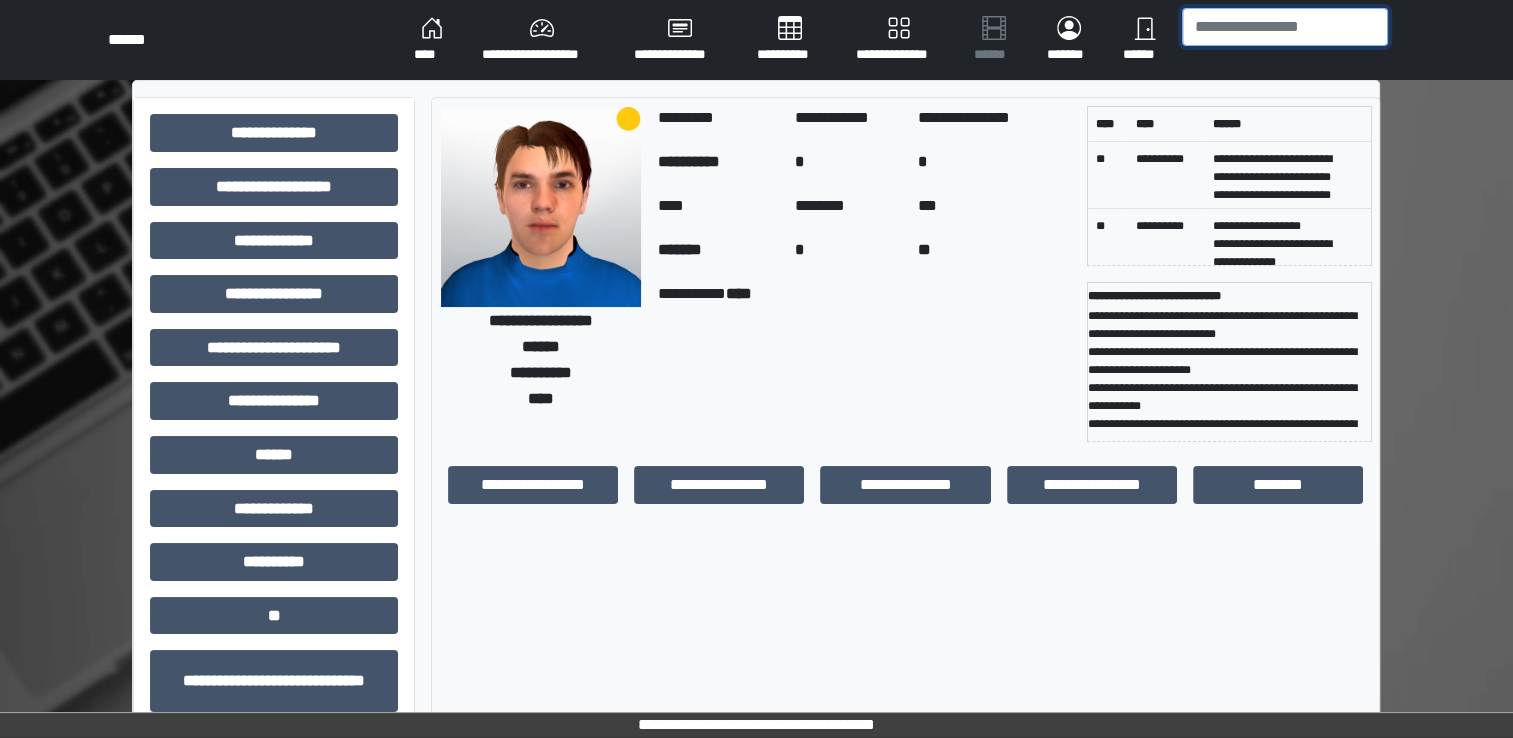 click at bounding box center [1285, 27] 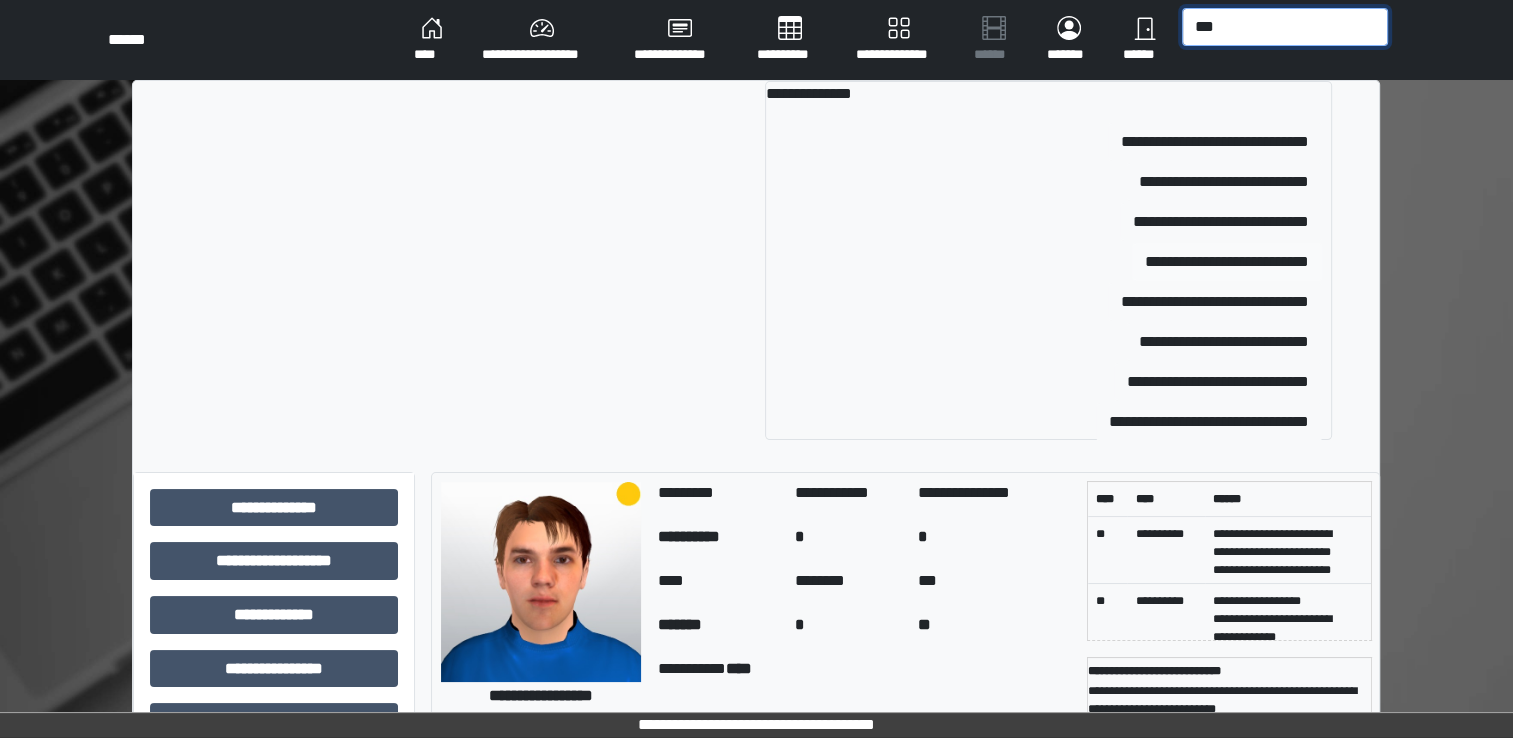 type on "***" 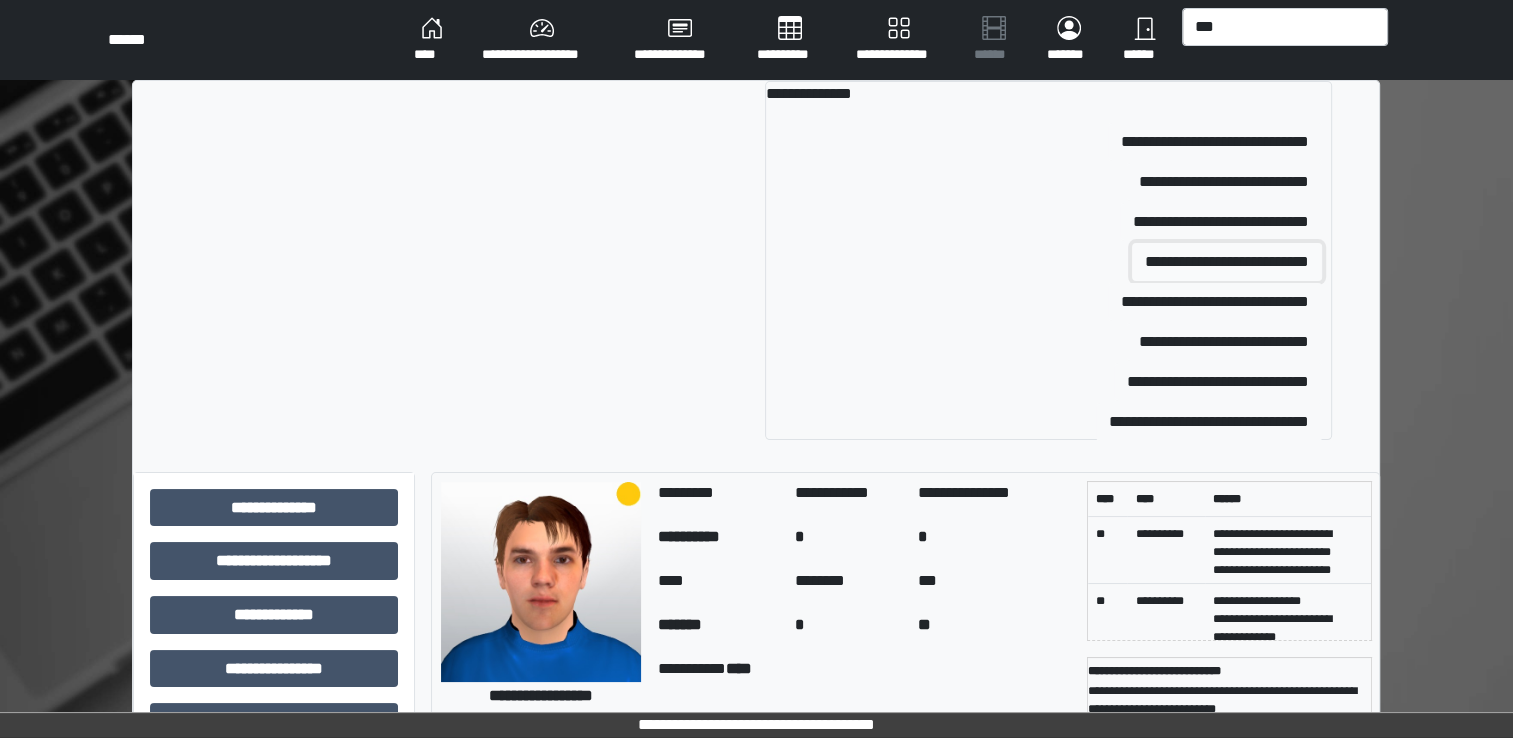 click on "**********" at bounding box center [1227, 262] 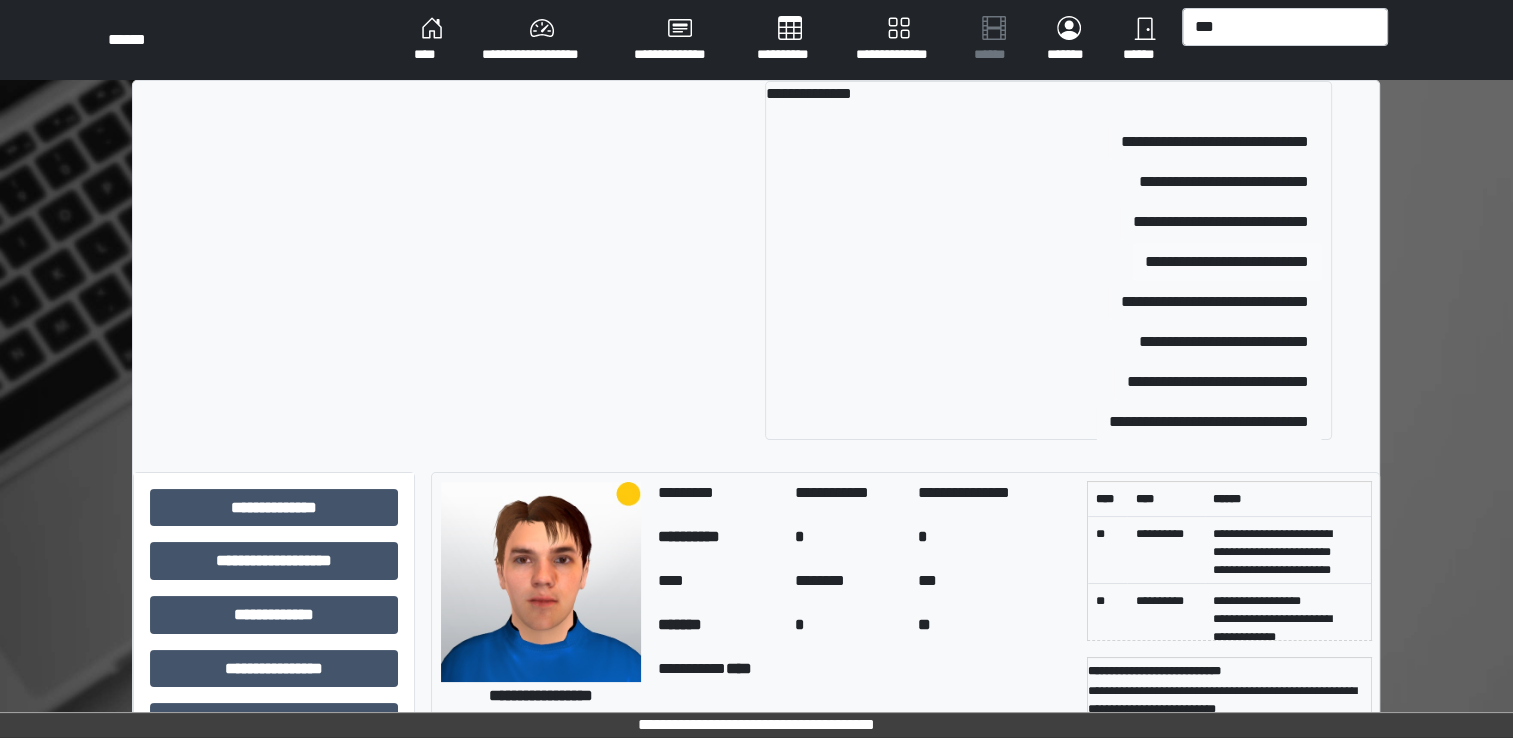 type 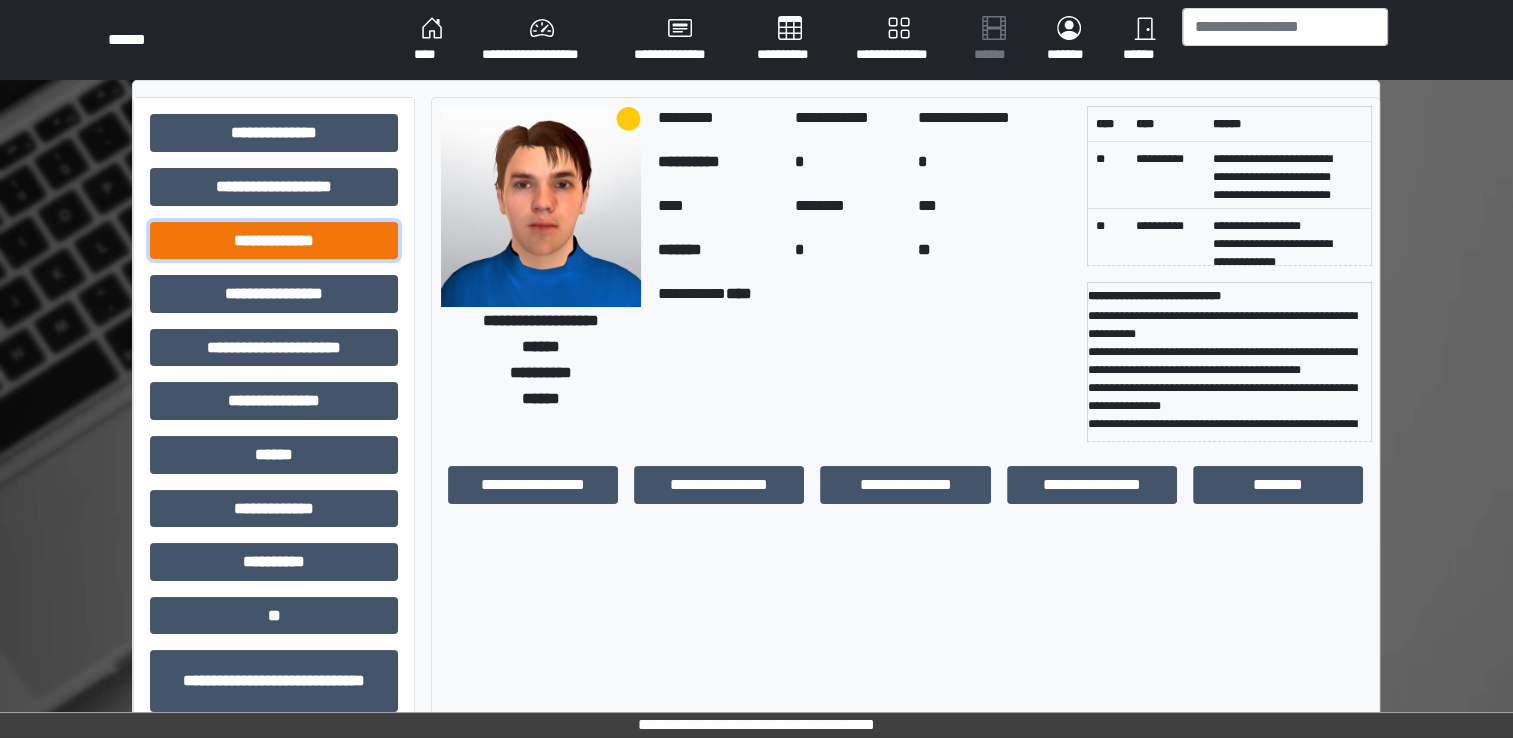 click on "**********" at bounding box center (274, 241) 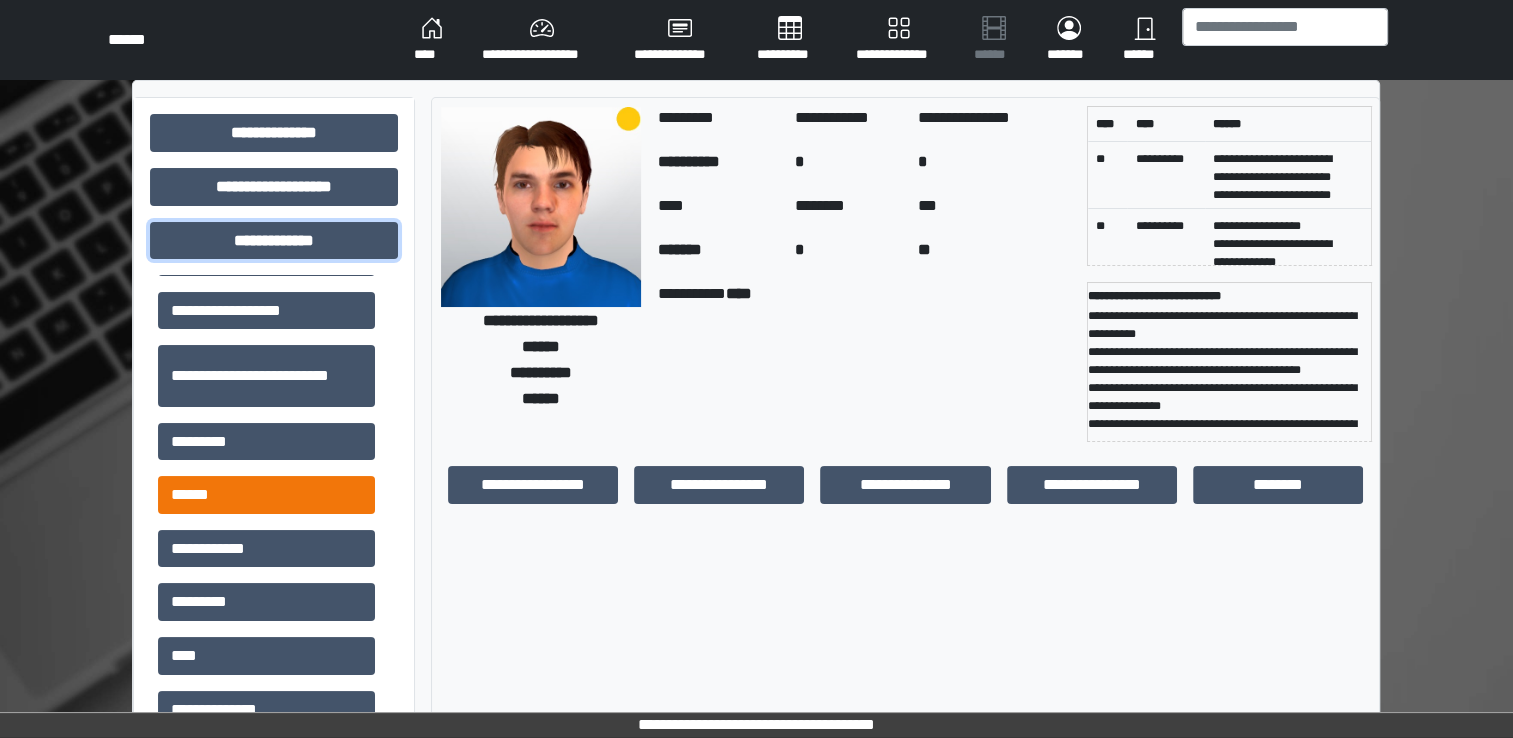 scroll, scrollTop: 500, scrollLeft: 0, axis: vertical 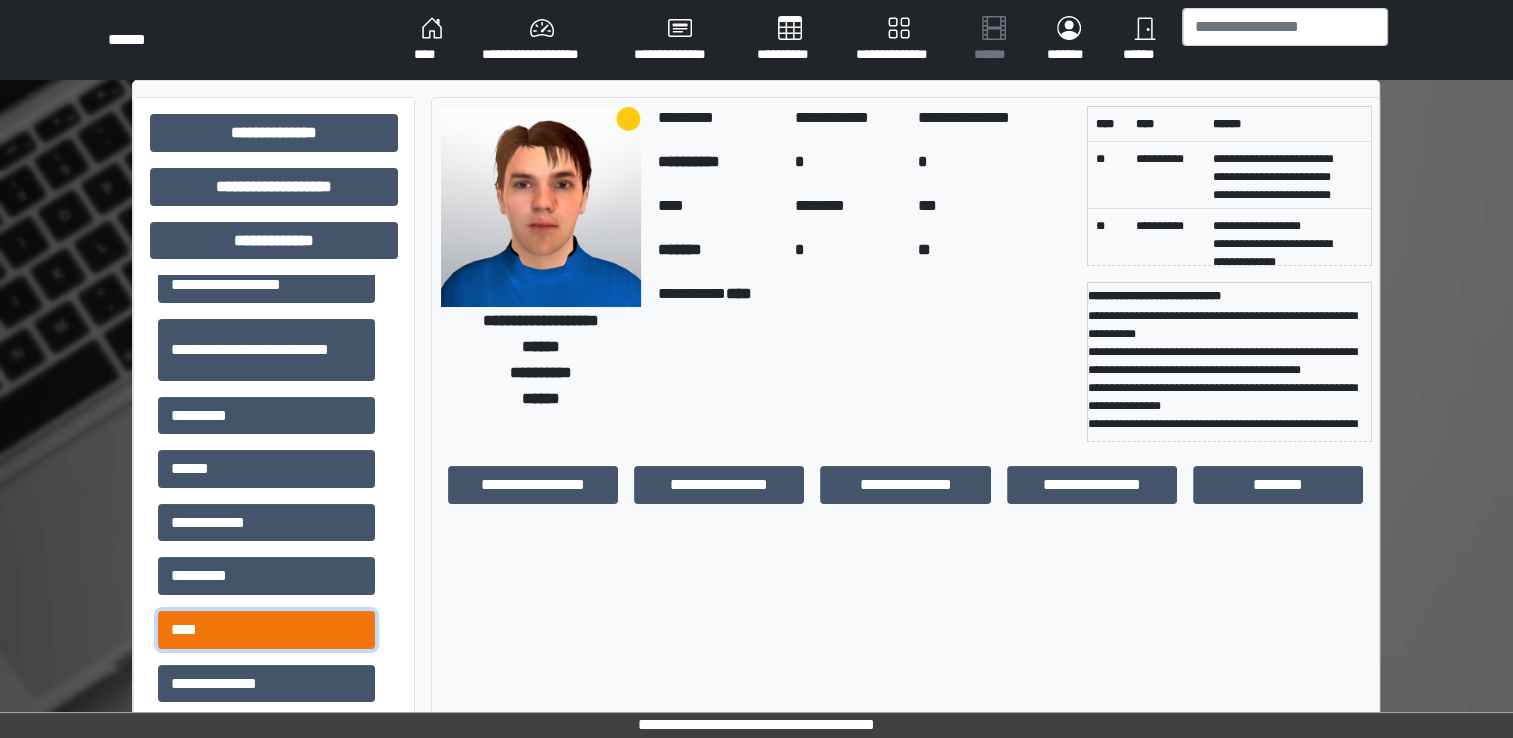 click on "****" at bounding box center [266, 630] 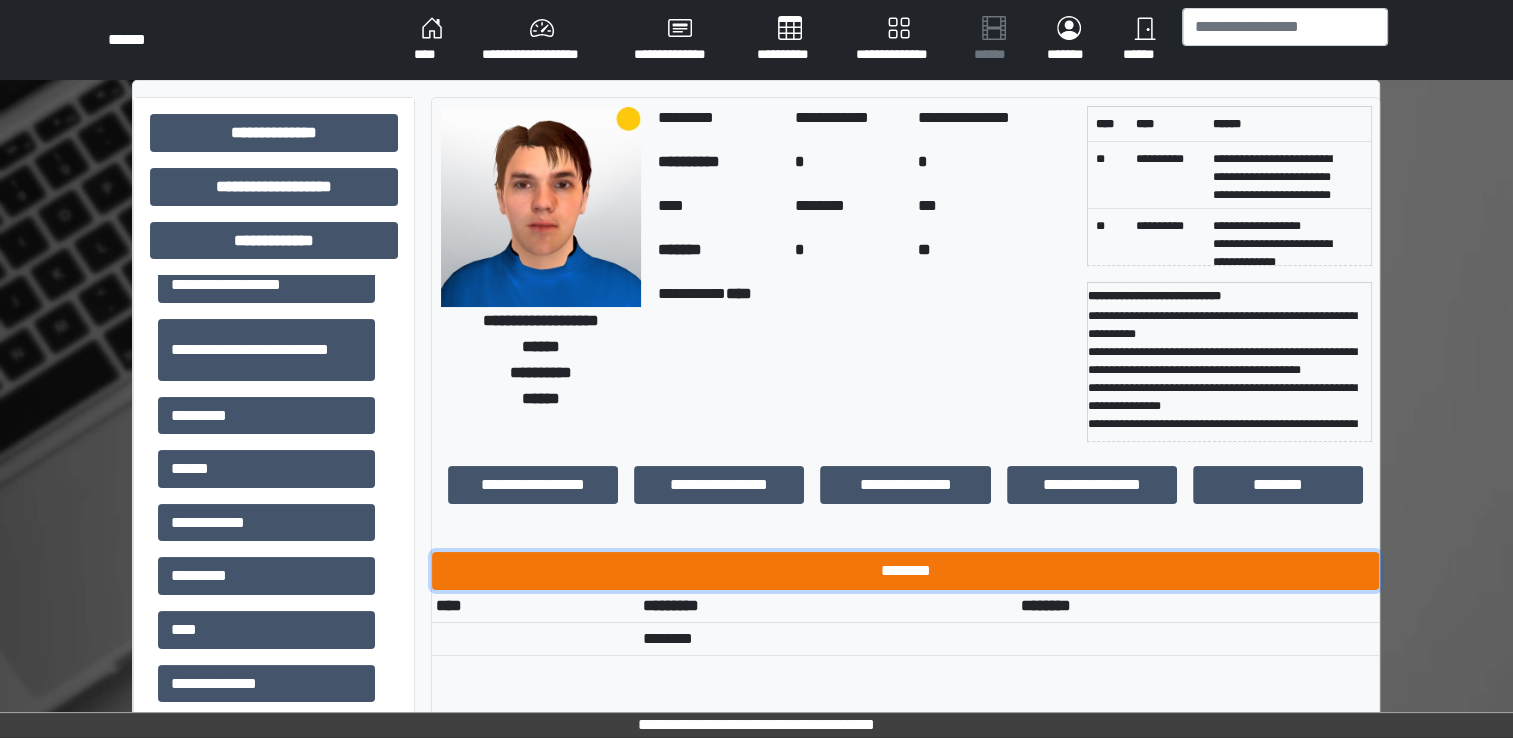 click on "********" at bounding box center (905, 571) 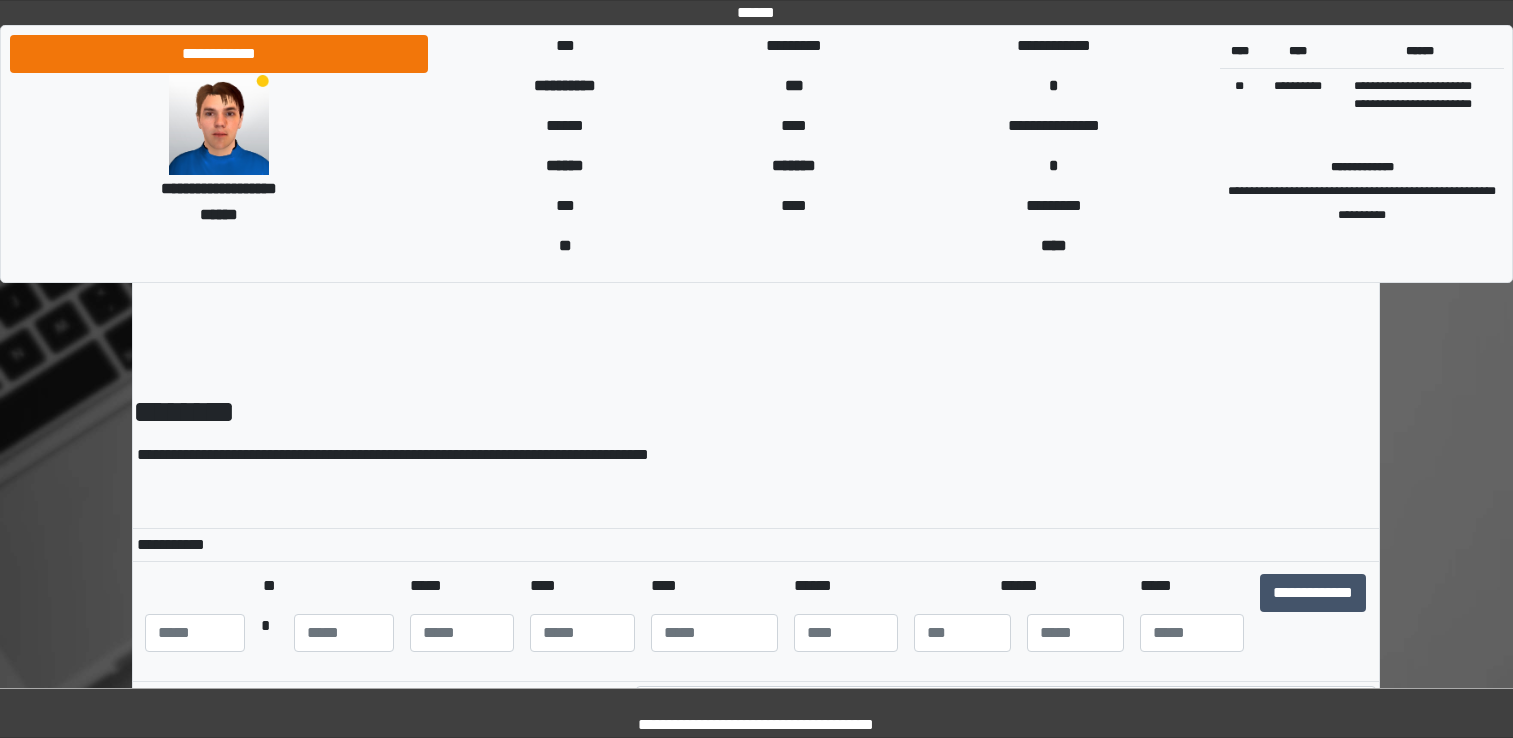 scroll, scrollTop: 0, scrollLeft: 0, axis: both 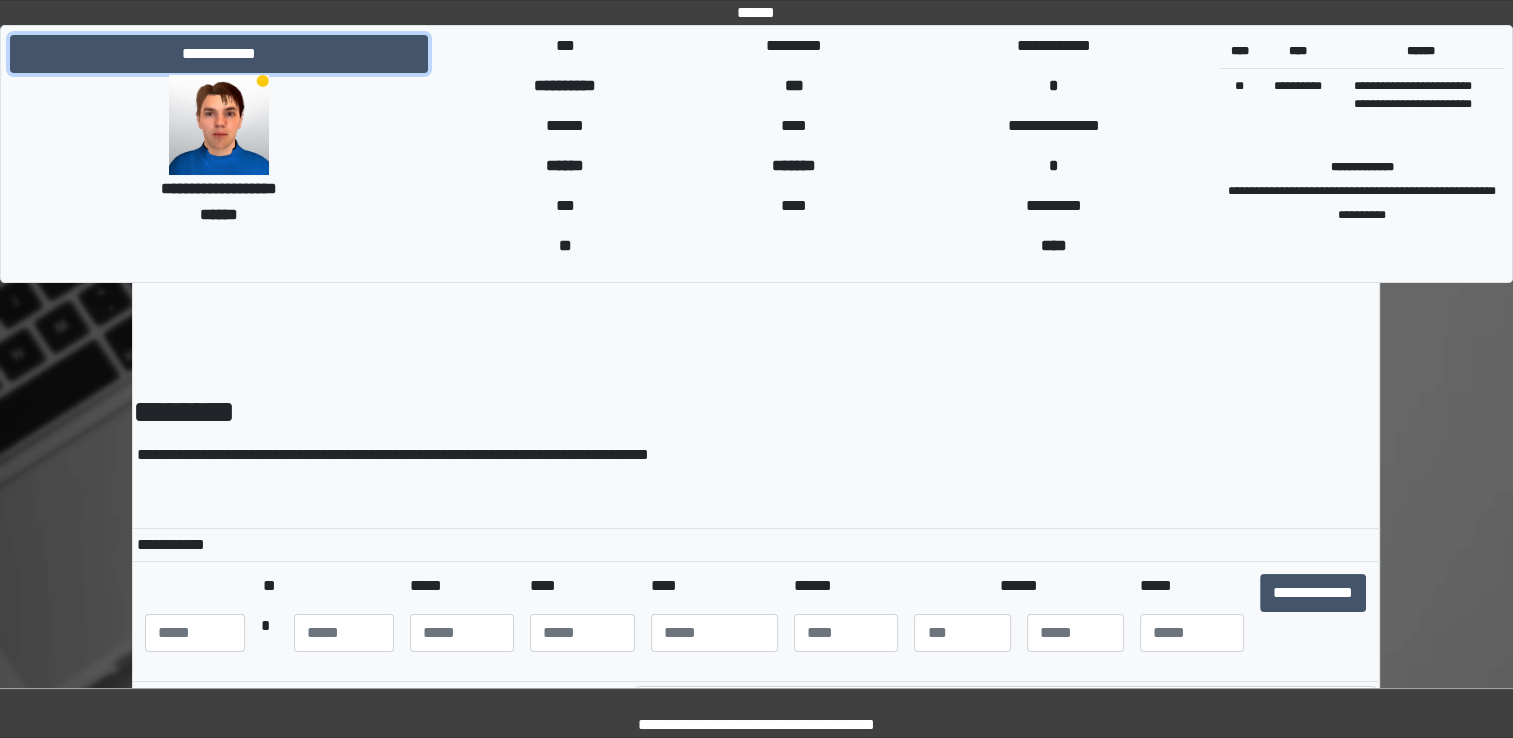 click on "**********" at bounding box center (219, 54) 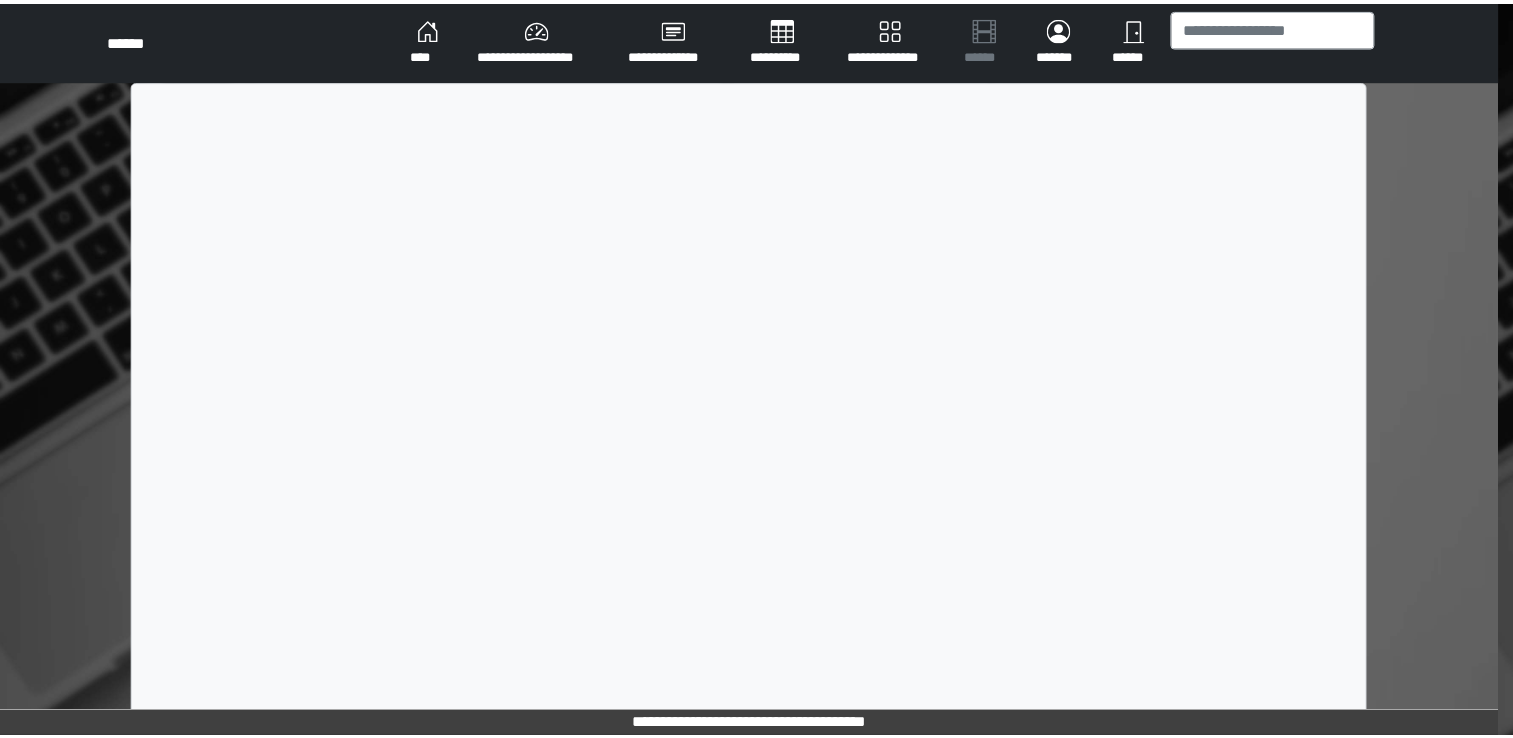 scroll, scrollTop: 0, scrollLeft: 0, axis: both 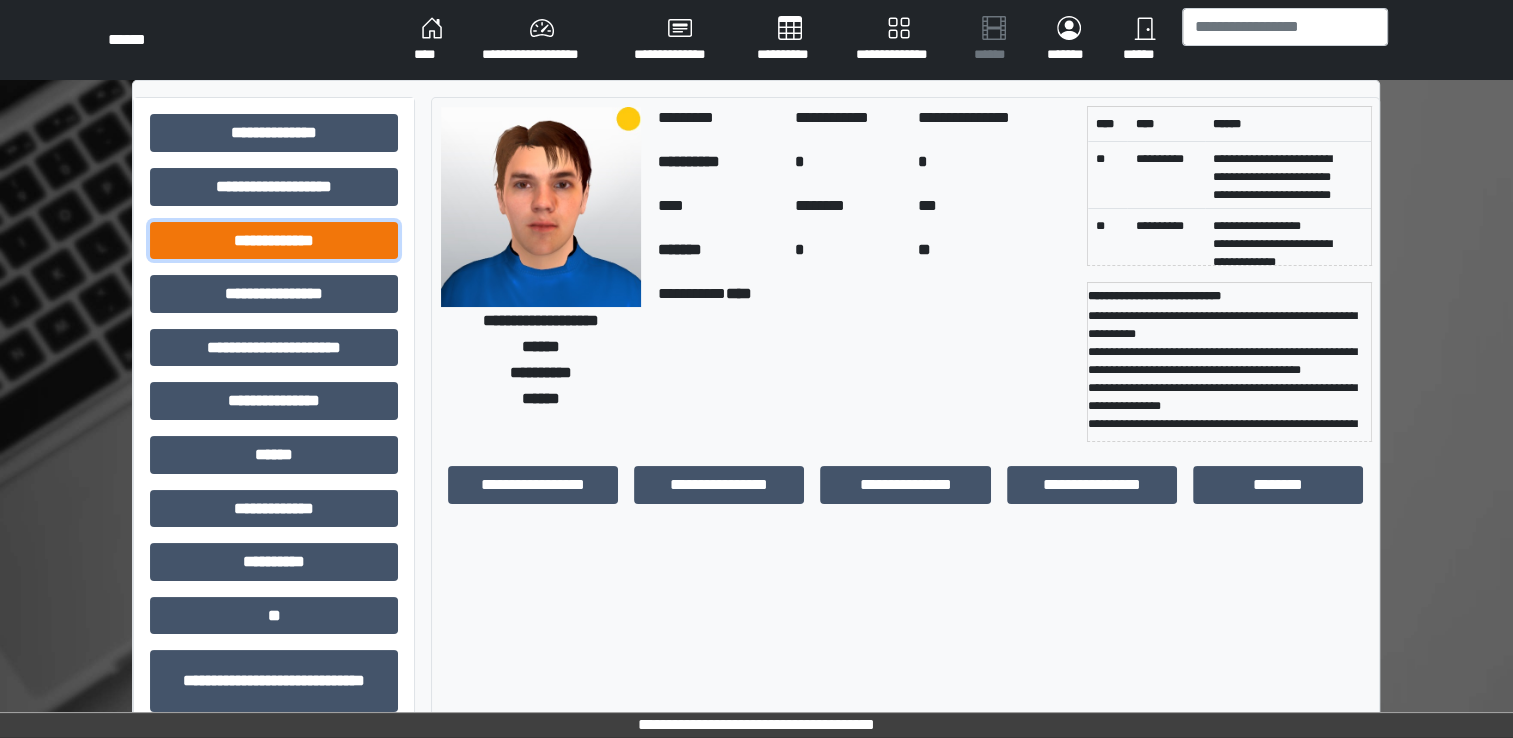 click on "**********" at bounding box center (274, 241) 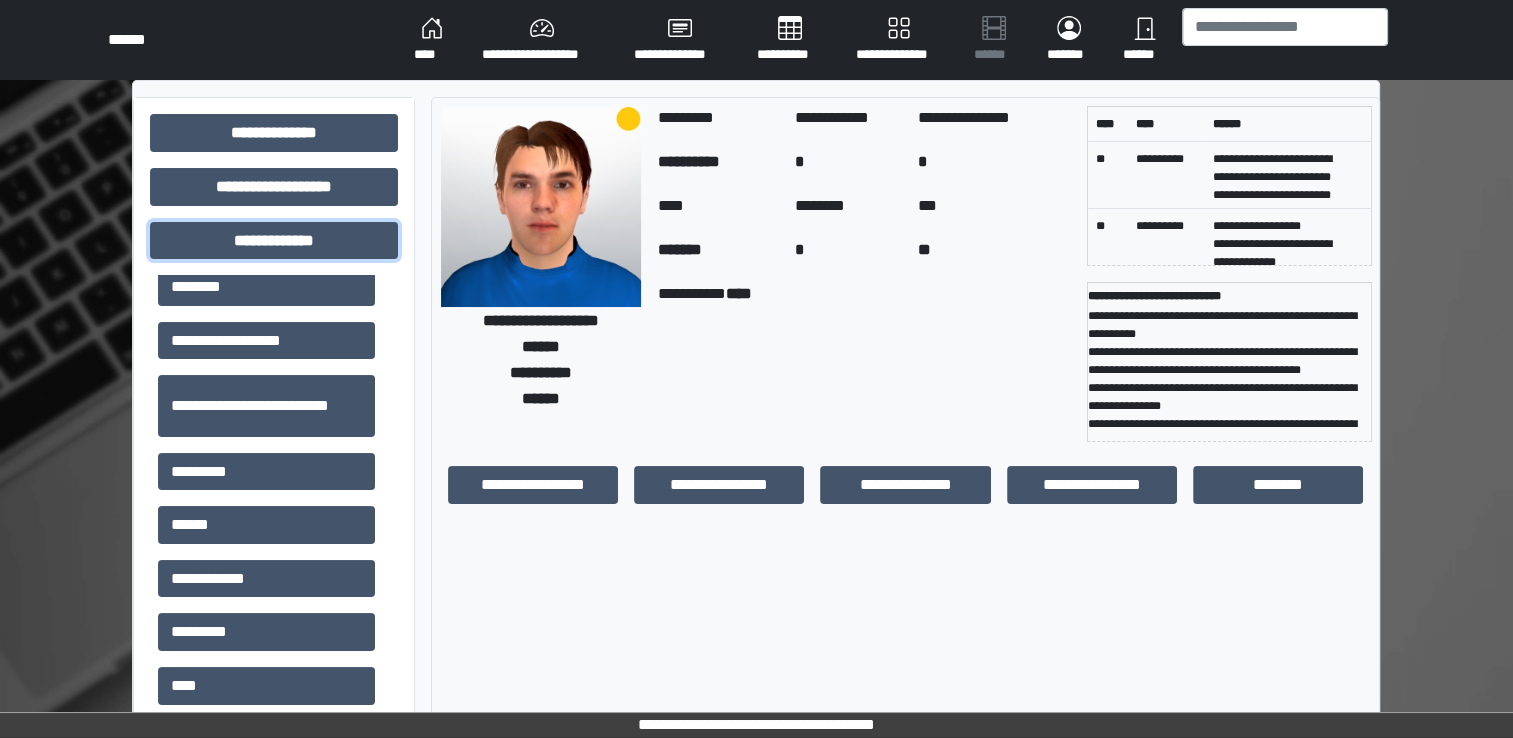 scroll, scrollTop: 500, scrollLeft: 0, axis: vertical 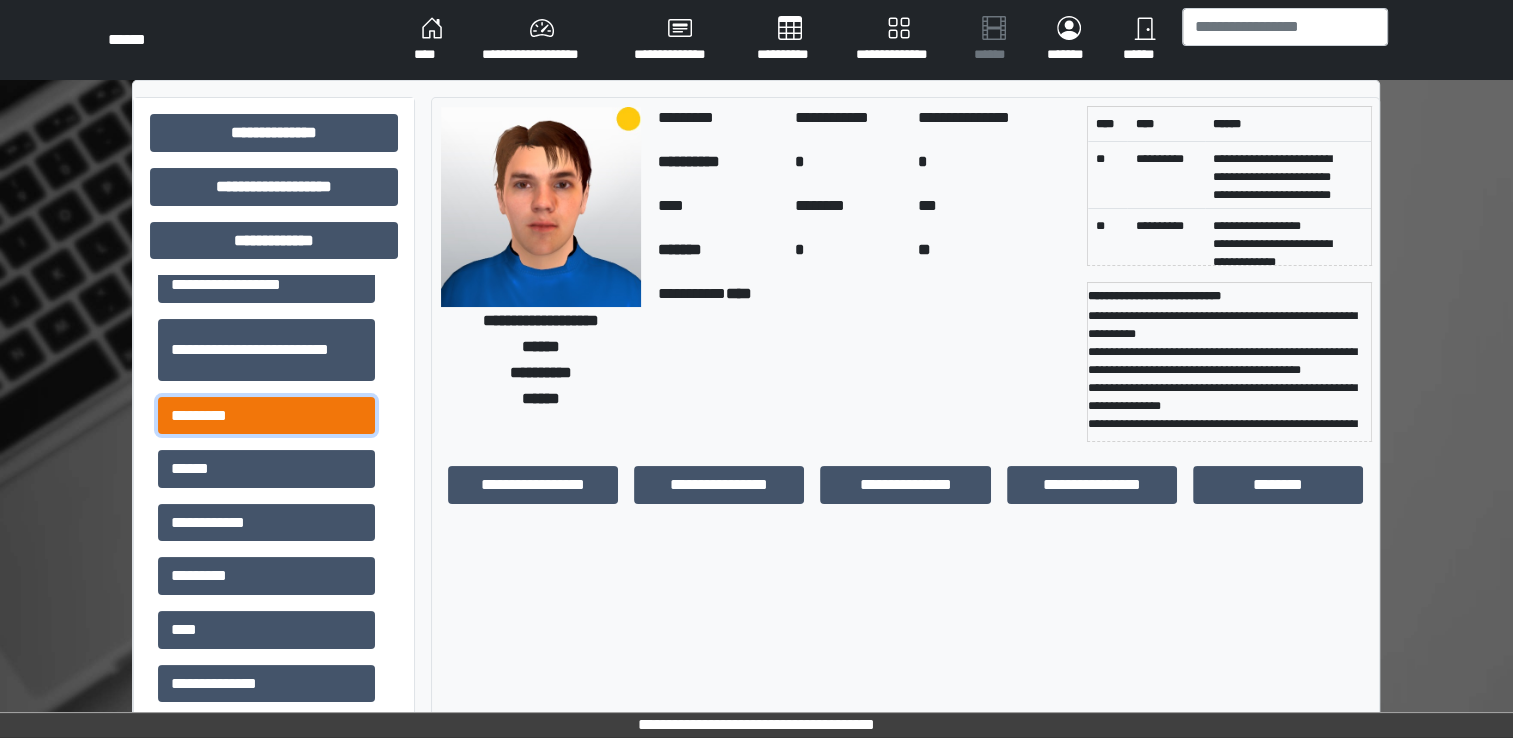 click on "*********" at bounding box center [266, 416] 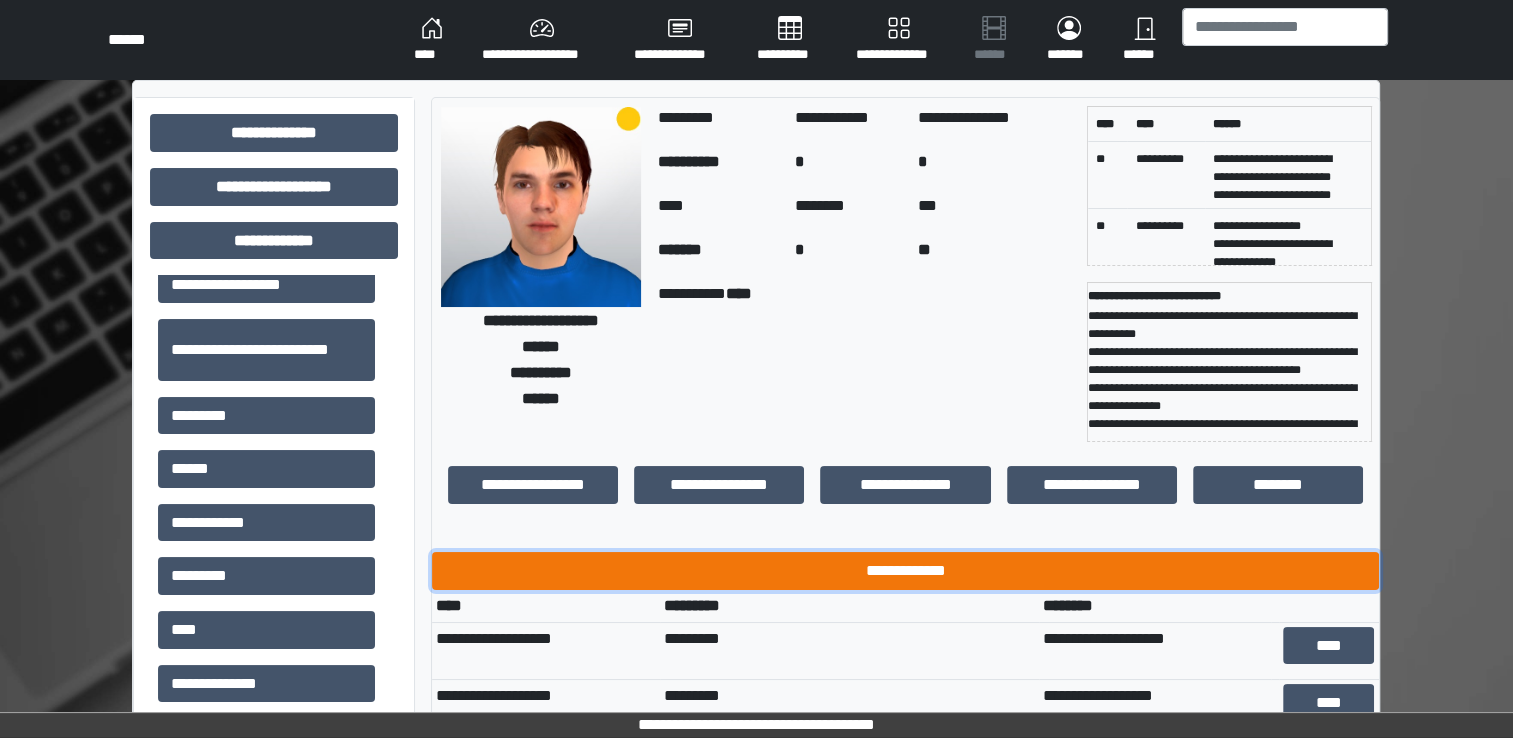 click on "**********" at bounding box center (905, 571) 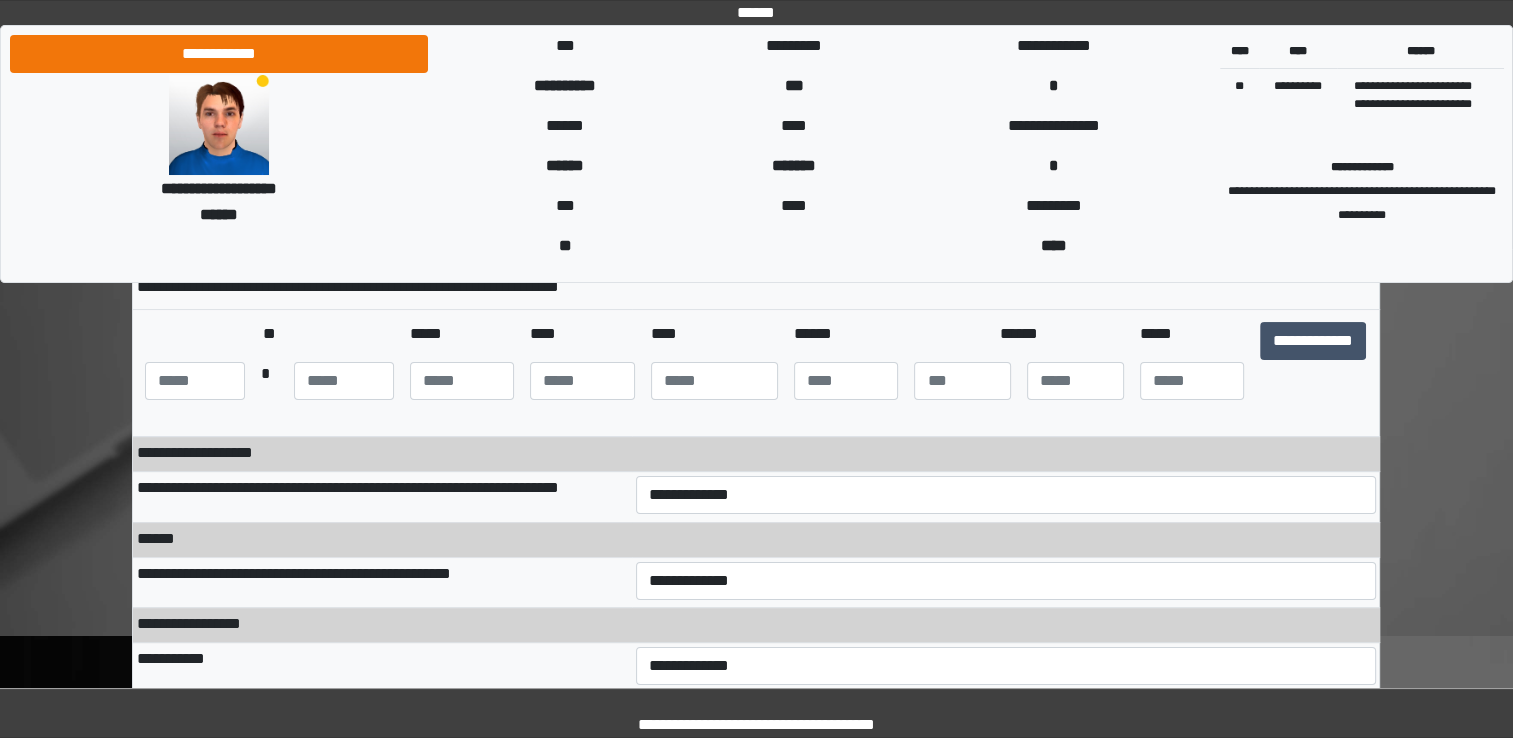 scroll, scrollTop: 100, scrollLeft: 0, axis: vertical 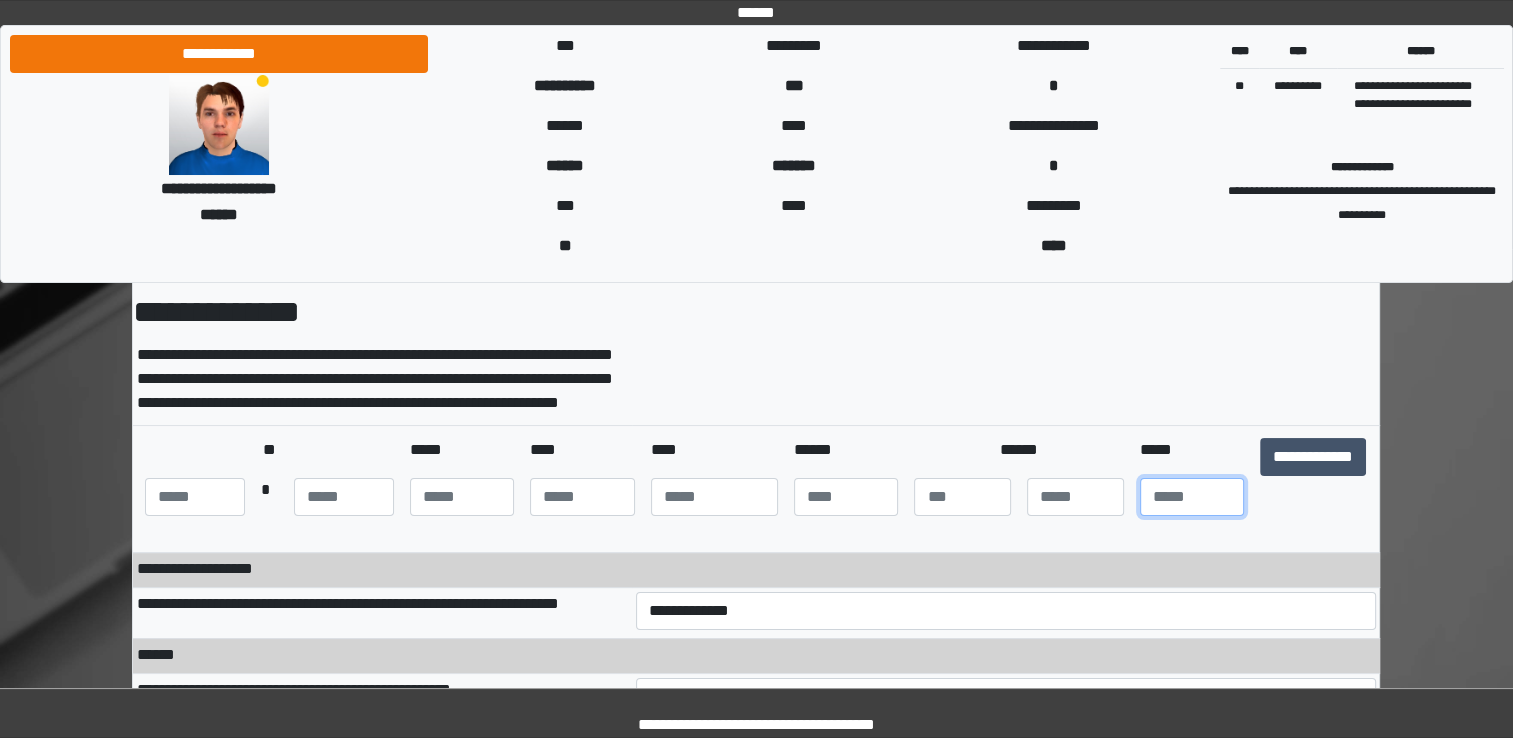click at bounding box center (1192, 497) 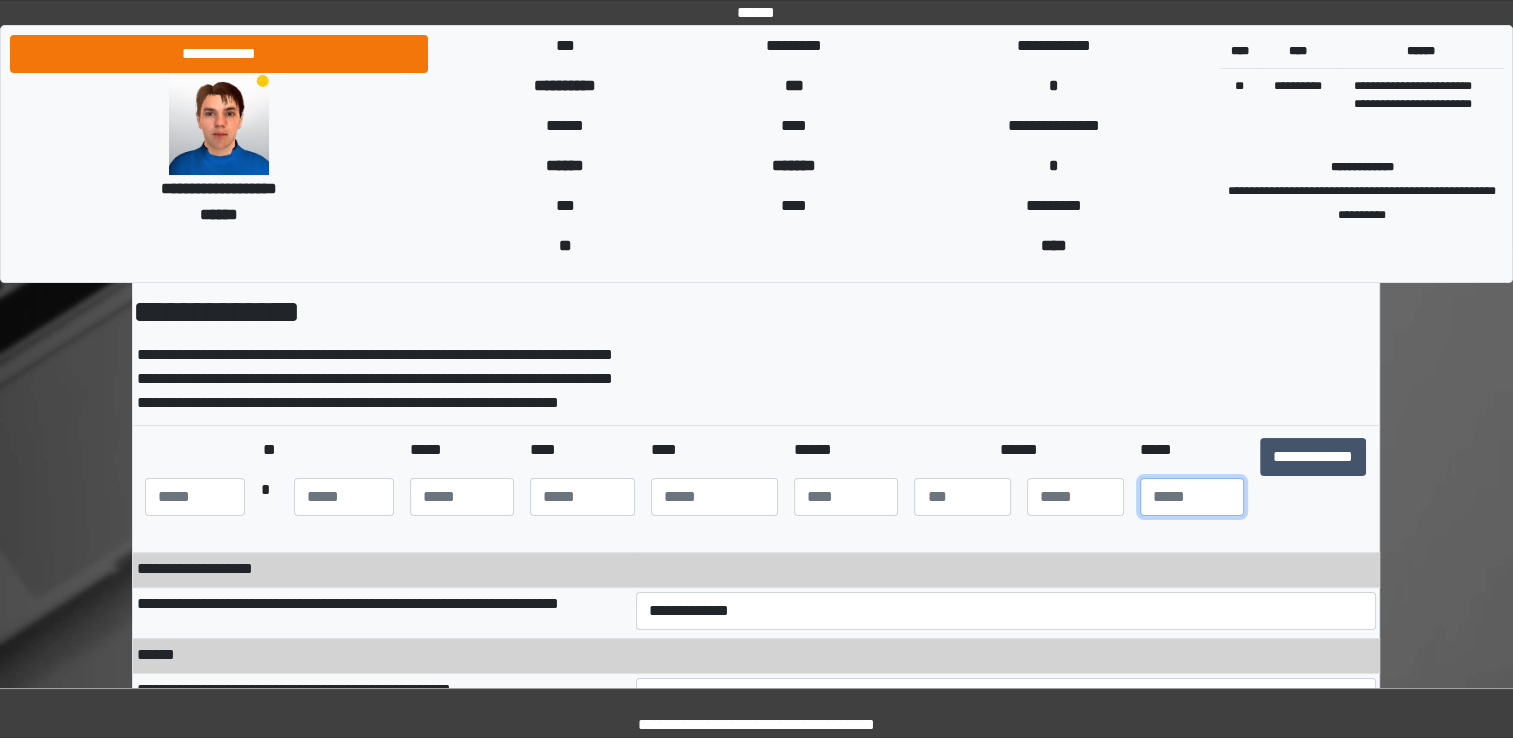 type on "***" 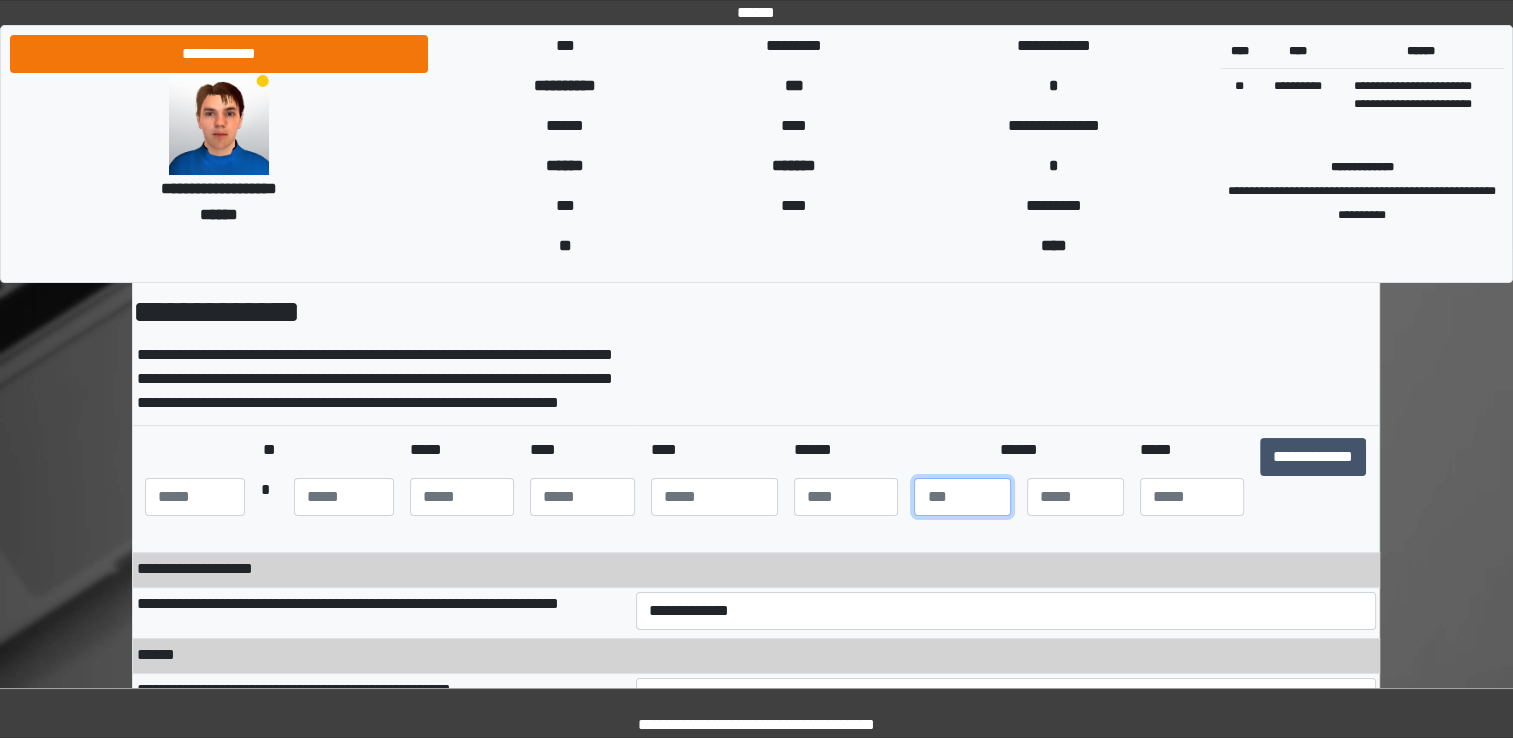 click at bounding box center [962, 497] 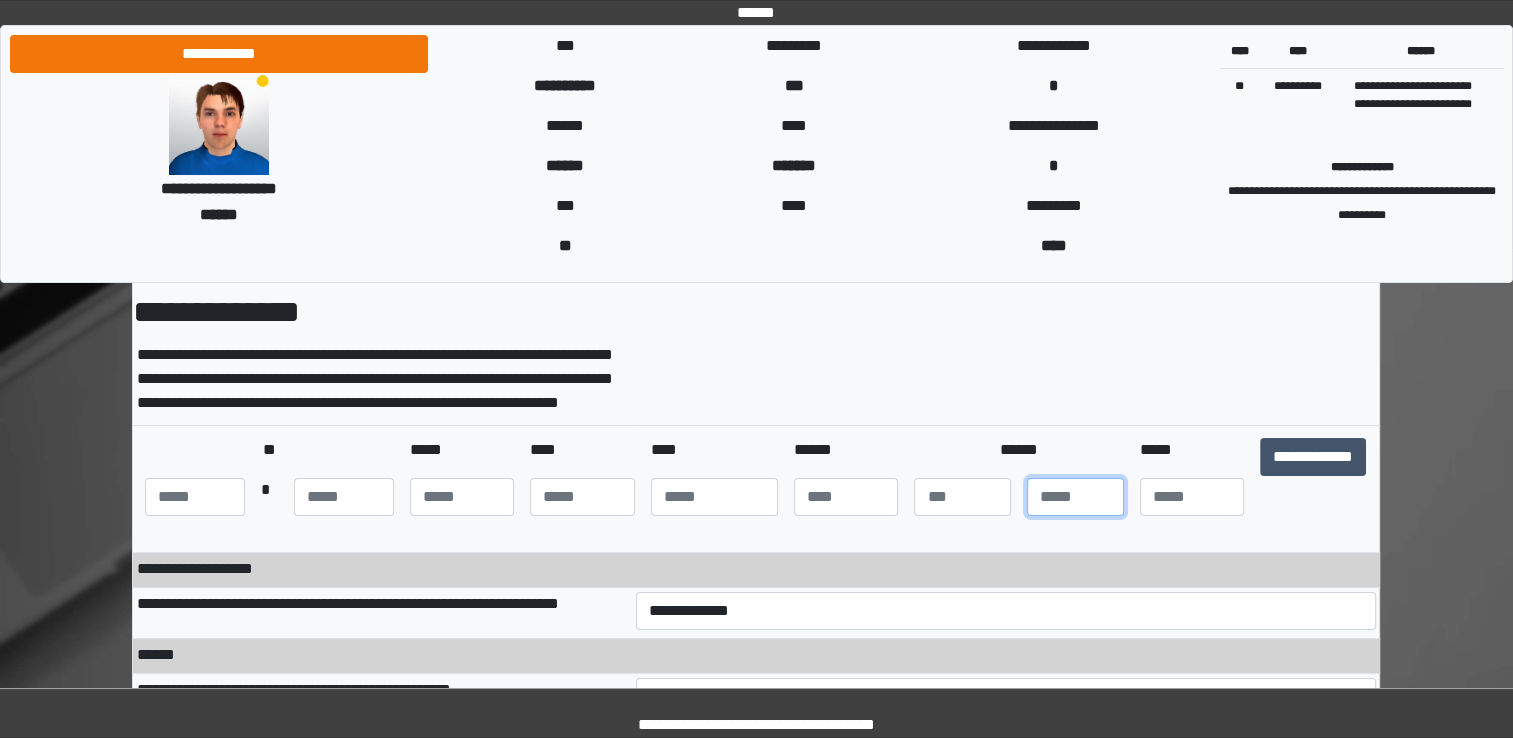type on "**" 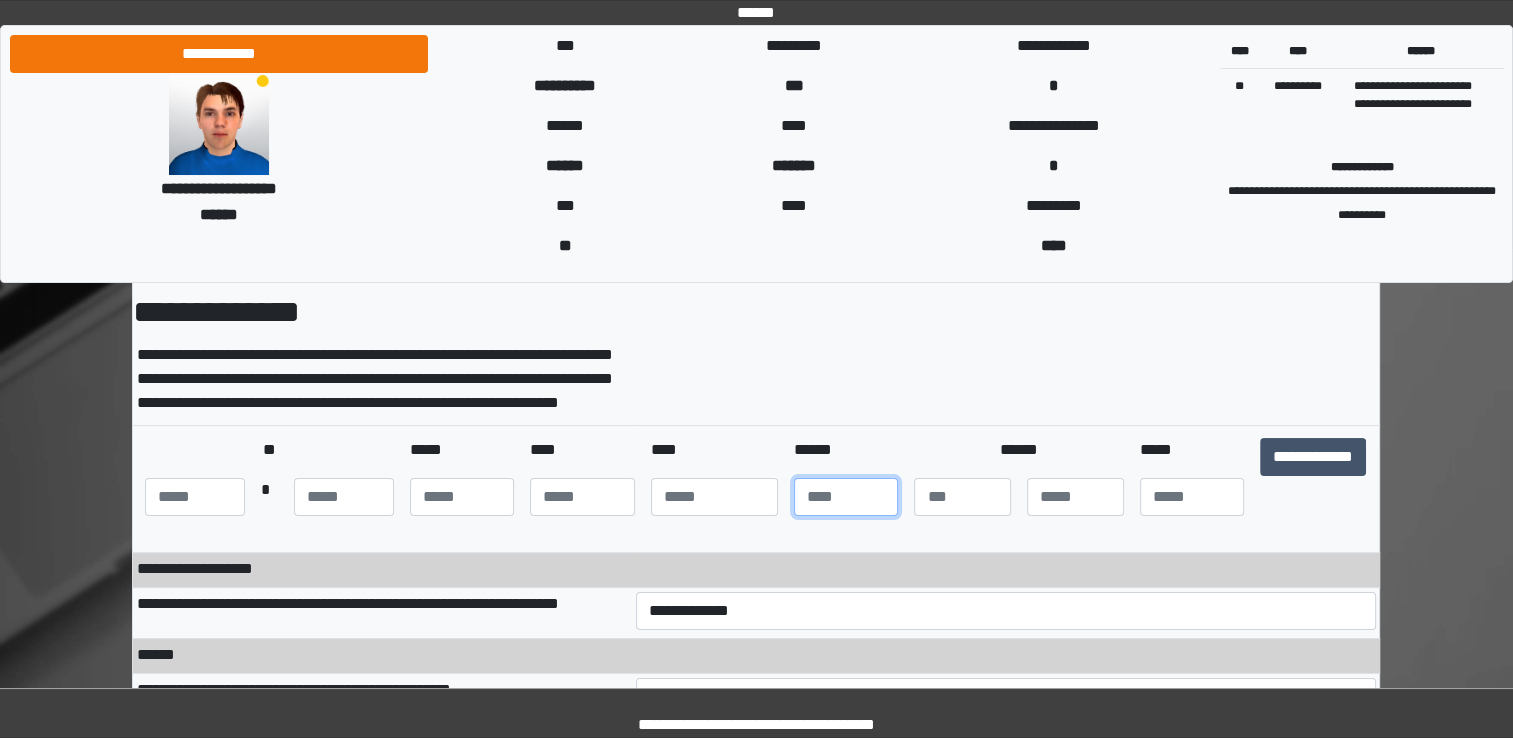 click at bounding box center (846, 497) 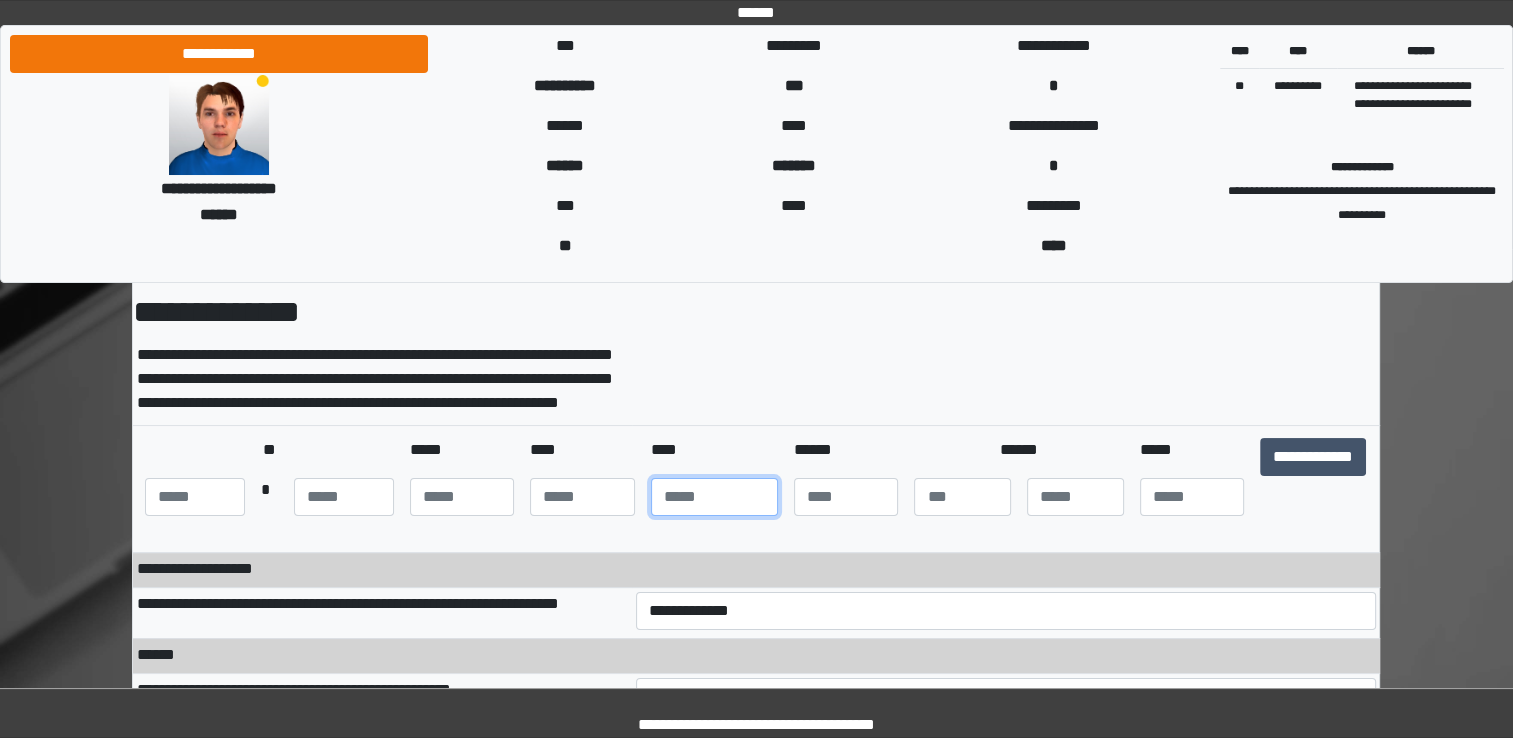 click at bounding box center [714, 497] 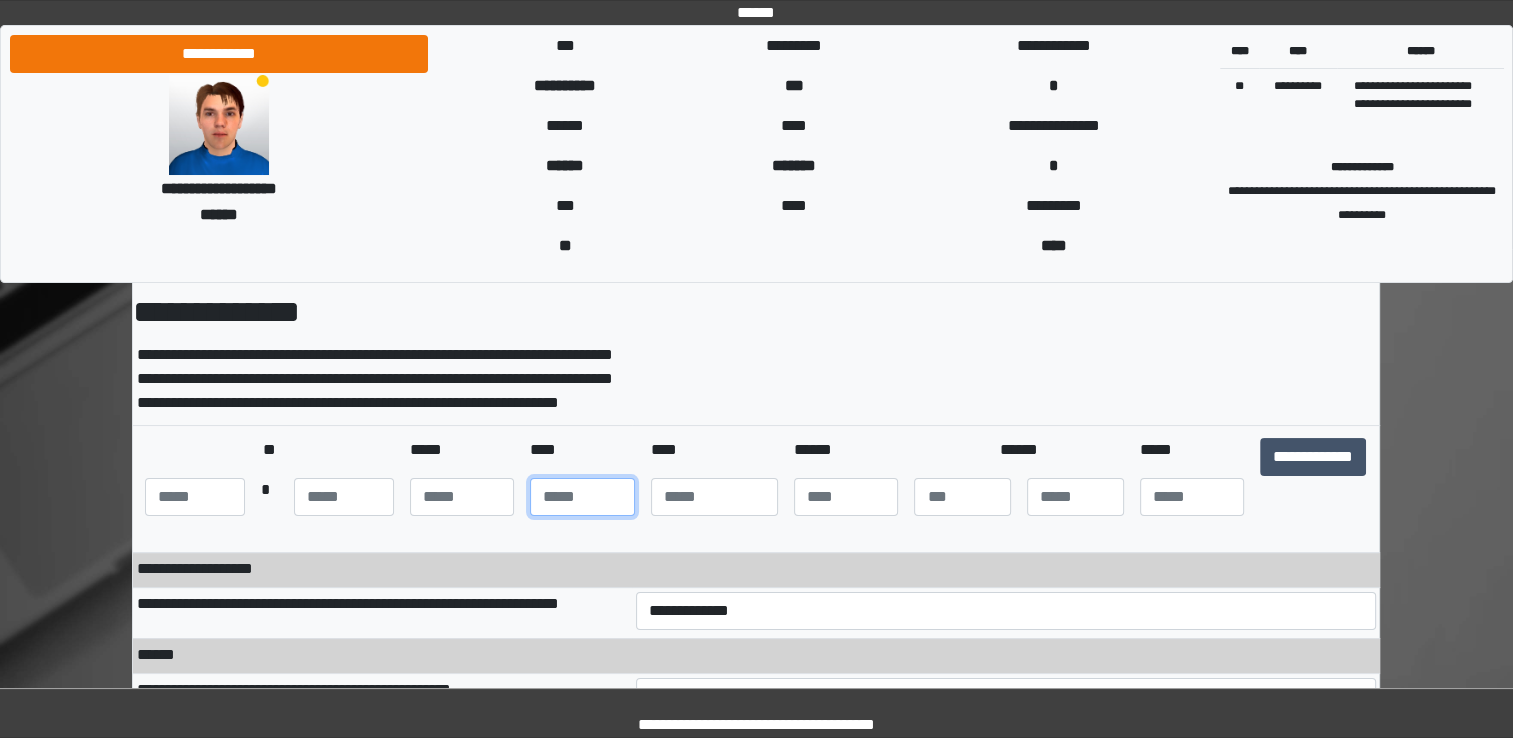 click at bounding box center (582, 497) 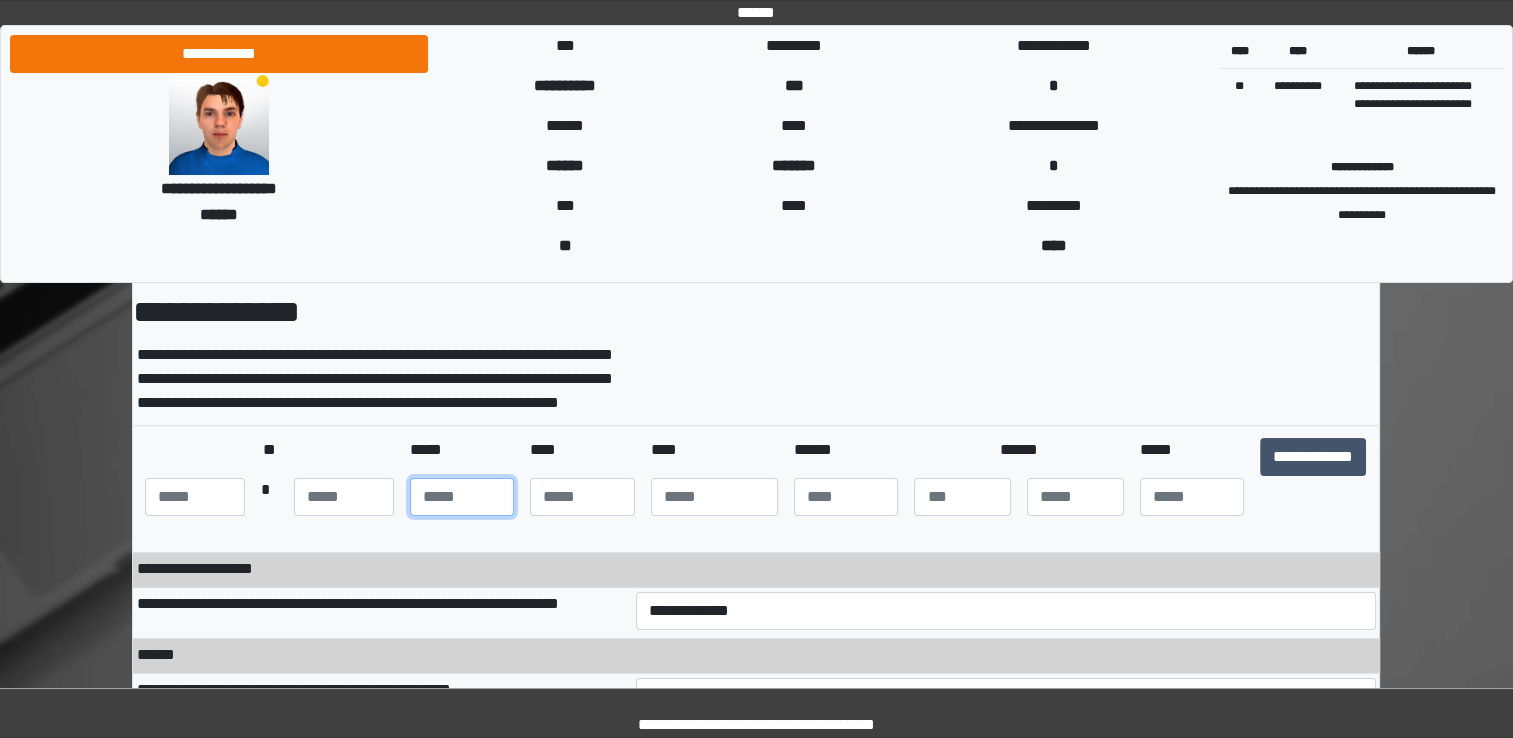 click at bounding box center [462, 497] 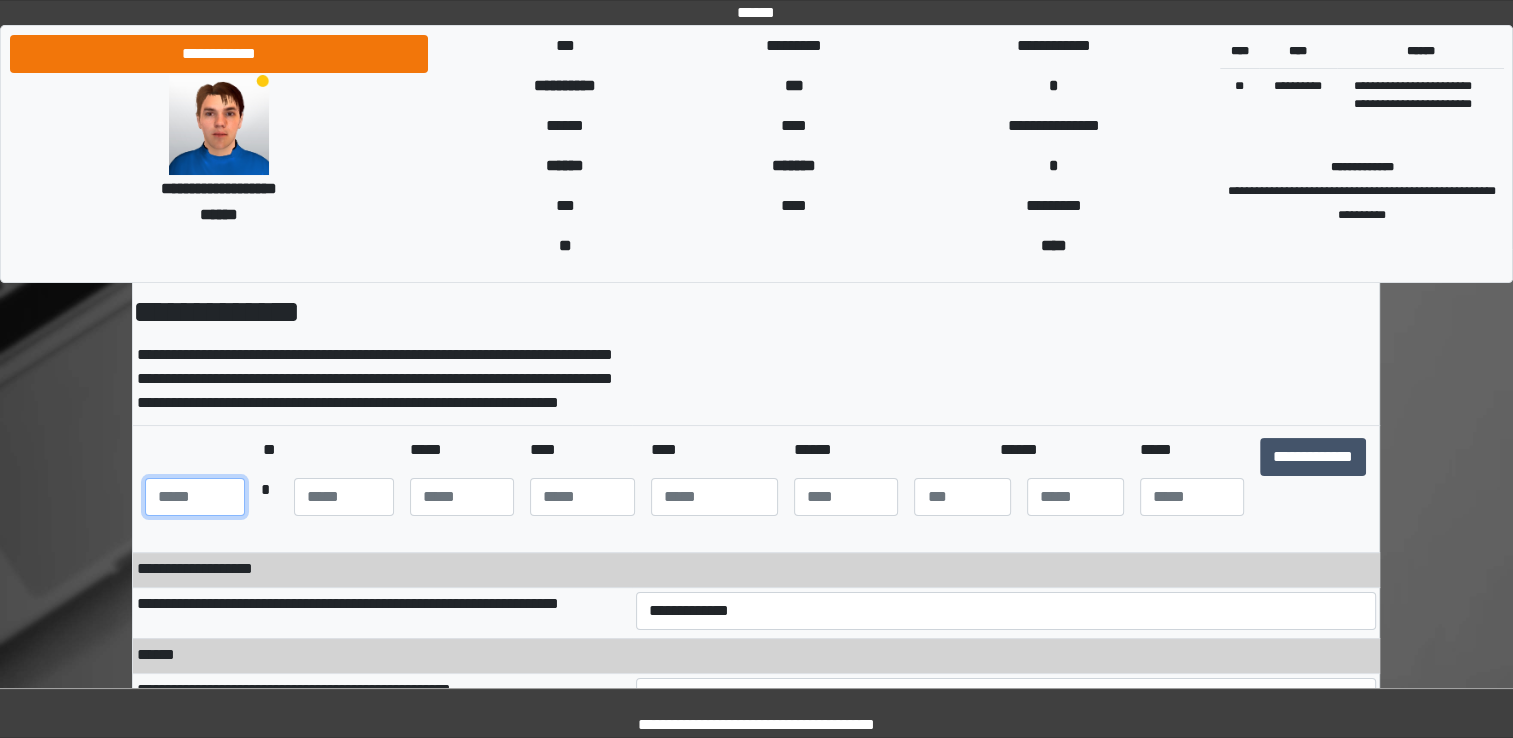 click at bounding box center [195, 497] 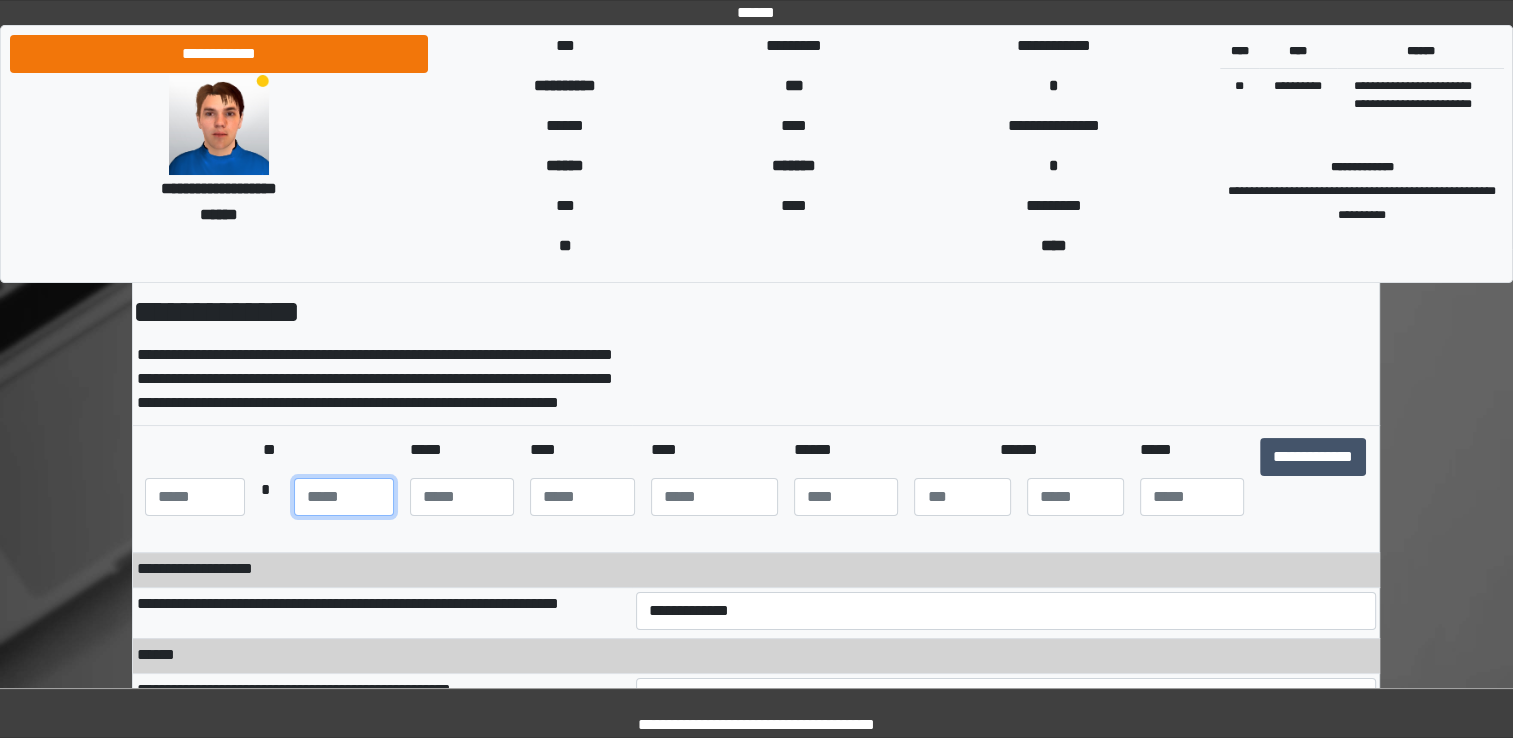 type on "**" 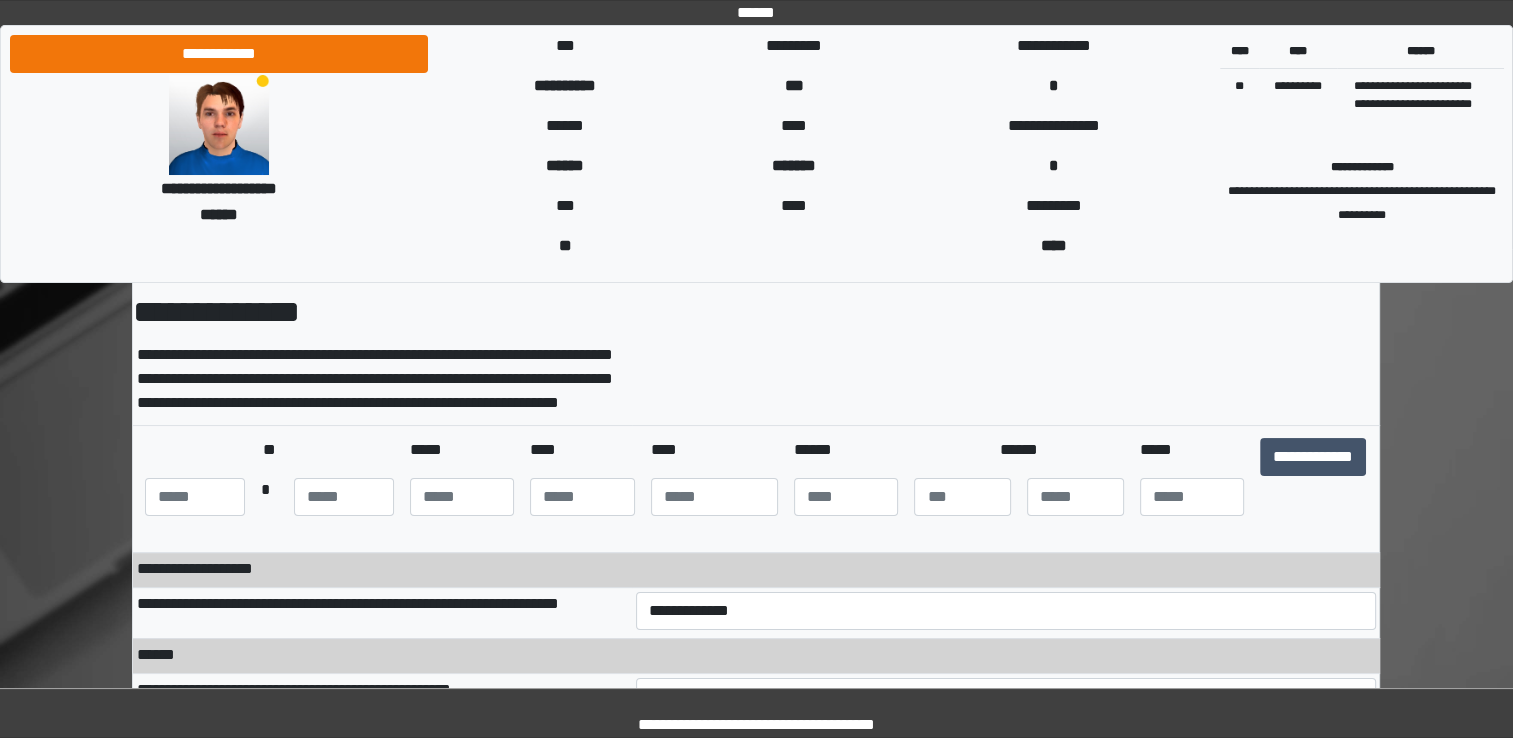 click at bounding box center (1006, 382) 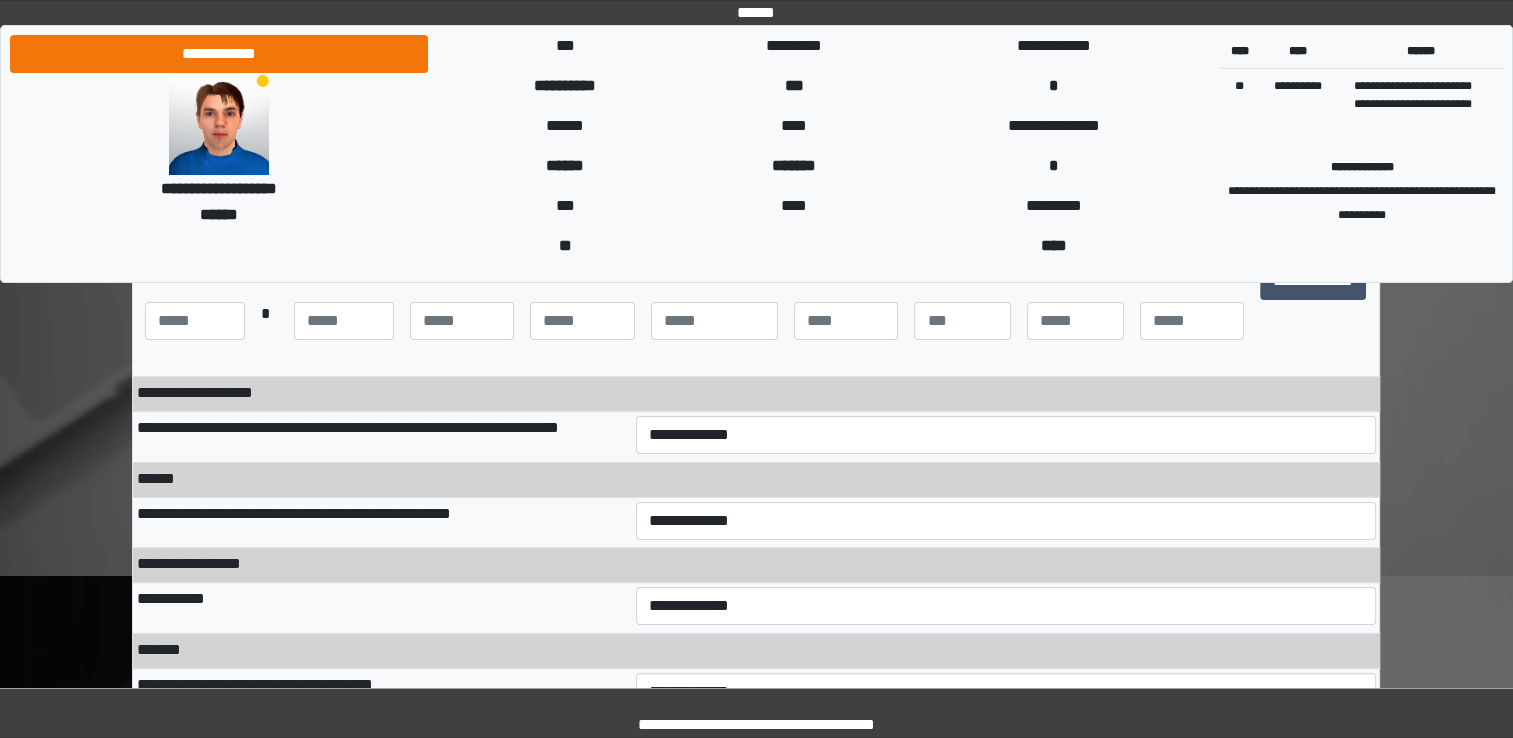 scroll, scrollTop: 300, scrollLeft: 0, axis: vertical 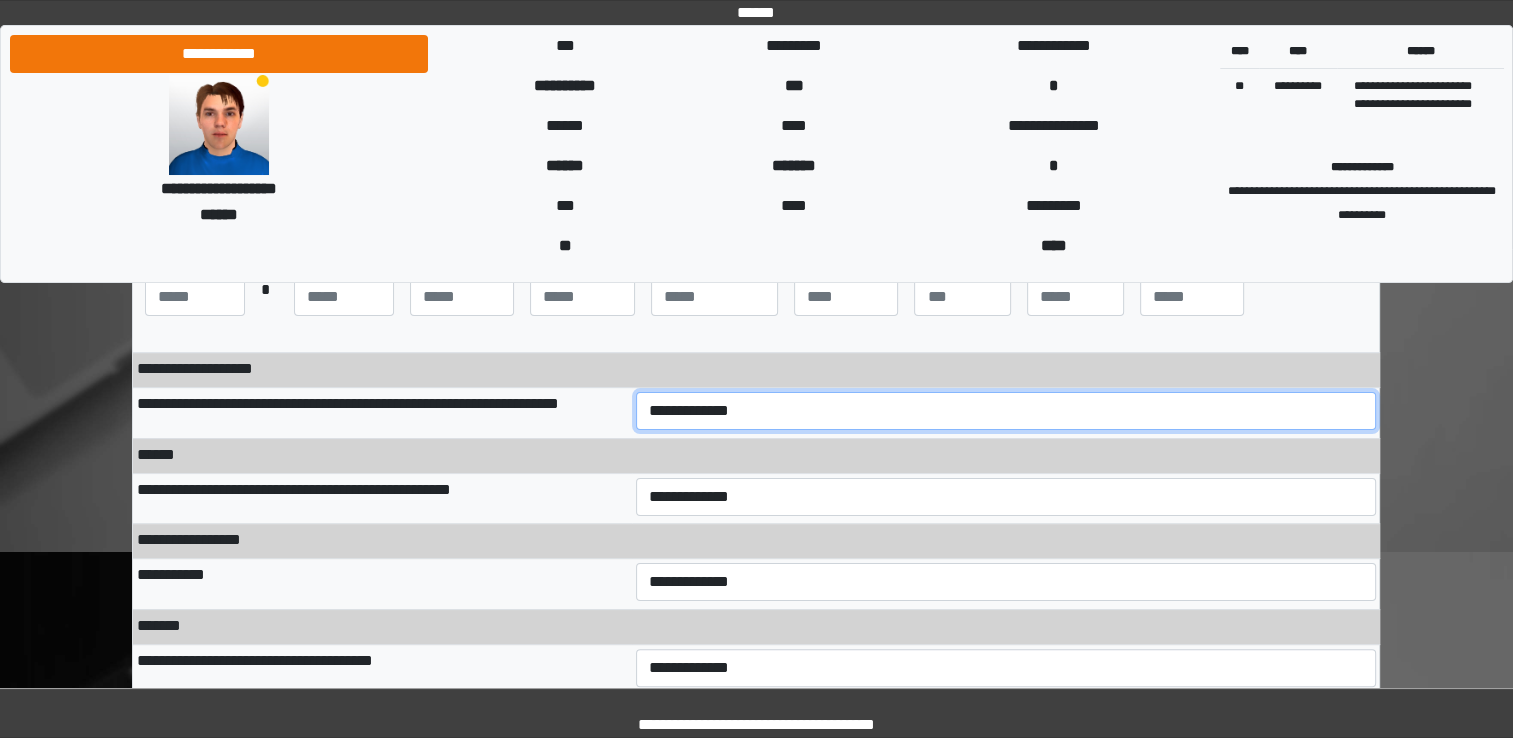 click on "**********" at bounding box center [1006, 411] 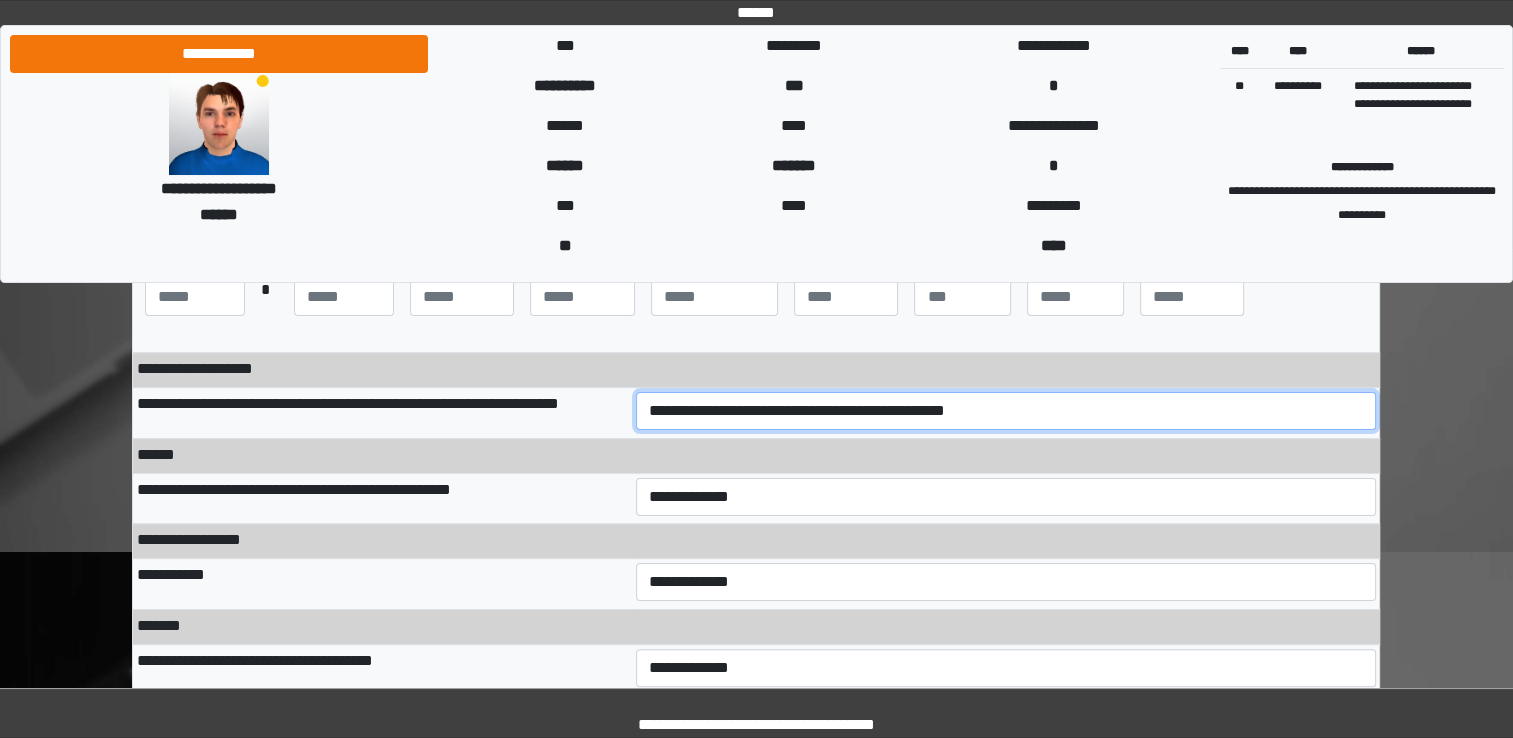 click on "**********" at bounding box center [1006, 411] 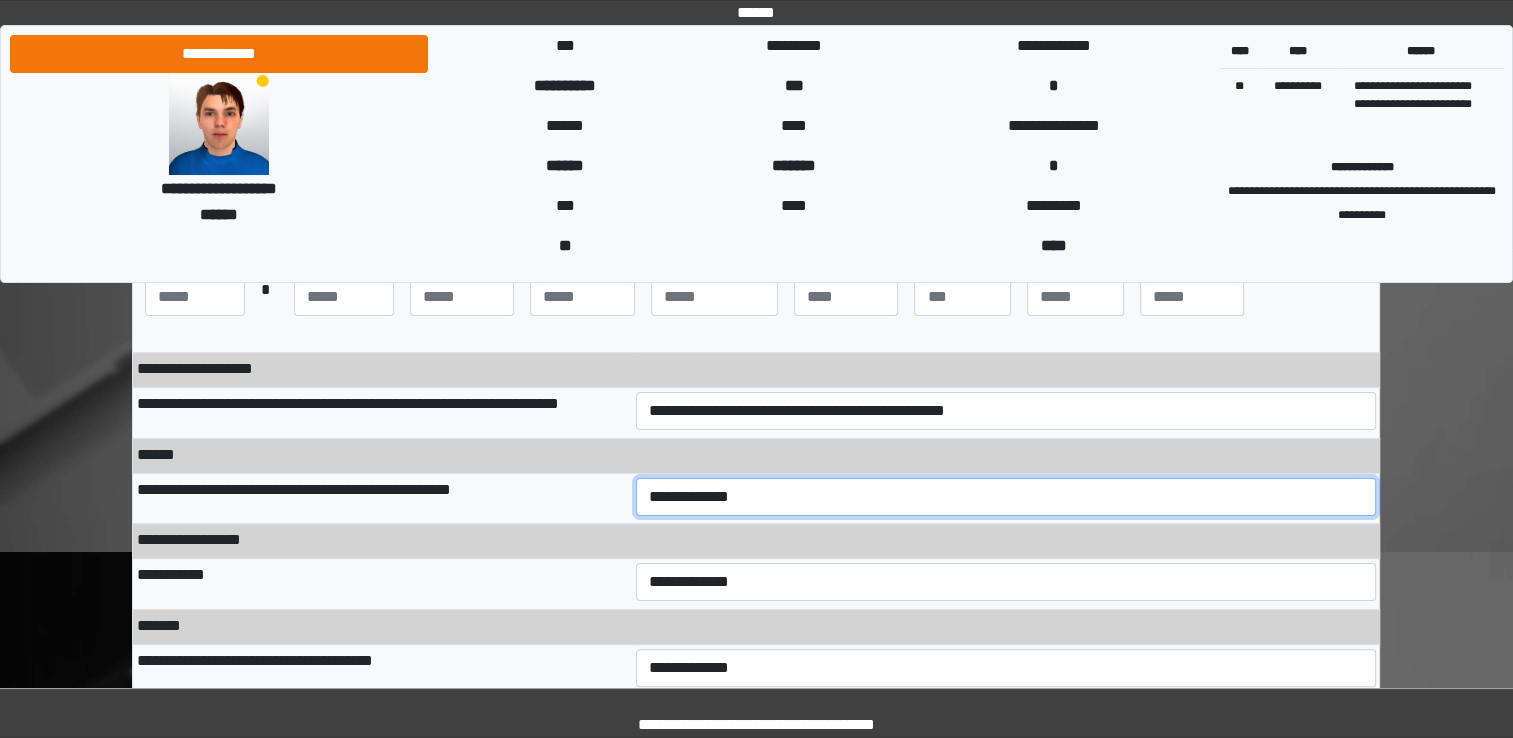 click on "**********" at bounding box center (1006, 497) 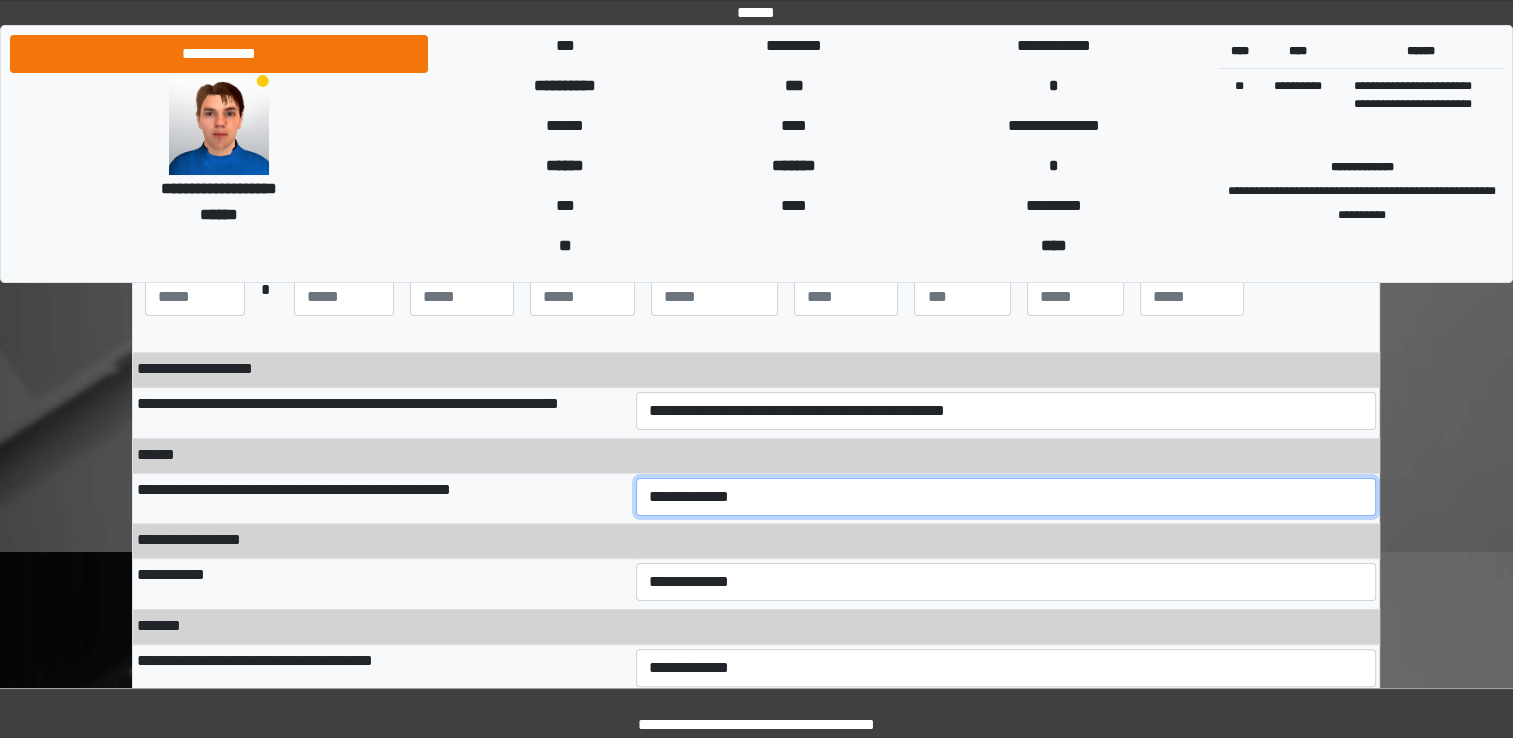 select on "***" 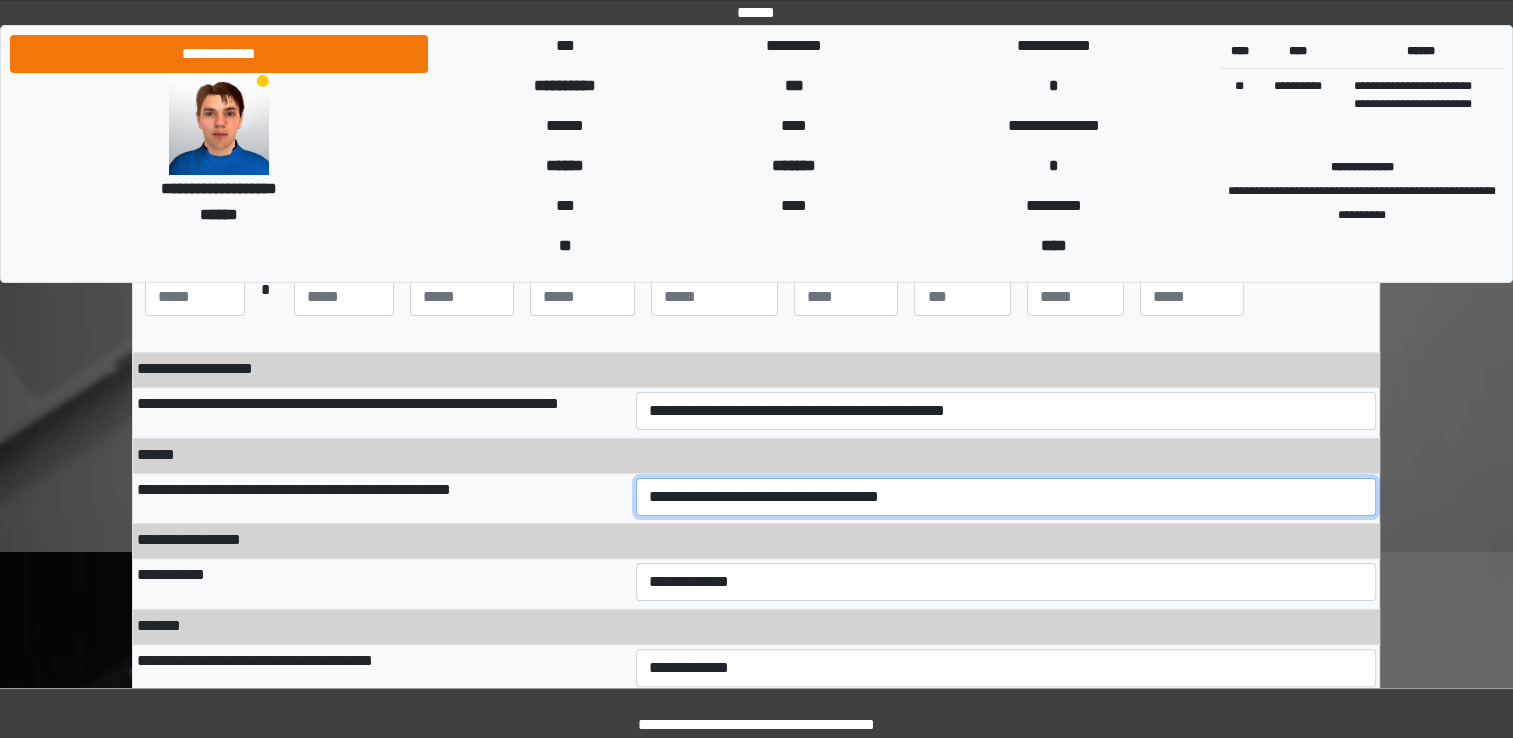 click on "**********" at bounding box center (1006, 497) 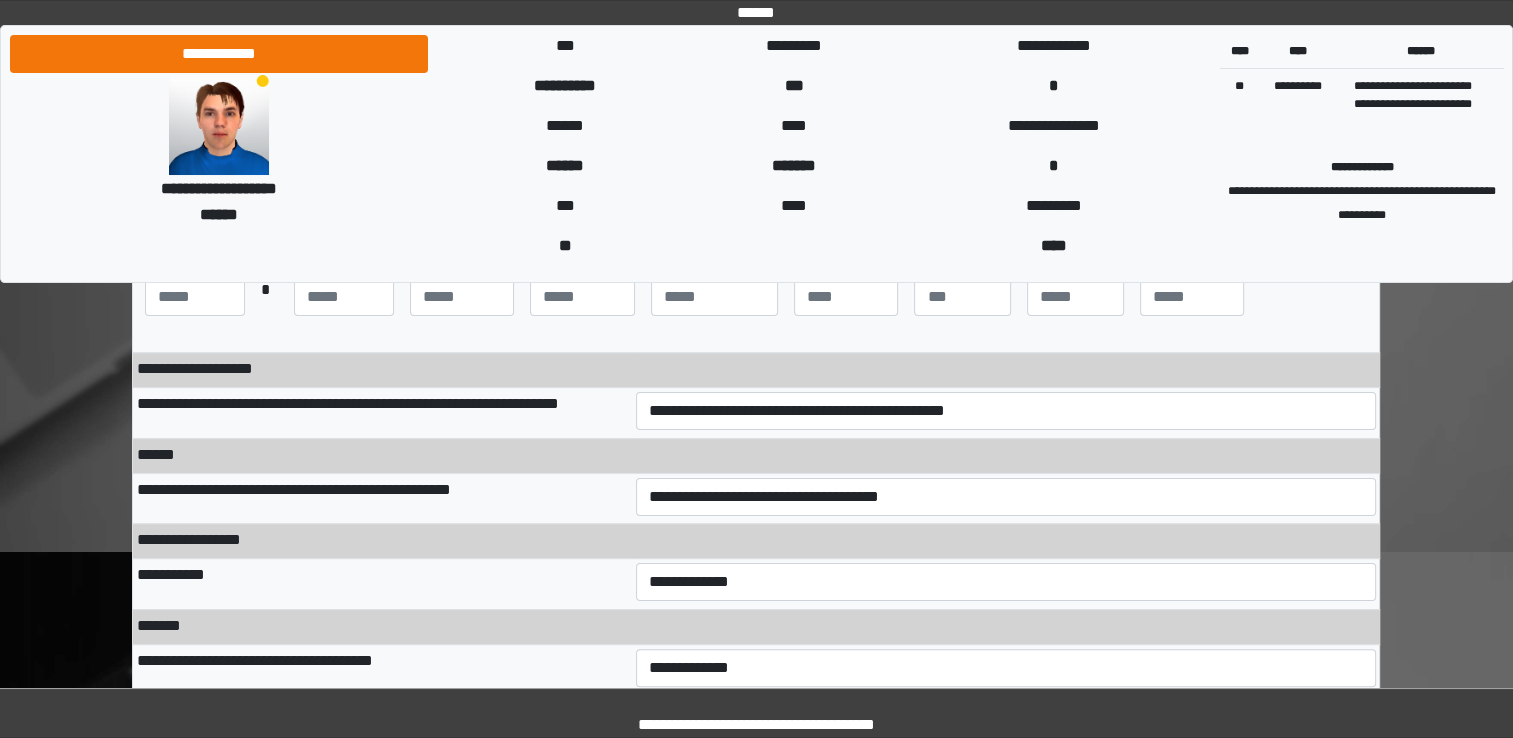 click on "**********" at bounding box center (382, 584) 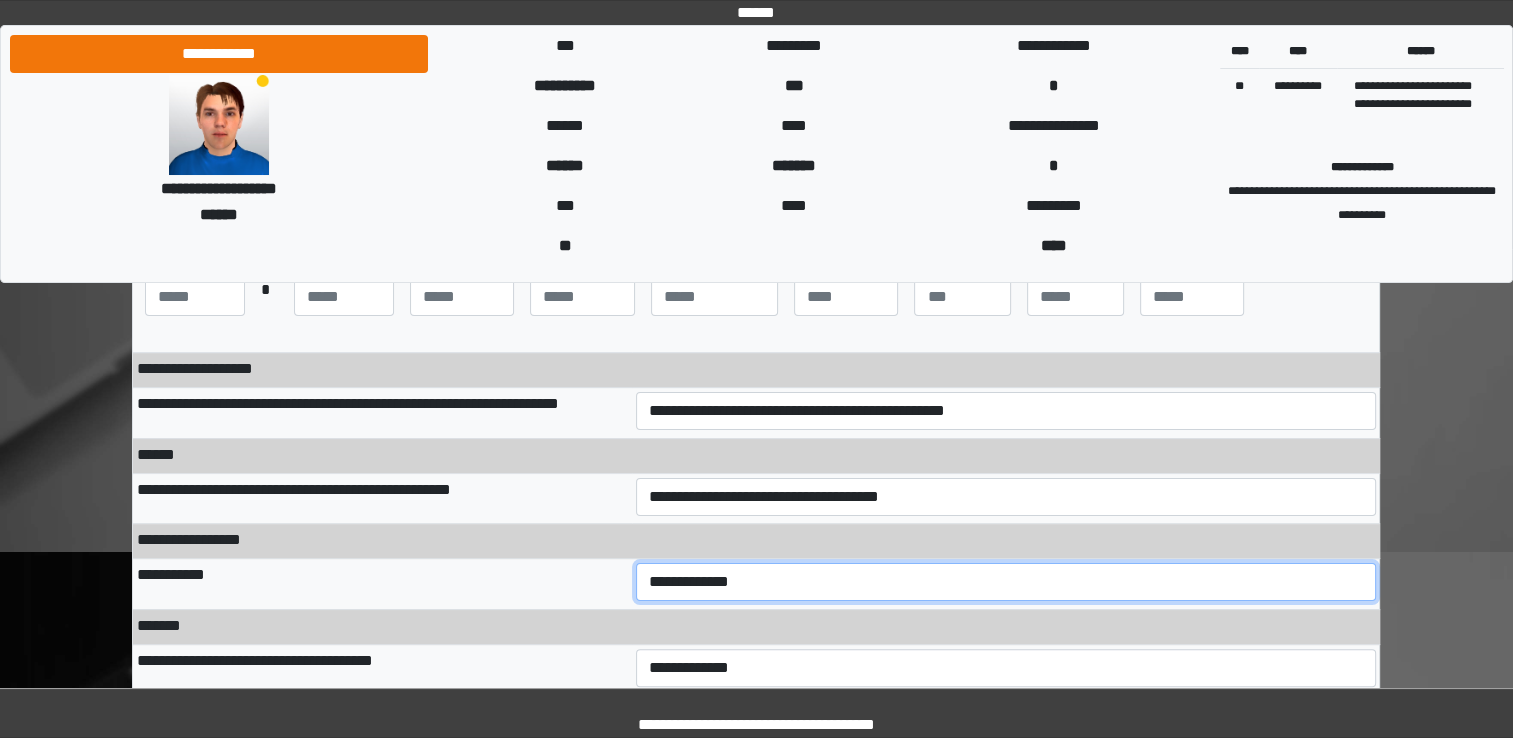 click on "**********" at bounding box center [1006, 582] 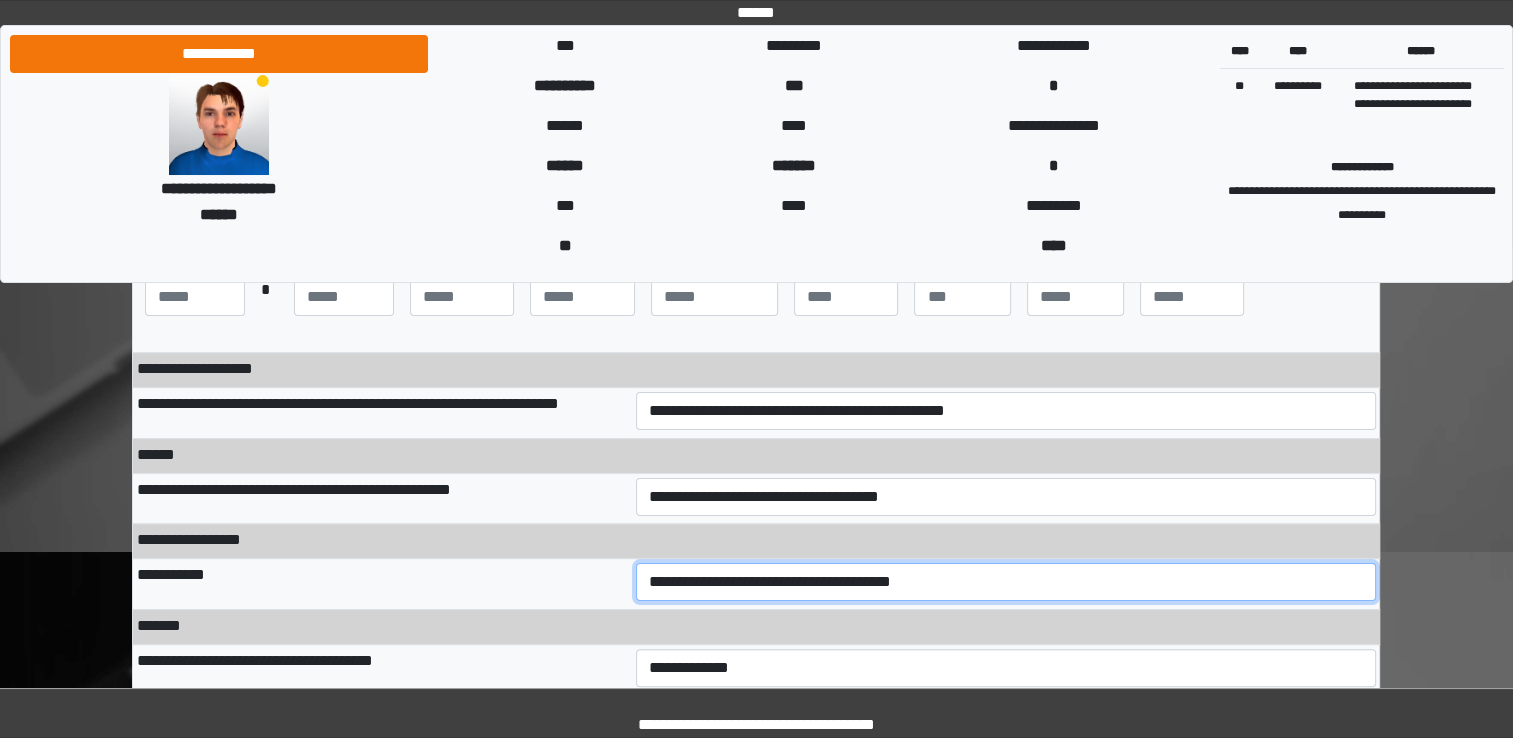 click on "**********" at bounding box center (1006, 582) 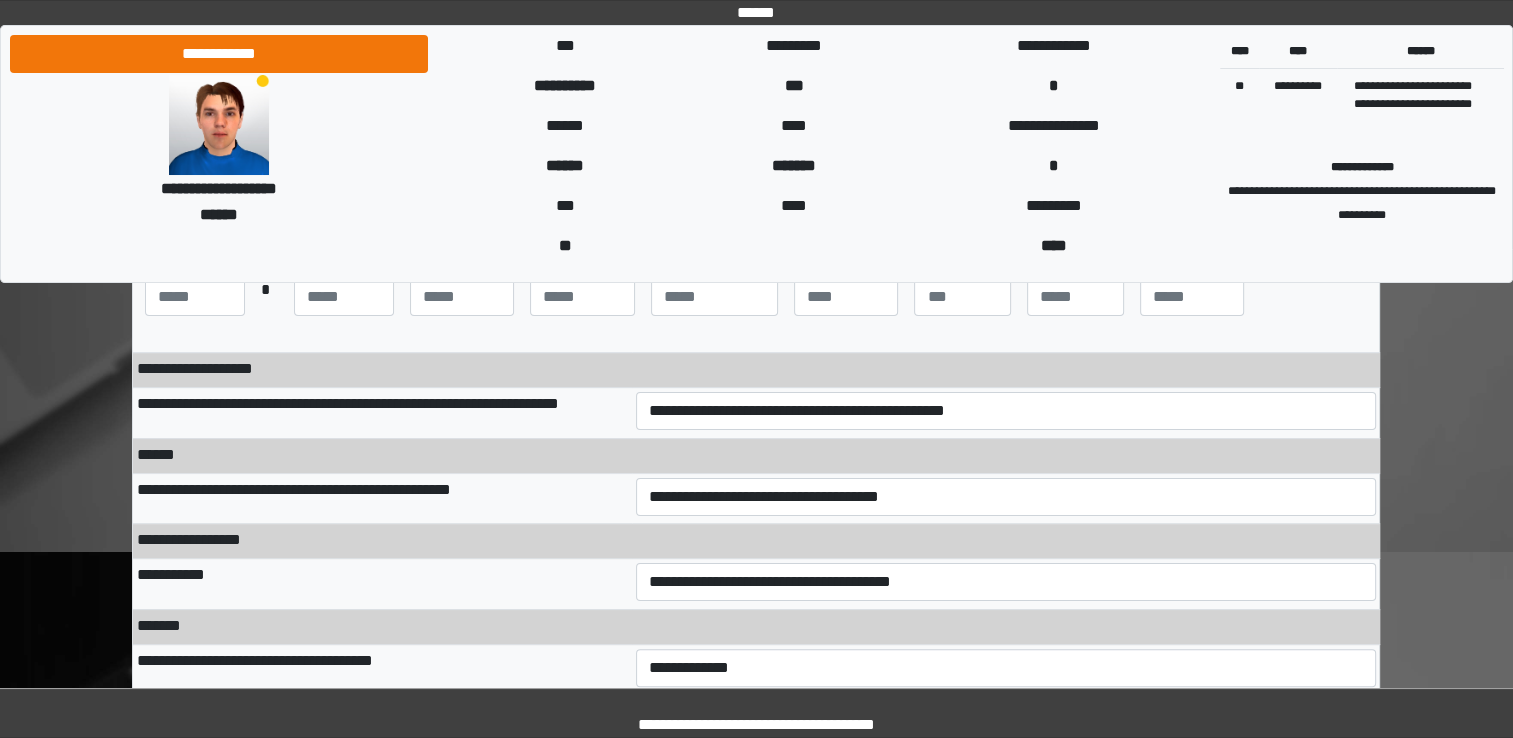 click on "**********" at bounding box center (382, 584) 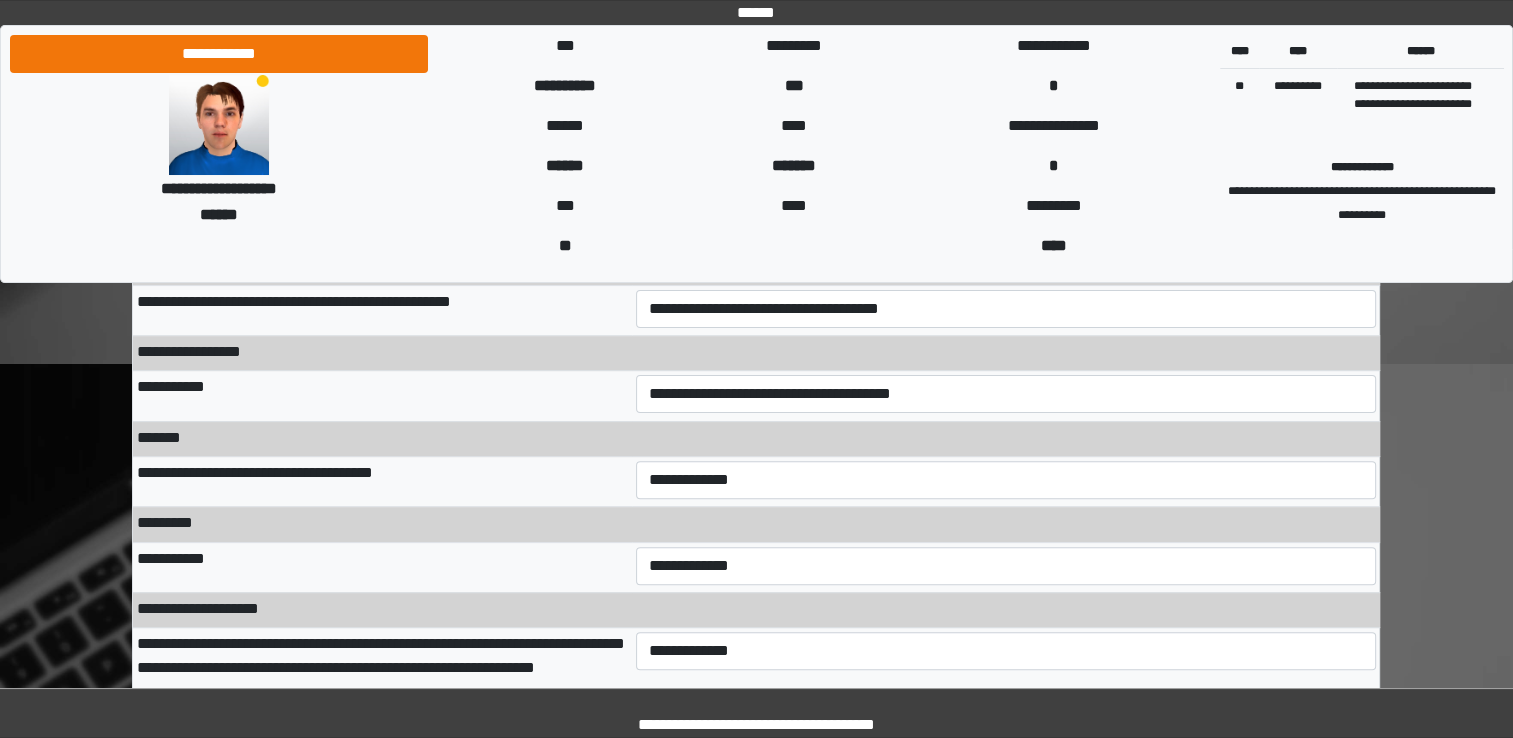 scroll, scrollTop: 500, scrollLeft: 0, axis: vertical 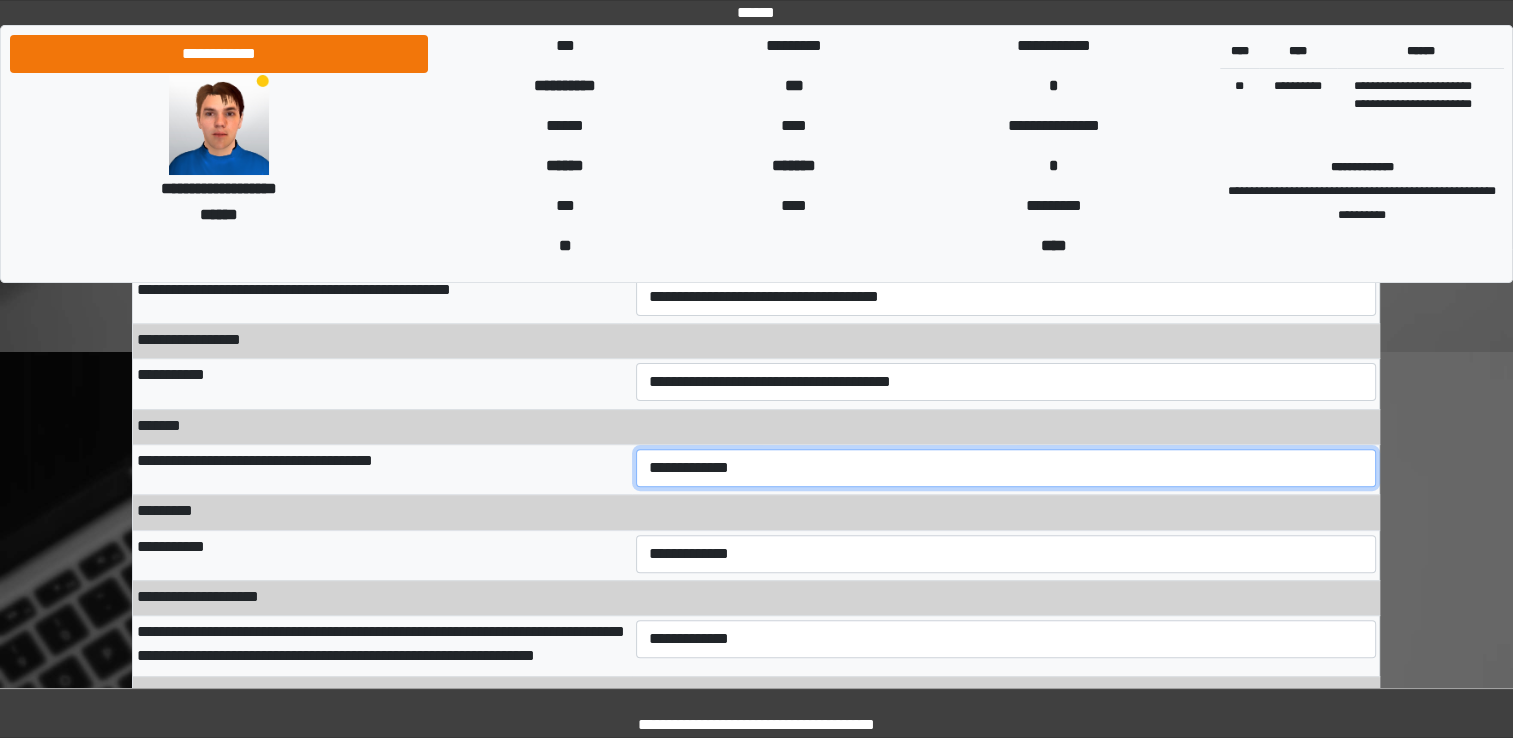 click on "**********" at bounding box center [1006, 468] 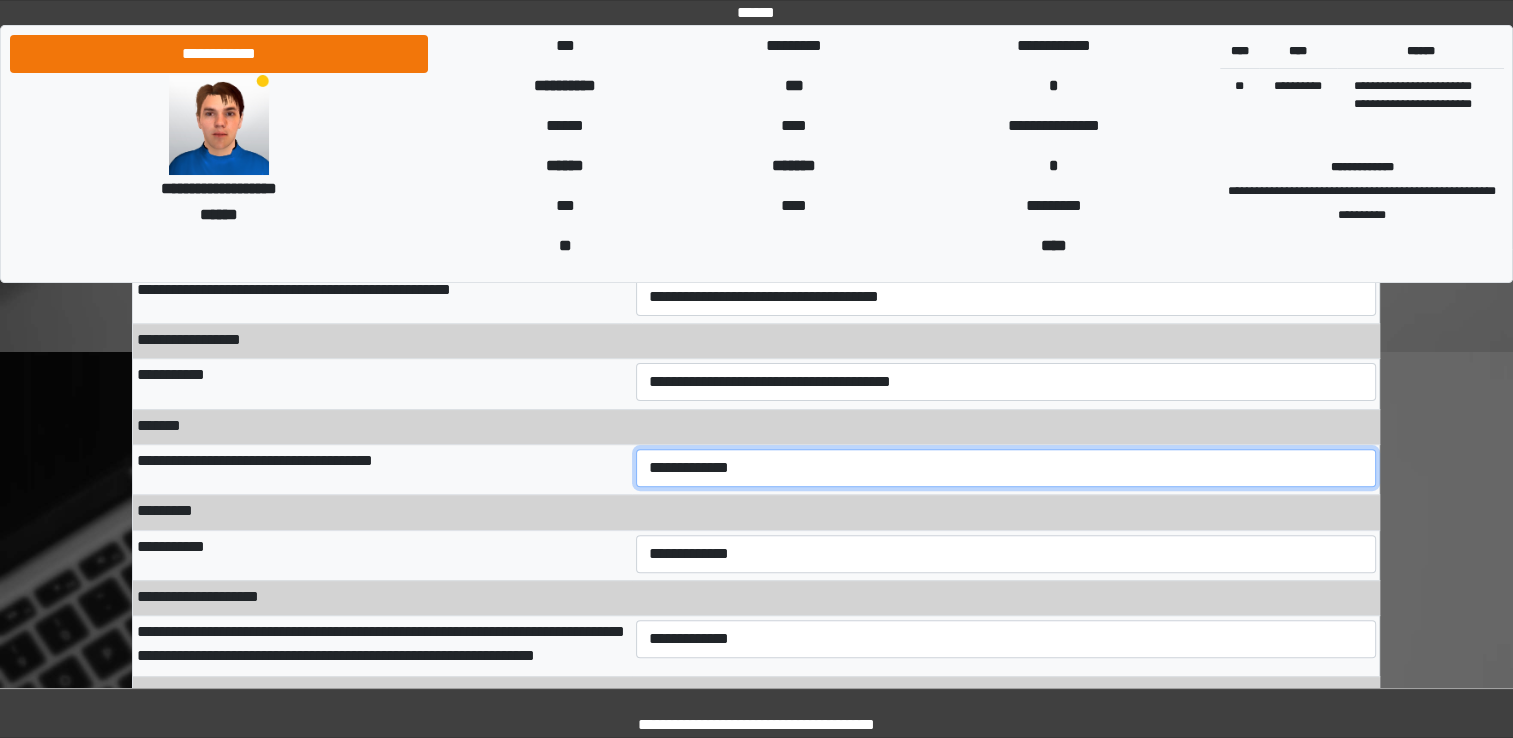 select on "***" 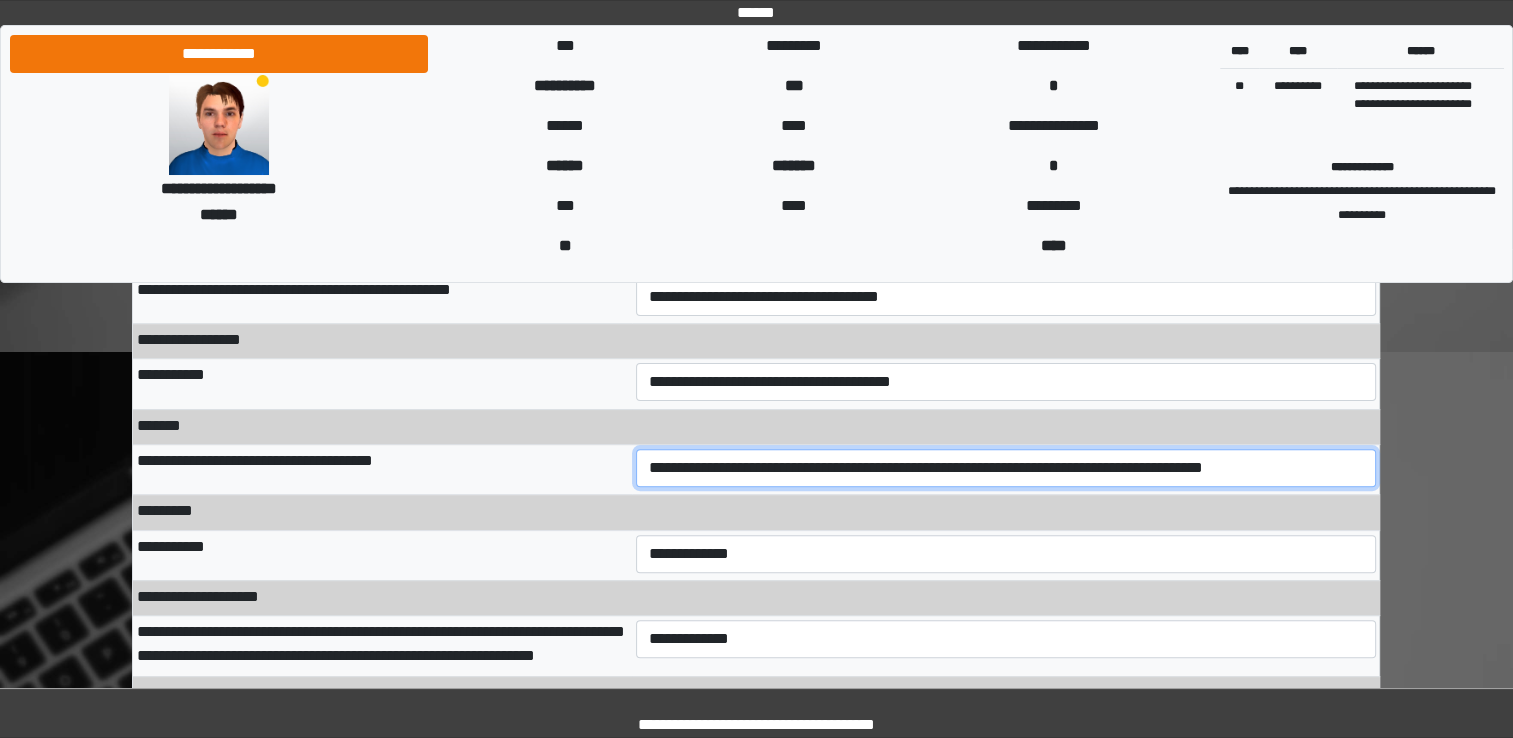 click on "**********" at bounding box center (1006, 468) 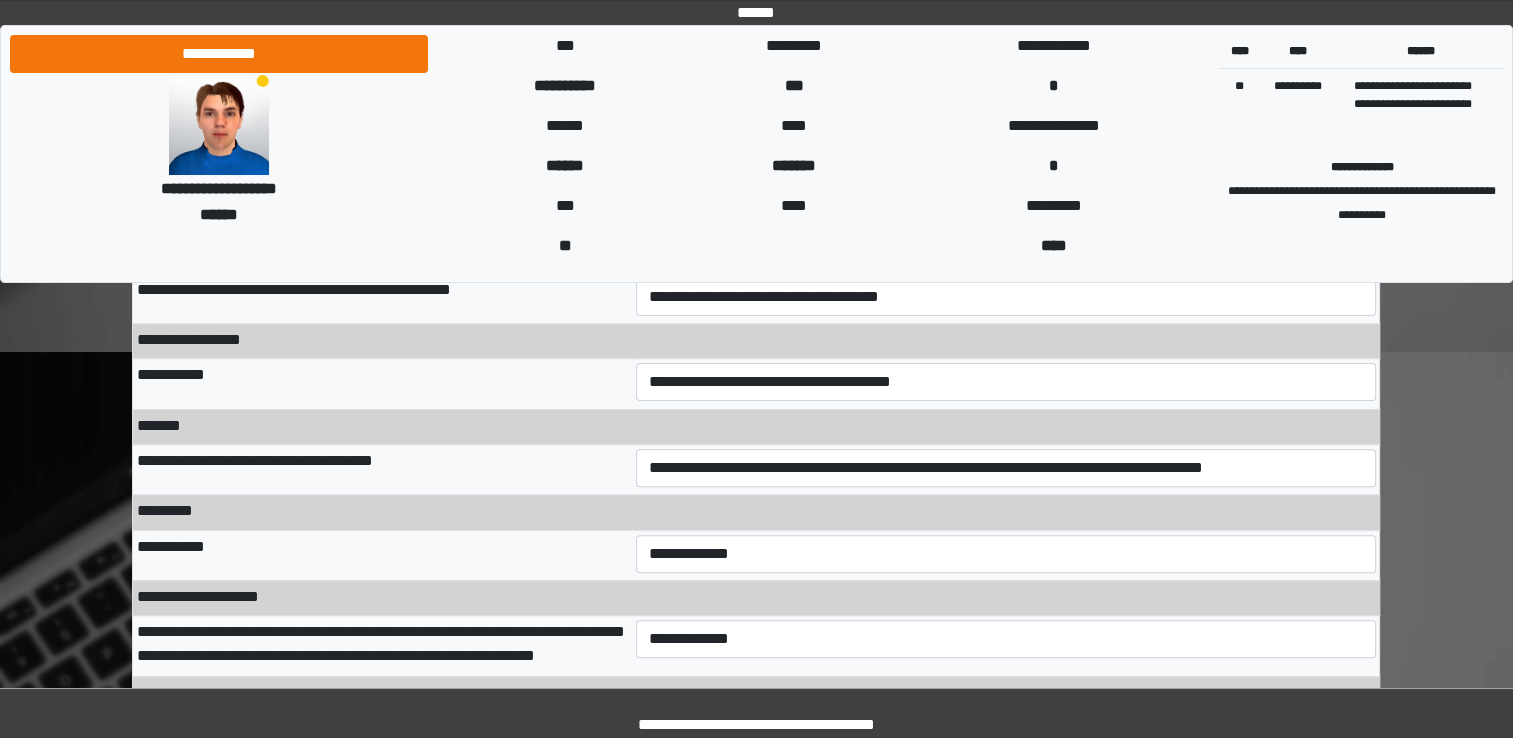 click on "**********" at bounding box center [382, 555] 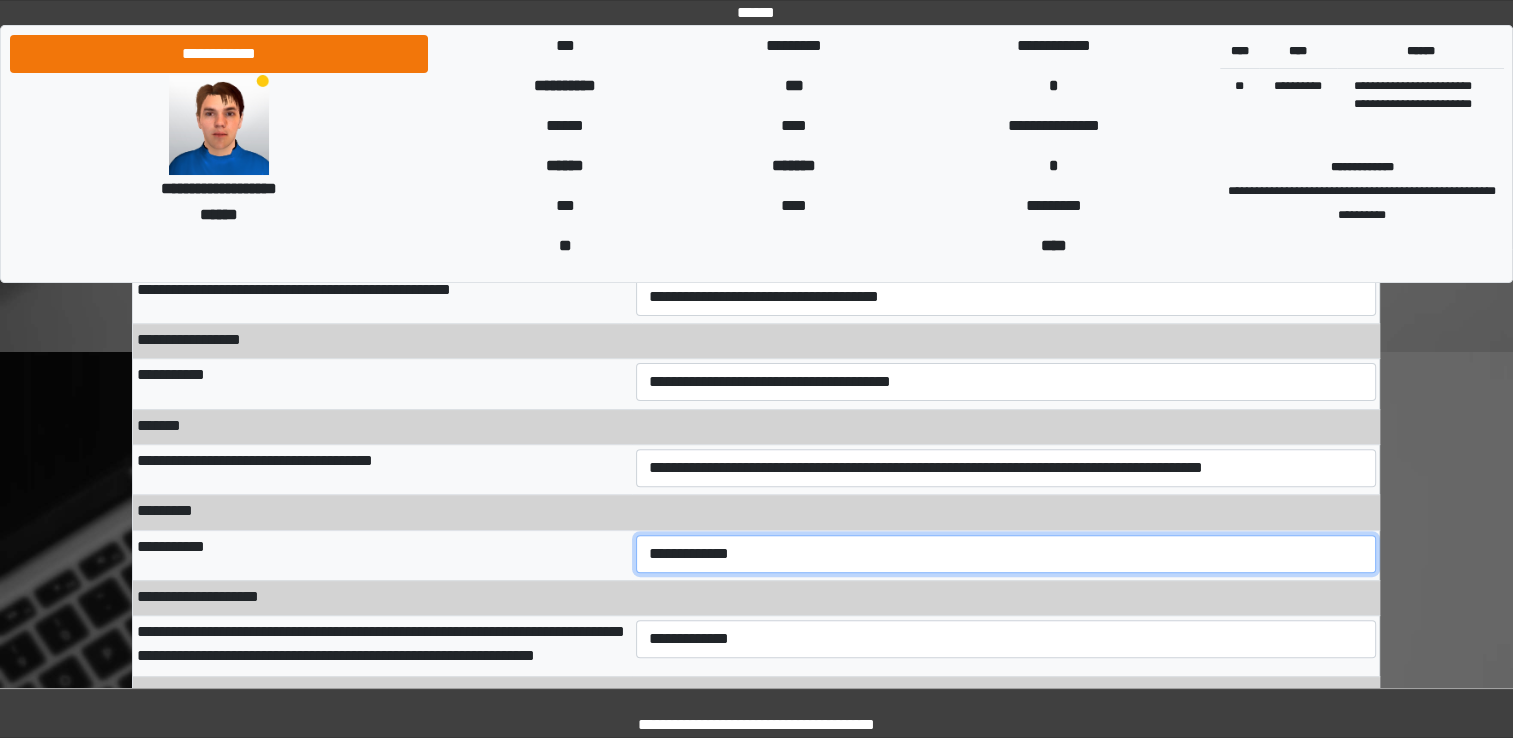 click on "**********" at bounding box center [1006, 554] 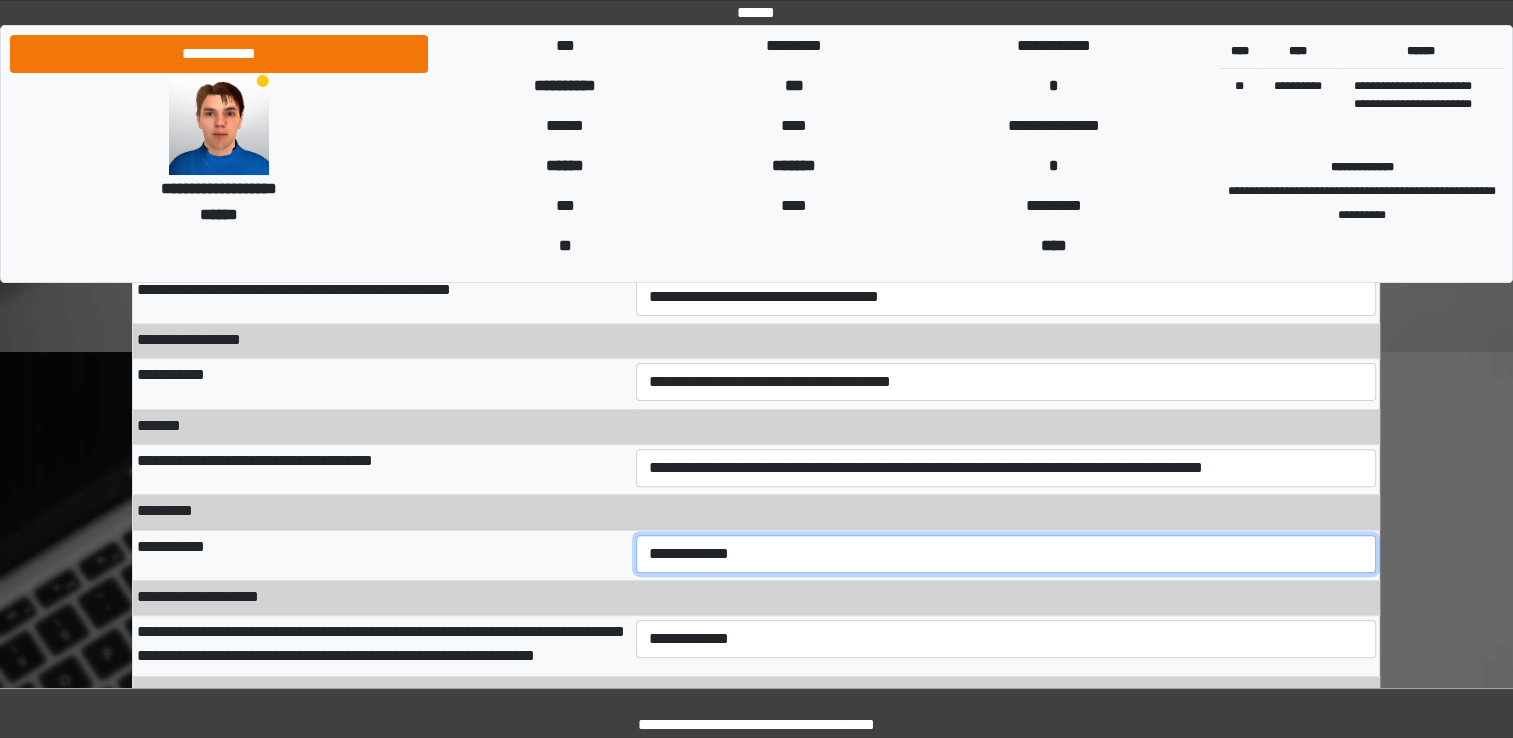 select on "***" 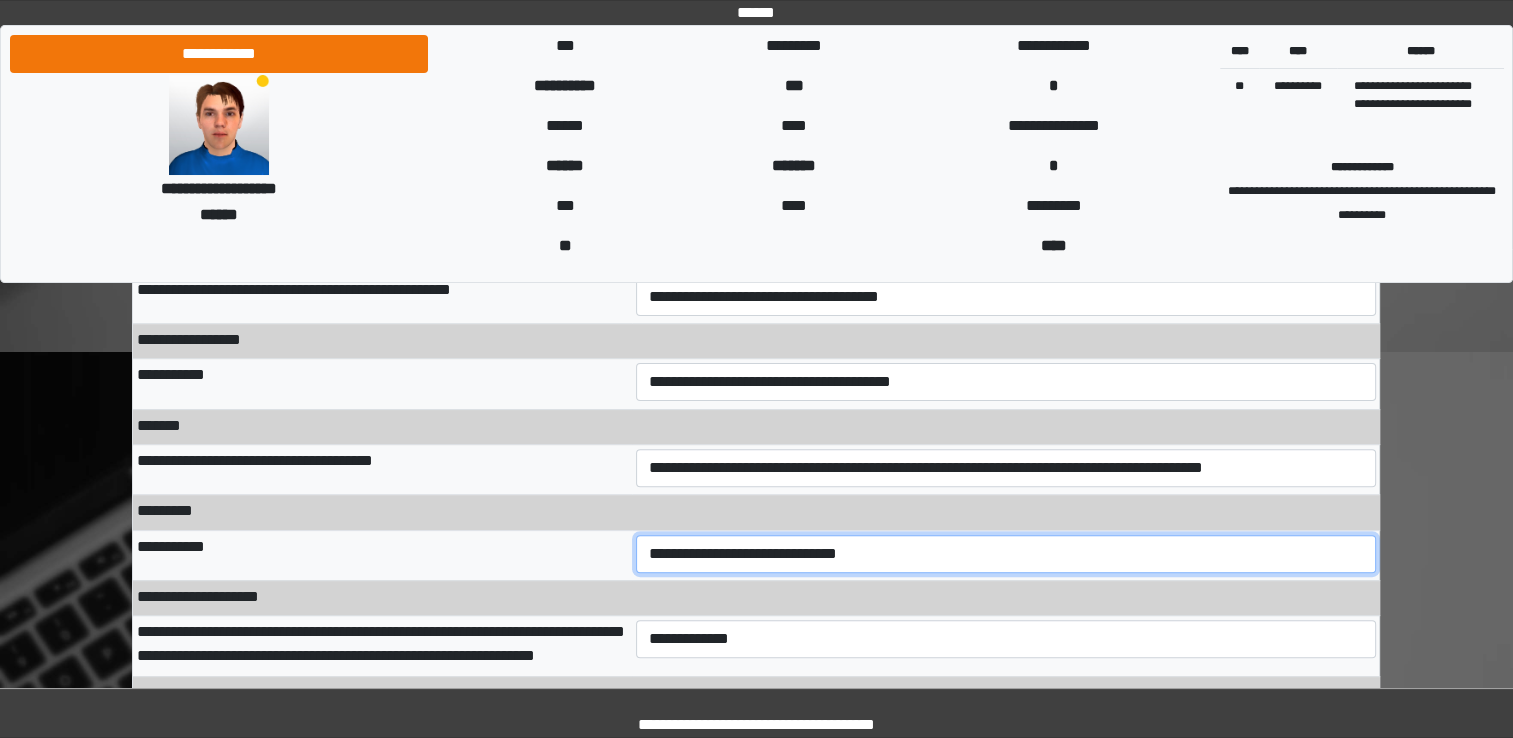 click on "**********" at bounding box center (1006, 554) 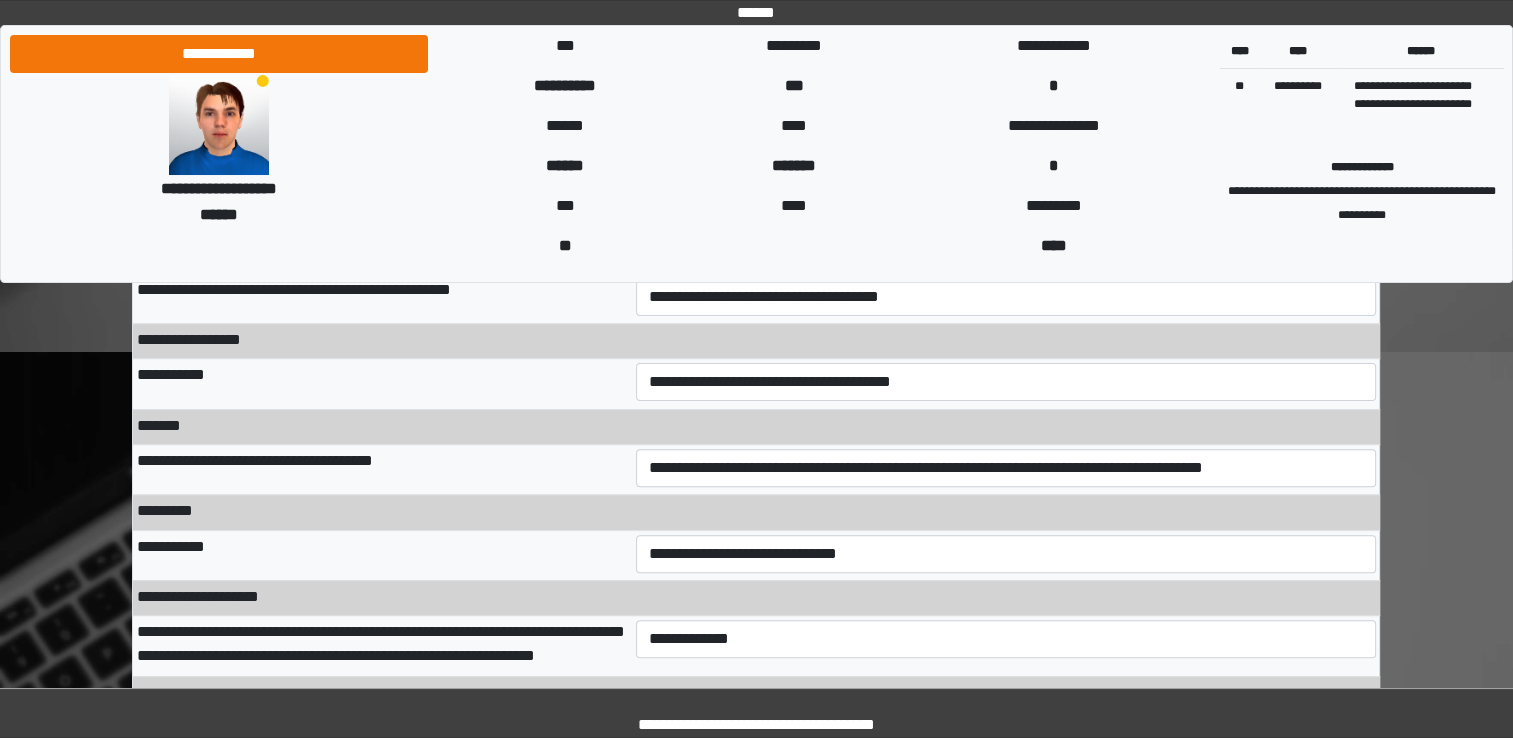 click on "**********" at bounding box center [382, 646] 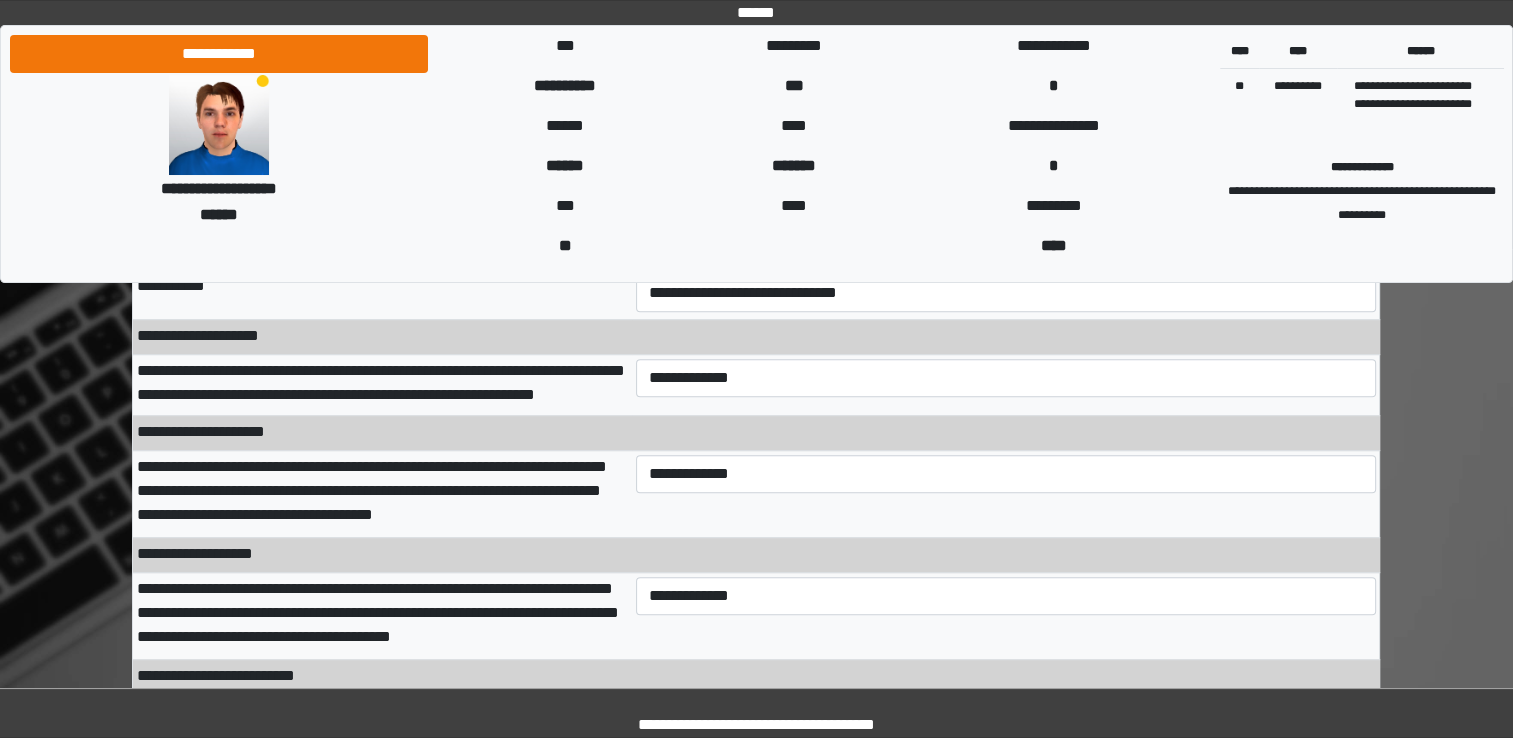 scroll, scrollTop: 800, scrollLeft: 0, axis: vertical 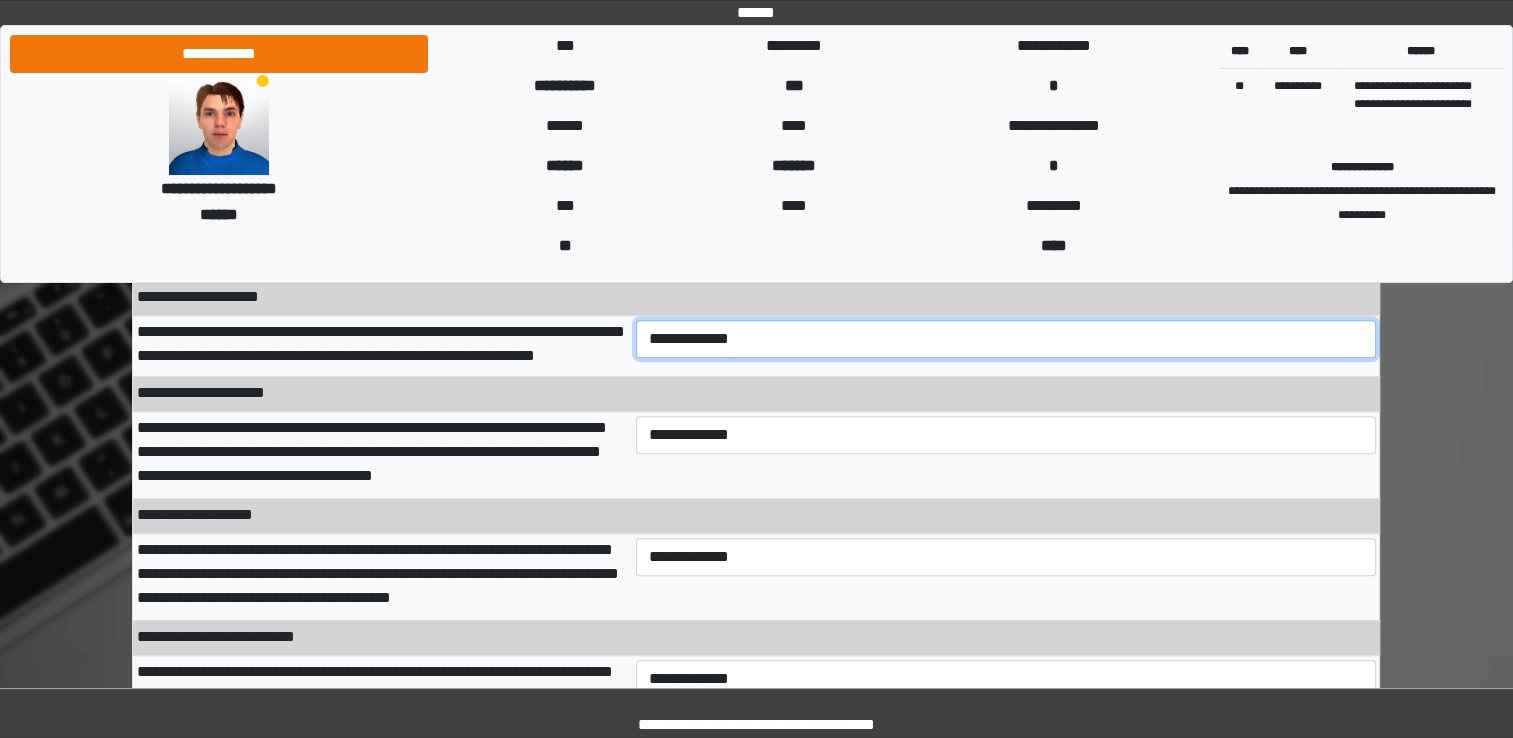 click on "**********" at bounding box center (1006, 339) 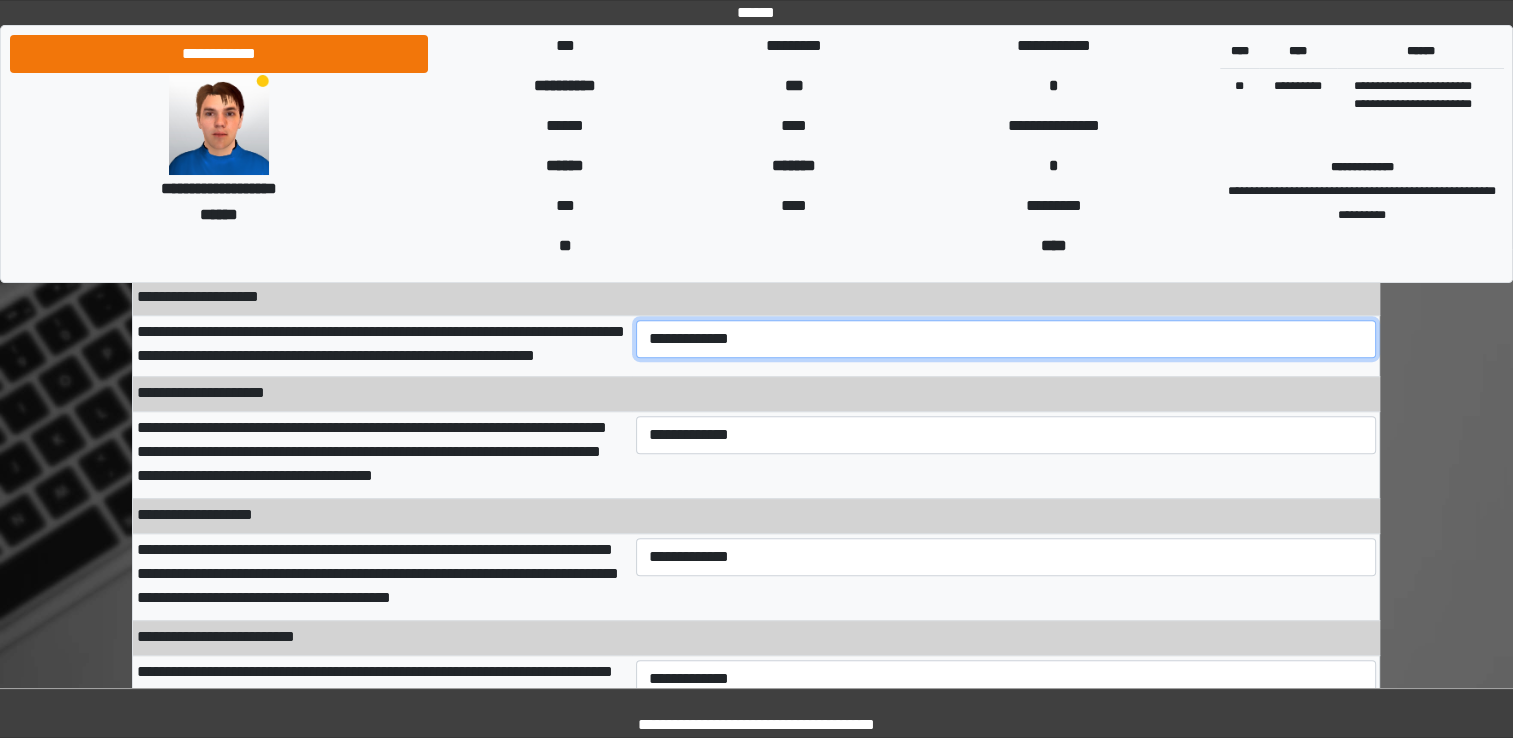 select on "***" 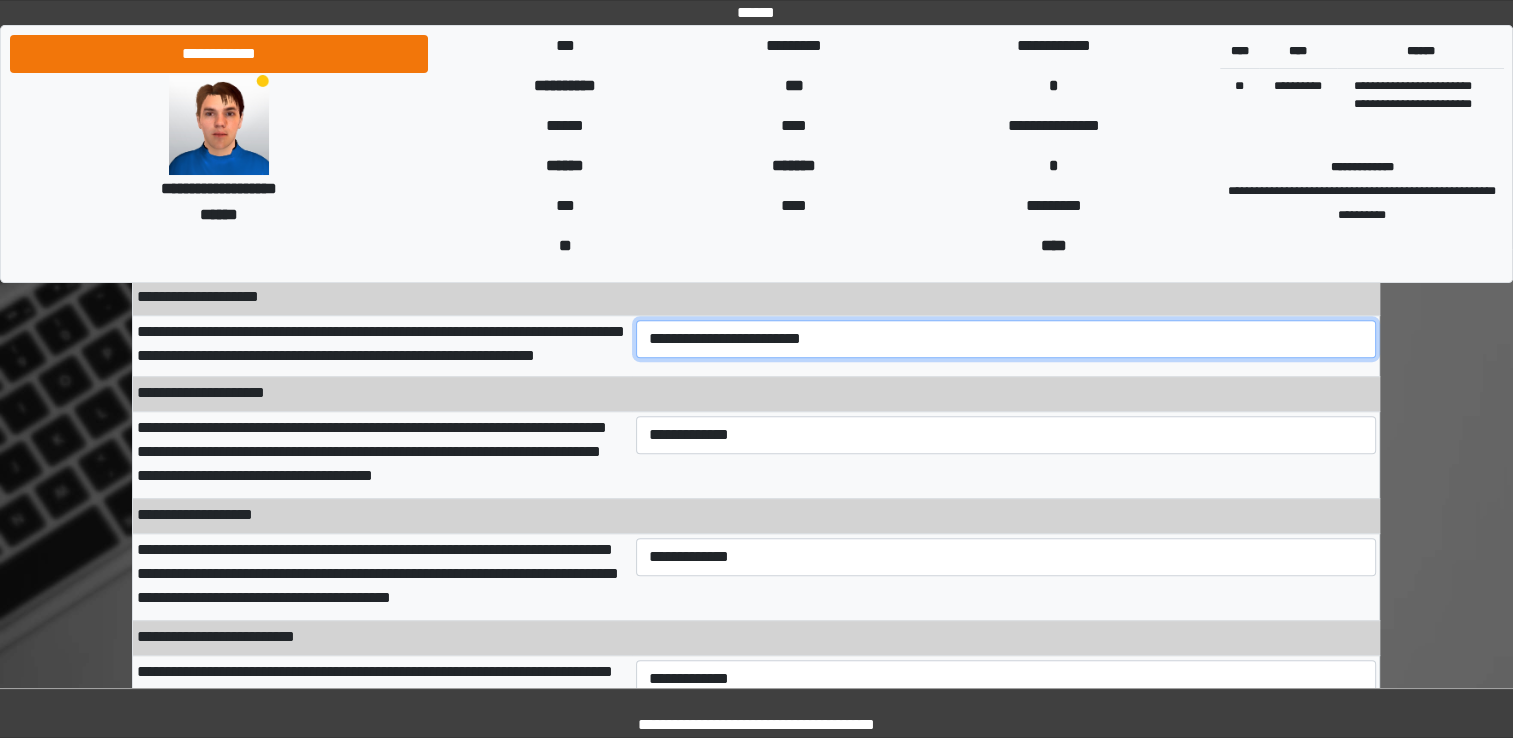 click on "**********" at bounding box center (1006, 339) 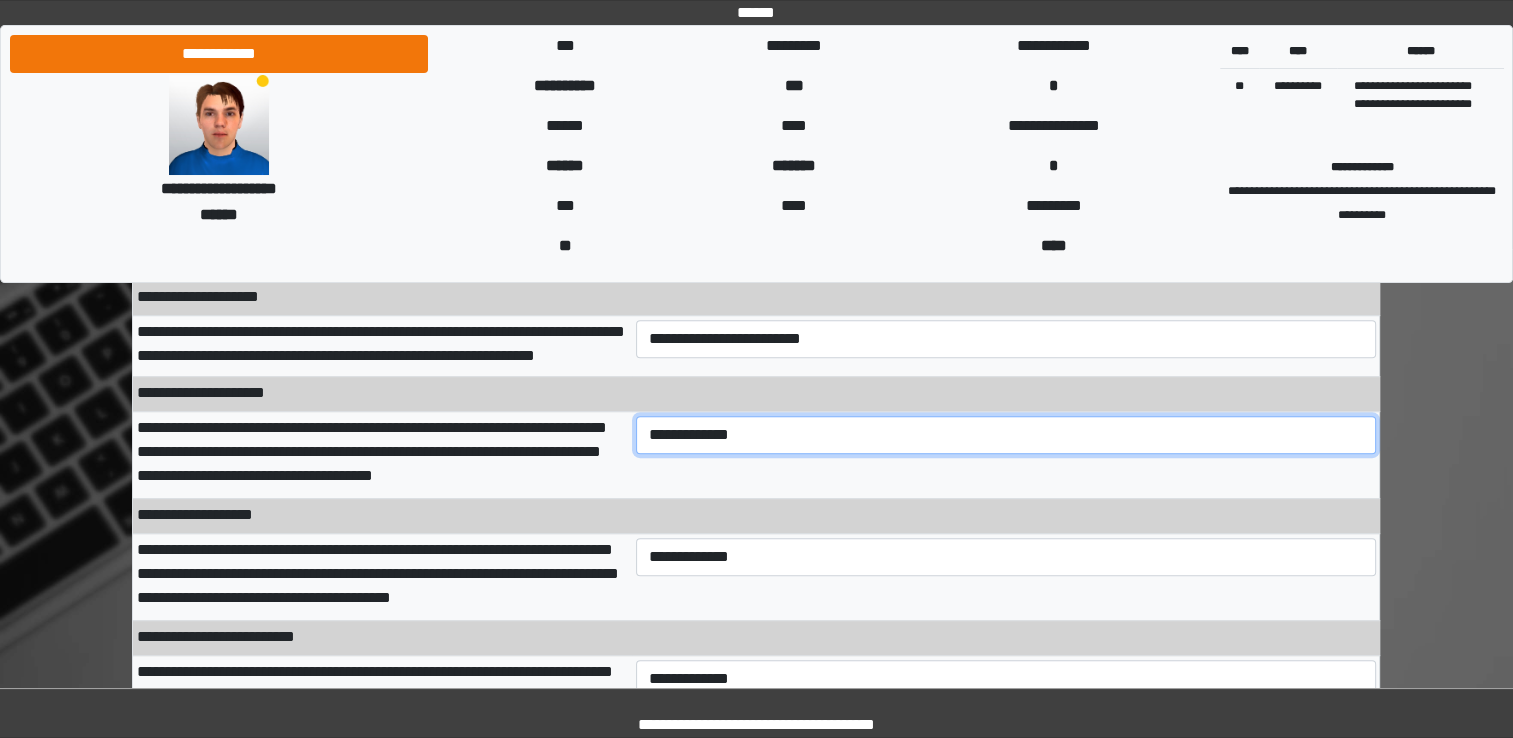 click on "**********" at bounding box center (1006, 435) 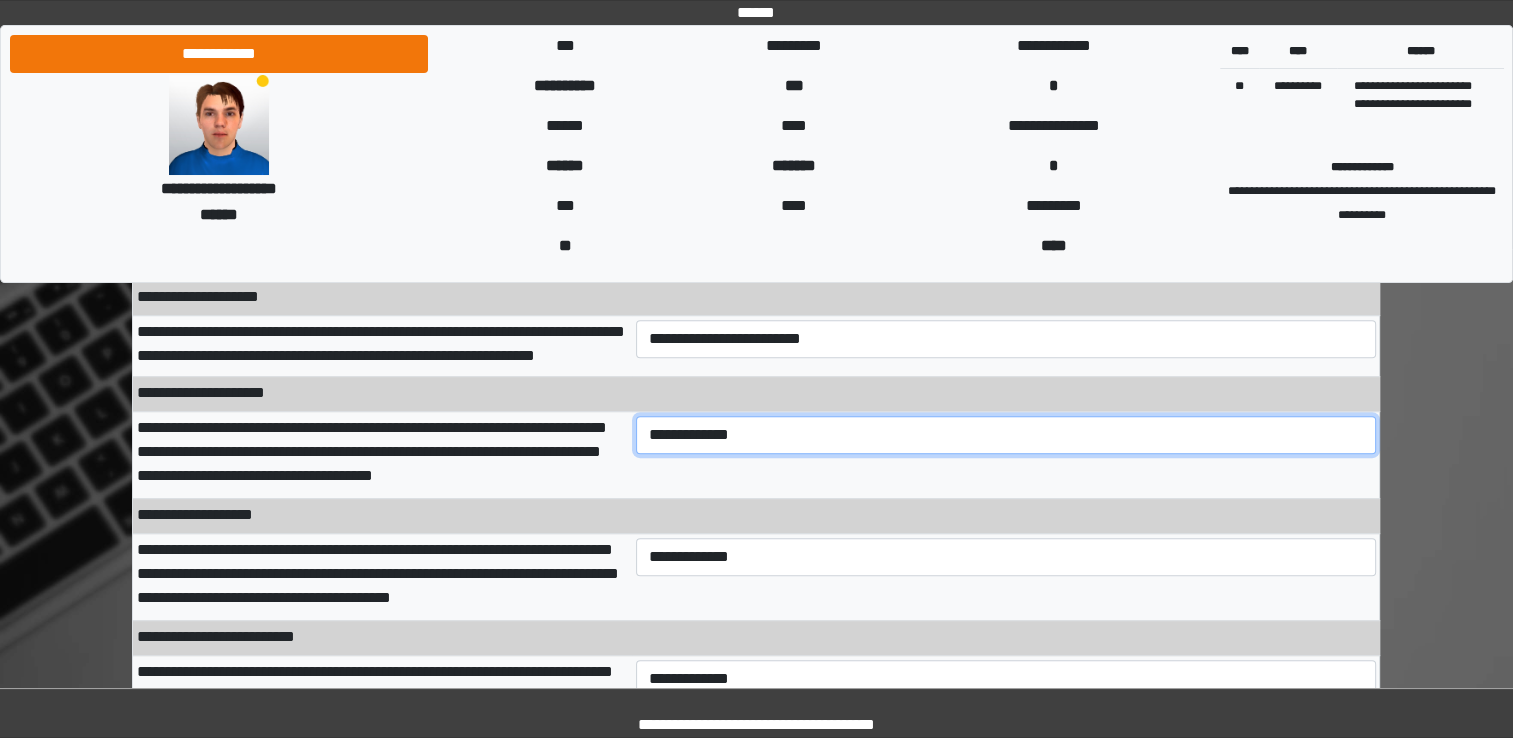 select on "***" 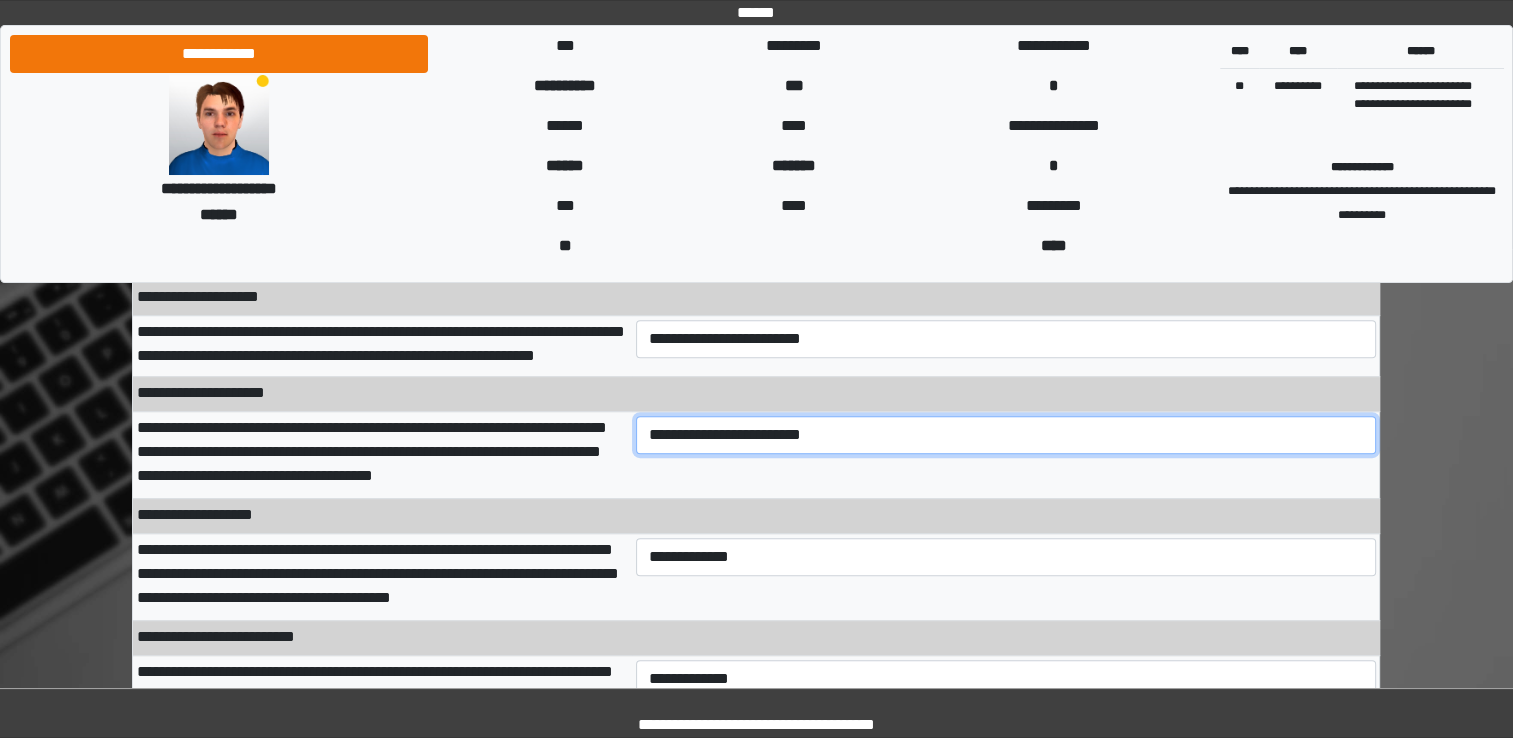click on "**********" at bounding box center (1006, 435) 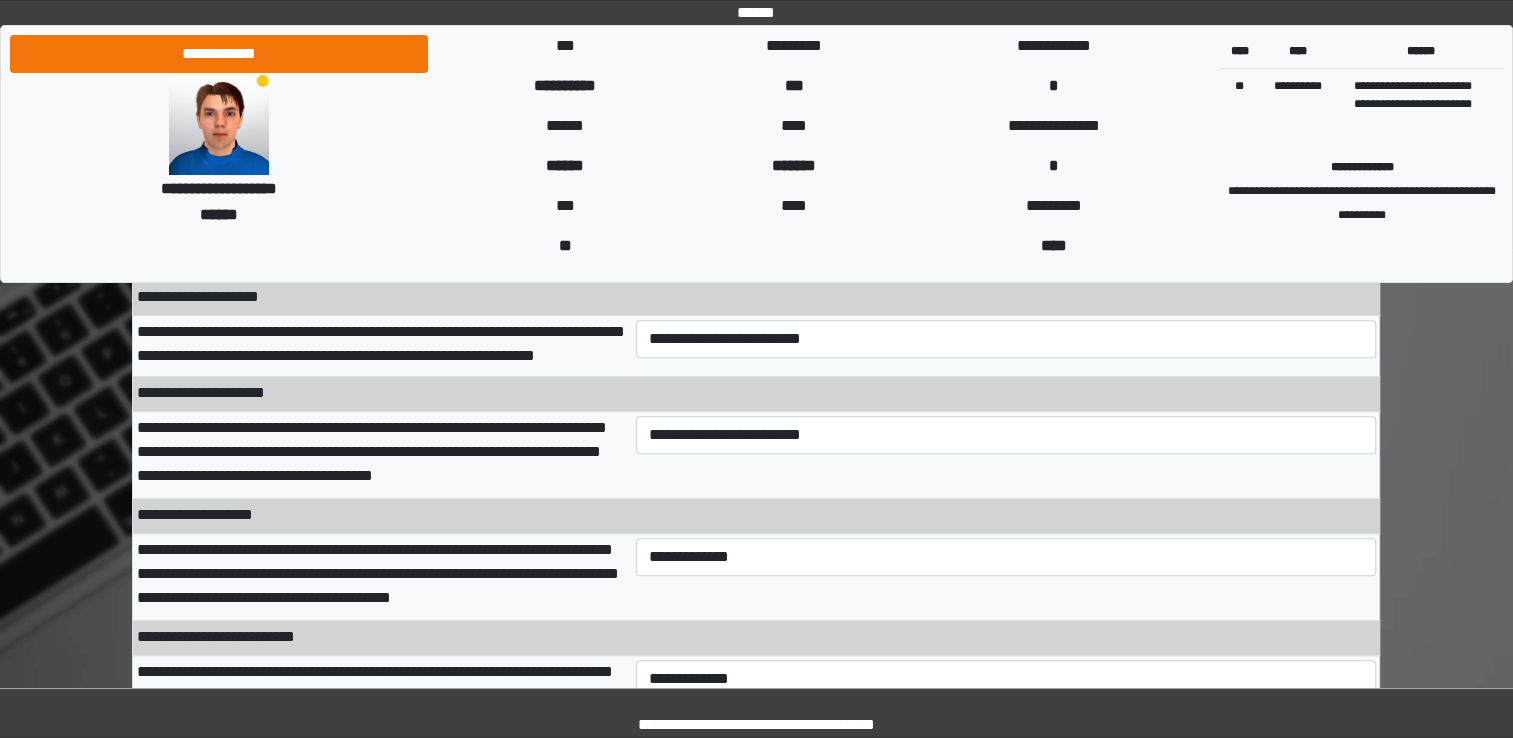 click on "**********" at bounding box center (1006, 577) 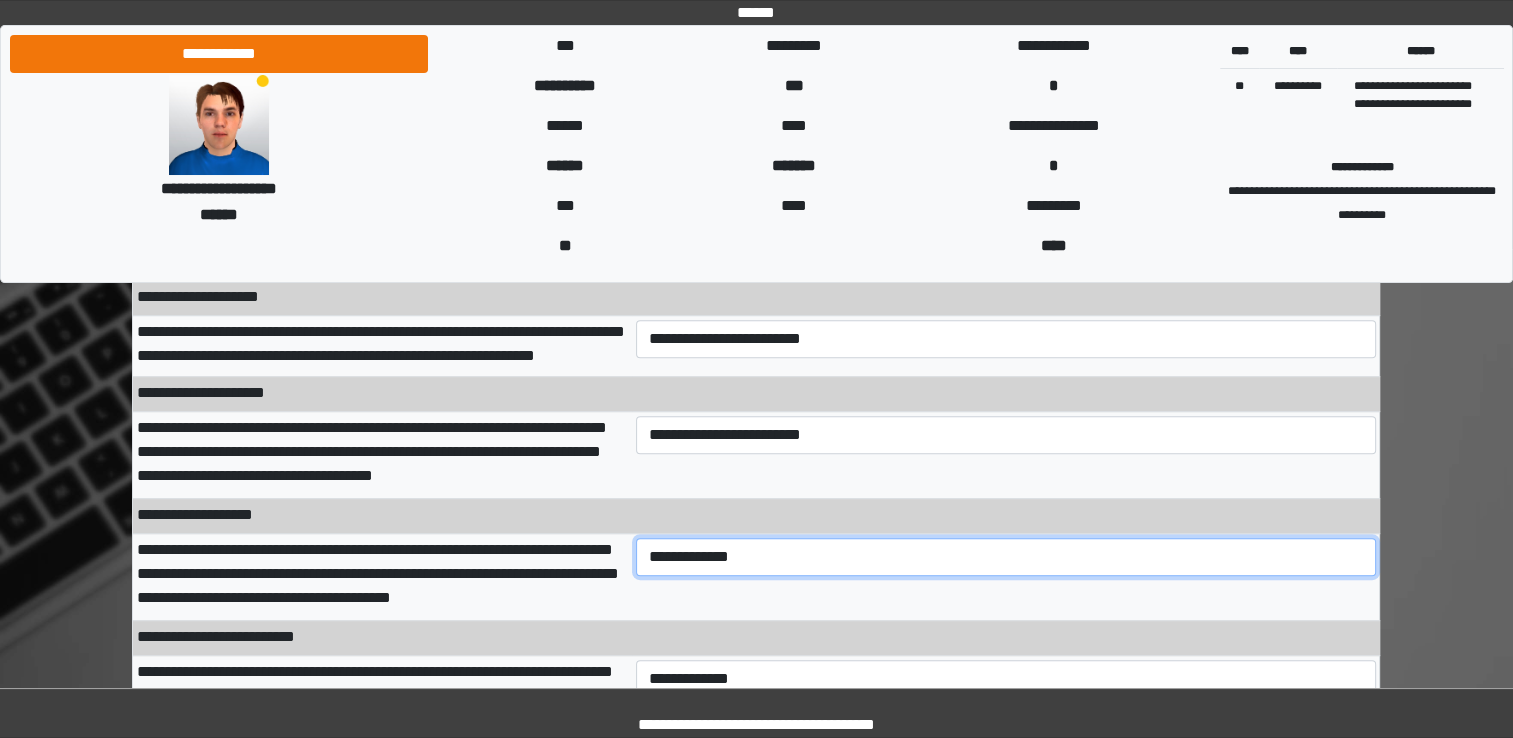 click on "**********" at bounding box center [1006, 557] 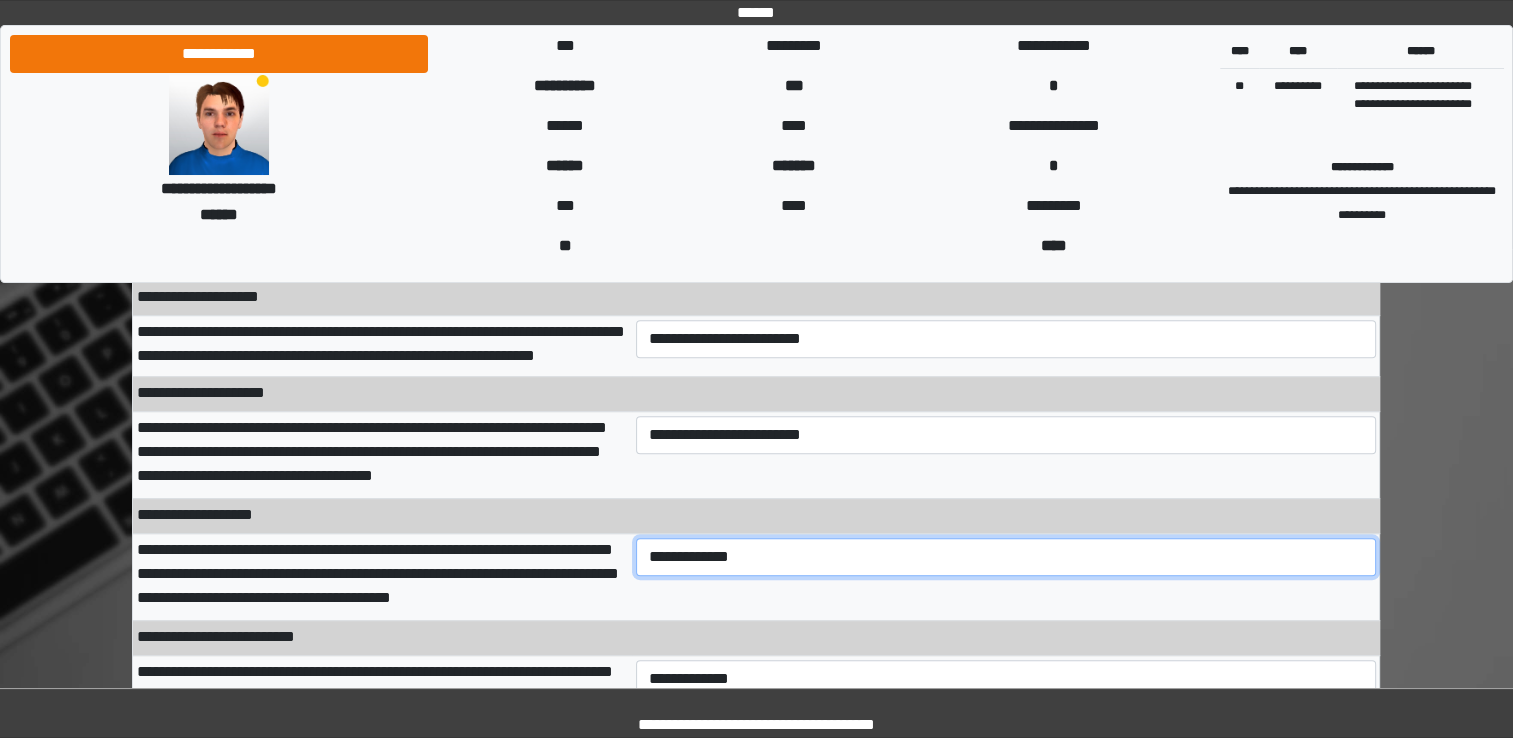 select on "***" 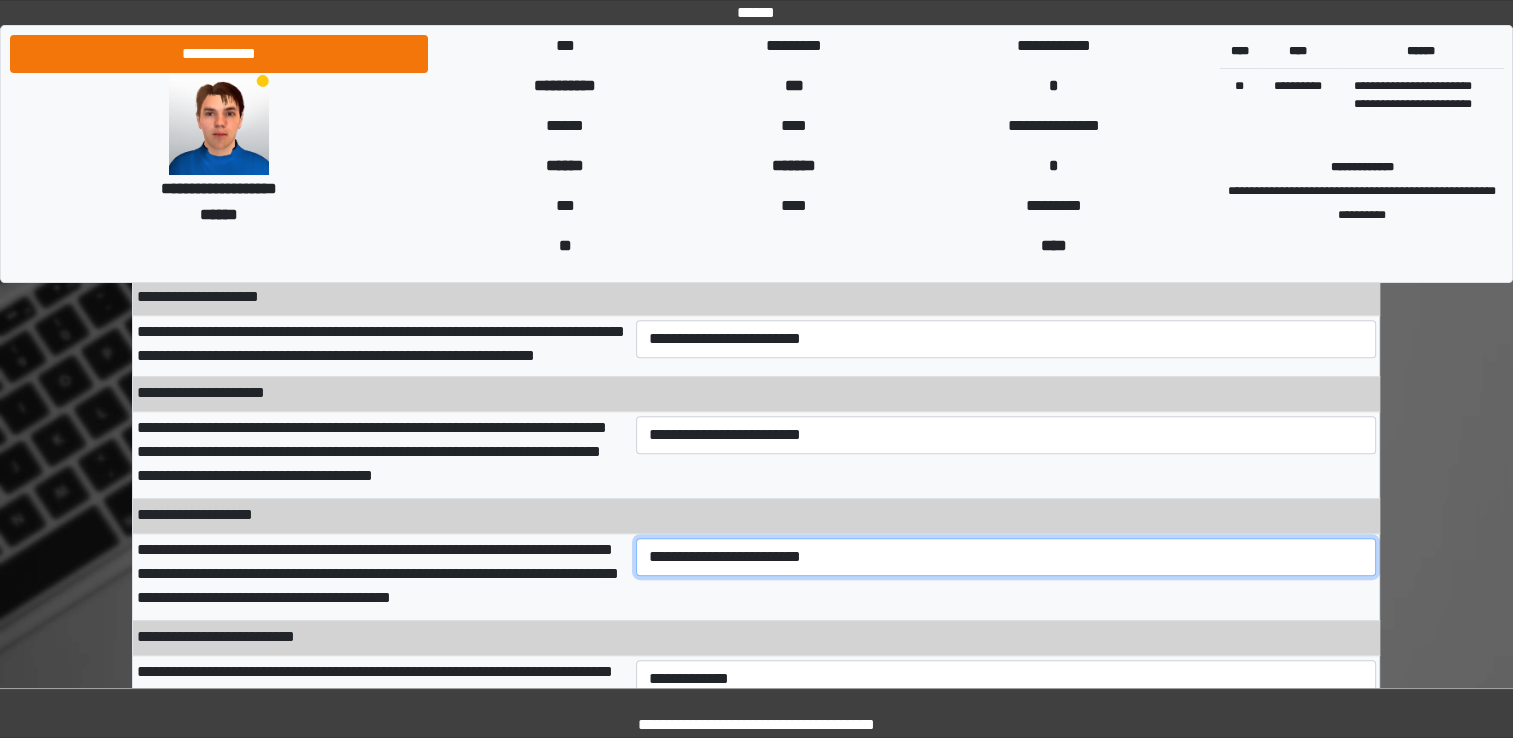 click on "**********" at bounding box center [1006, 557] 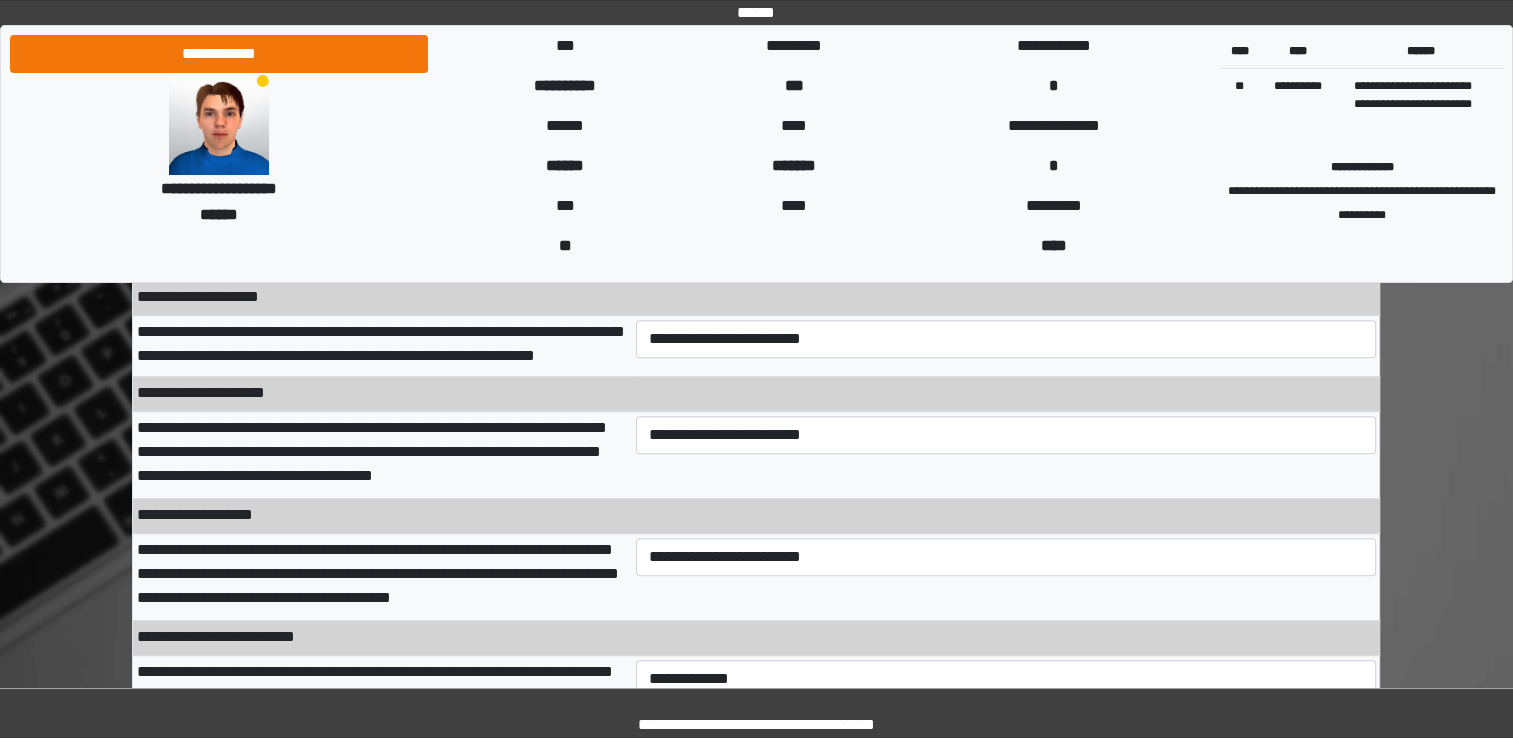 click on "**********" at bounding box center (382, 577) 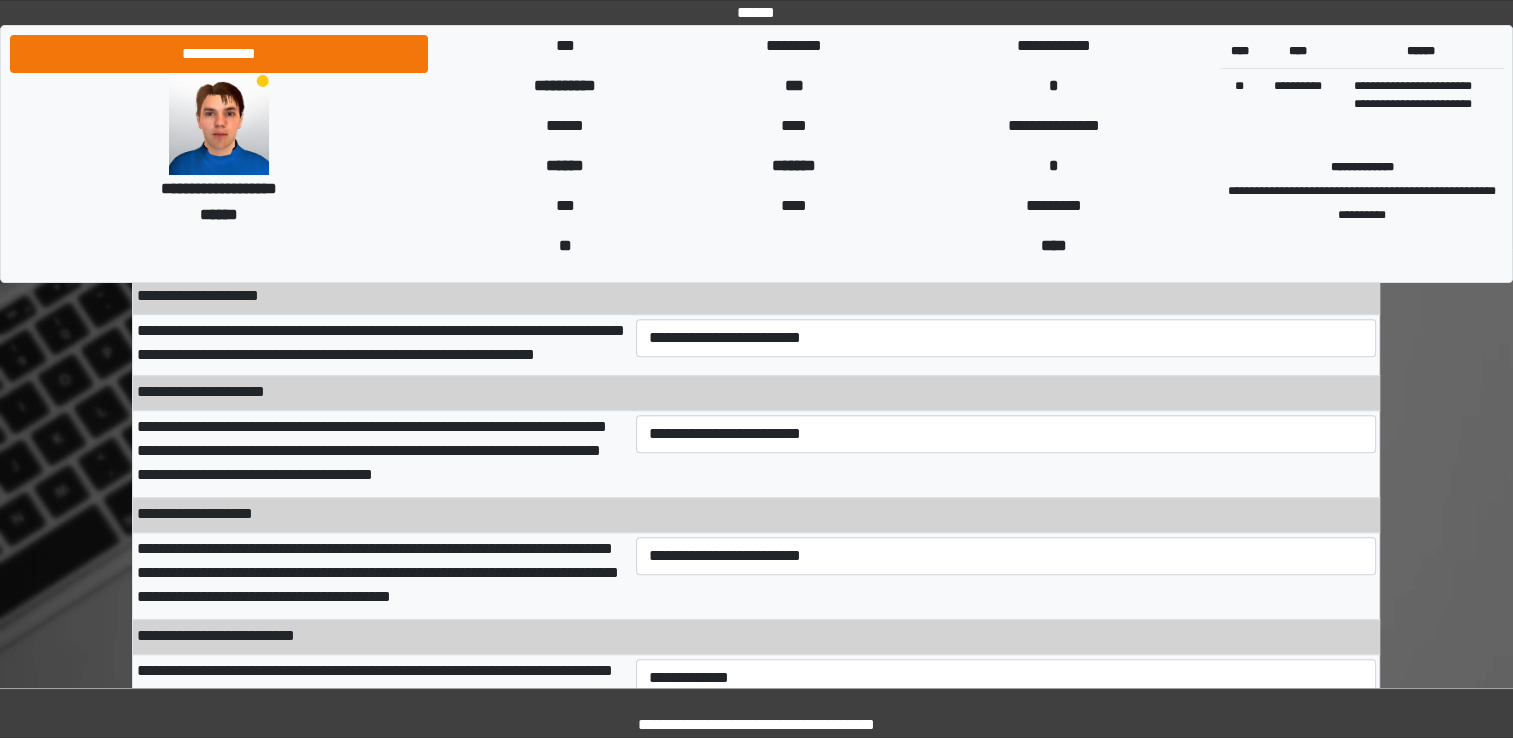 scroll, scrollTop: 1000, scrollLeft: 0, axis: vertical 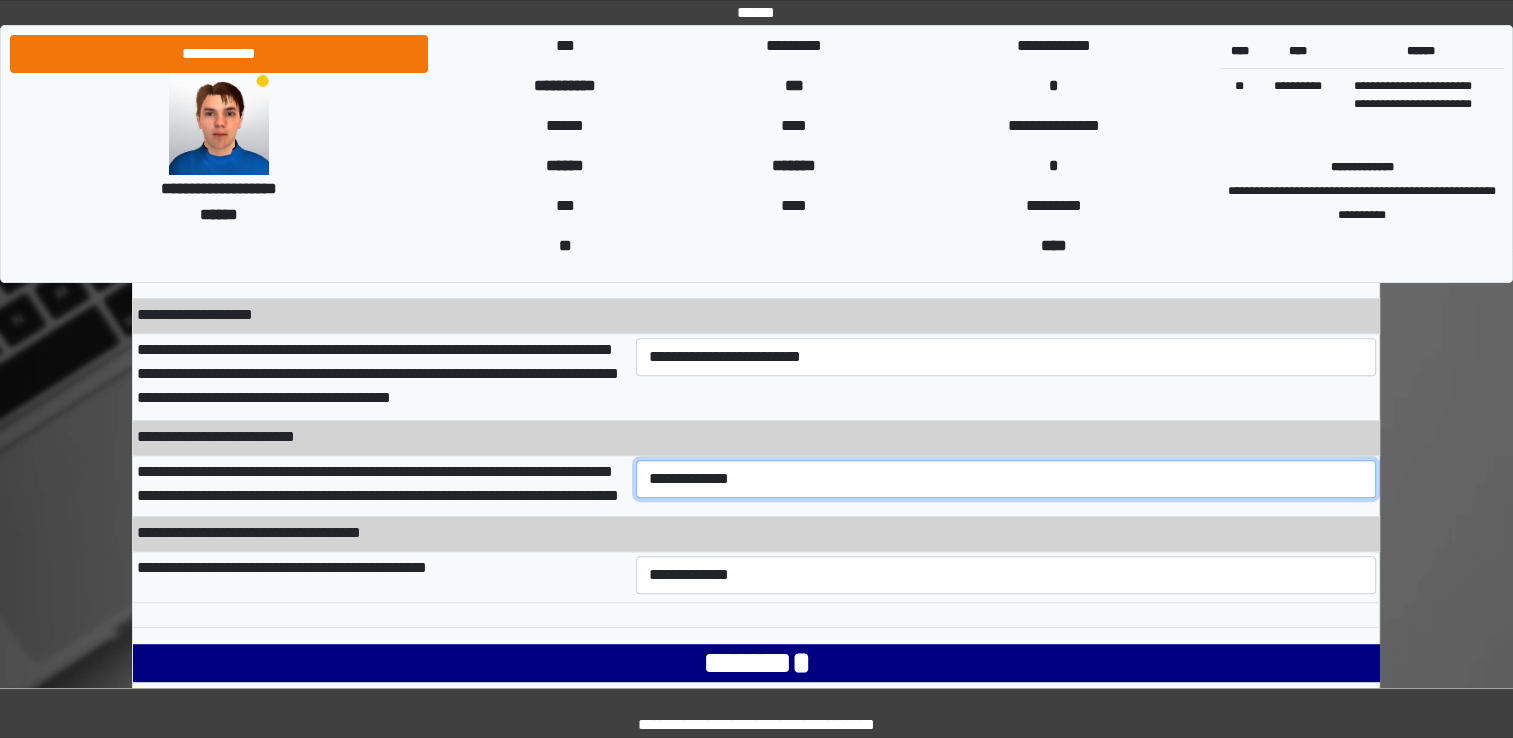click on "**********" at bounding box center (1006, 479) 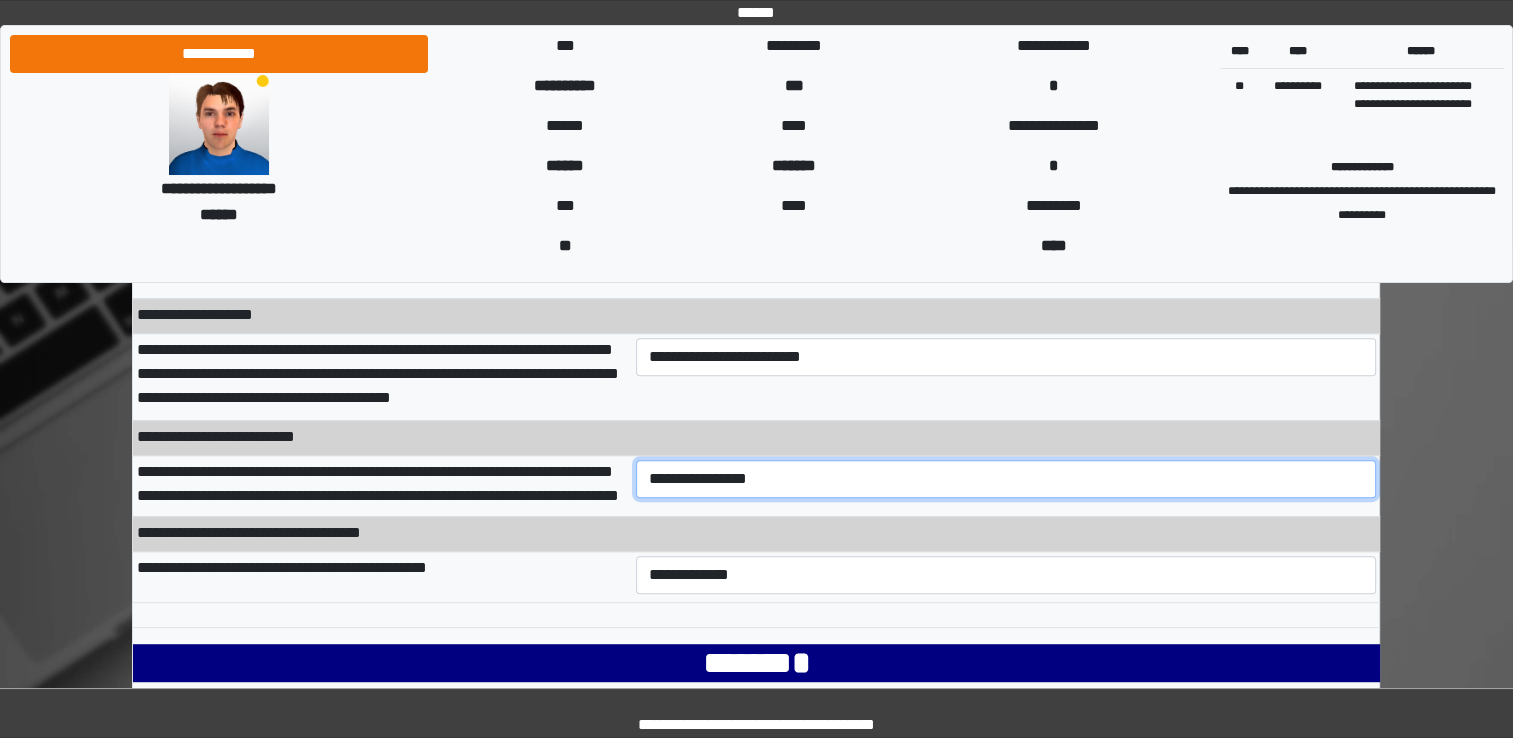 click on "**********" at bounding box center (1006, 479) 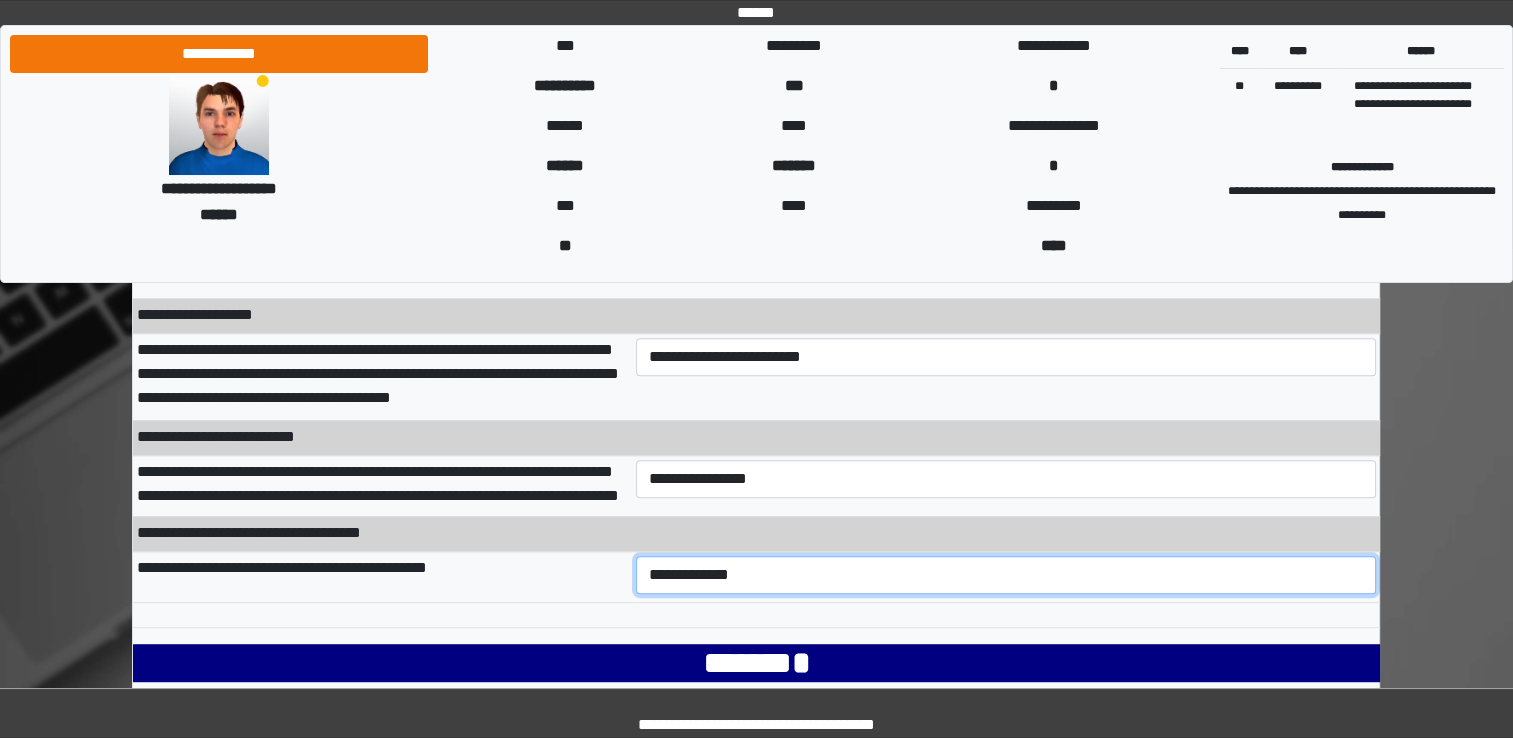 click on "**********" at bounding box center [1006, 575] 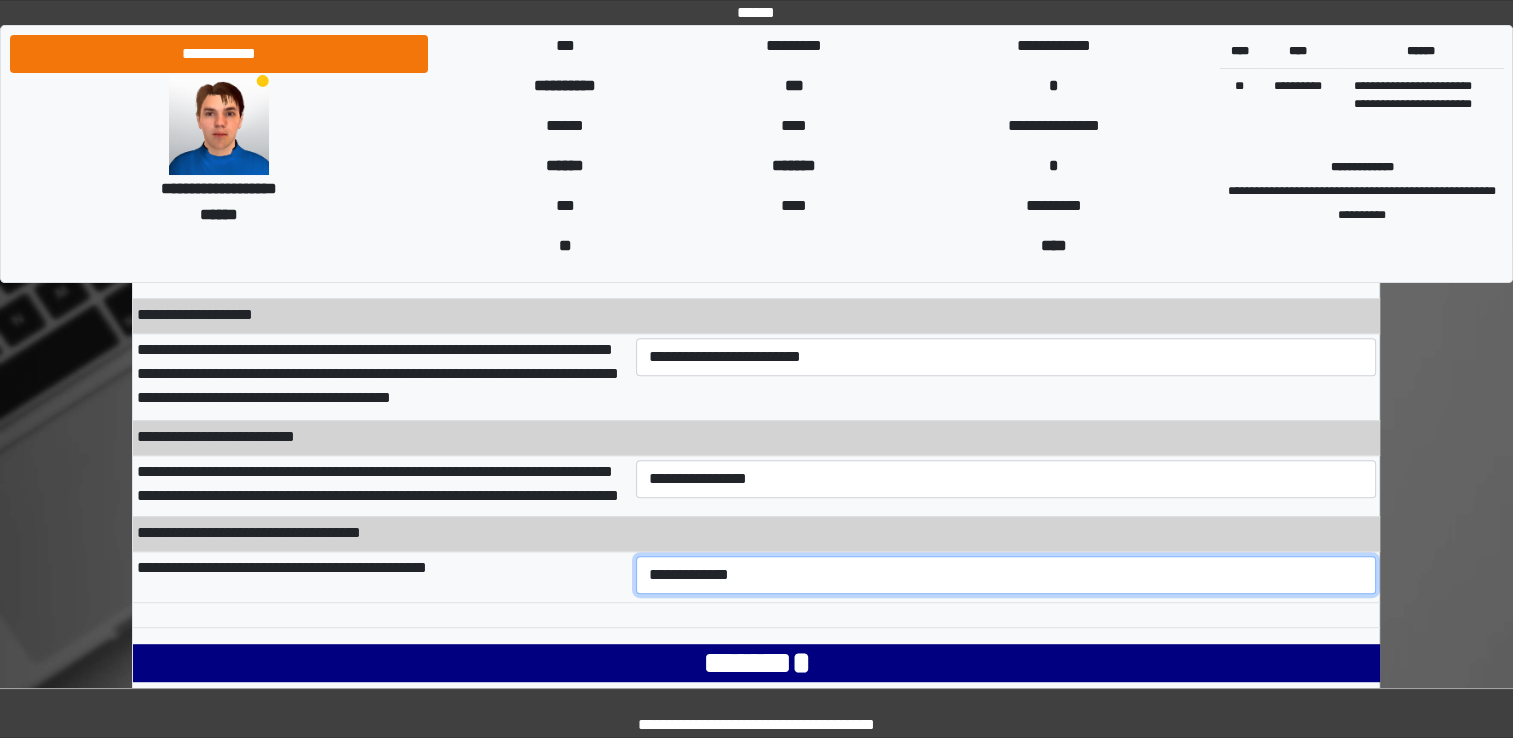 select on "***" 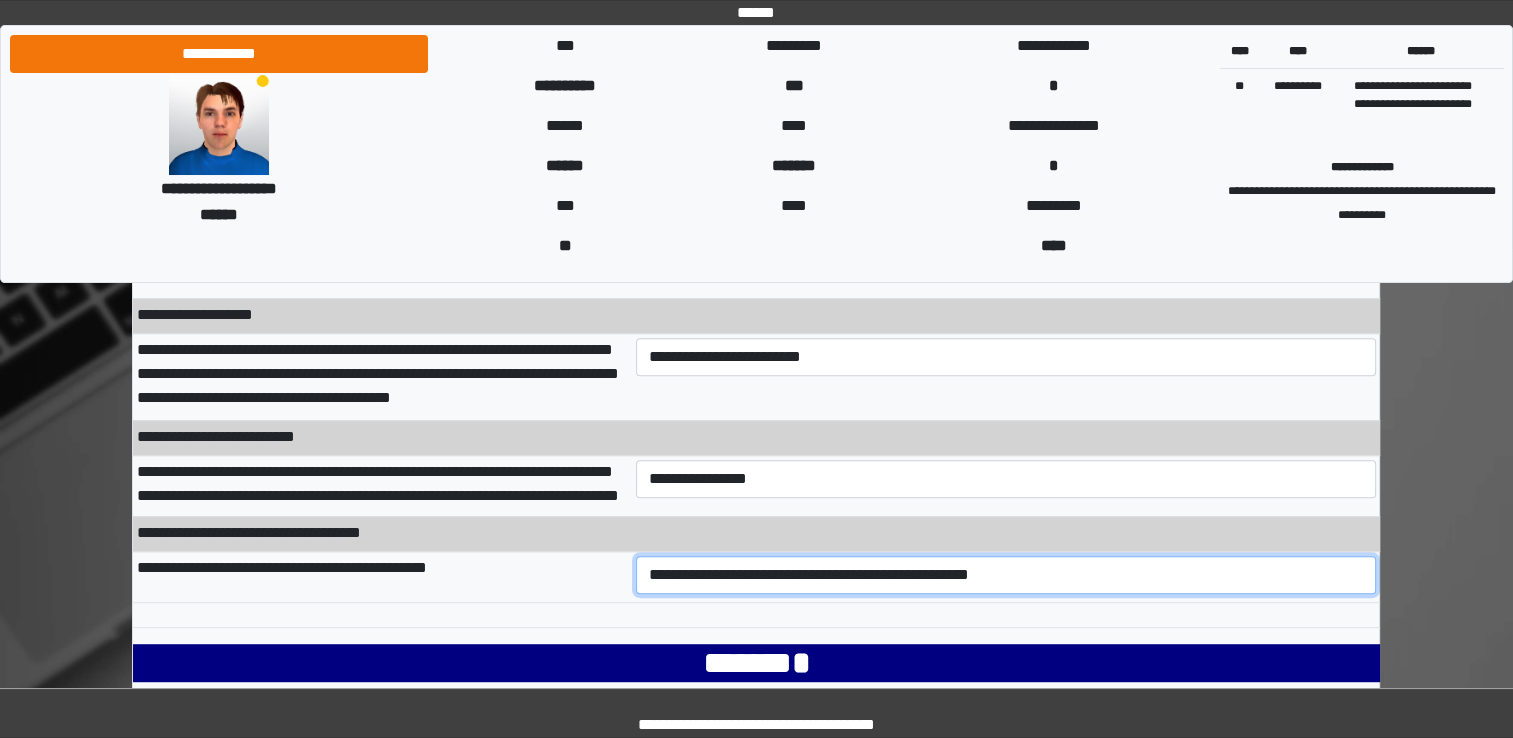 click on "**********" at bounding box center [1006, 575] 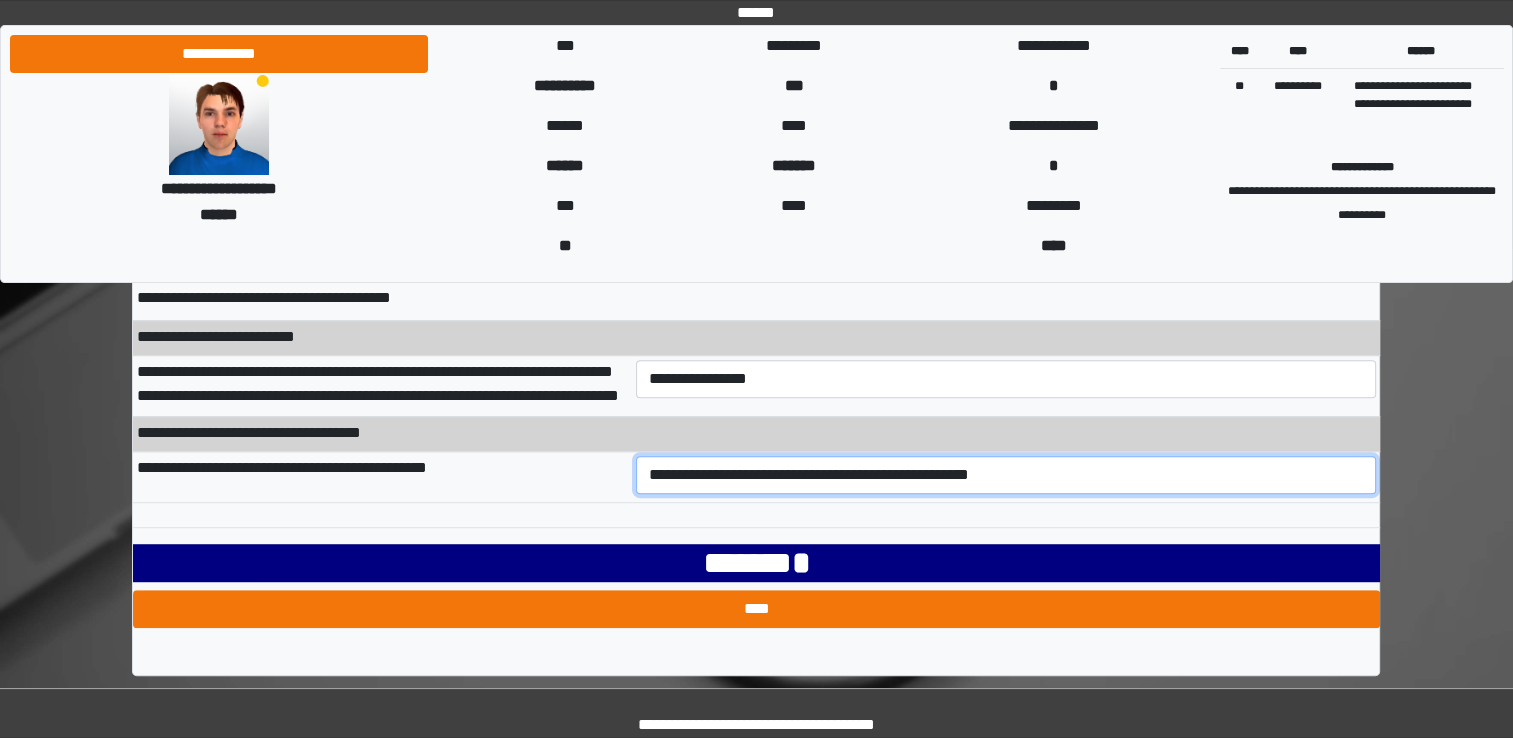 scroll, scrollTop: 1101, scrollLeft: 0, axis: vertical 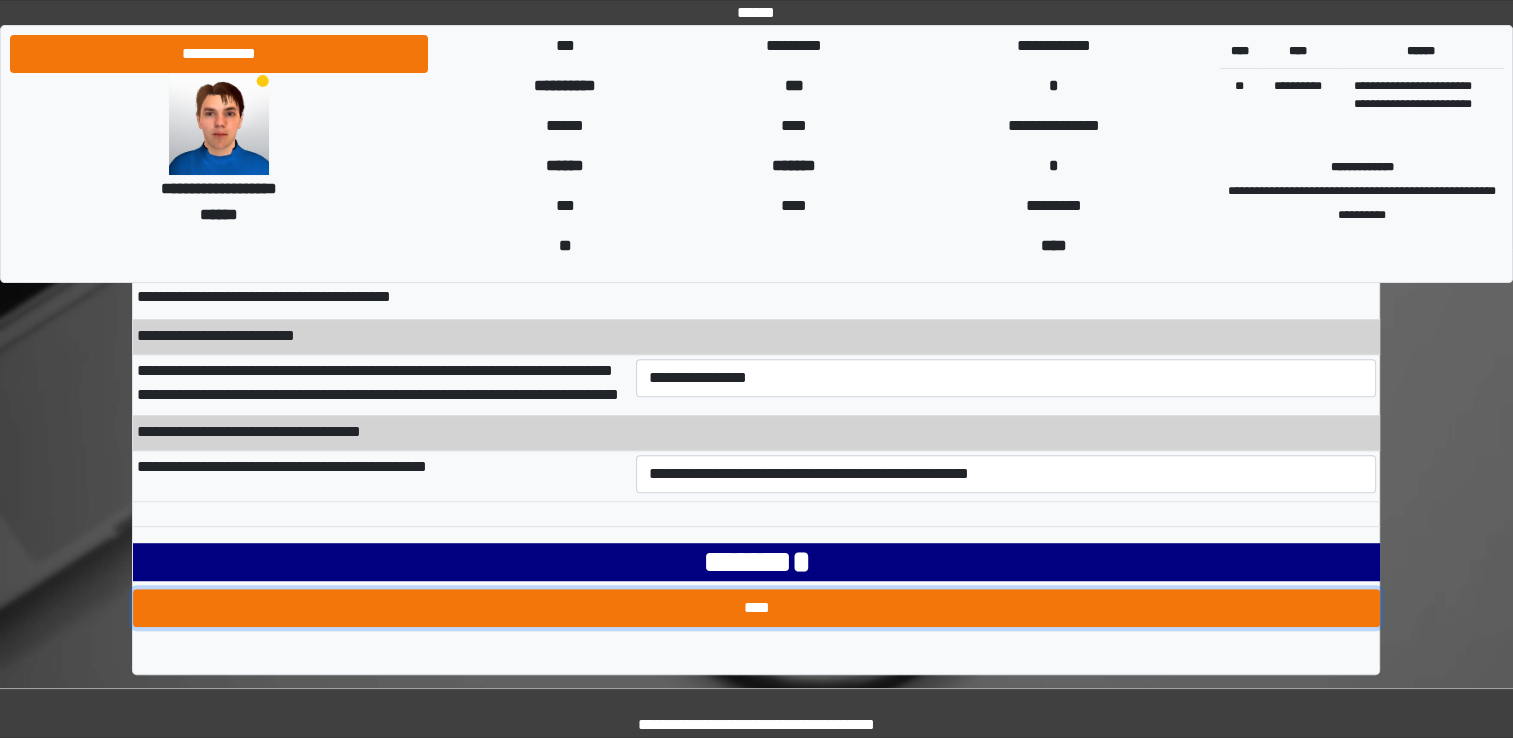 click on "****" at bounding box center (756, 608) 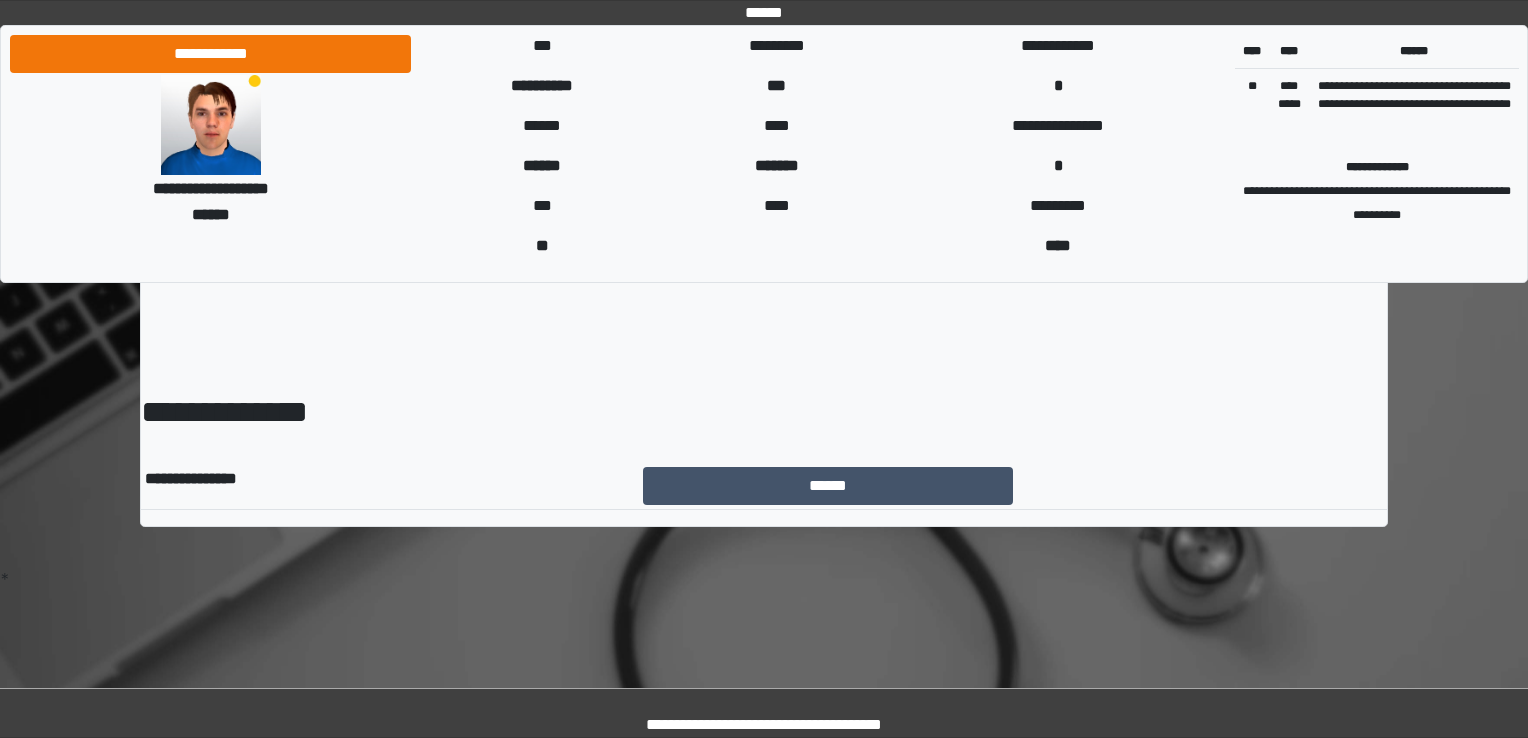 scroll, scrollTop: 0, scrollLeft: 0, axis: both 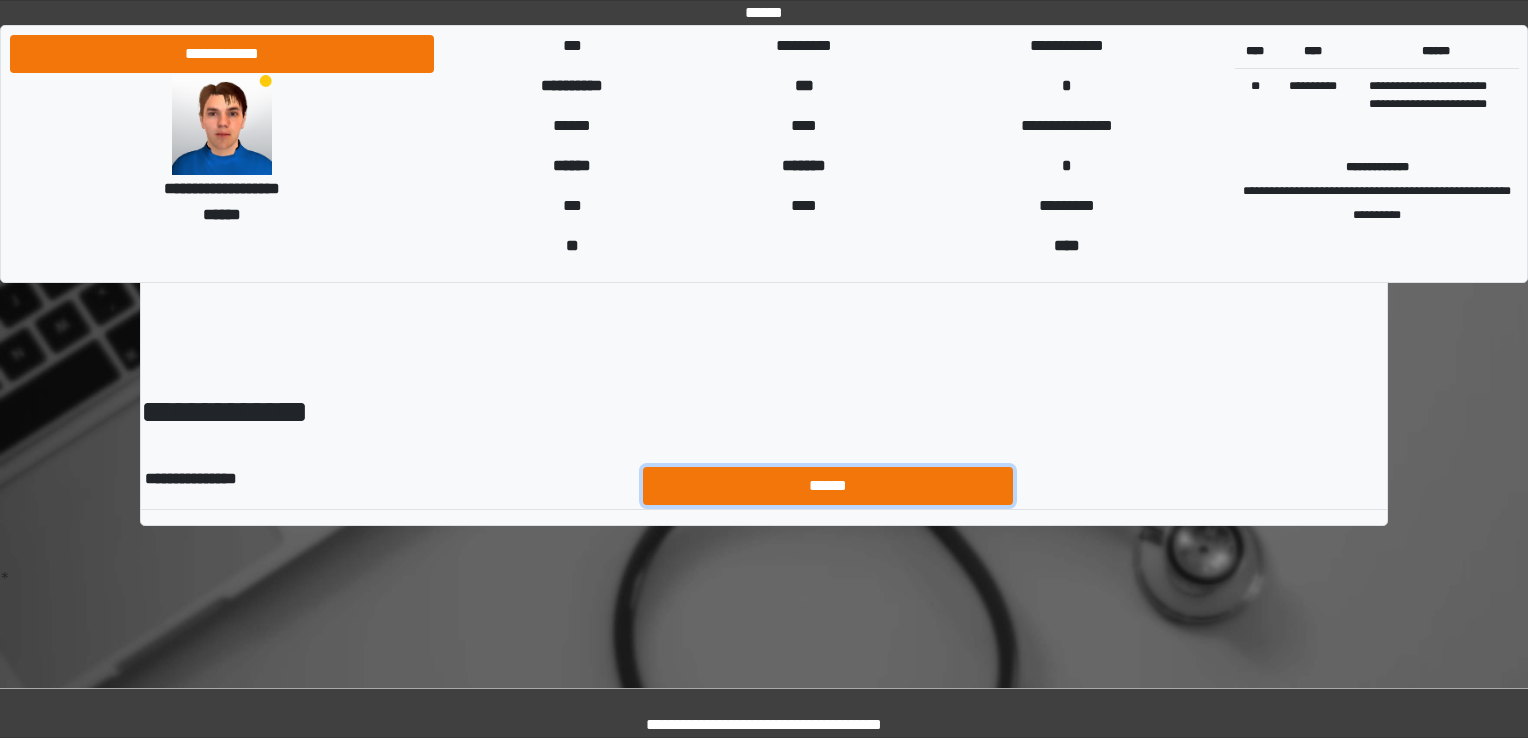 click on "******" at bounding box center [828, 486] 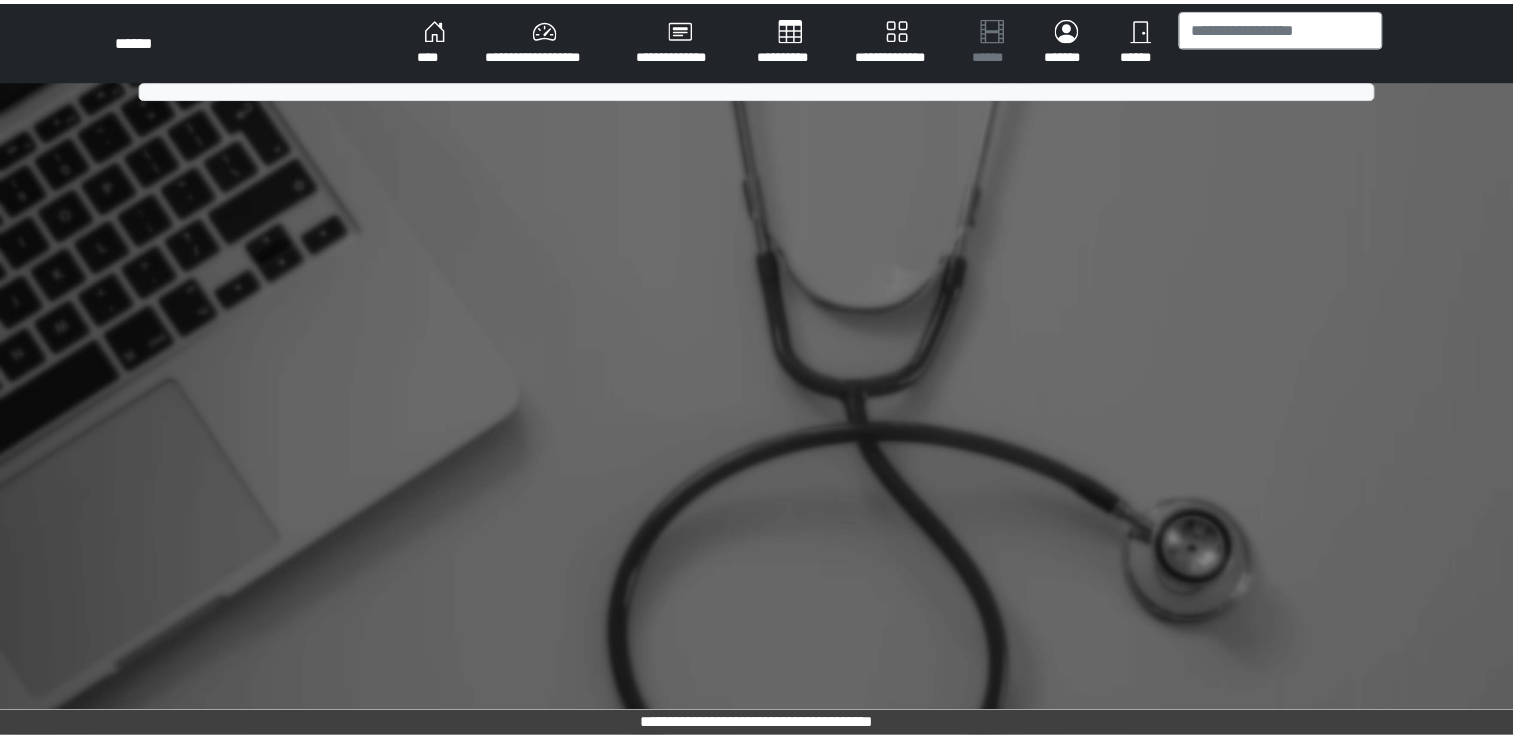 scroll, scrollTop: 0, scrollLeft: 0, axis: both 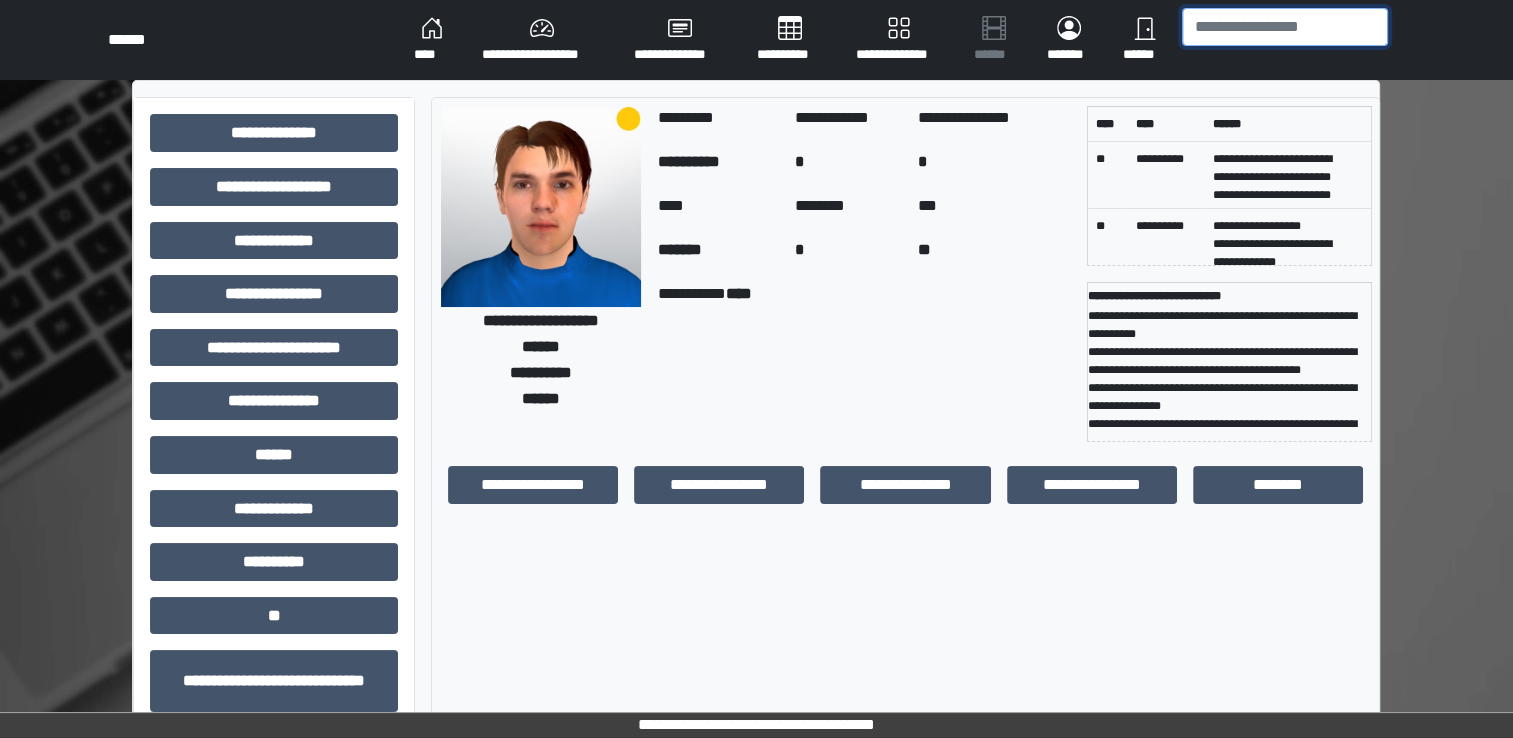 click at bounding box center (1285, 27) 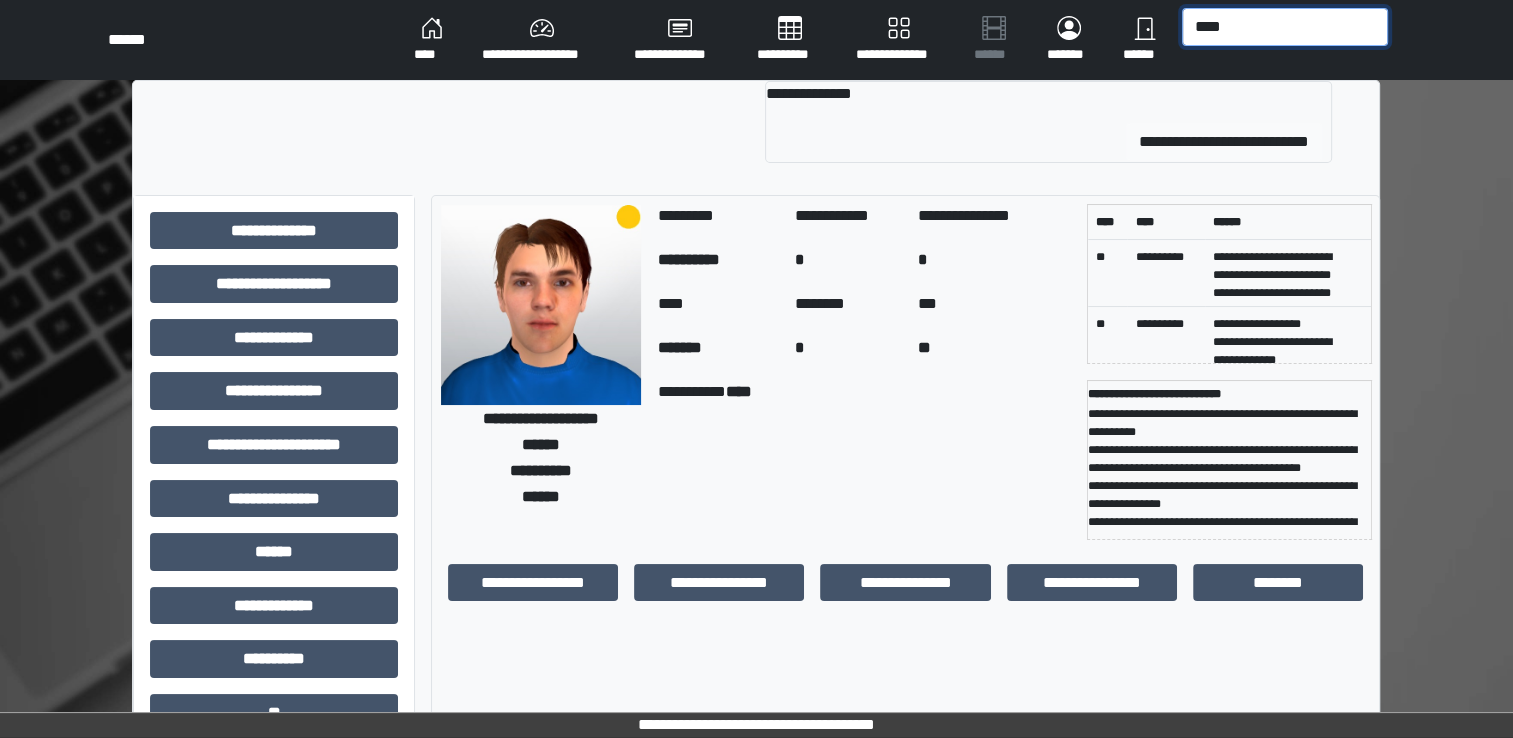 type on "****" 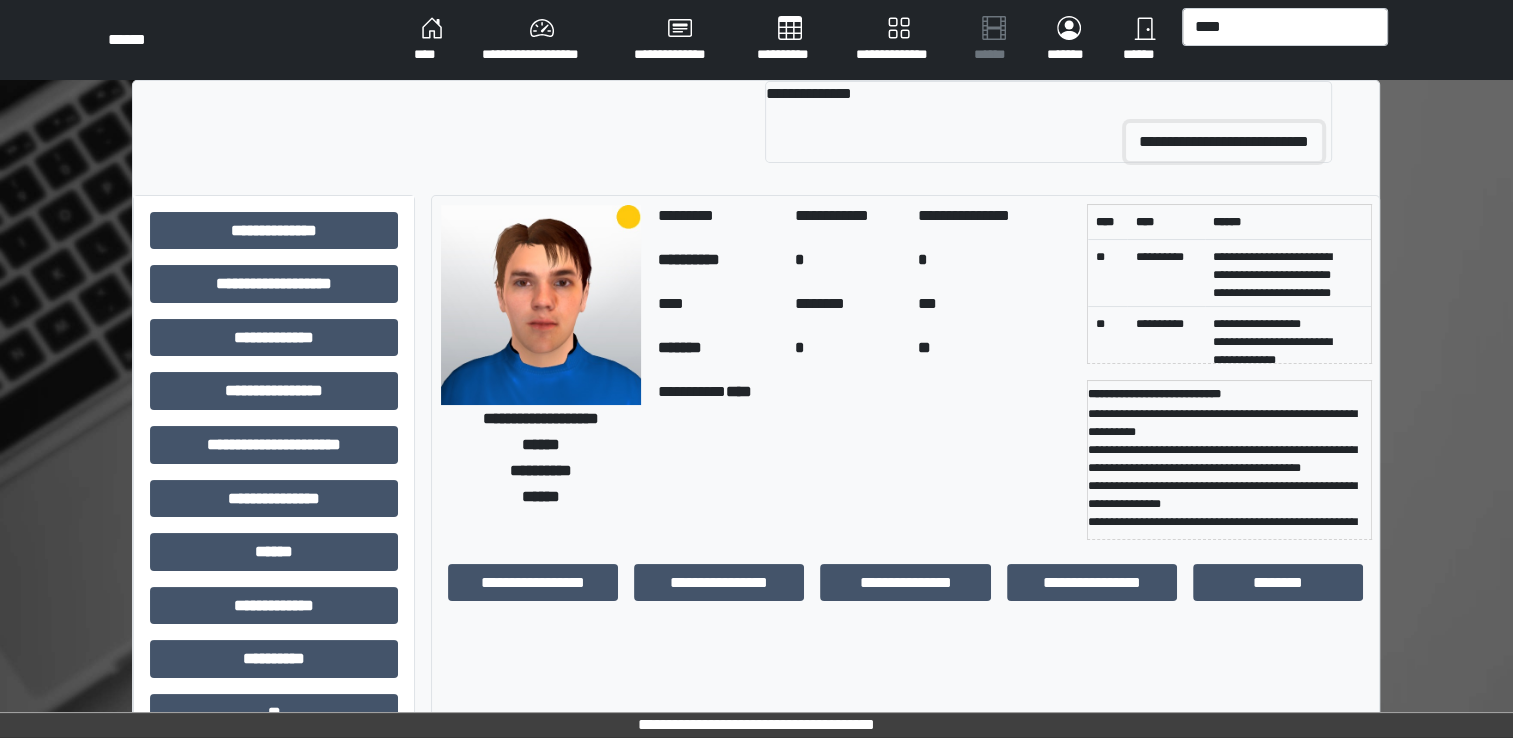 click on "**********" at bounding box center [1224, 142] 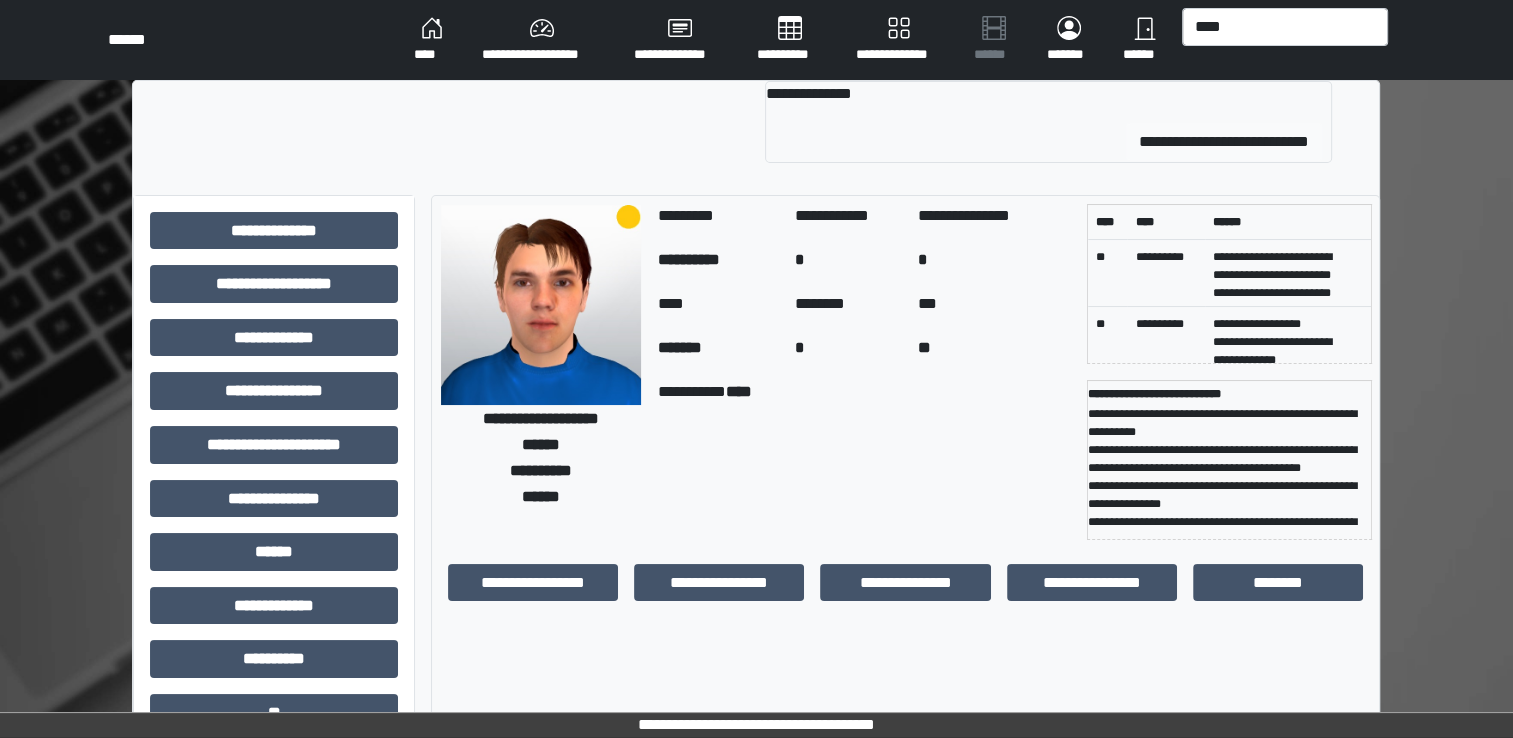 type 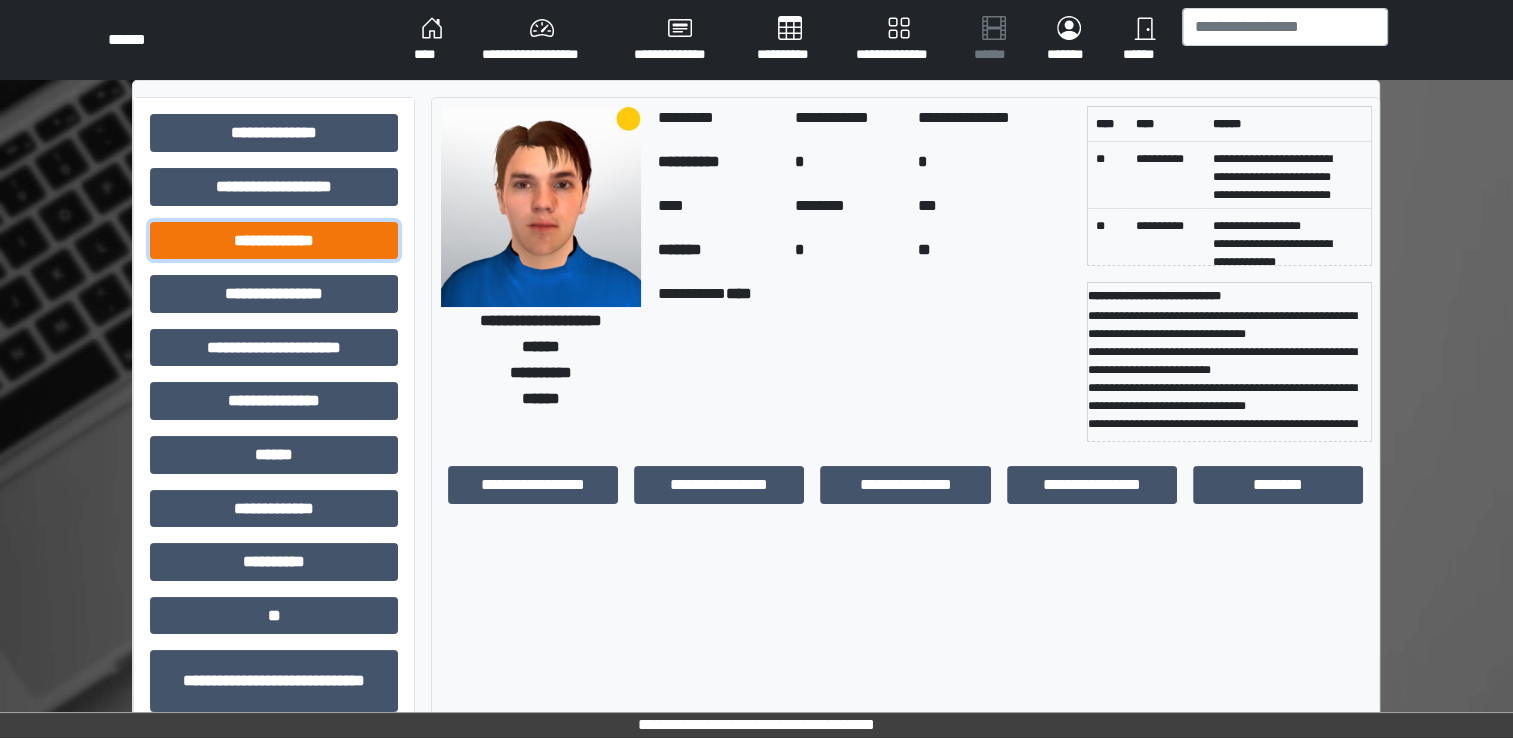 click on "**********" at bounding box center (274, 241) 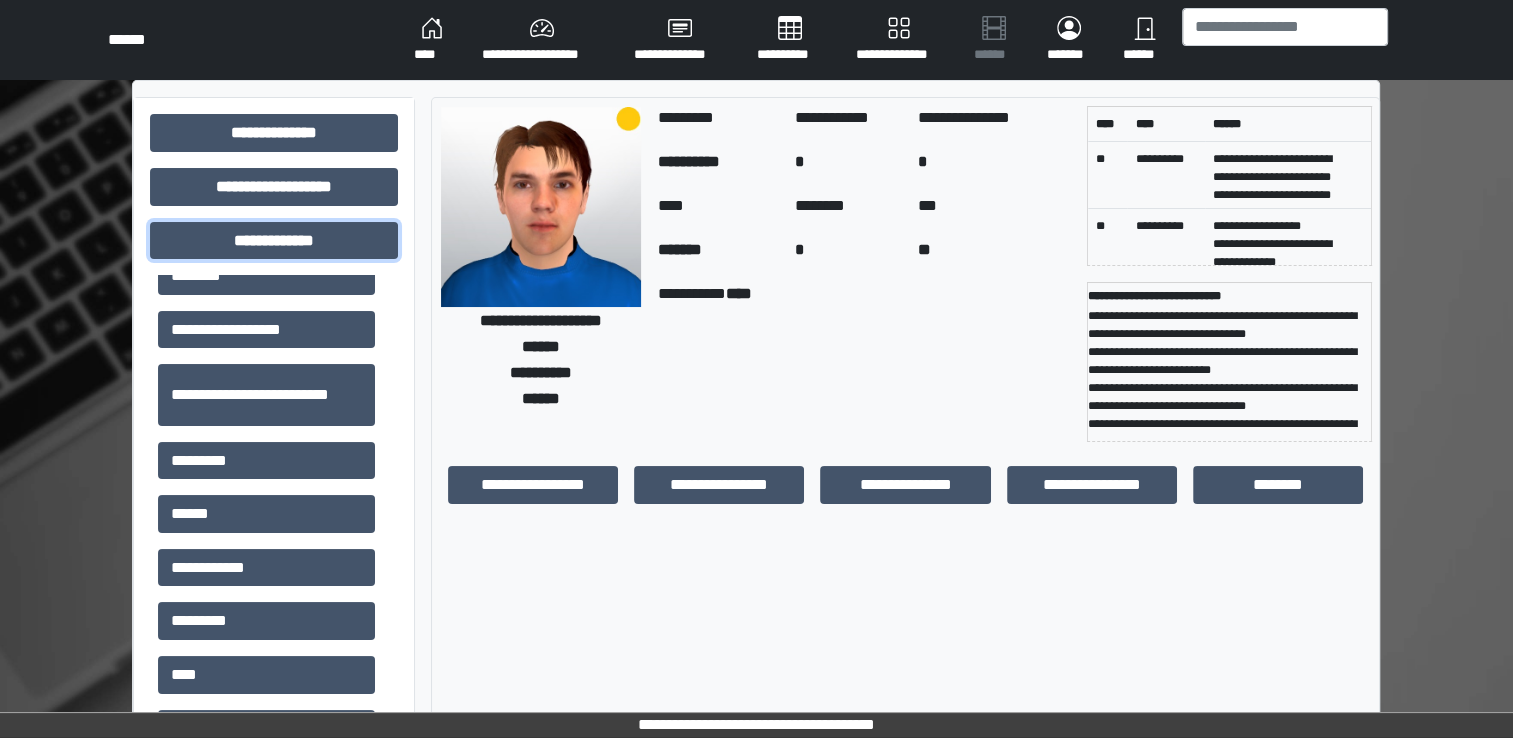 scroll, scrollTop: 500, scrollLeft: 0, axis: vertical 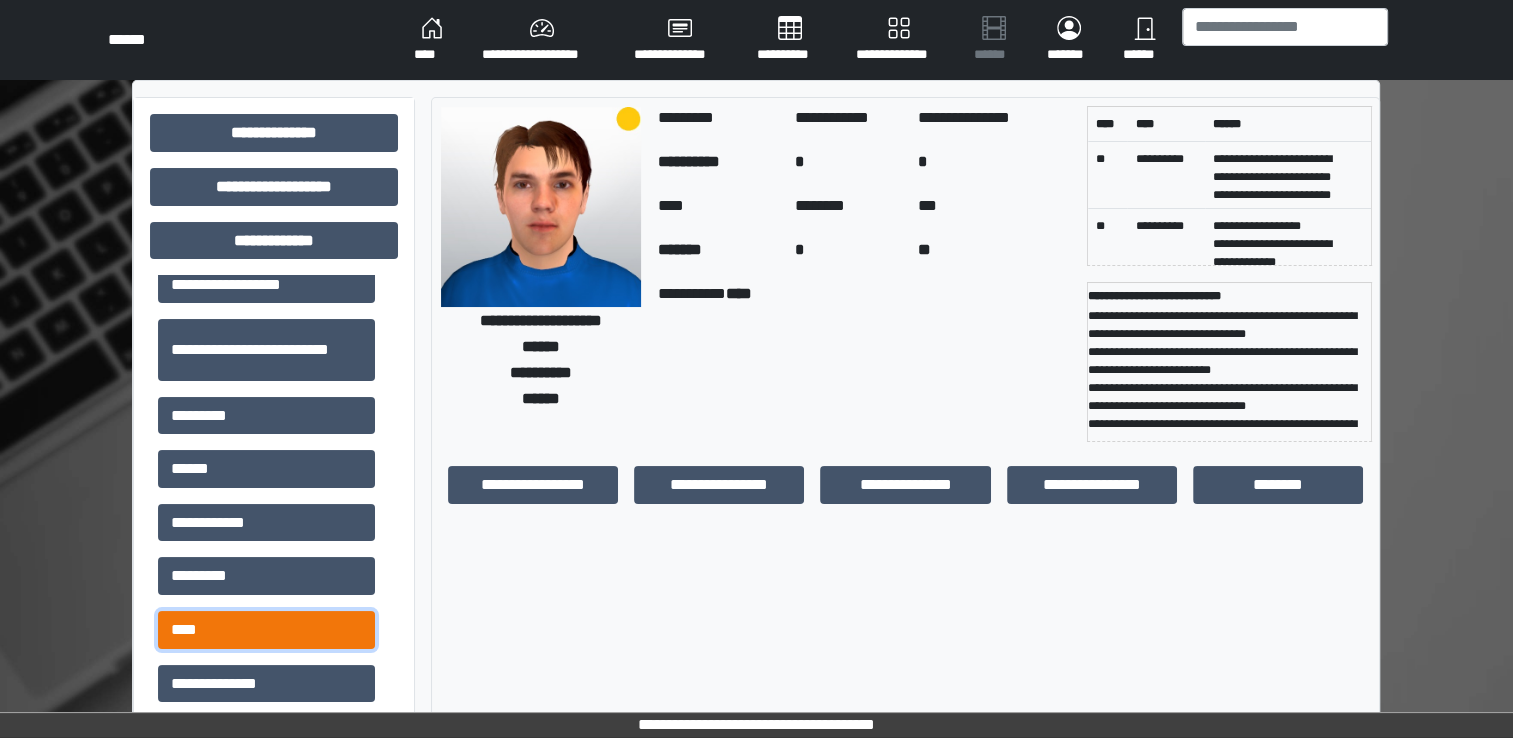 click on "****" at bounding box center [266, 630] 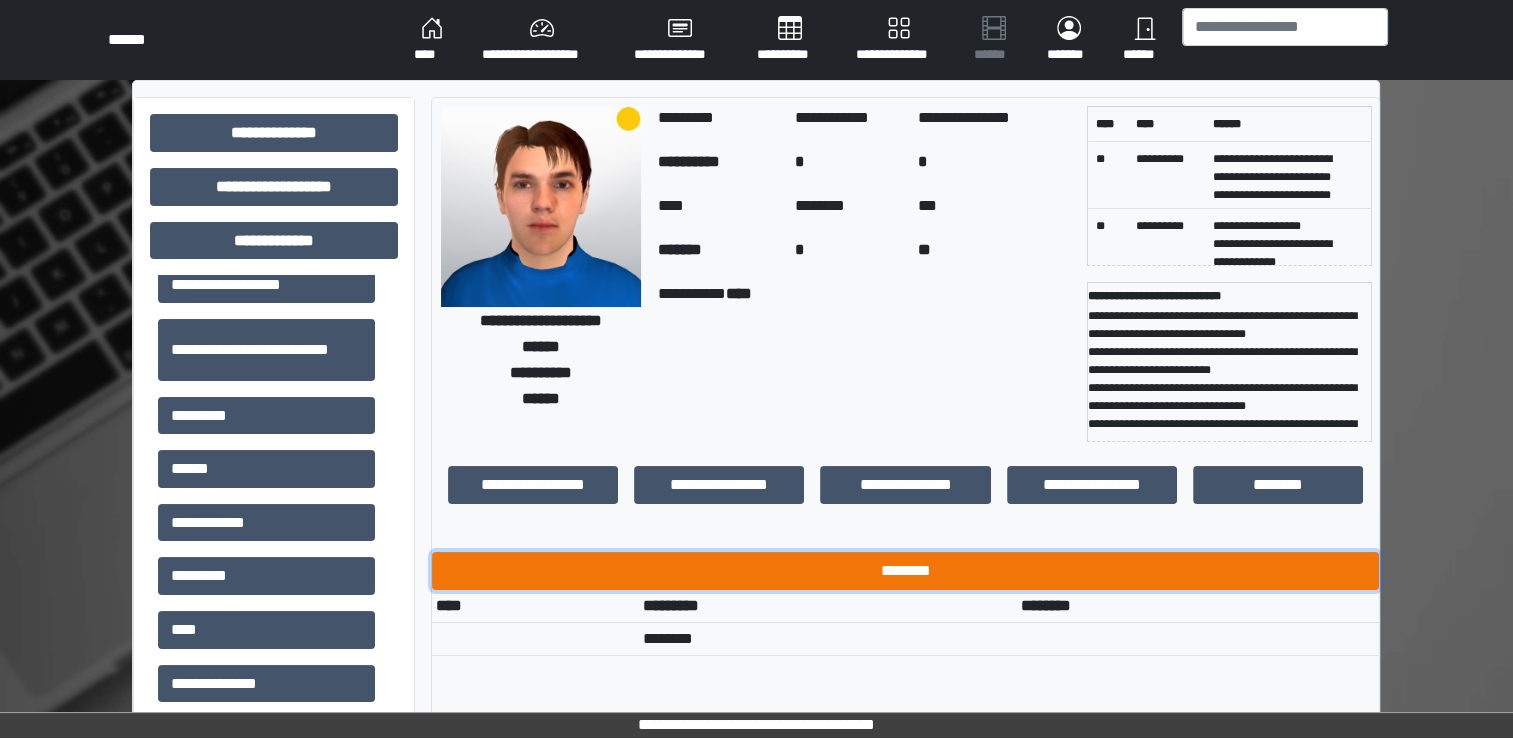 click on "********" at bounding box center (905, 571) 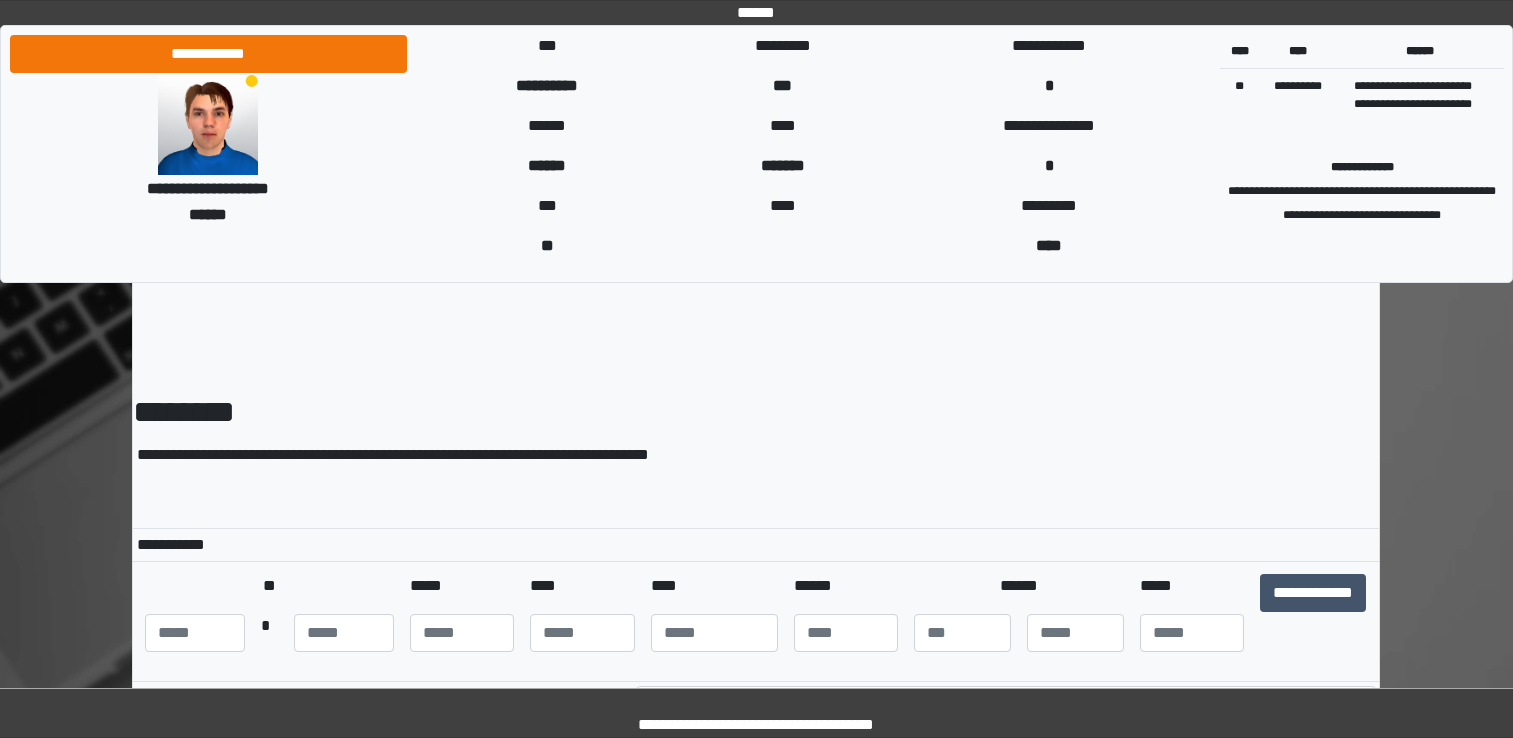 scroll, scrollTop: 0, scrollLeft: 0, axis: both 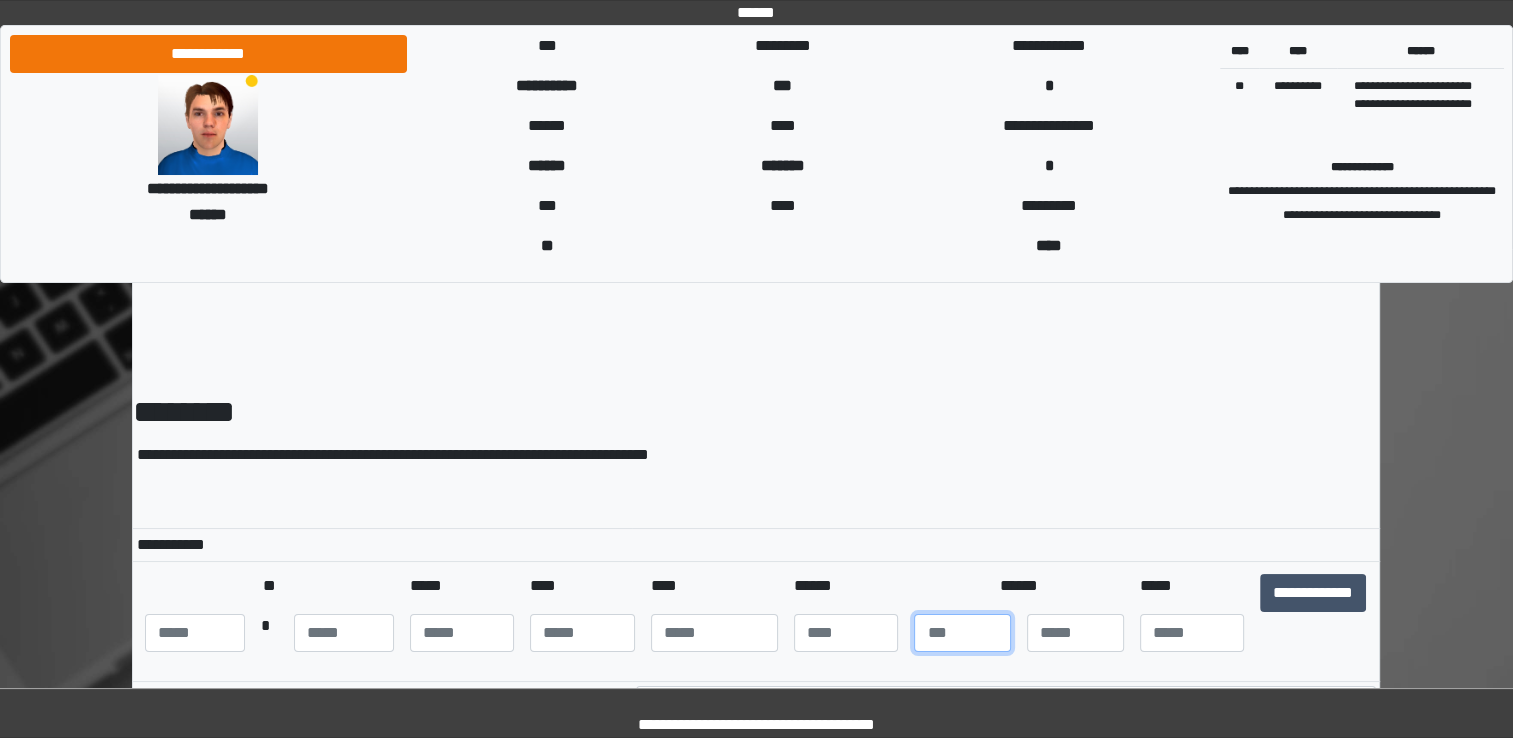 click at bounding box center [962, 633] 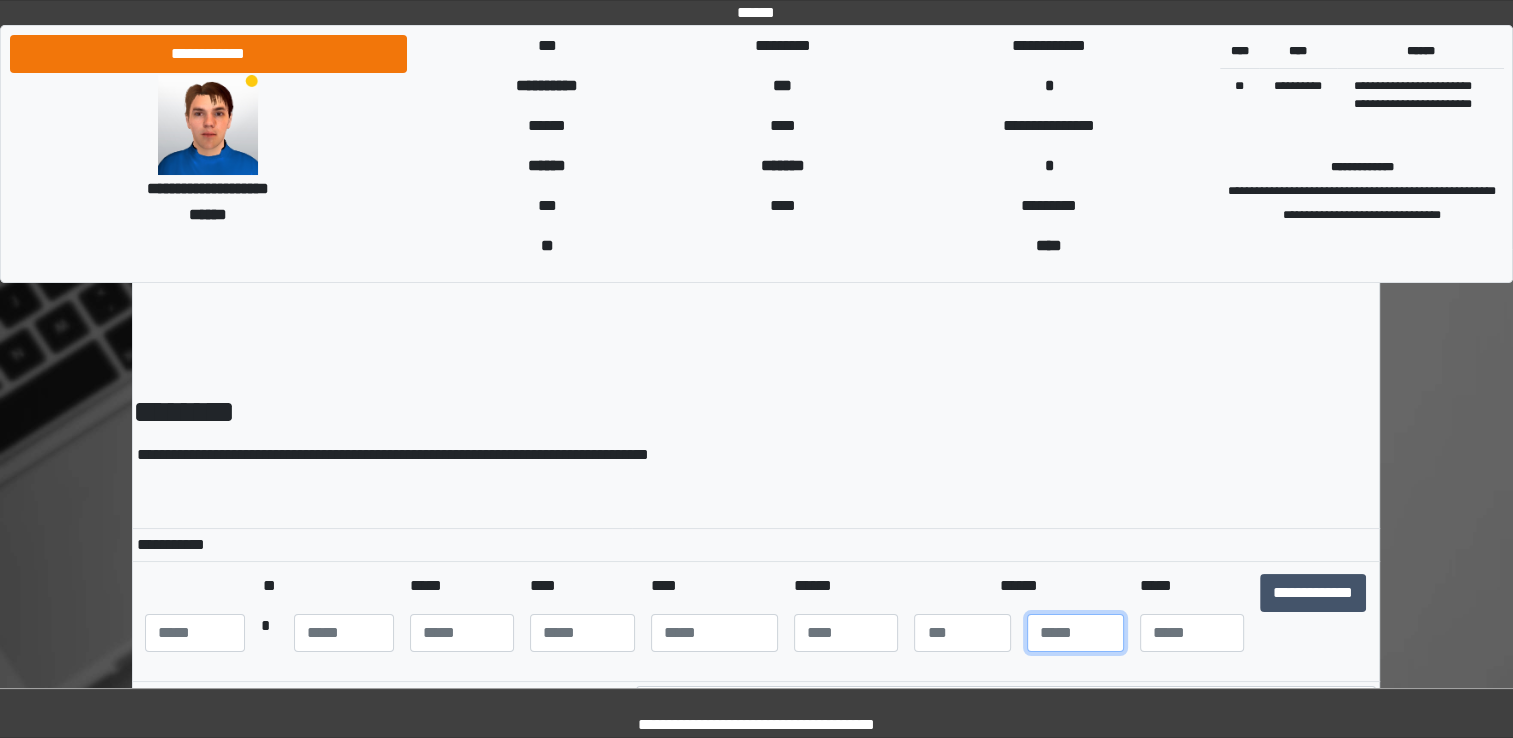 type on "*" 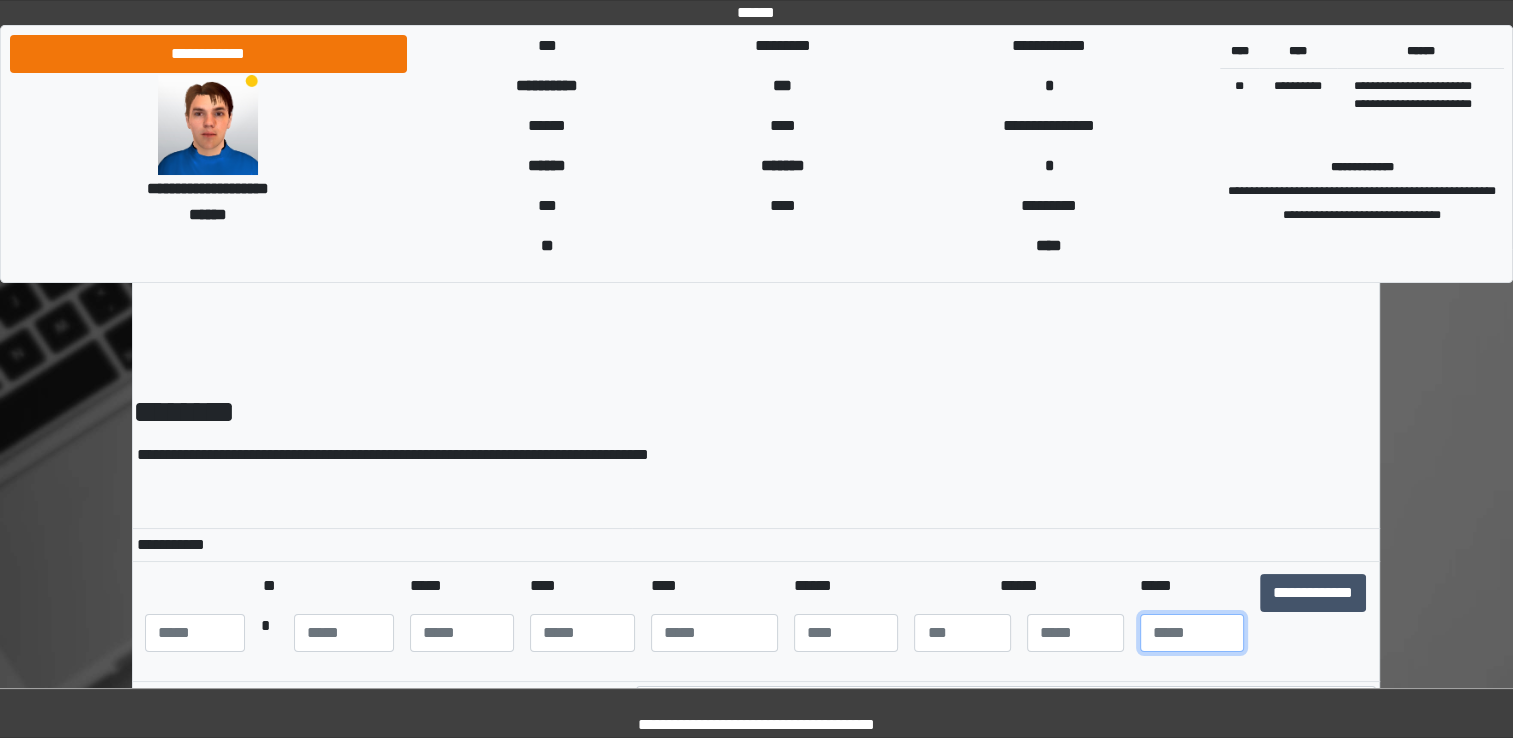 click at bounding box center [1192, 633] 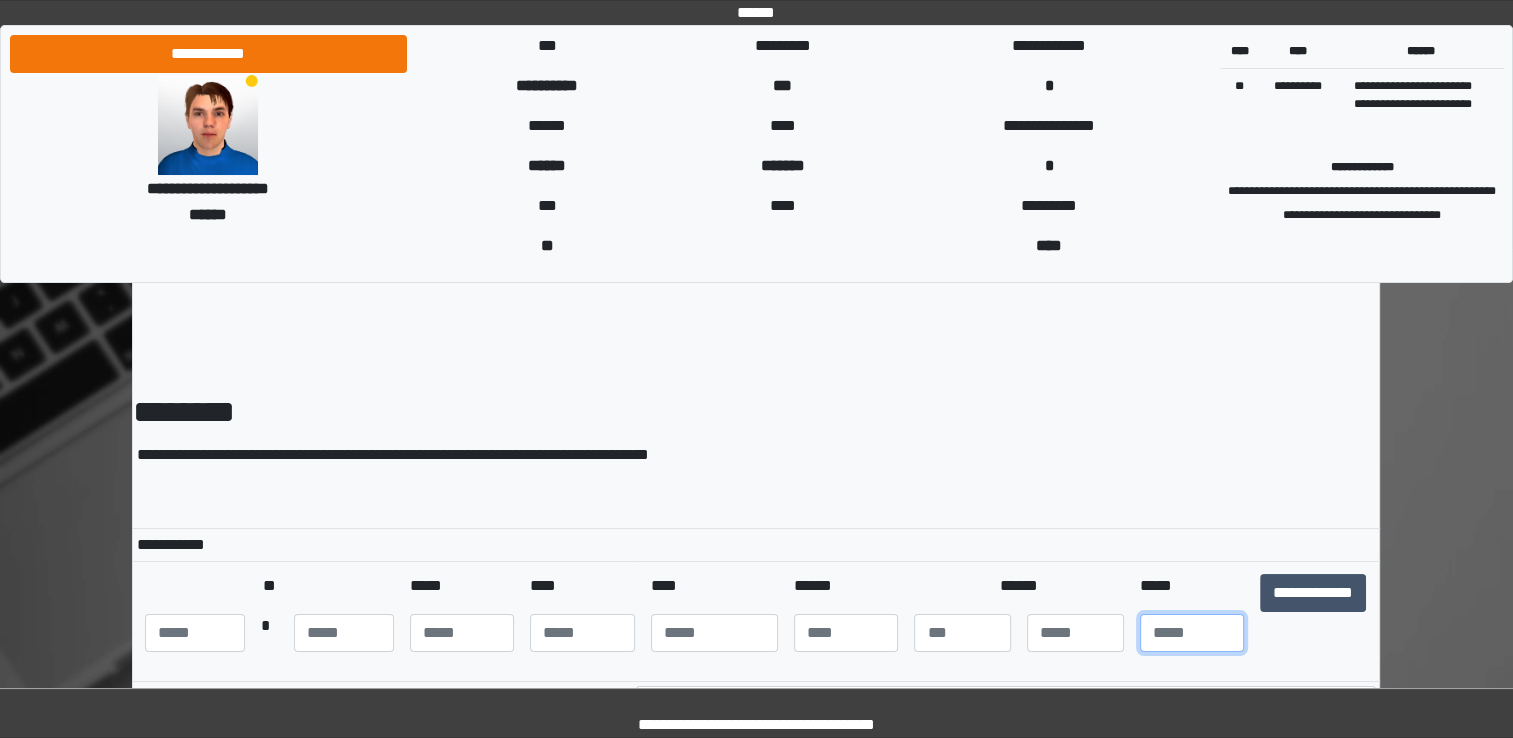 type on "**" 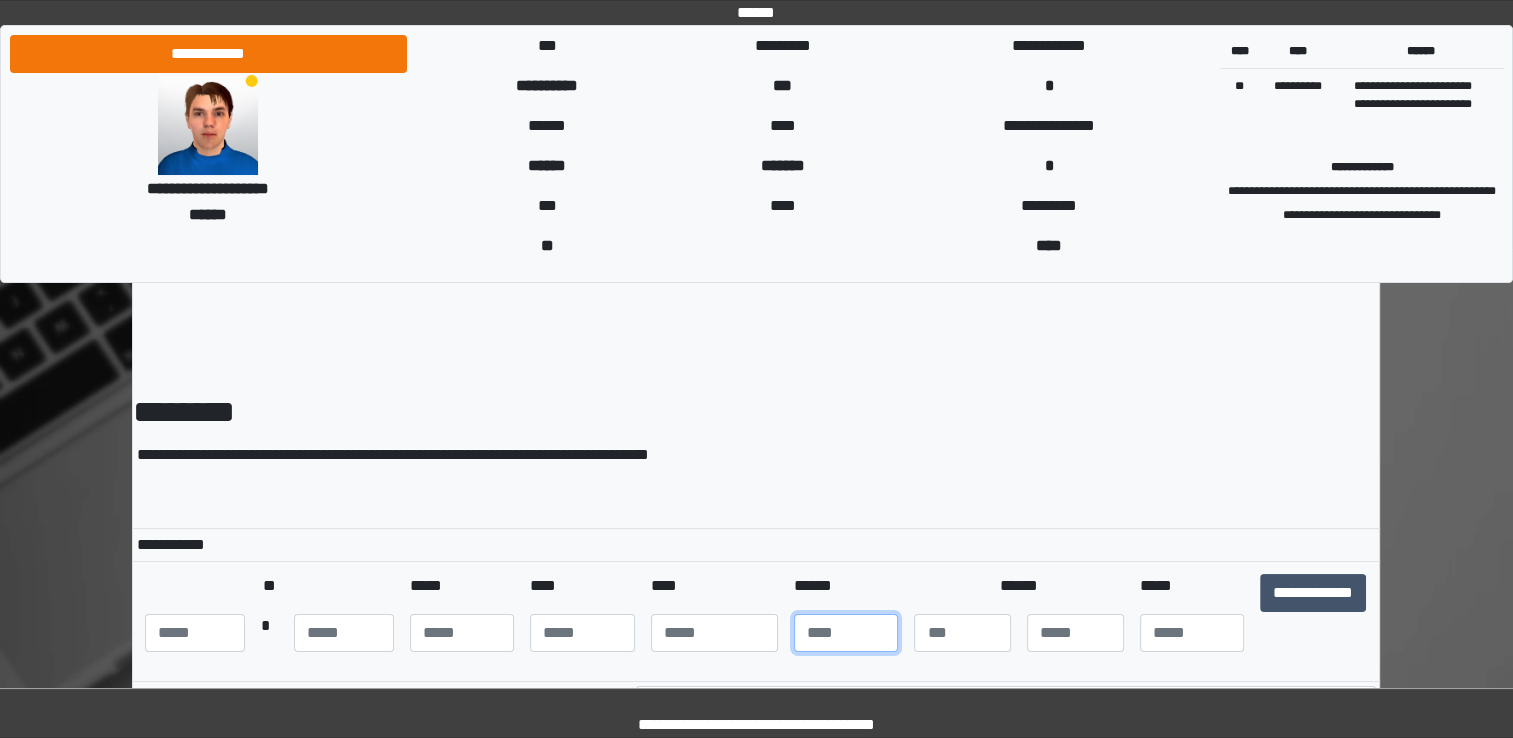 click at bounding box center (846, 633) 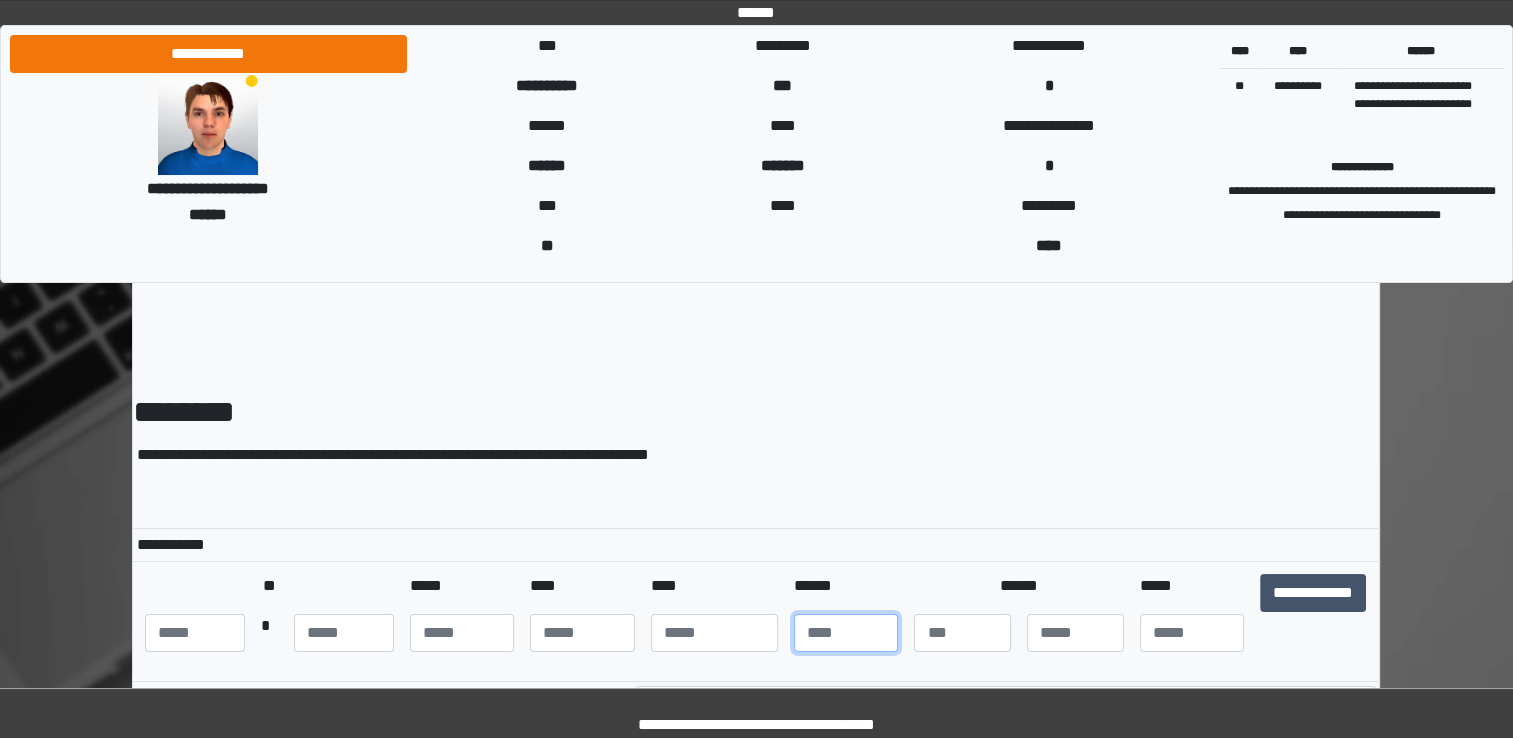 type on "***" 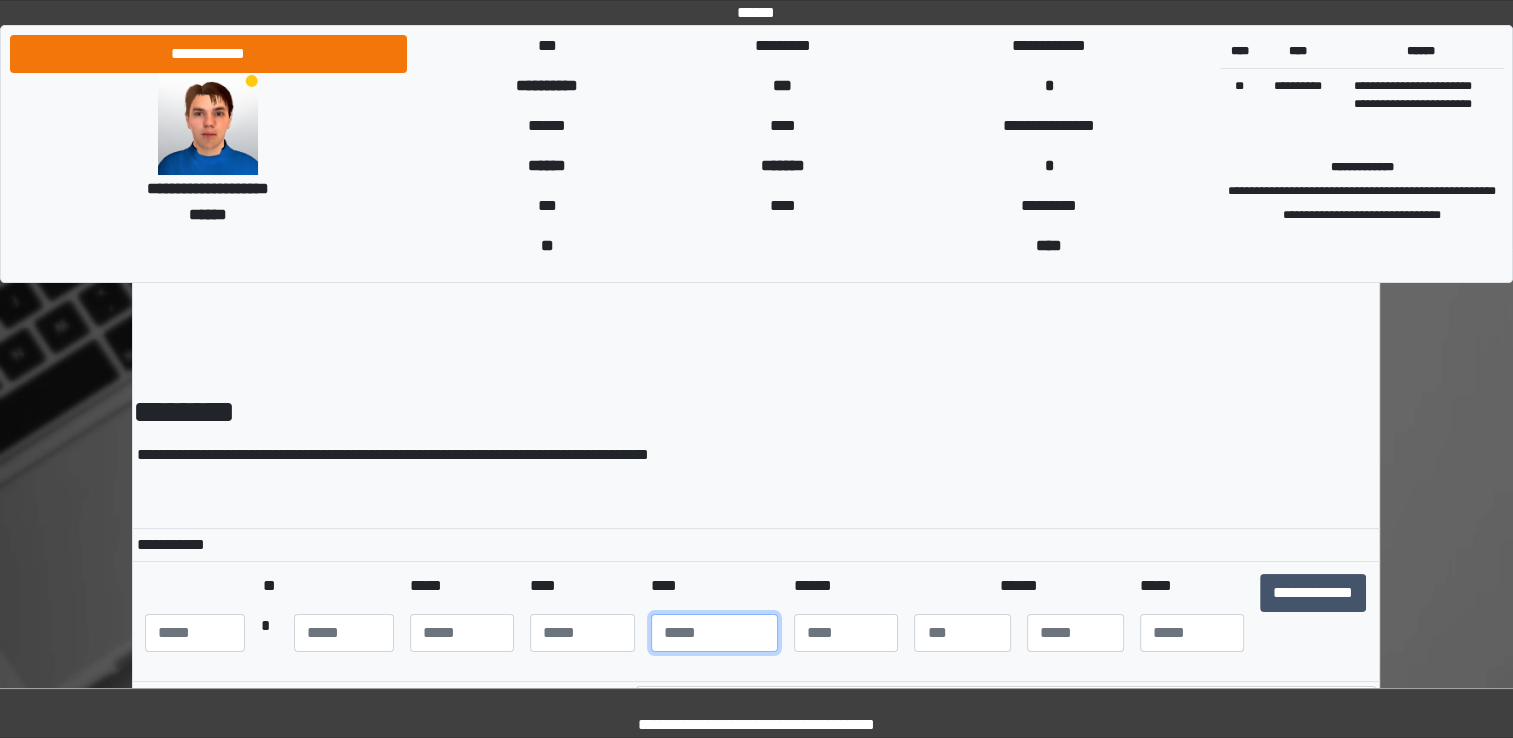 click at bounding box center (714, 633) 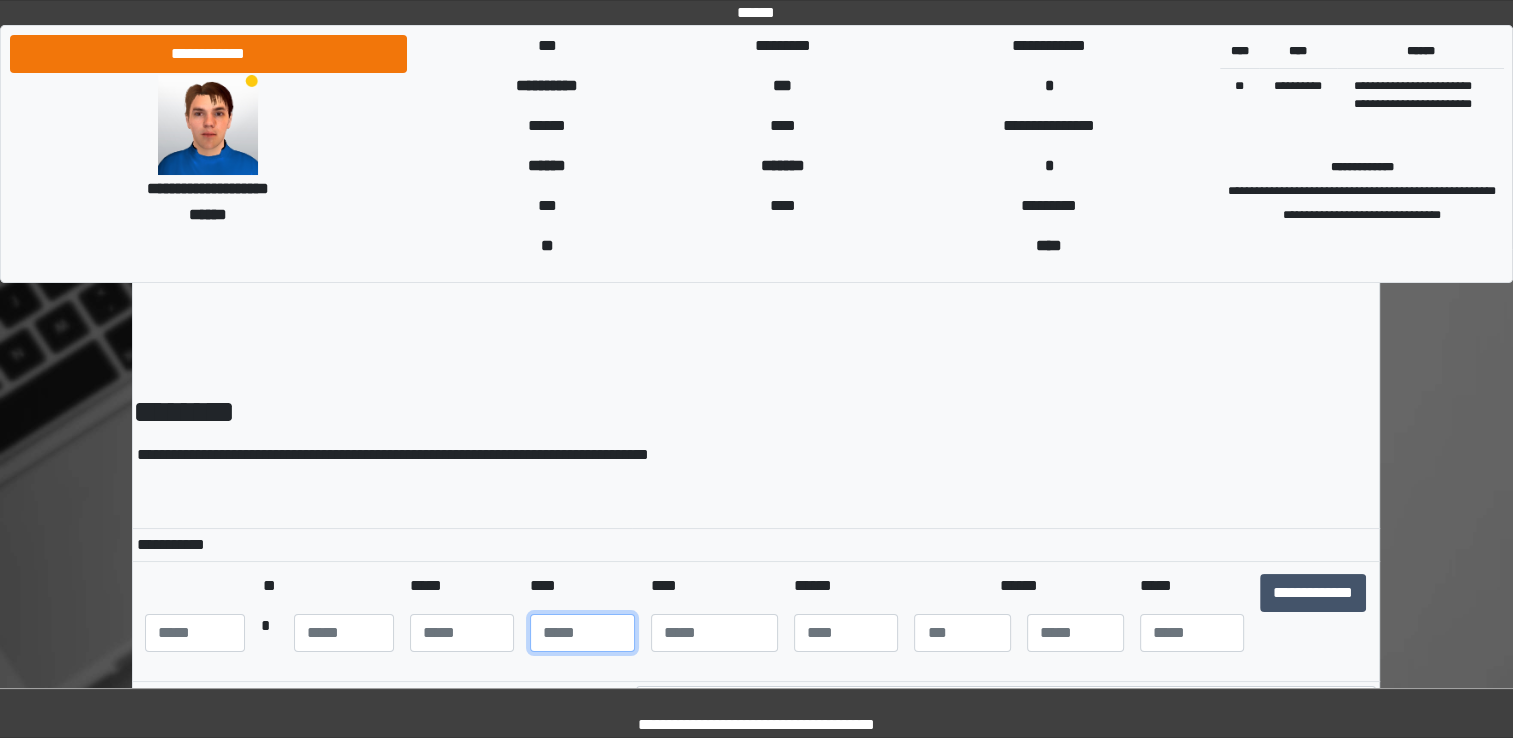 click at bounding box center (582, 633) 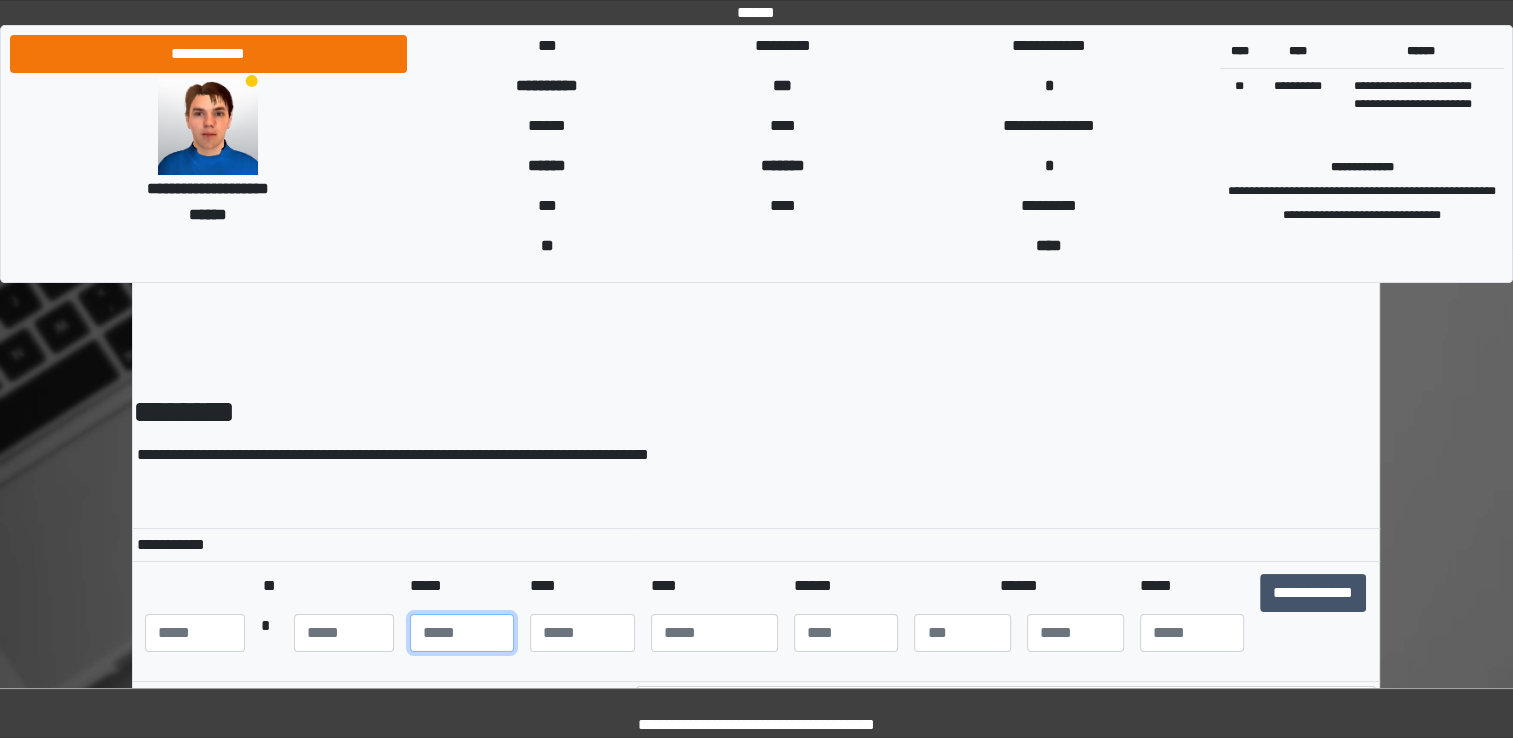 click at bounding box center (462, 633) 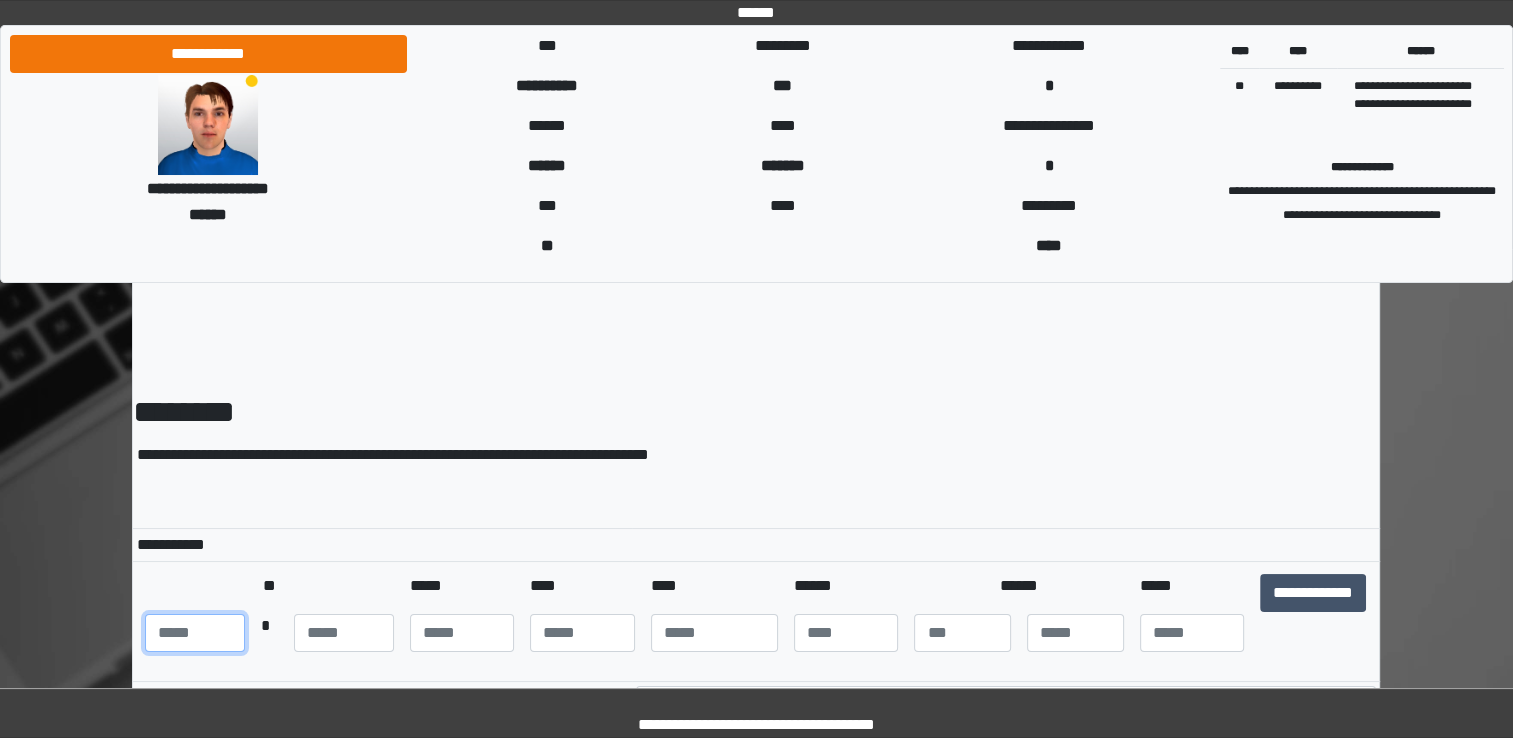 click at bounding box center [195, 633] 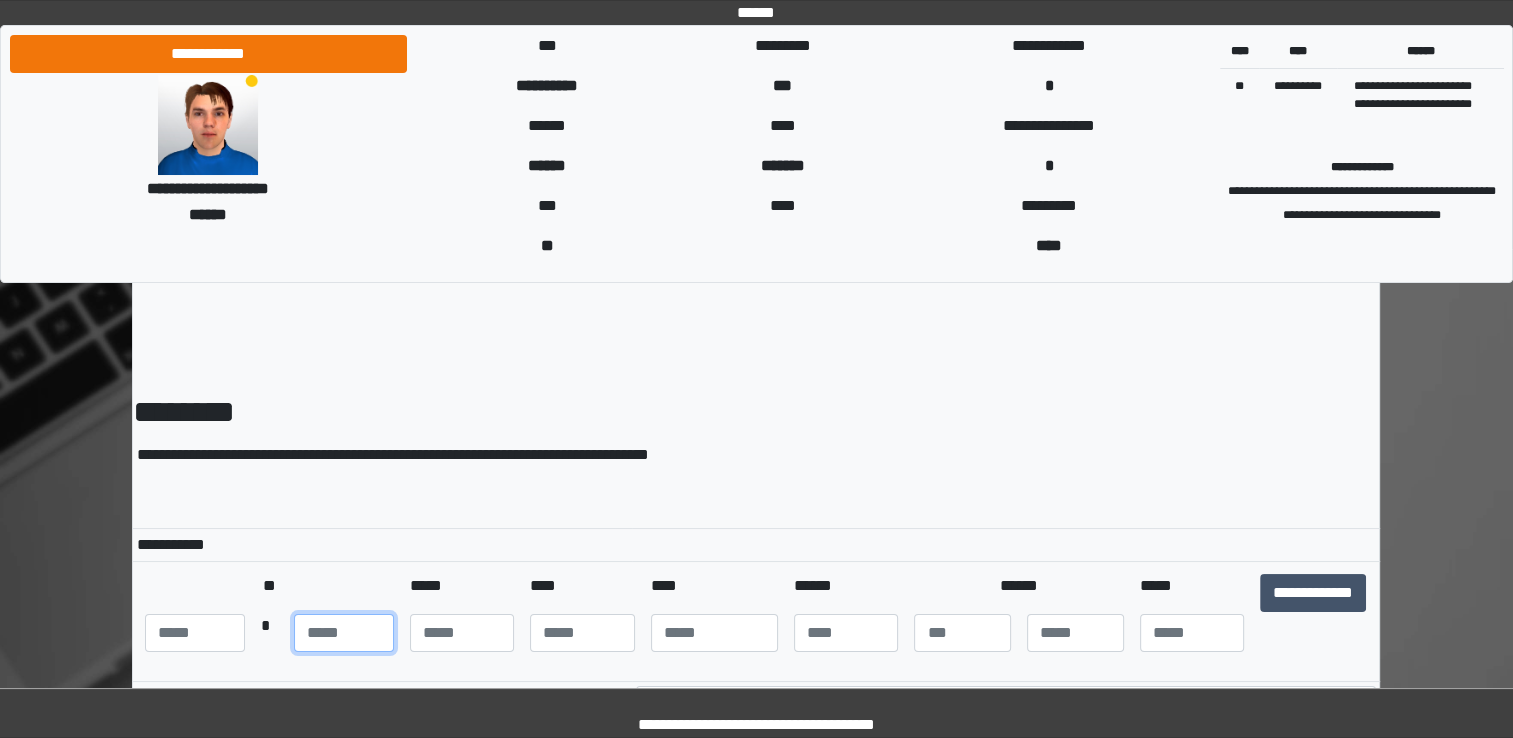 type on "**" 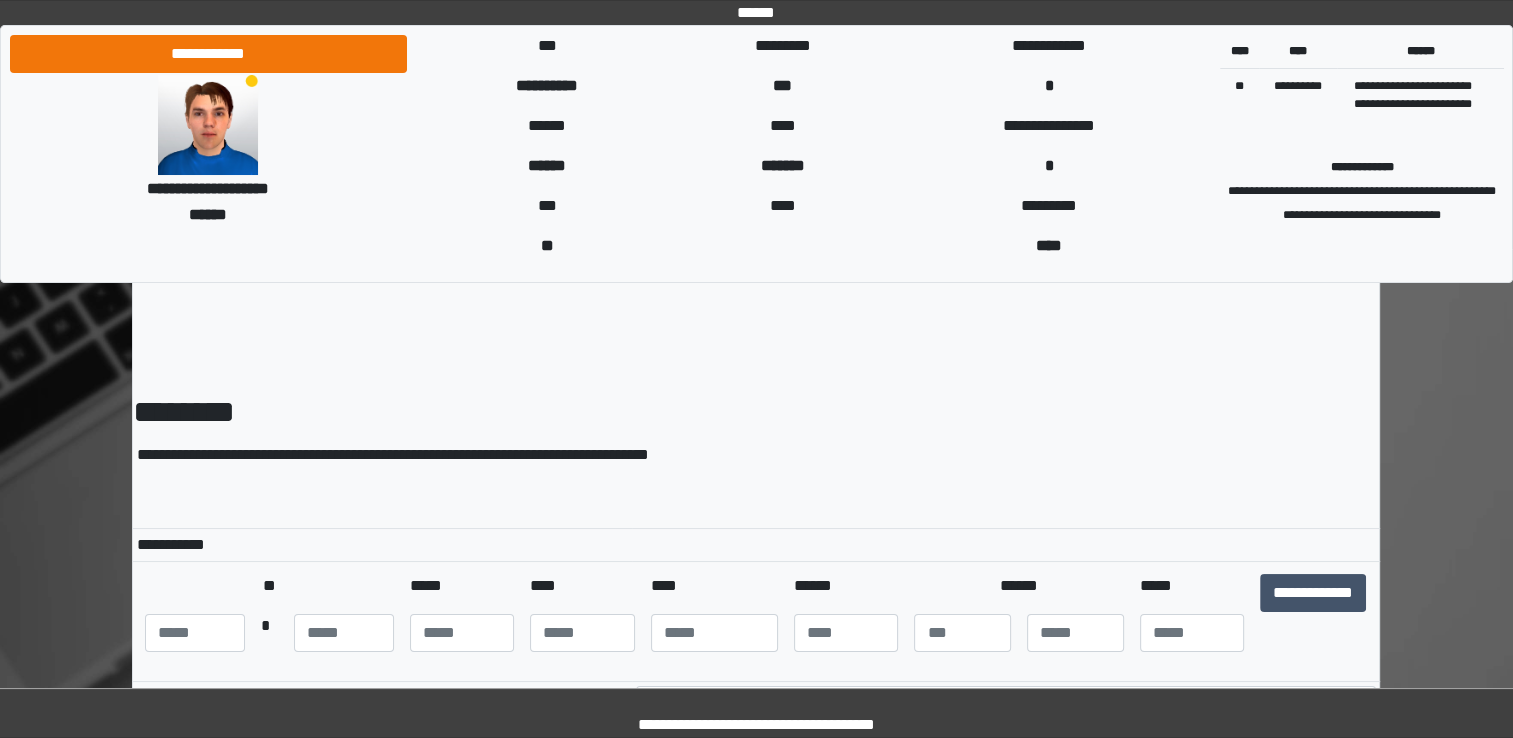 click on "**********" at bounding box center [756, 455] 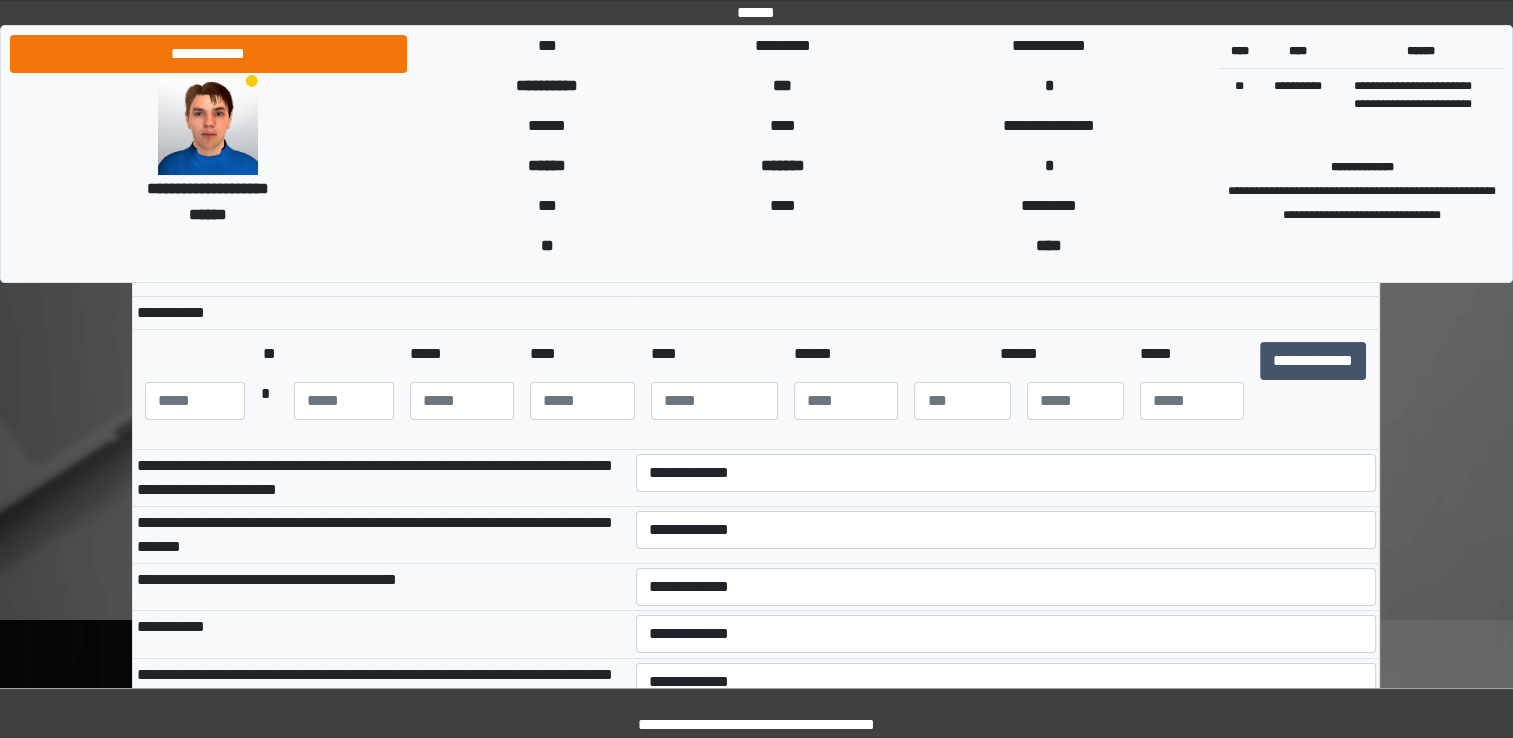 scroll, scrollTop: 300, scrollLeft: 0, axis: vertical 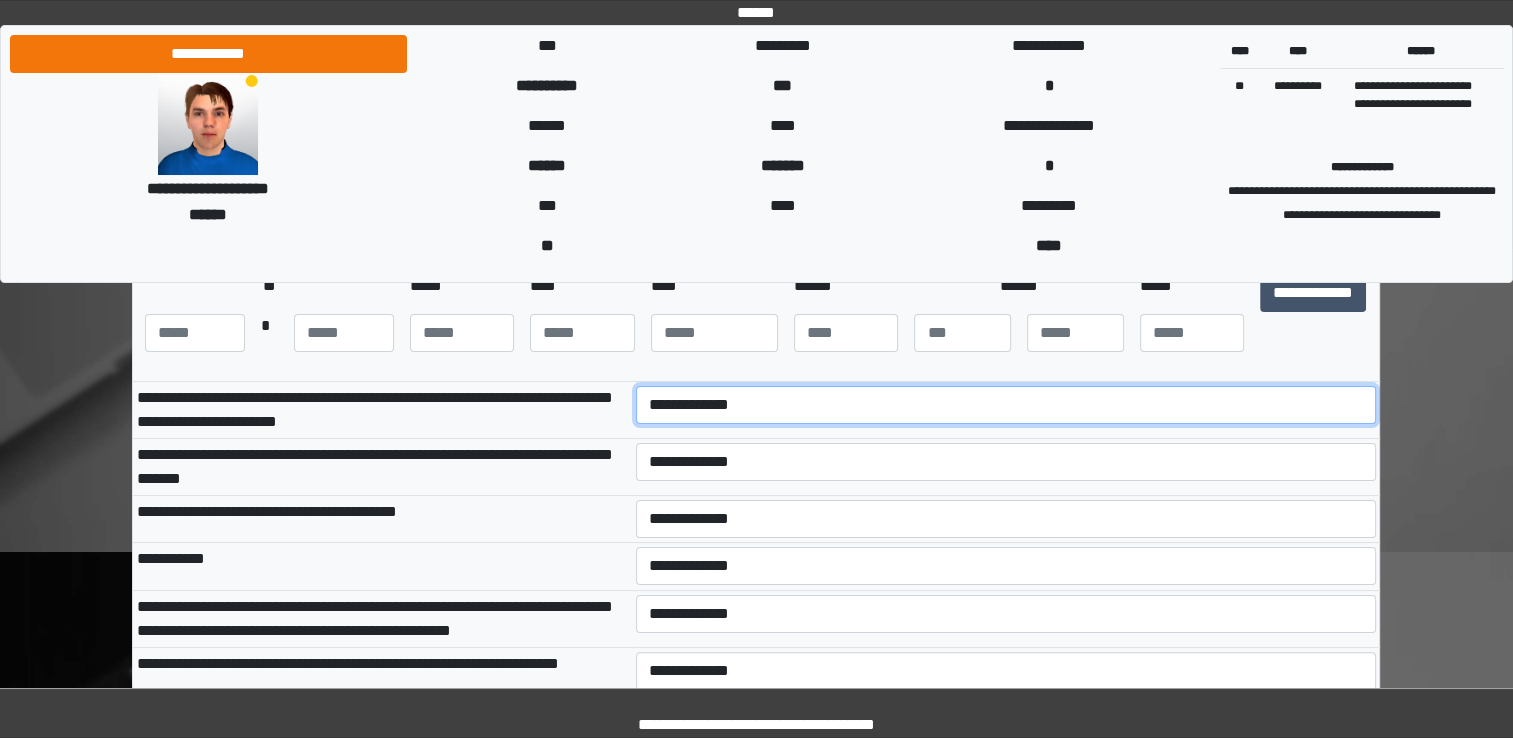 click on "**********" at bounding box center (1006, 405) 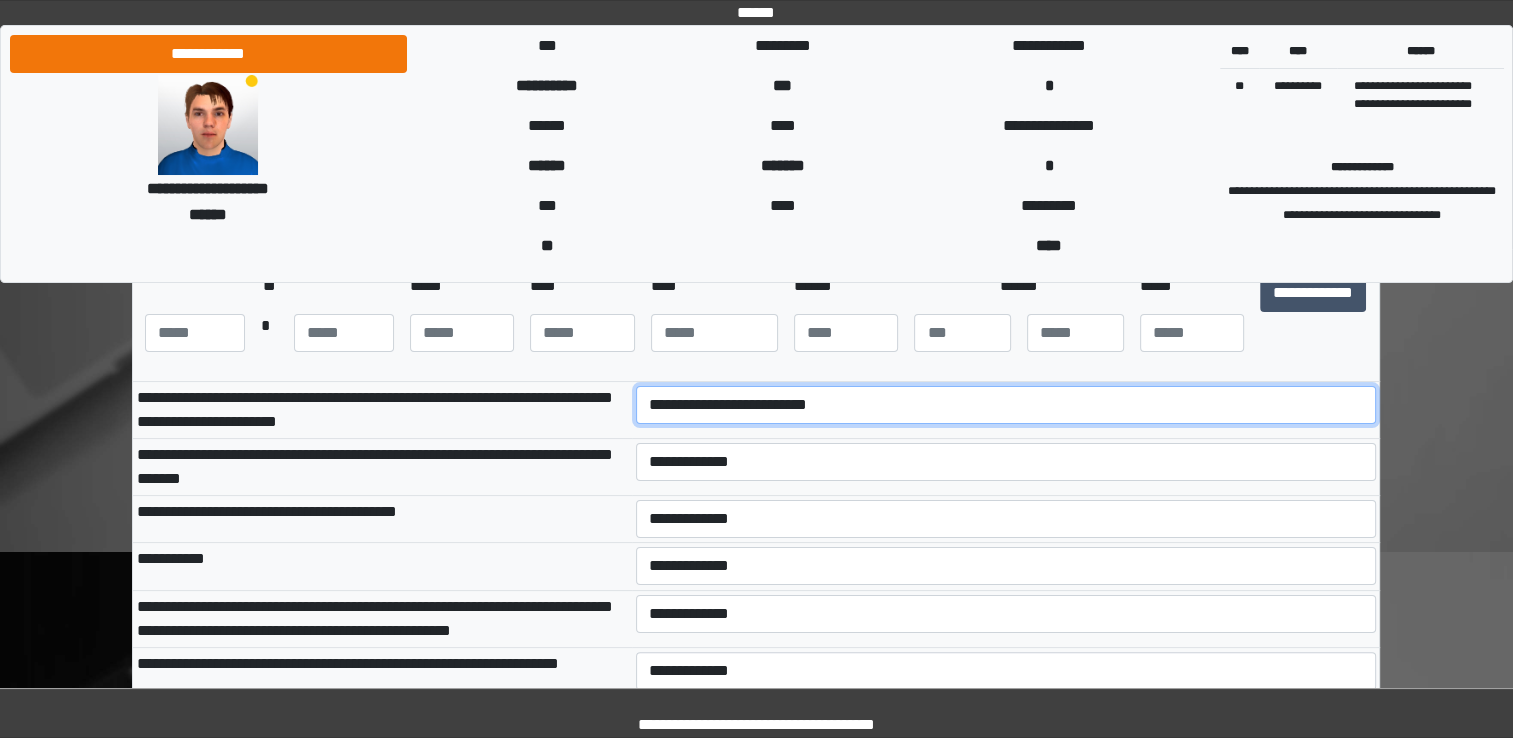 click on "**********" at bounding box center [1006, 405] 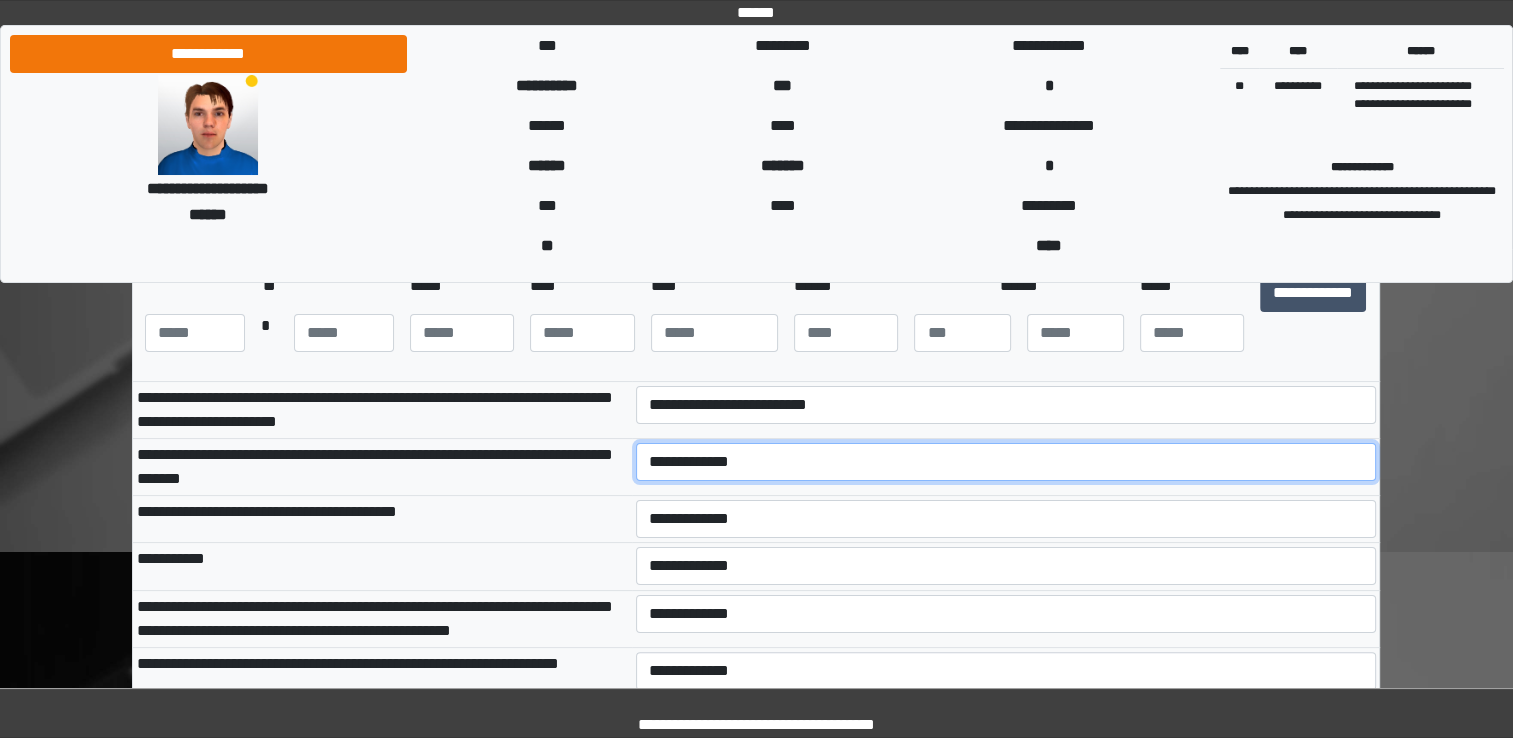 click on "**********" at bounding box center [1006, 462] 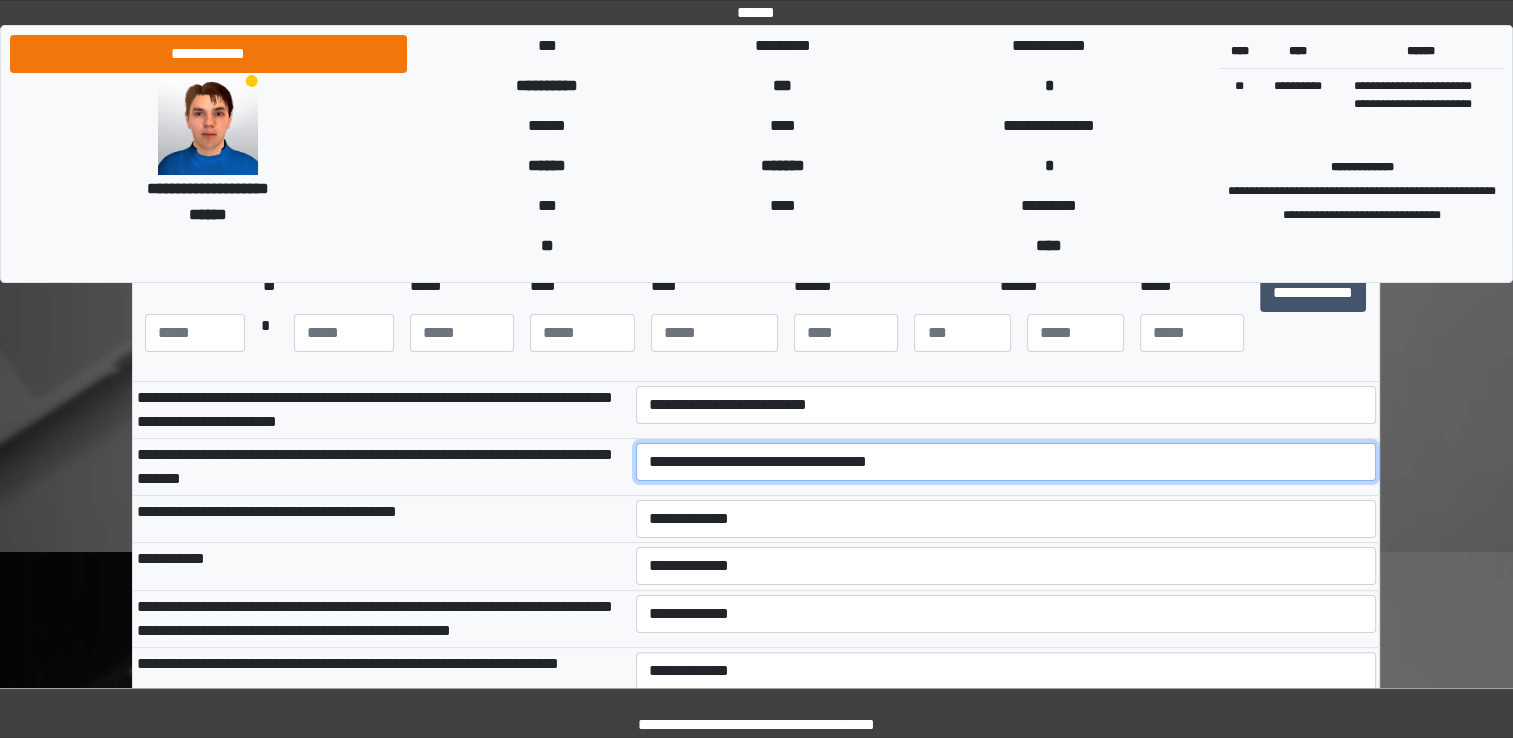 click on "**********" at bounding box center [1006, 462] 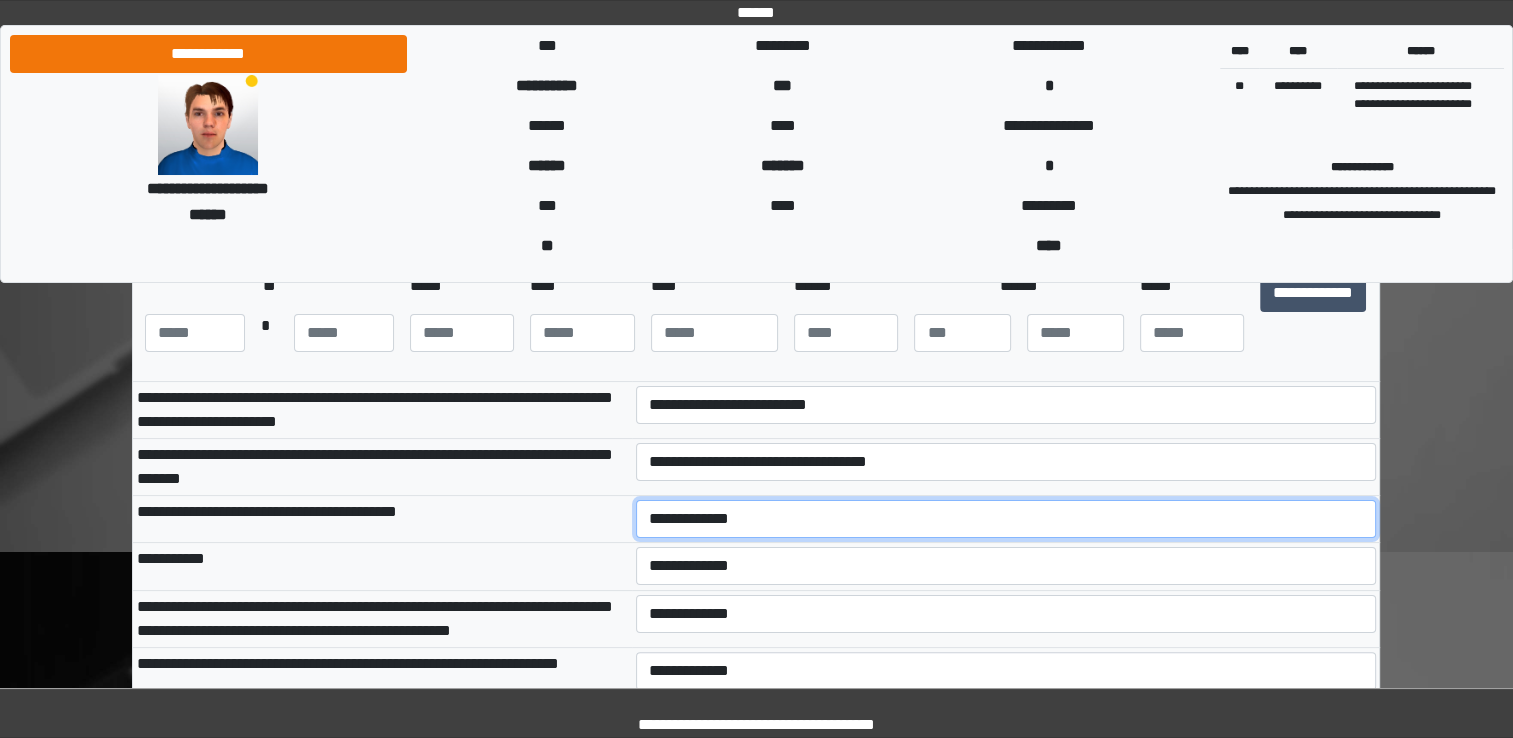 click on "**********" at bounding box center [1006, 519] 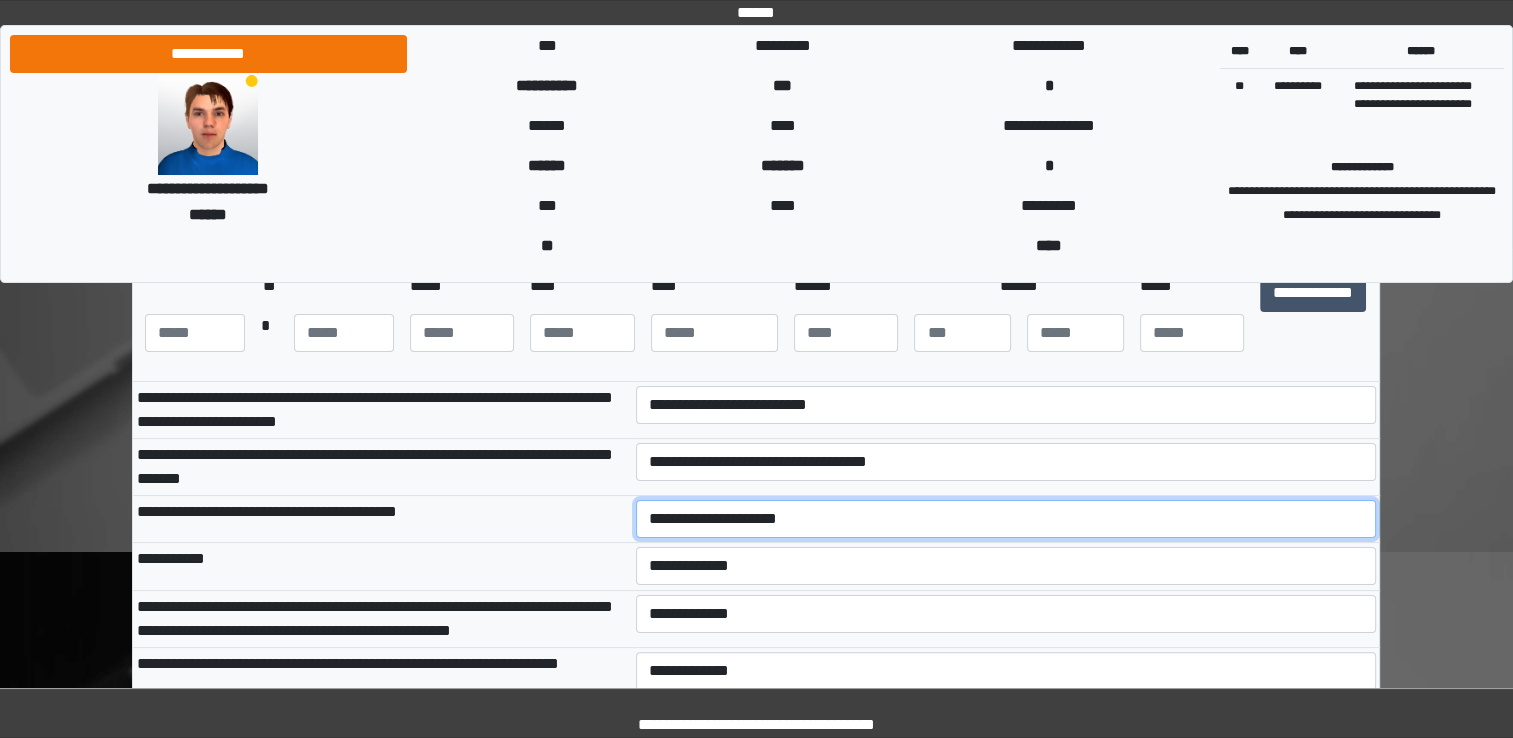 click on "**********" at bounding box center [1006, 519] 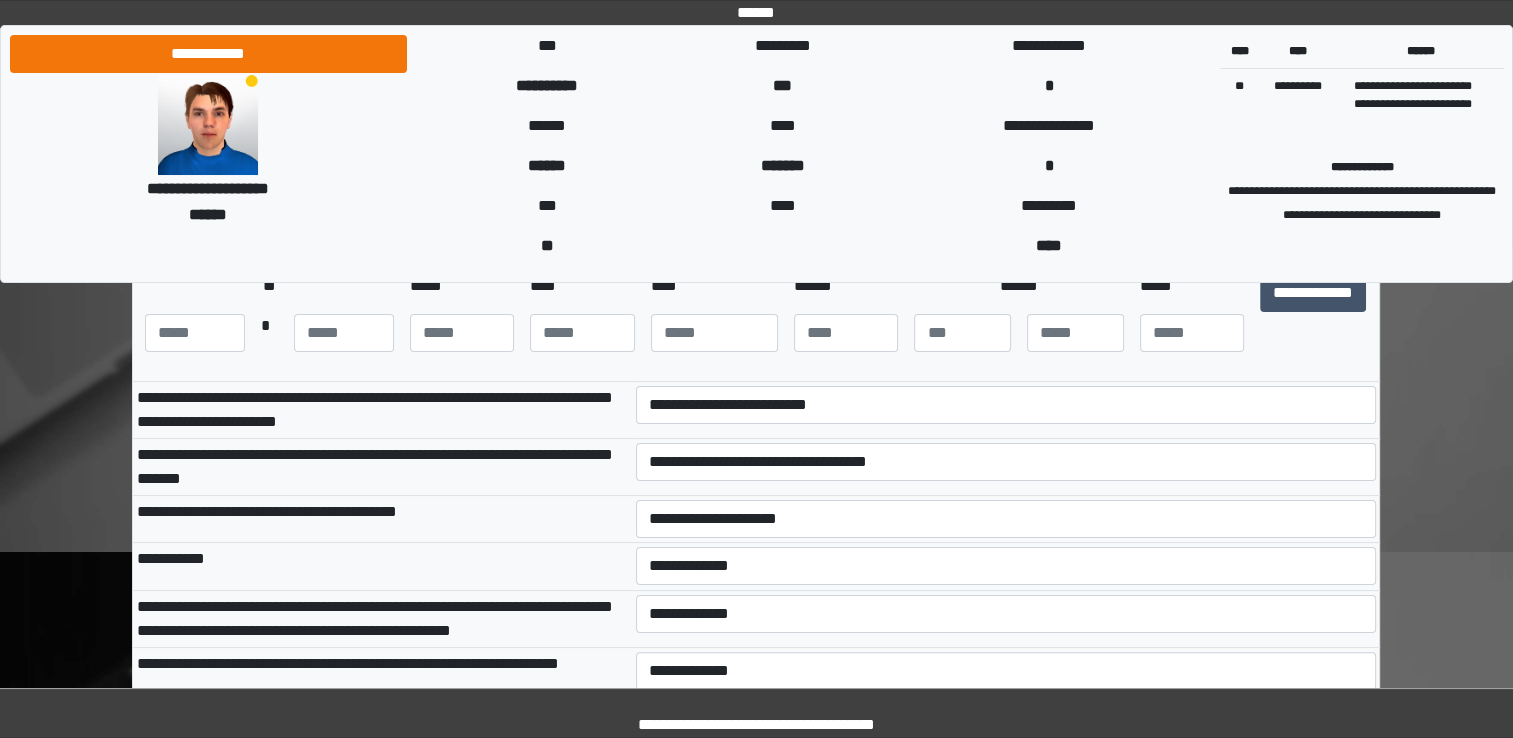 click on "**********" at bounding box center [382, 566] 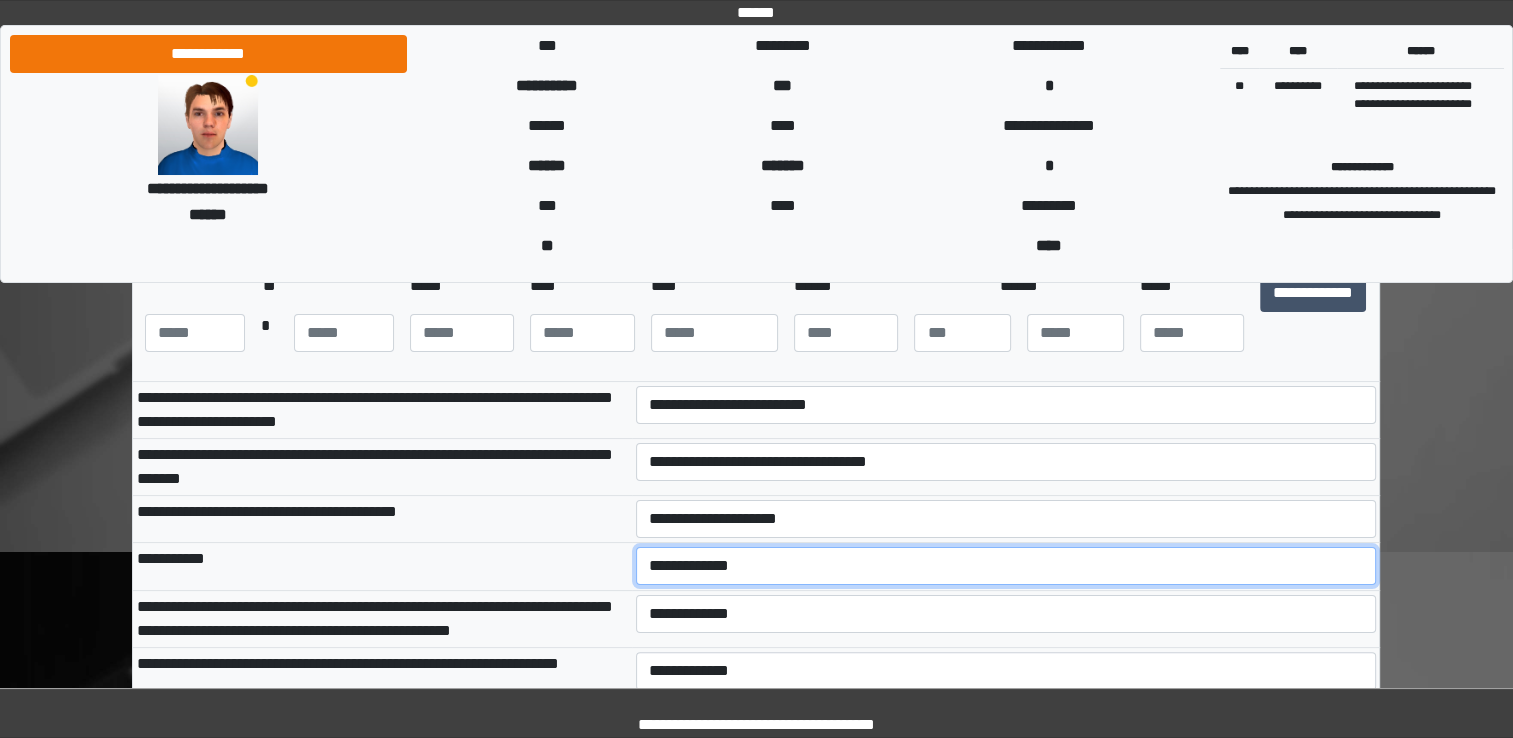 click on "**********" at bounding box center [1006, 566] 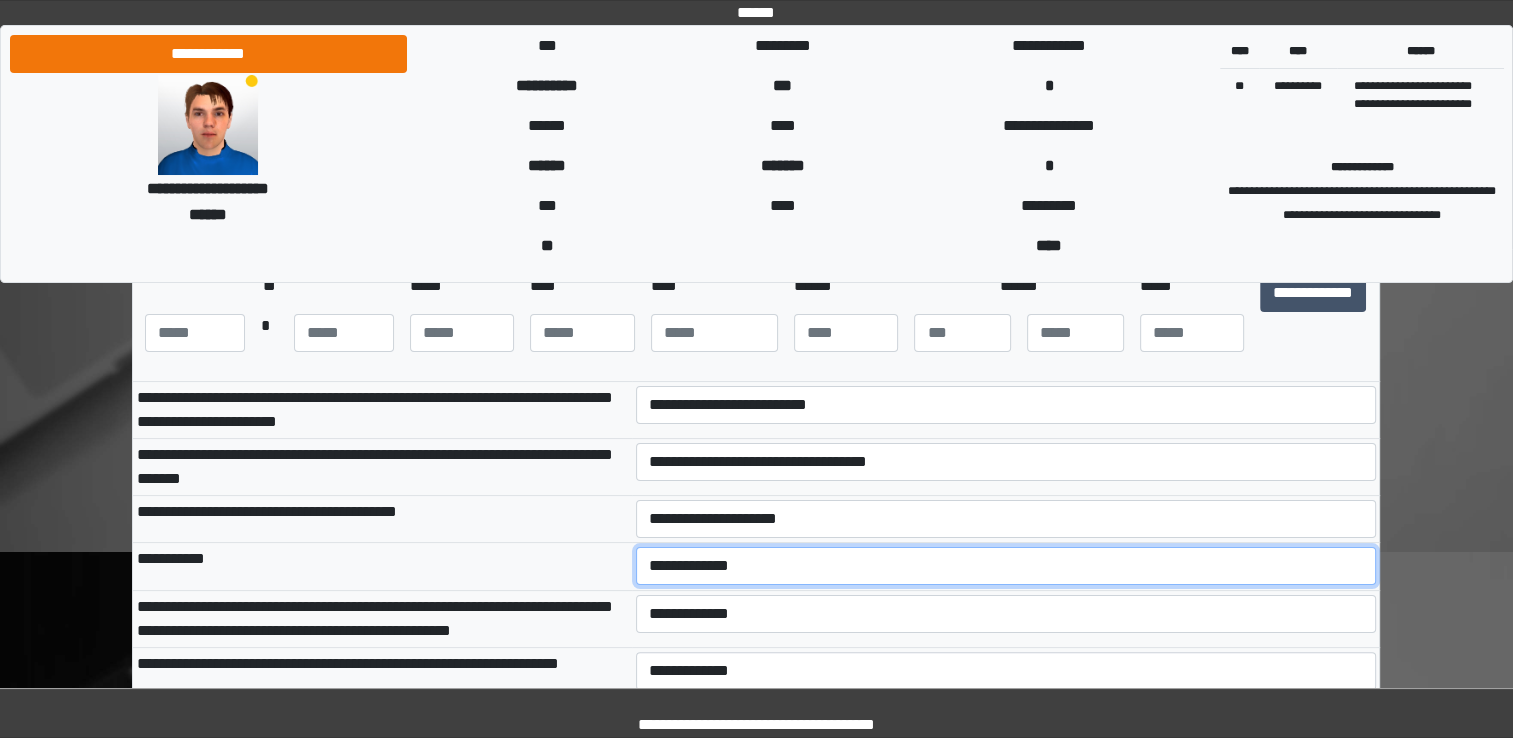 select on "***" 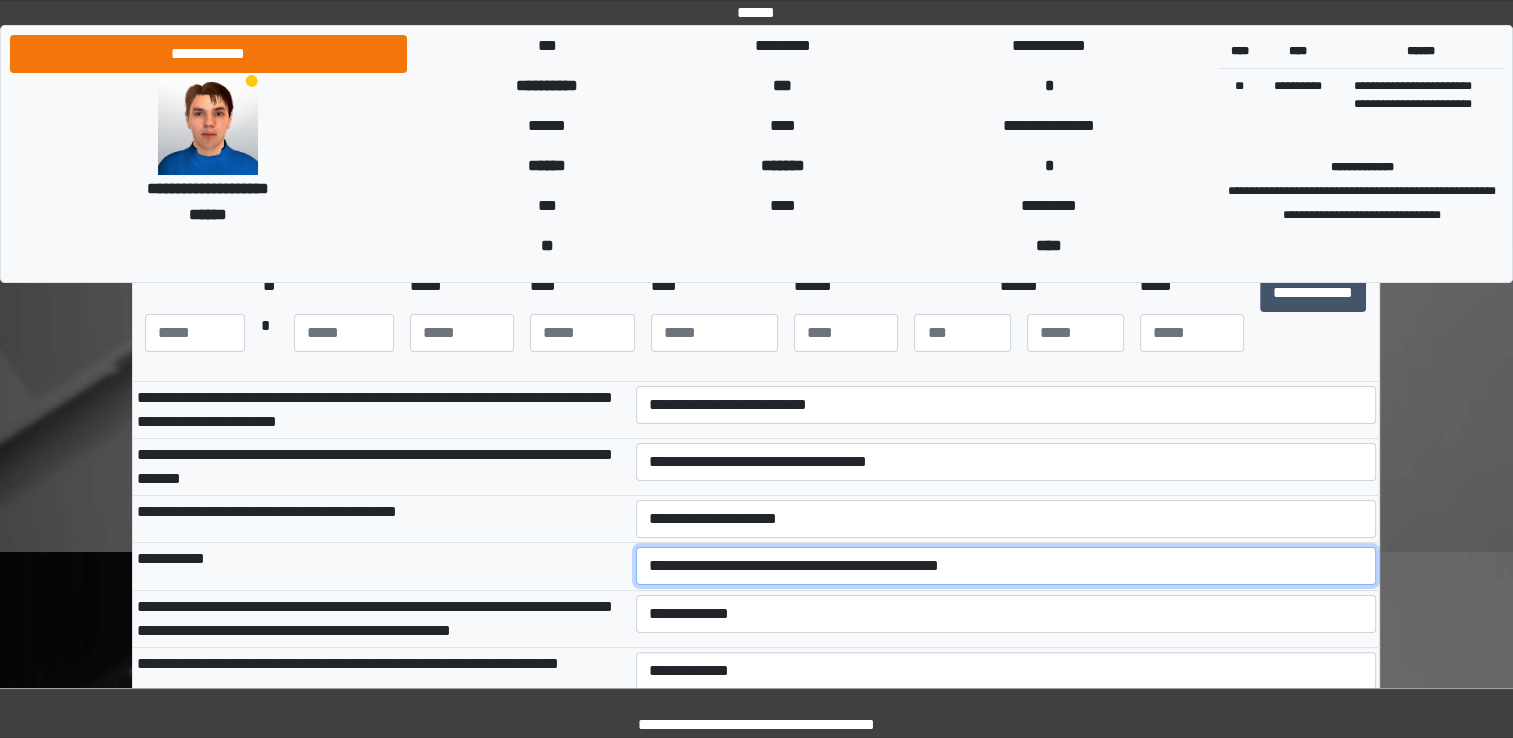 click on "**********" at bounding box center [1006, 566] 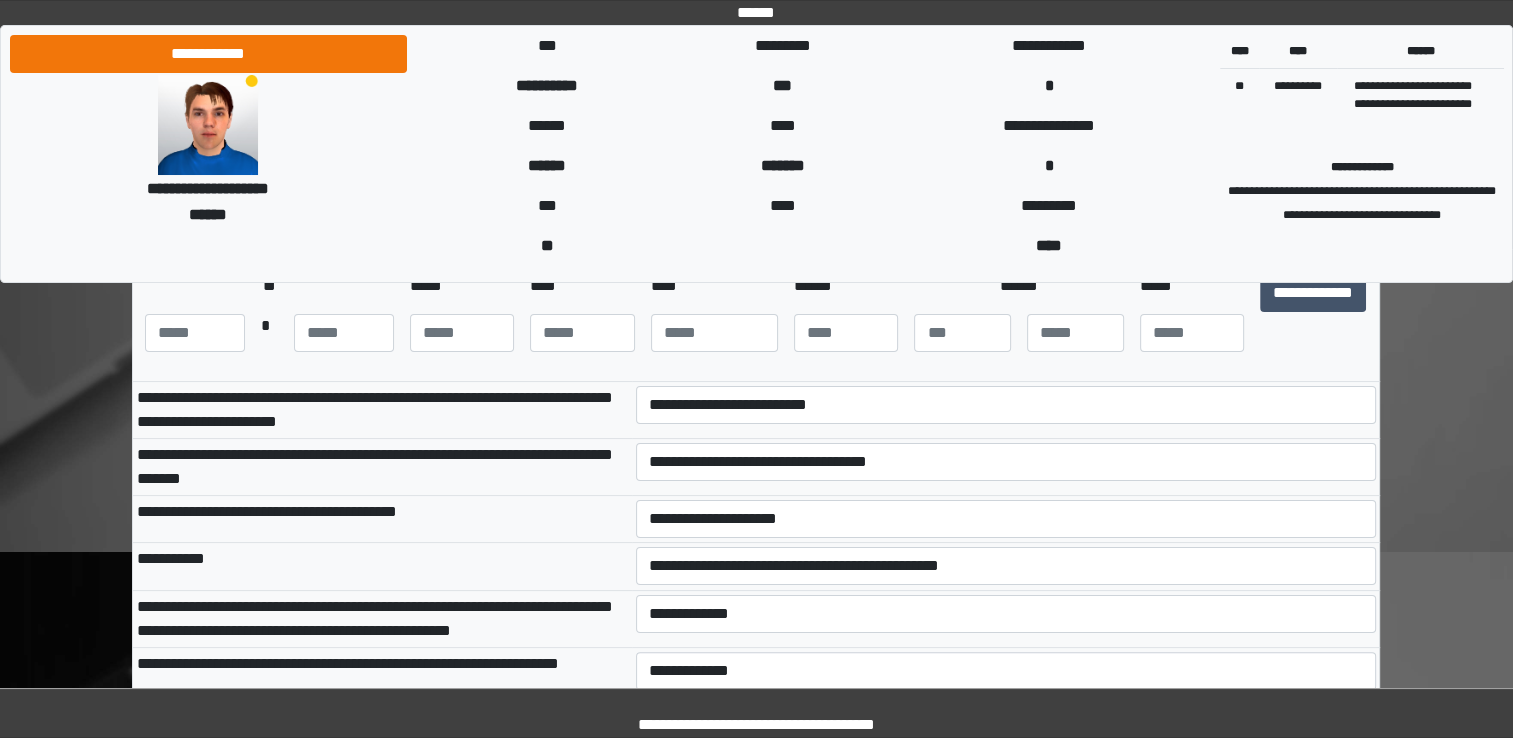 click on "**********" at bounding box center (382, 618) 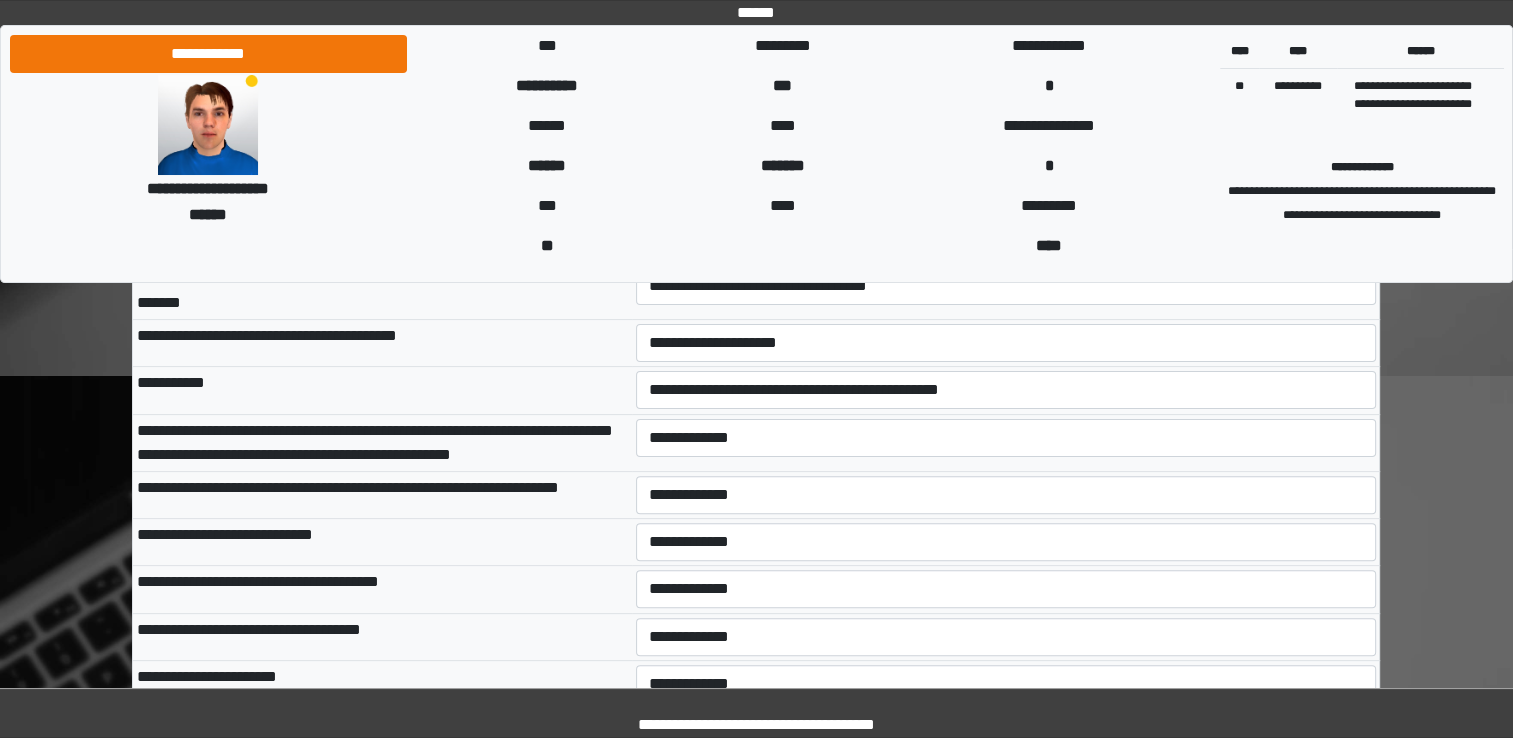 scroll, scrollTop: 500, scrollLeft: 0, axis: vertical 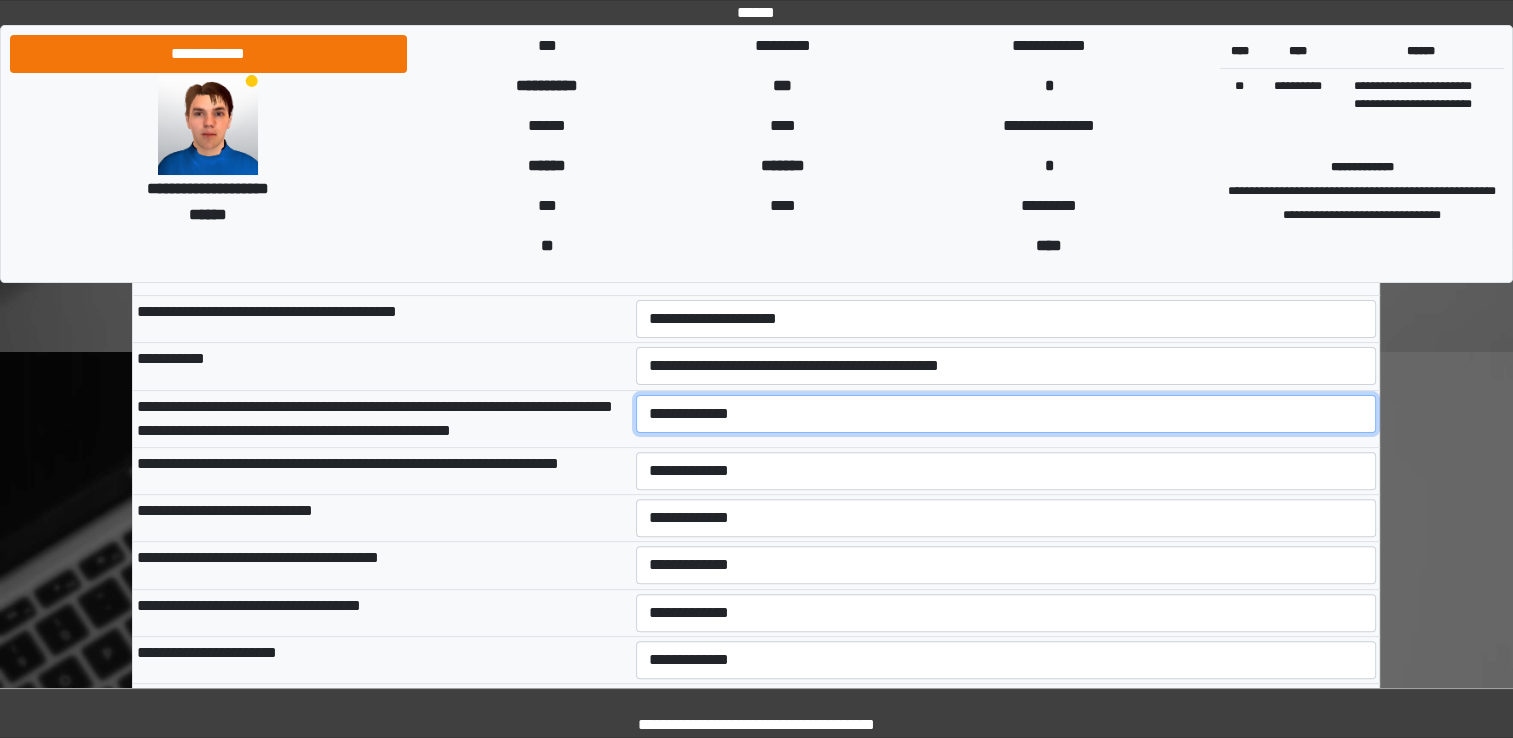 click on "**********" at bounding box center (1006, 414) 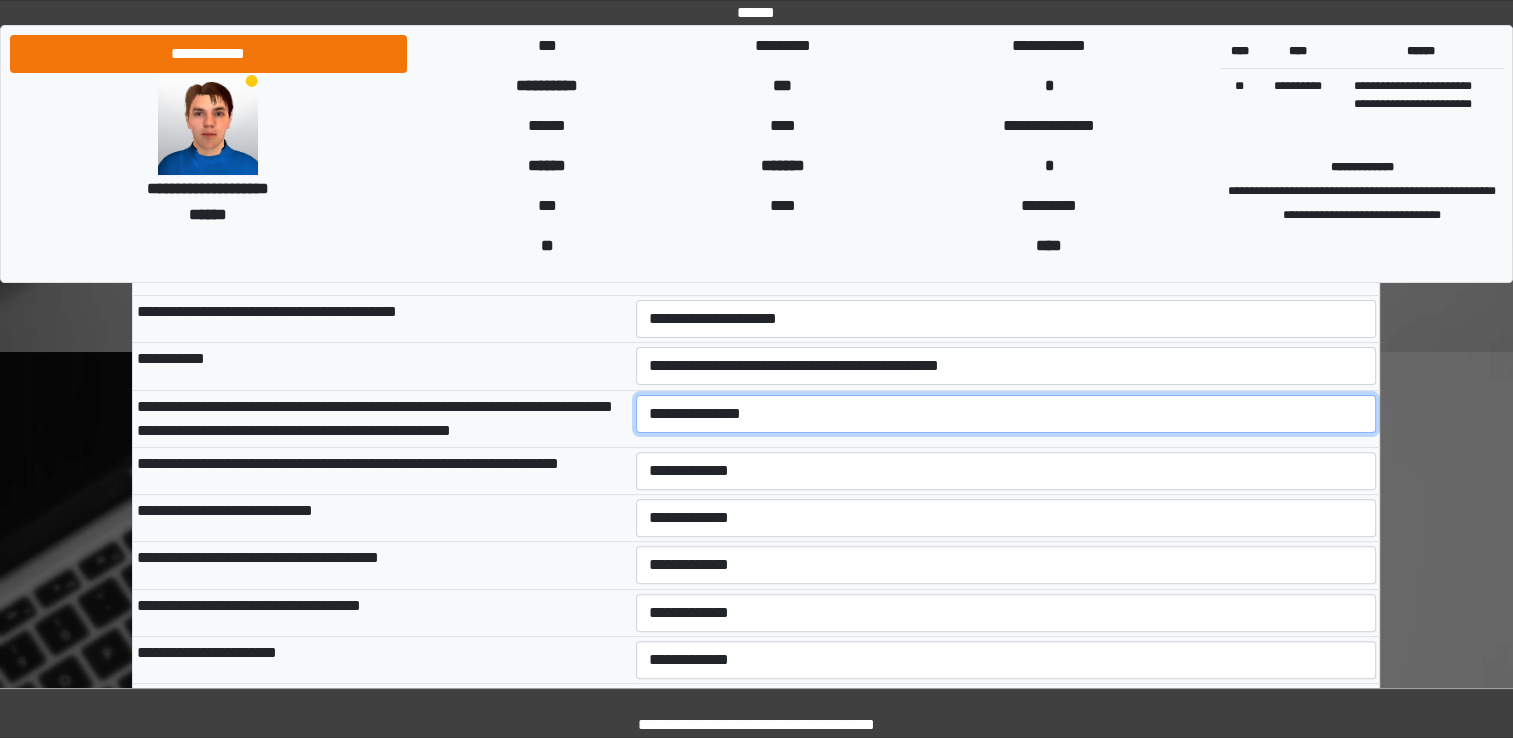click on "**********" at bounding box center (1006, 414) 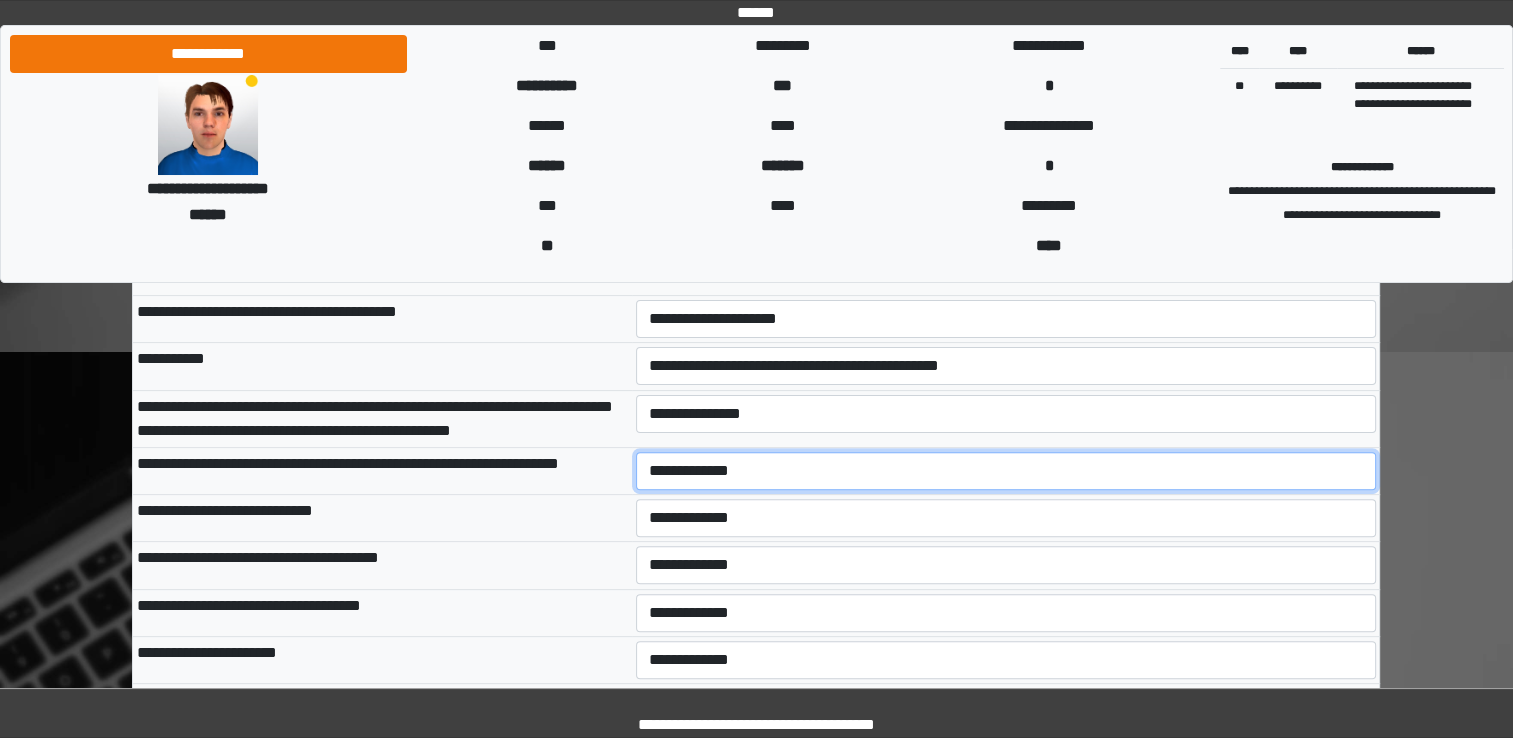 click on "**********" at bounding box center [1006, 471] 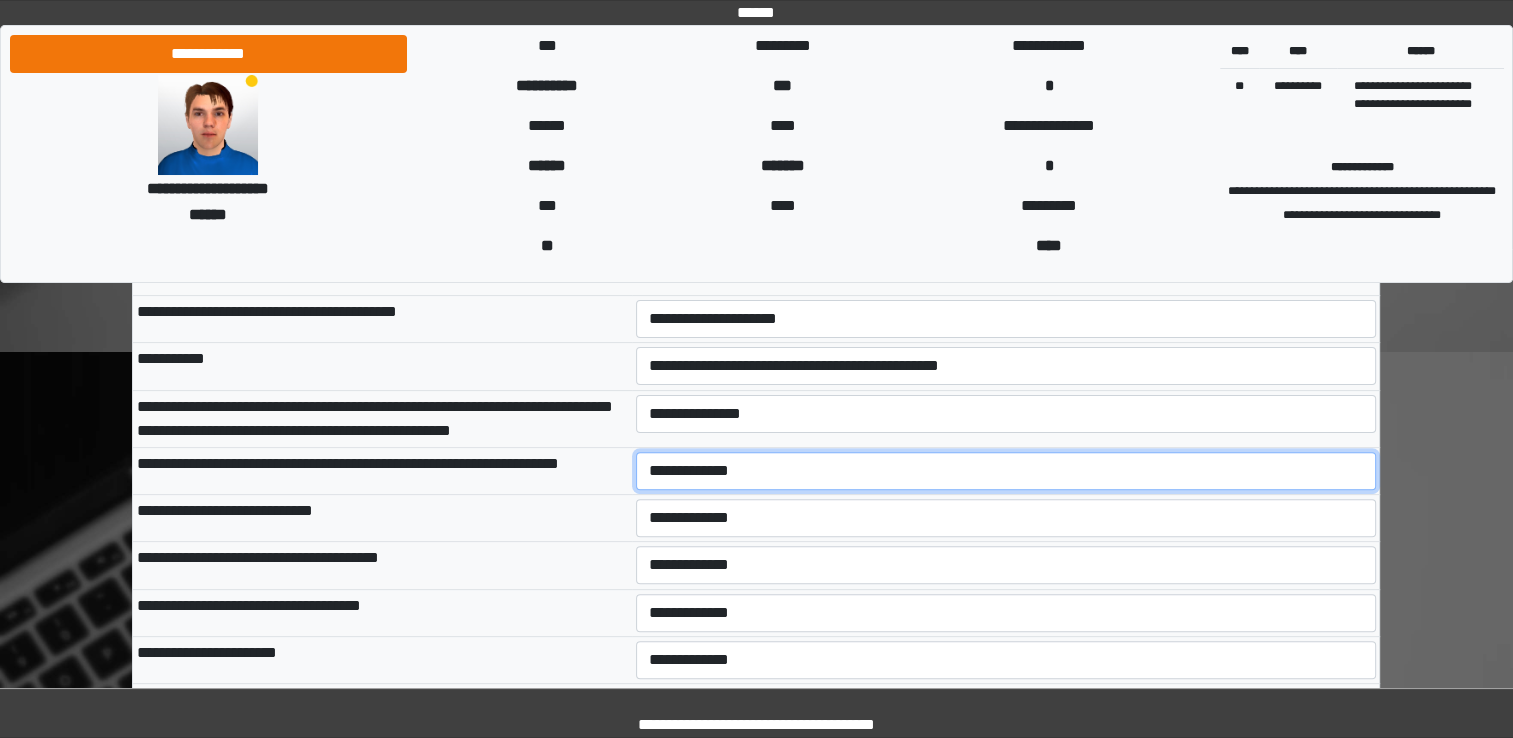 select on "***" 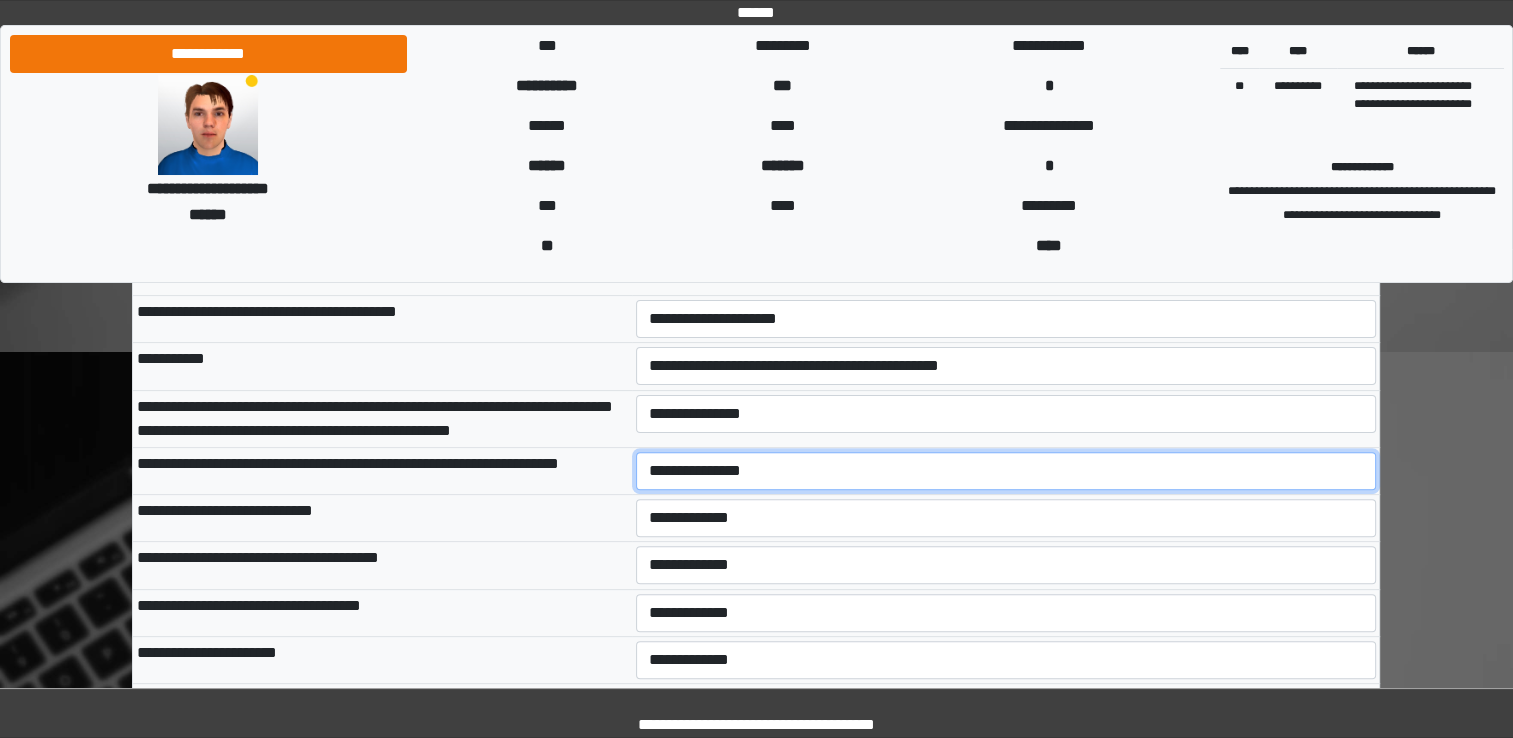 click on "**********" at bounding box center (1006, 471) 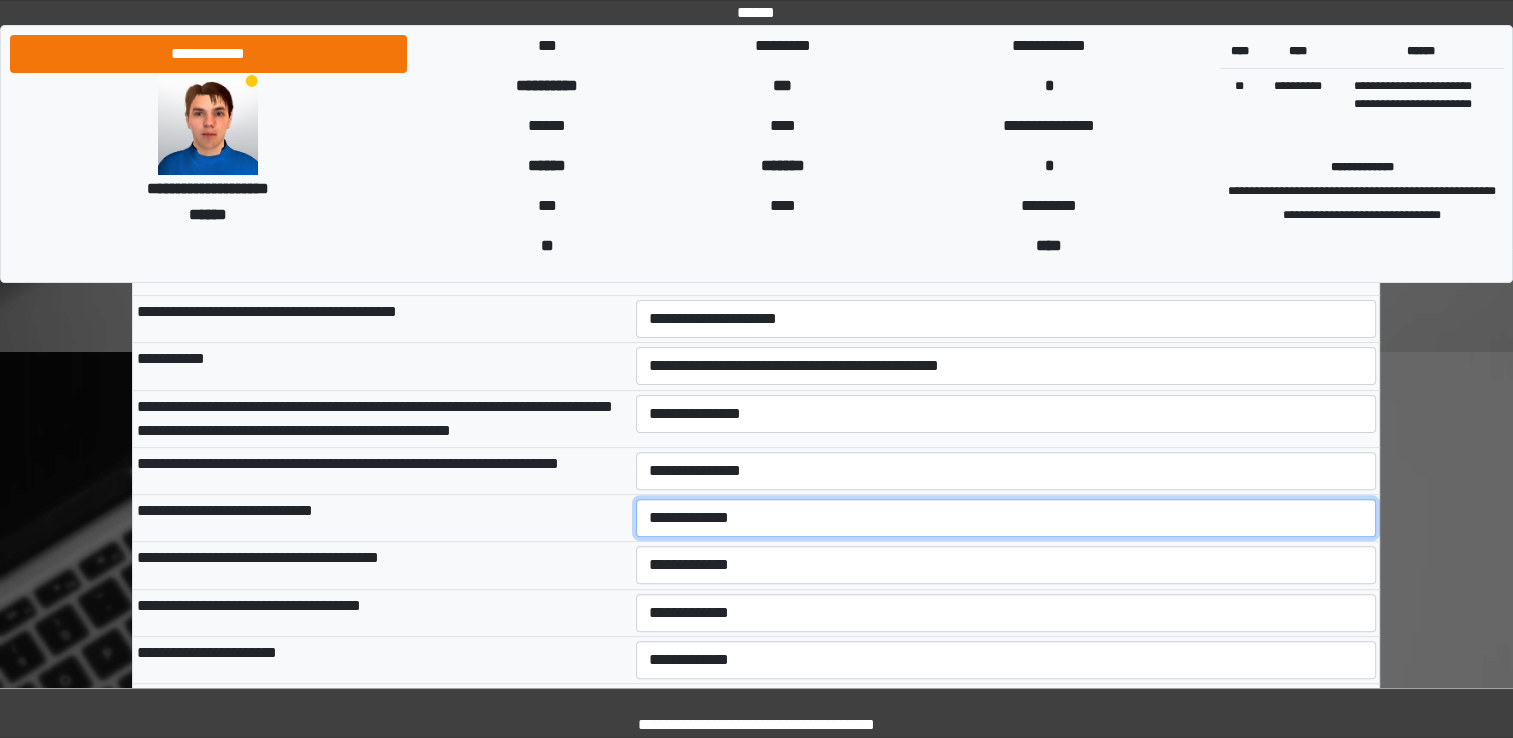 click on "**********" at bounding box center (1006, 518) 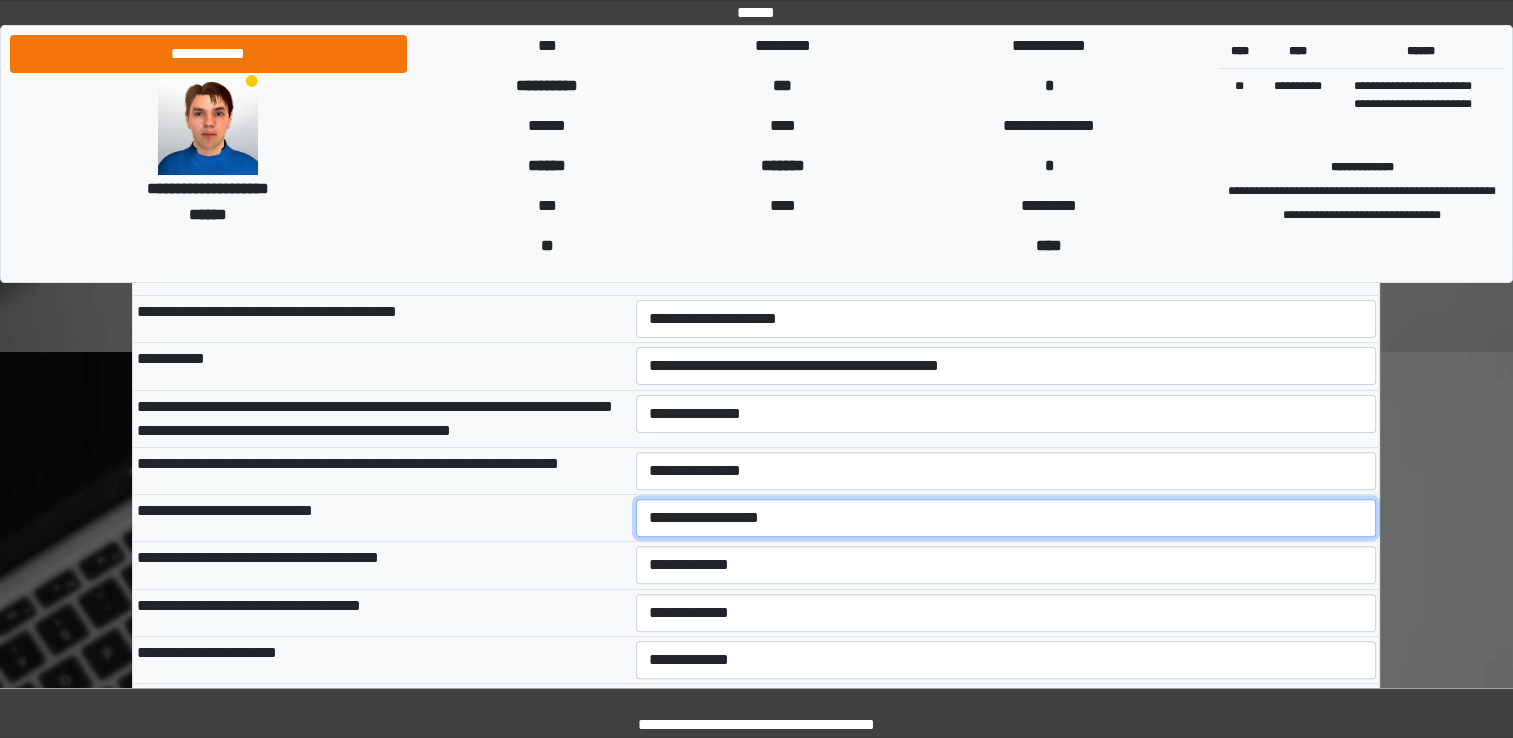 click on "**********" at bounding box center (1006, 518) 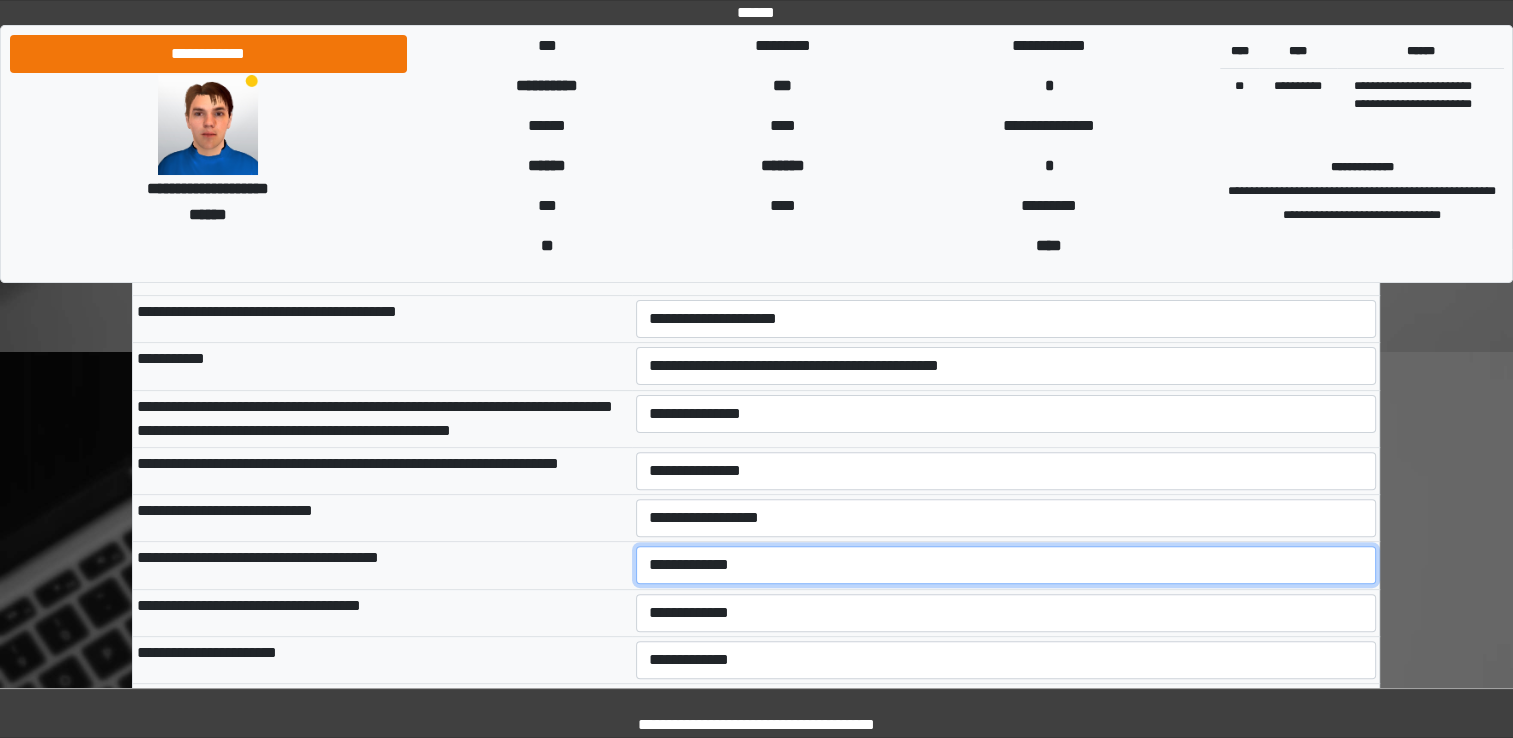 click on "**********" at bounding box center [1006, 565] 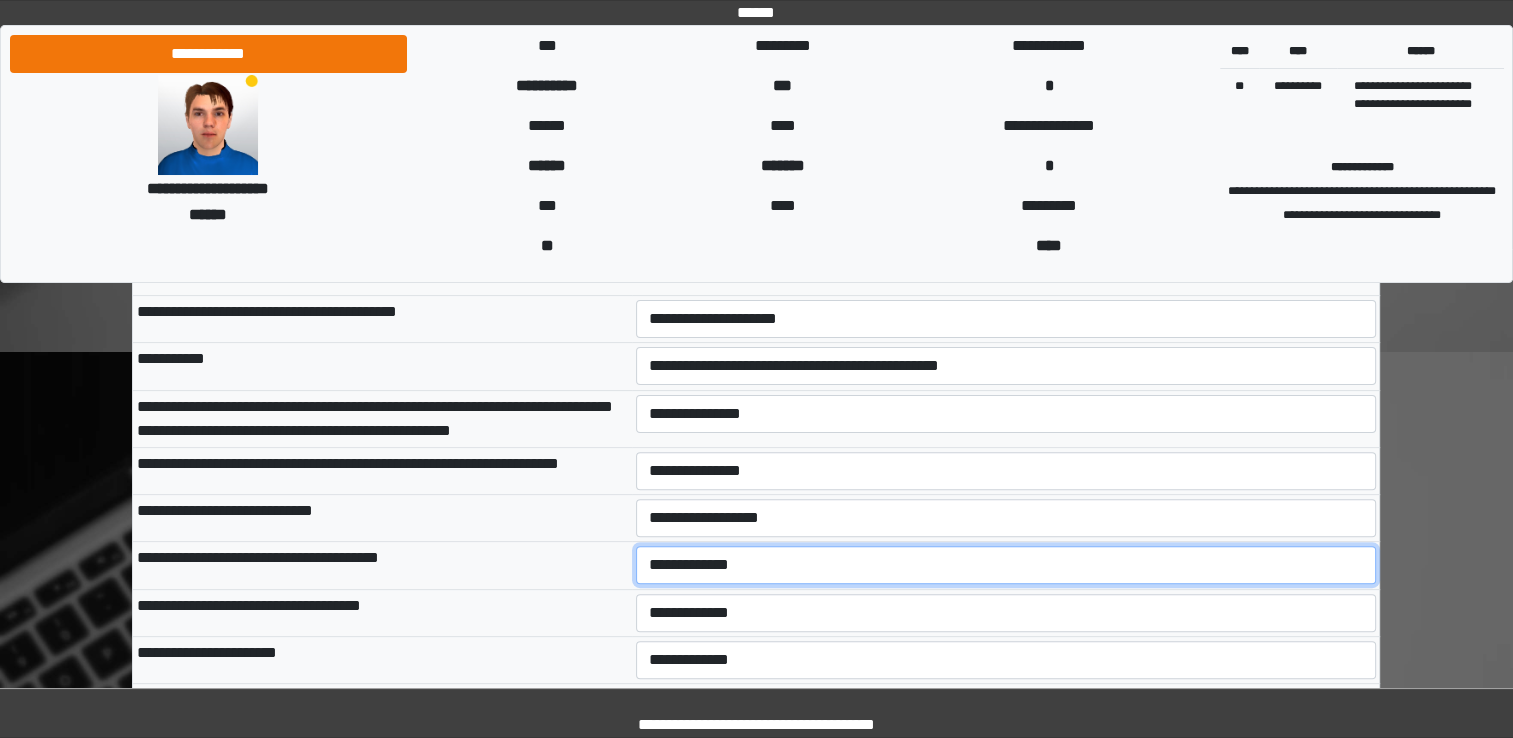 select on "***" 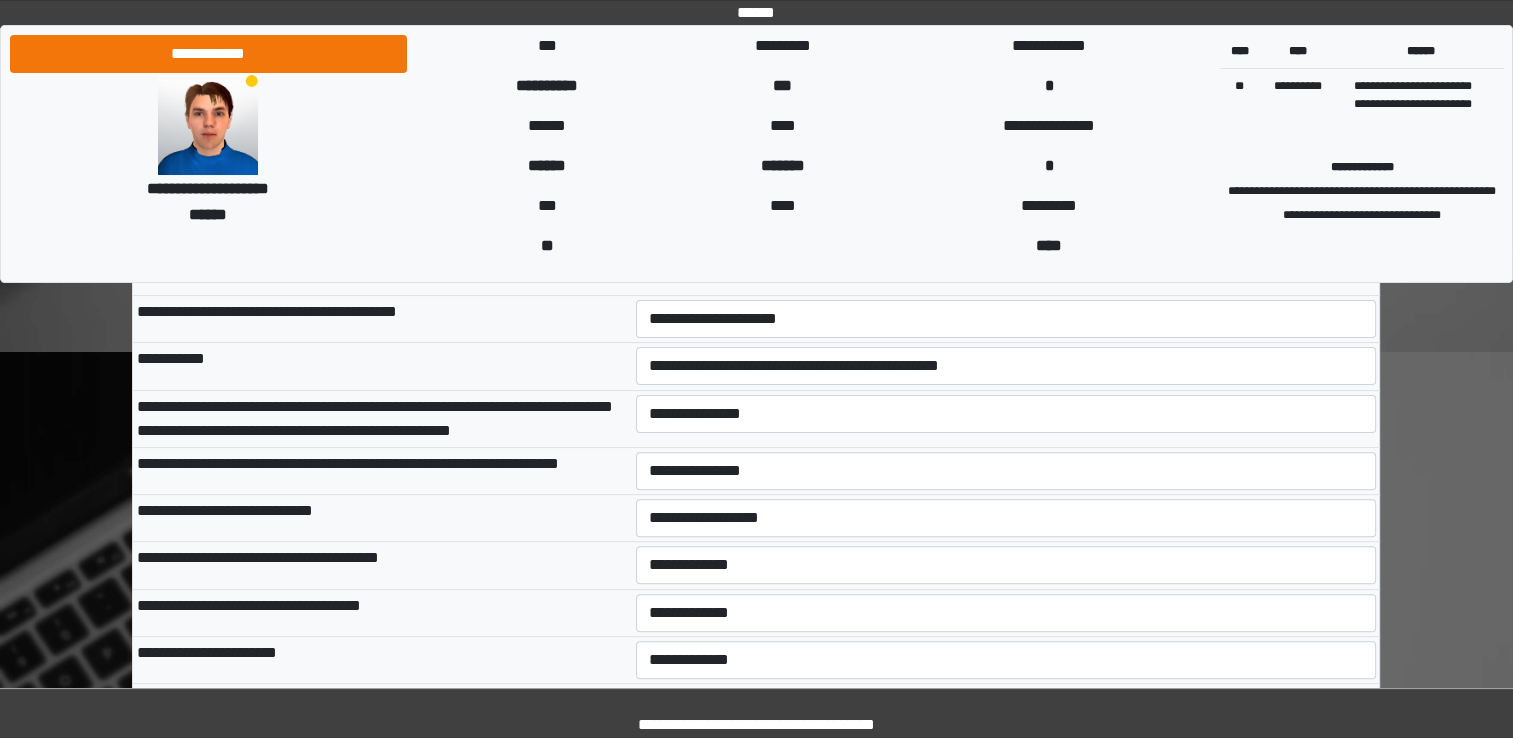 click on "**********" at bounding box center (382, 612) 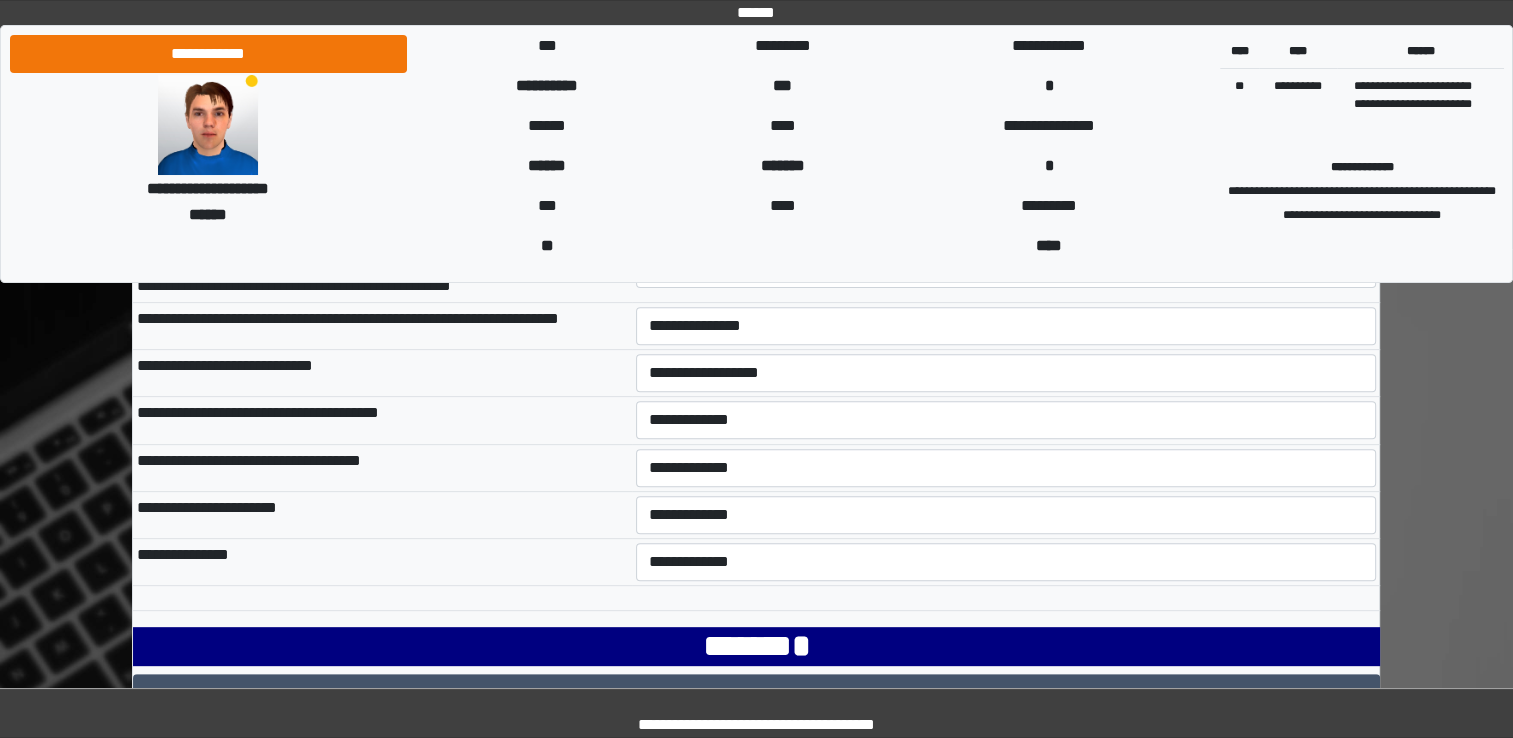 scroll, scrollTop: 700, scrollLeft: 0, axis: vertical 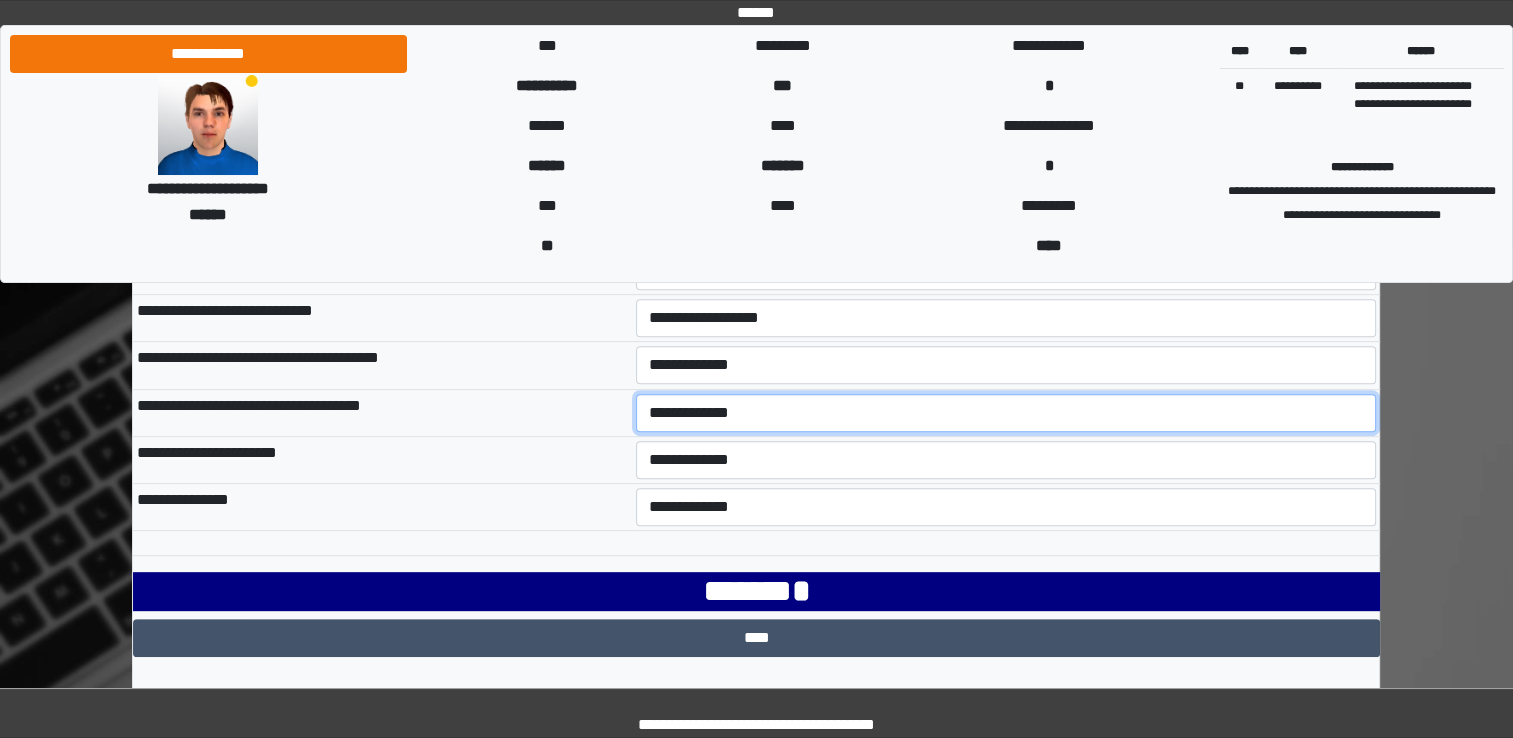 click on "**********" at bounding box center [1006, 413] 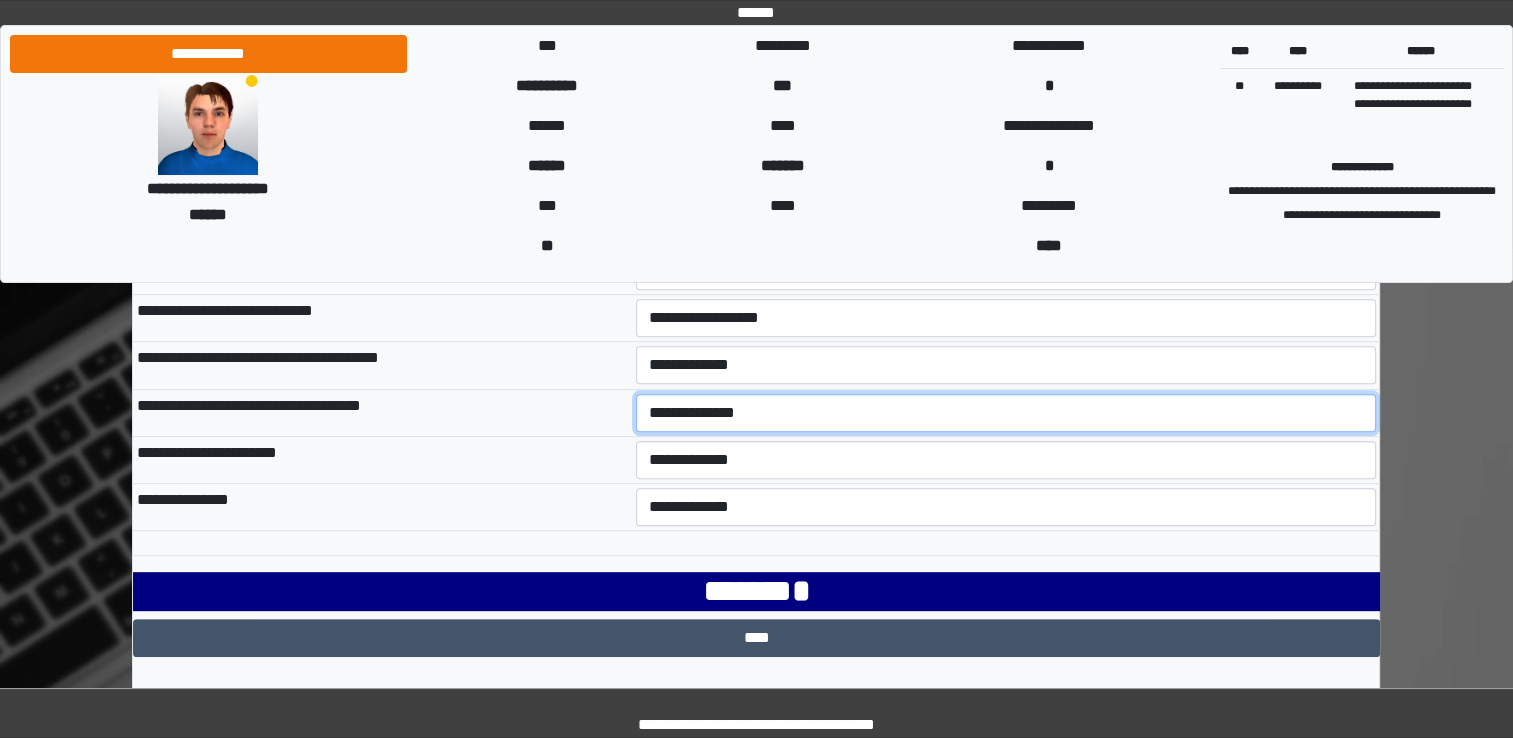 click on "**********" at bounding box center [1006, 413] 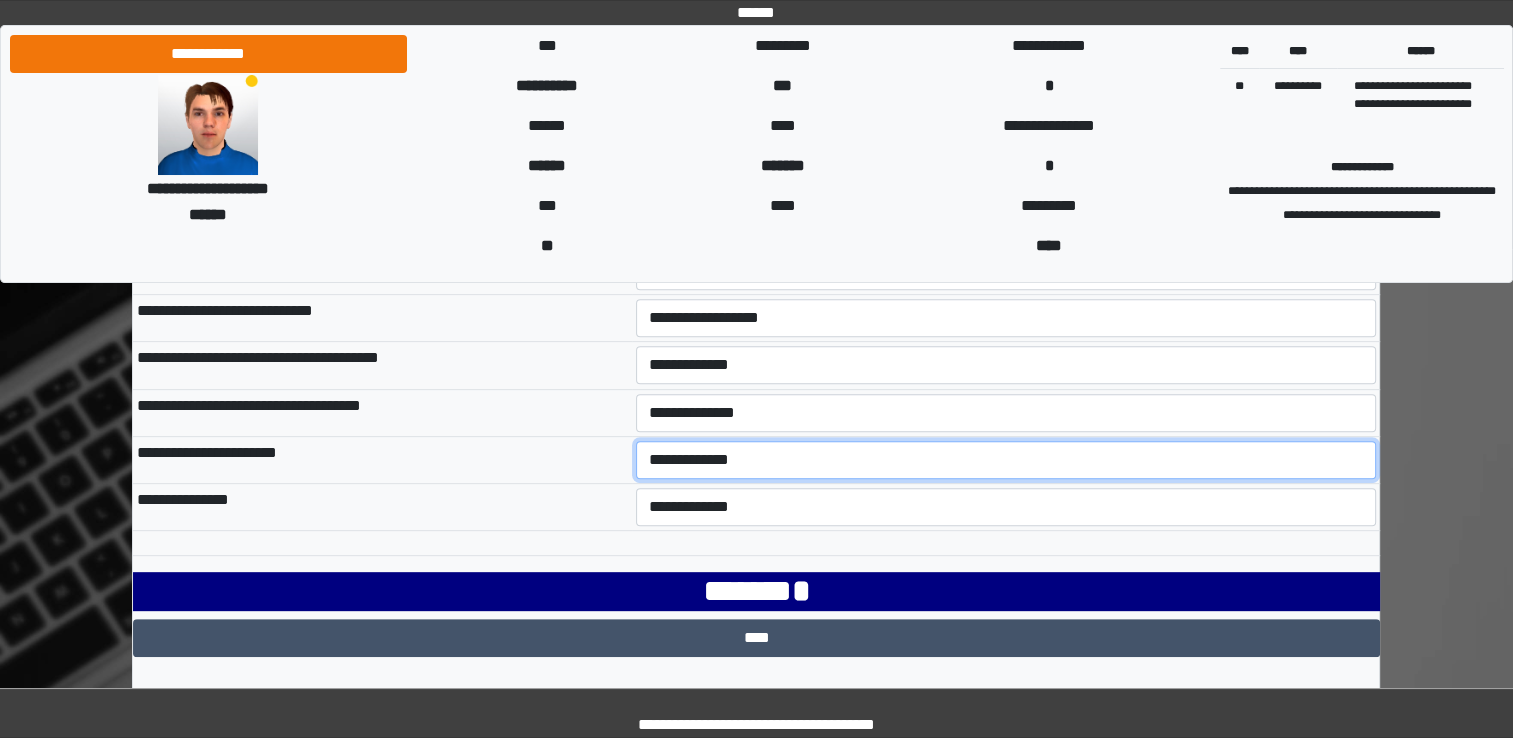 click on "**********" at bounding box center (1006, 460) 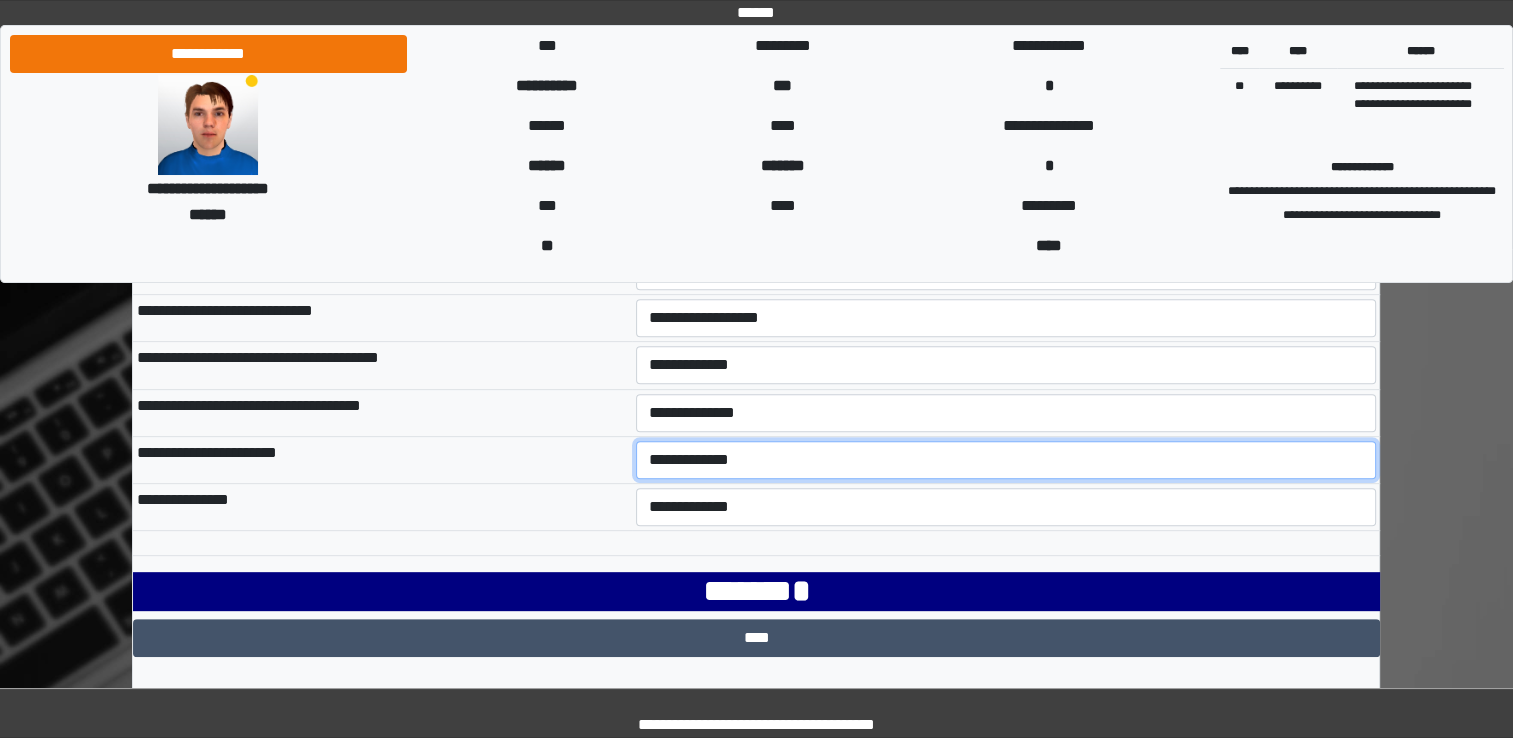 select on "***" 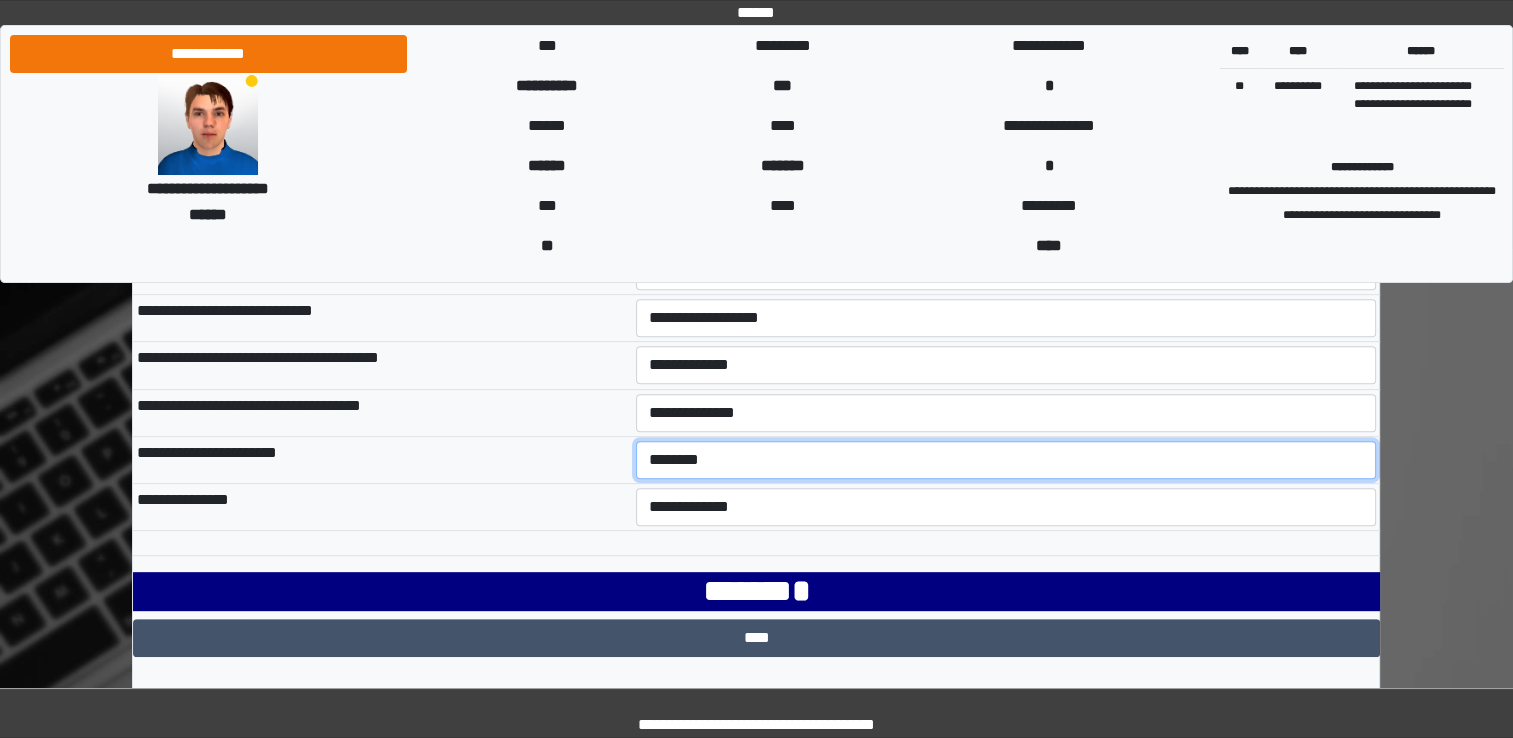 click on "**********" at bounding box center [1006, 460] 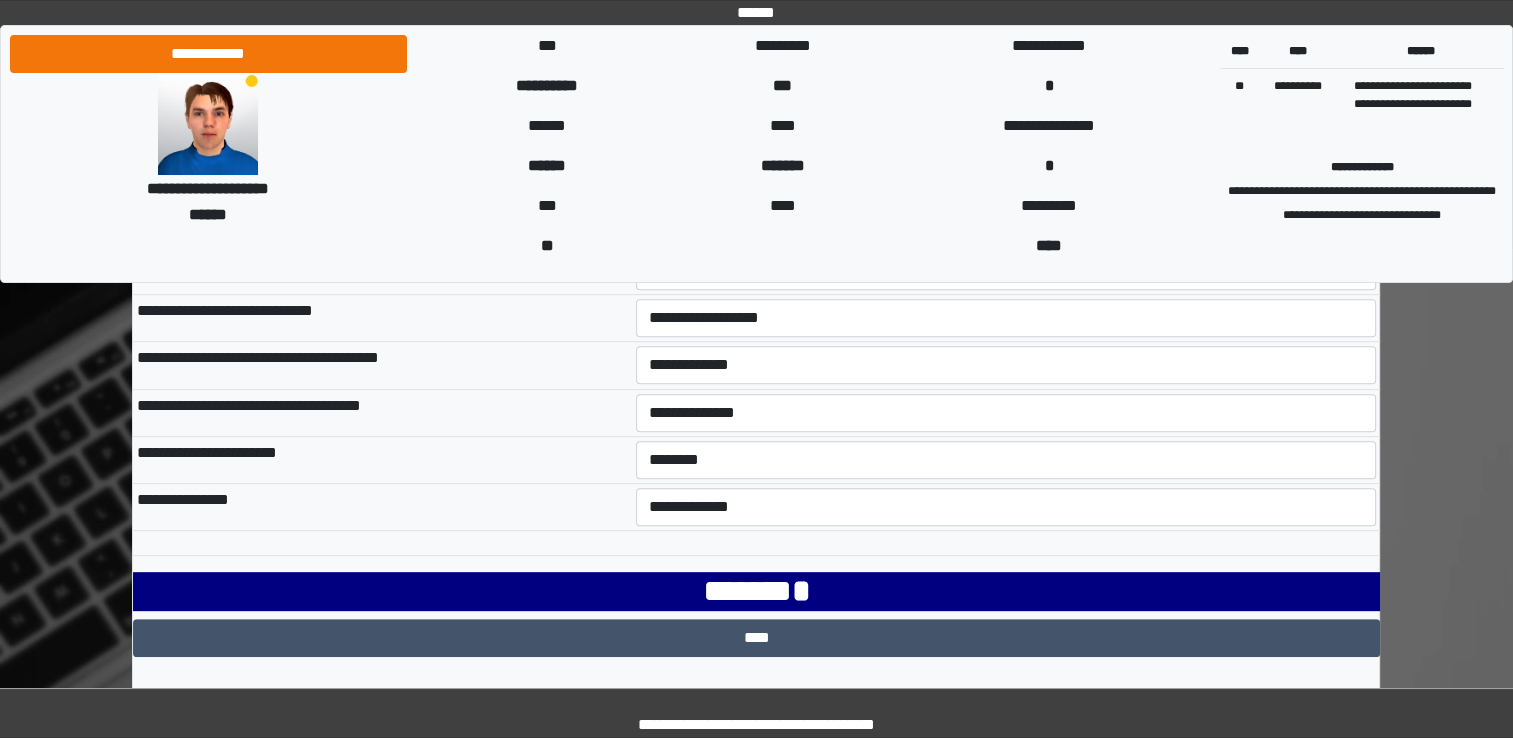 drag, startPoint x: 702, startPoint y: 482, endPoint x: 527, endPoint y: 550, distance: 187.74718 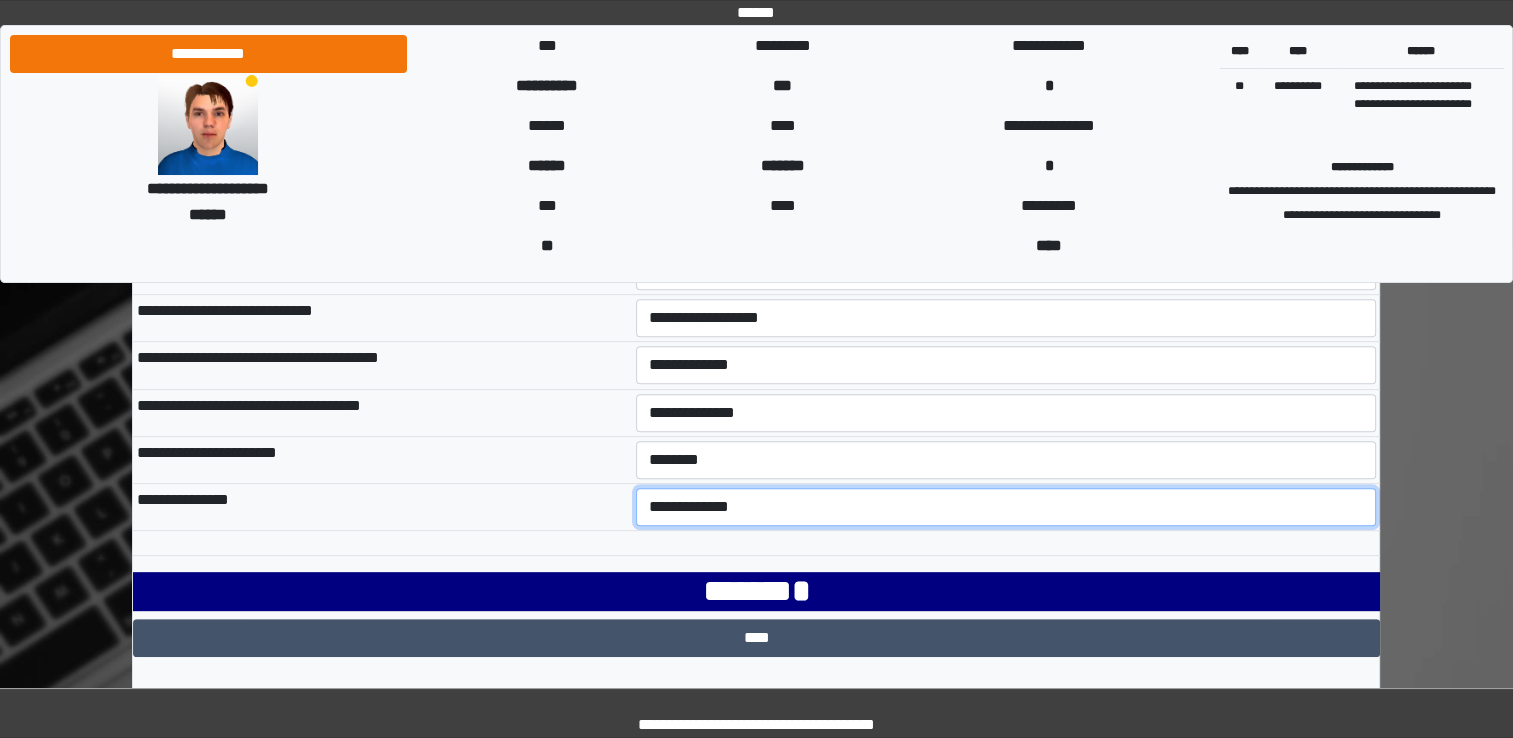 click on "**********" at bounding box center (1006, 507) 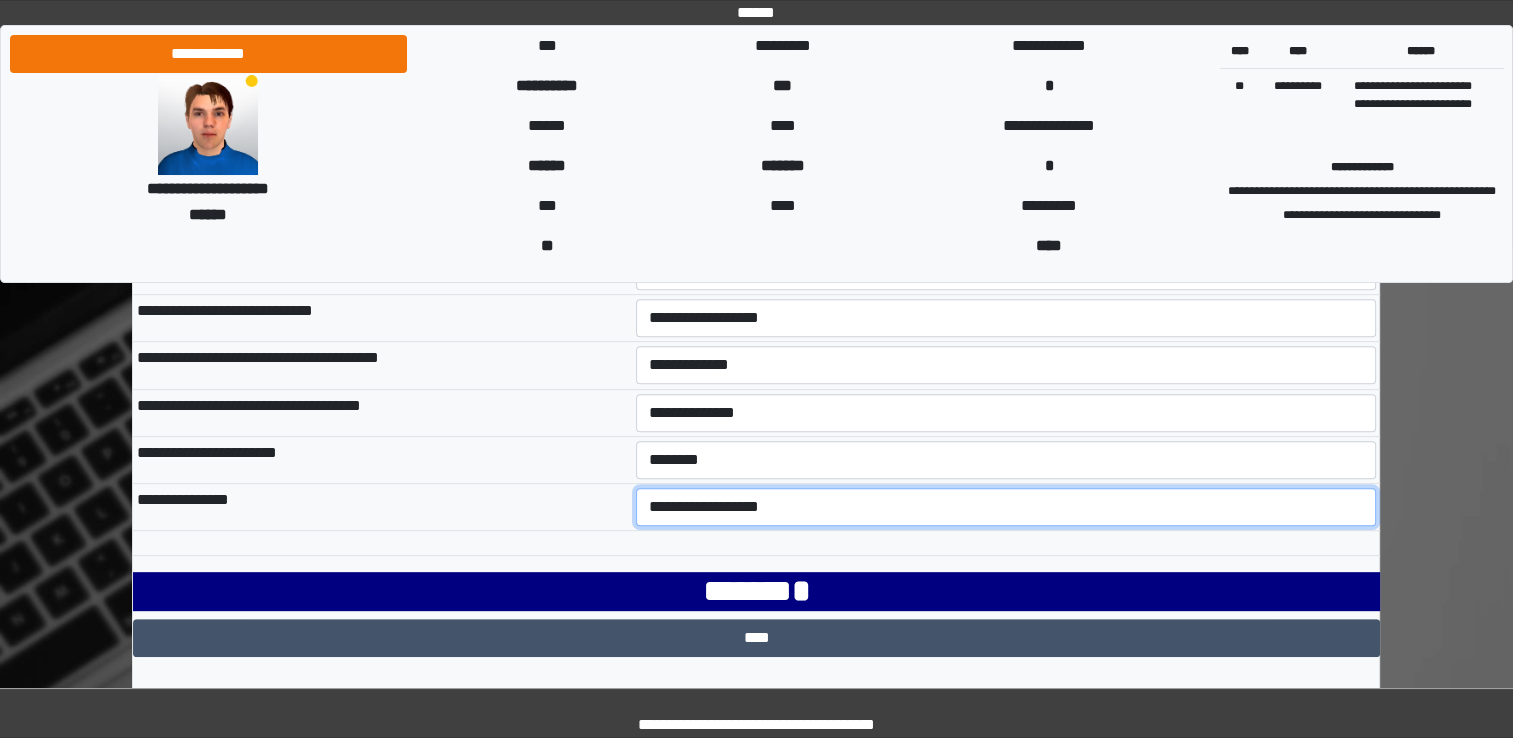 click on "**********" at bounding box center [1006, 507] 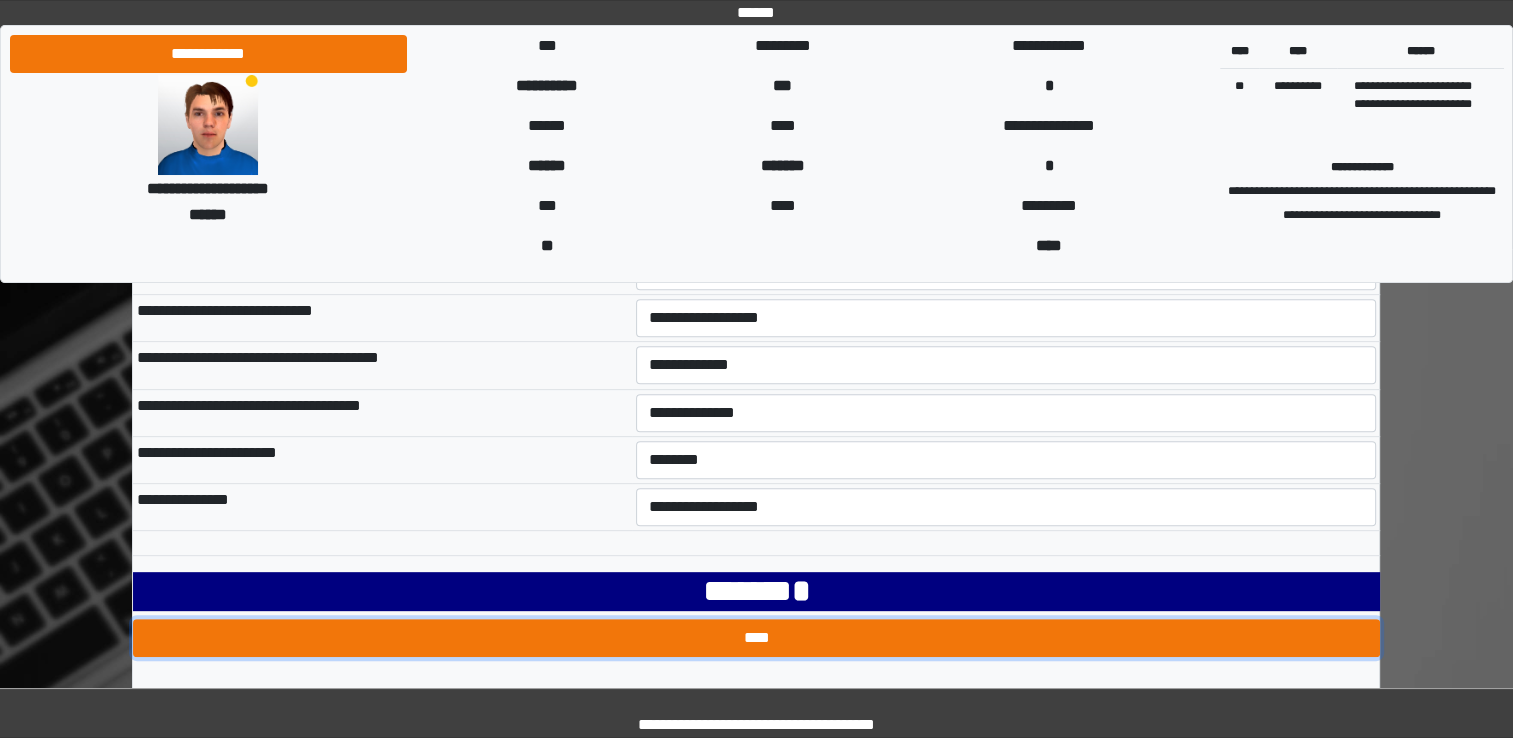 click on "****" at bounding box center (756, 638) 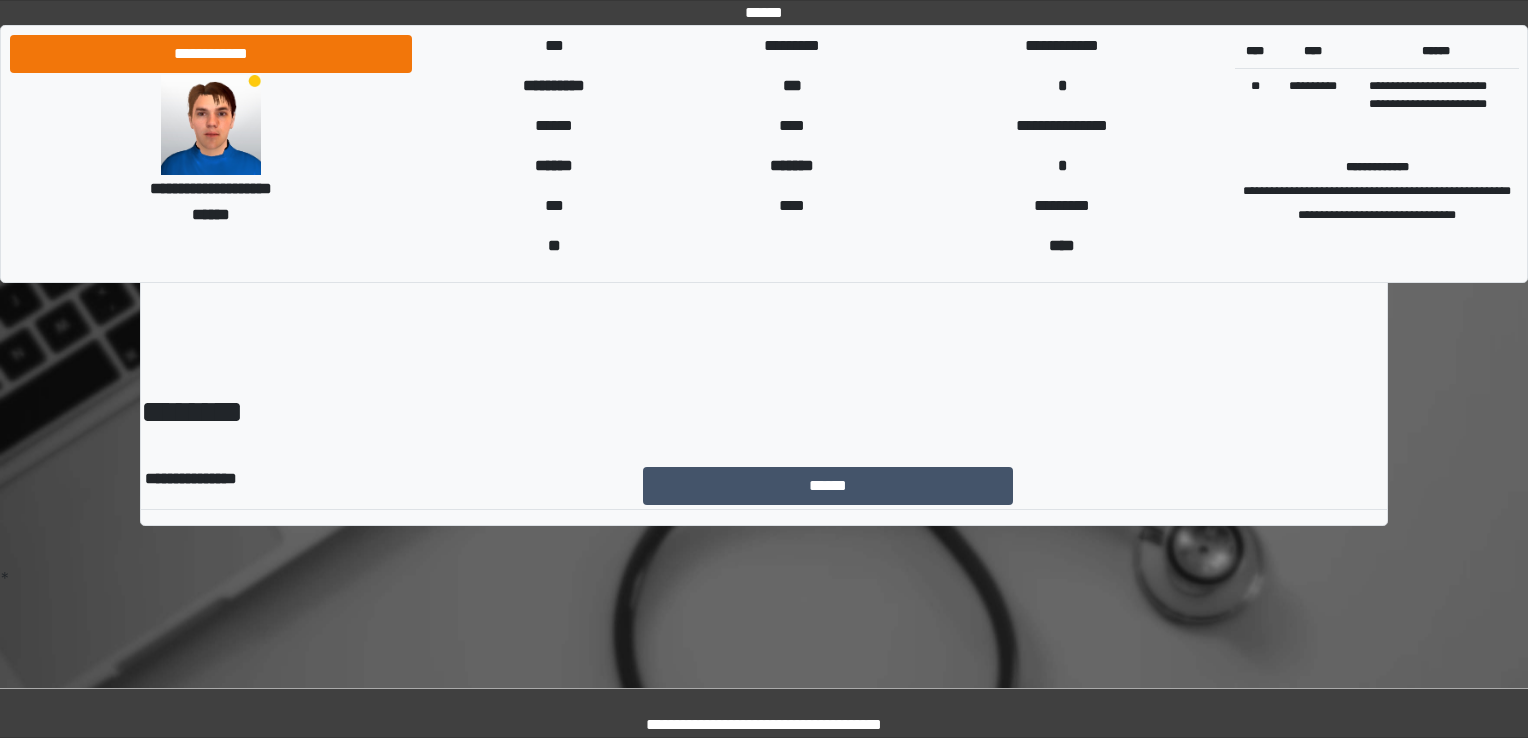 scroll, scrollTop: 0, scrollLeft: 0, axis: both 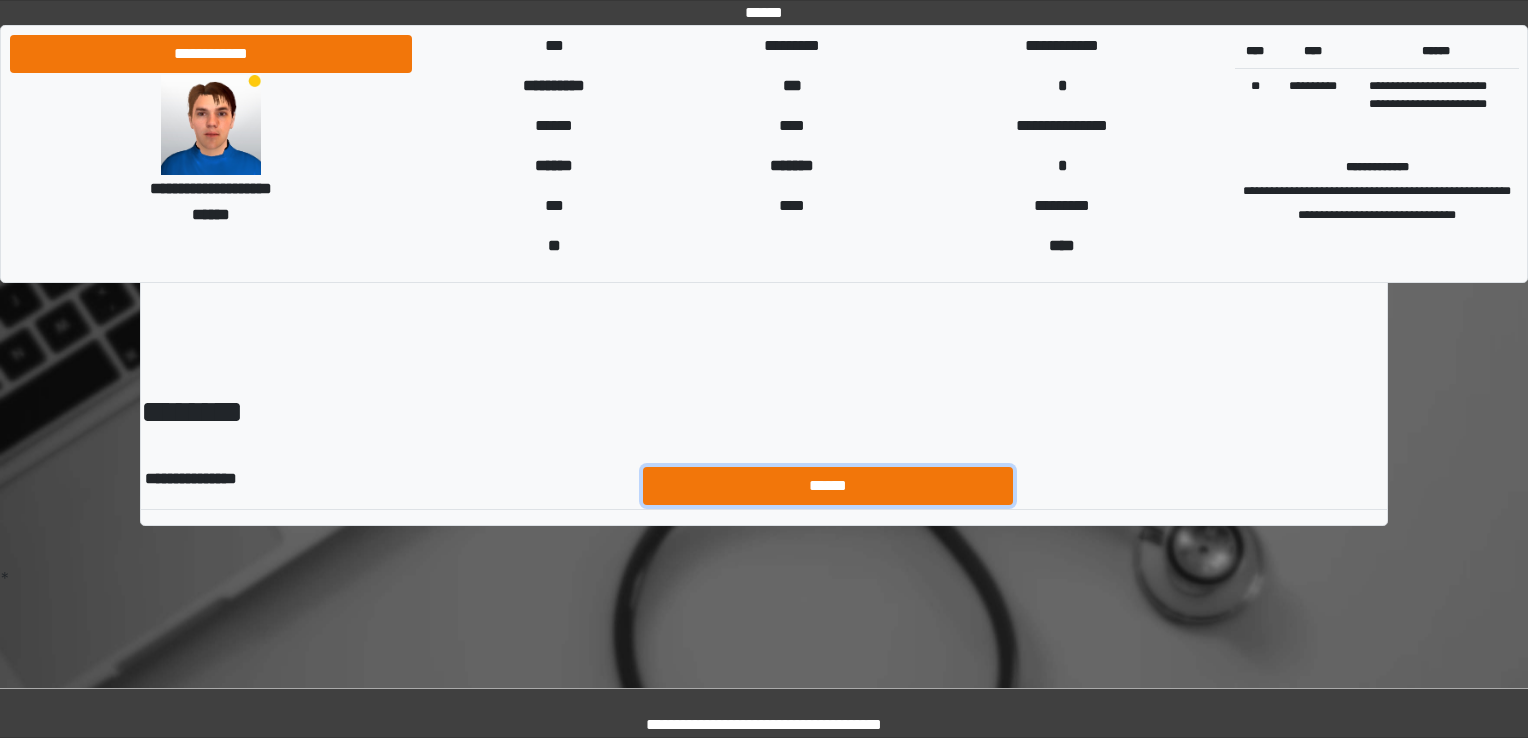 click on "******" at bounding box center [828, 486] 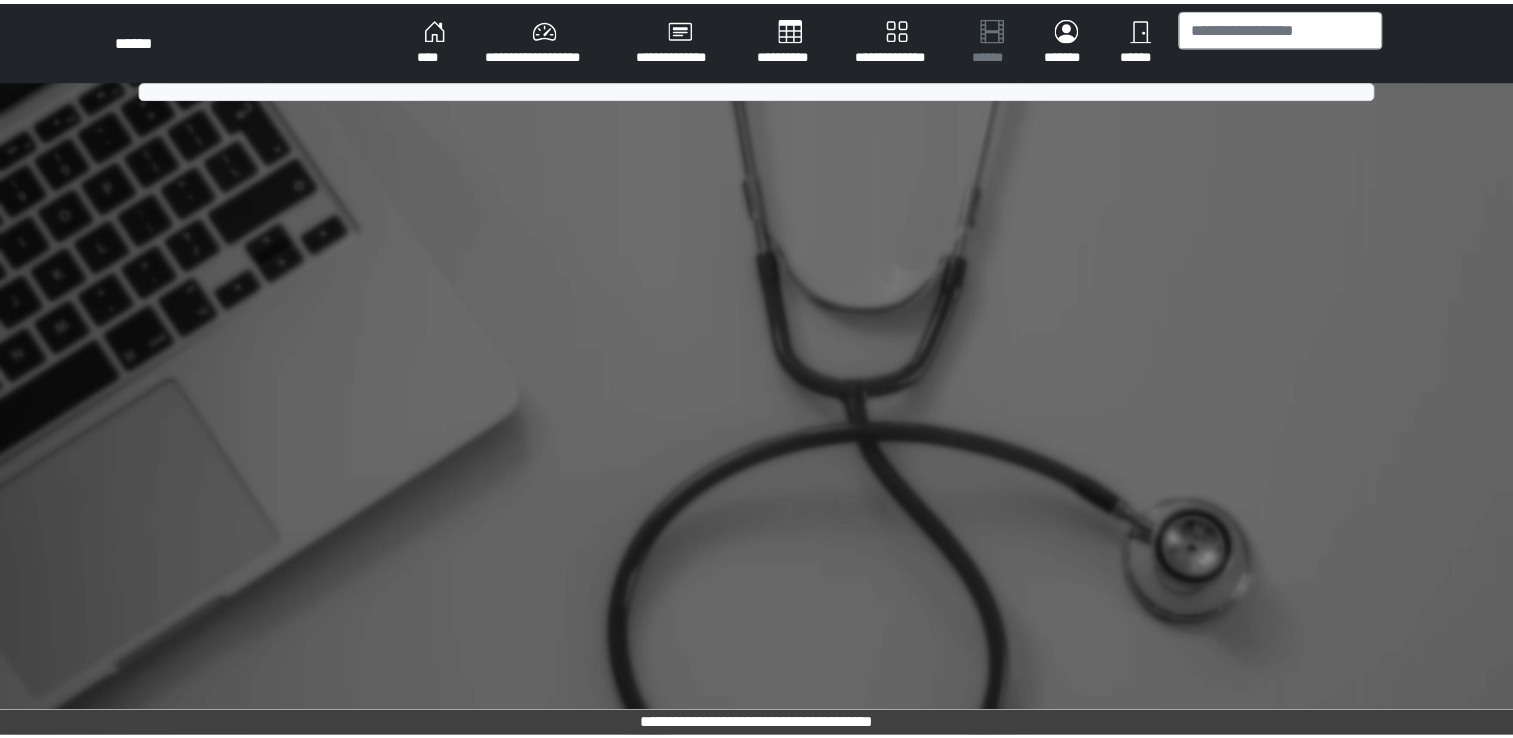 scroll, scrollTop: 0, scrollLeft: 0, axis: both 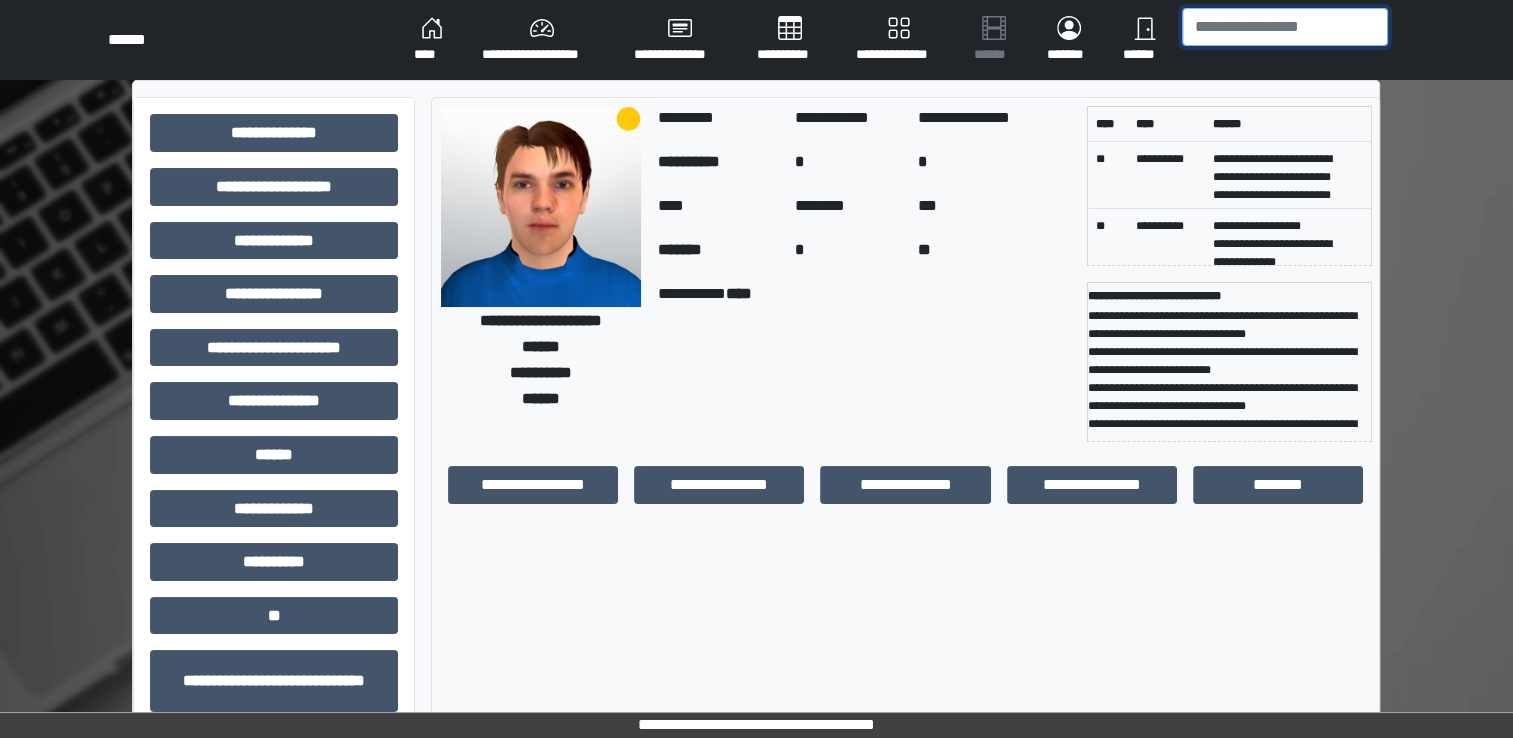 click at bounding box center (1285, 27) 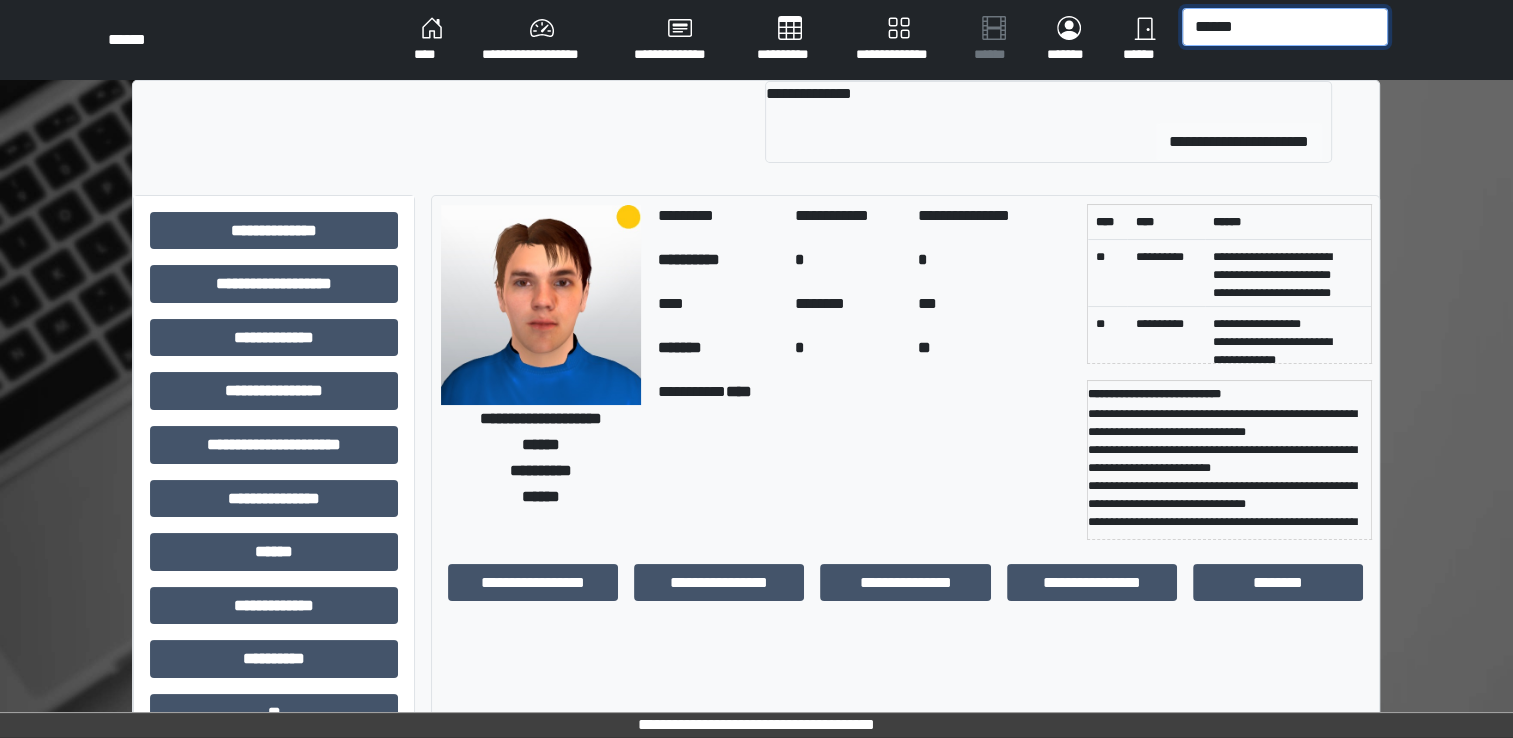 type on "******" 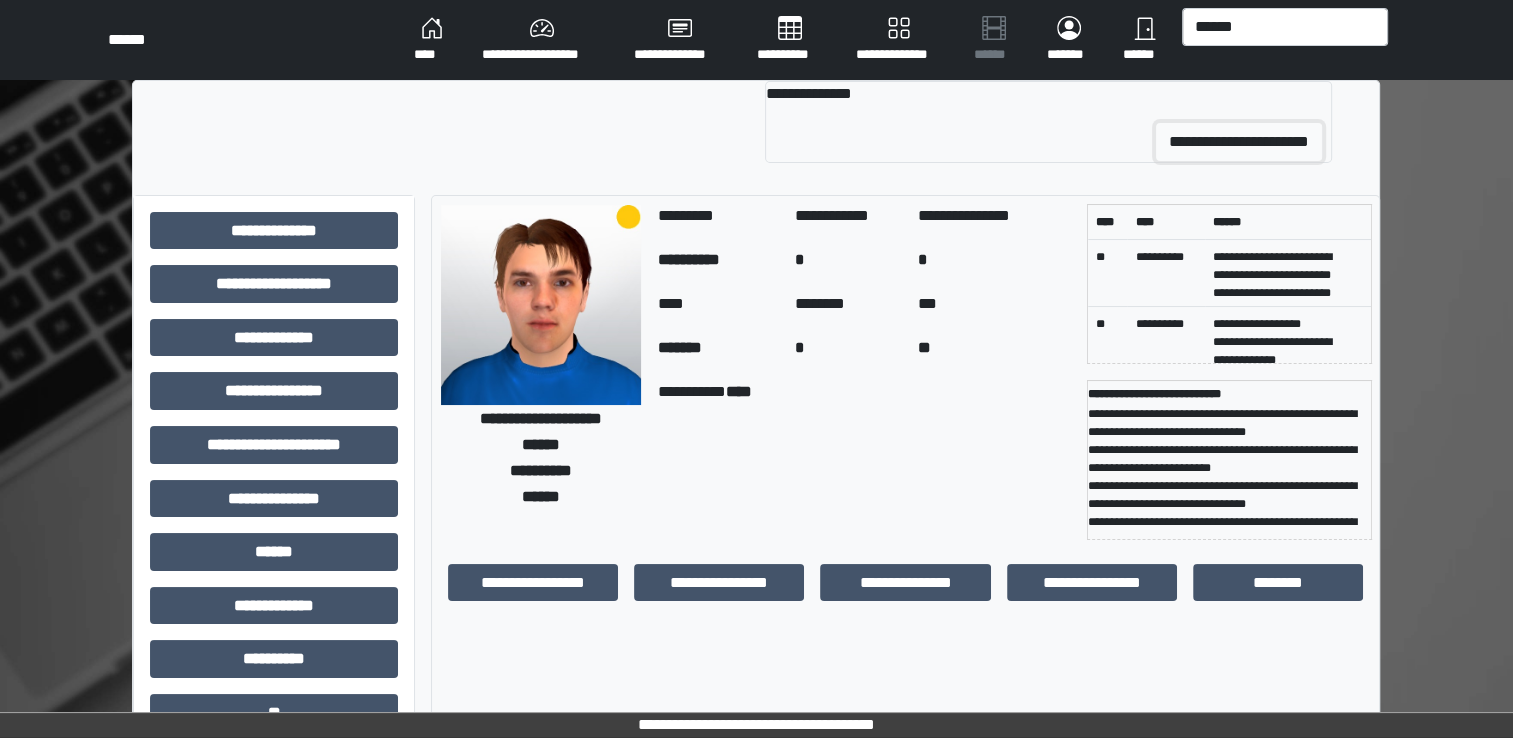 click on "**********" at bounding box center (1239, 142) 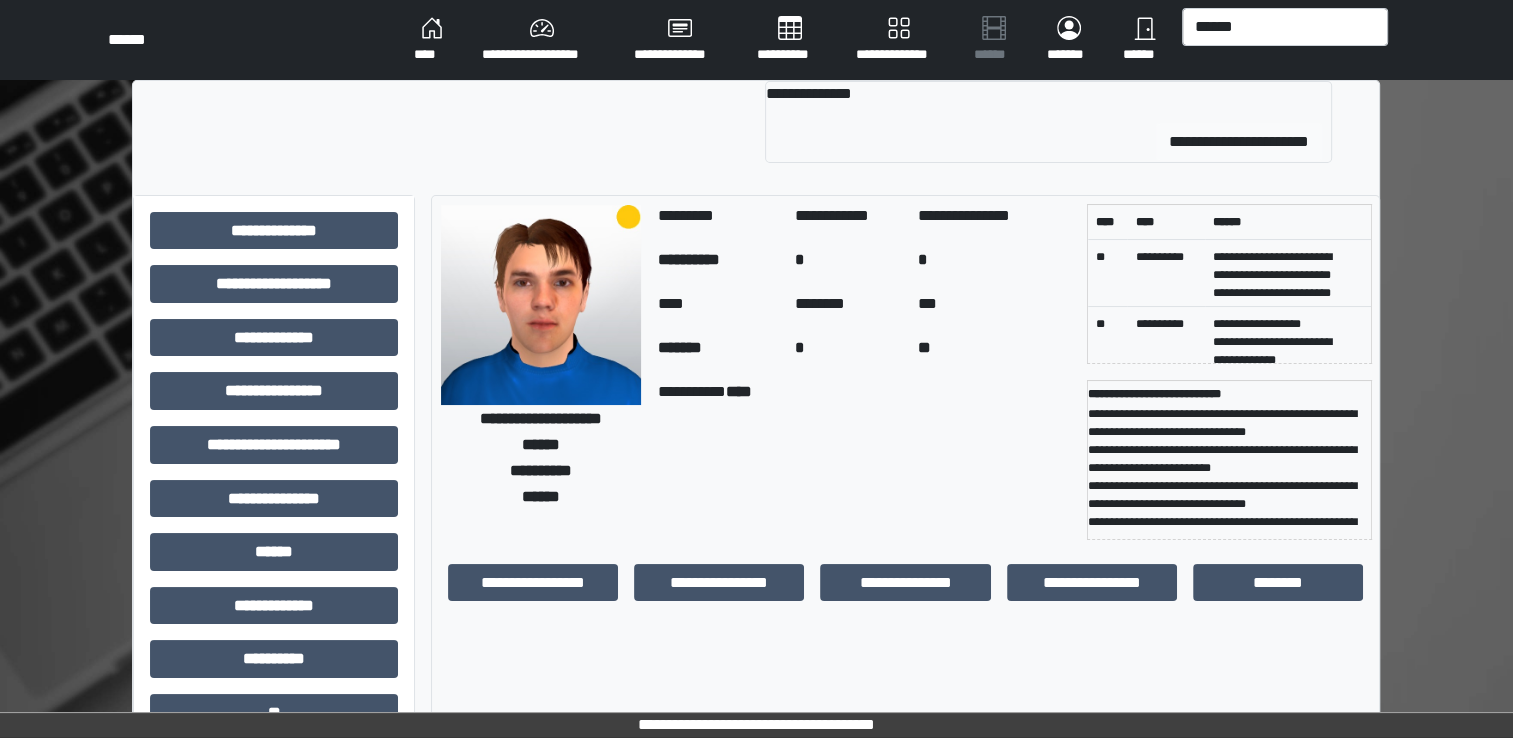 type 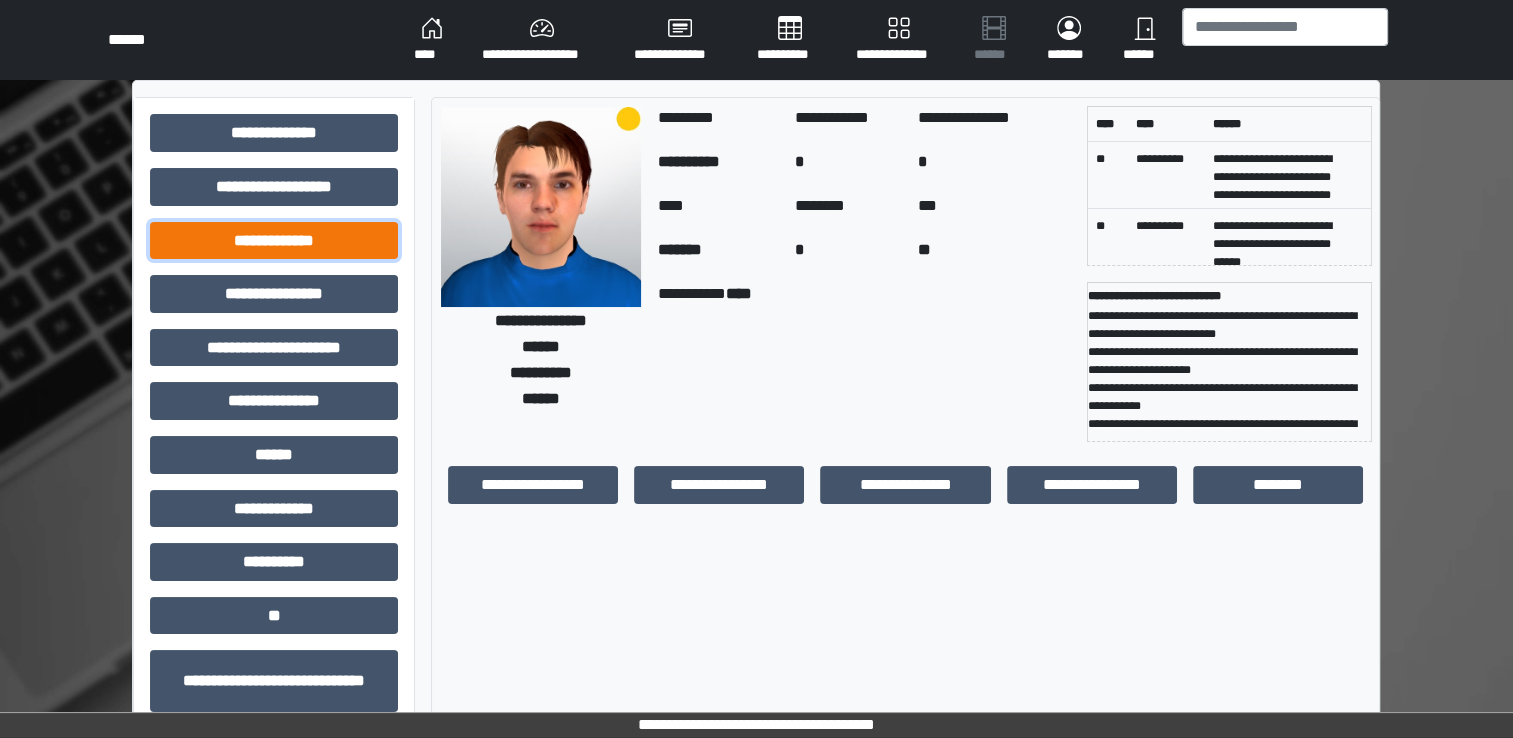 click on "**********" at bounding box center [274, 241] 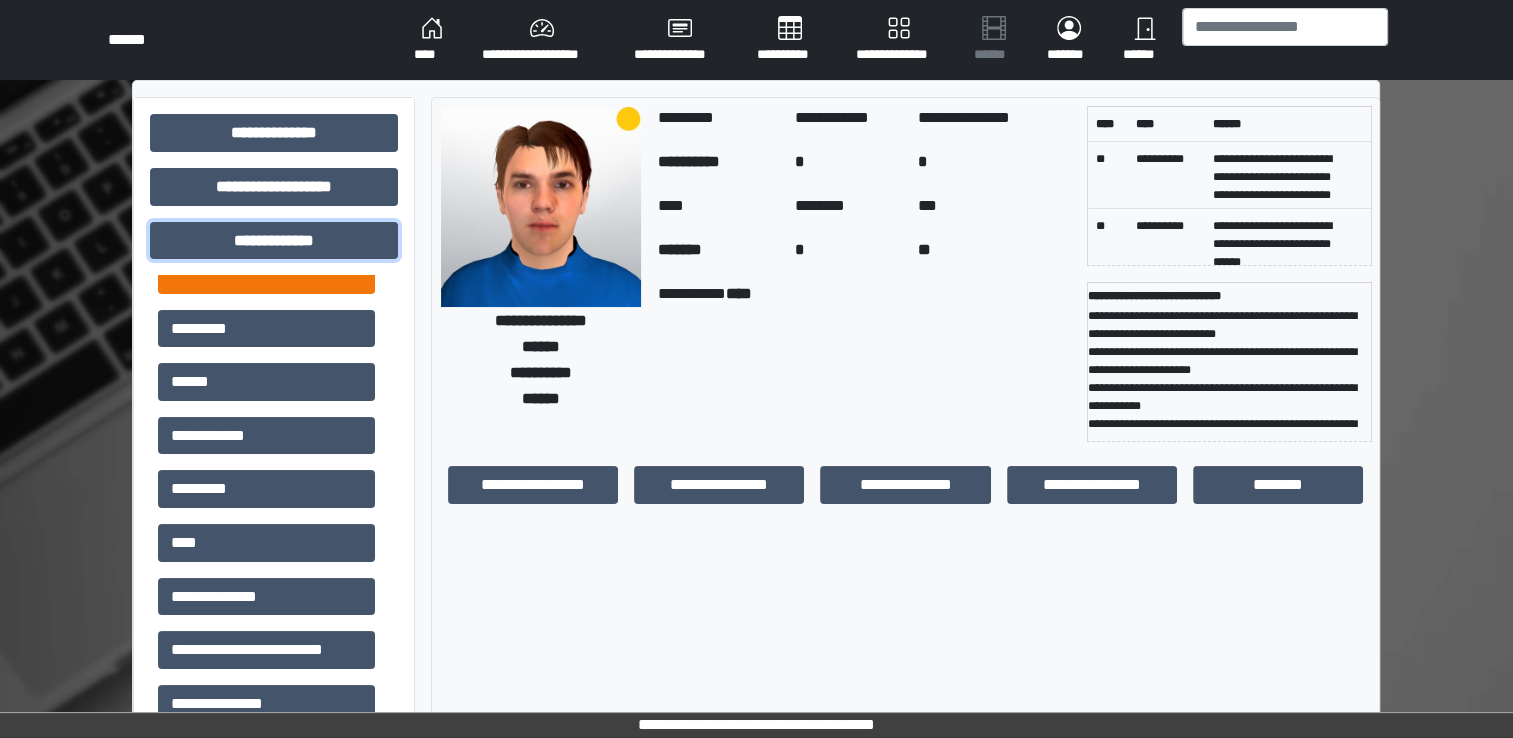 scroll, scrollTop: 600, scrollLeft: 0, axis: vertical 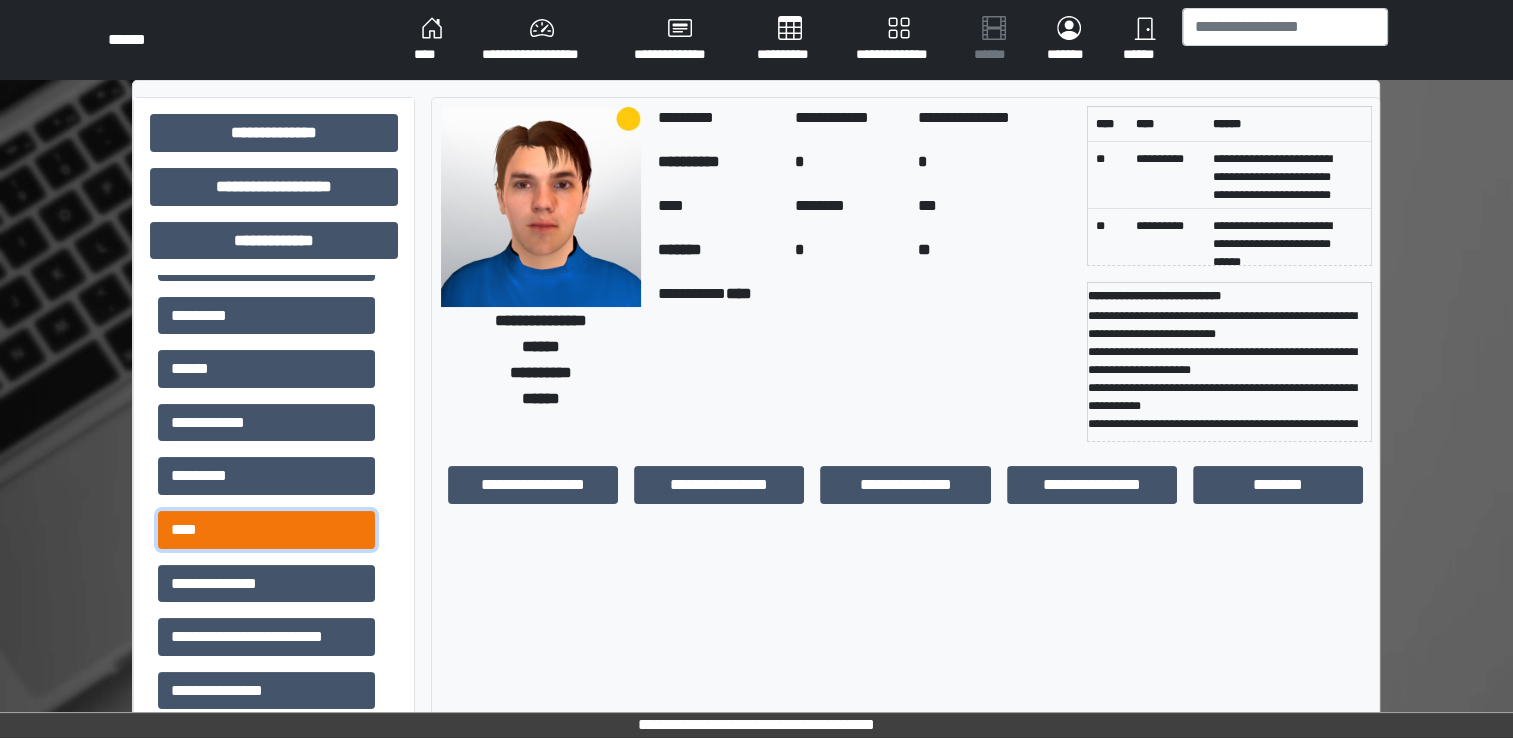 click on "****" at bounding box center [266, 530] 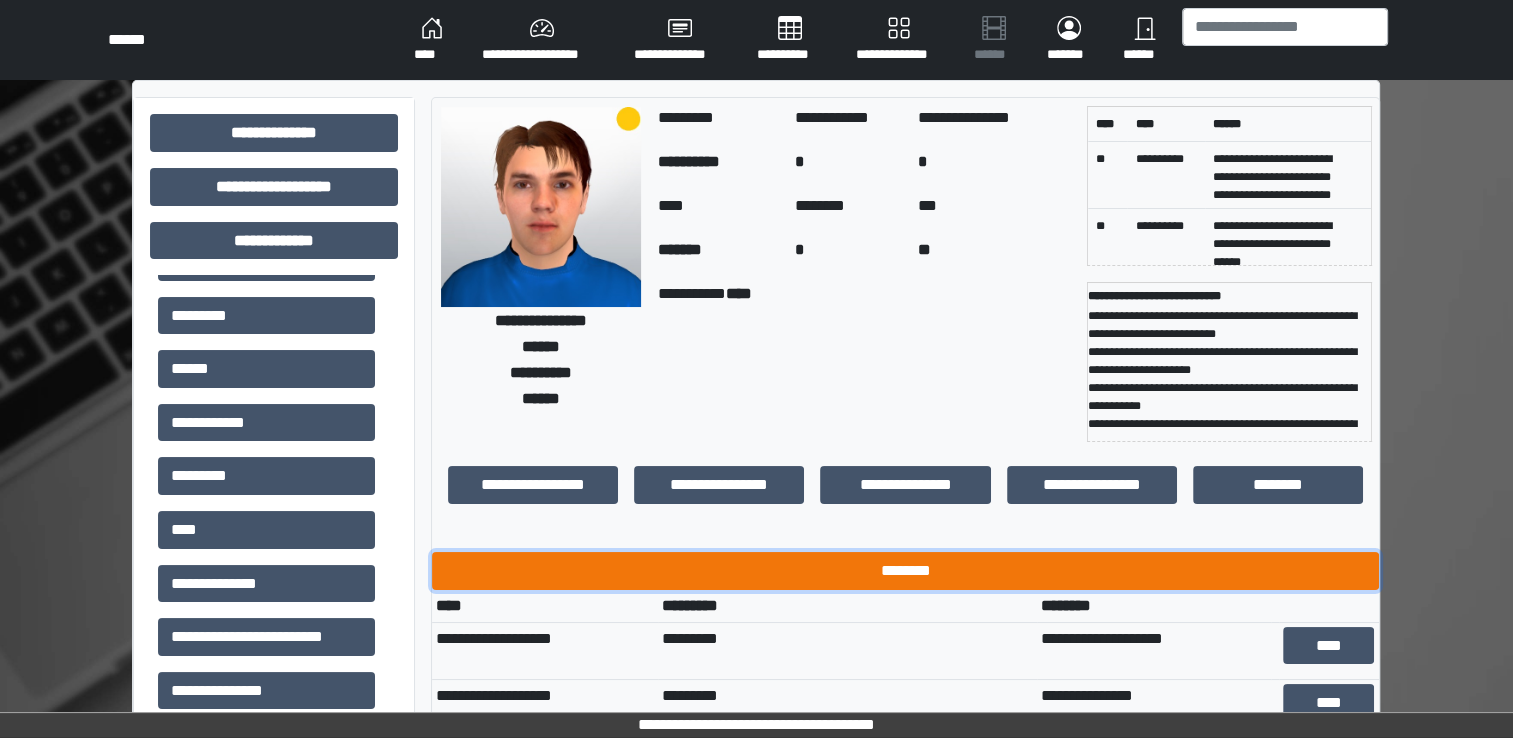 click on "********" at bounding box center [905, 571] 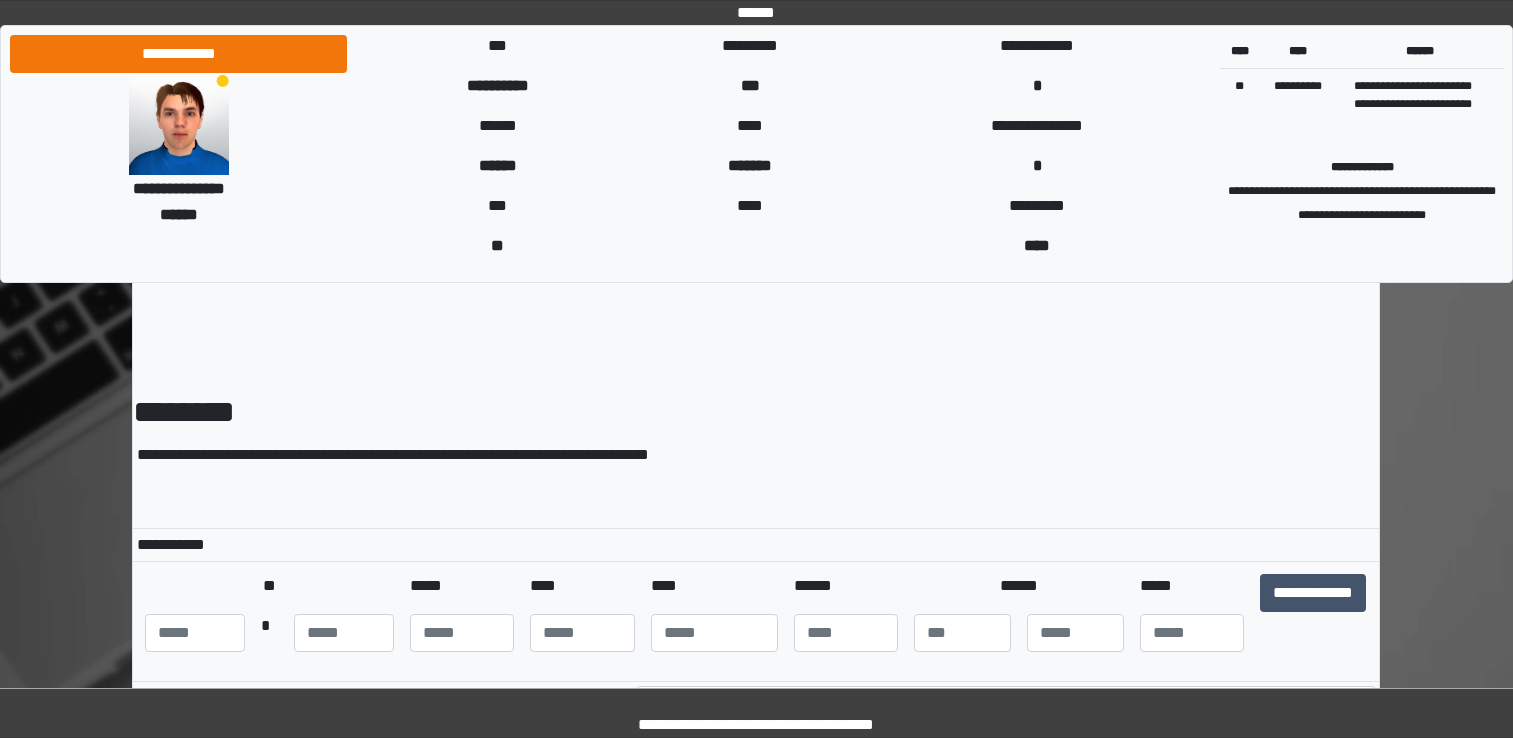 scroll, scrollTop: 0, scrollLeft: 0, axis: both 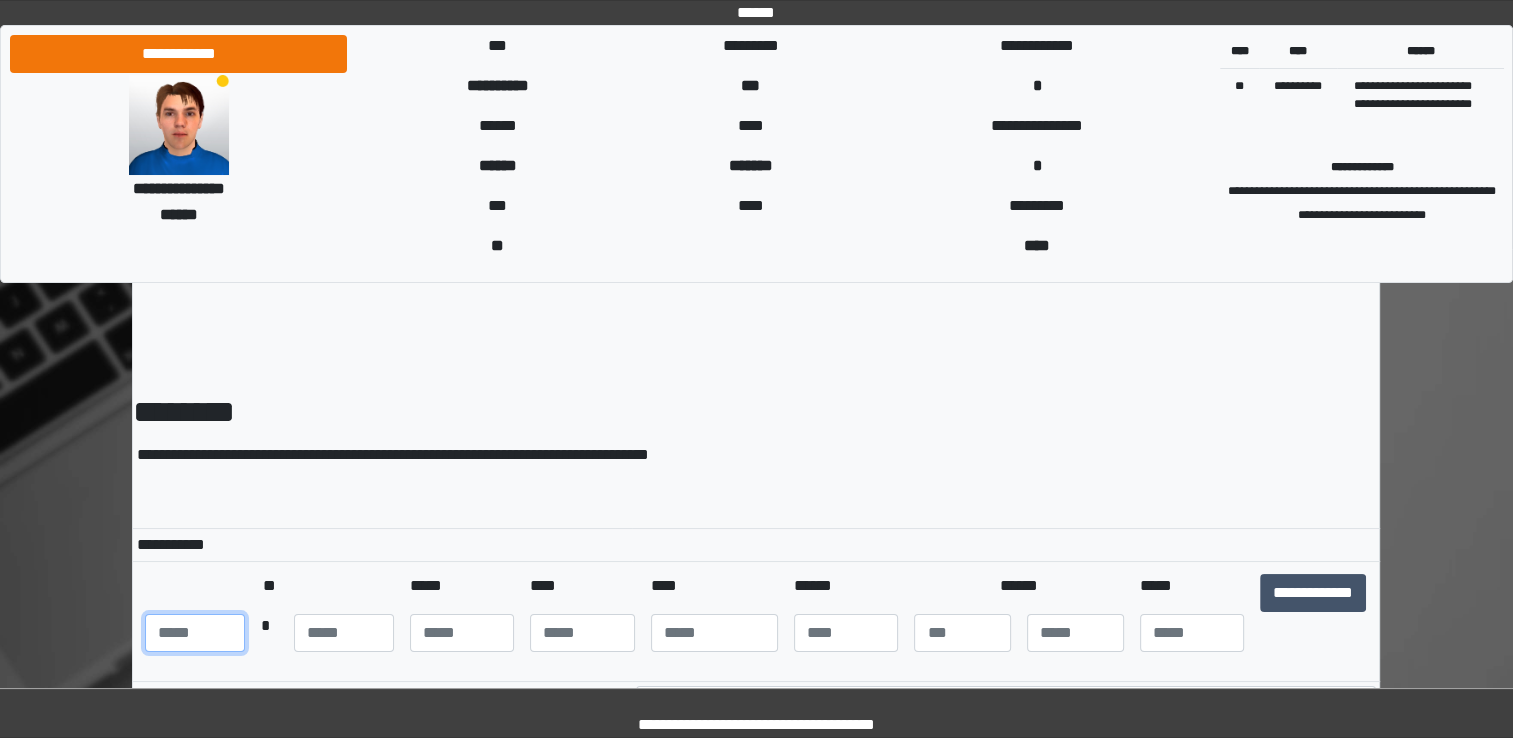 click at bounding box center (195, 633) 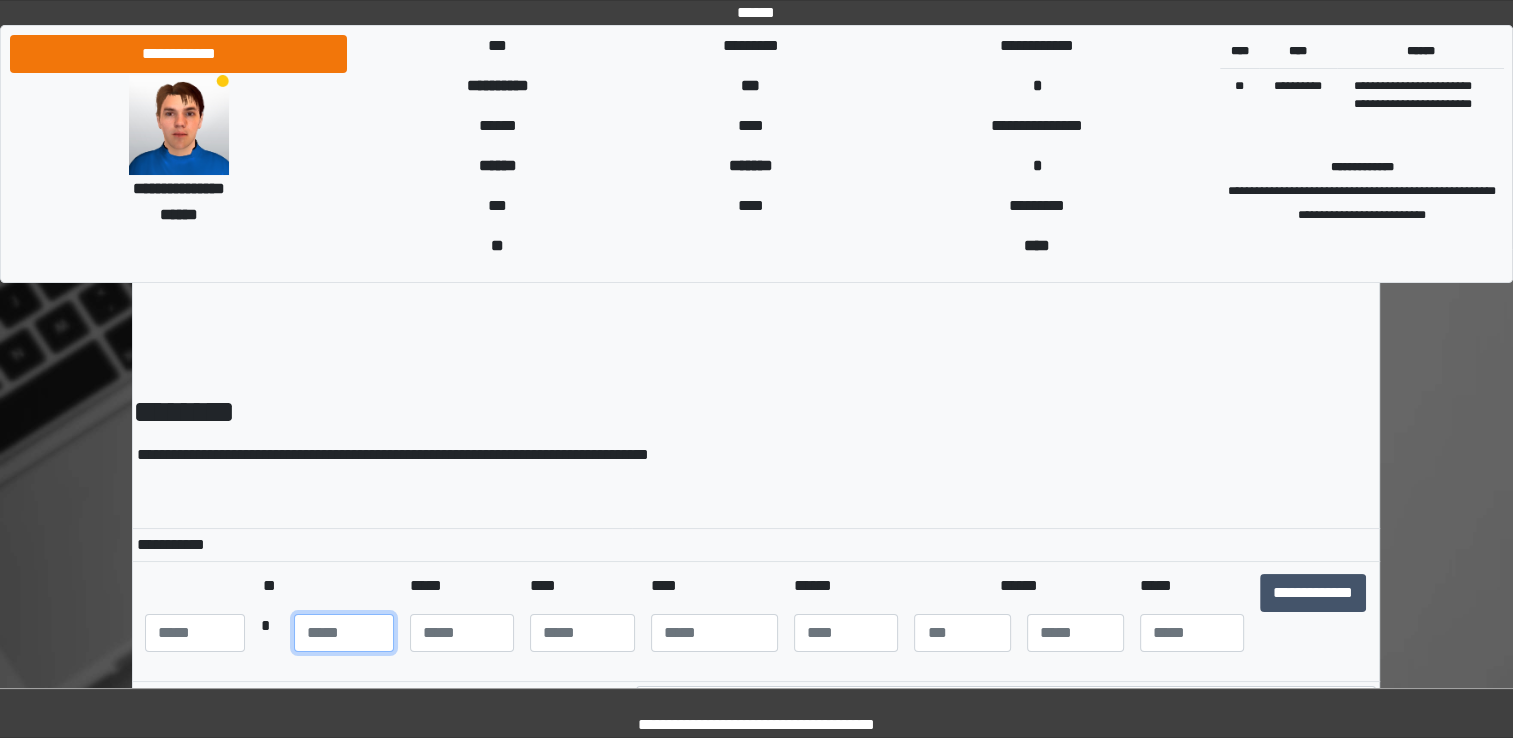 type on "***" 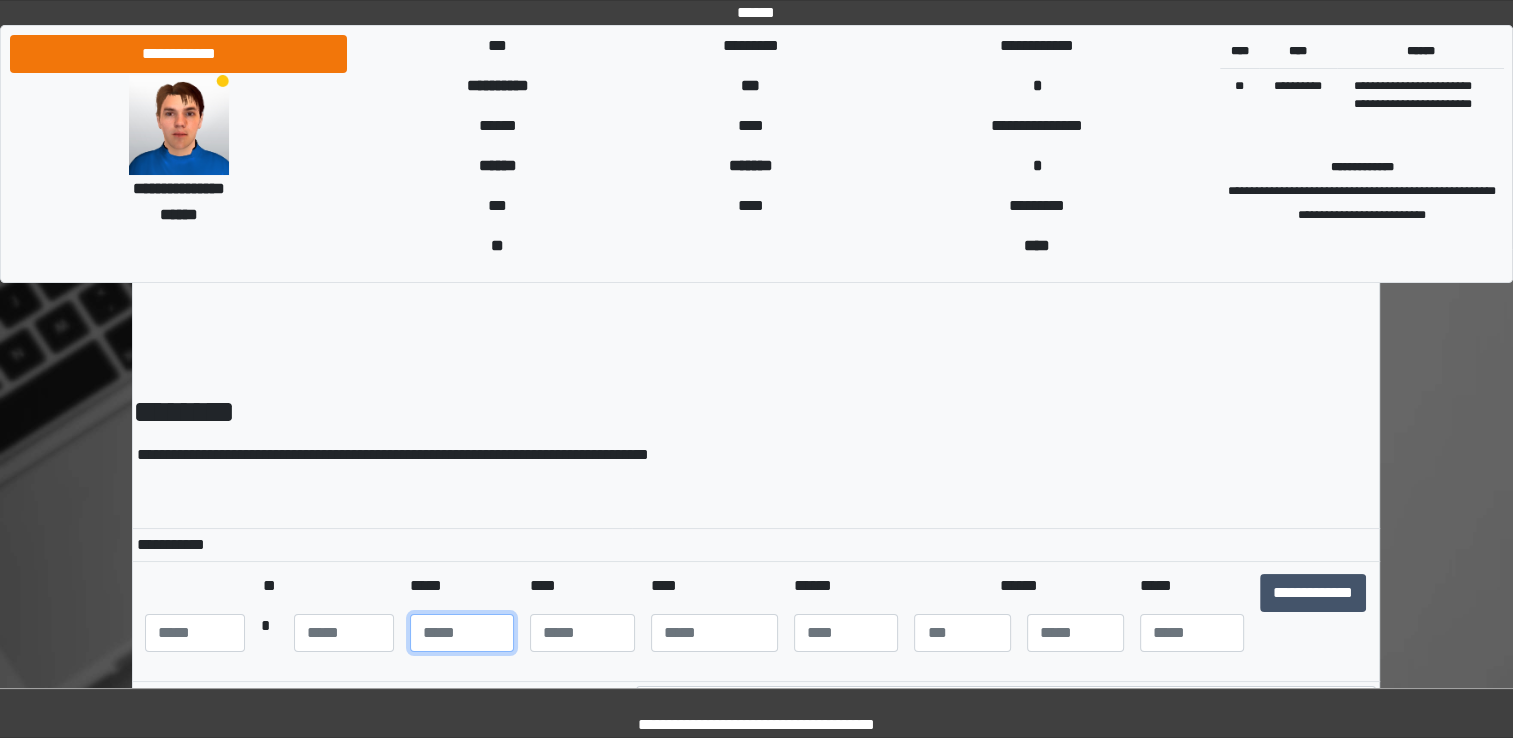 type on "**" 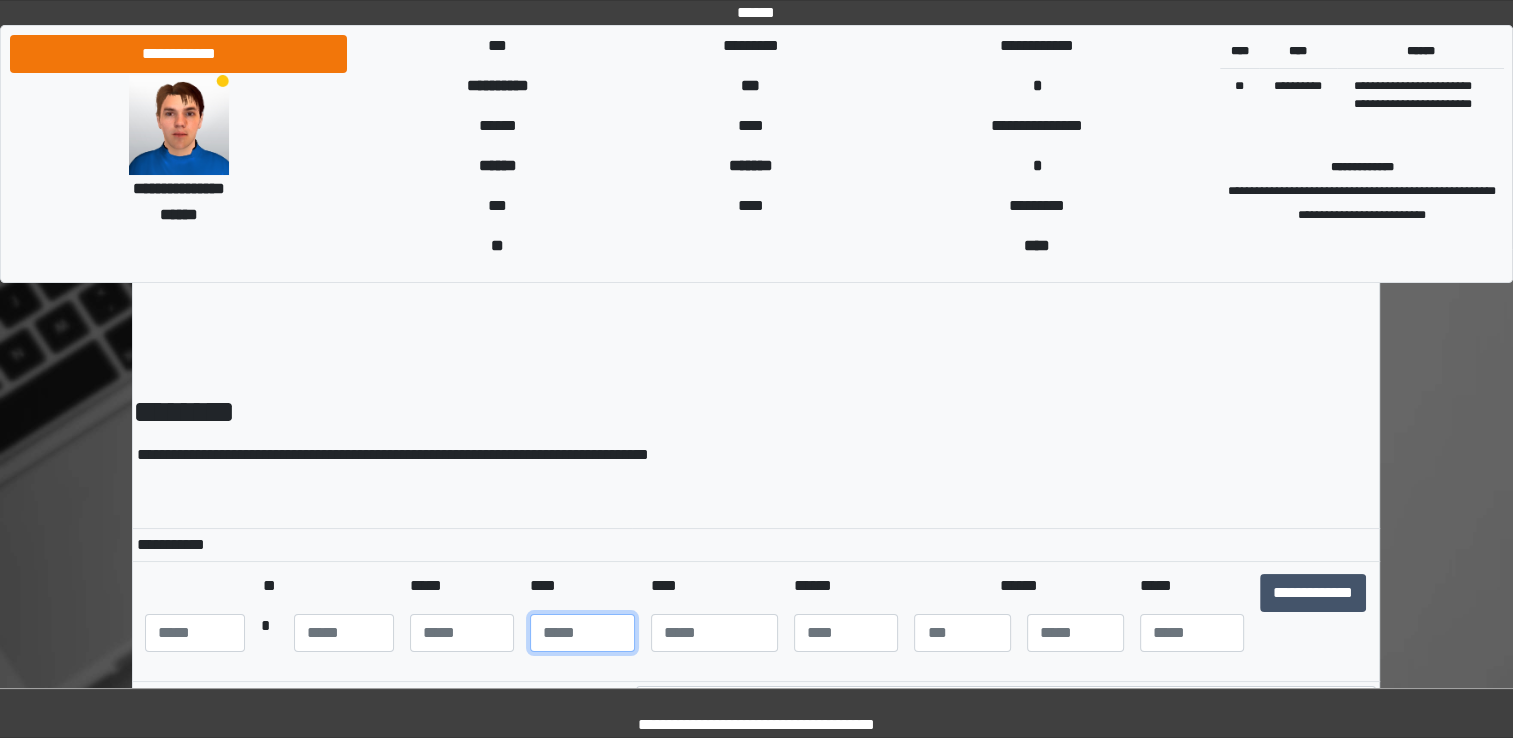 type on "**" 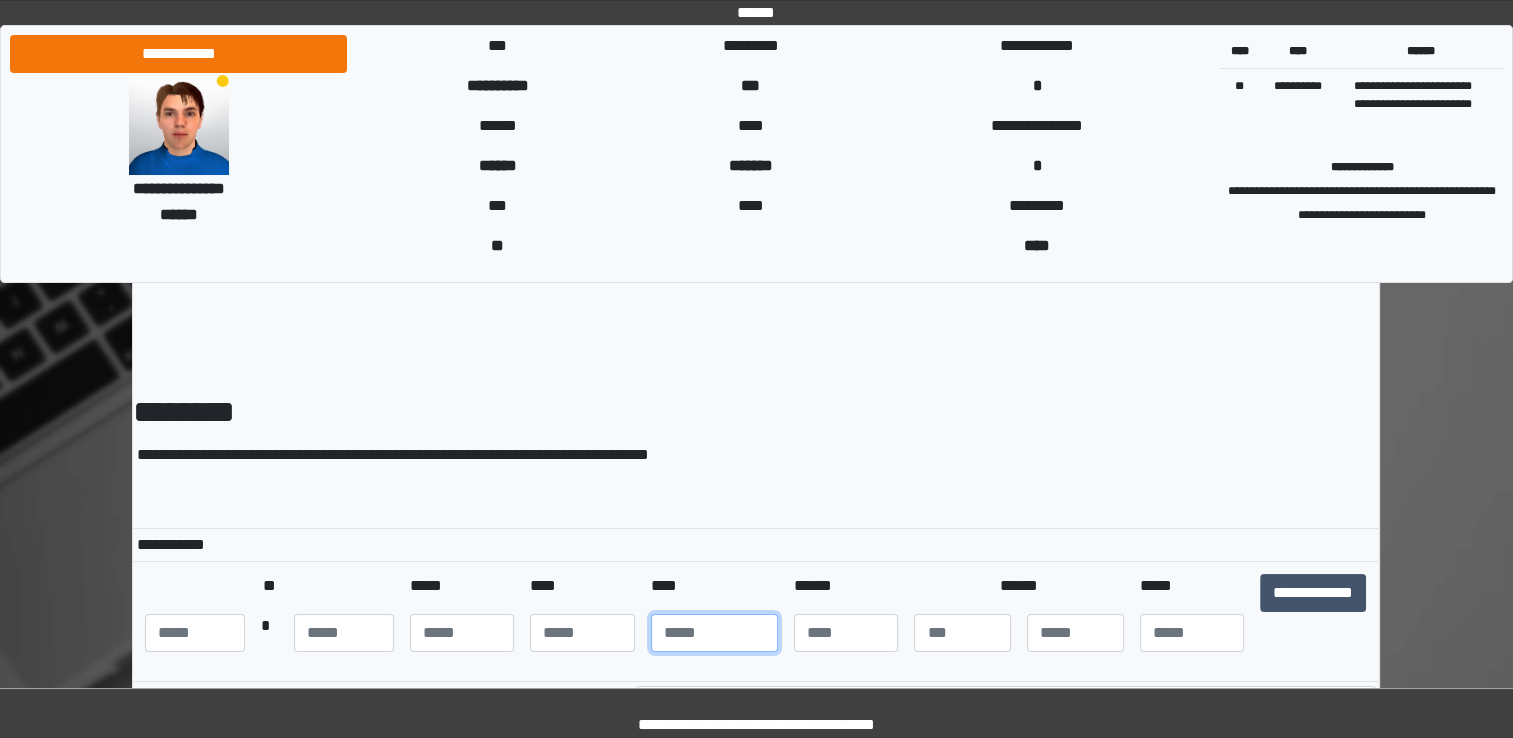 type on "****" 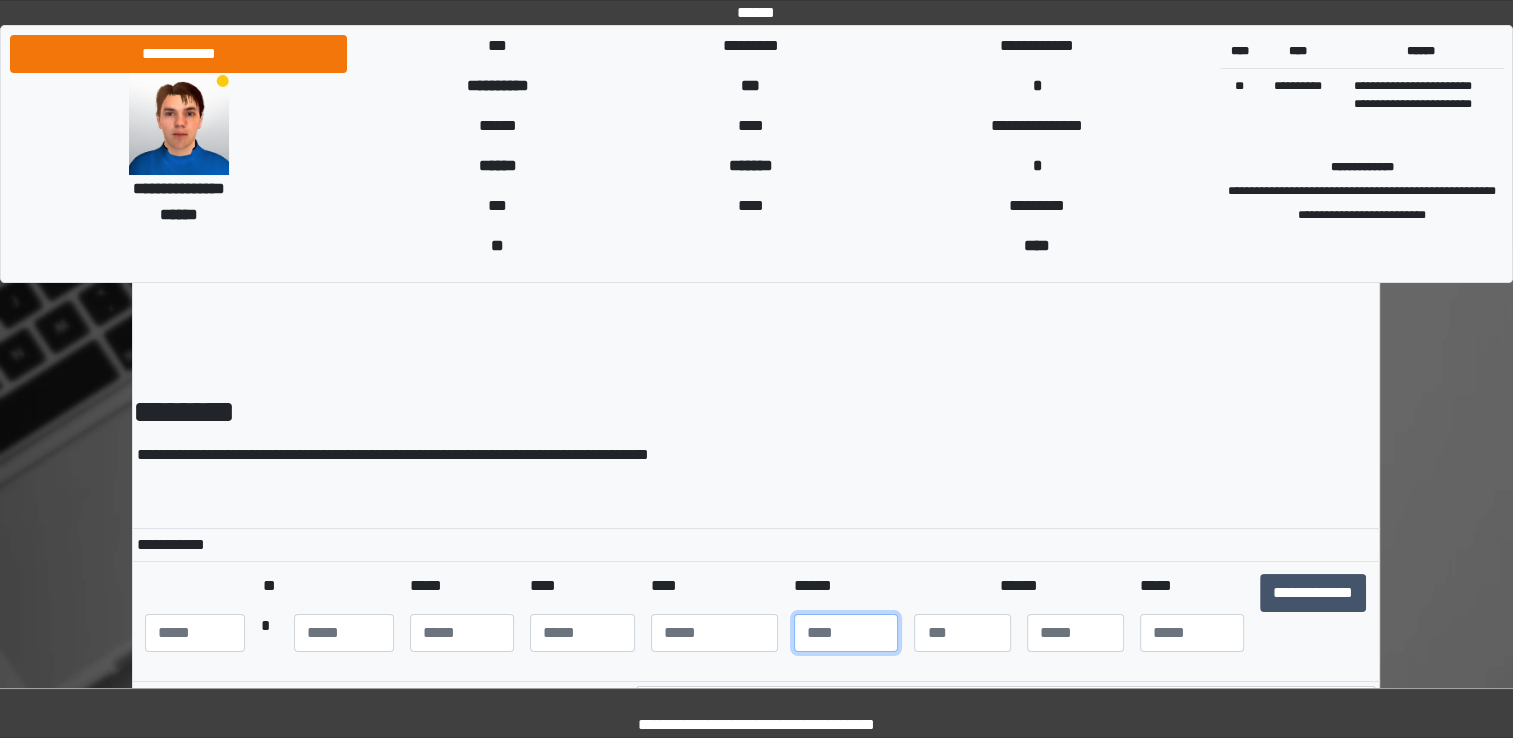 click at bounding box center (846, 633) 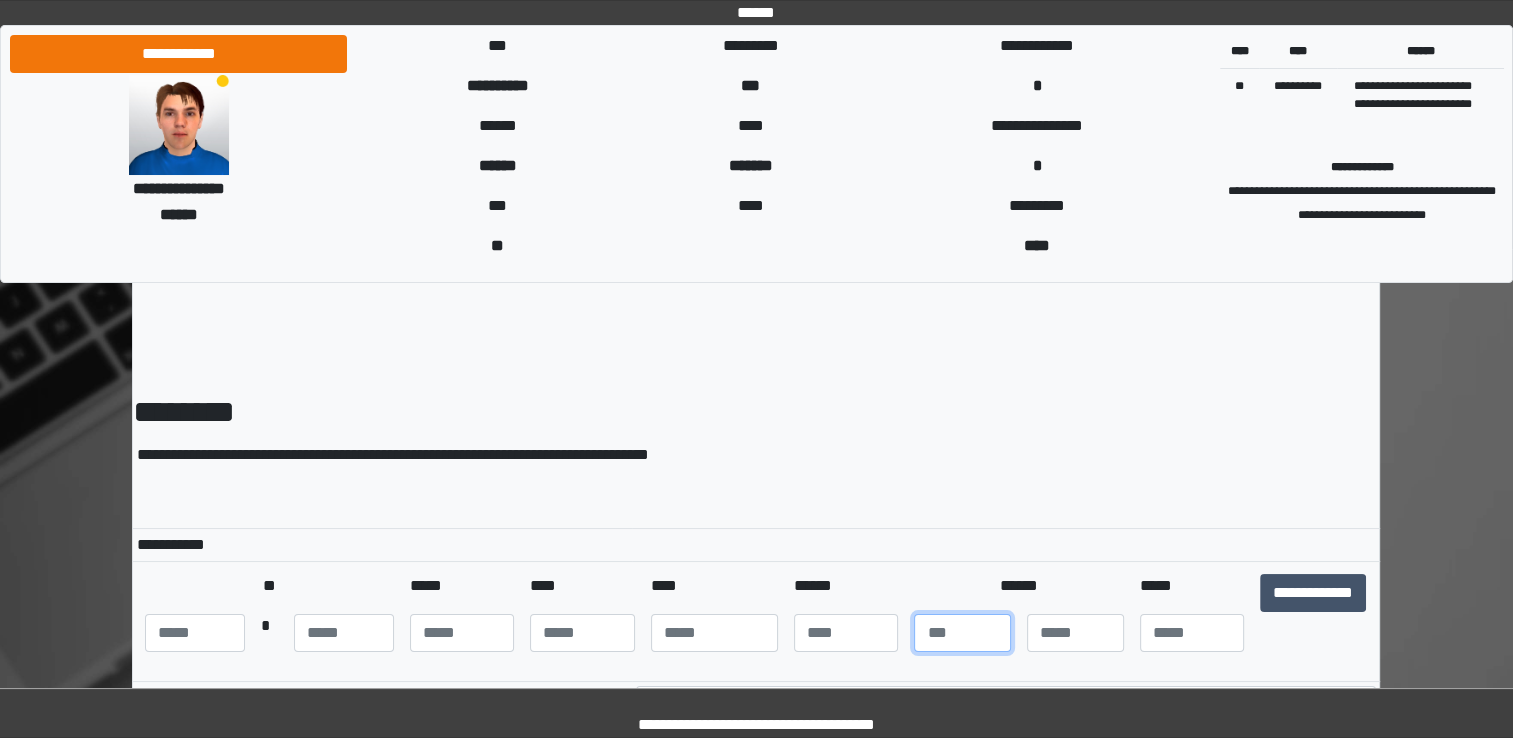 type on "*" 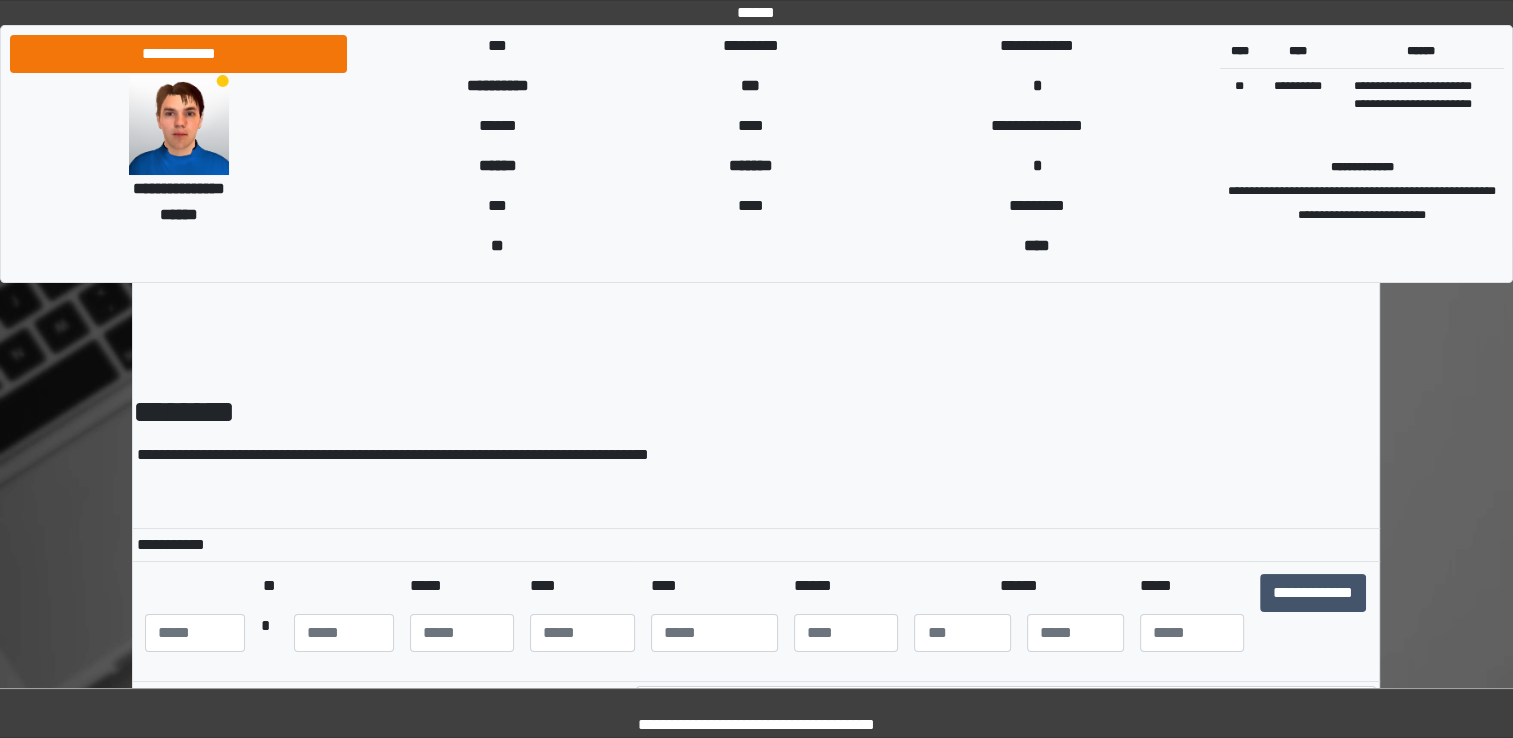 click on "****" at bounding box center (714, 586) 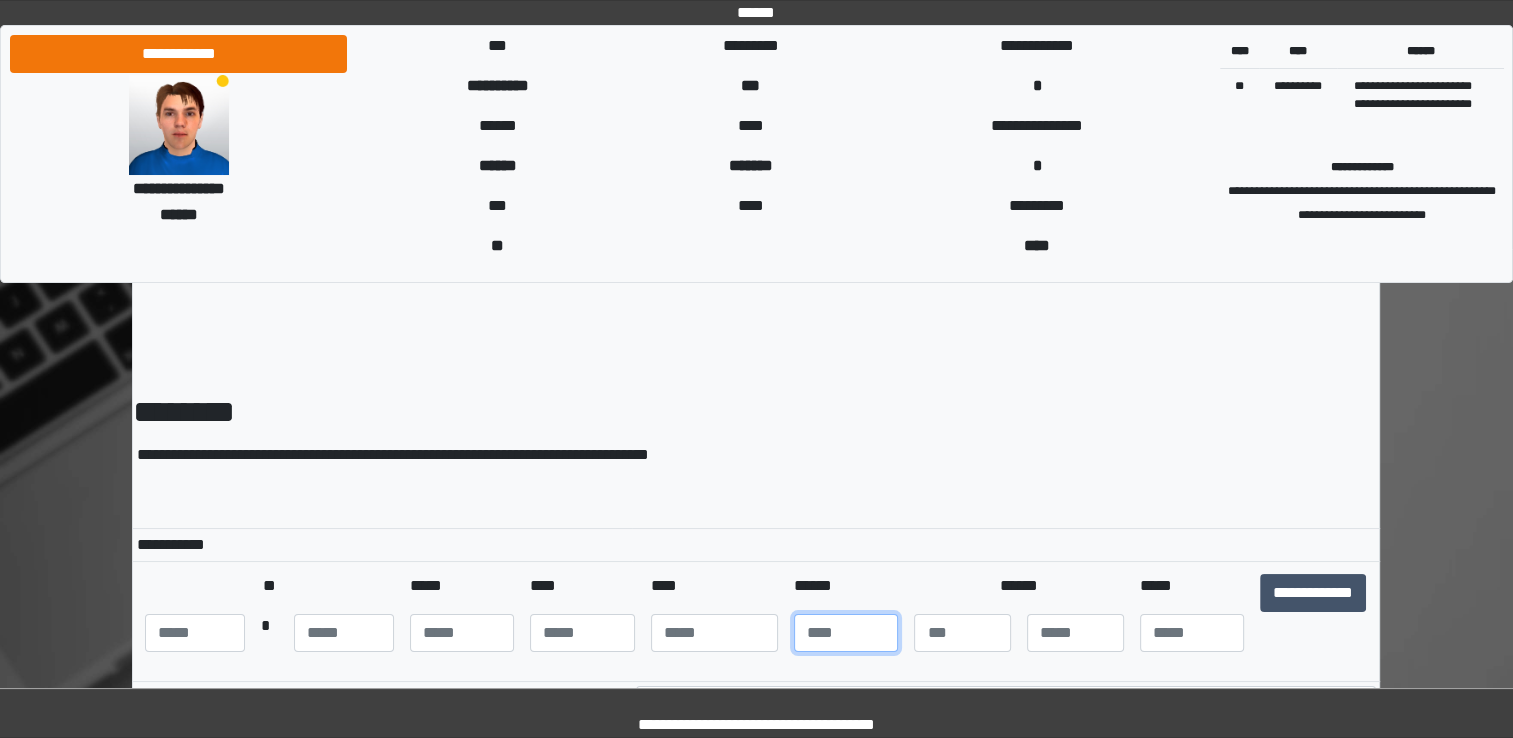 click on "*" at bounding box center [846, 633] 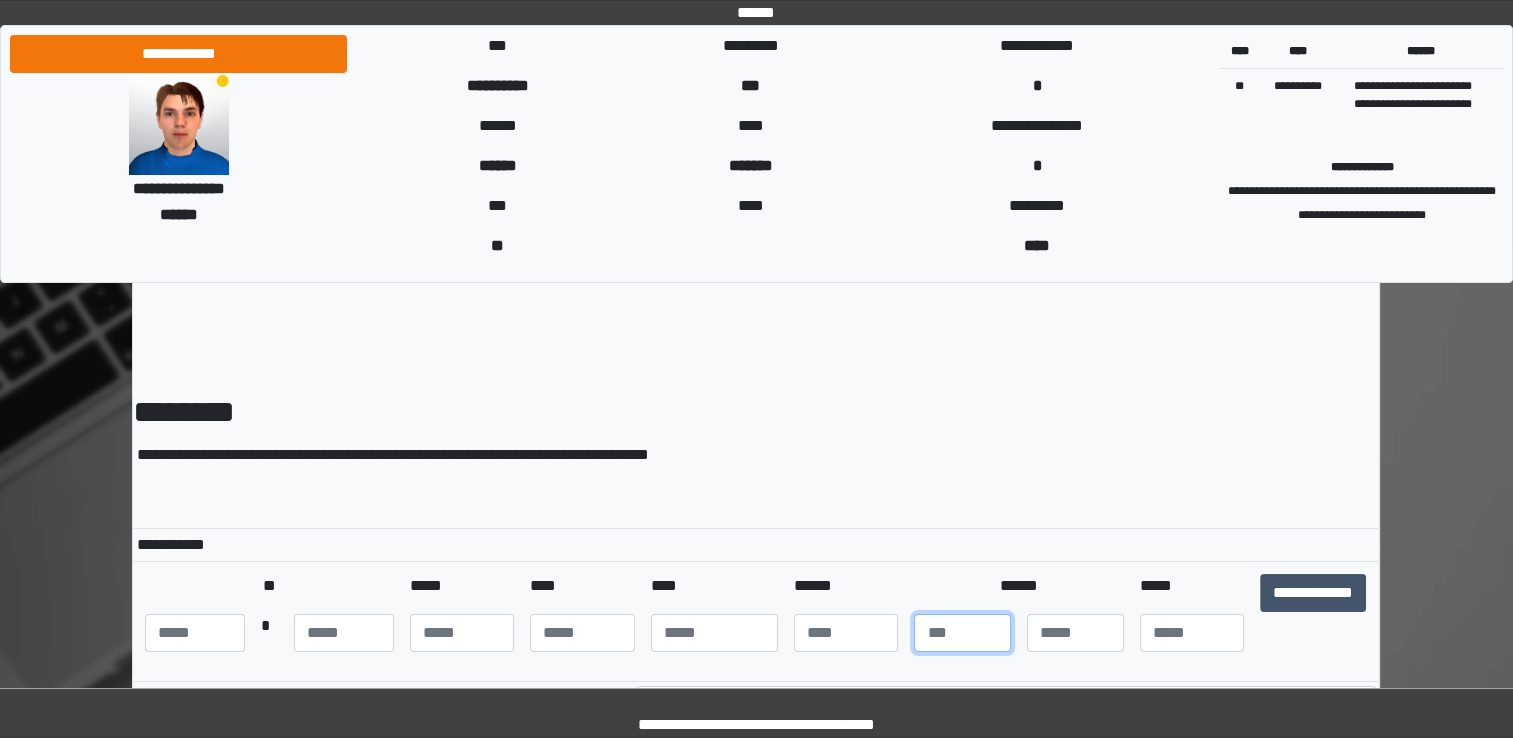 click on "*" at bounding box center [962, 633] 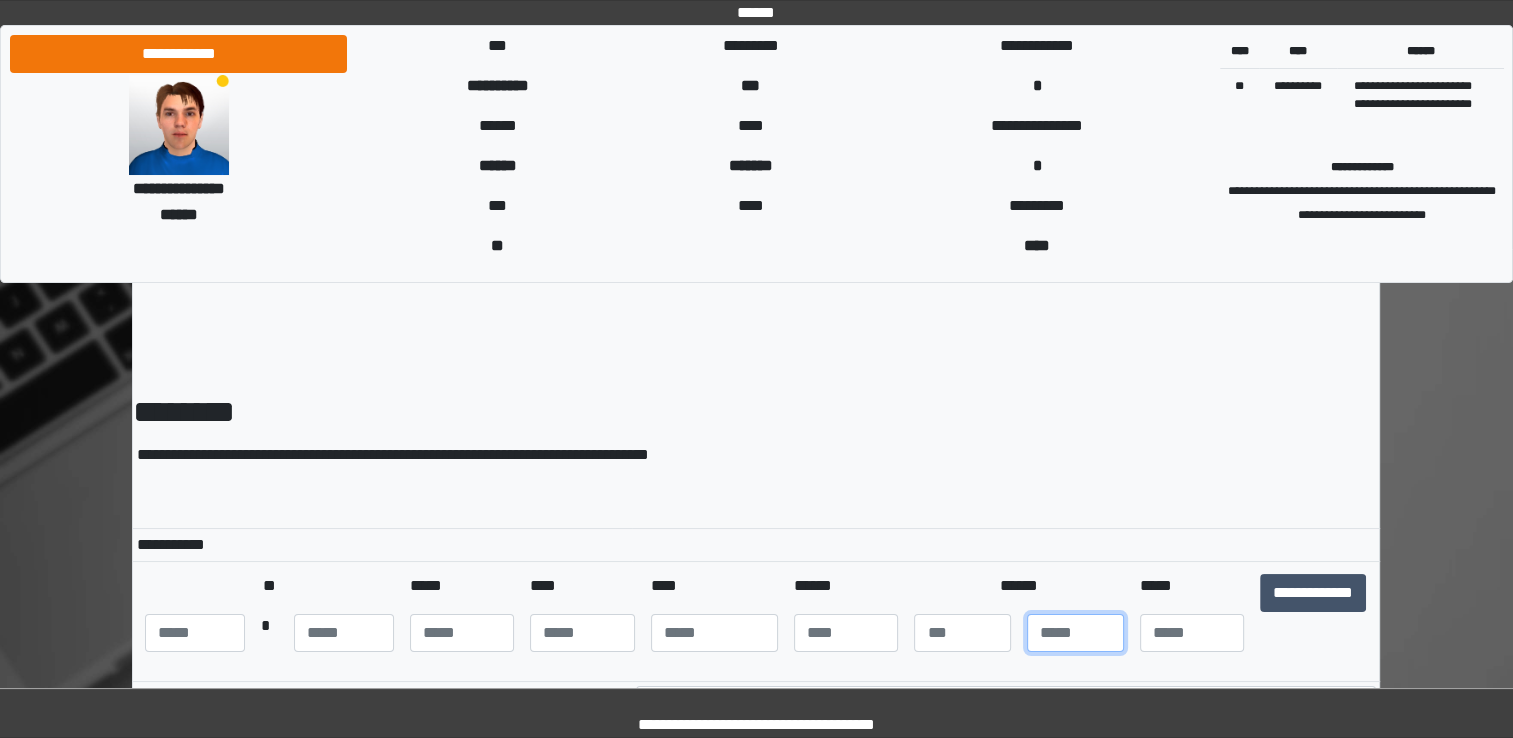 type on "*" 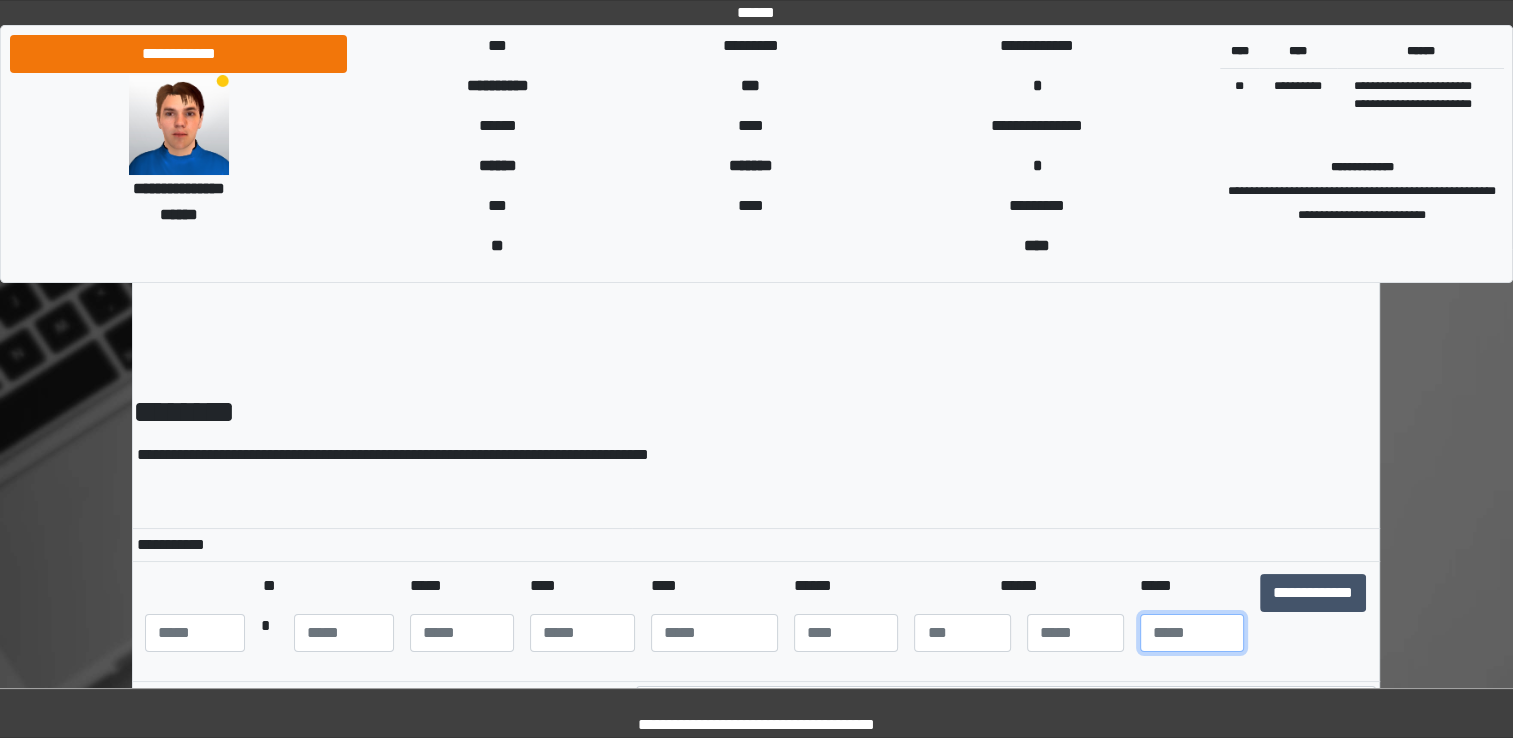 click at bounding box center [1192, 633] 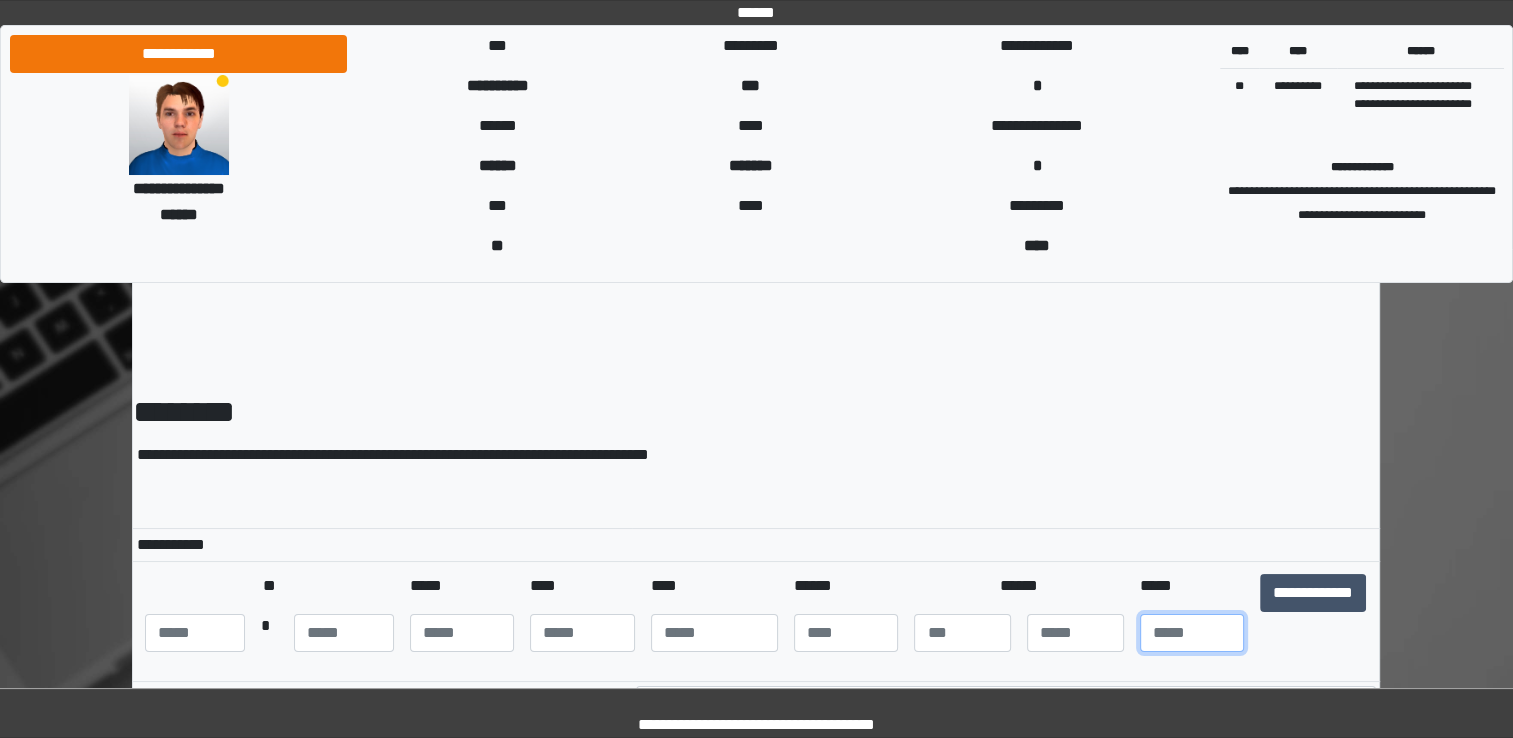 type on "**" 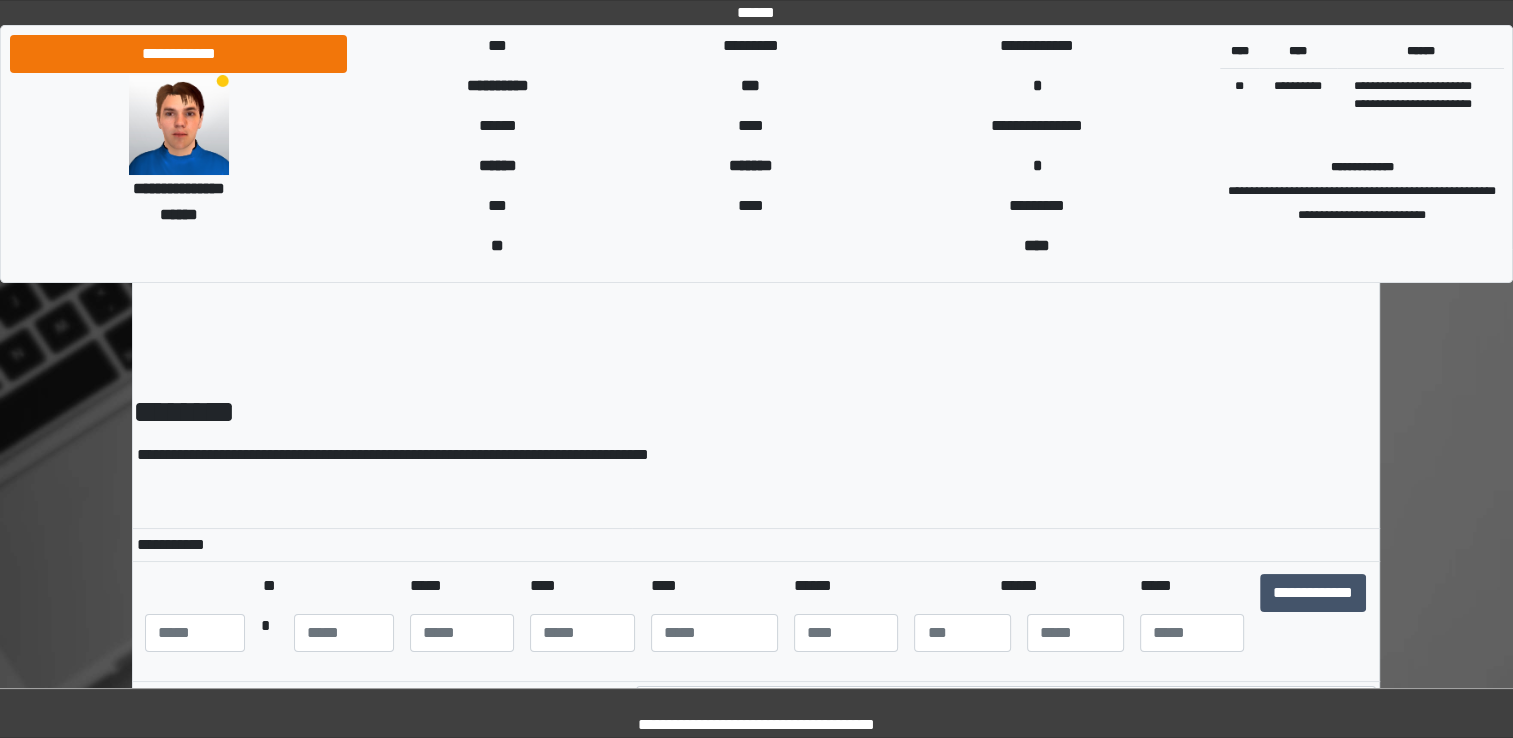 click at bounding box center [756, 495] 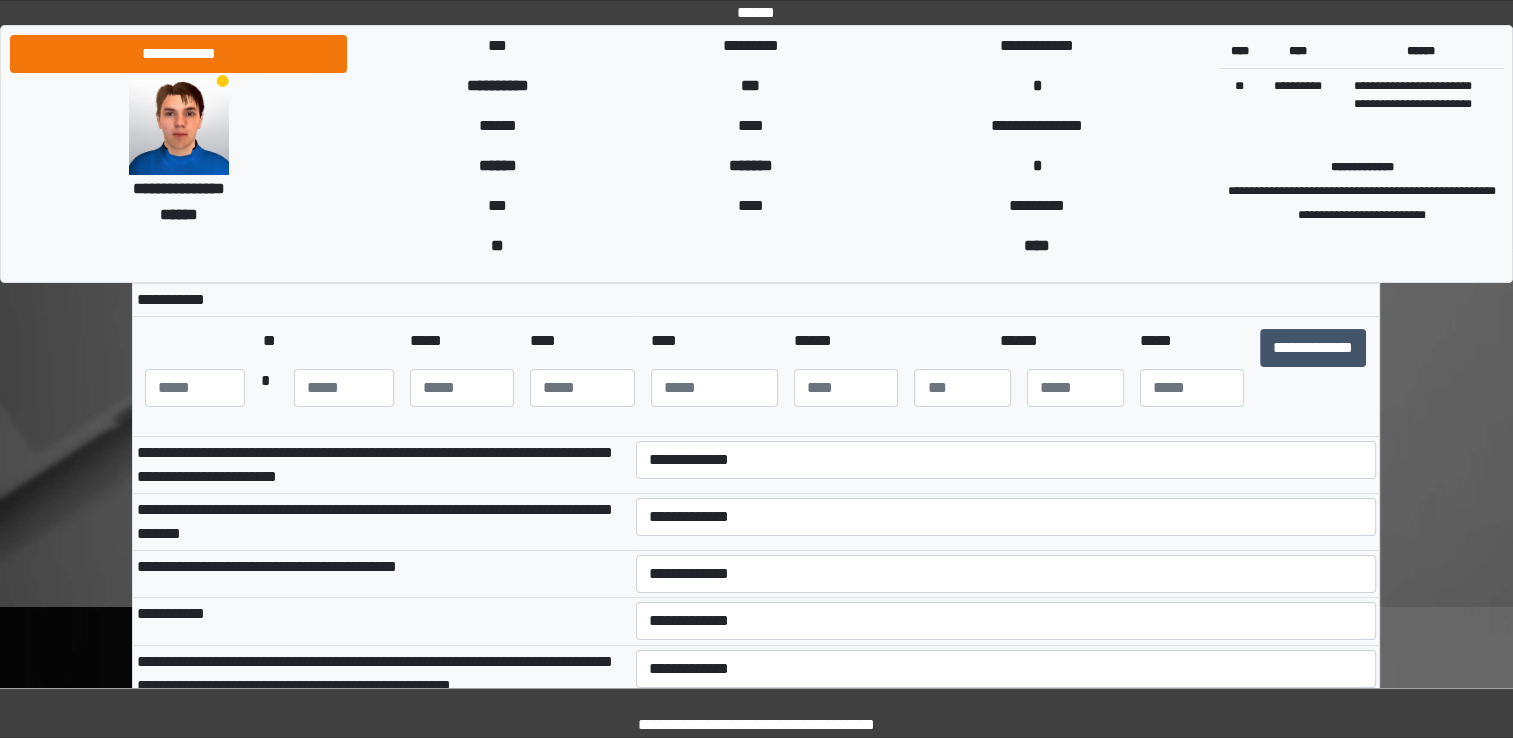 scroll, scrollTop: 300, scrollLeft: 0, axis: vertical 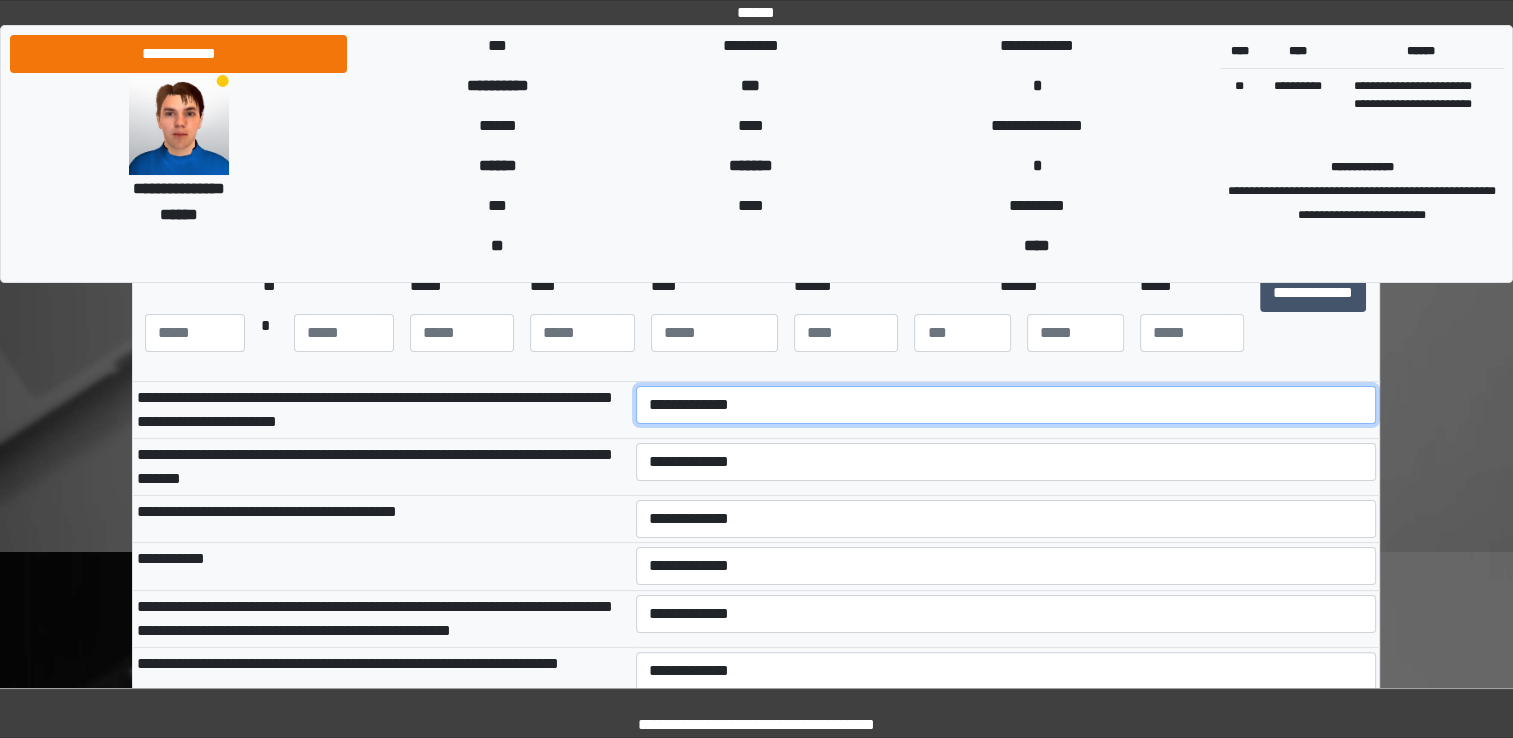 click on "**********" at bounding box center (1006, 405) 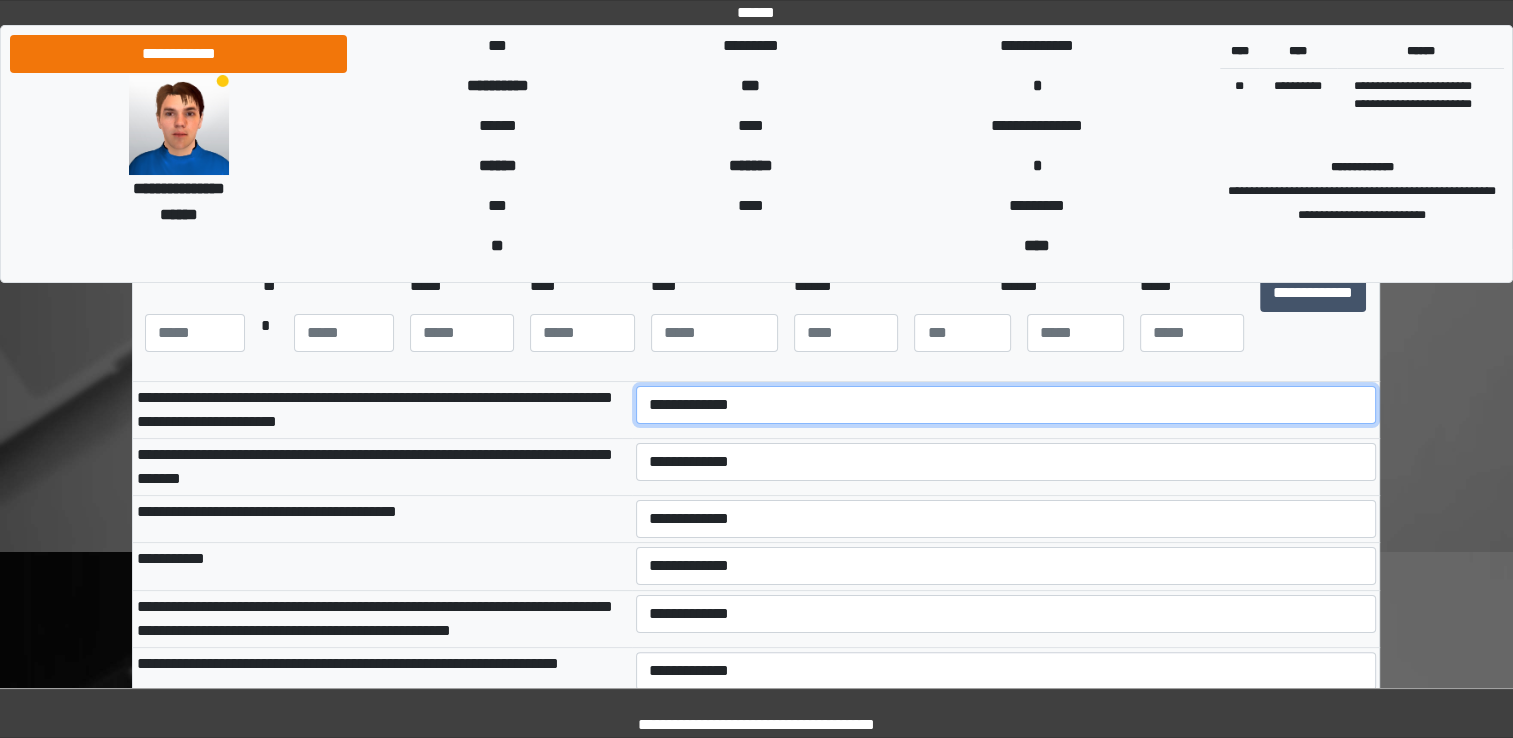 select on "***" 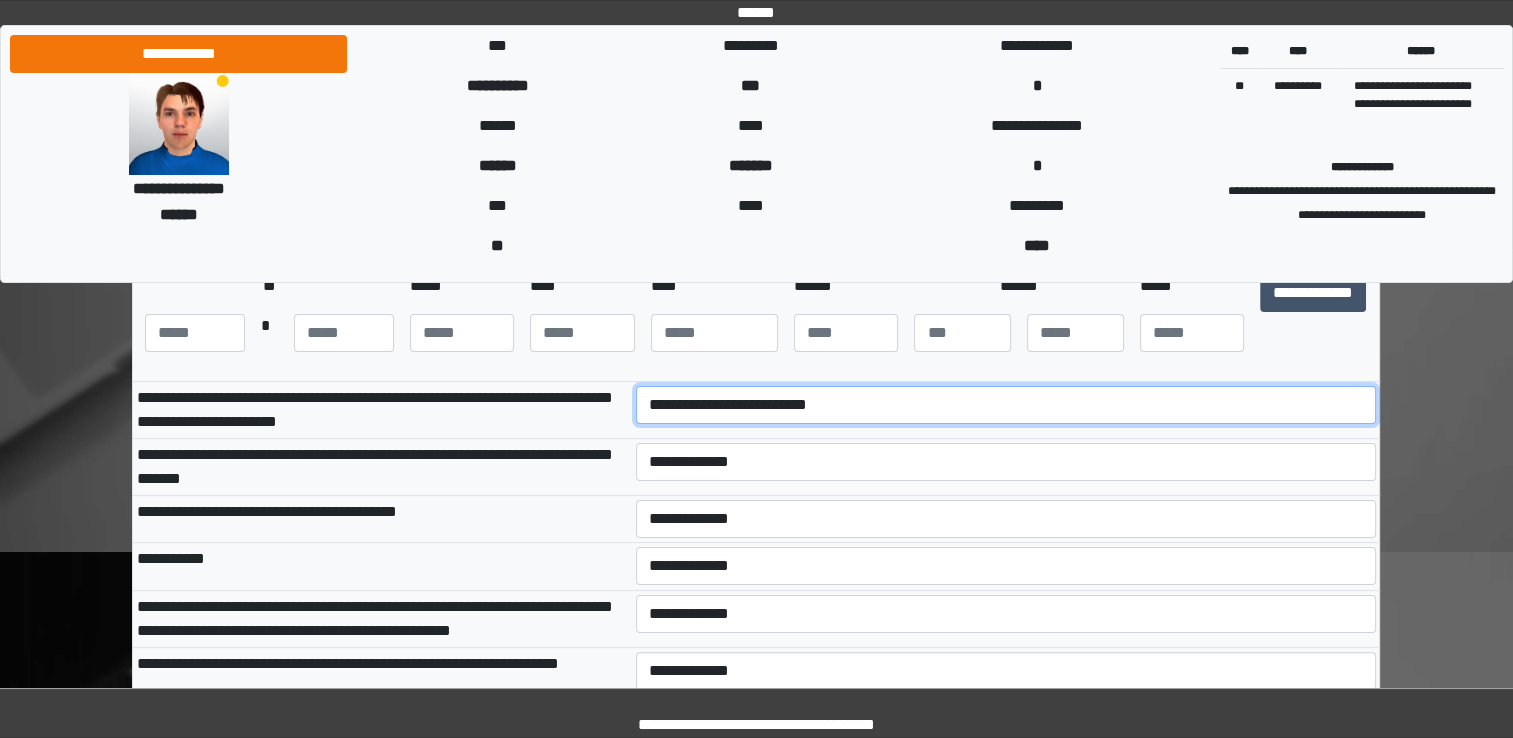 click on "**********" at bounding box center (1006, 405) 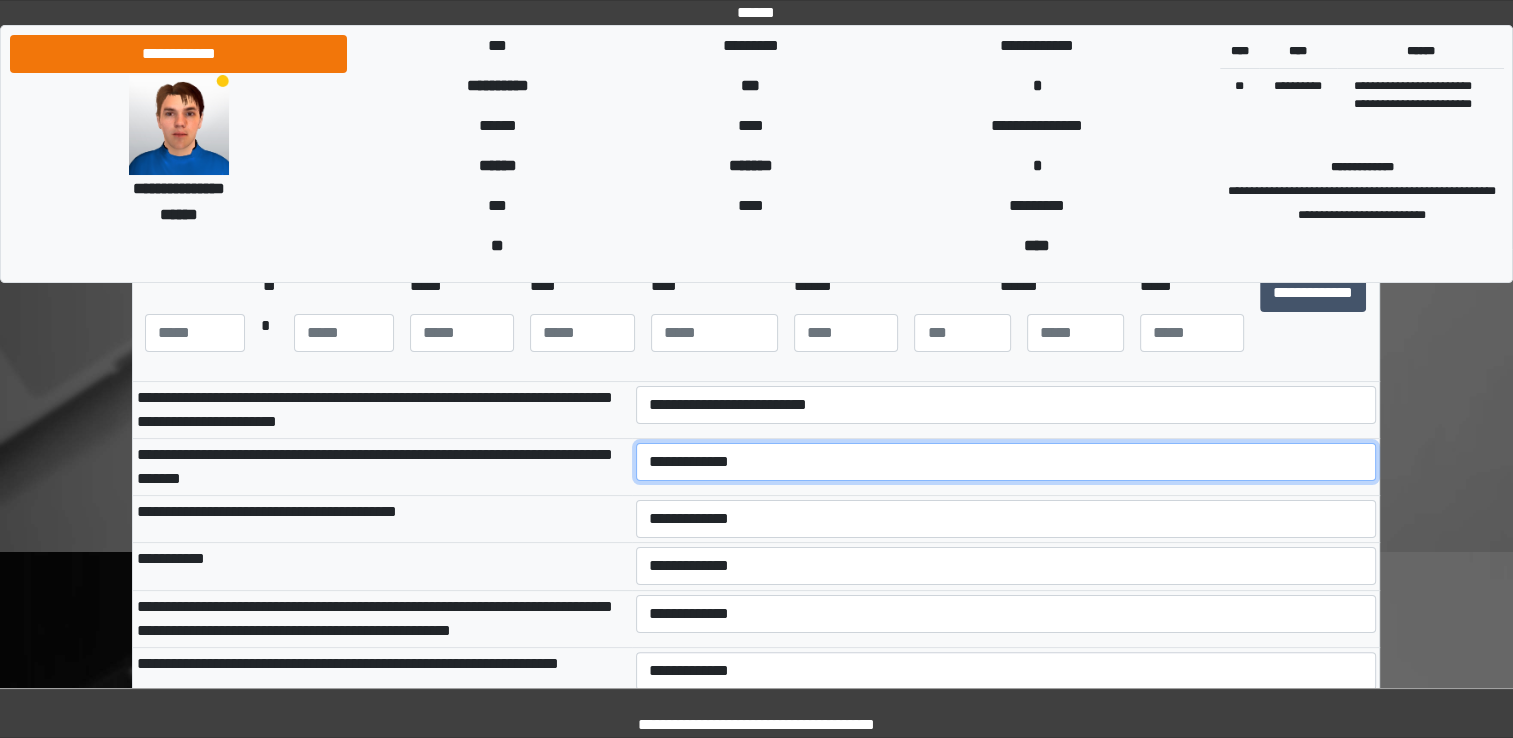 click on "**********" at bounding box center [1006, 462] 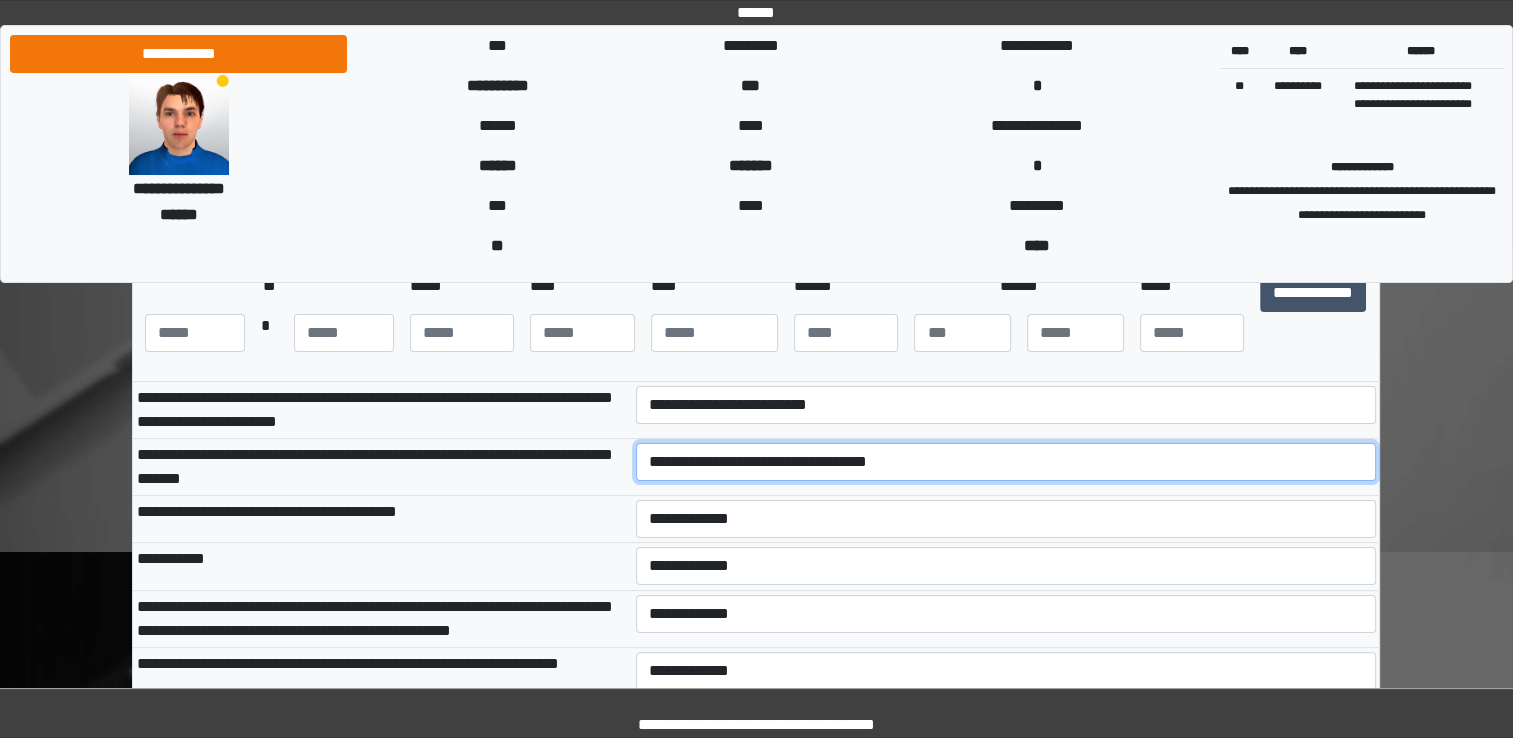 click on "**********" at bounding box center [1006, 462] 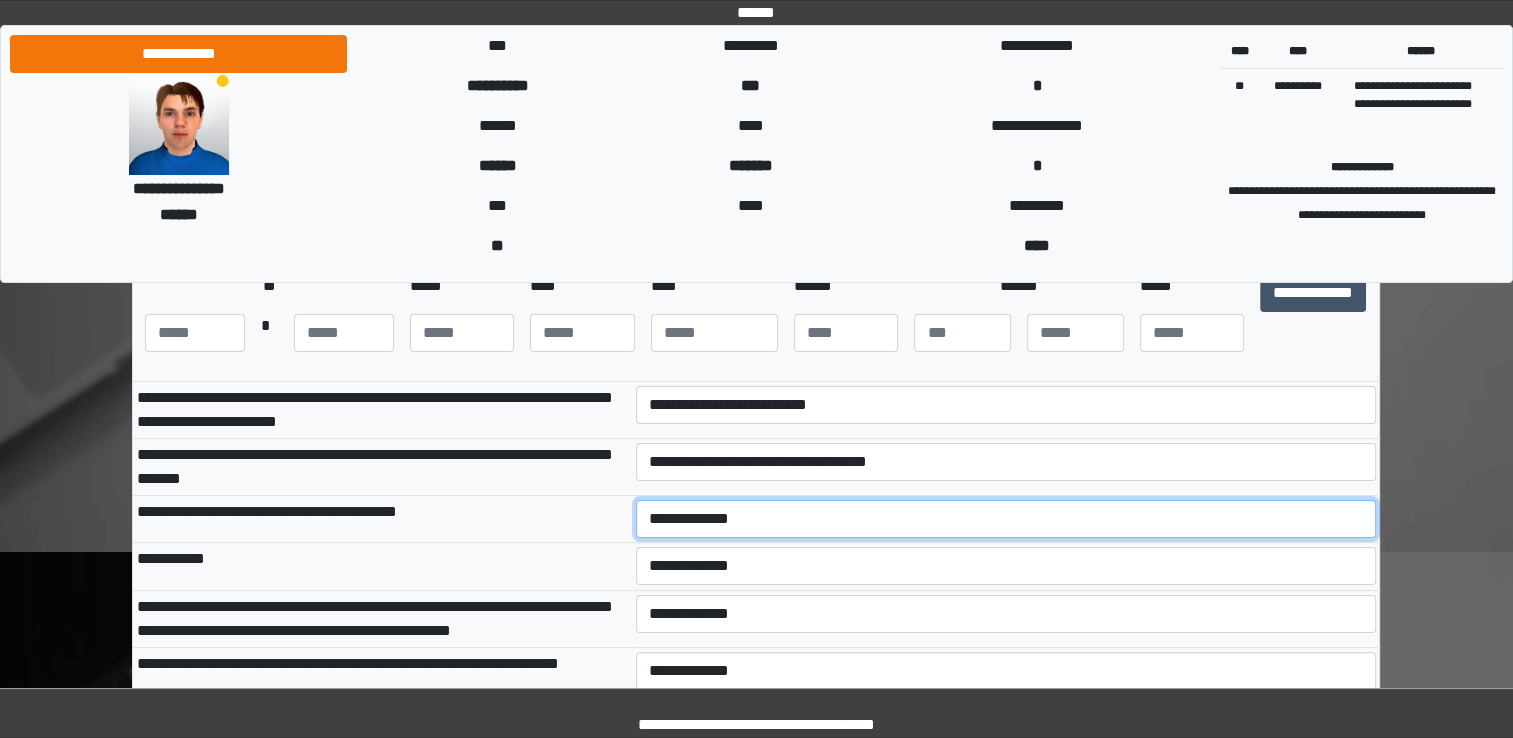 click on "**********" at bounding box center (1006, 519) 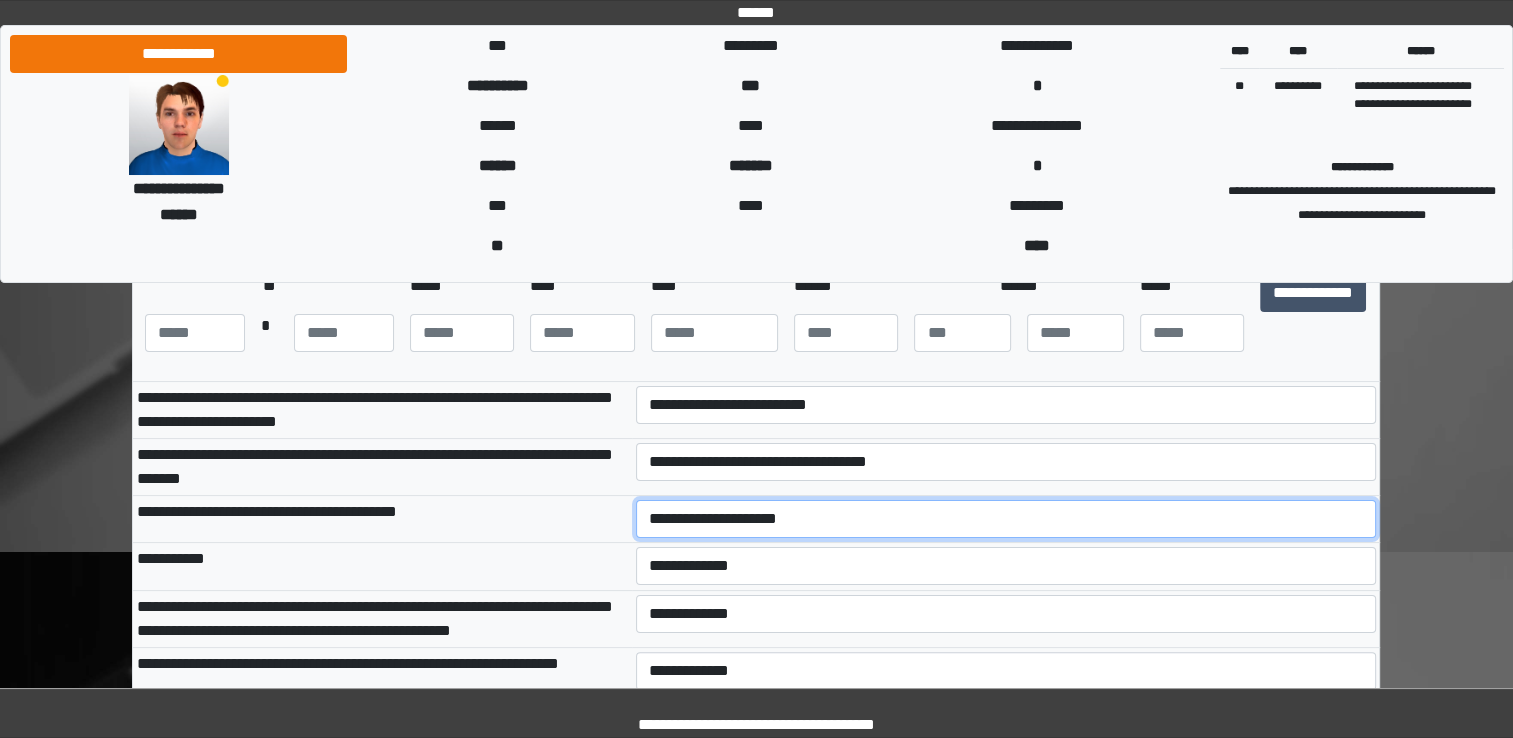 click on "**********" at bounding box center [1006, 519] 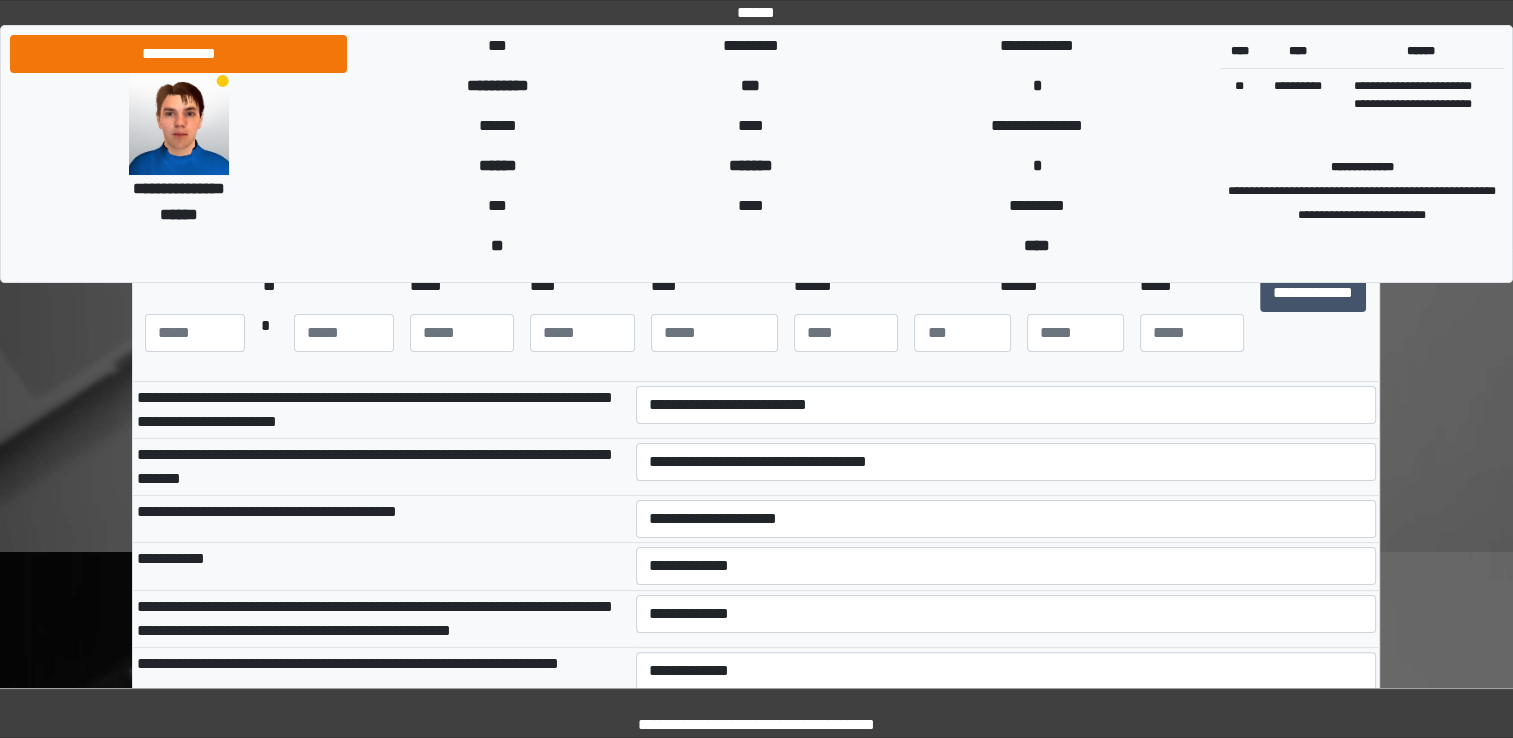click on "**********" at bounding box center [382, 566] 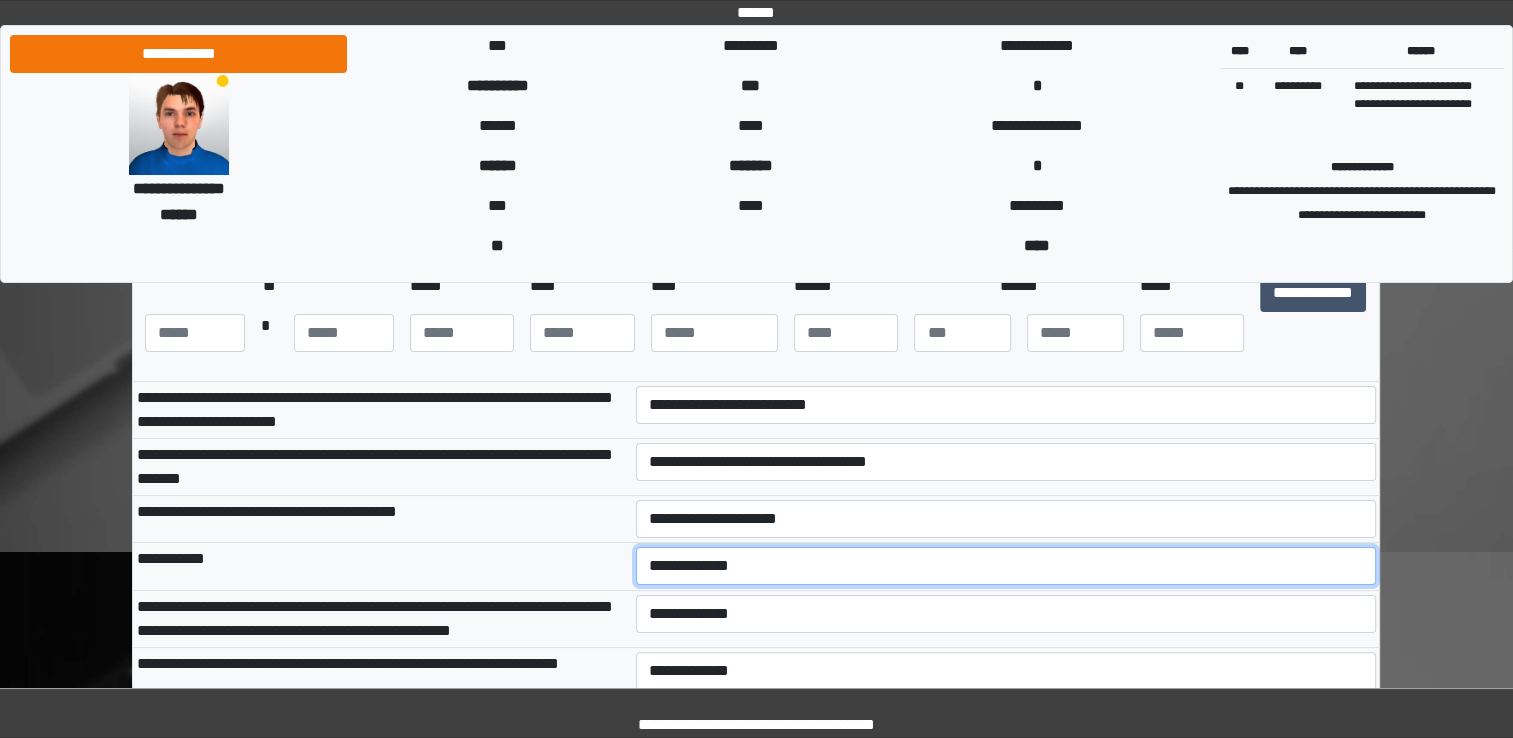 click on "**********" at bounding box center (1006, 566) 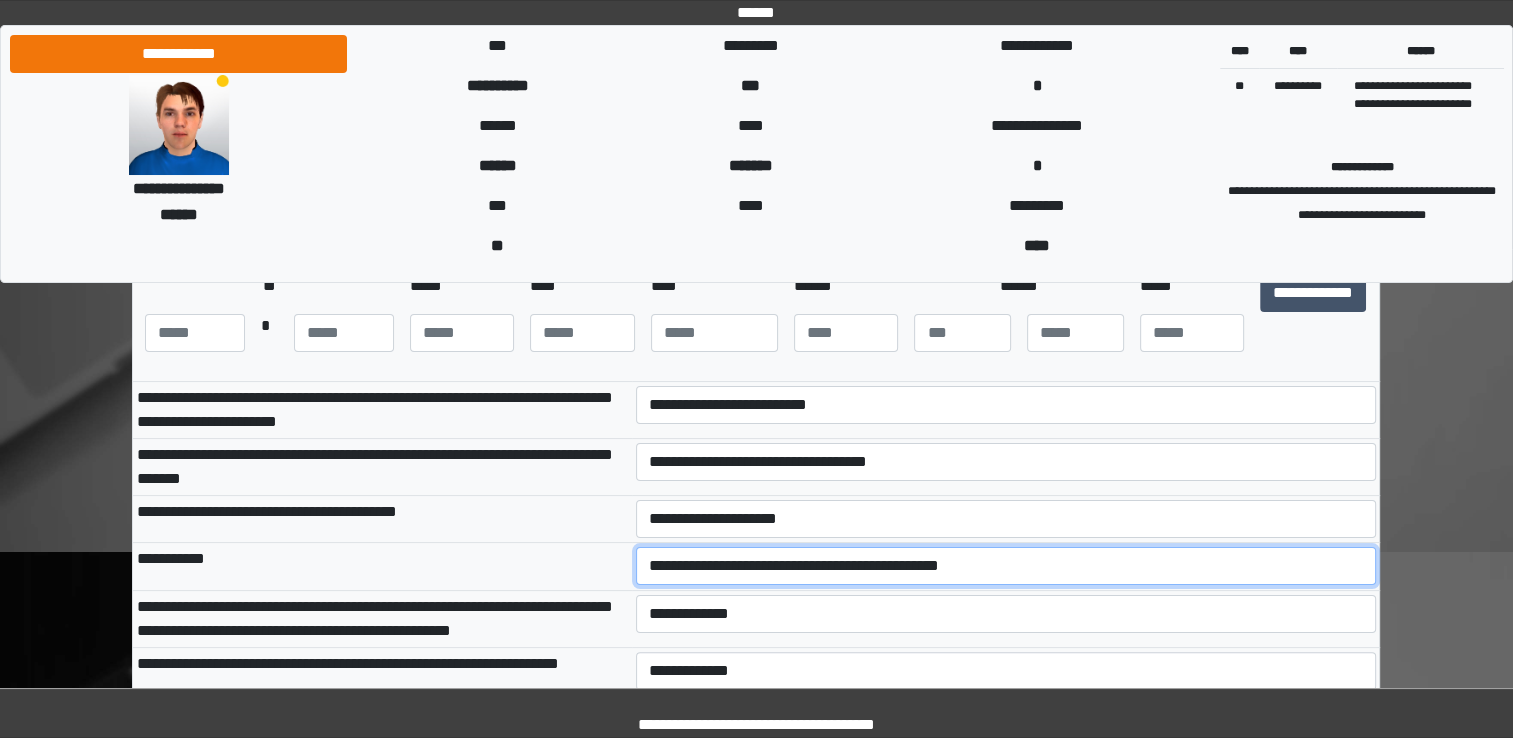 click on "**********" at bounding box center [1006, 566] 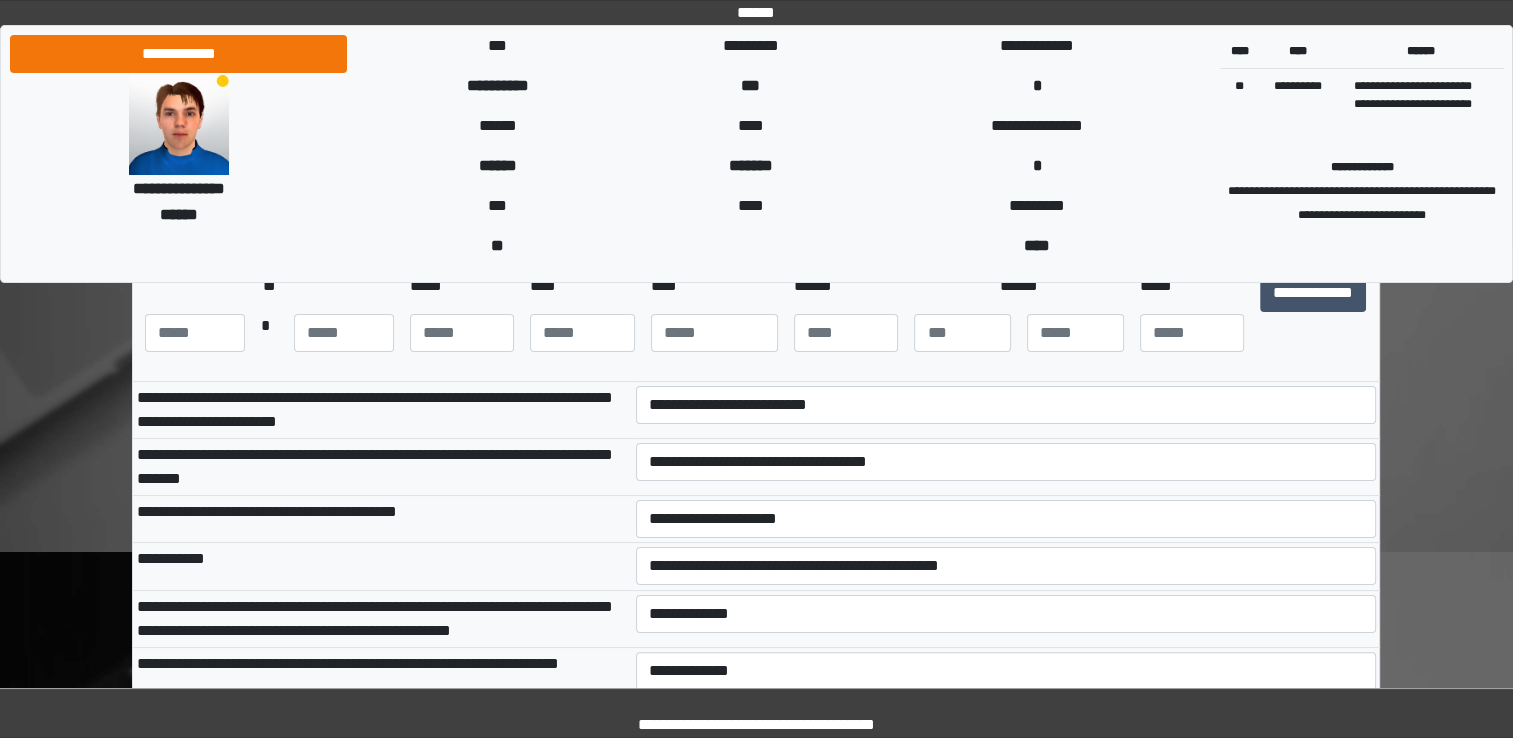 click on "**********" at bounding box center [382, 618] 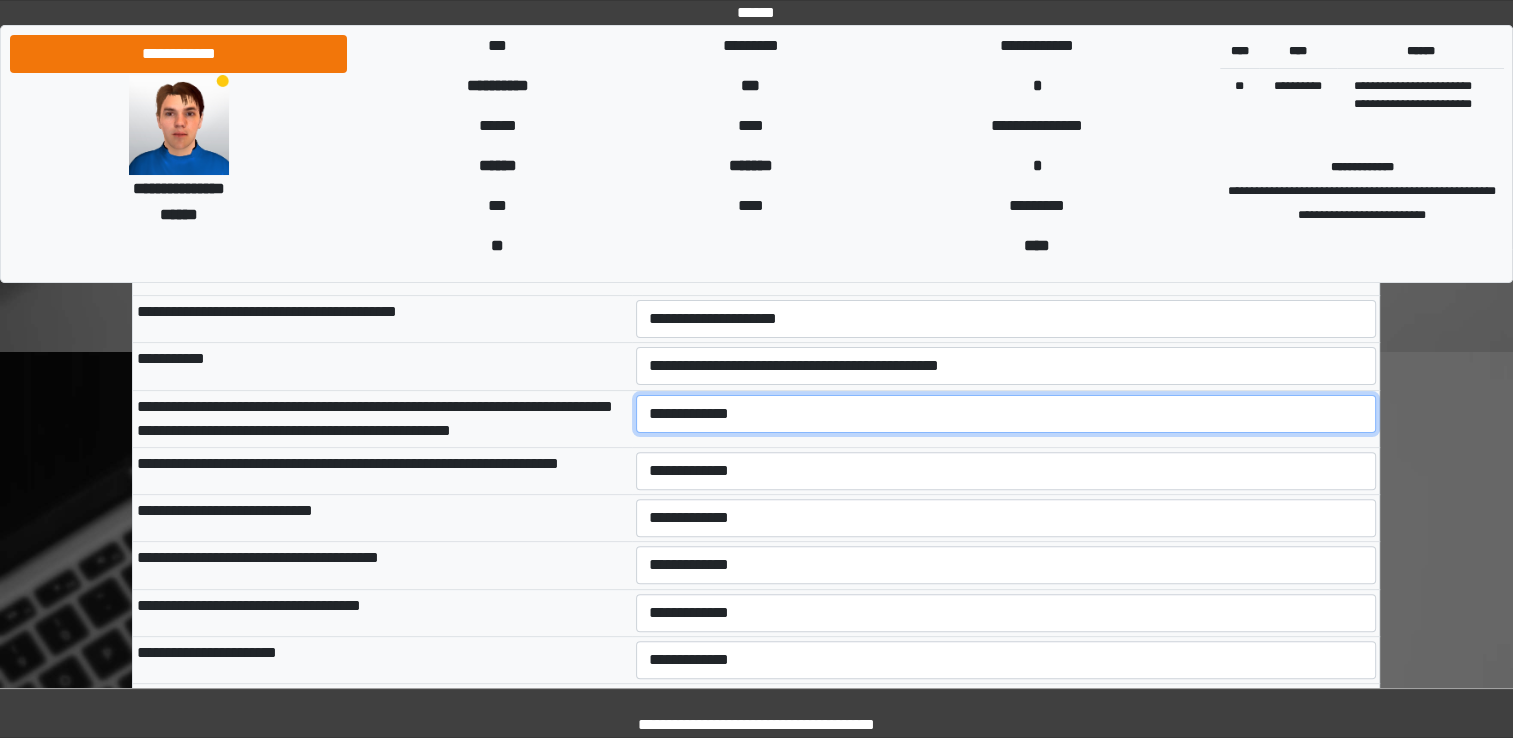 click on "**********" at bounding box center (1006, 414) 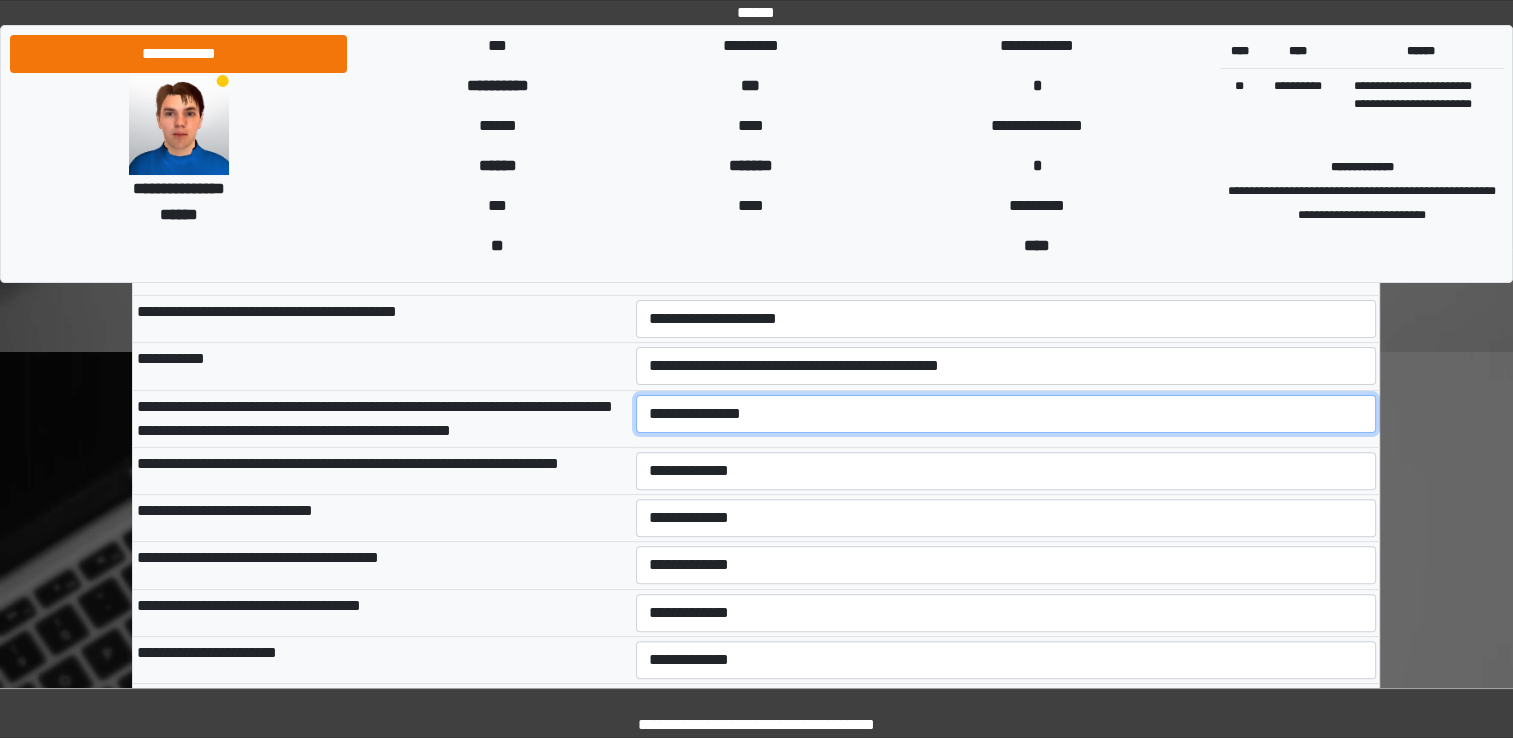 click on "**********" at bounding box center (1006, 414) 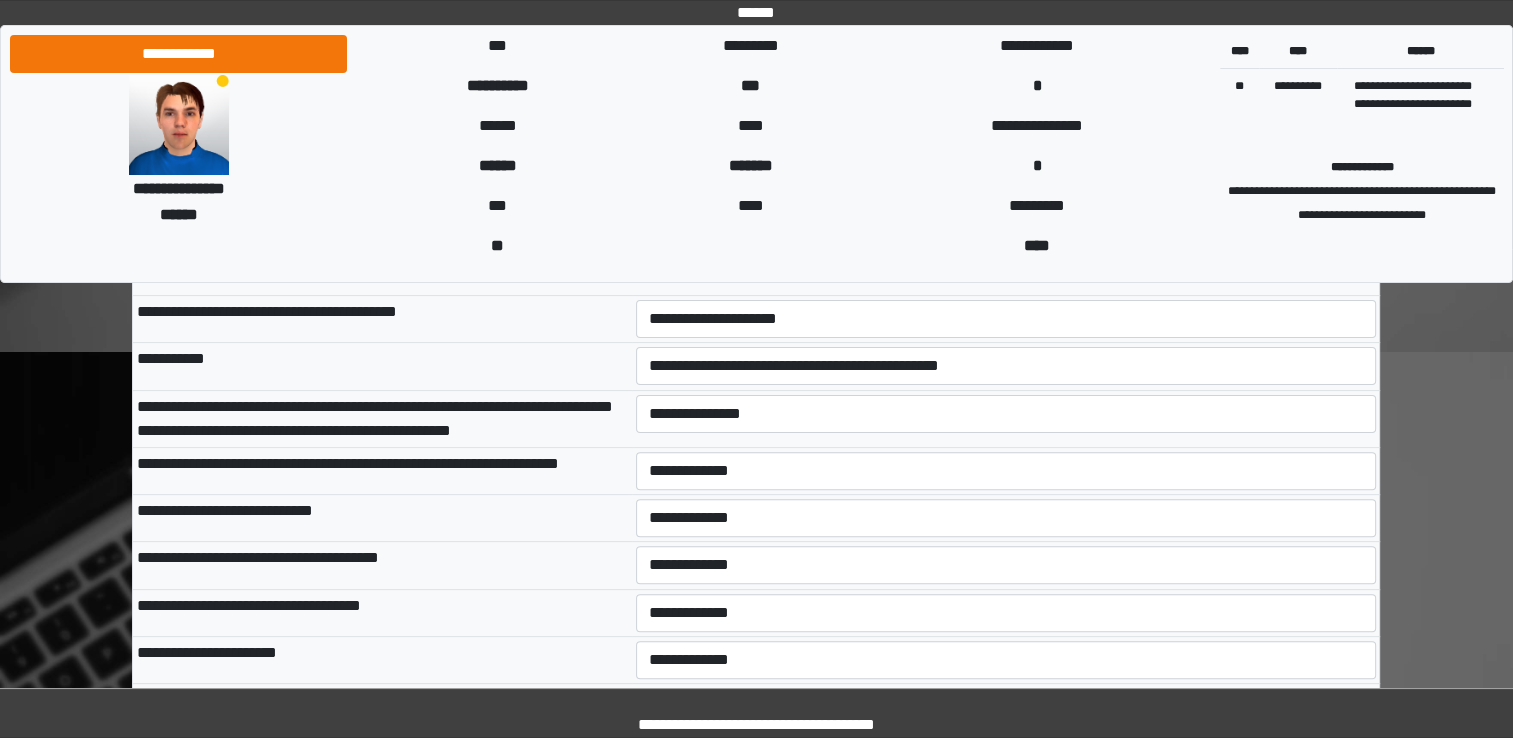 click on "**********" at bounding box center [382, 470] 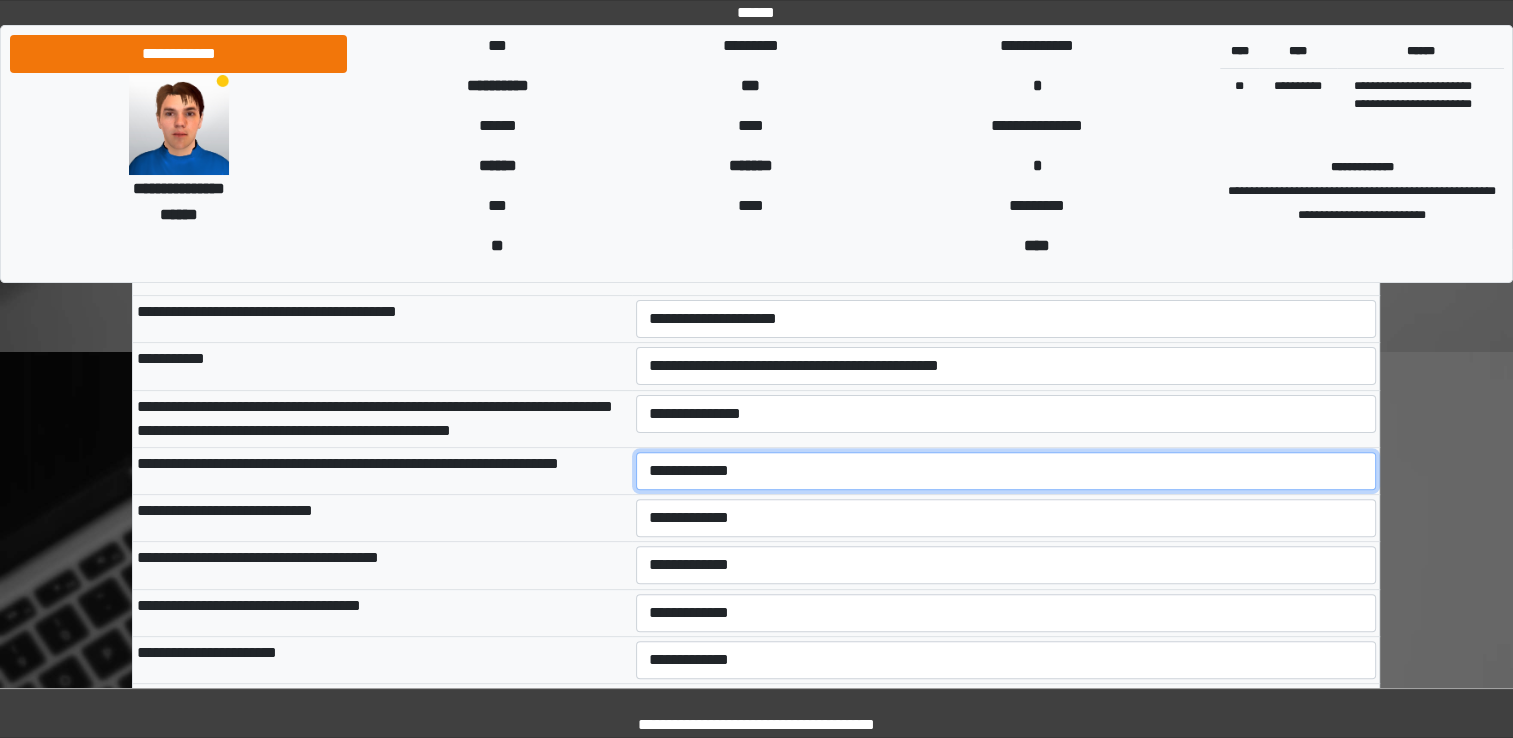 click on "**********" at bounding box center (1006, 471) 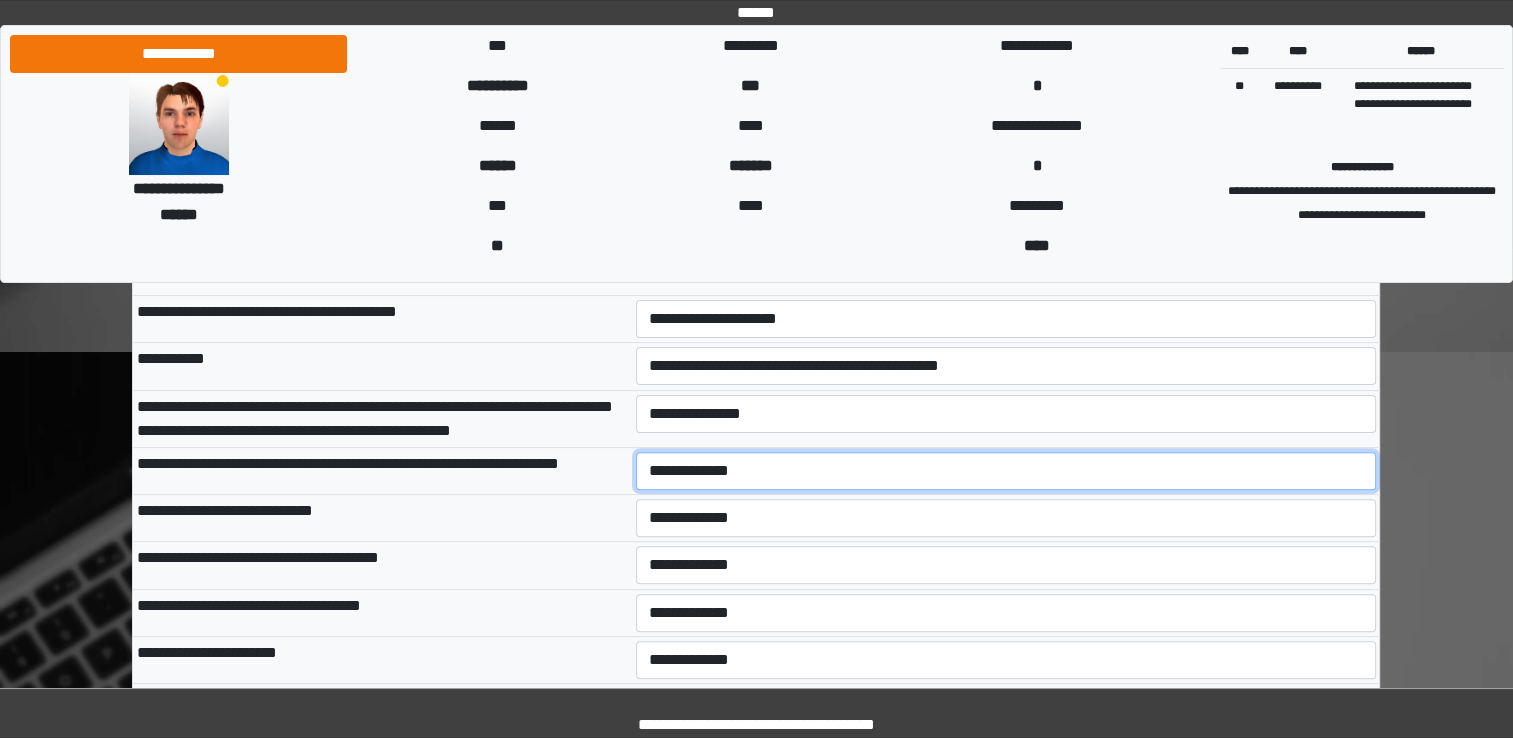 select on "***" 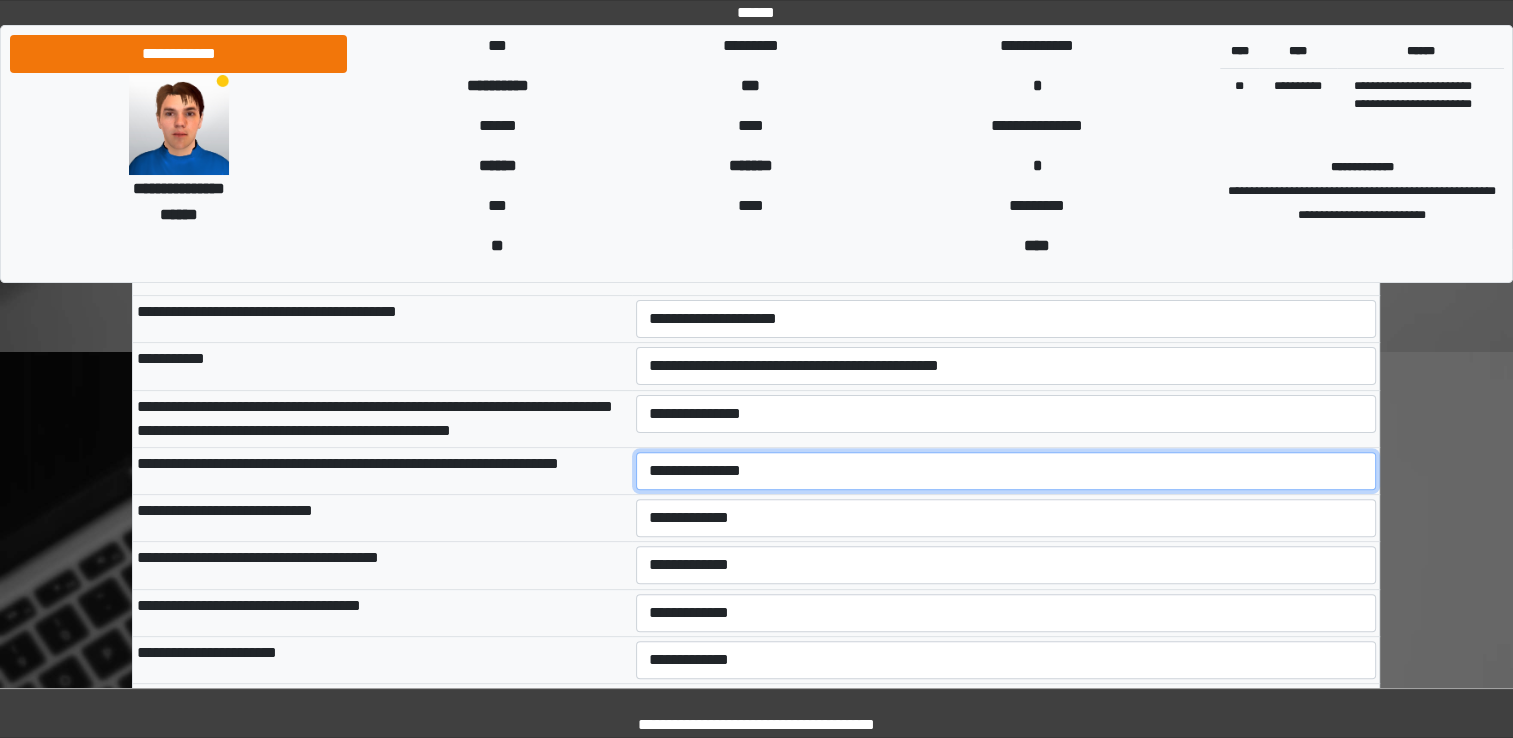 click on "**********" at bounding box center [1006, 471] 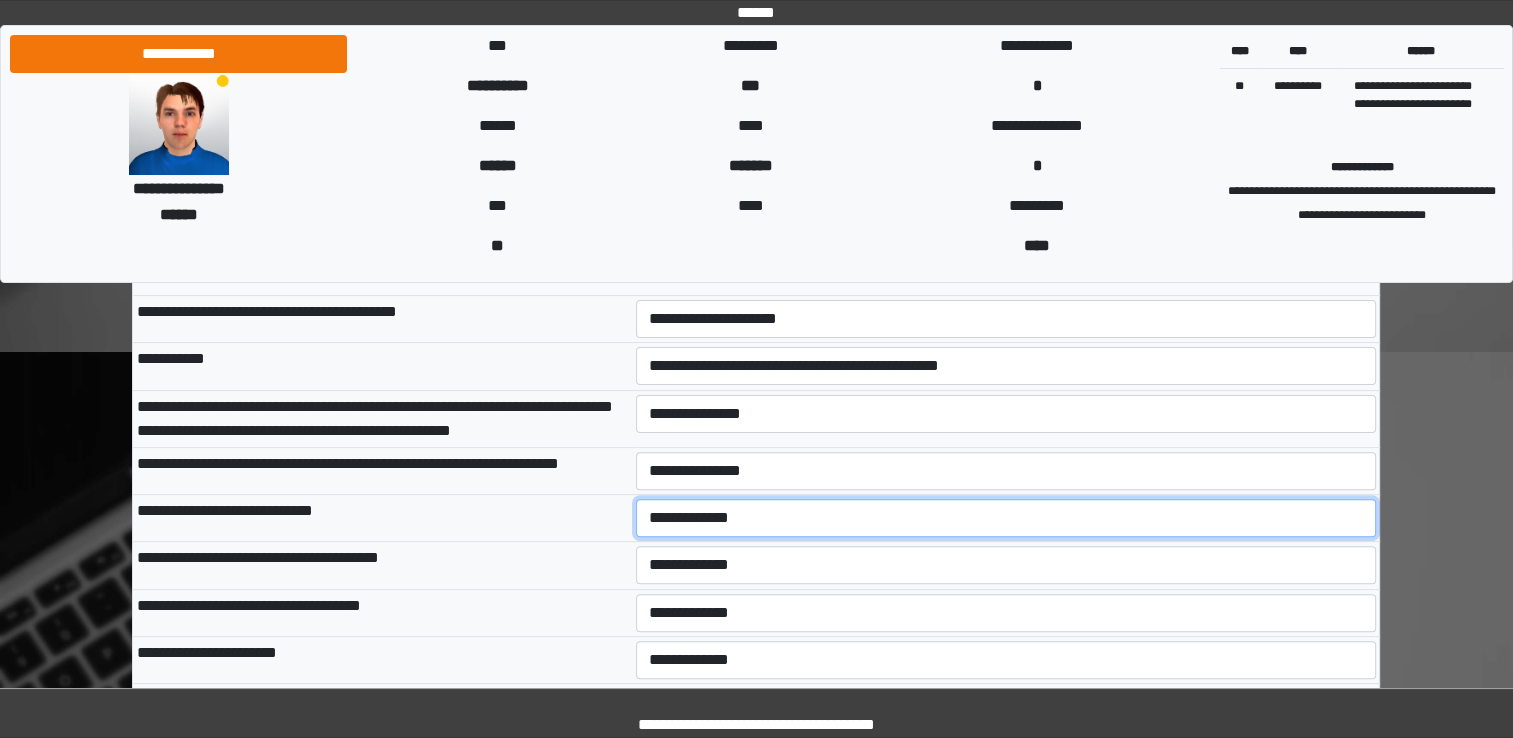 click on "**********" at bounding box center [1006, 518] 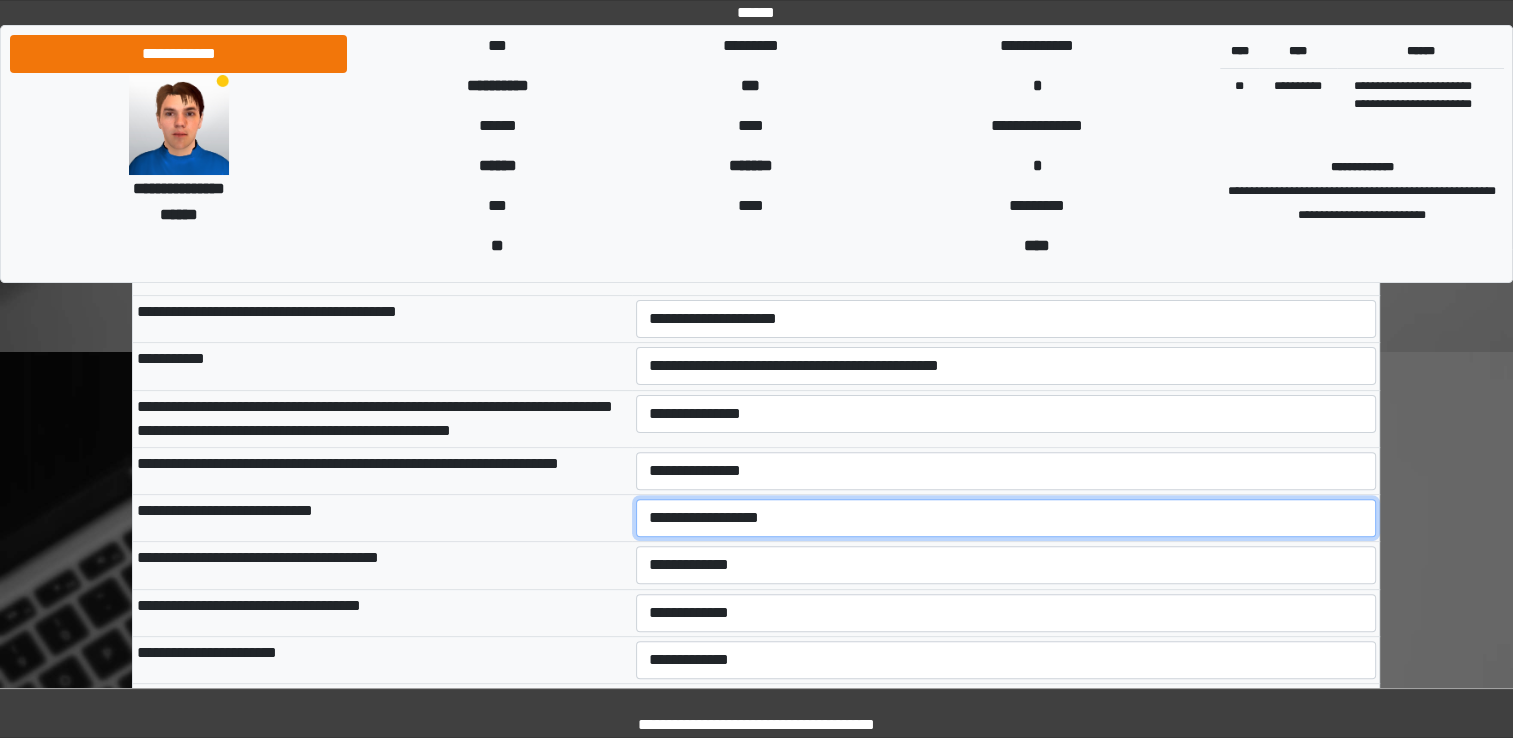 click on "**********" at bounding box center (1006, 518) 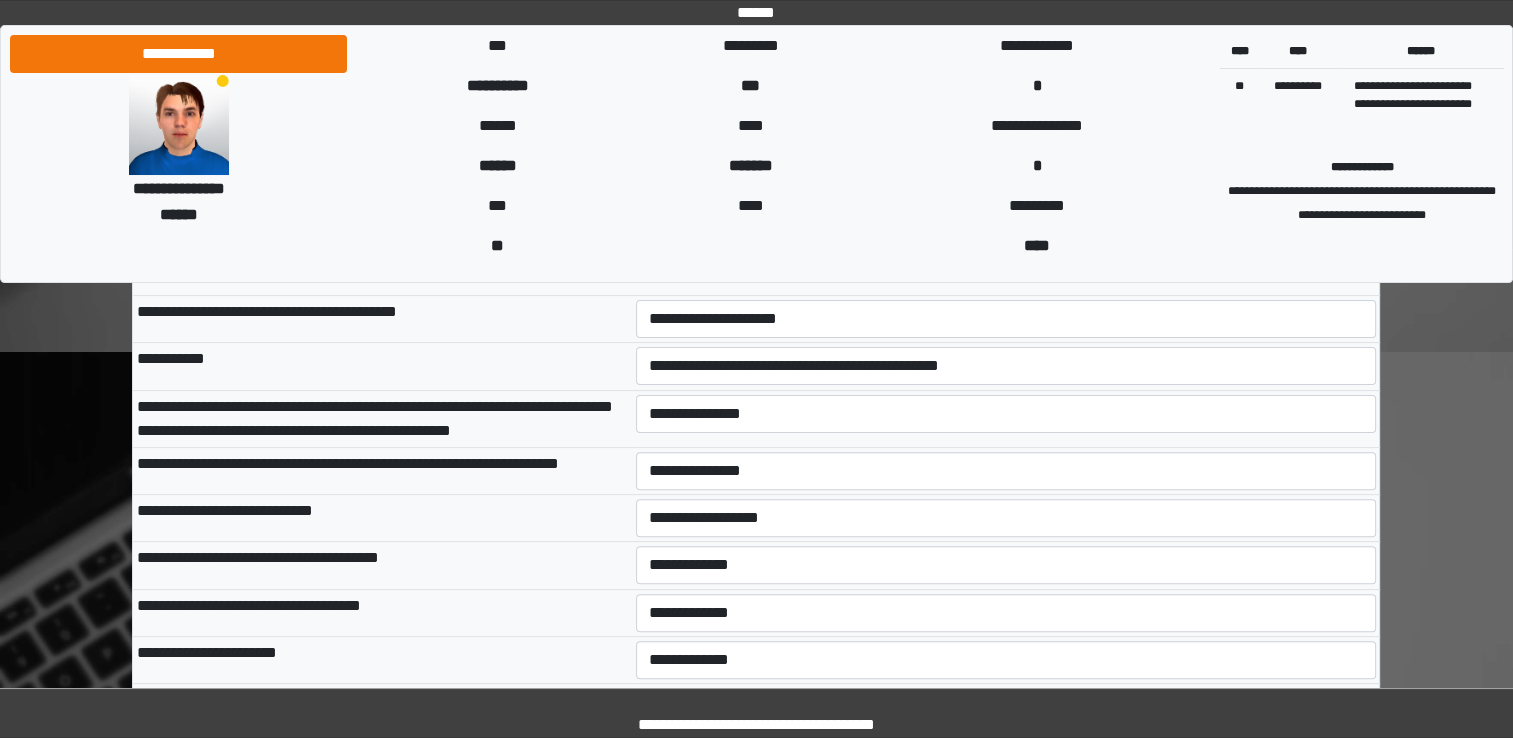 click on "**********" at bounding box center (382, 612) 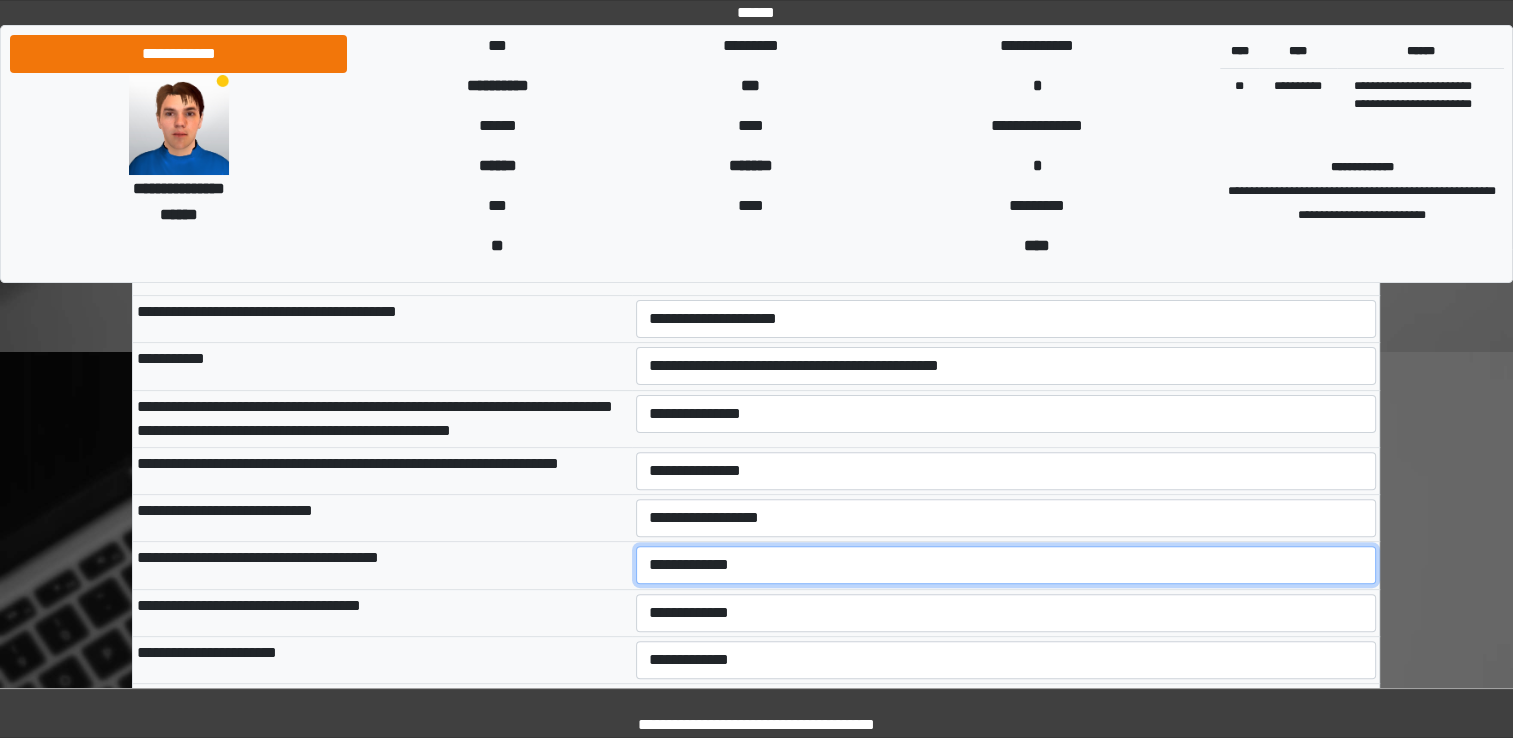 click on "**********" at bounding box center [1006, 565] 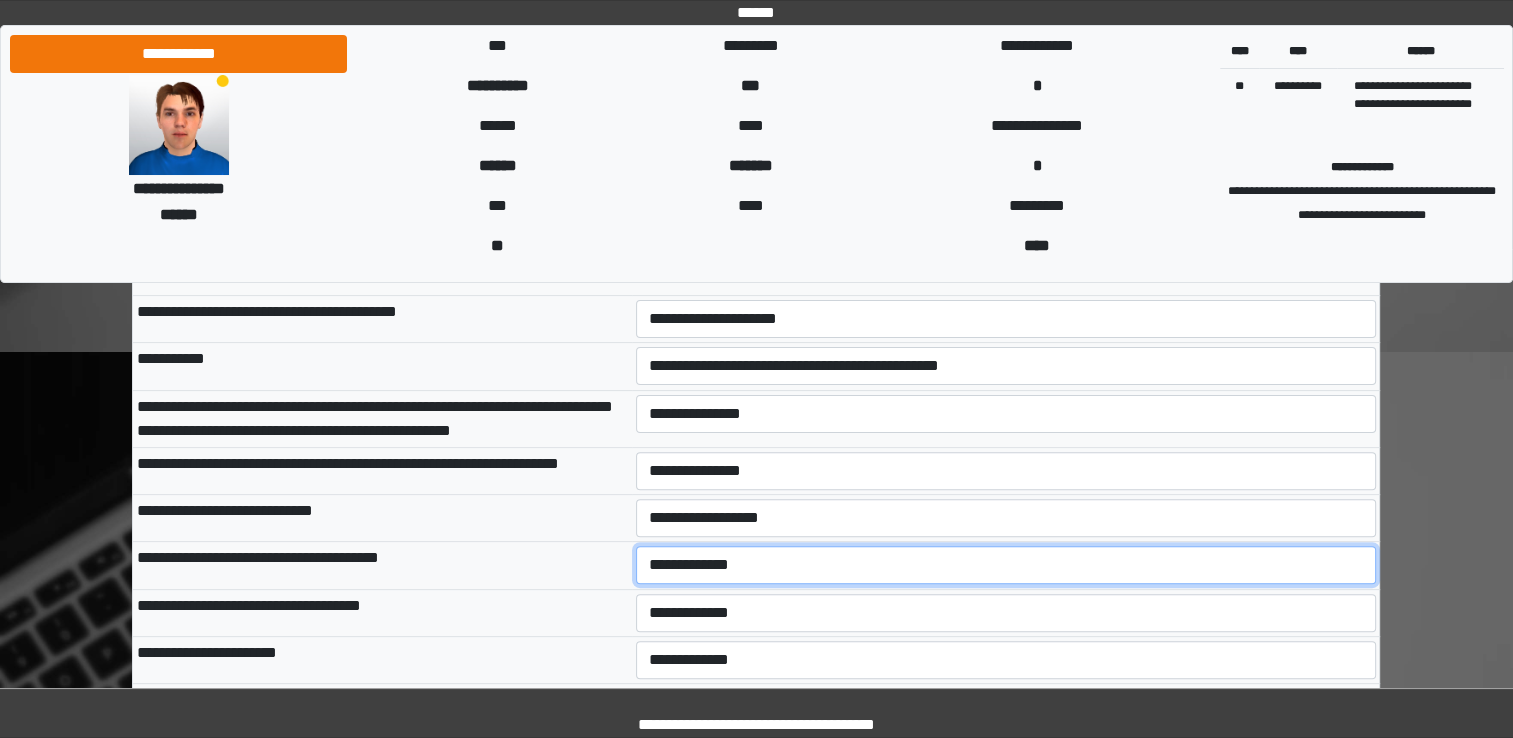 select on "***" 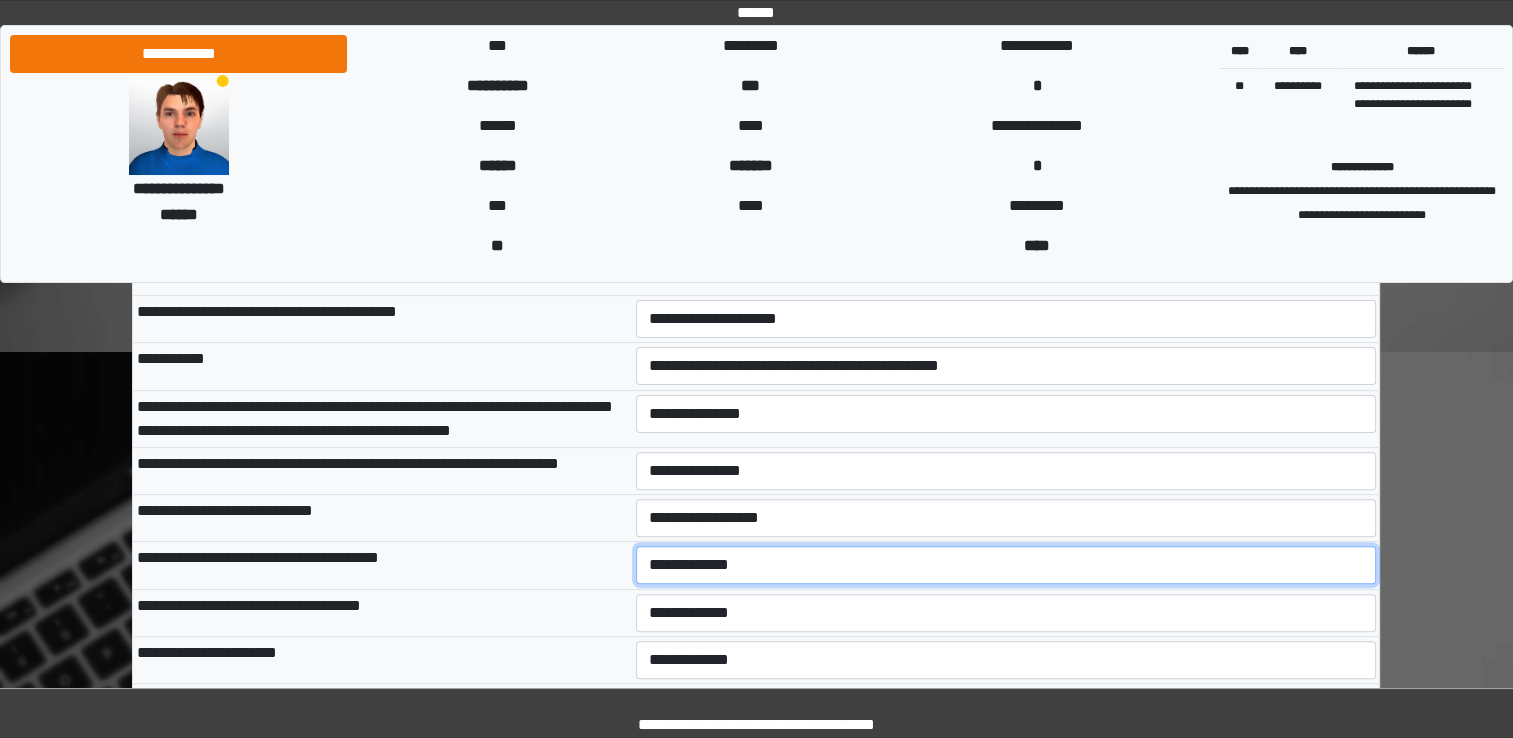 click on "**********" at bounding box center [1006, 565] 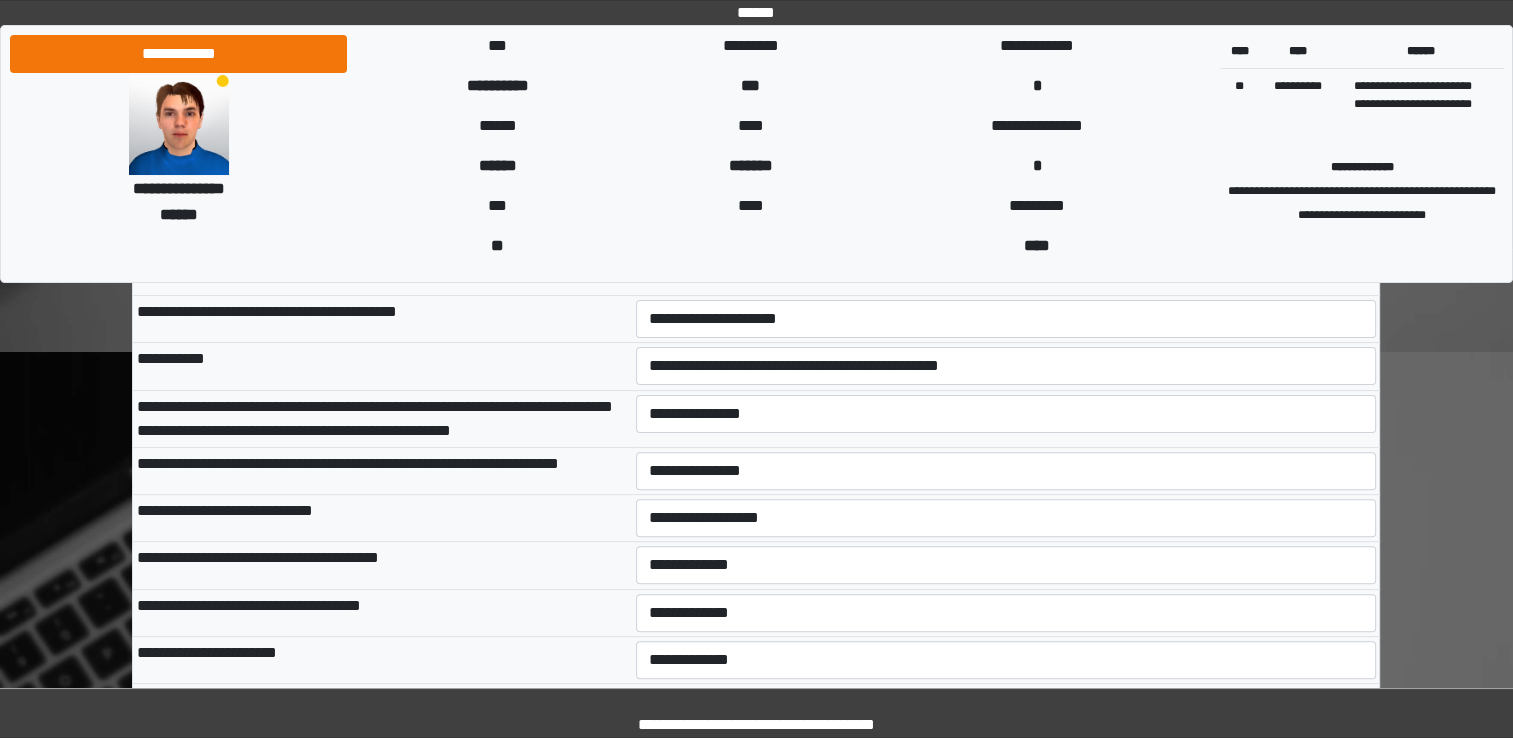 click on "**********" at bounding box center [382, 612] 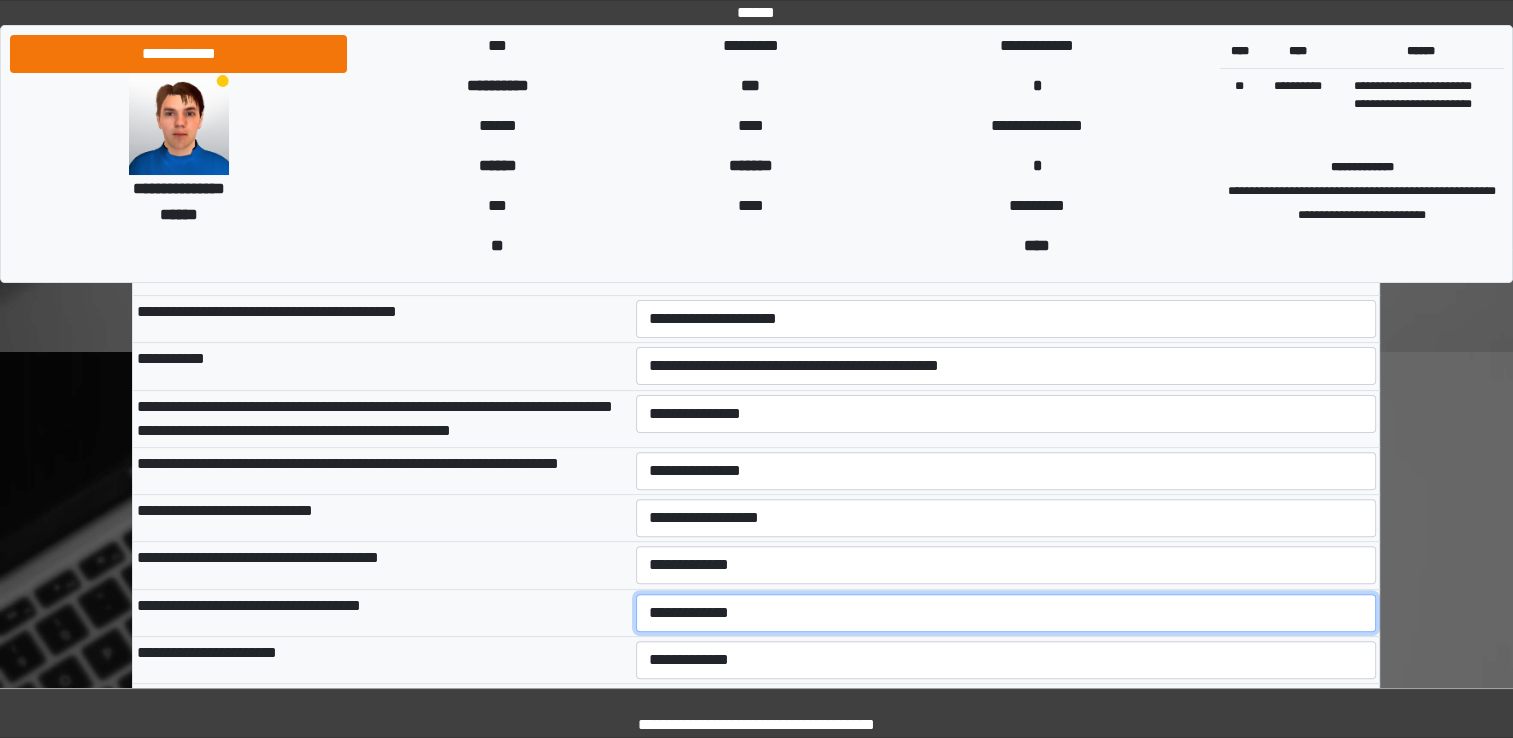 click on "**********" at bounding box center (1006, 613) 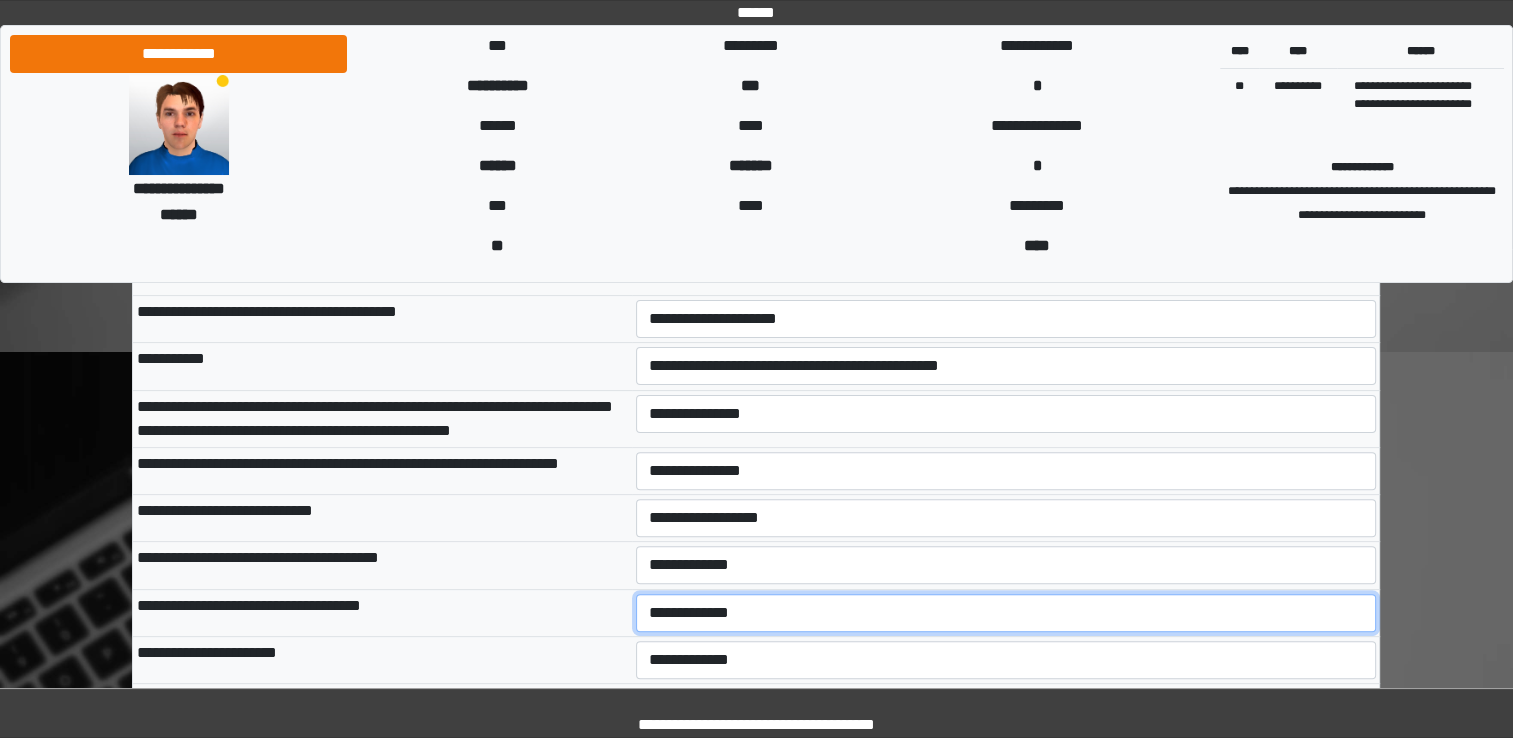 select on "***" 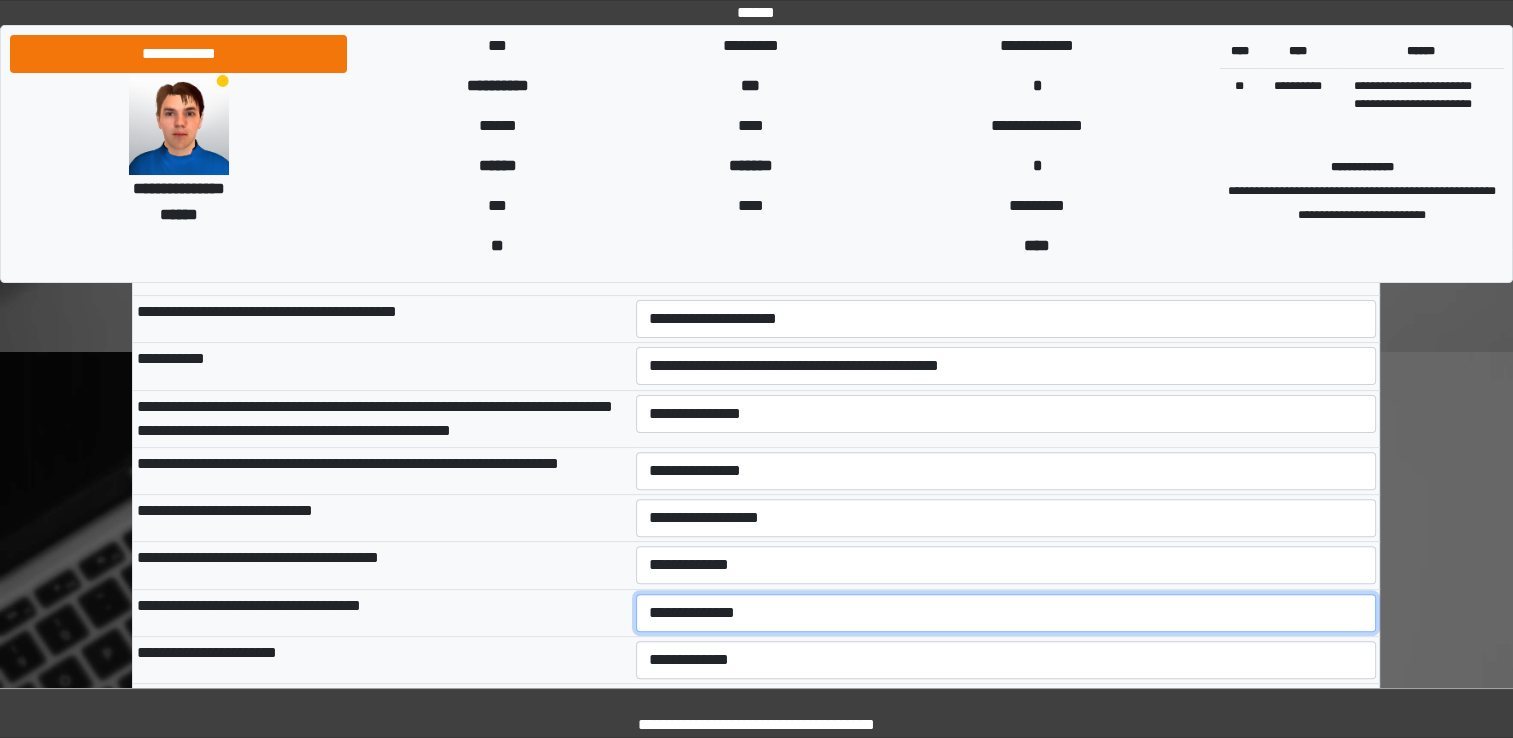 click on "**********" at bounding box center [1006, 613] 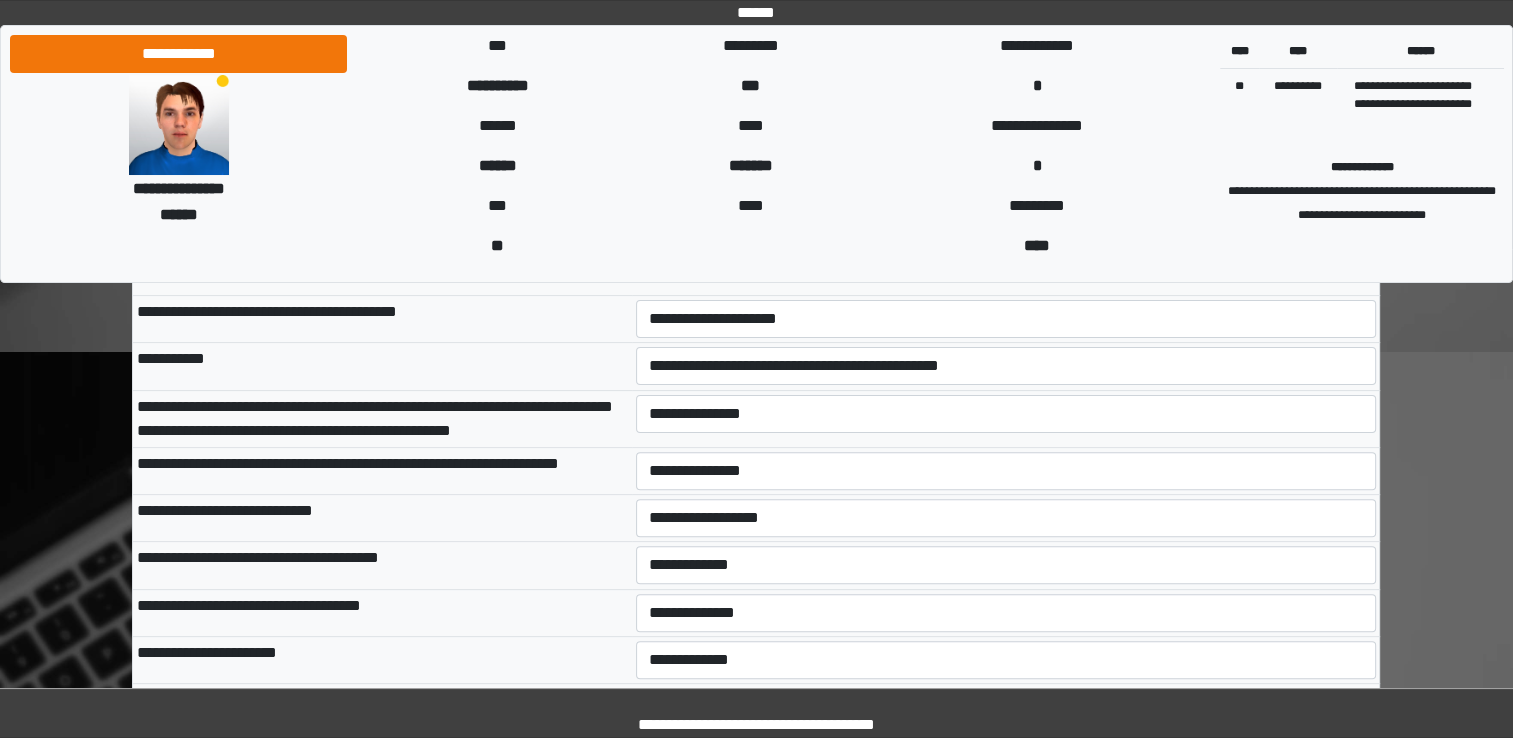 click on "**********" at bounding box center (382, 518) 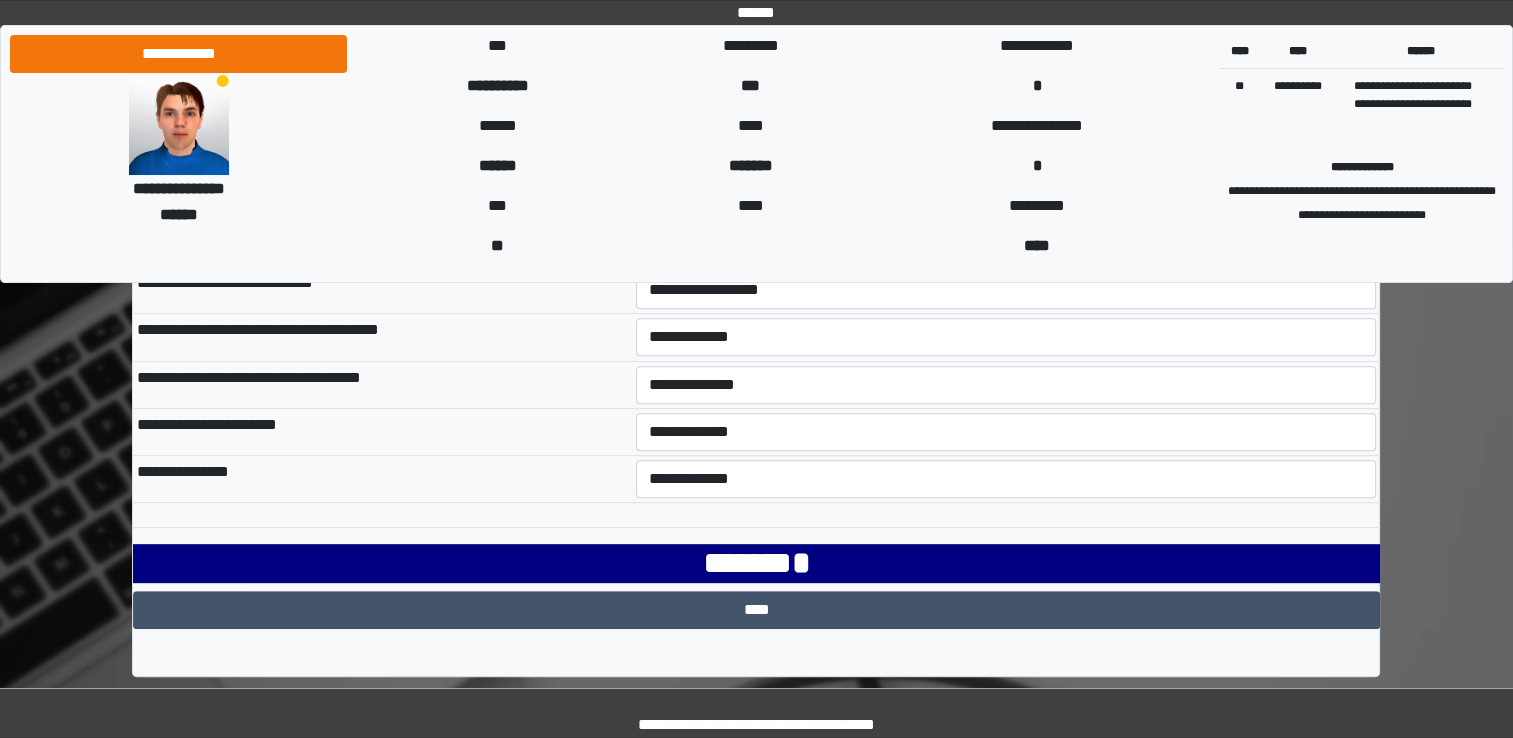 scroll, scrollTop: 730, scrollLeft: 0, axis: vertical 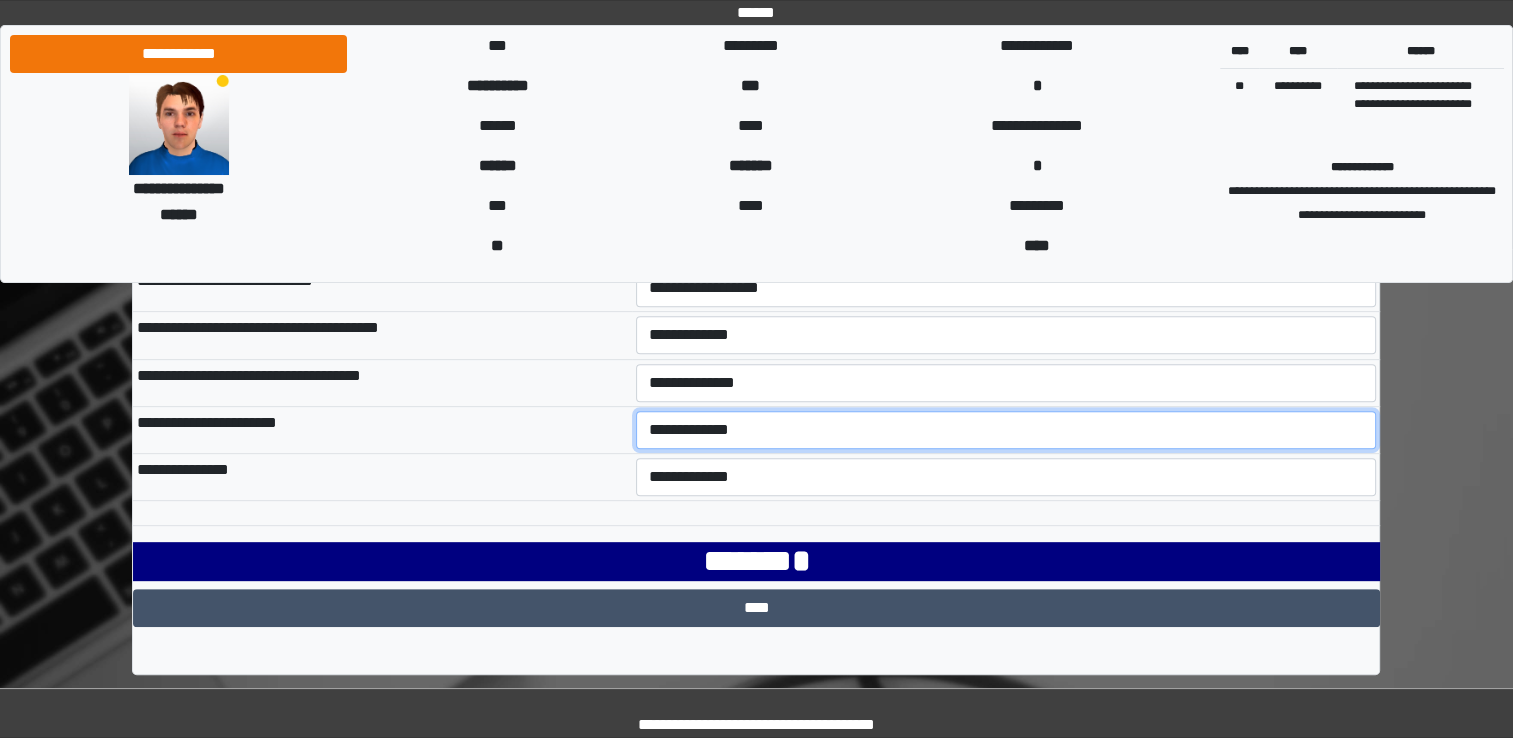 click on "**********" at bounding box center [1006, 430] 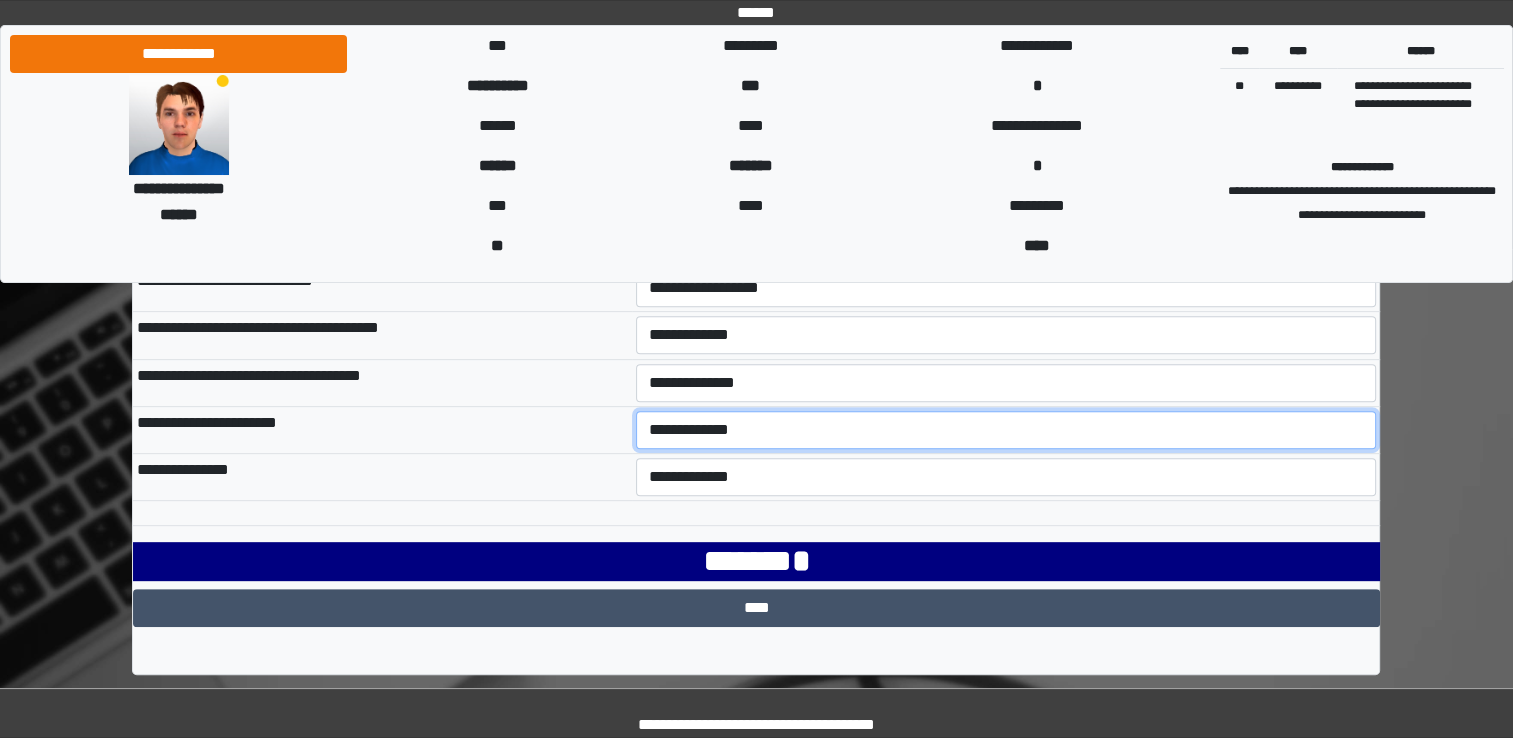 select on "***" 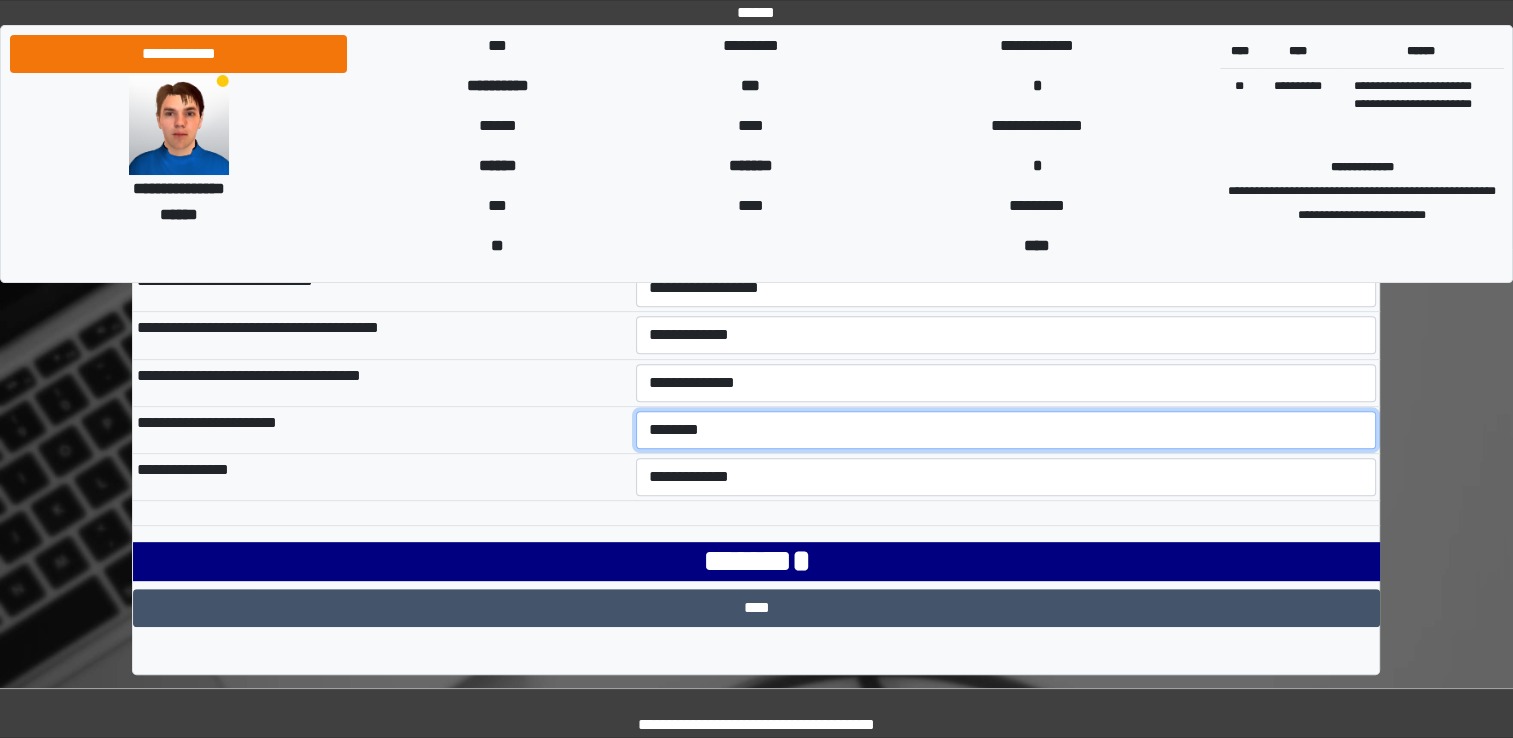 click on "**********" at bounding box center [1006, 430] 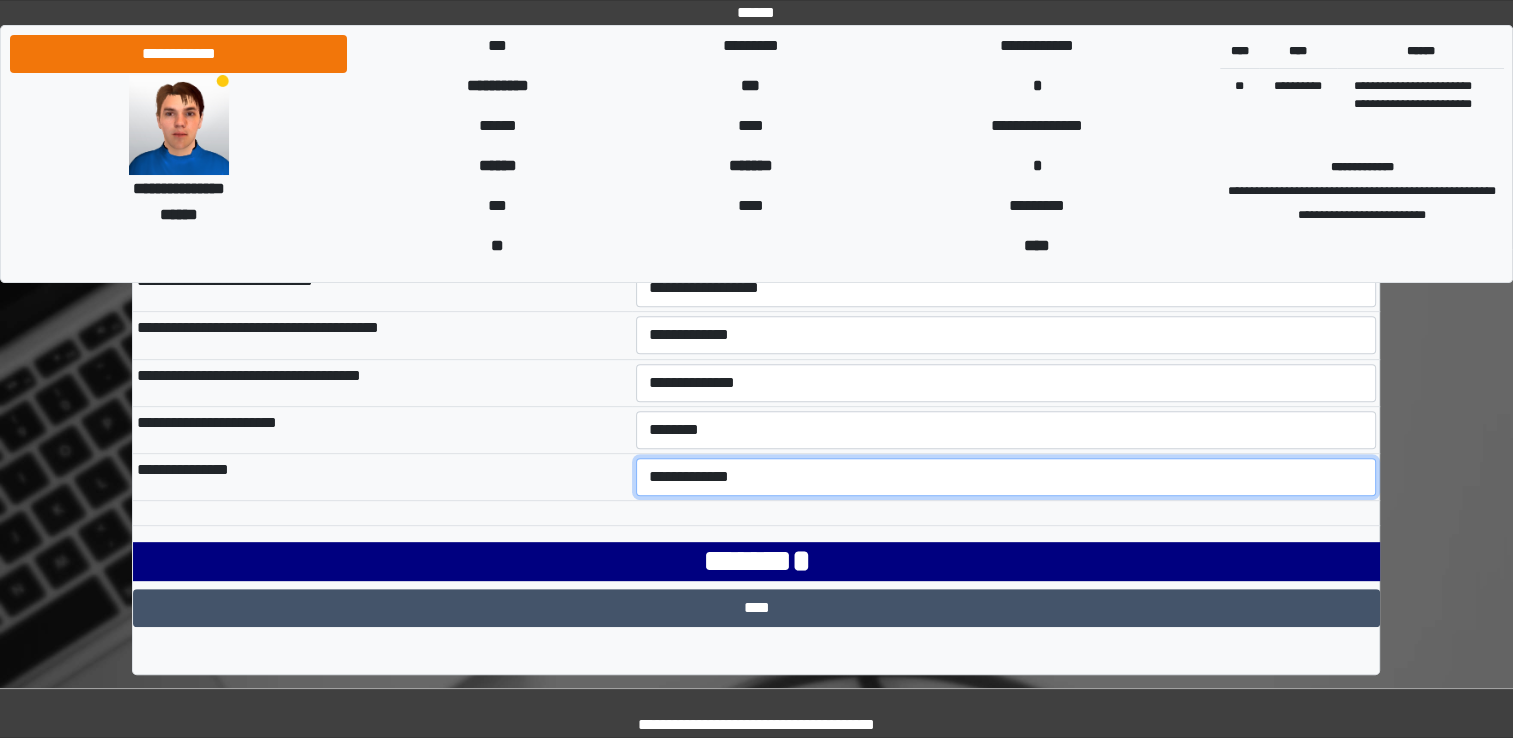 click on "**********" at bounding box center [1006, 477] 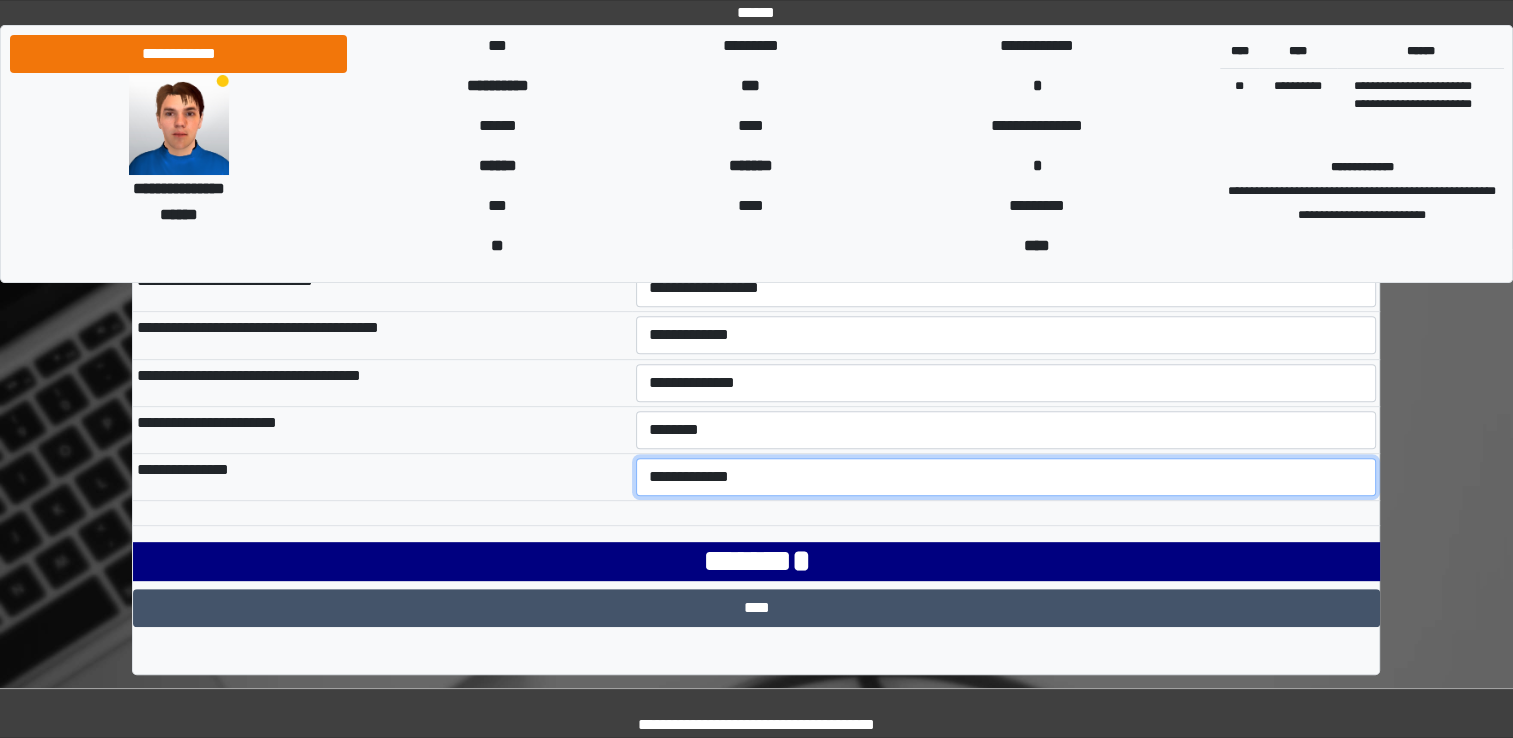 select on "***" 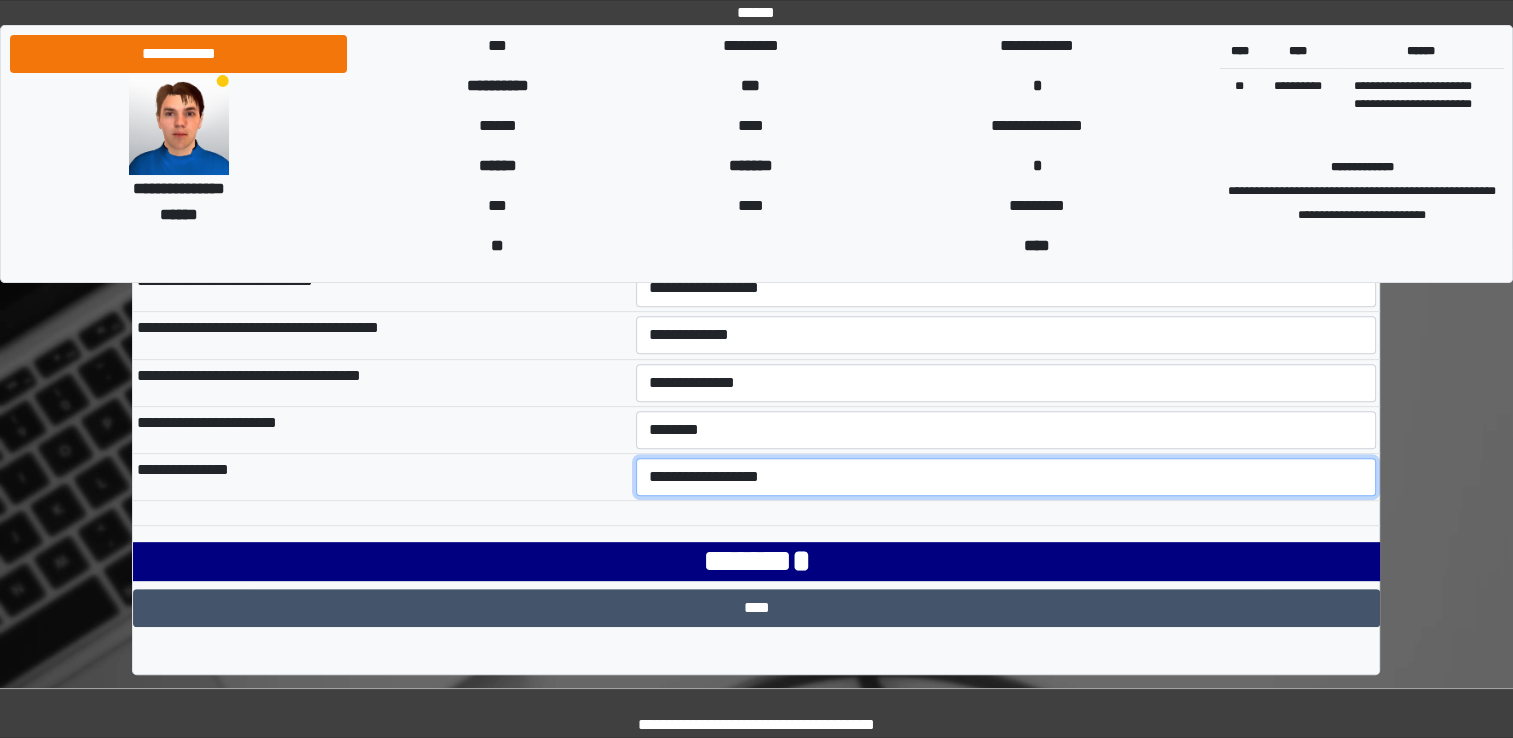 click on "**********" at bounding box center (1006, 477) 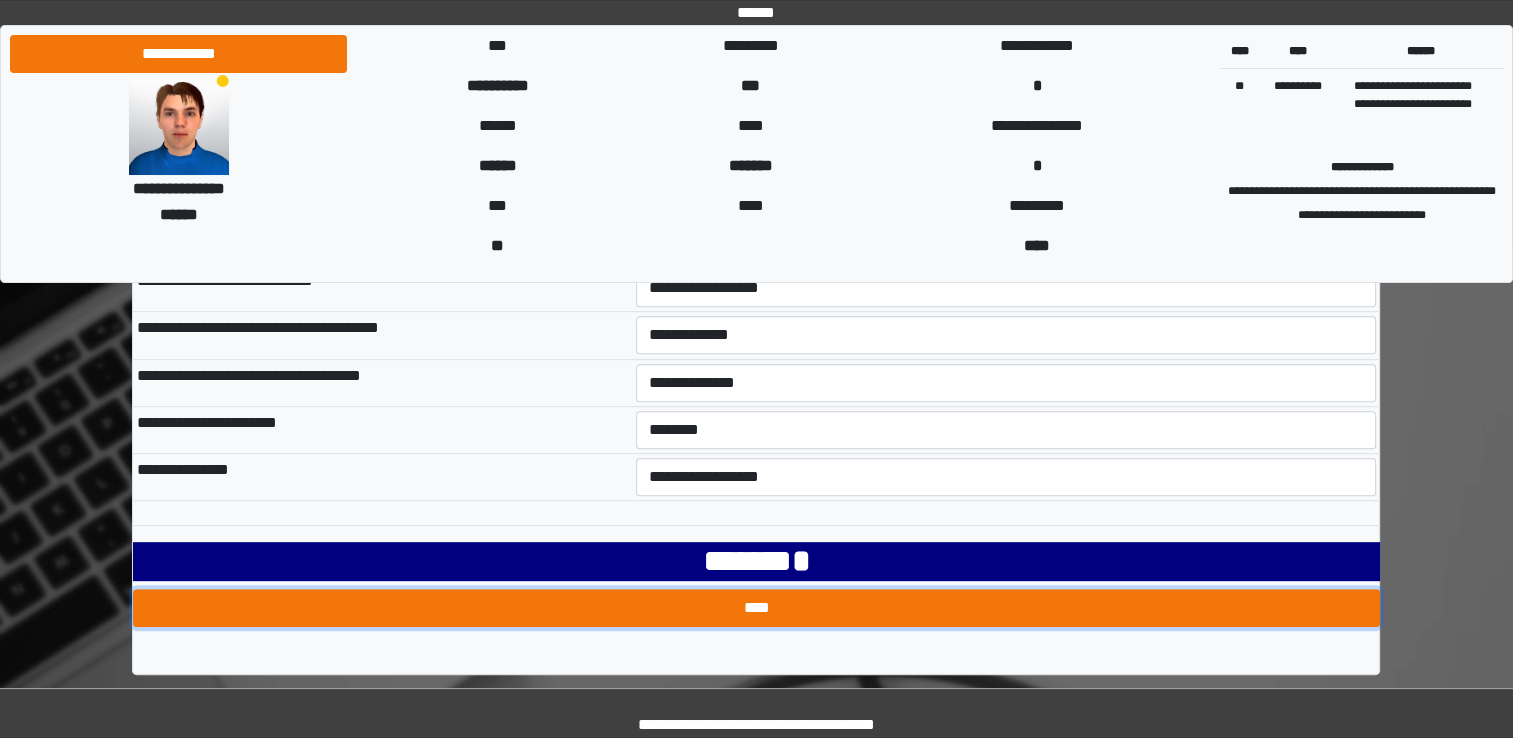 click on "****" at bounding box center (756, 608) 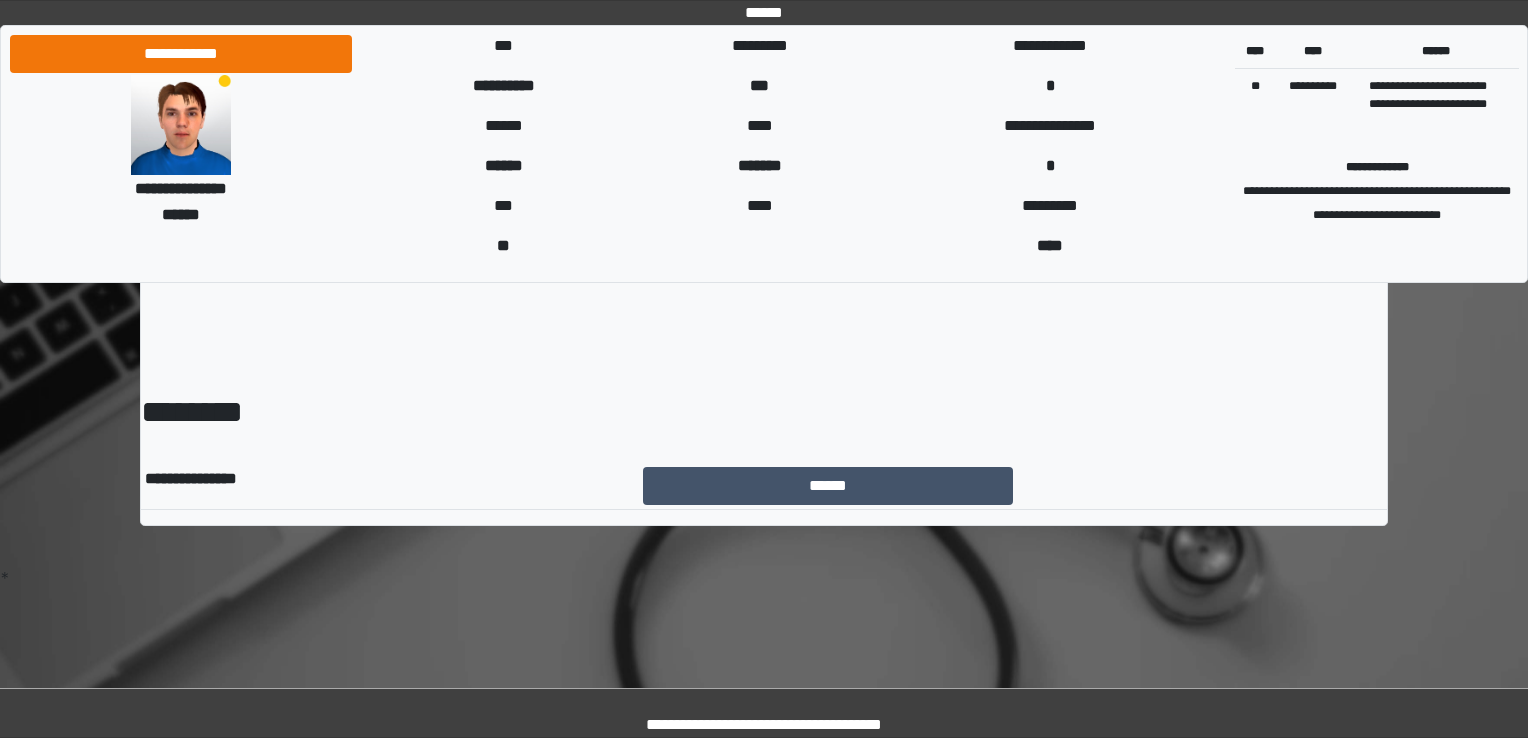 scroll, scrollTop: 0, scrollLeft: 0, axis: both 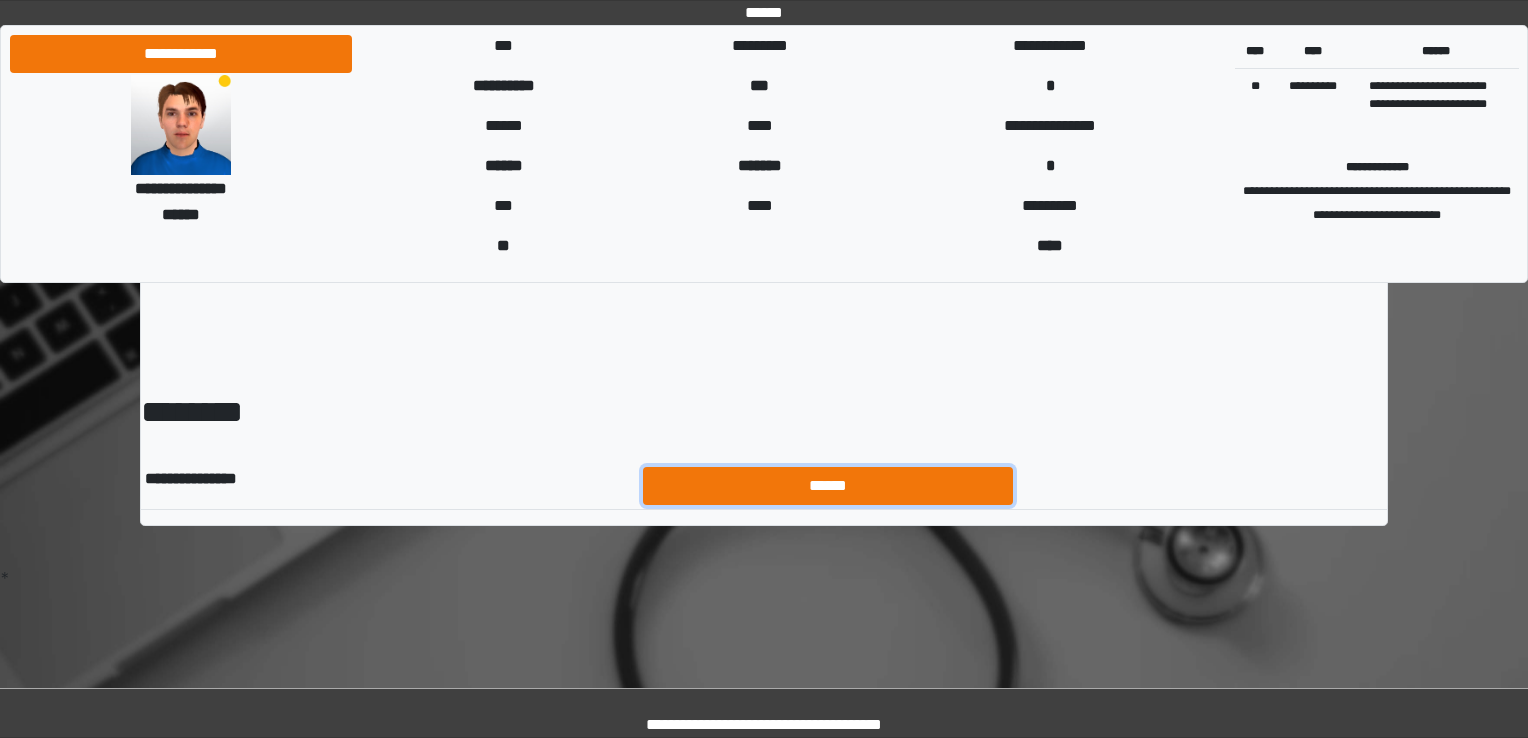 click on "******" at bounding box center (828, 486) 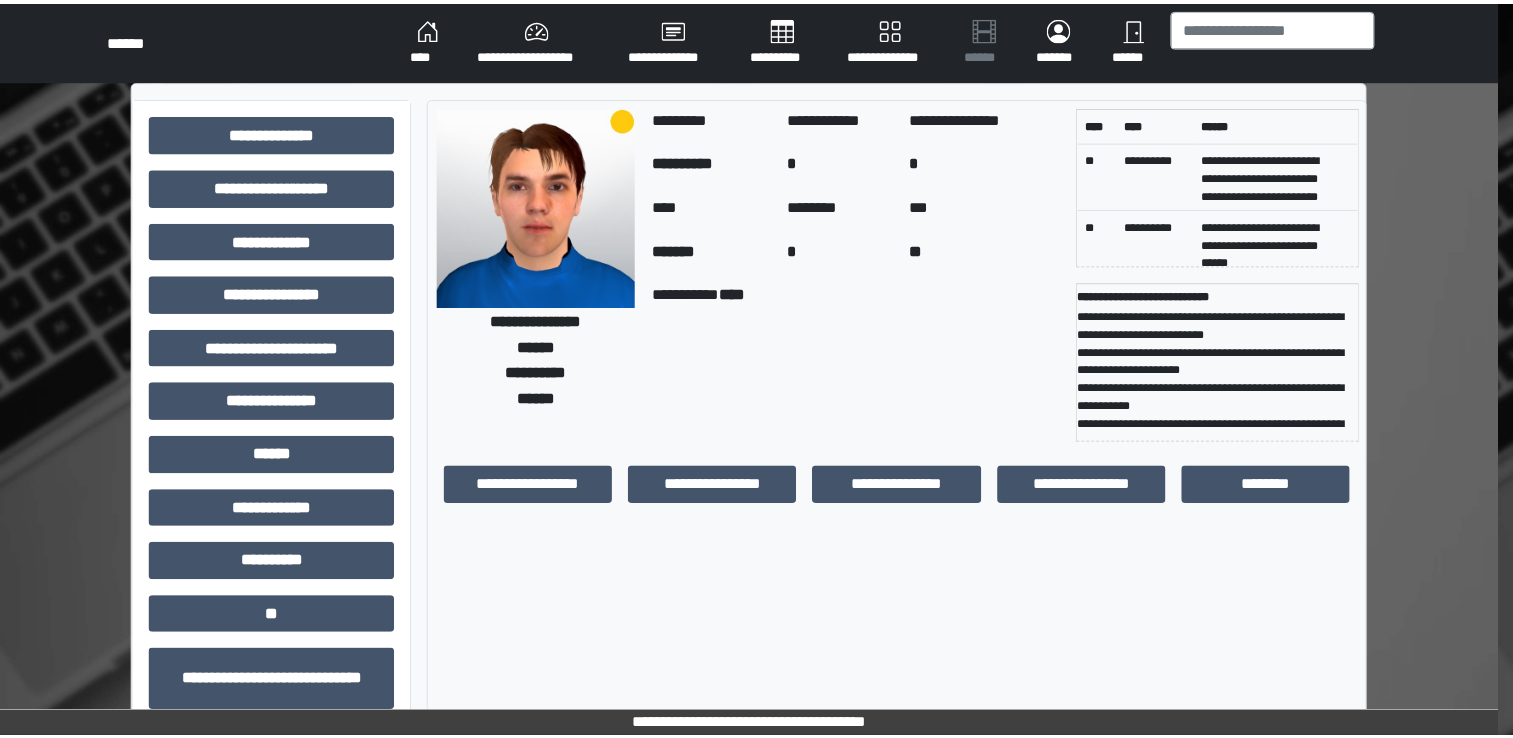 scroll, scrollTop: 0, scrollLeft: 0, axis: both 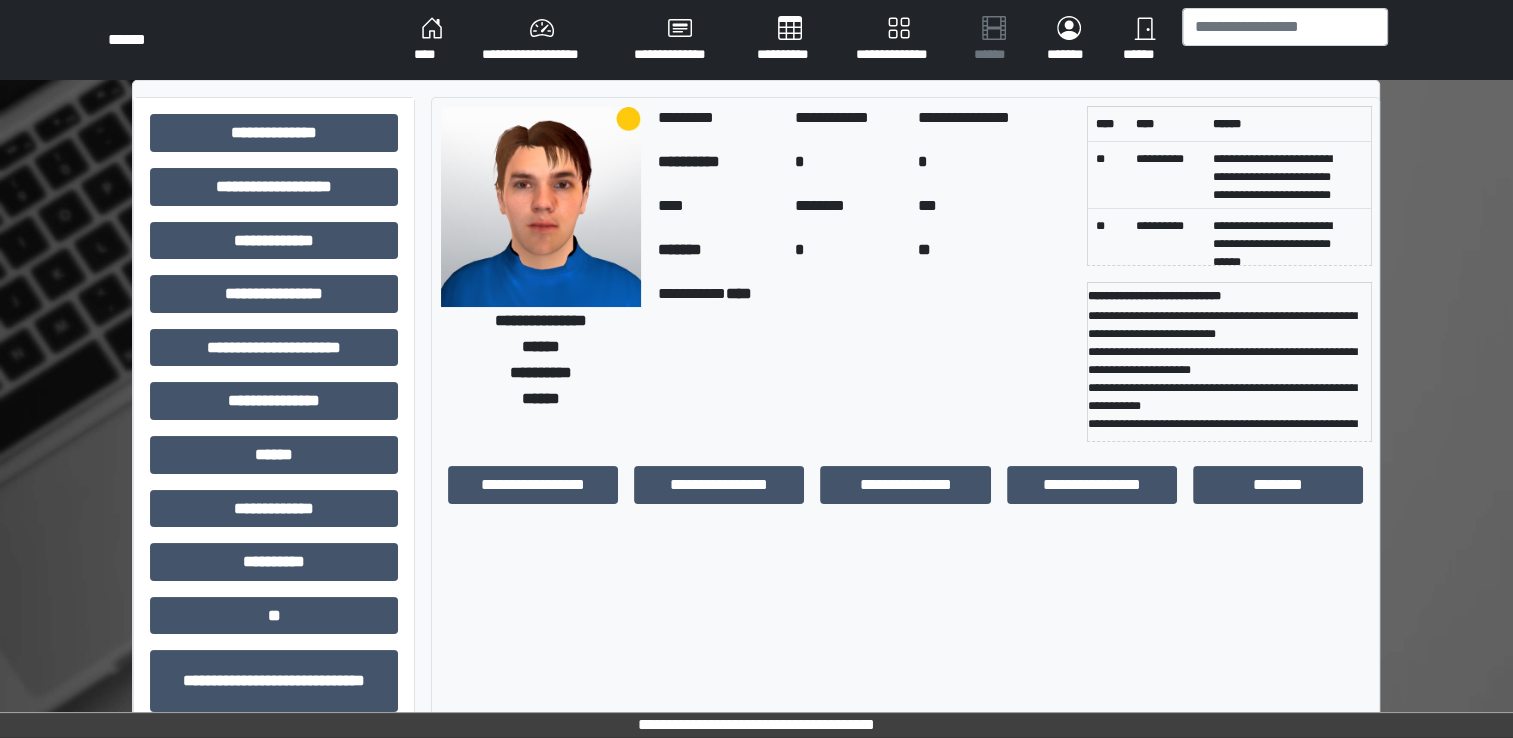 click on "**********" at bounding box center (756, 40) 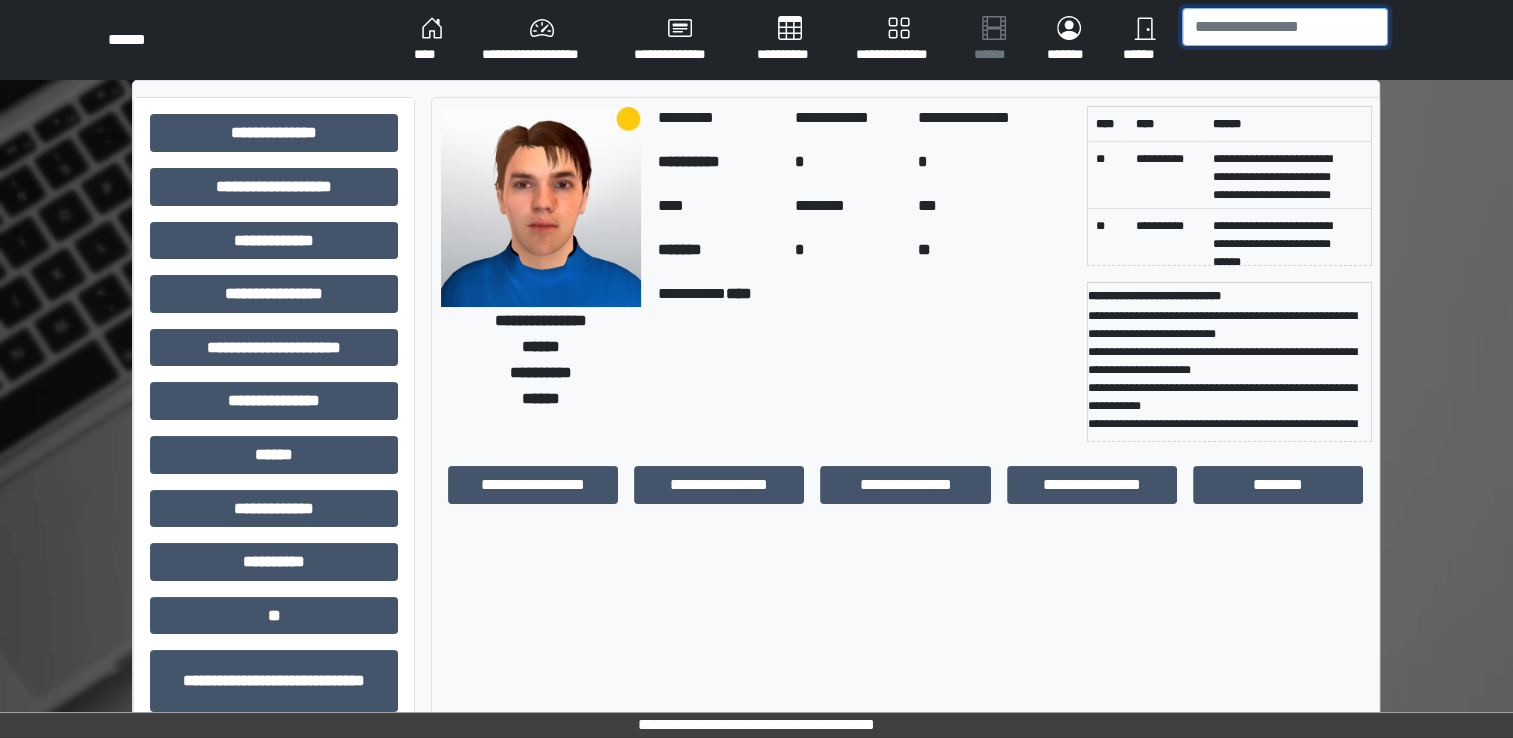 click at bounding box center [1285, 27] 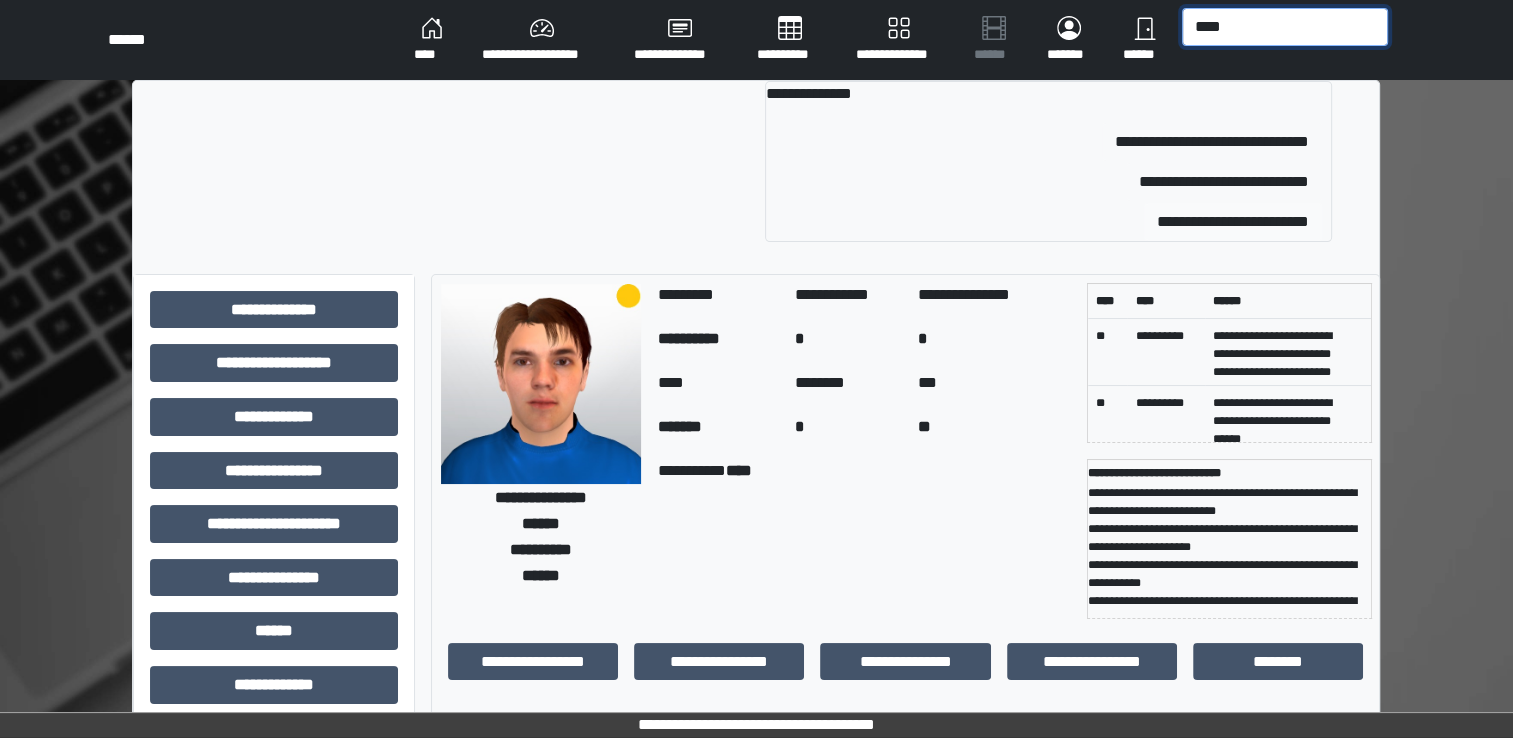 type on "****" 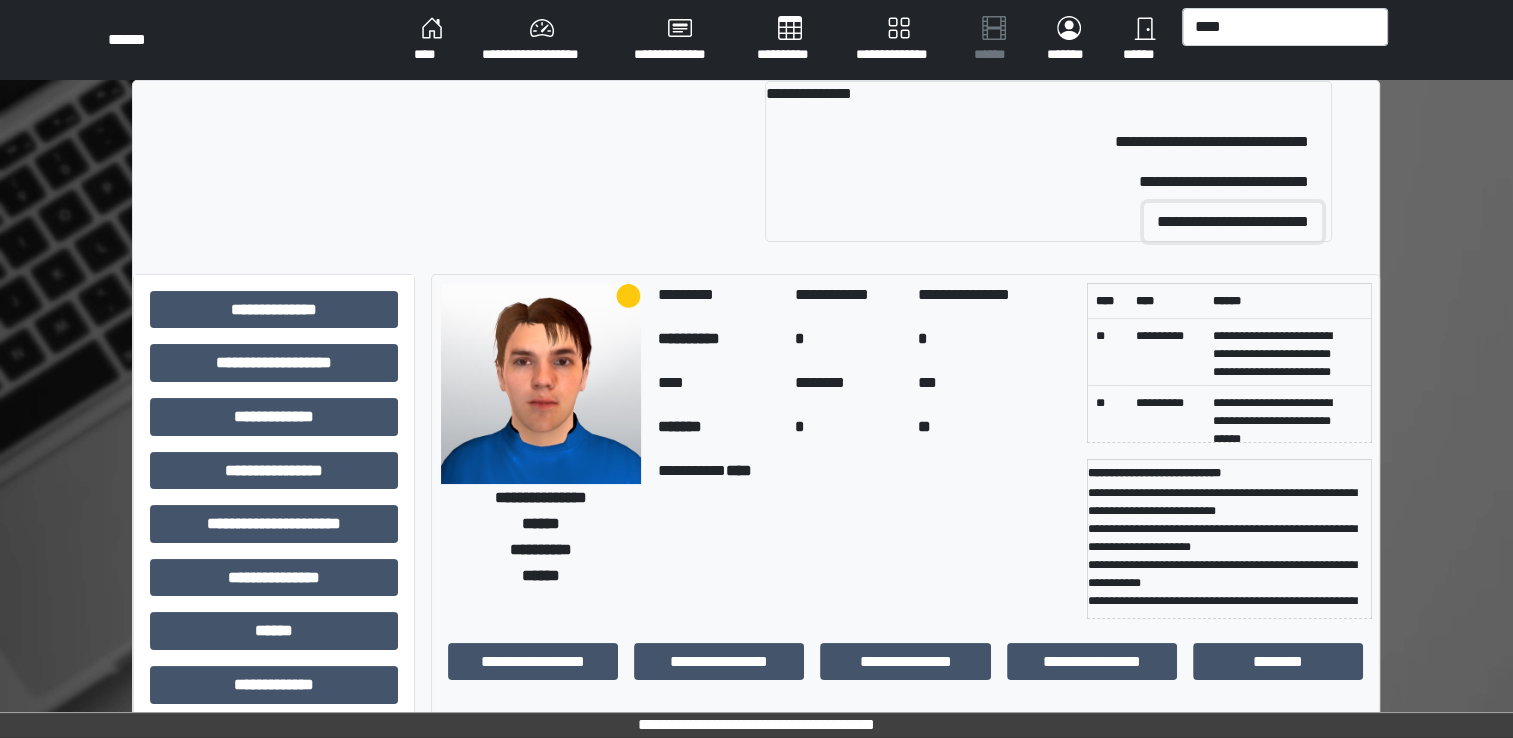 click on "**********" at bounding box center (1233, 222) 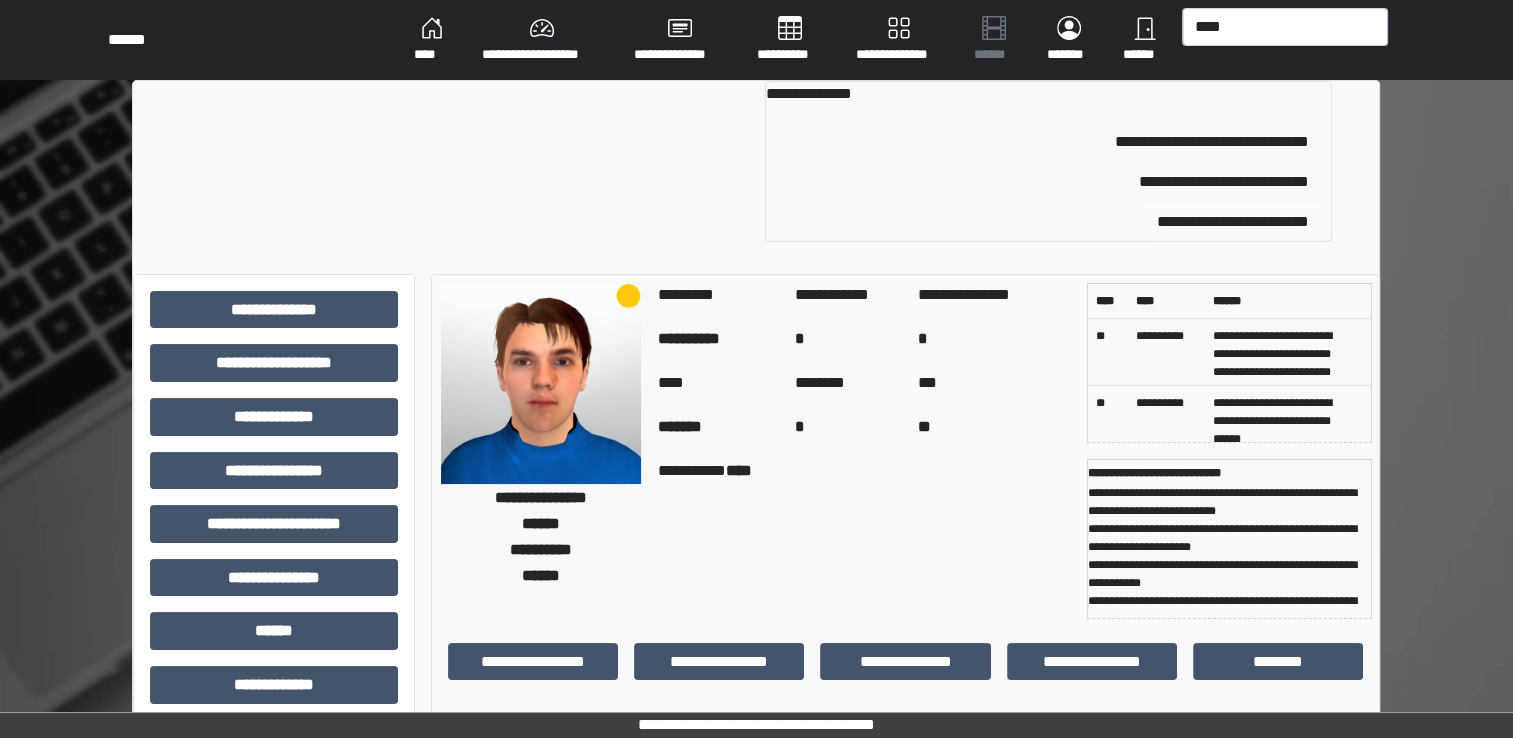 type 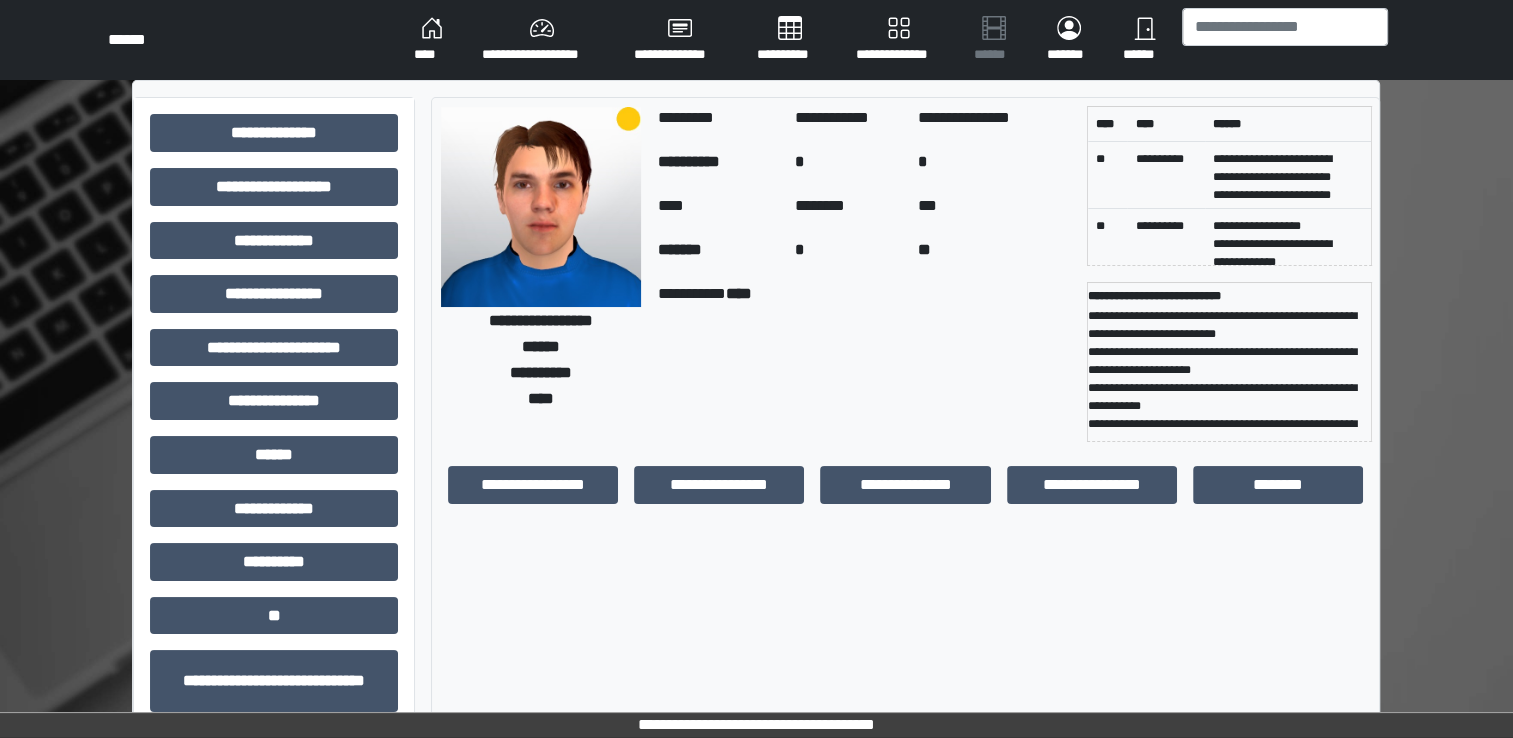 click on "**********" at bounding box center (274, 501) 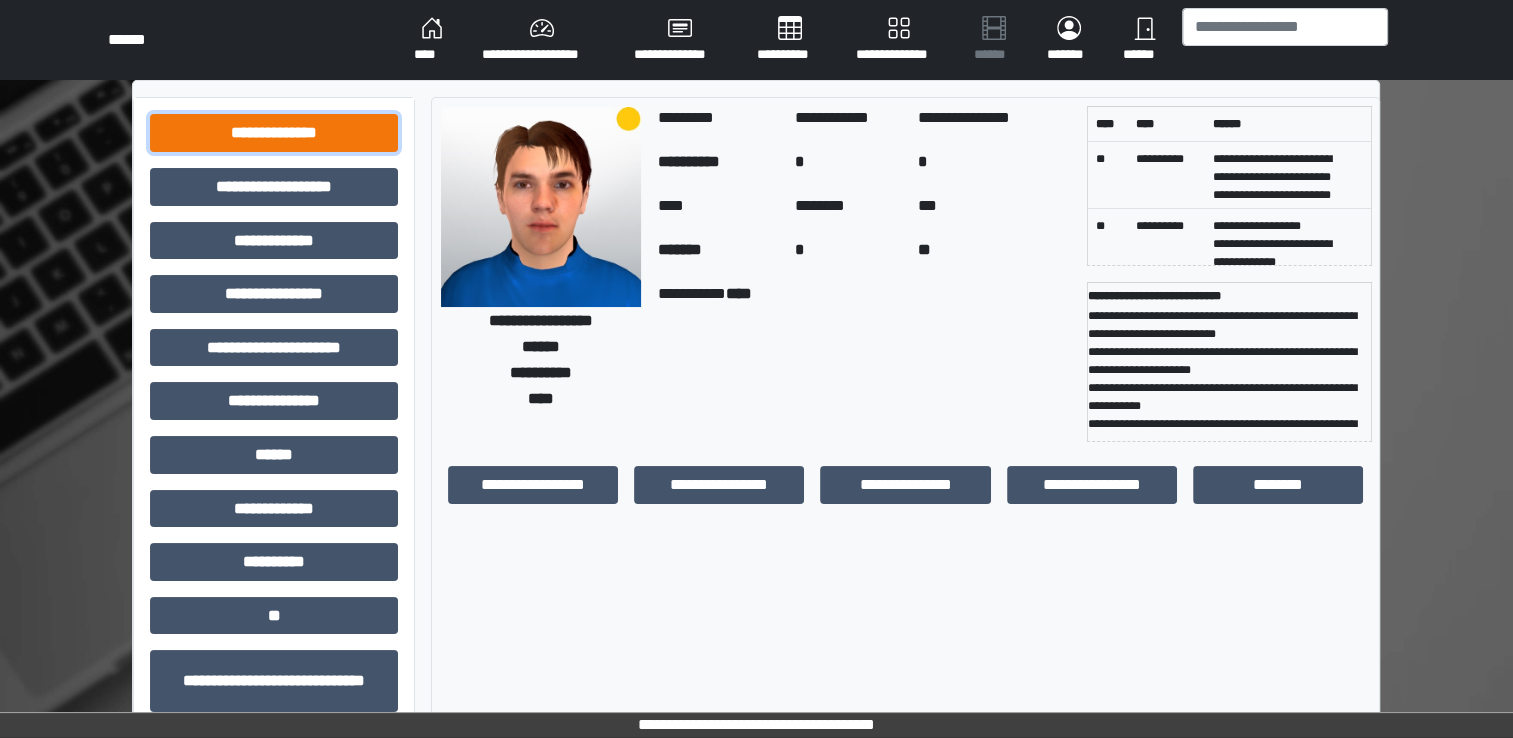 click on "**********" at bounding box center (274, 133) 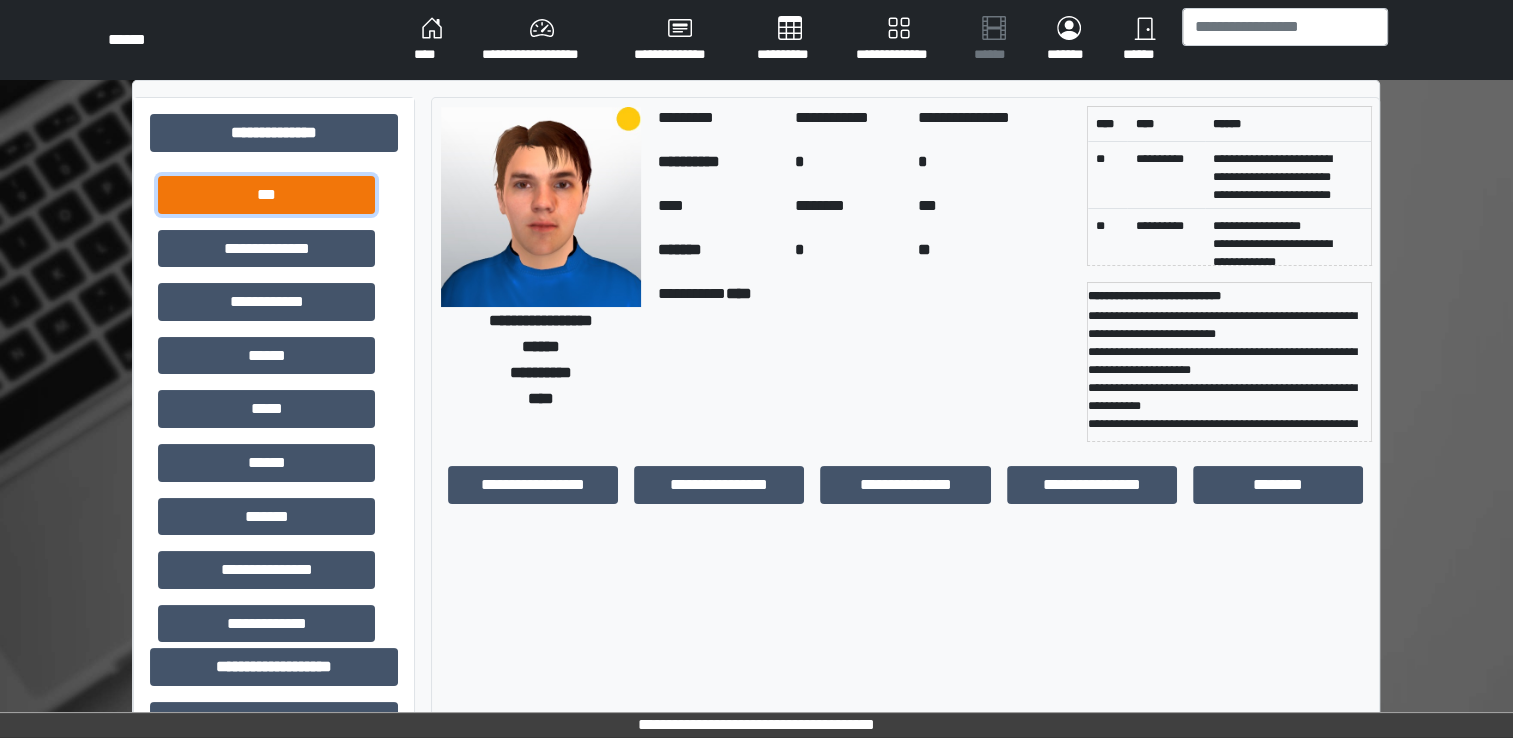 click on "***" at bounding box center (266, 195) 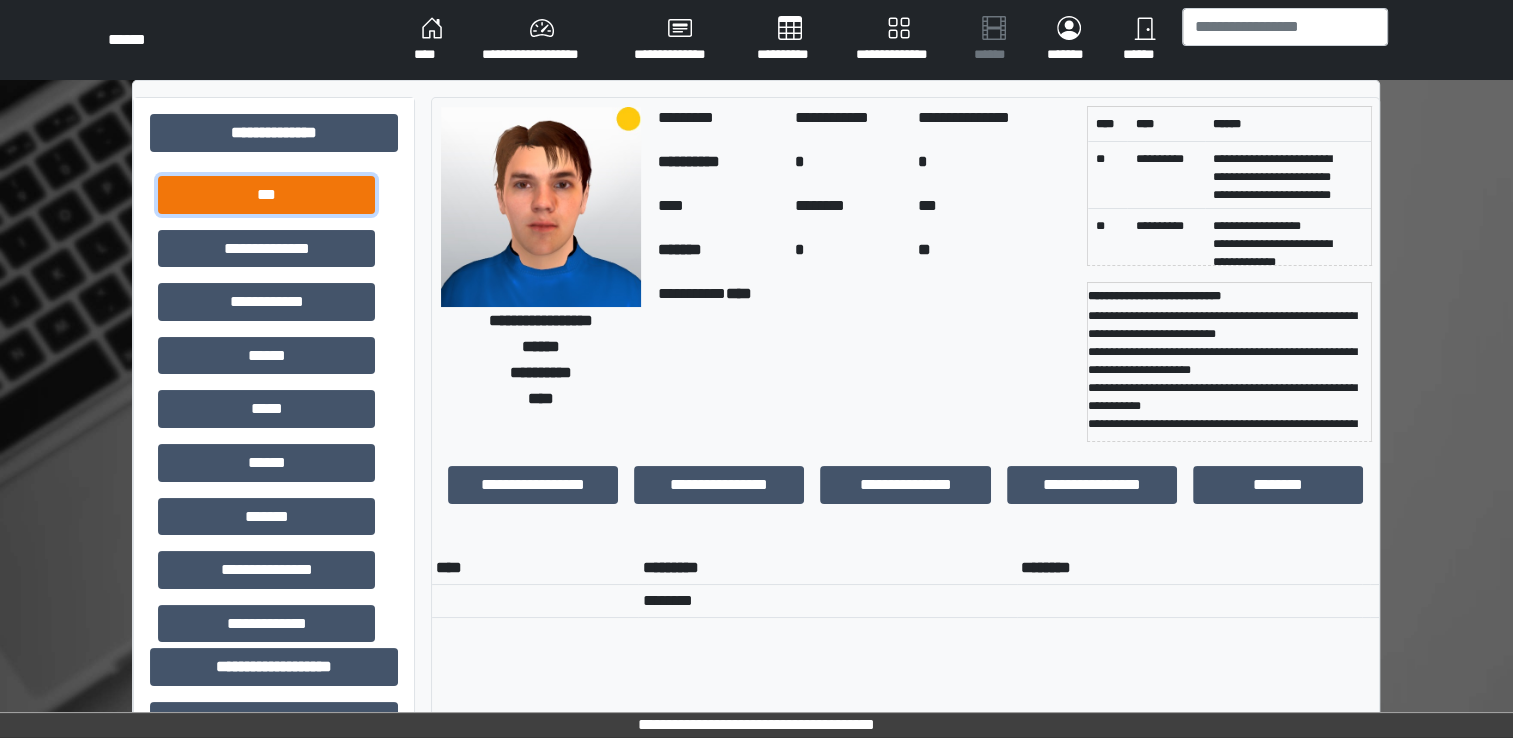 click on "***" at bounding box center [266, 195] 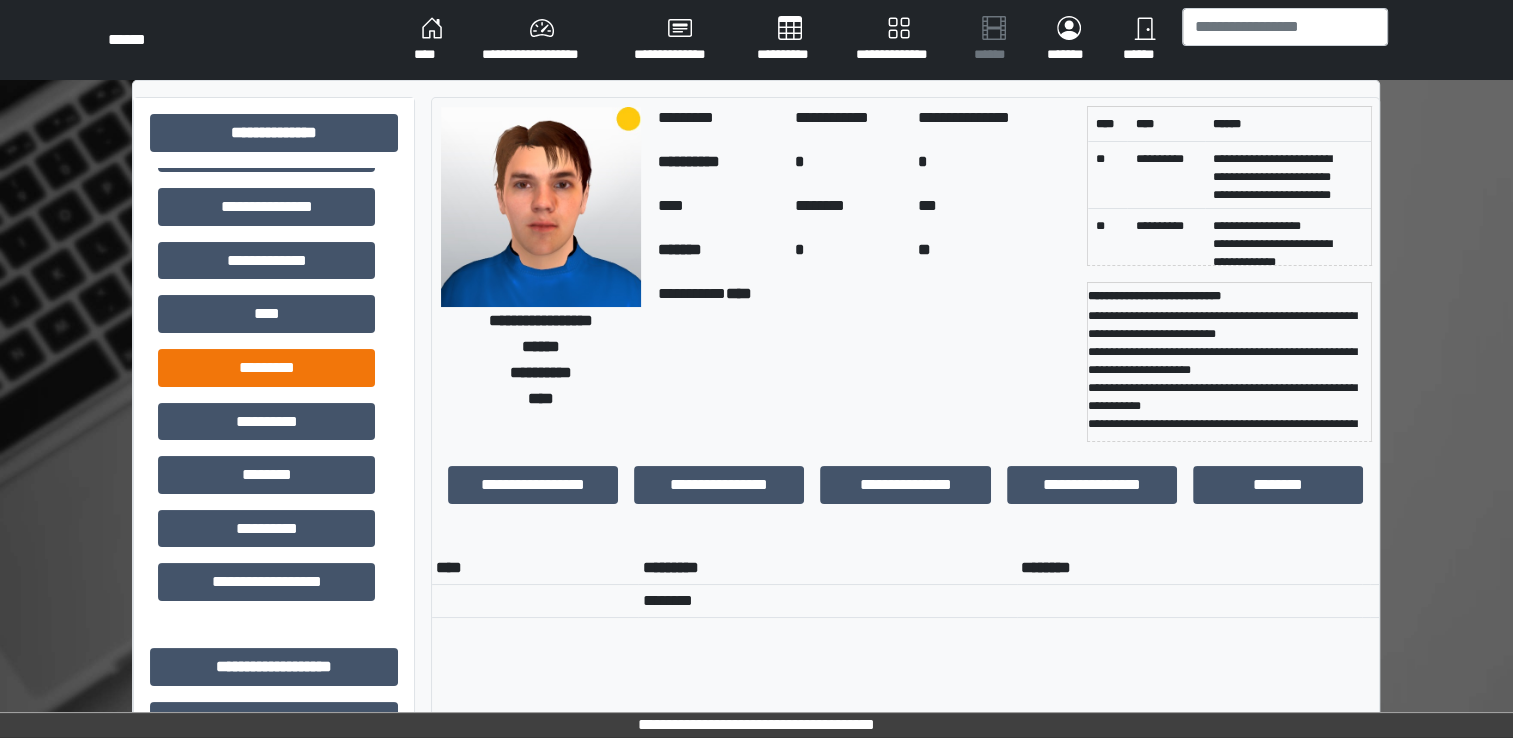 scroll, scrollTop: 364, scrollLeft: 0, axis: vertical 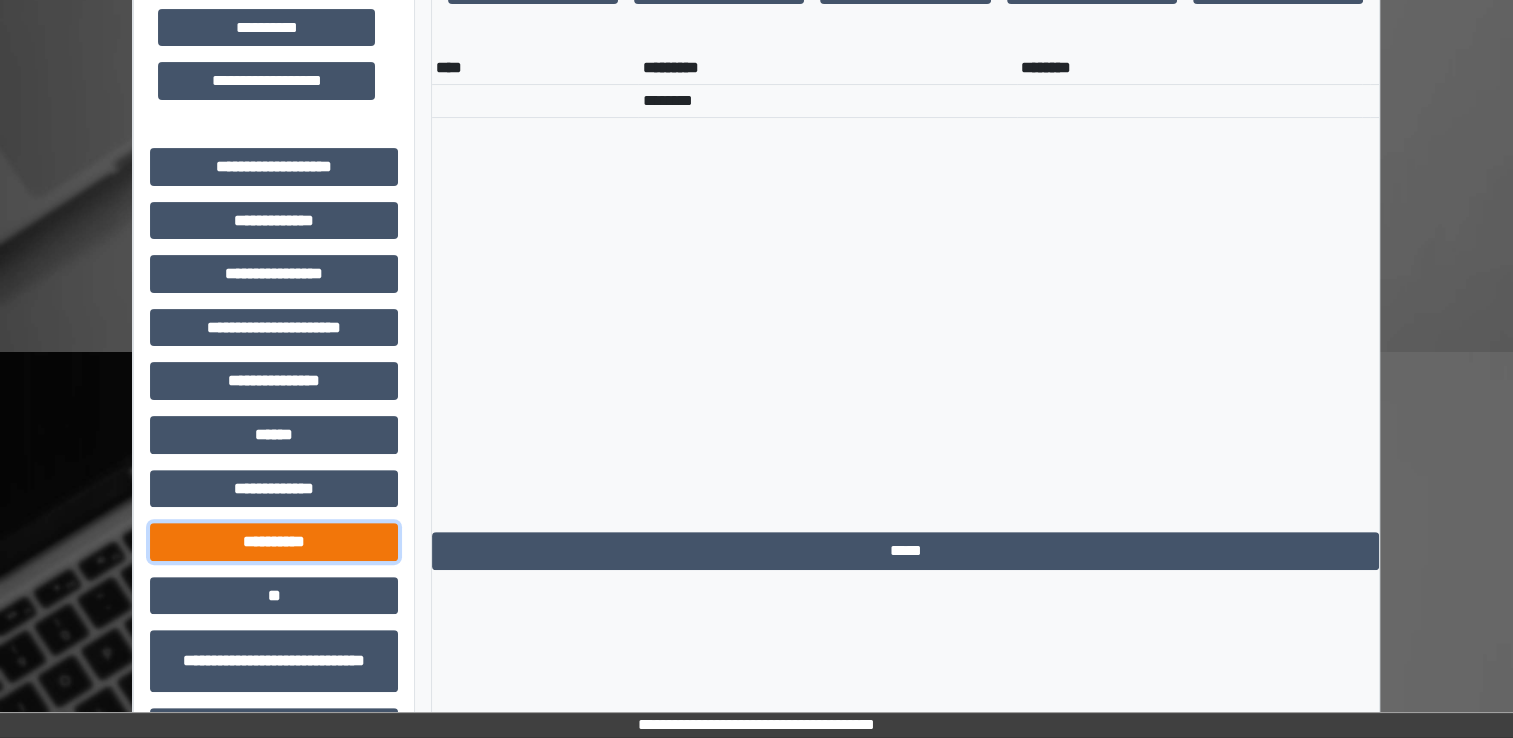 click on "**********" at bounding box center (274, 542) 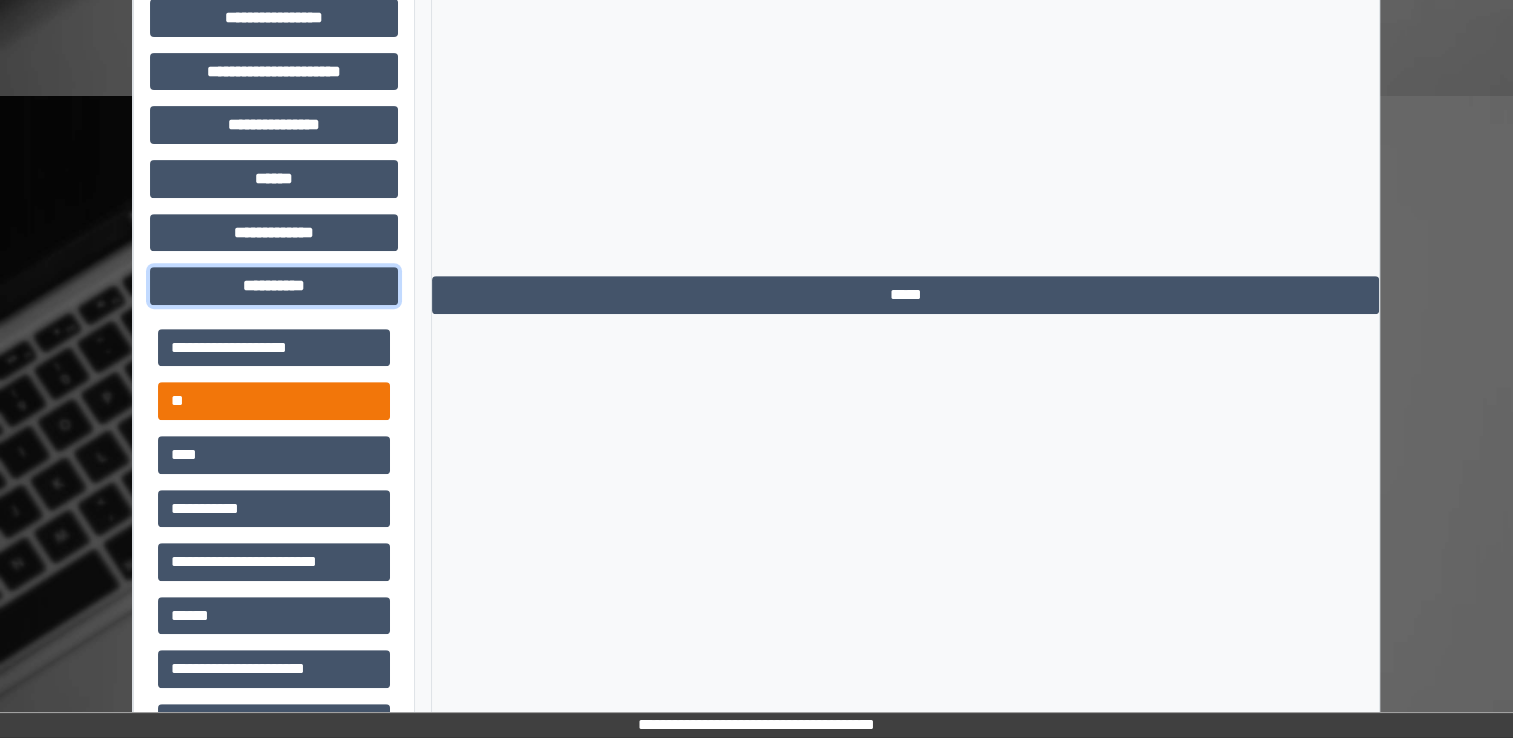 scroll, scrollTop: 800, scrollLeft: 0, axis: vertical 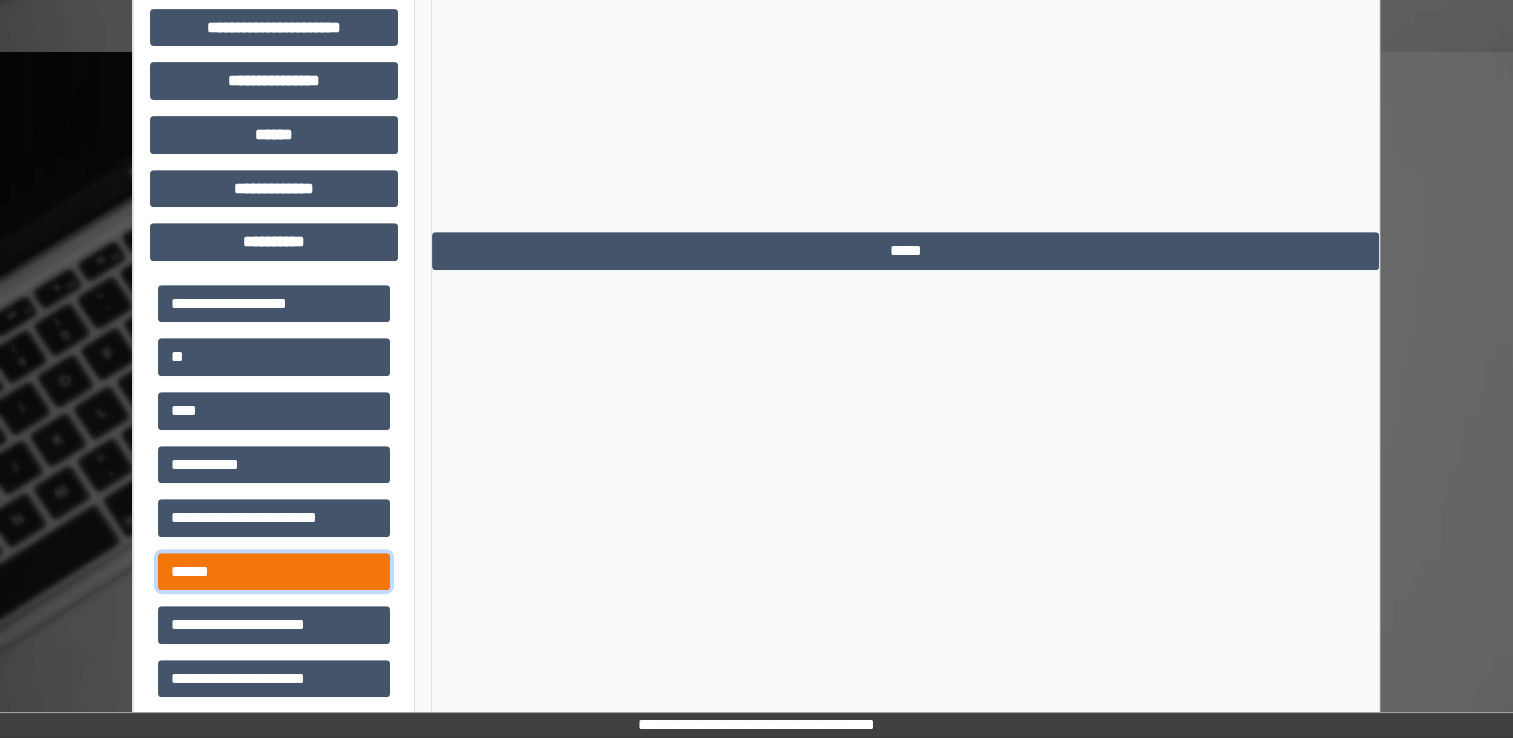 click on "******" at bounding box center (274, 572) 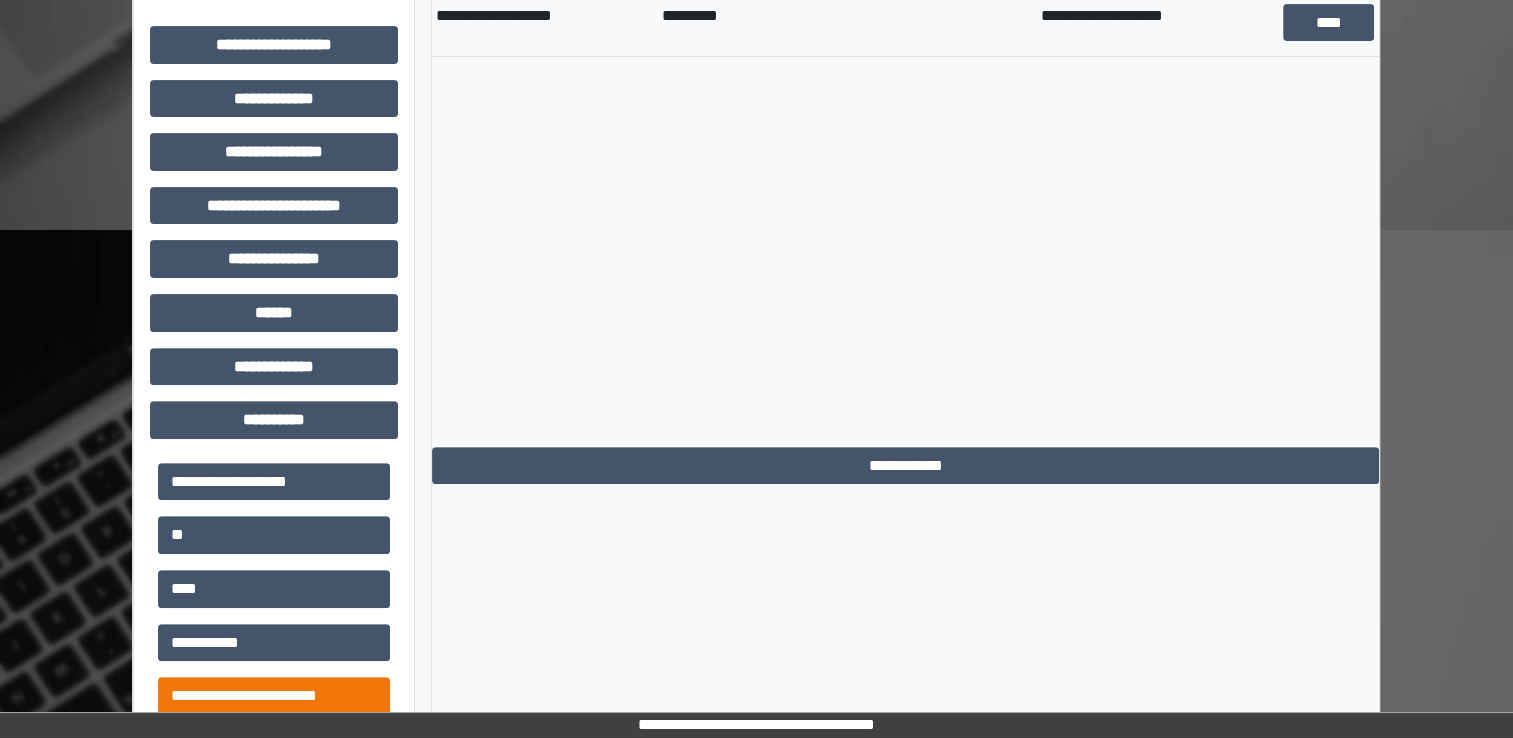scroll, scrollTop: 400, scrollLeft: 0, axis: vertical 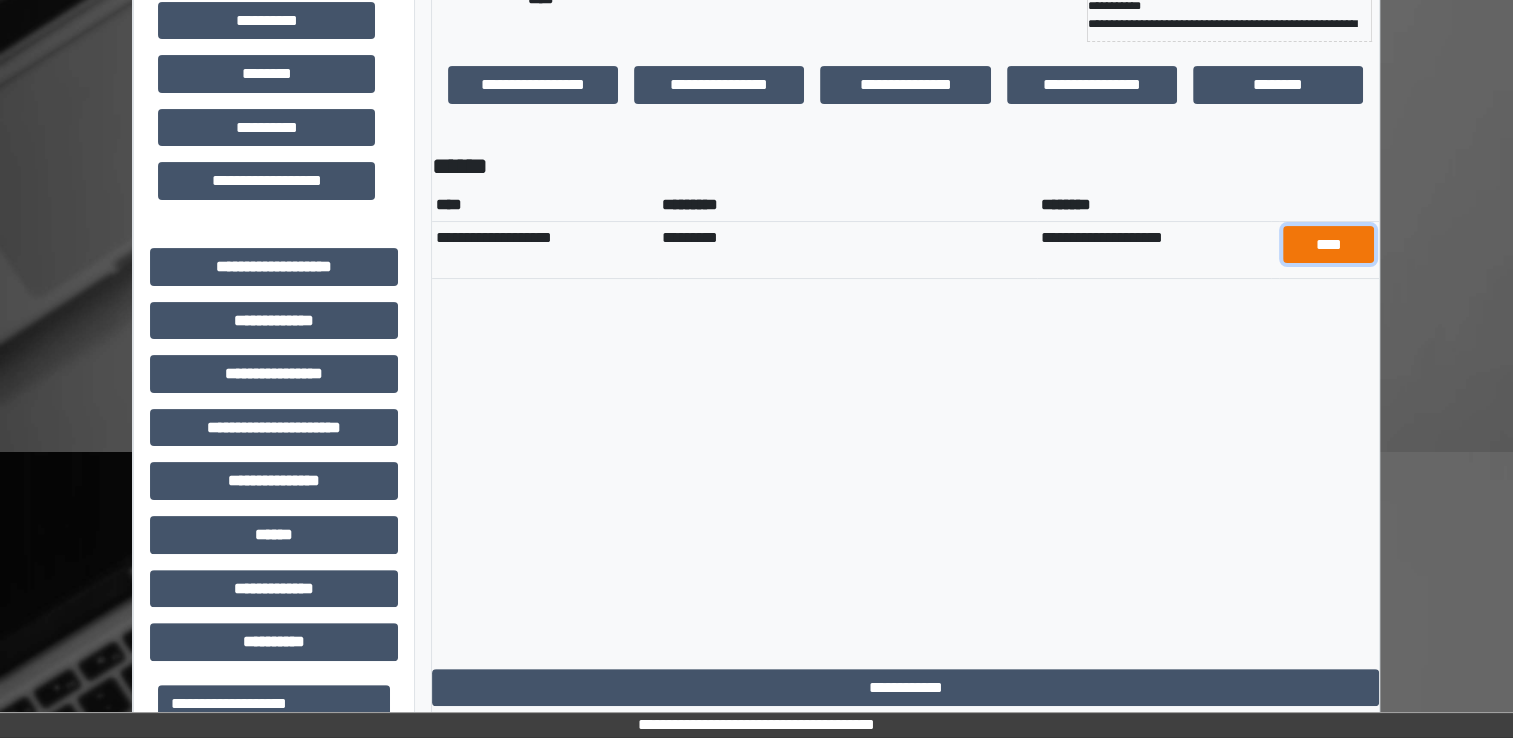 click on "****" at bounding box center [1328, 245] 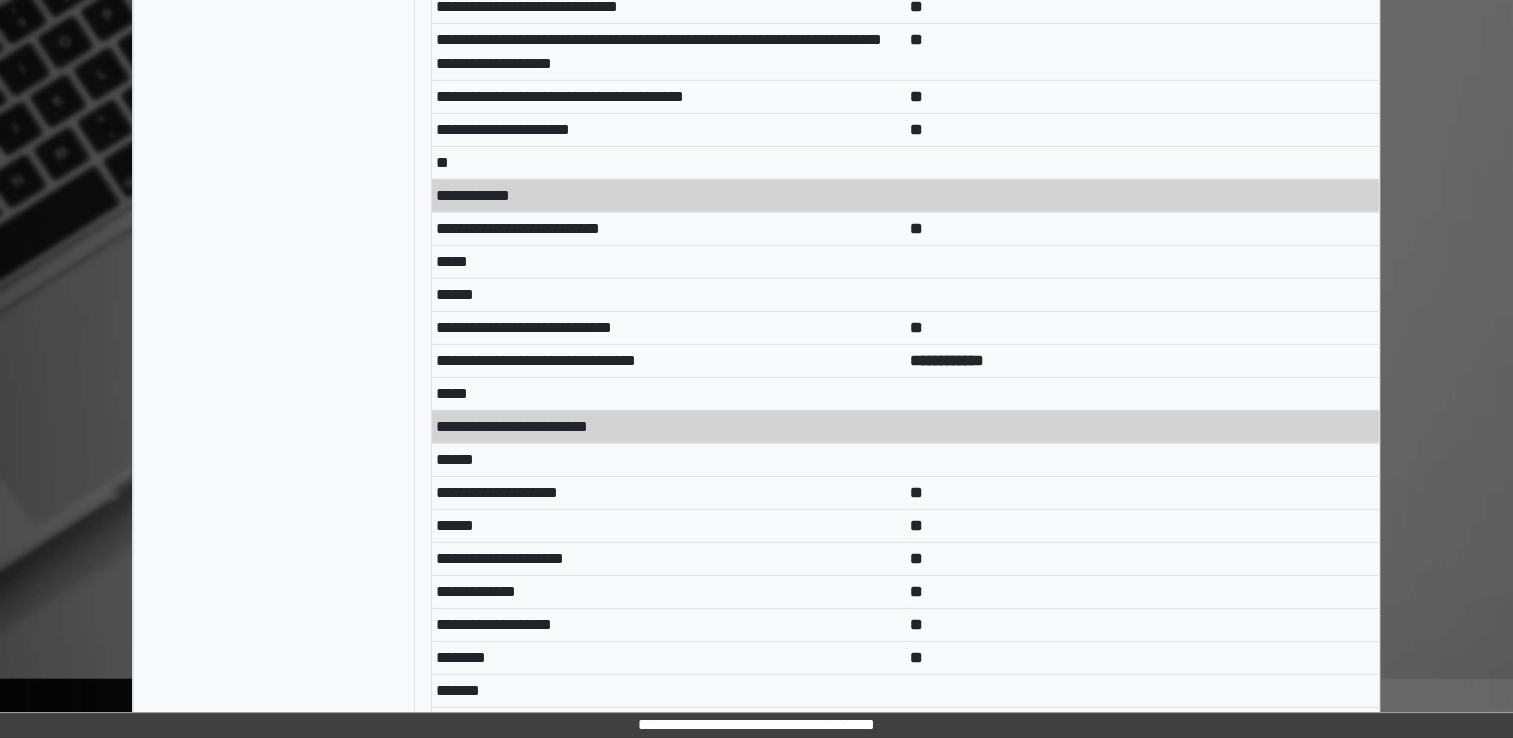 scroll, scrollTop: 6316, scrollLeft: 0, axis: vertical 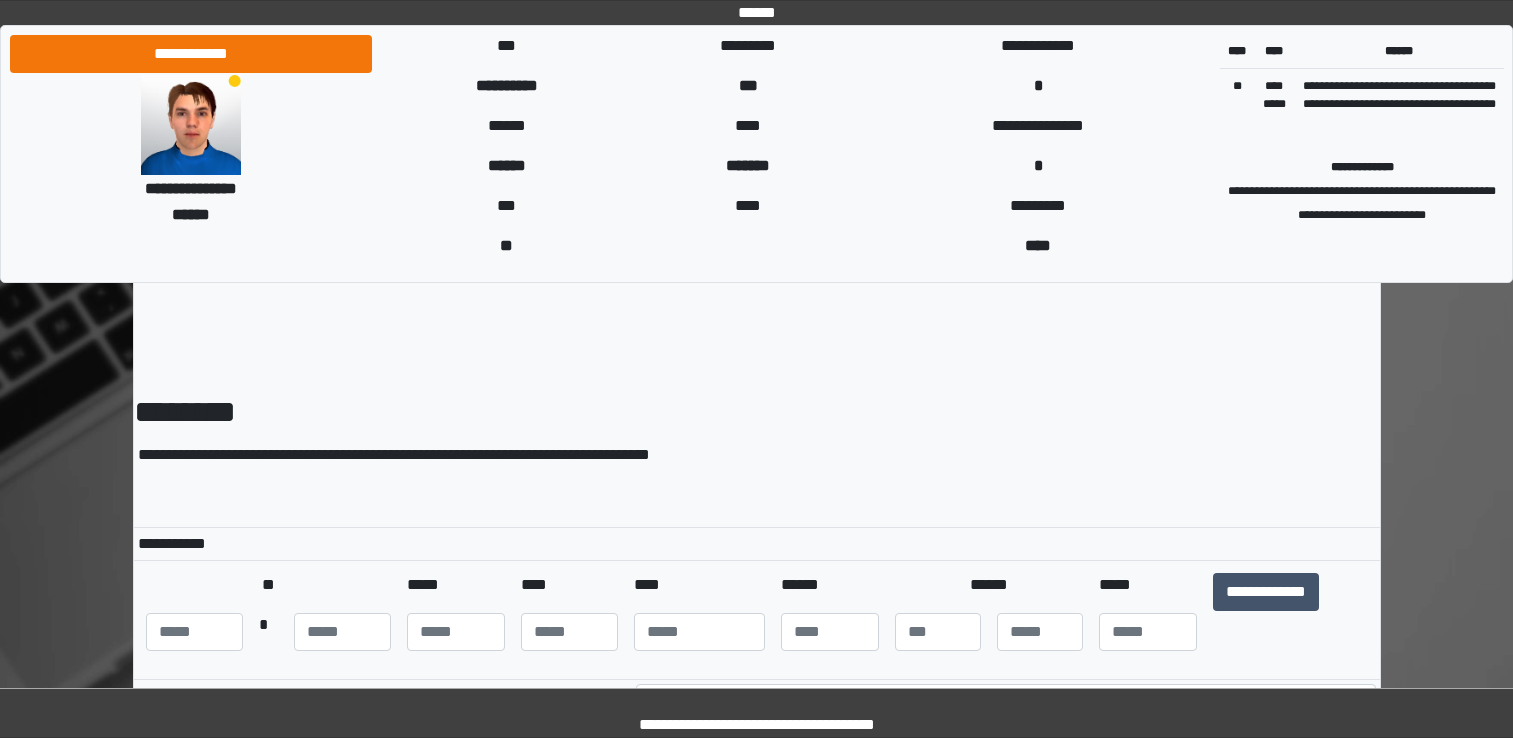 select on "***" 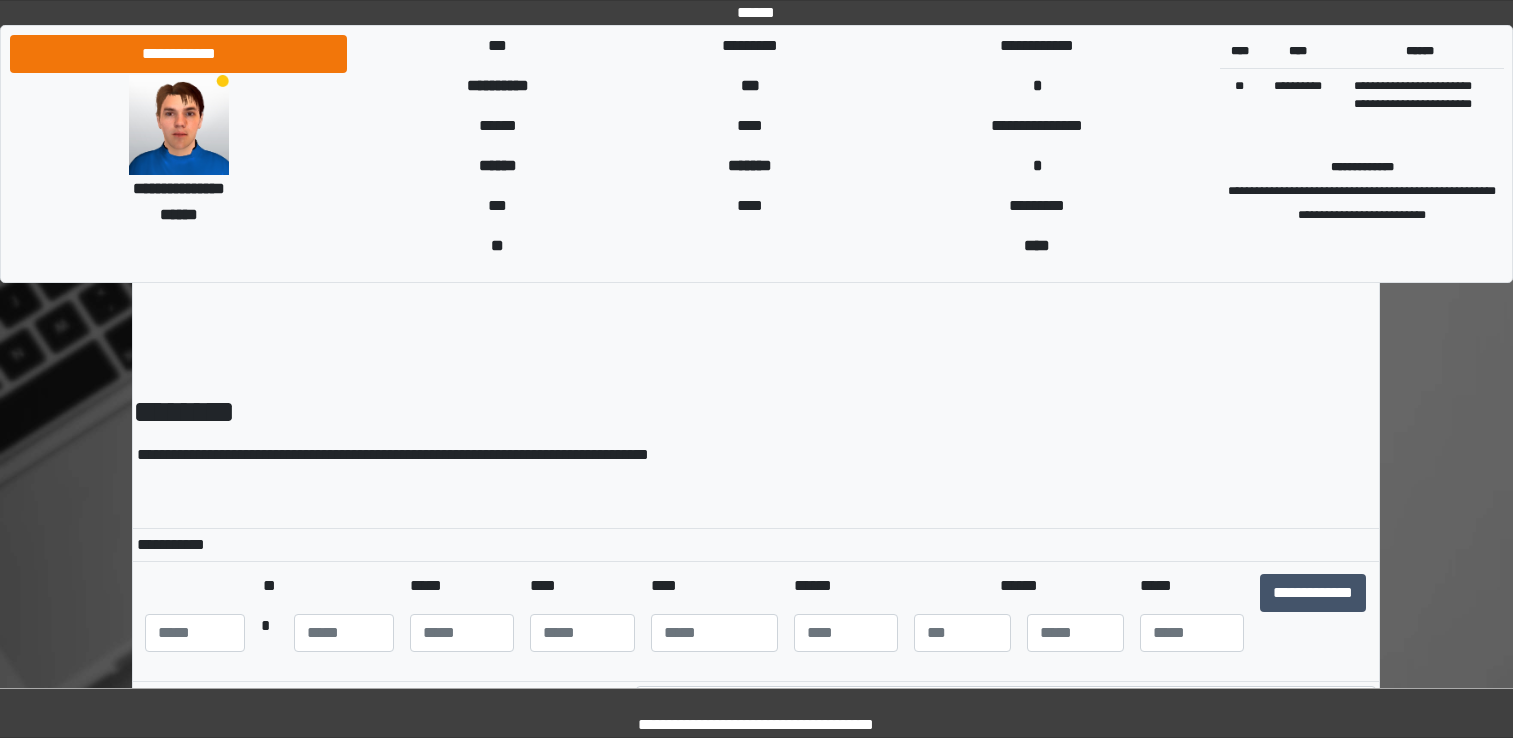 scroll, scrollTop: 730, scrollLeft: 0, axis: vertical 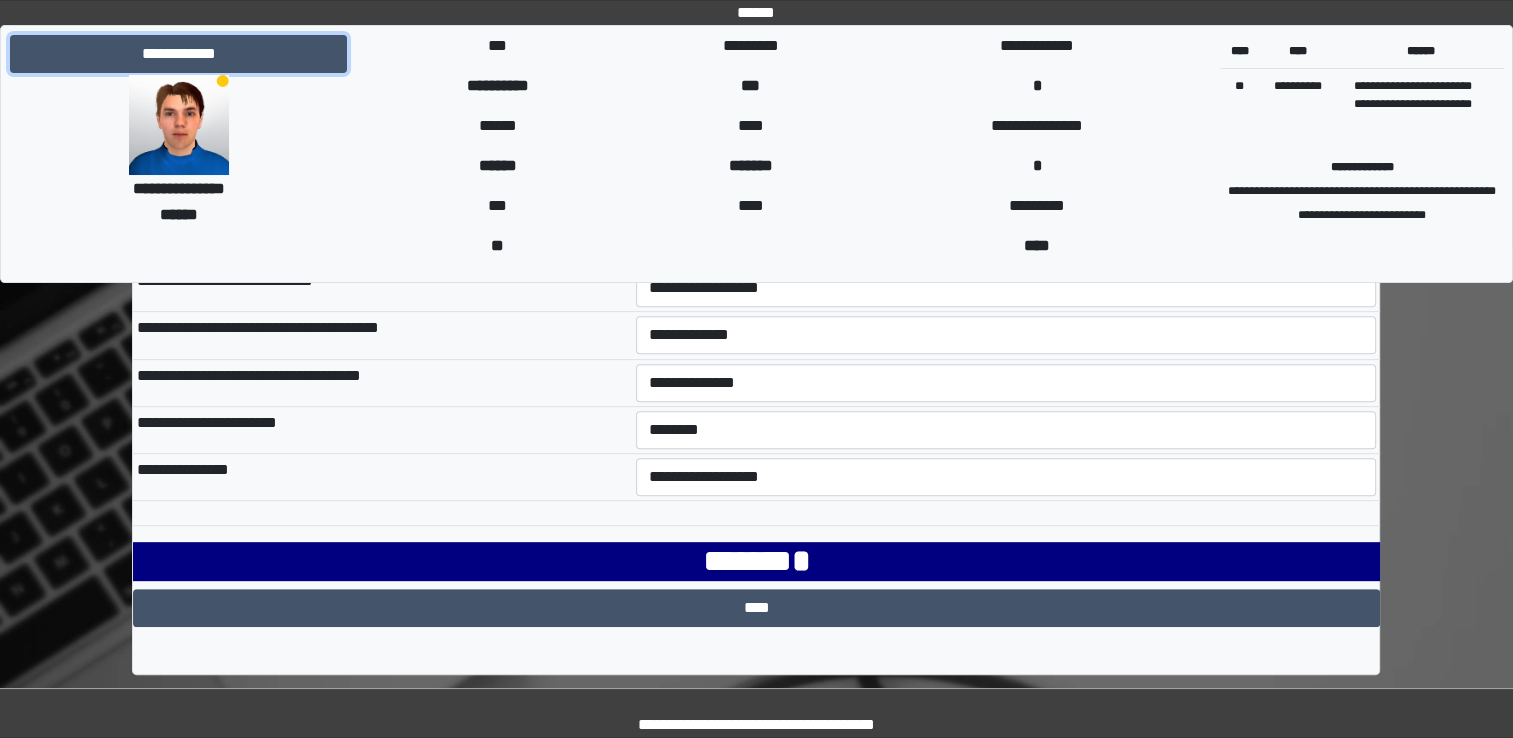click on "**********" at bounding box center (178, 54) 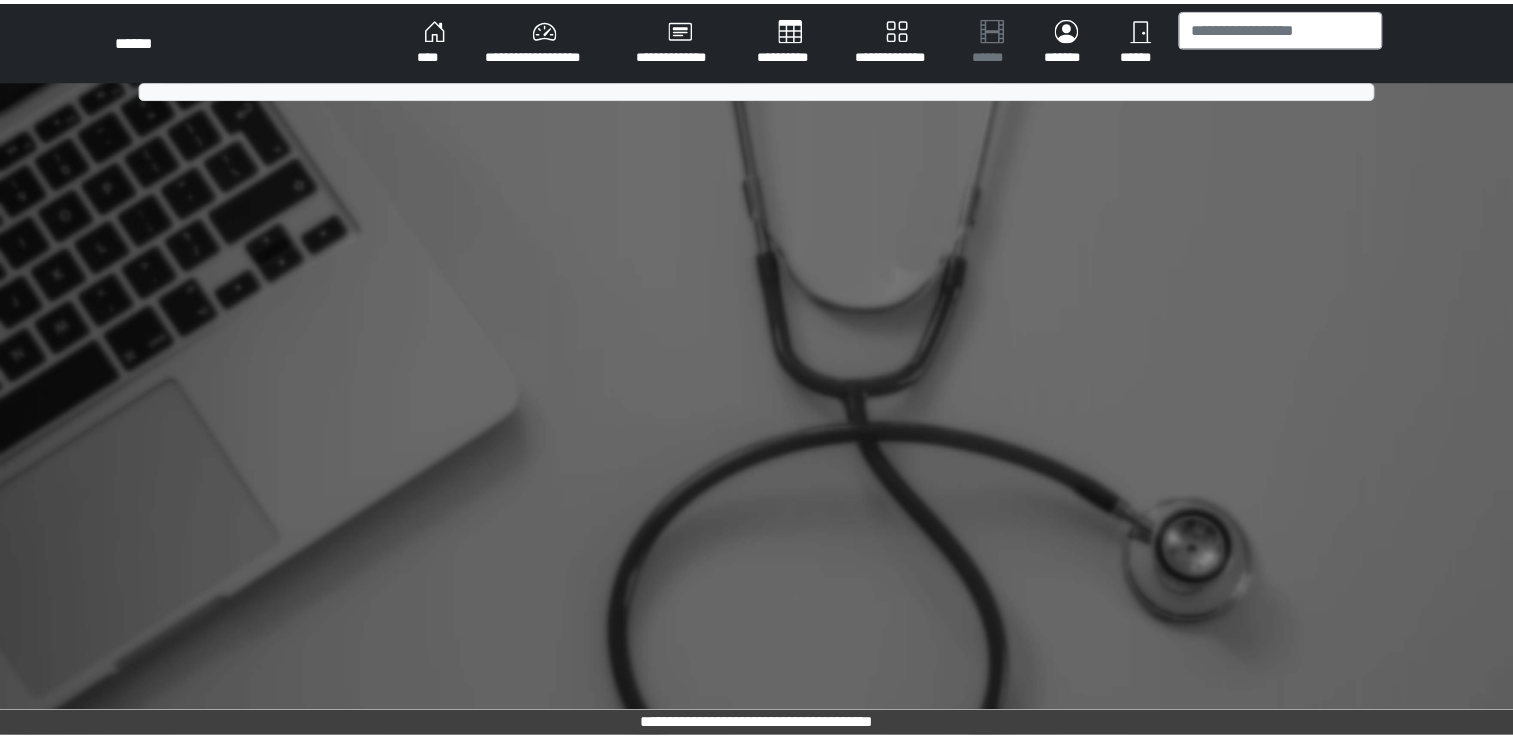 scroll, scrollTop: 0, scrollLeft: 0, axis: both 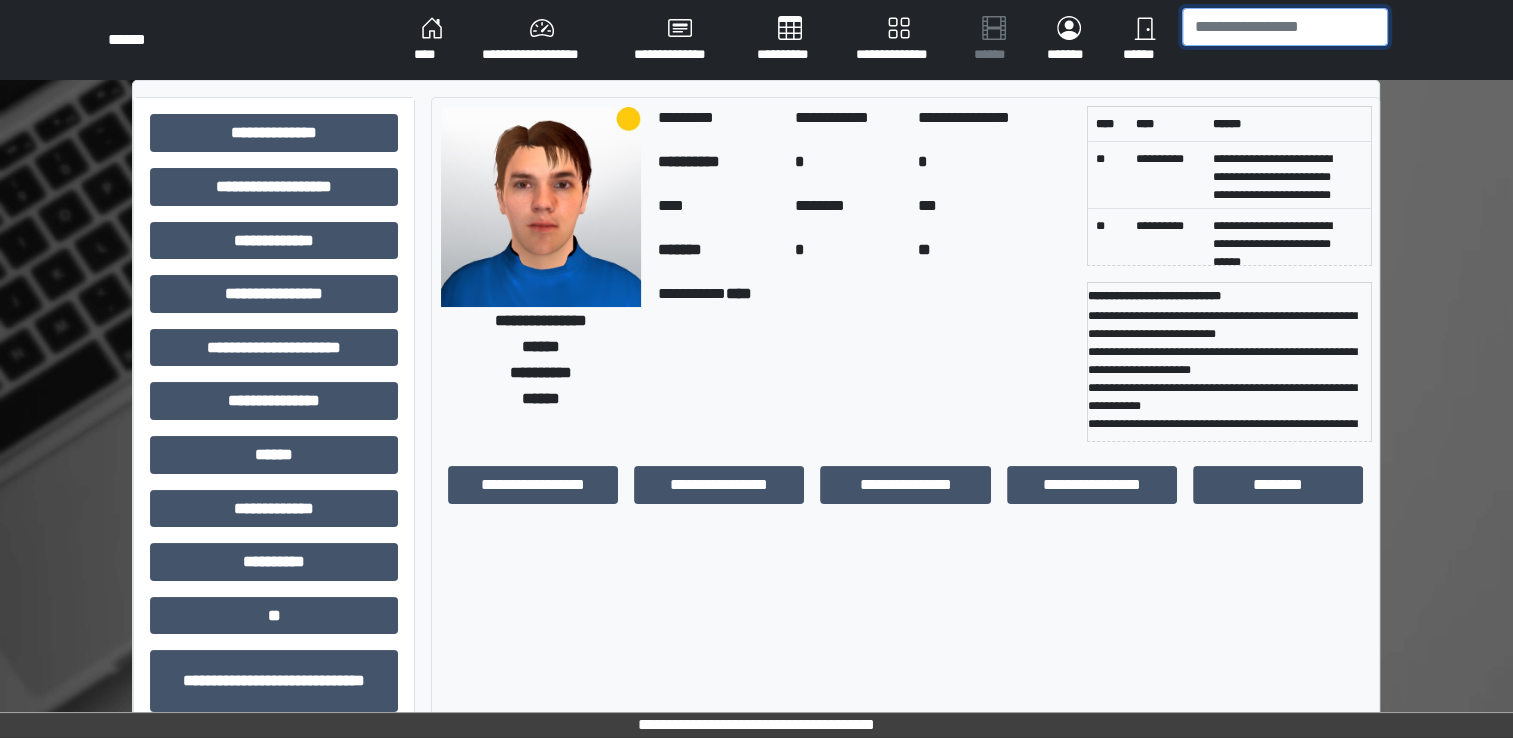 click at bounding box center [1285, 27] 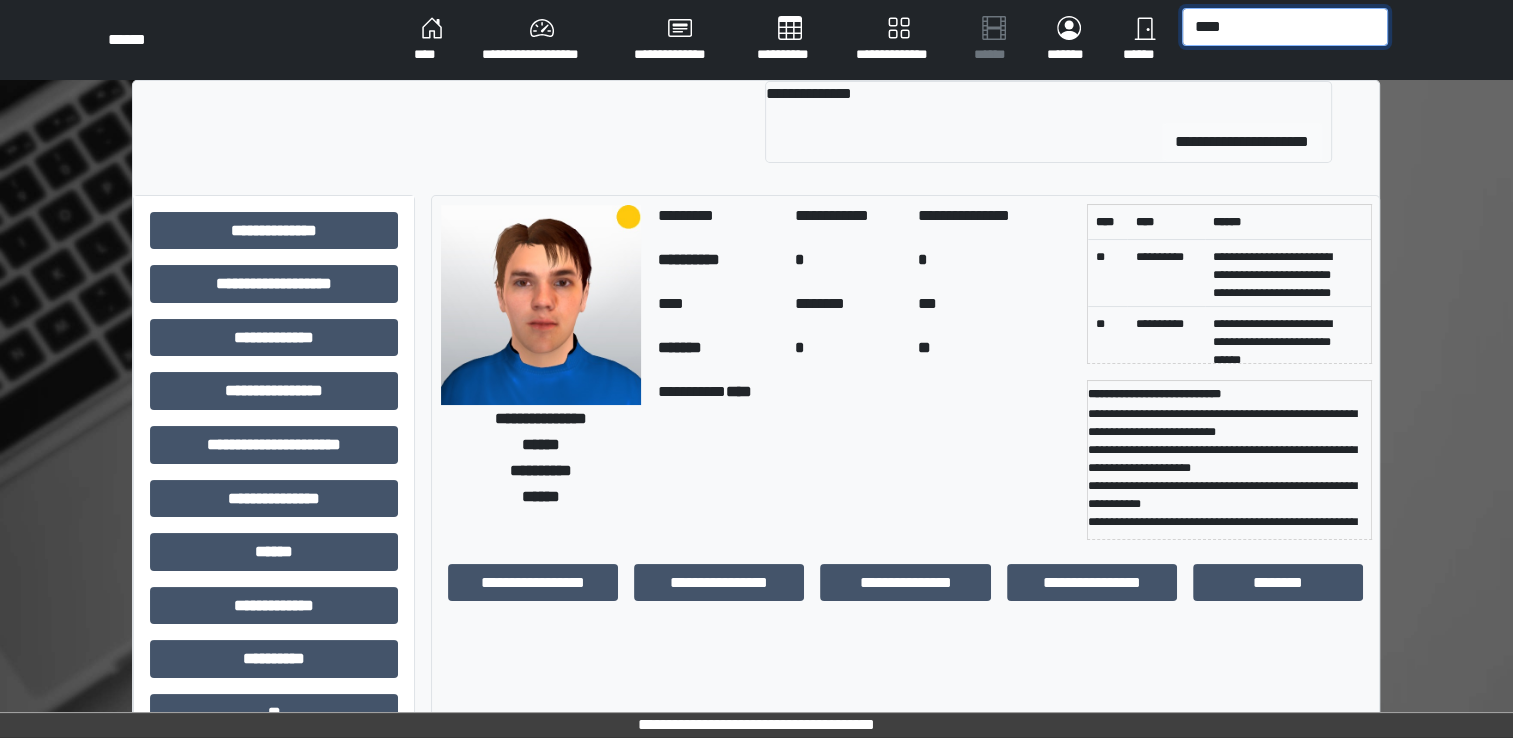 type on "****" 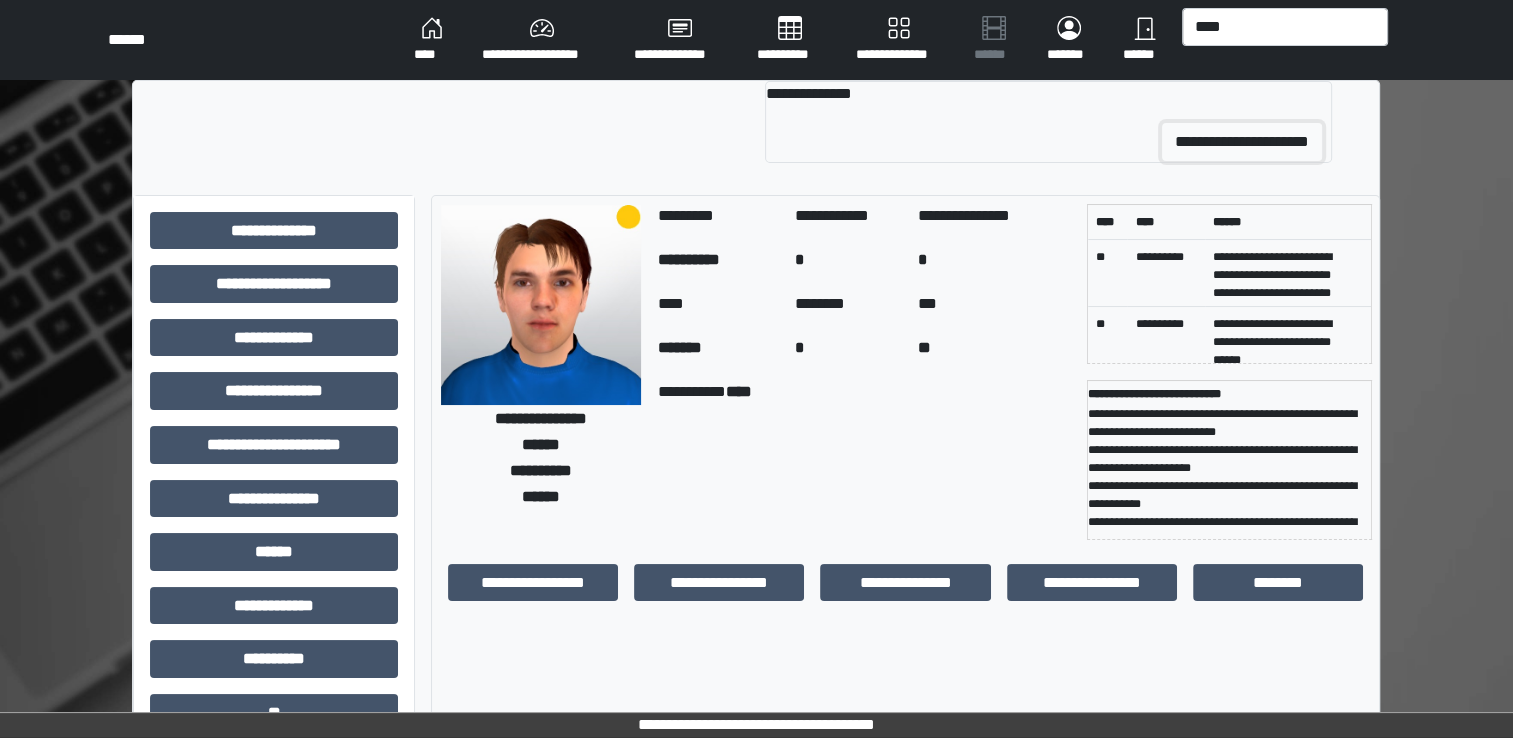 click on "**********" at bounding box center (1242, 142) 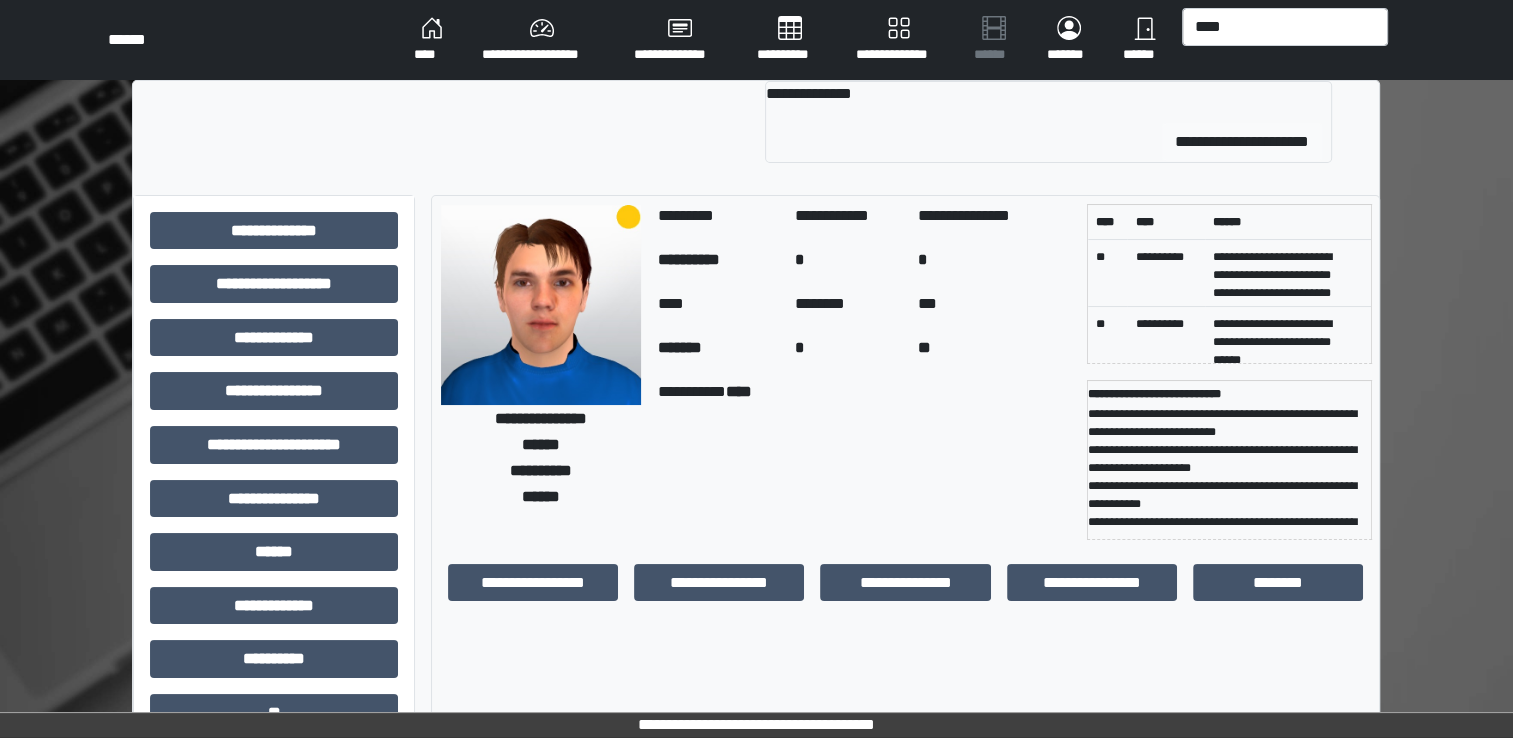 type 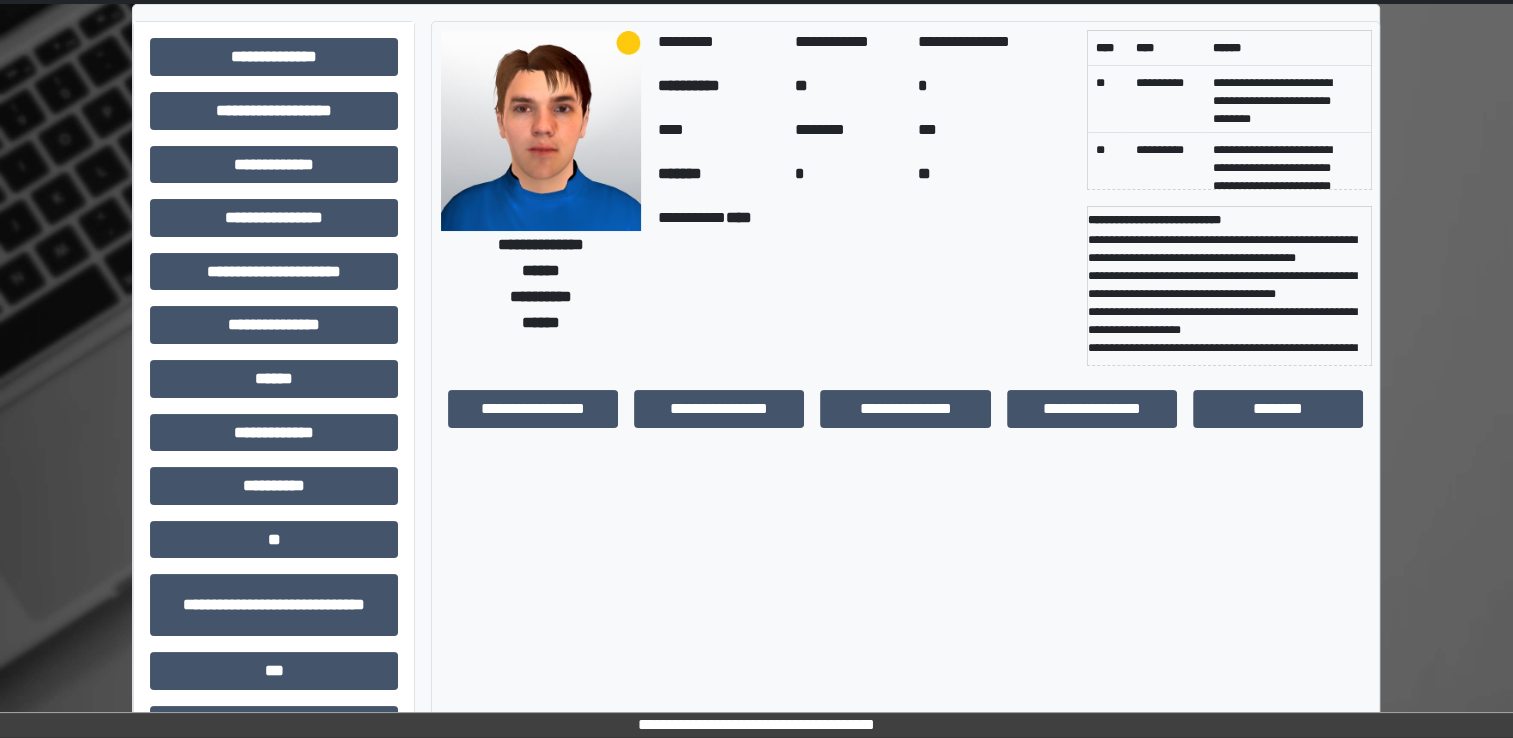 scroll, scrollTop: 184, scrollLeft: 0, axis: vertical 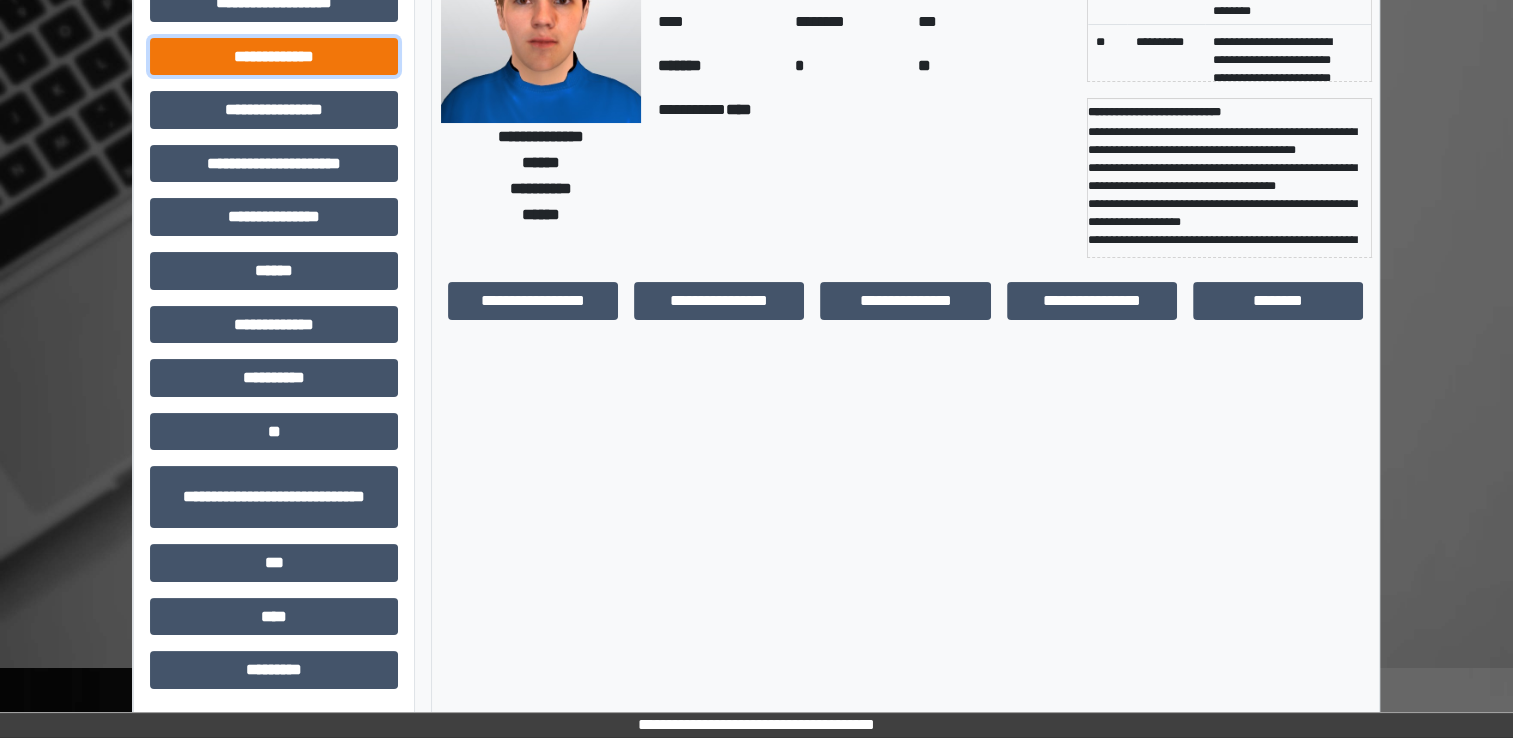 click on "**********" at bounding box center (274, 57) 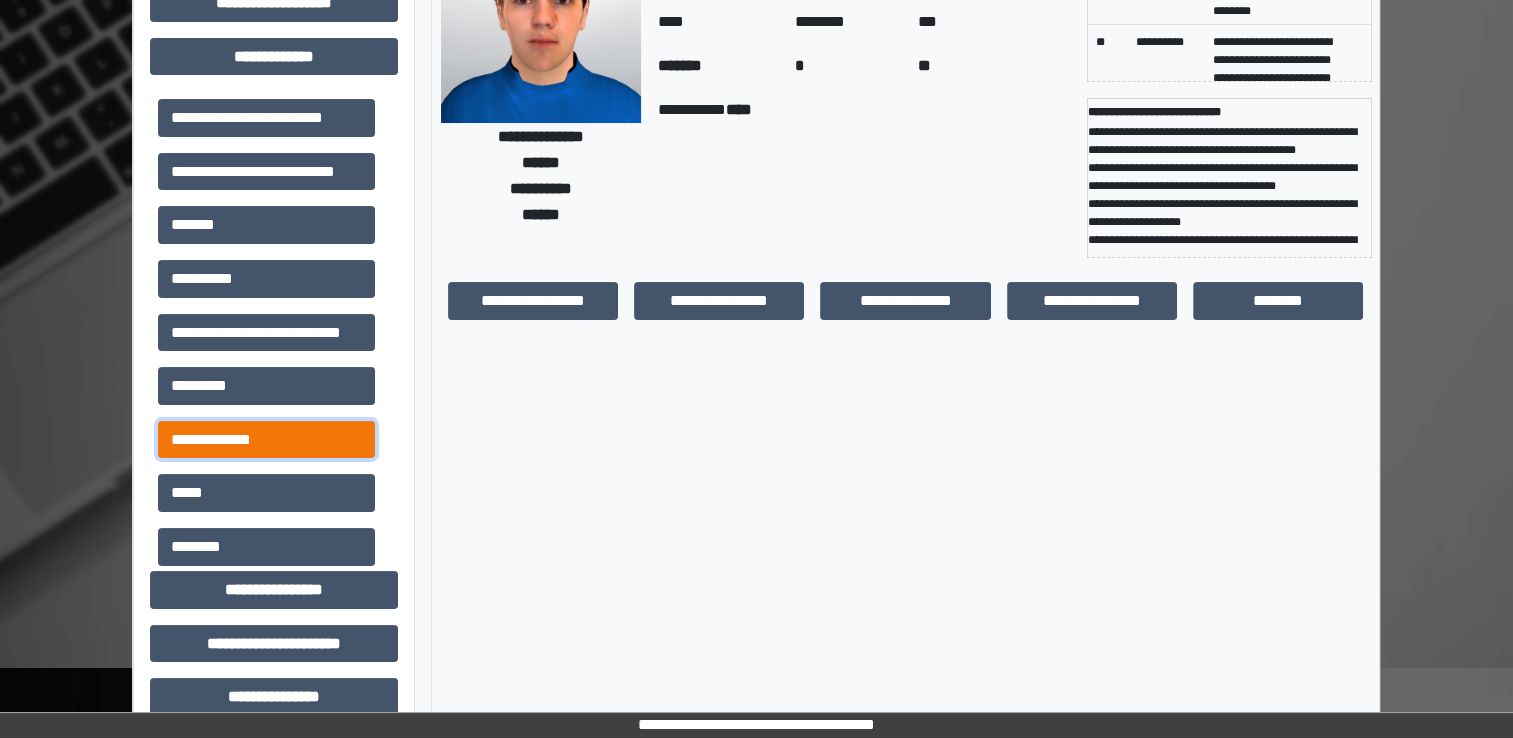 click on "**********" at bounding box center [266, 440] 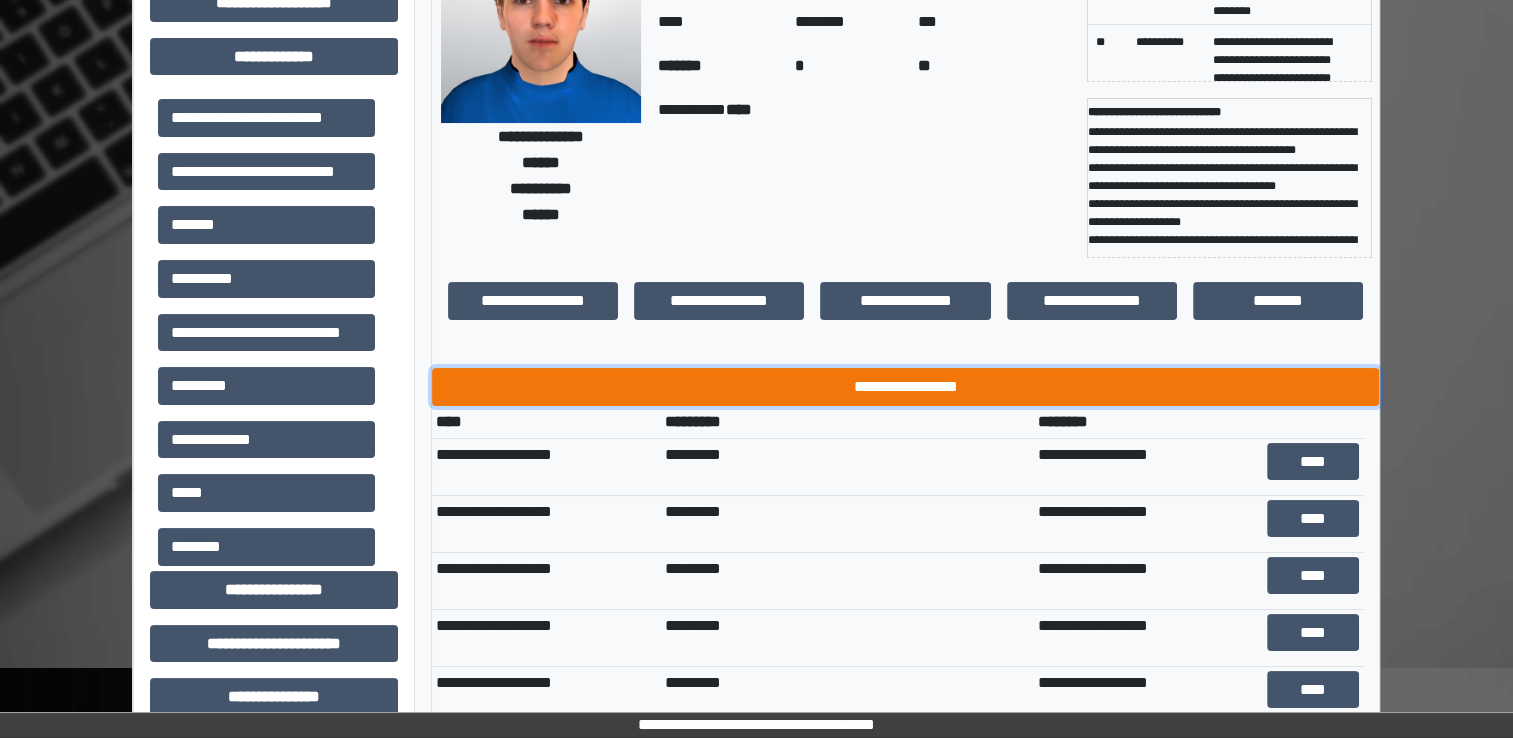 click on "**********" at bounding box center (905, 387) 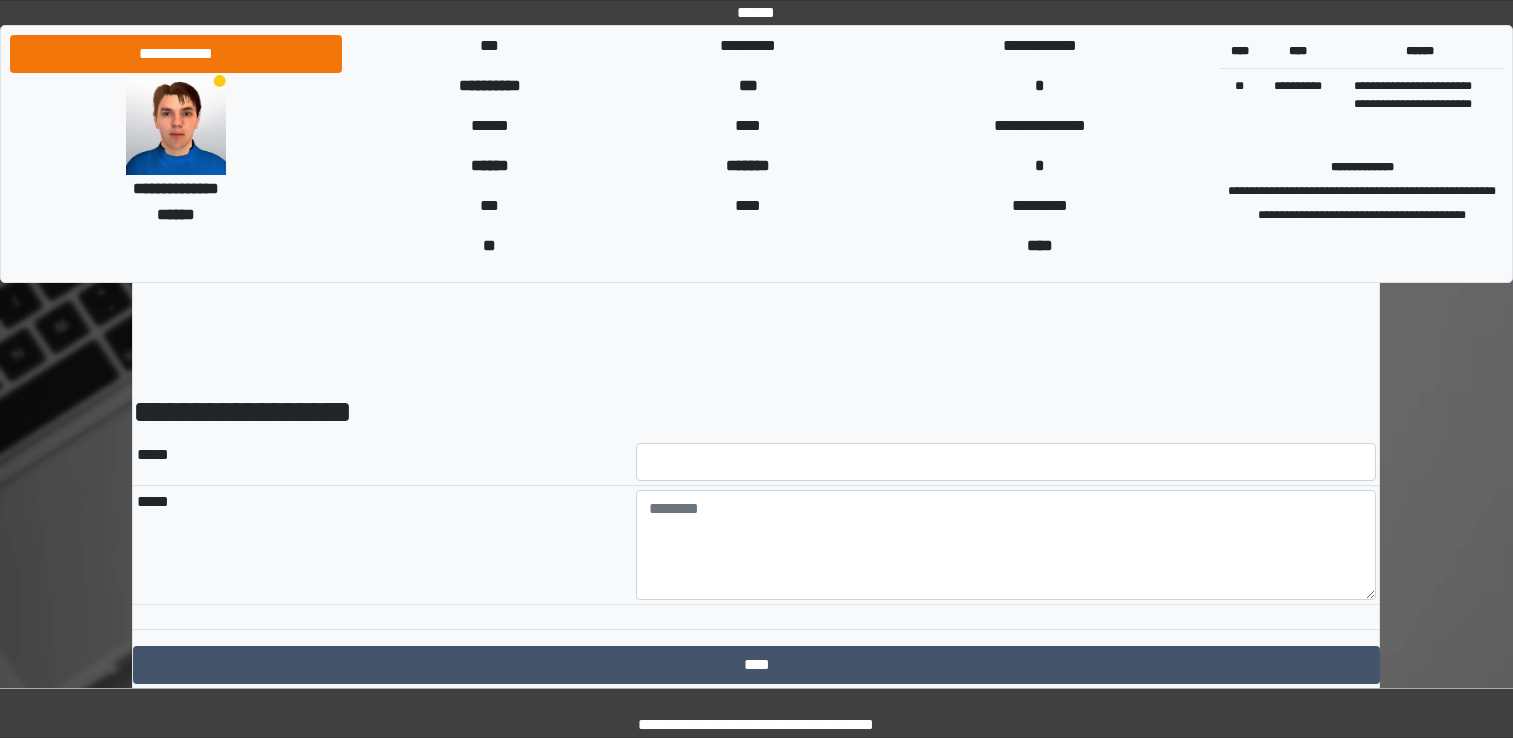 scroll, scrollTop: 0, scrollLeft: 0, axis: both 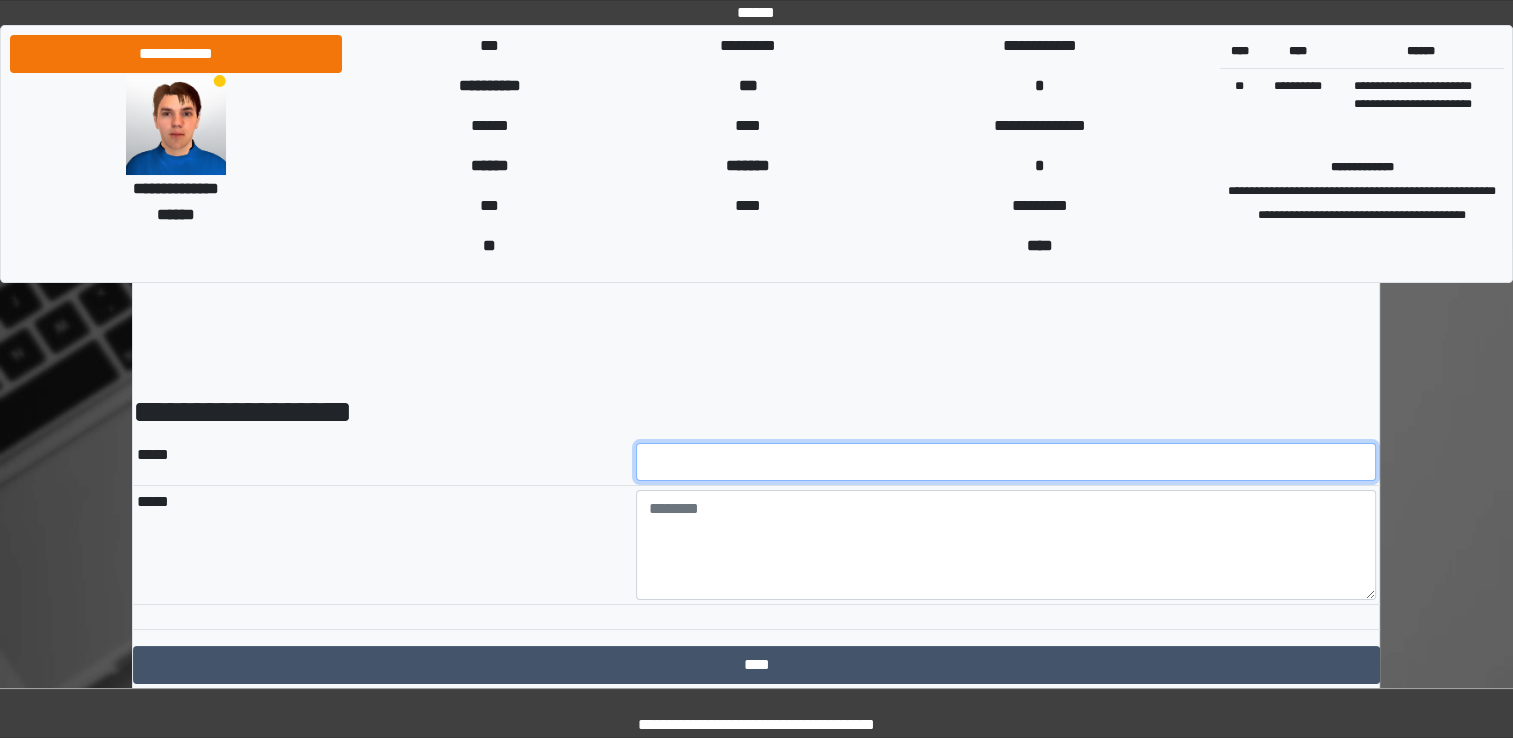 click at bounding box center [1006, 462] 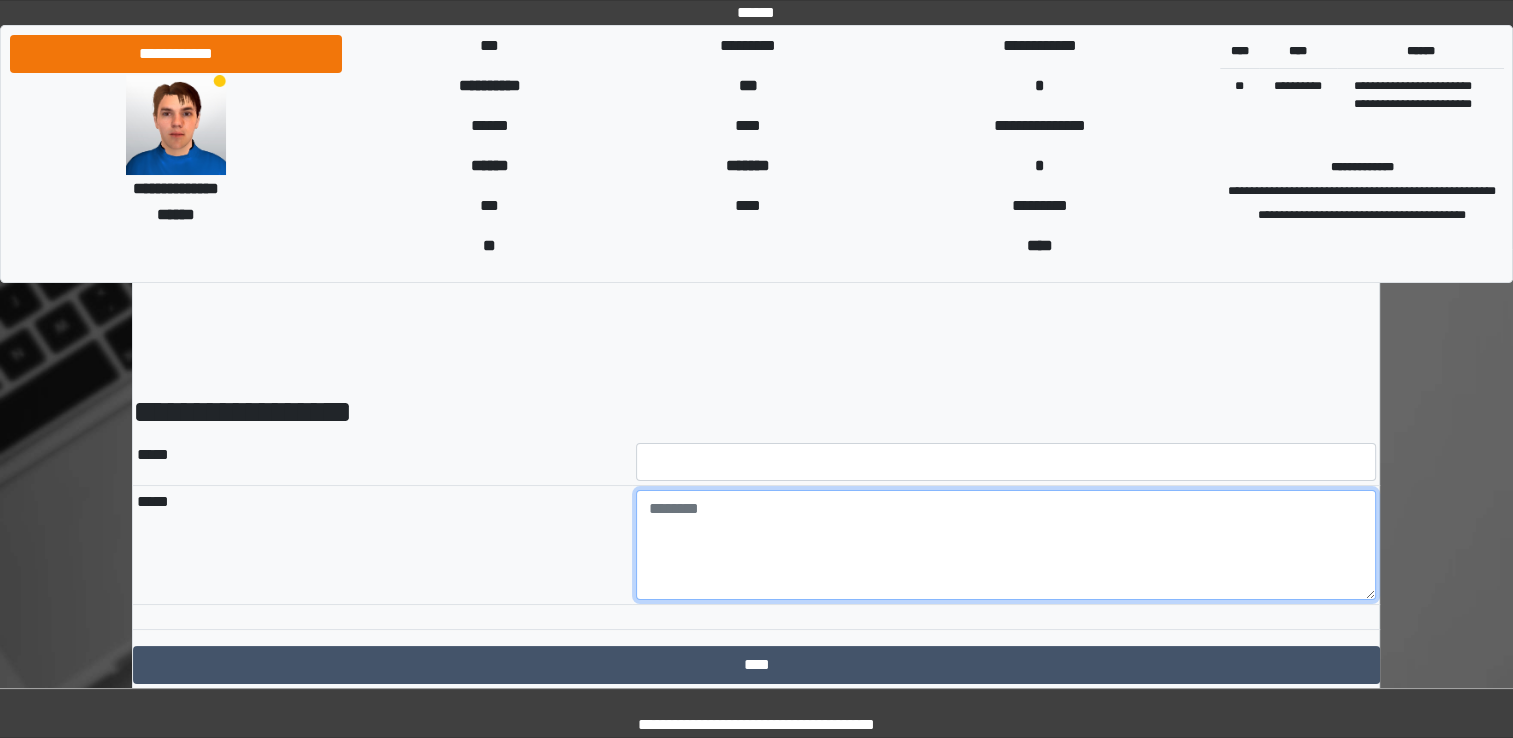 click at bounding box center [1006, 545] 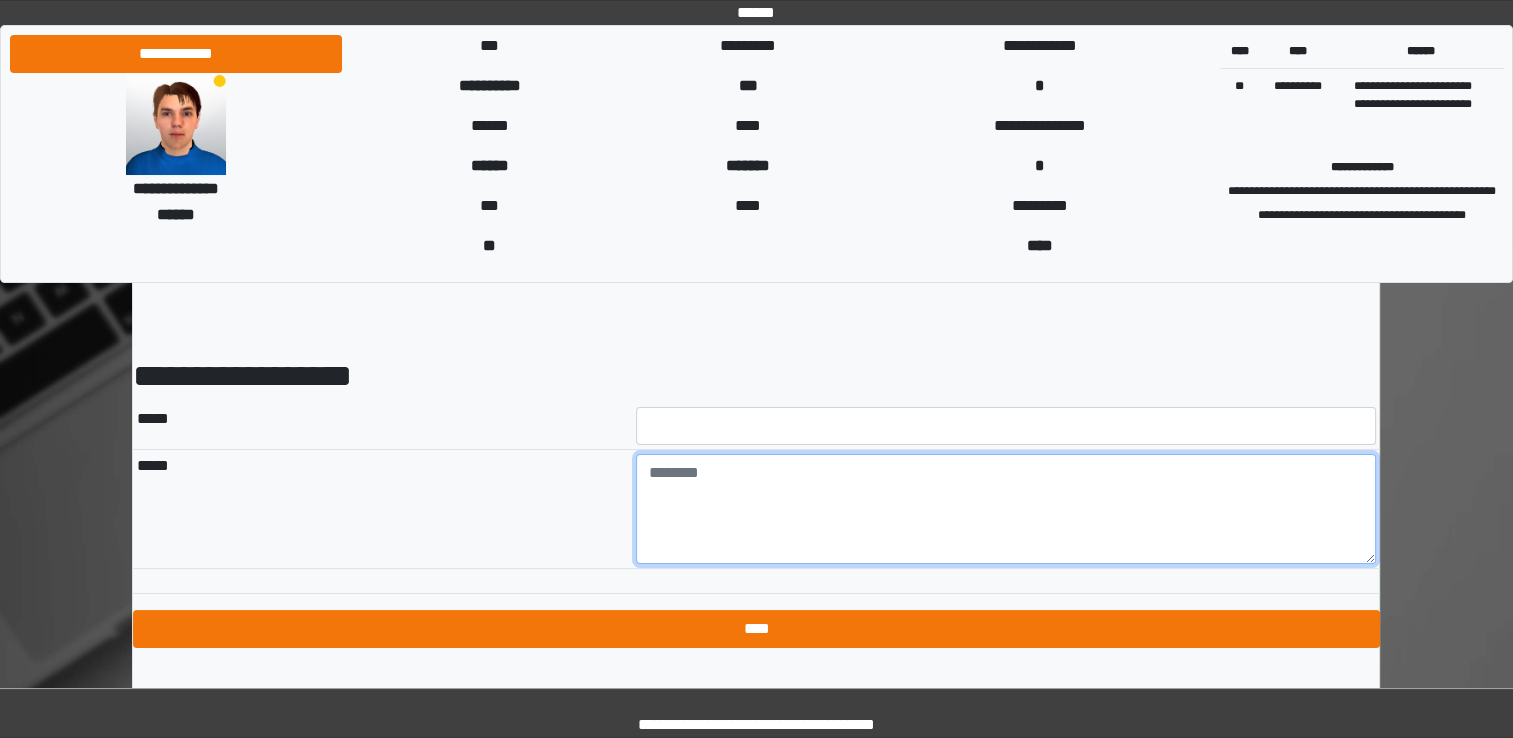 scroll, scrollTop: 56, scrollLeft: 0, axis: vertical 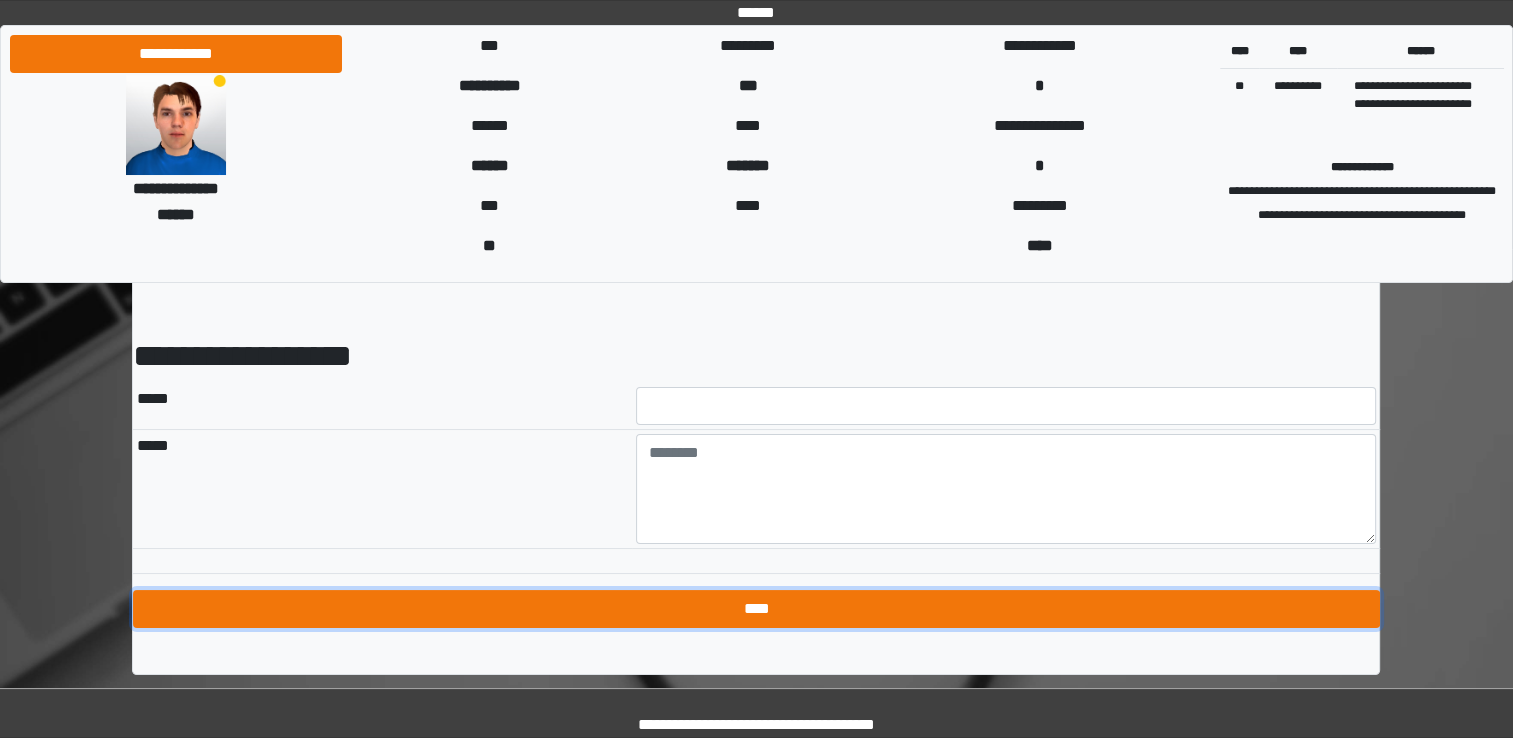 click on "****" at bounding box center (756, 609) 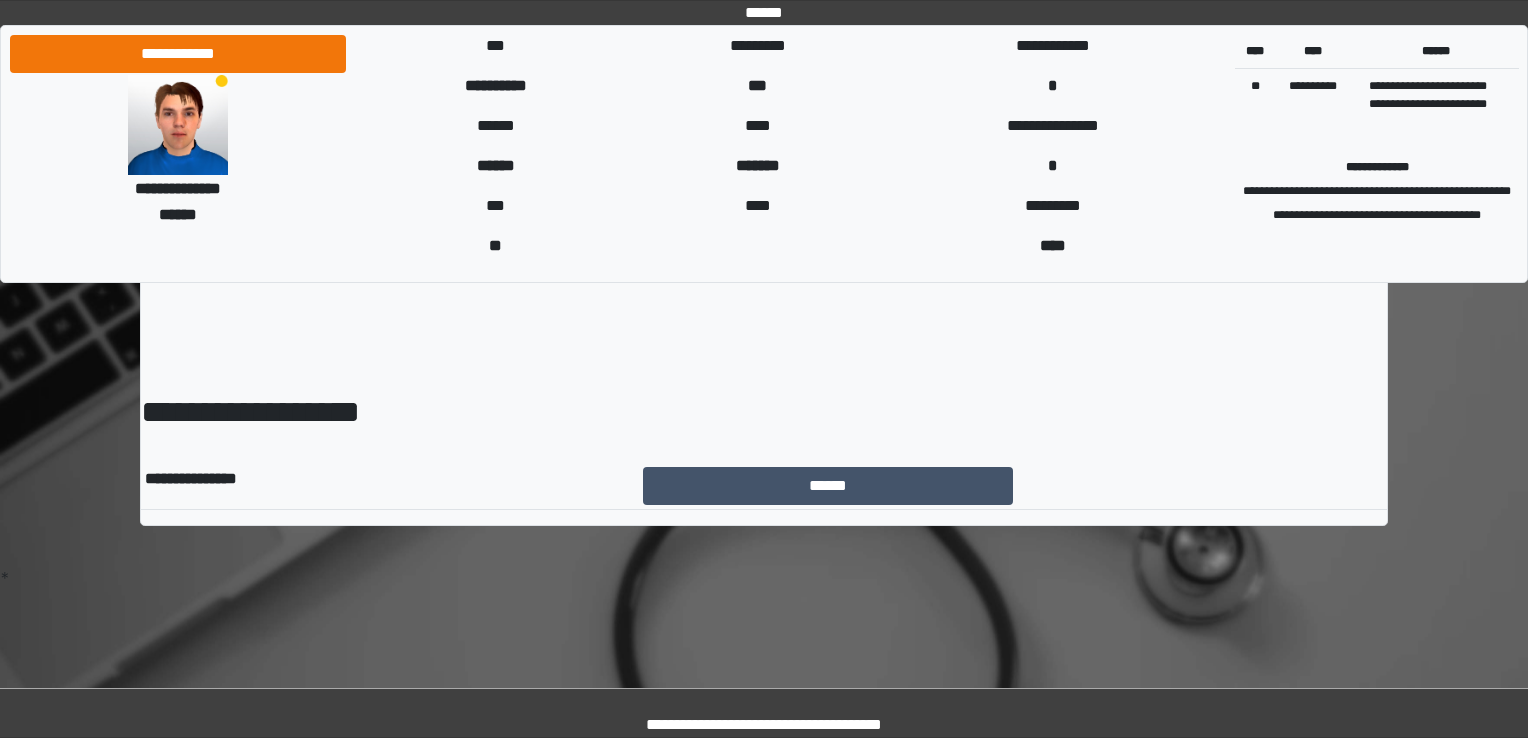 scroll, scrollTop: 0, scrollLeft: 0, axis: both 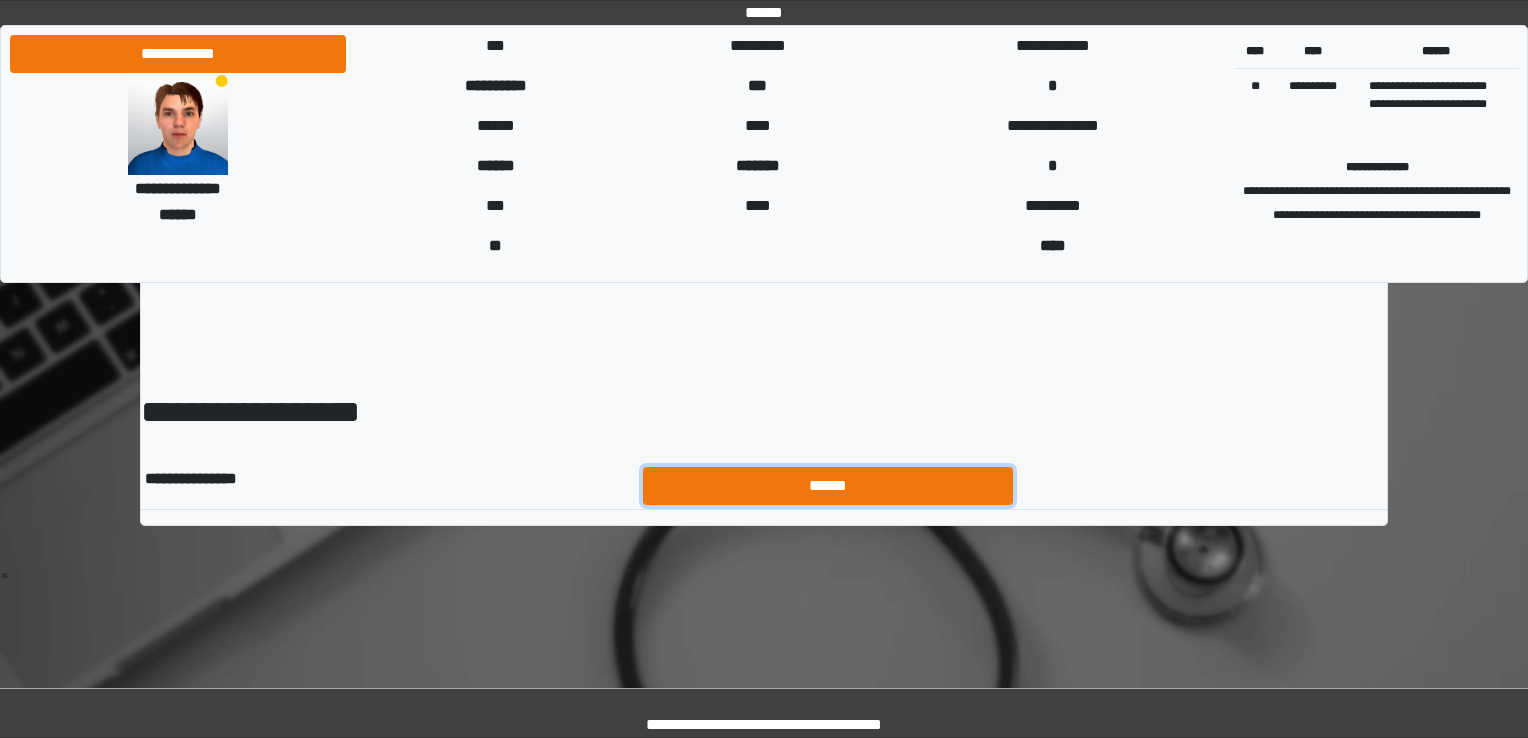 click on "******" at bounding box center [828, 486] 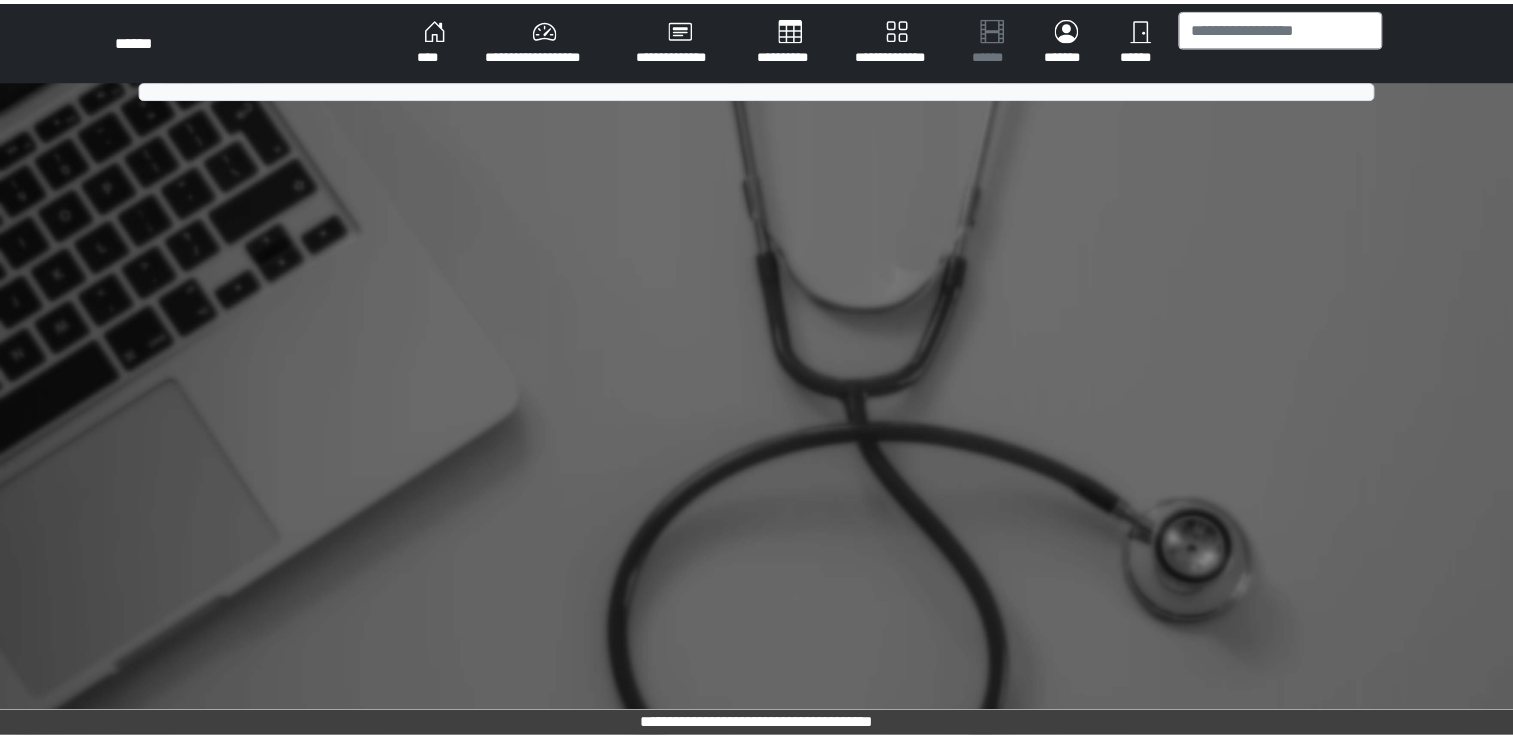 scroll, scrollTop: 0, scrollLeft: 0, axis: both 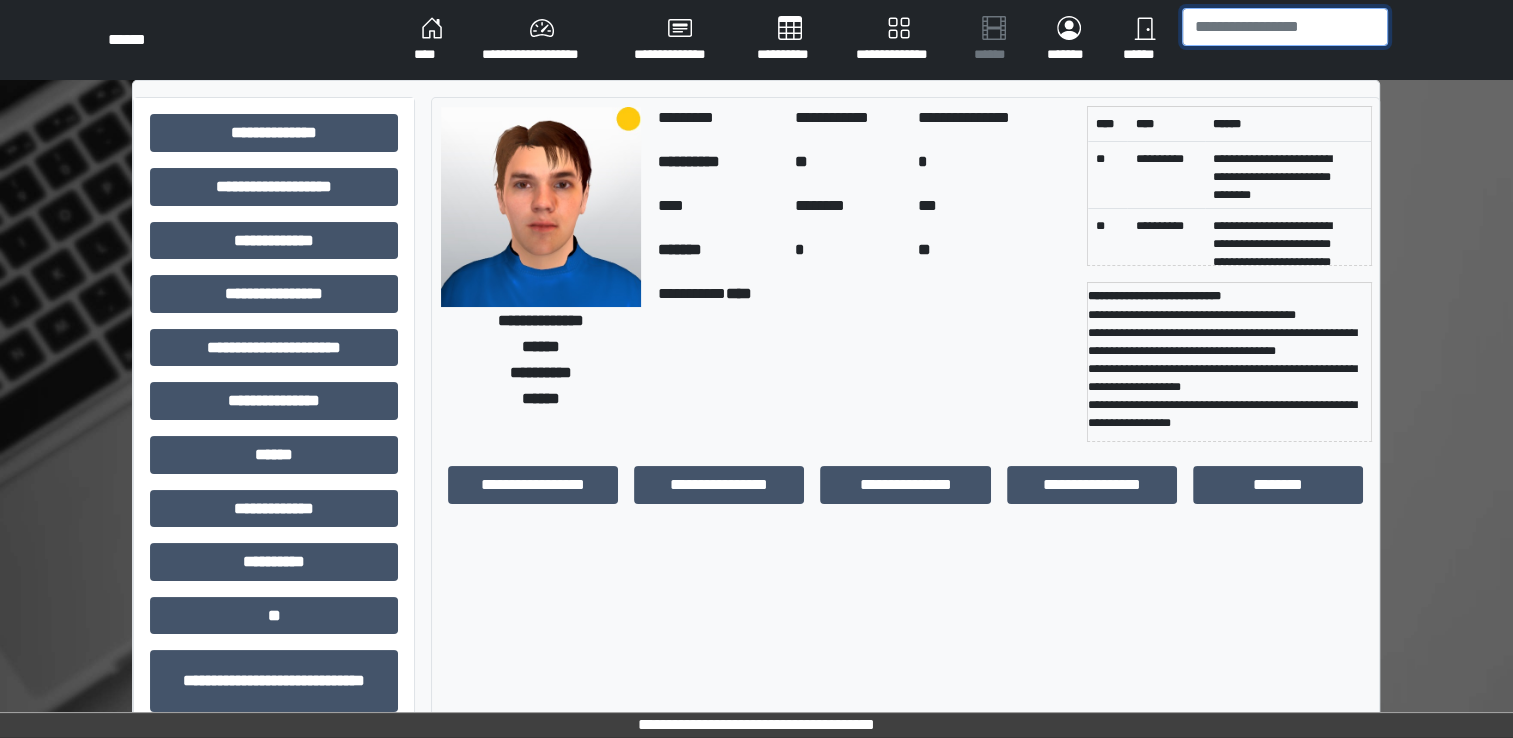 click at bounding box center [1285, 27] 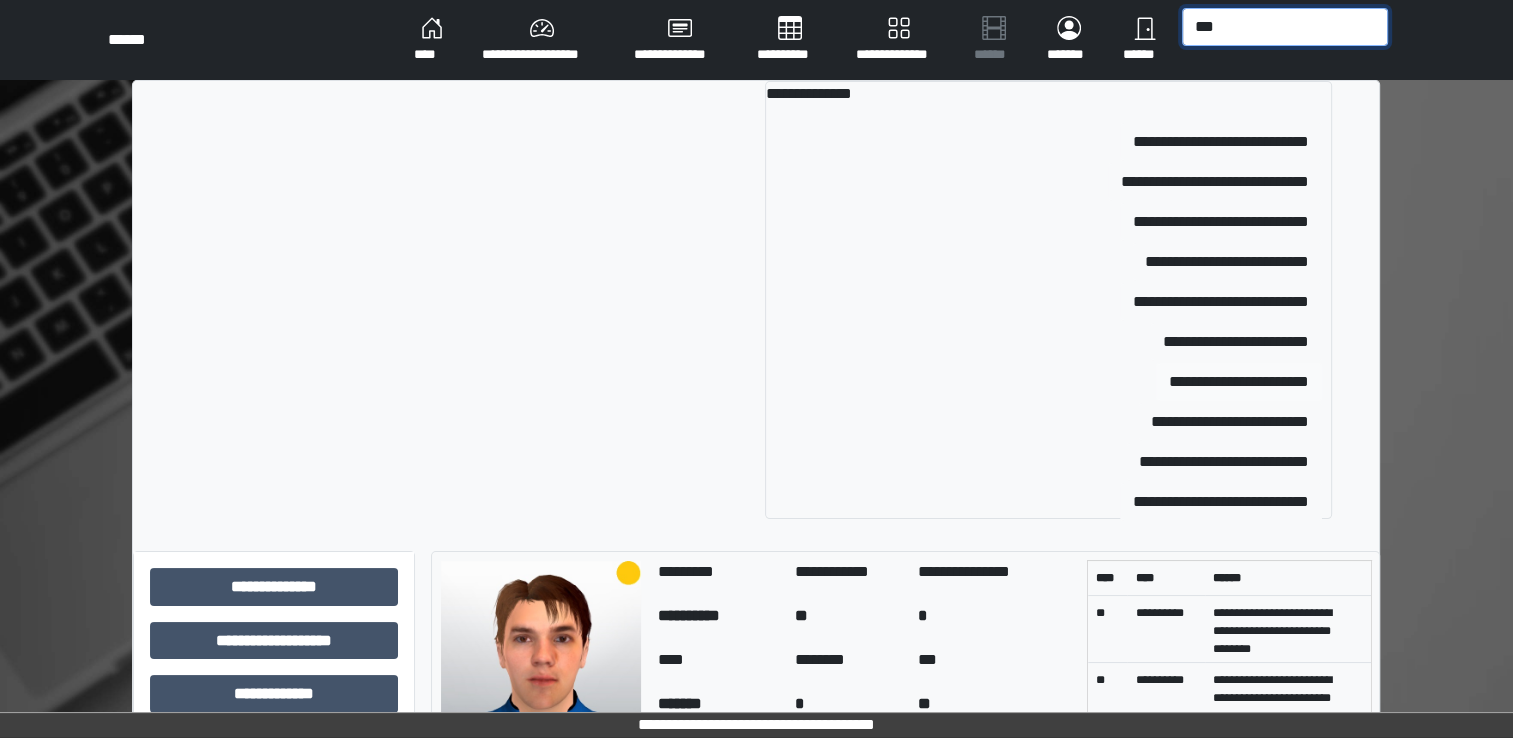 type on "***" 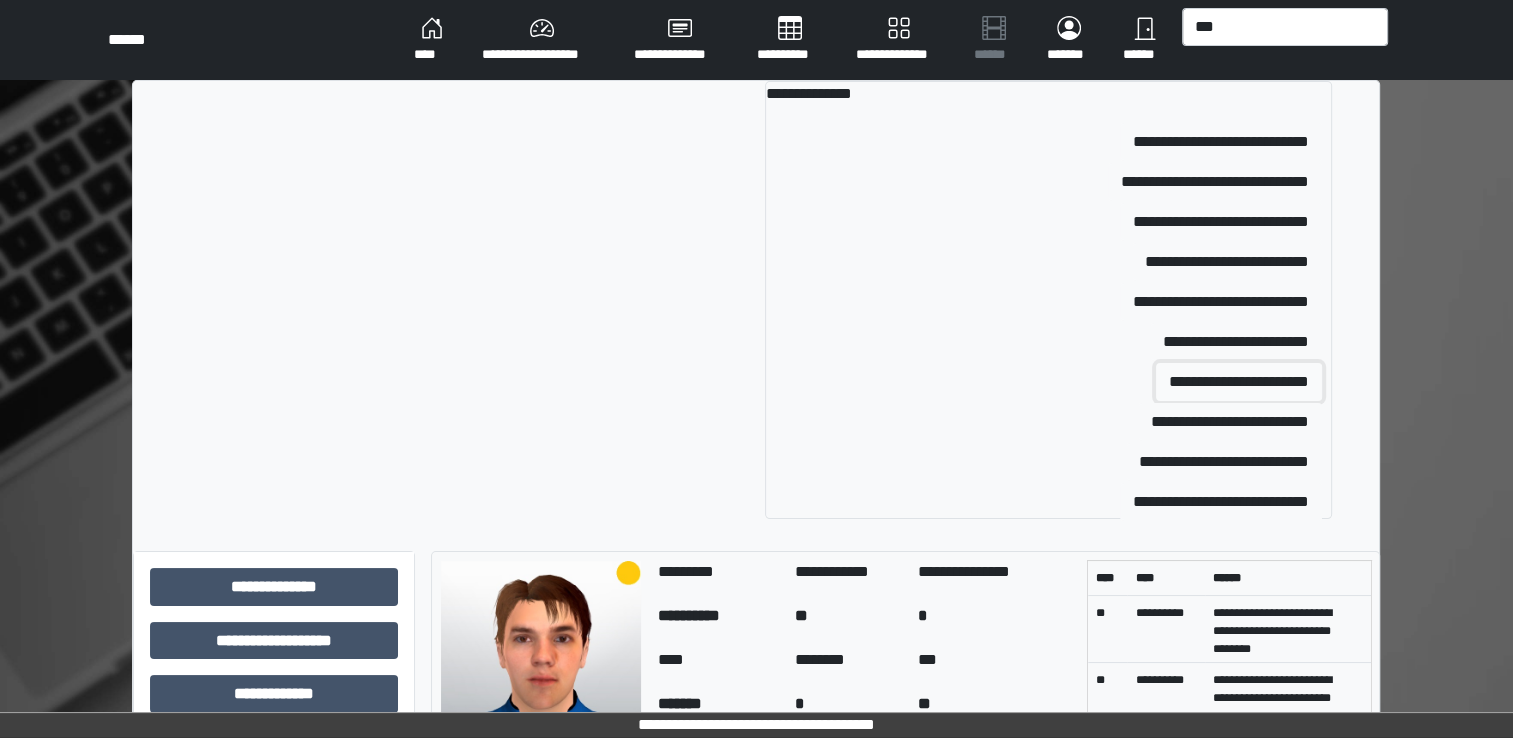click on "**********" at bounding box center [1239, 382] 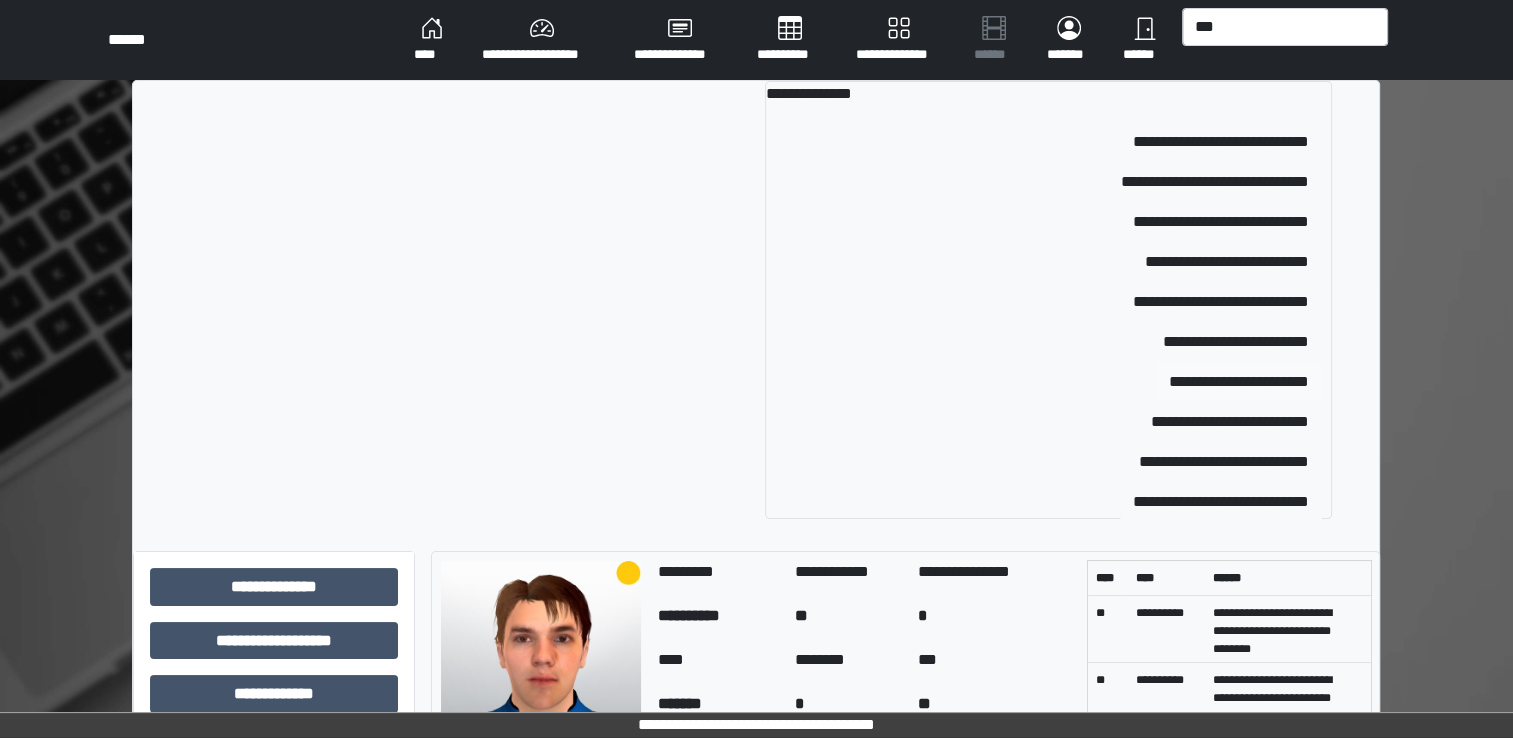 type 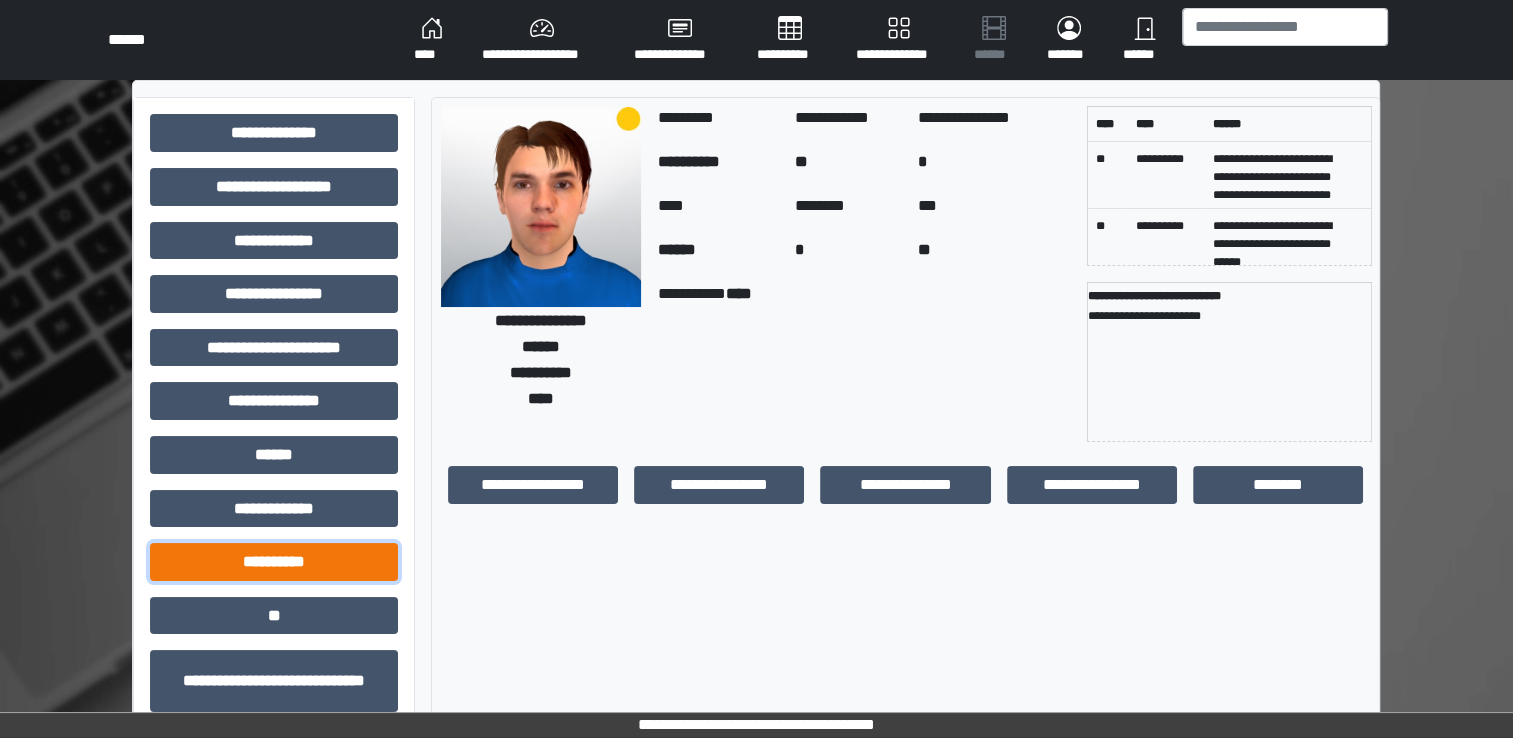 click on "**********" at bounding box center [274, 562] 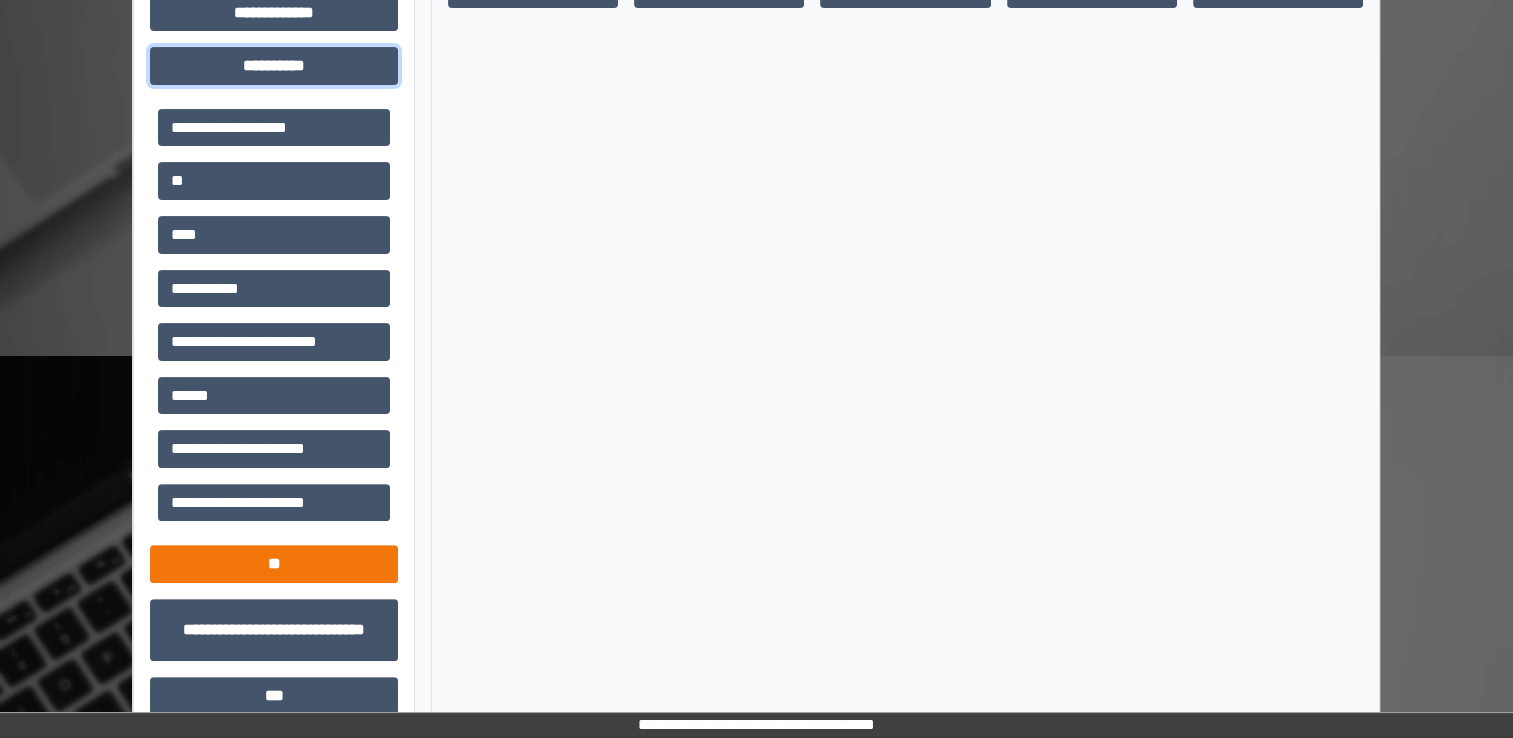scroll, scrollTop: 500, scrollLeft: 0, axis: vertical 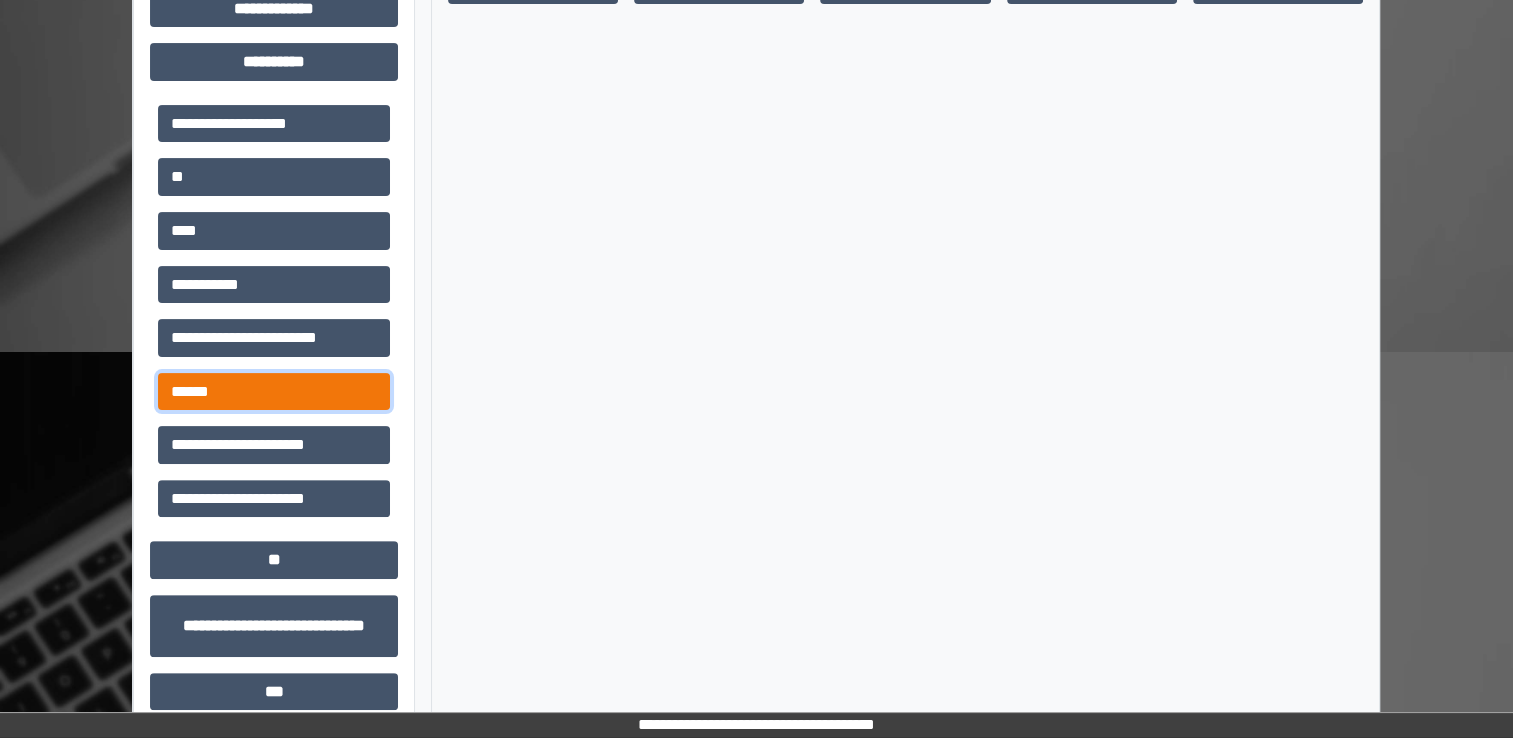 click on "******" at bounding box center [274, 392] 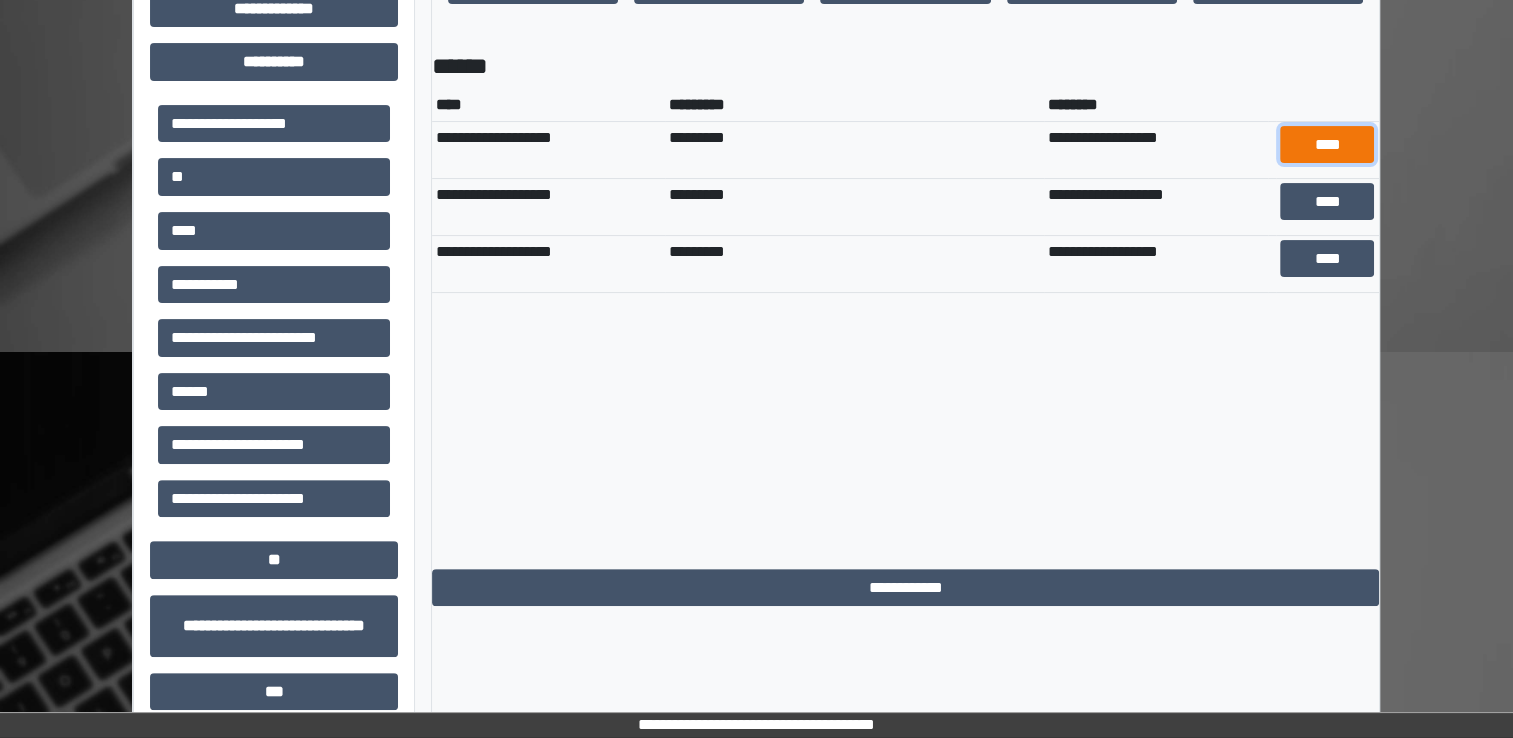 click on "****" at bounding box center [1327, 145] 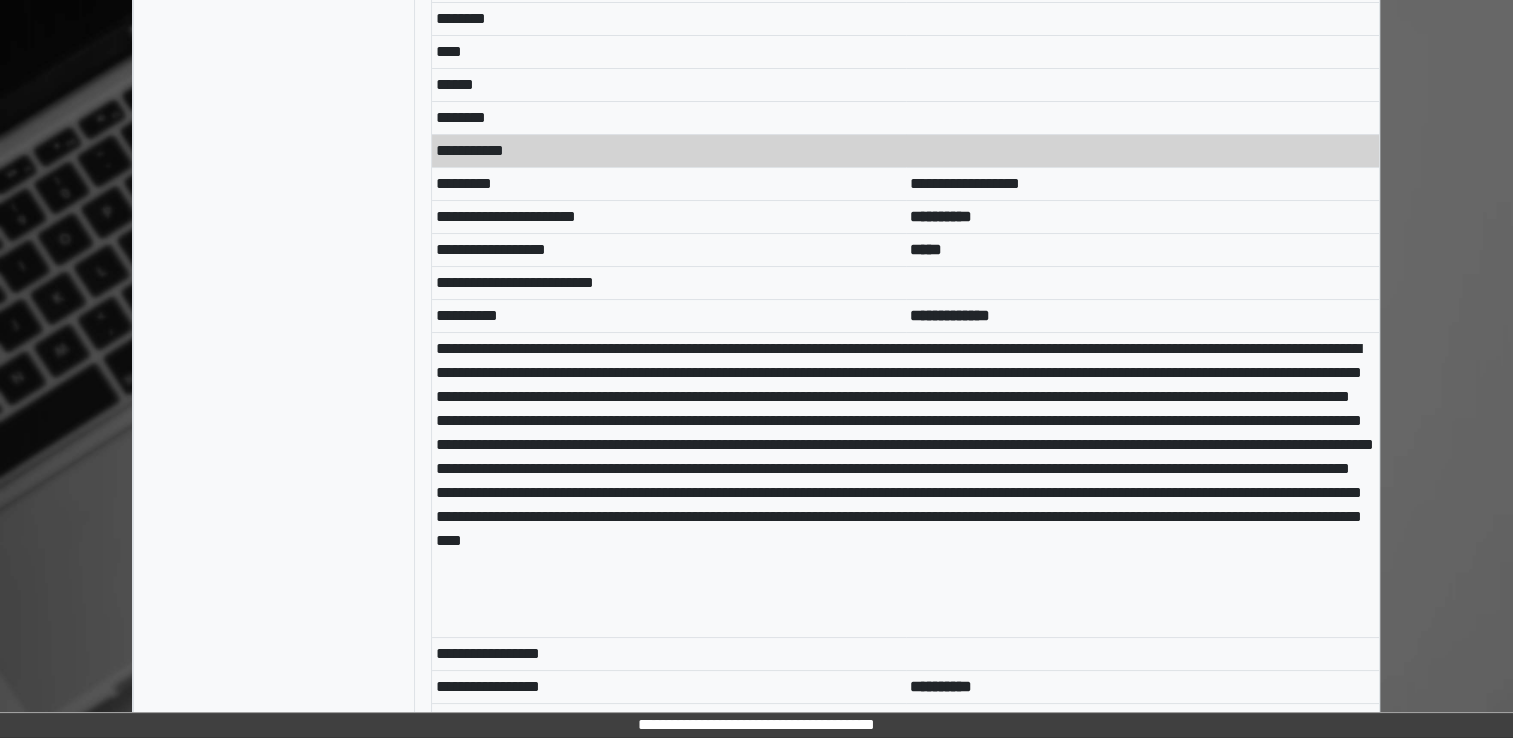 scroll, scrollTop: 7964, scrollLeft: 0, axis: vertical 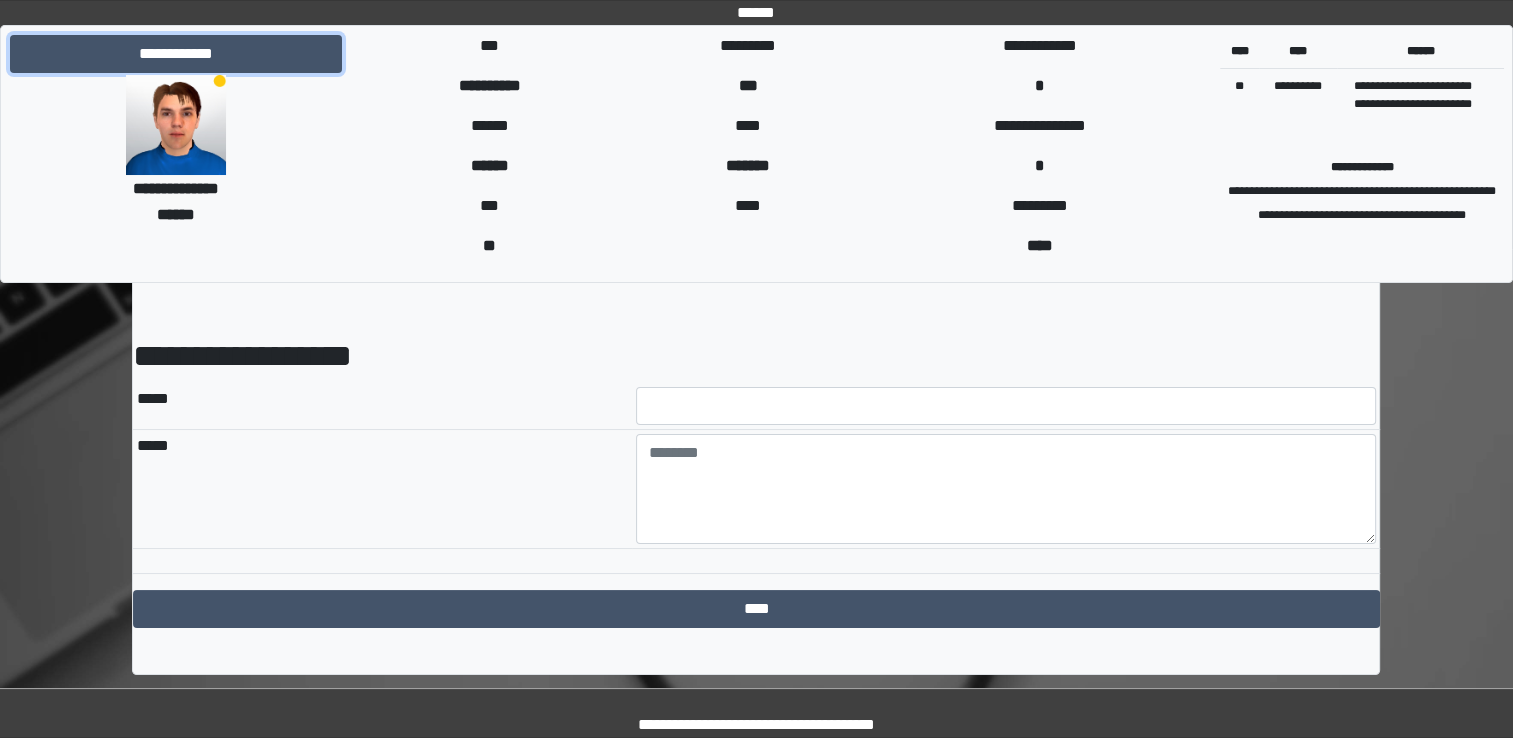 click on "**********" at bounding box center (176, 54) 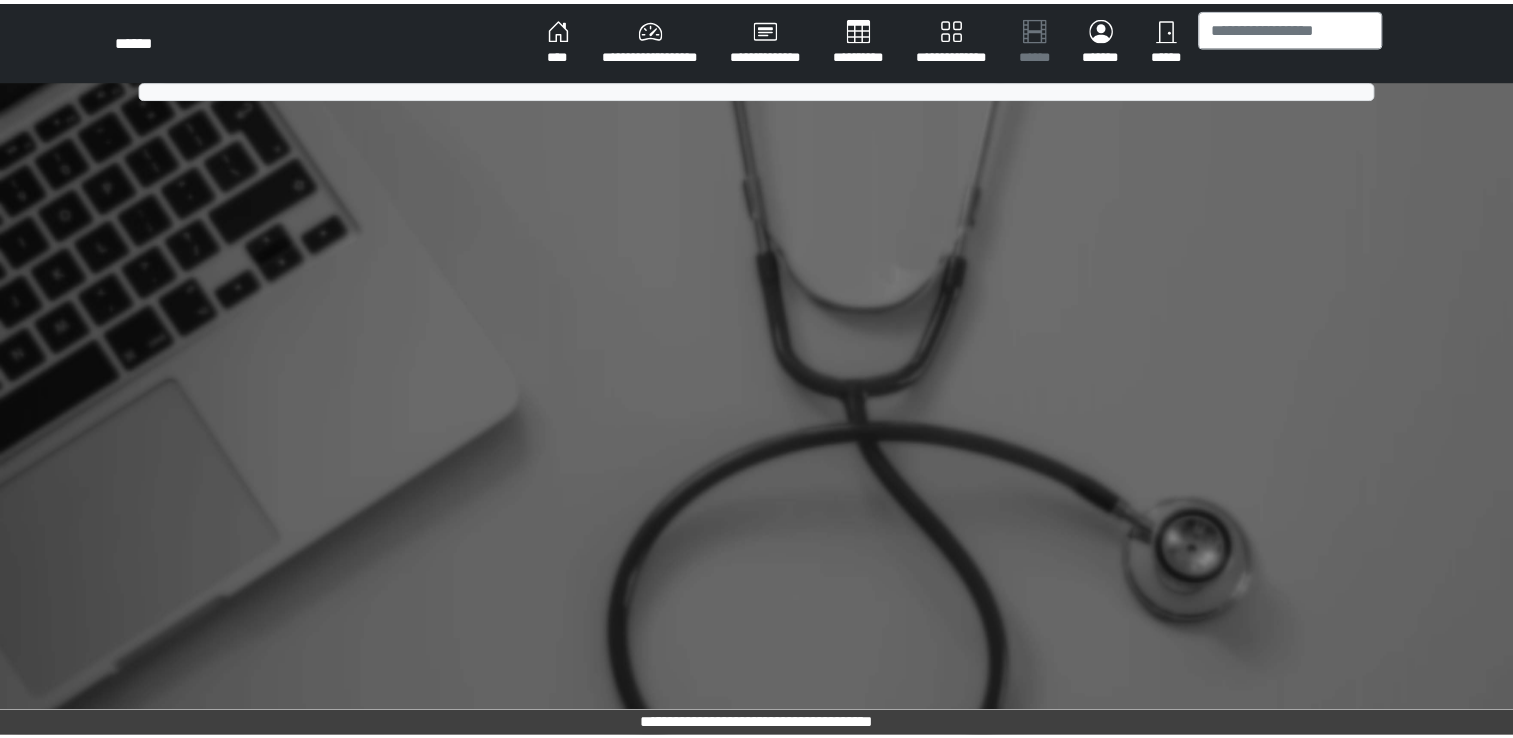 scroll, scrollTop: 0, scrollLeft: 0, axis: both 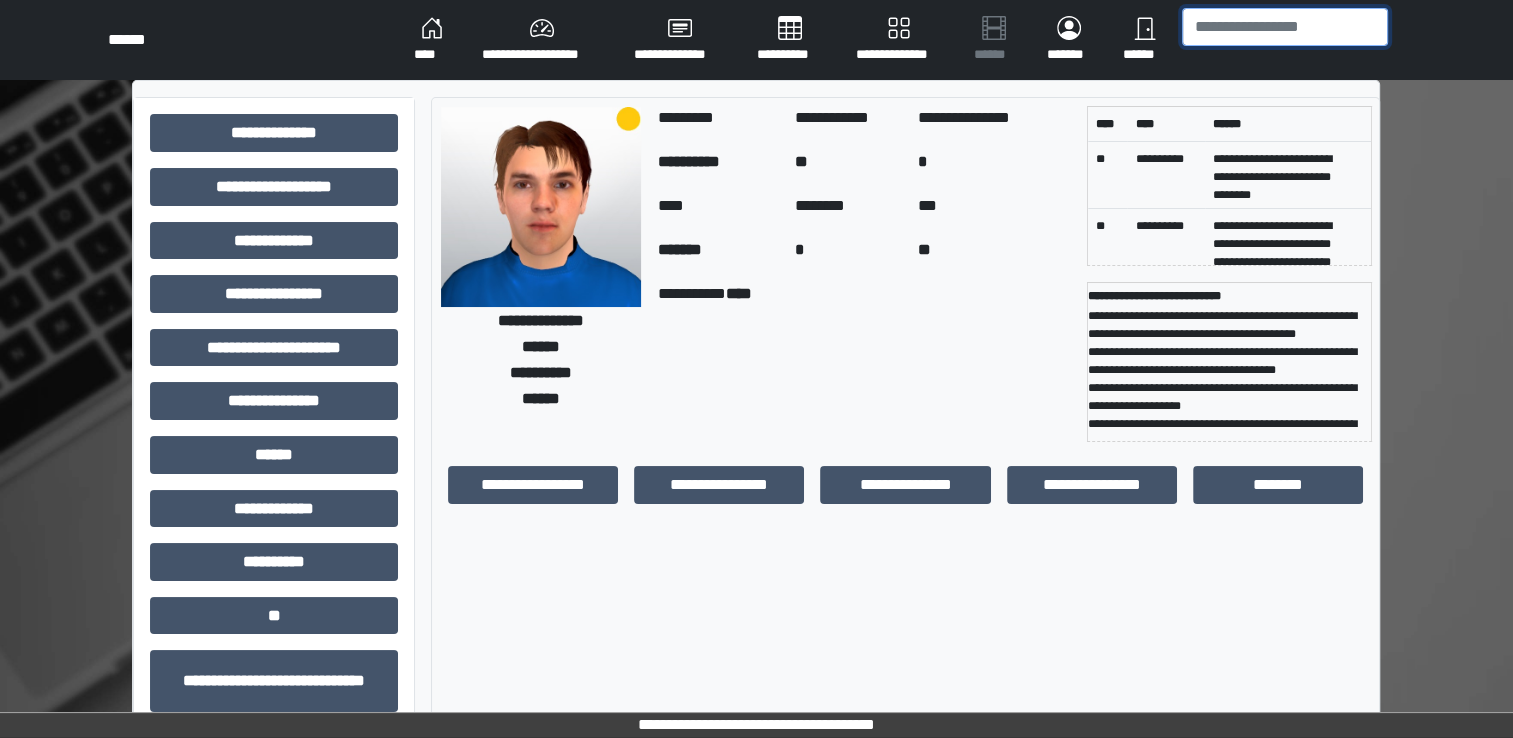 click at bounding box center [1285, 27] 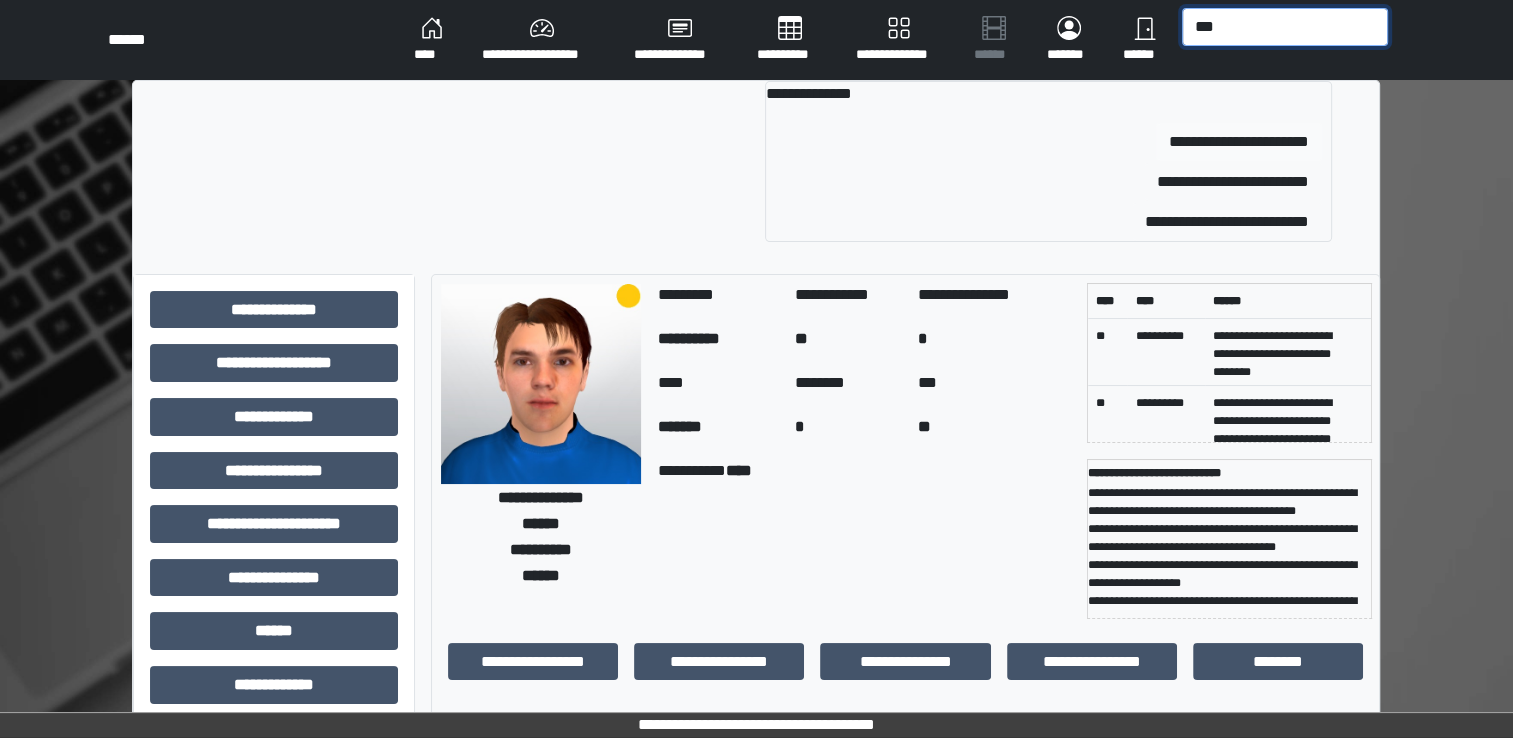 type on "***" 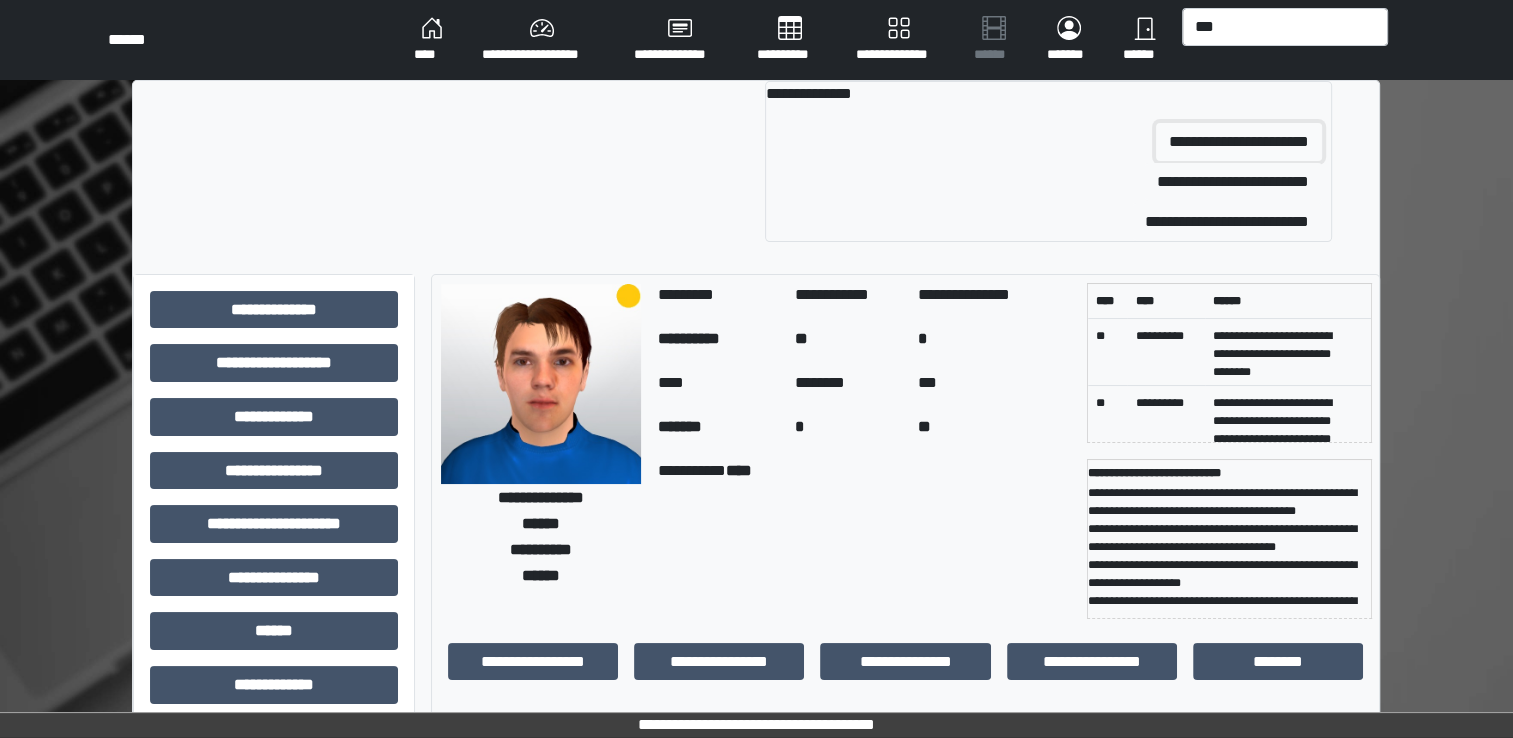 click on "**********" at bounding box center [1239, 142] 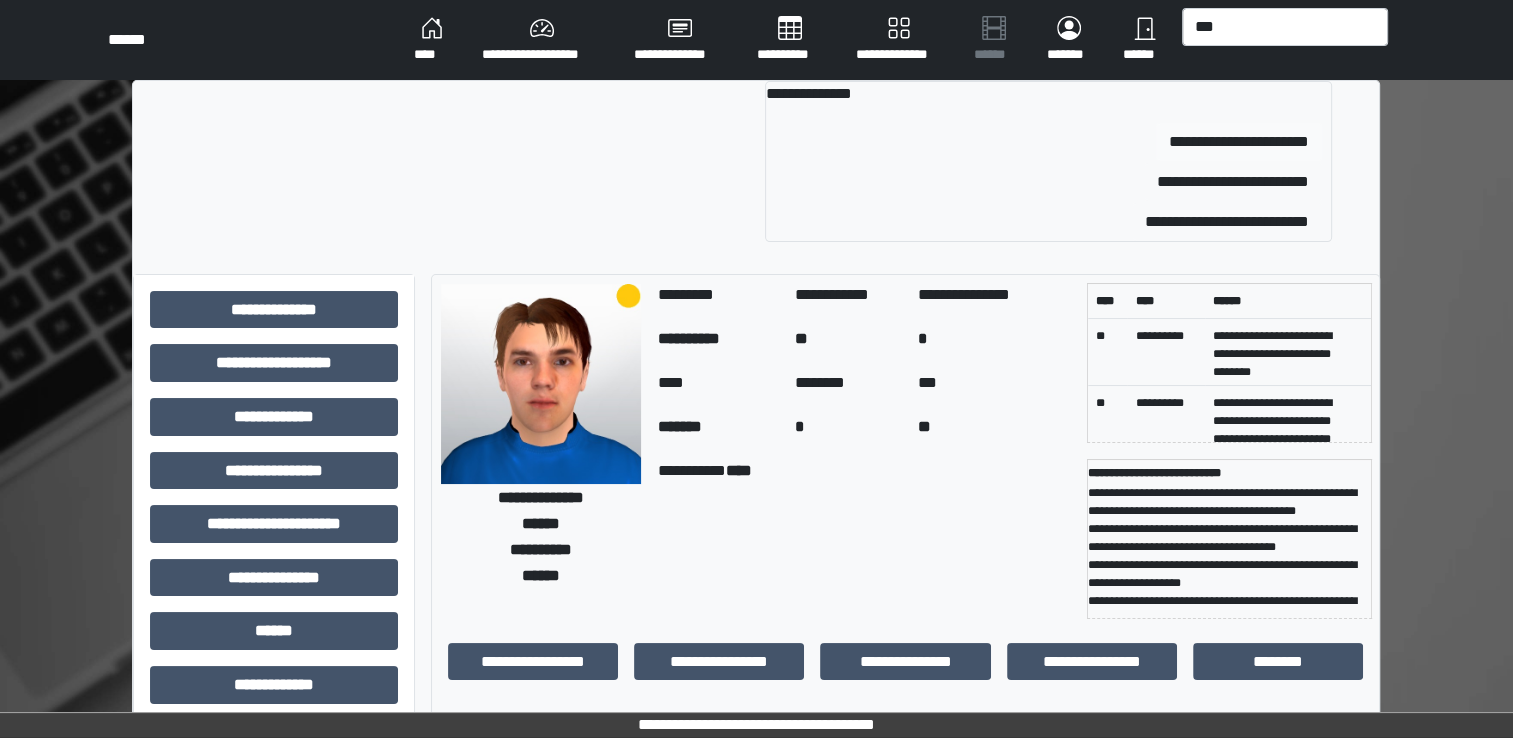 type 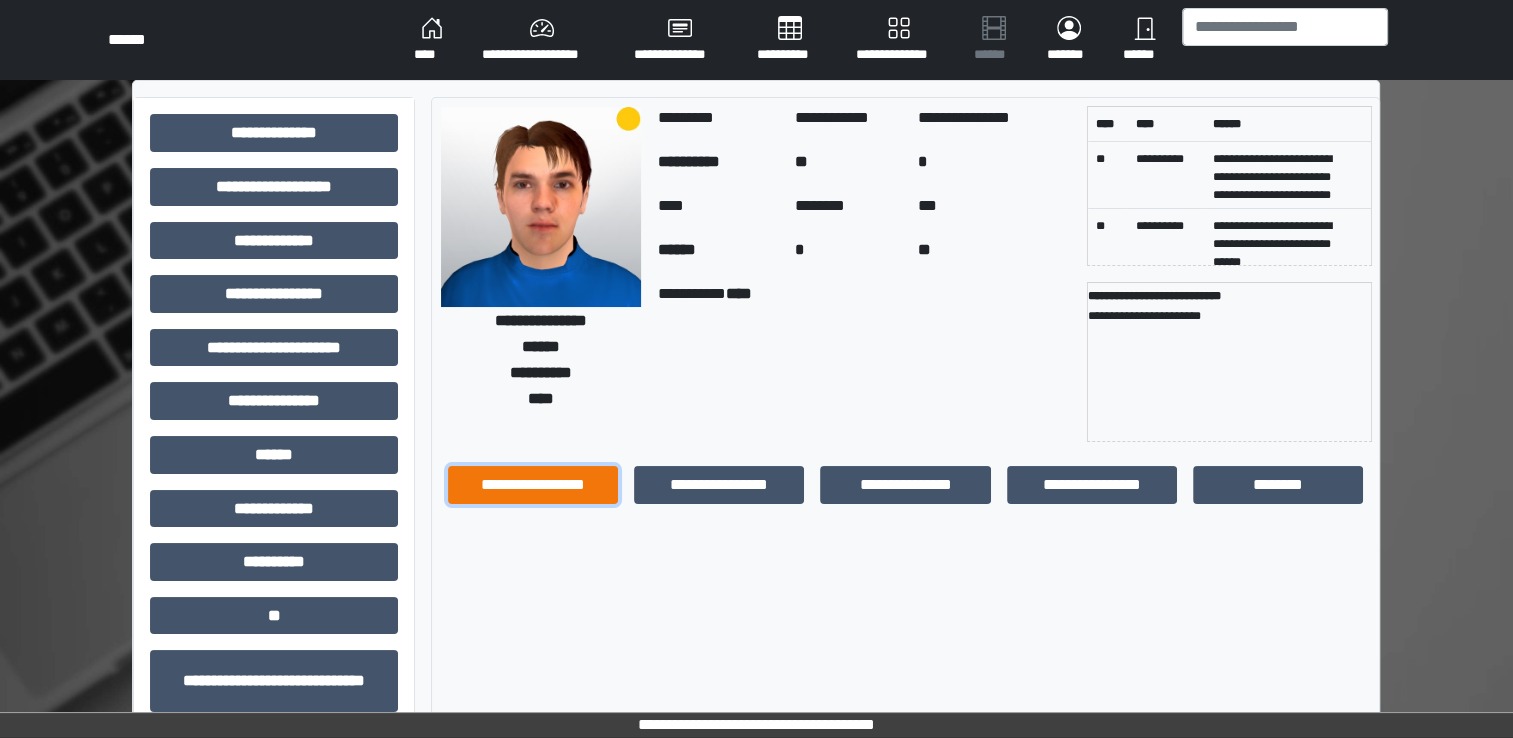 click on "**********" at bounding box center (533, 485) 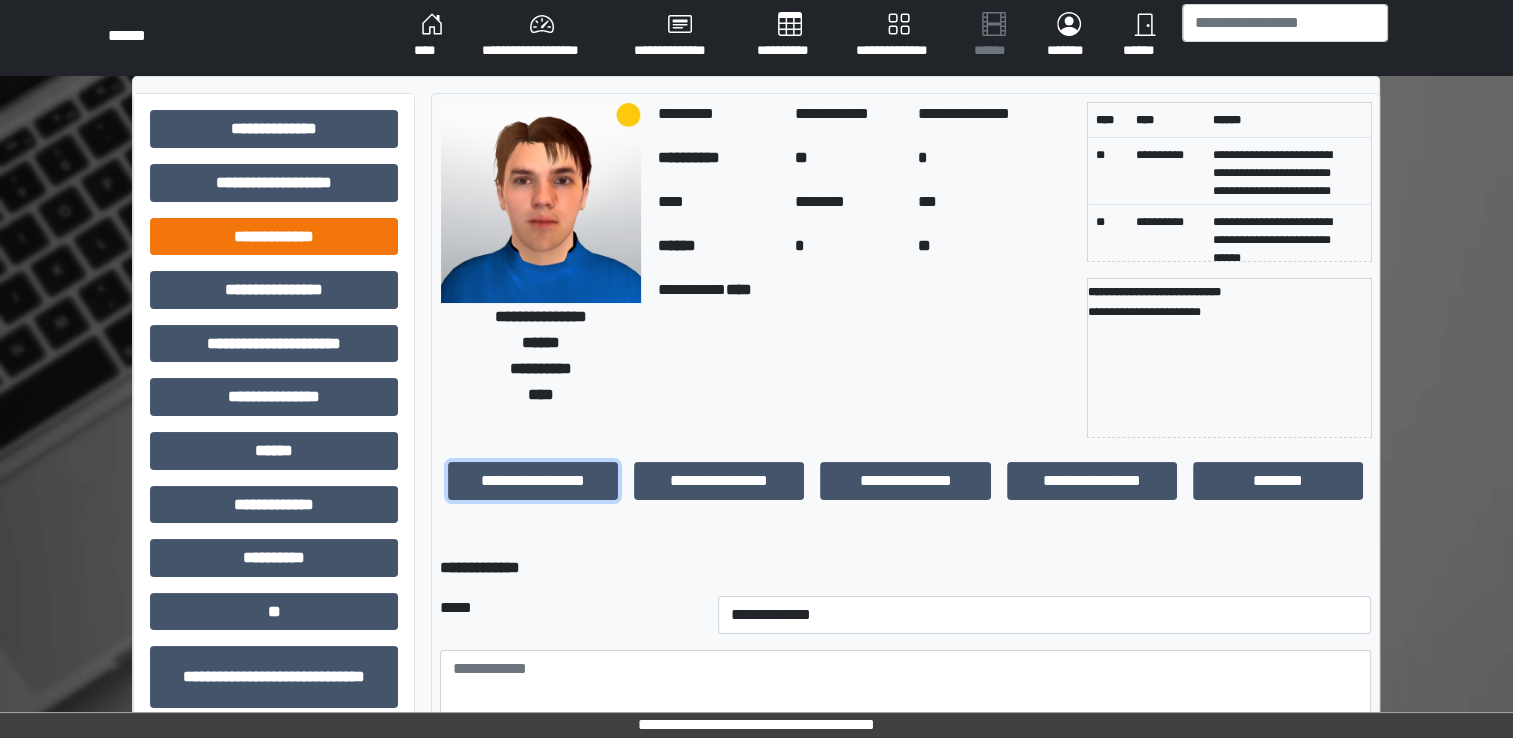scroll, scrollTop: 0, scrollLeft: 0, axis: both 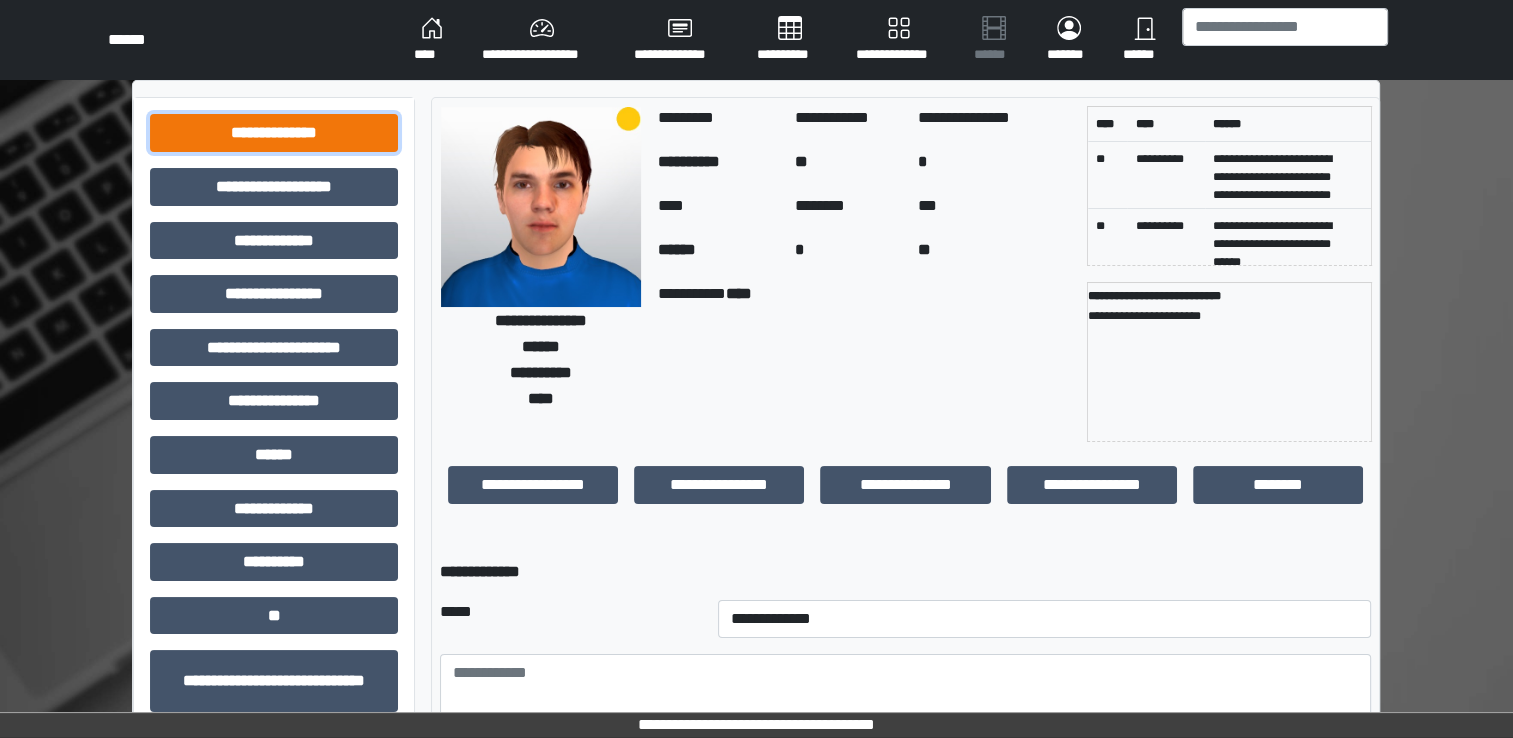 click on "**********" at bounding box center [274, 133] 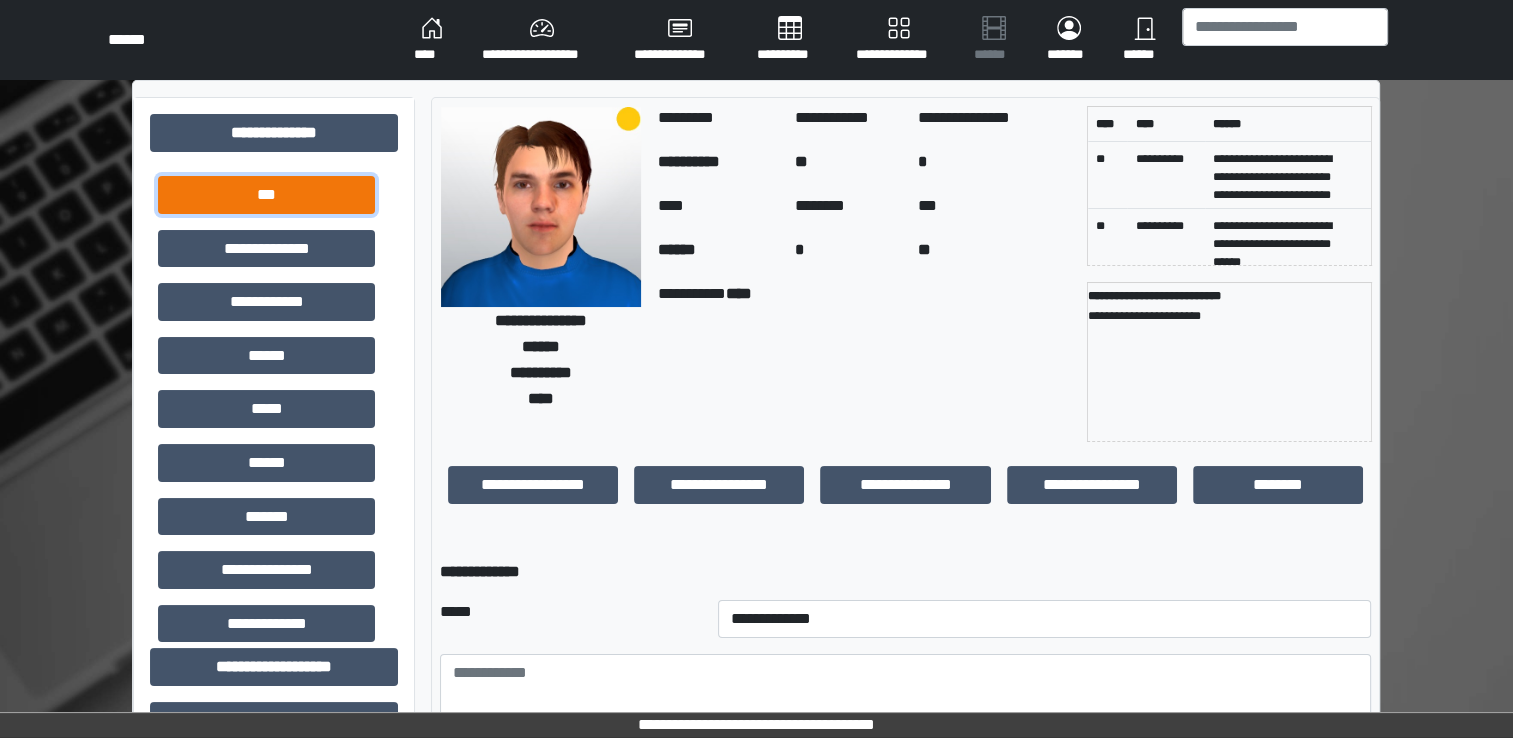 click on "***" at bounding box center (266, 195) 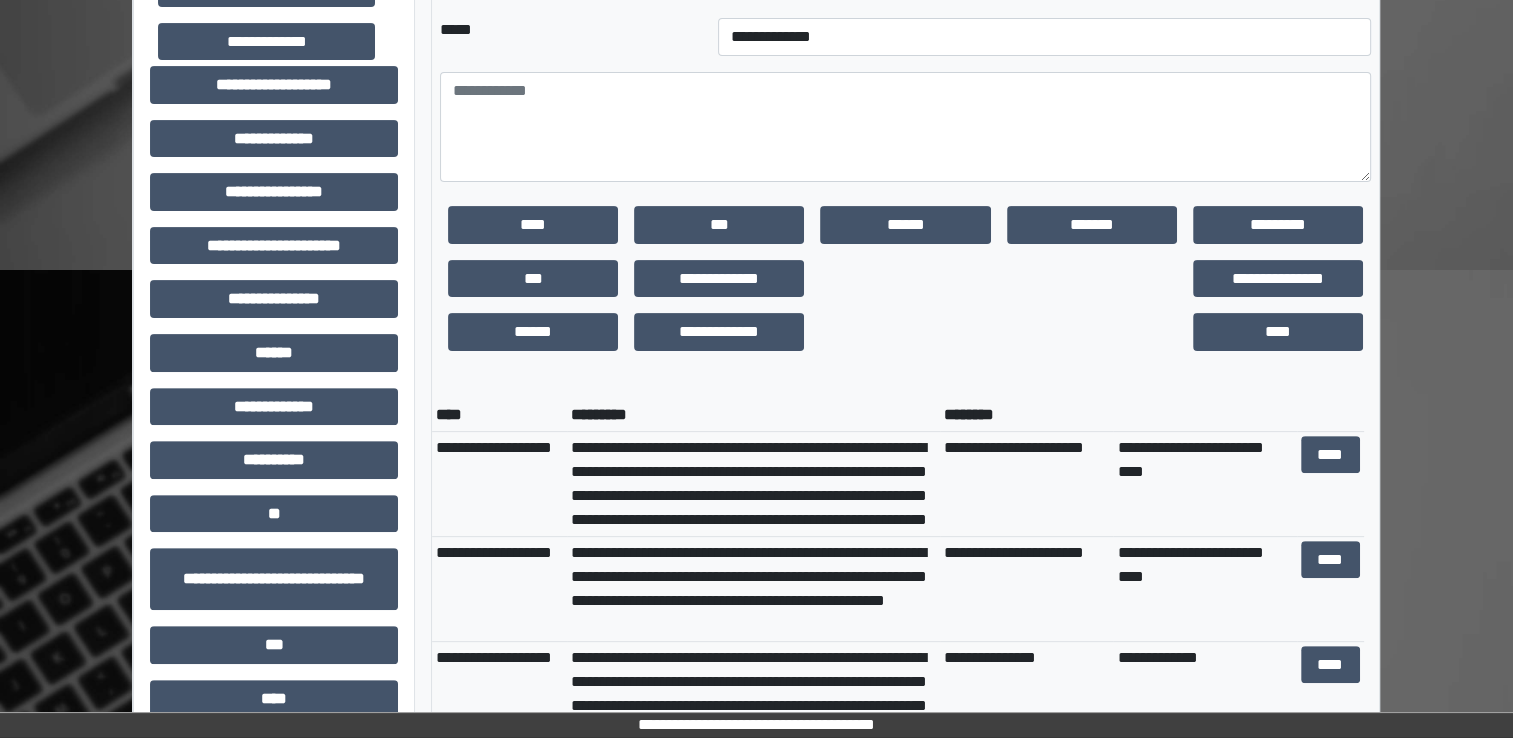 scroll, scrollTop: 600, scrollLeft: 0, axis: vertical 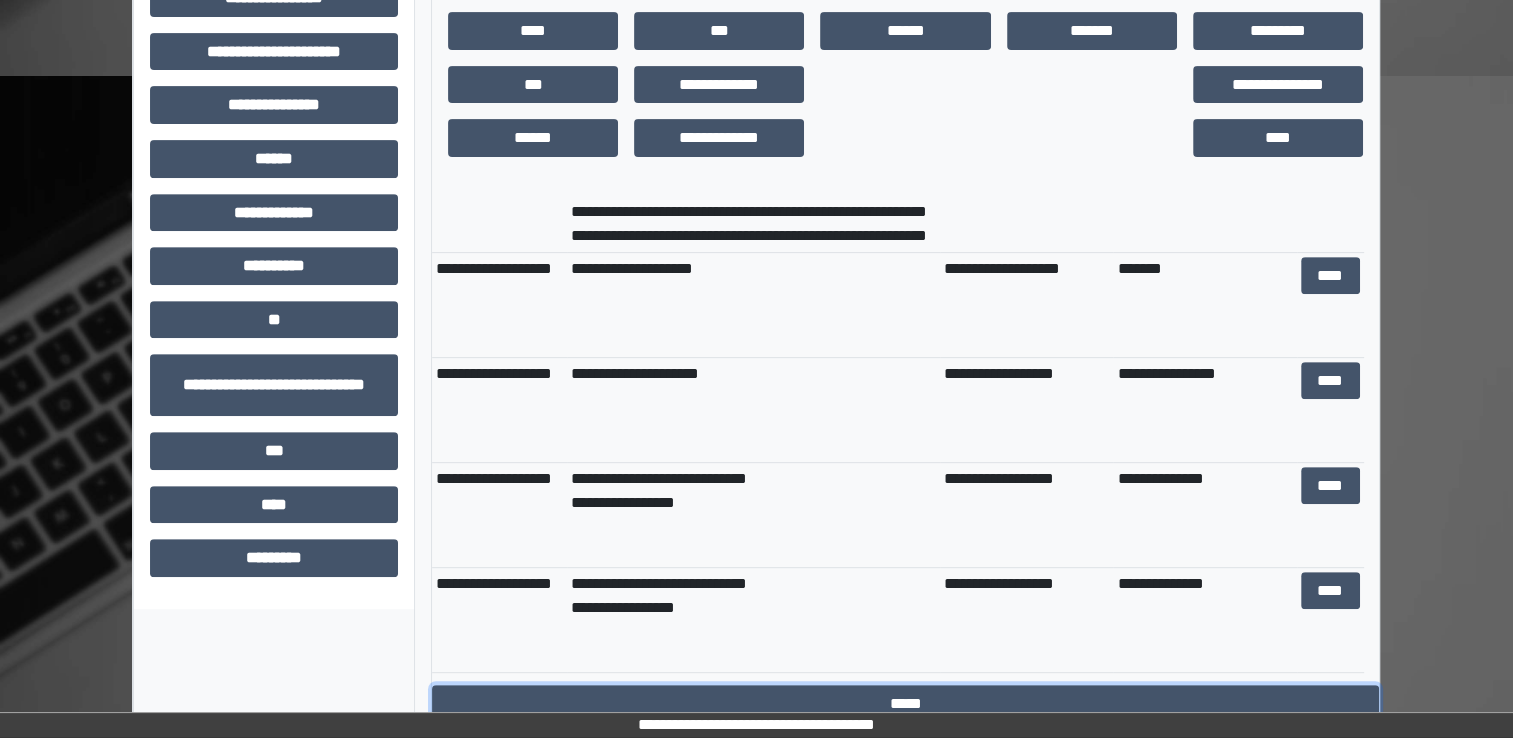 click on "*****" at bounding box center [905, 704] 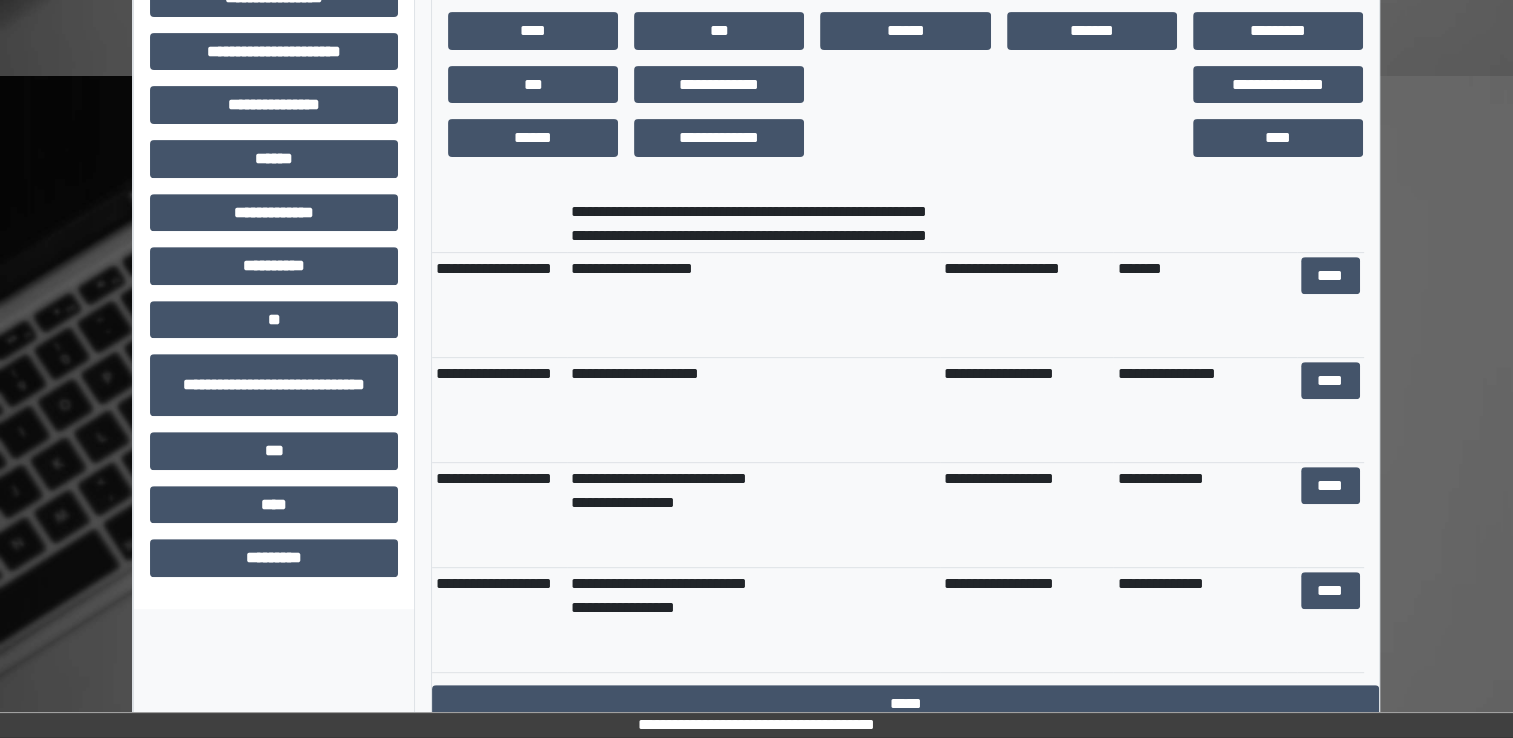 scroll, scrollTop: 664, scrollLeft: 0, axis: vertical 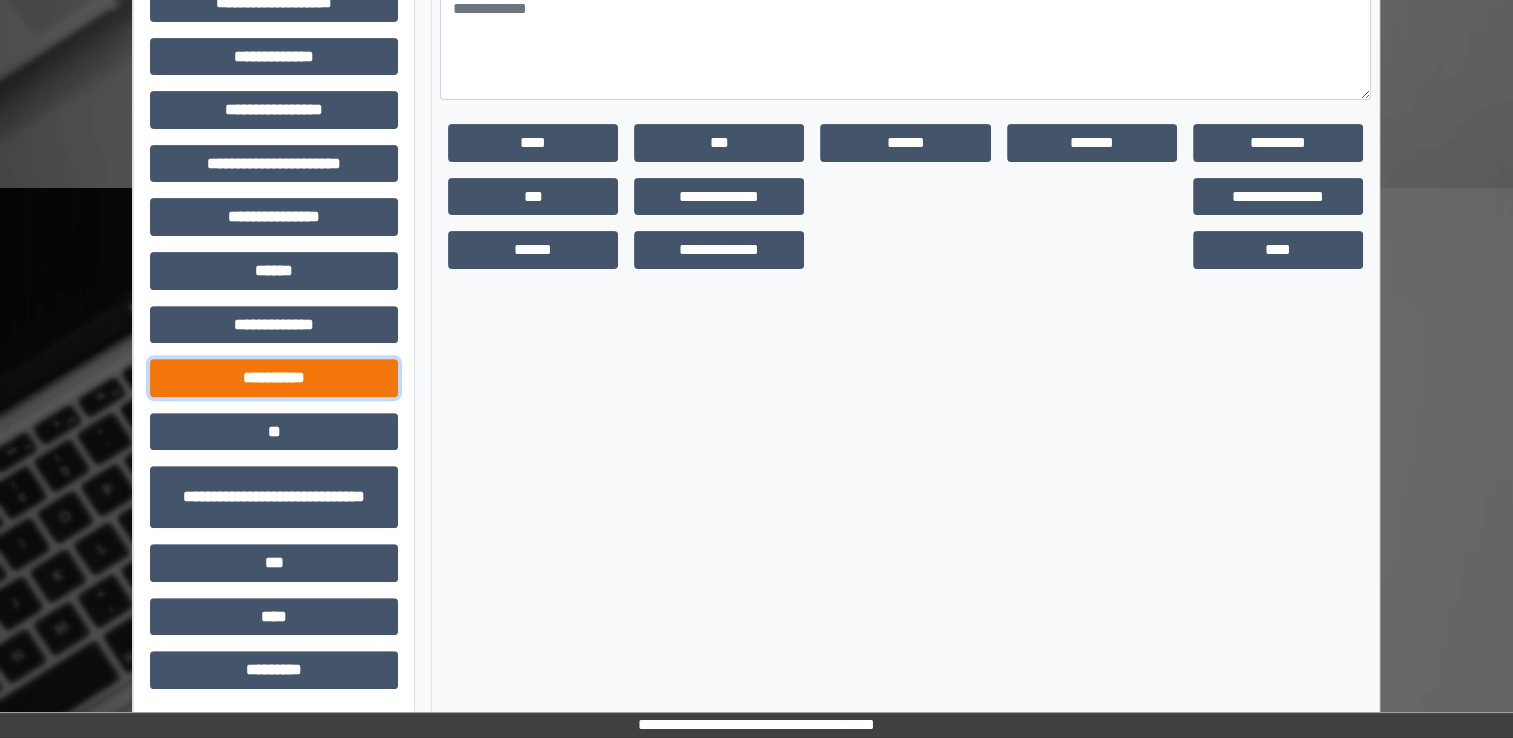 click on "**********" at bounding box center (274, 378) 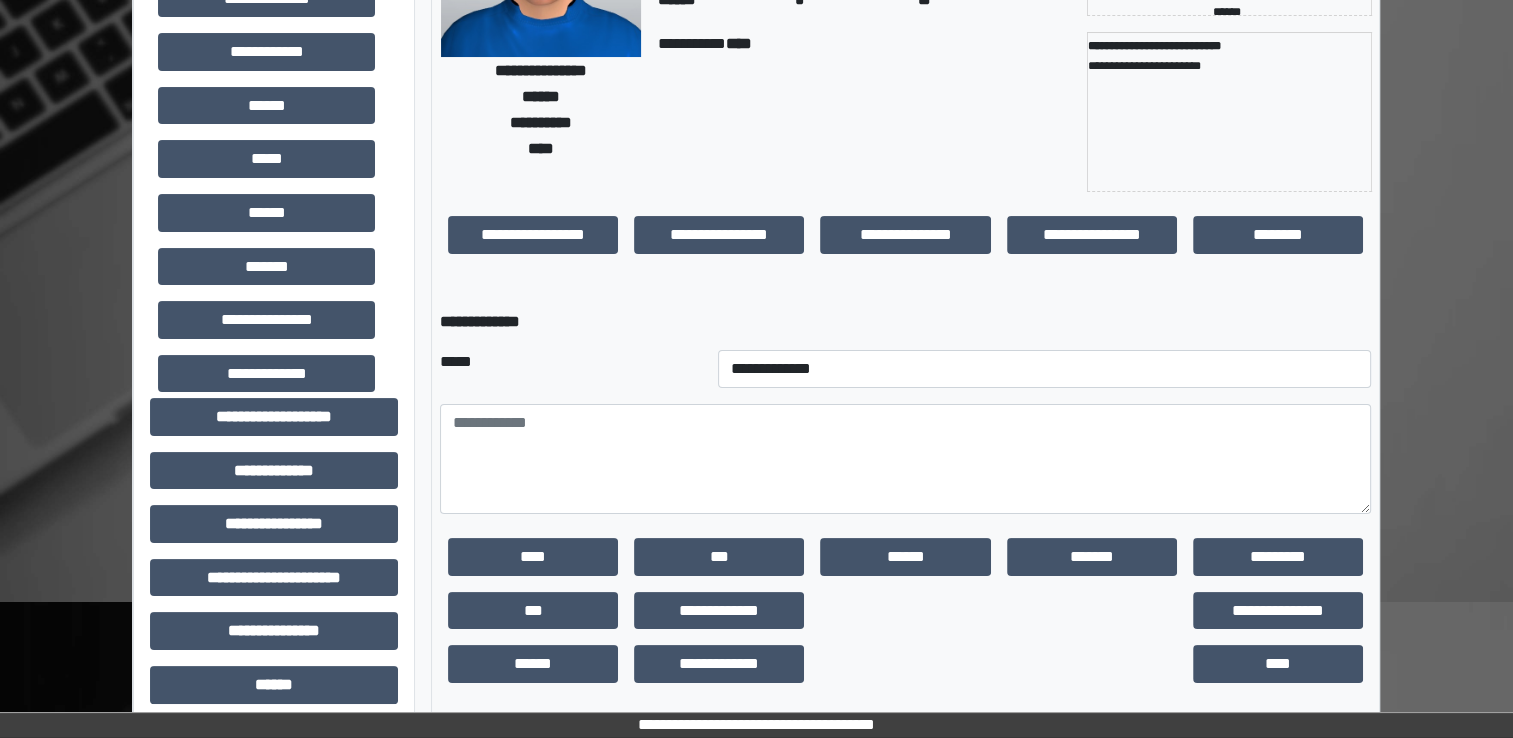 scroll, scrollTop: 164, scrollLeft: 0, axis: vertical 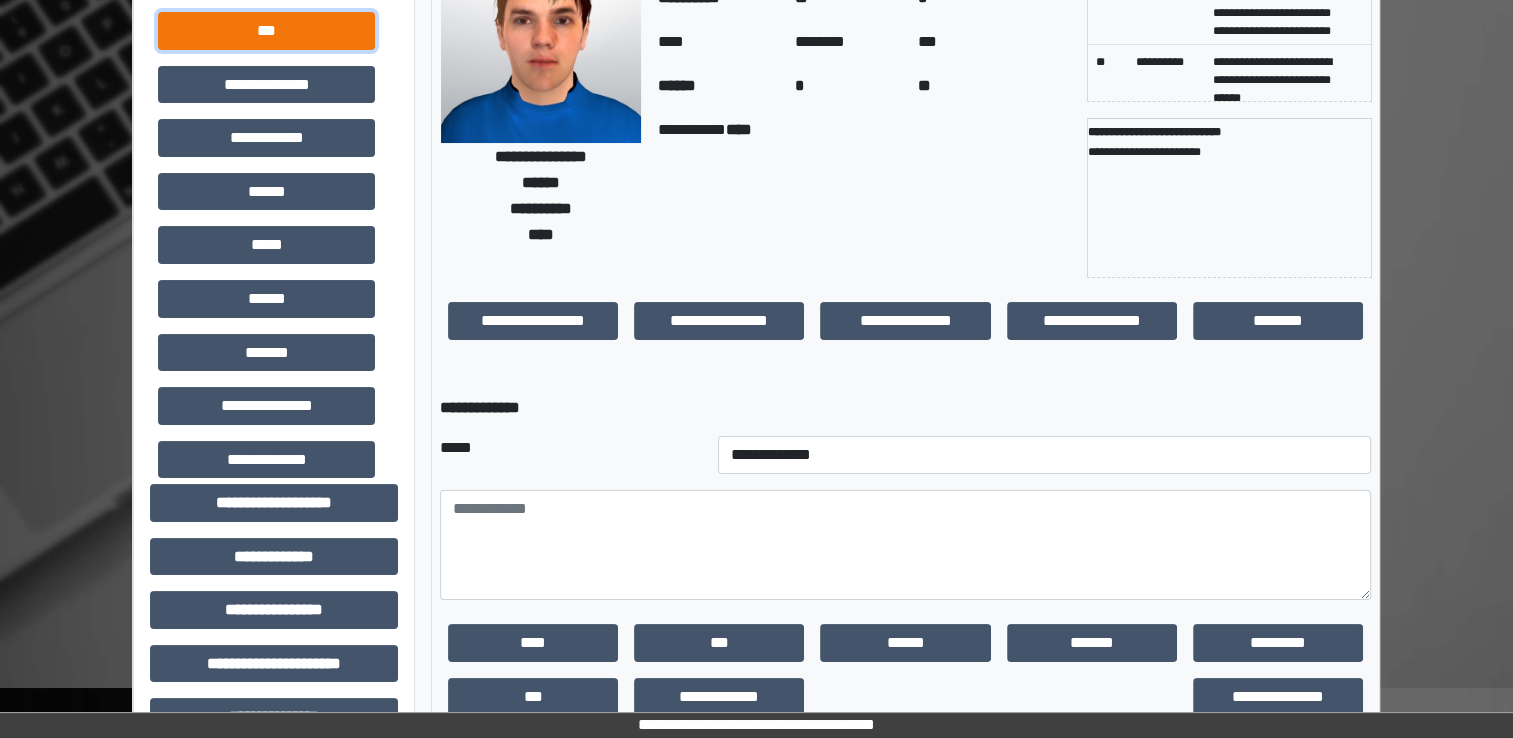 click on "***" at bounding box center [266, 31] 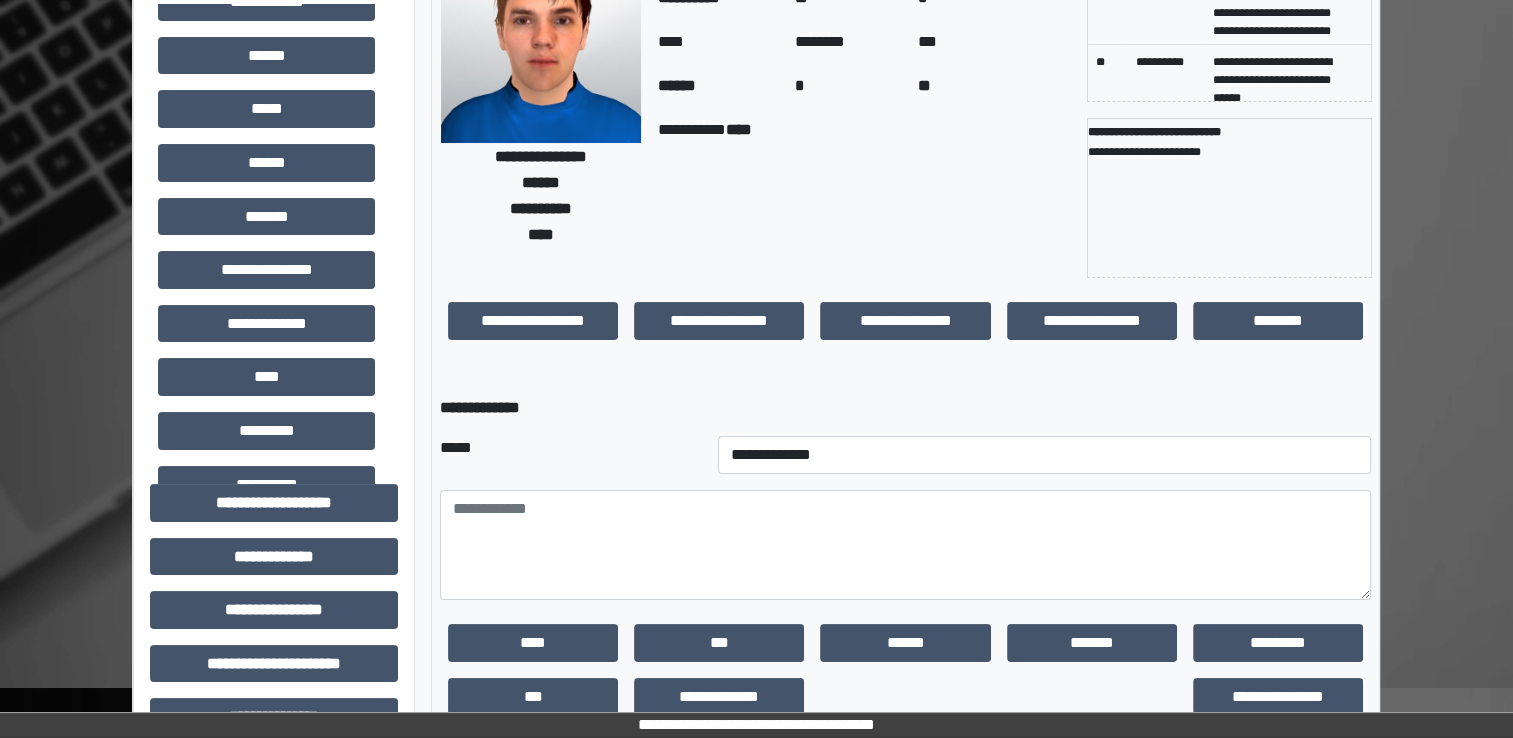 scroll, scrollTop: 364, scrollLeft: 0, axis: vertical 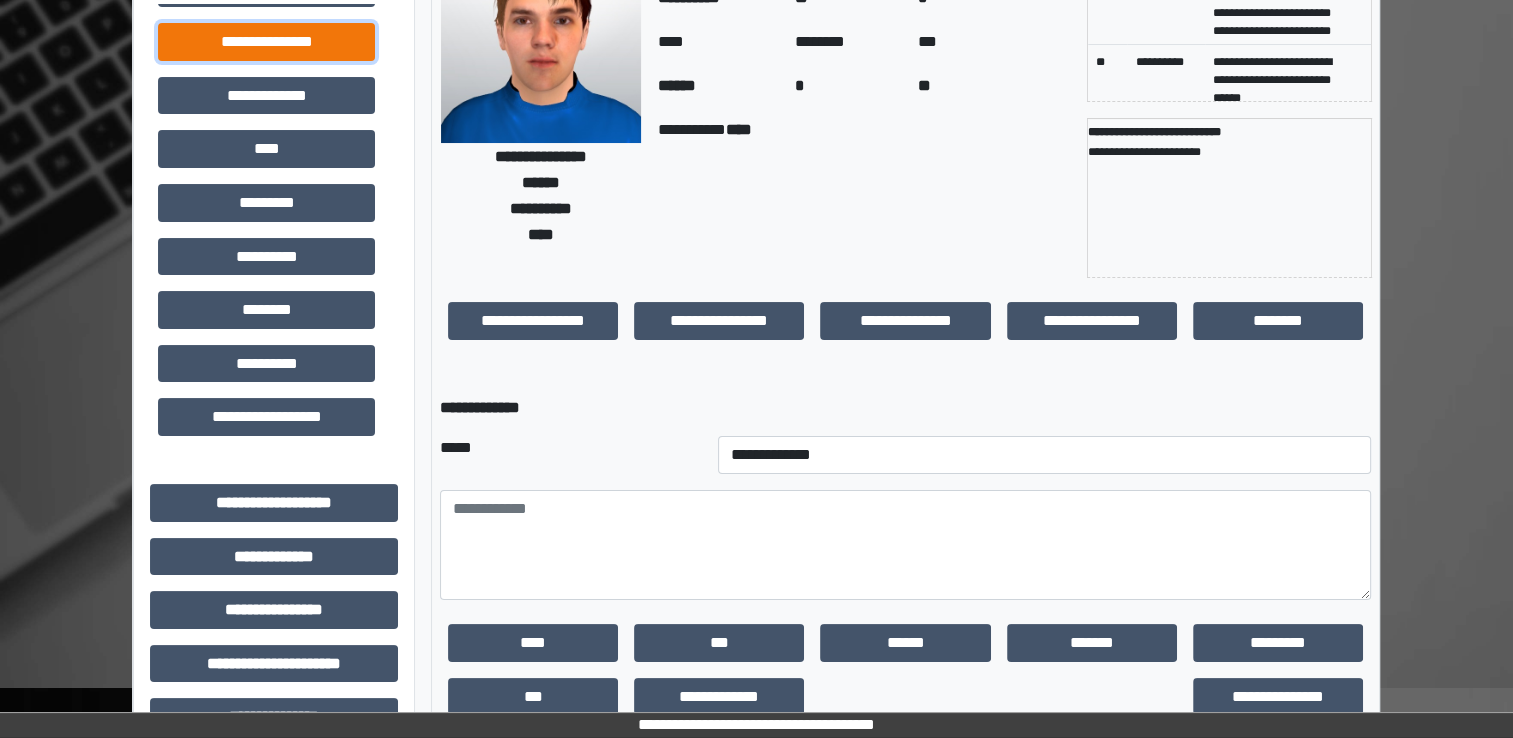 click on "**********" at bounding box center (266, 42) 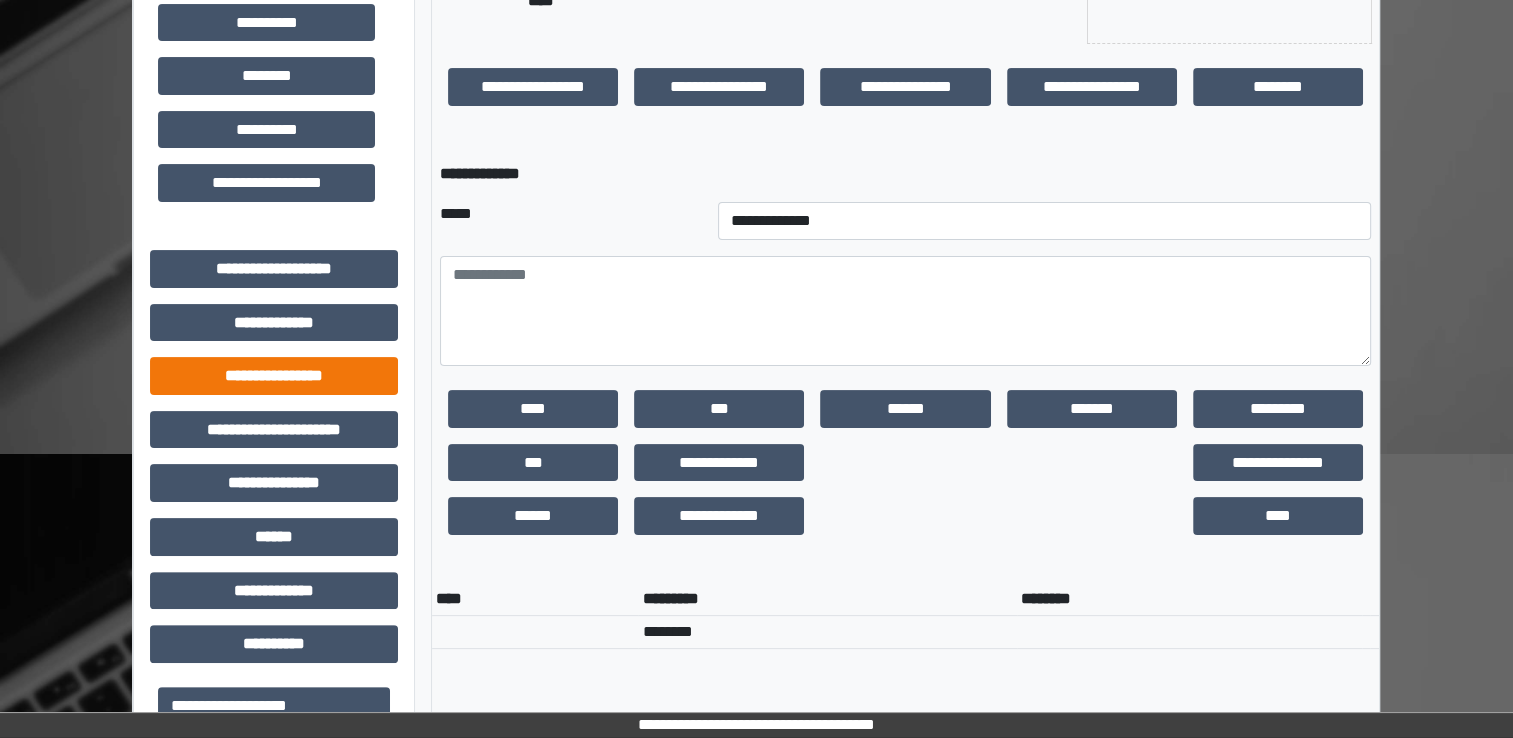 scroll, scrollTop: 564, scrollLeft: 0, axis: vertical 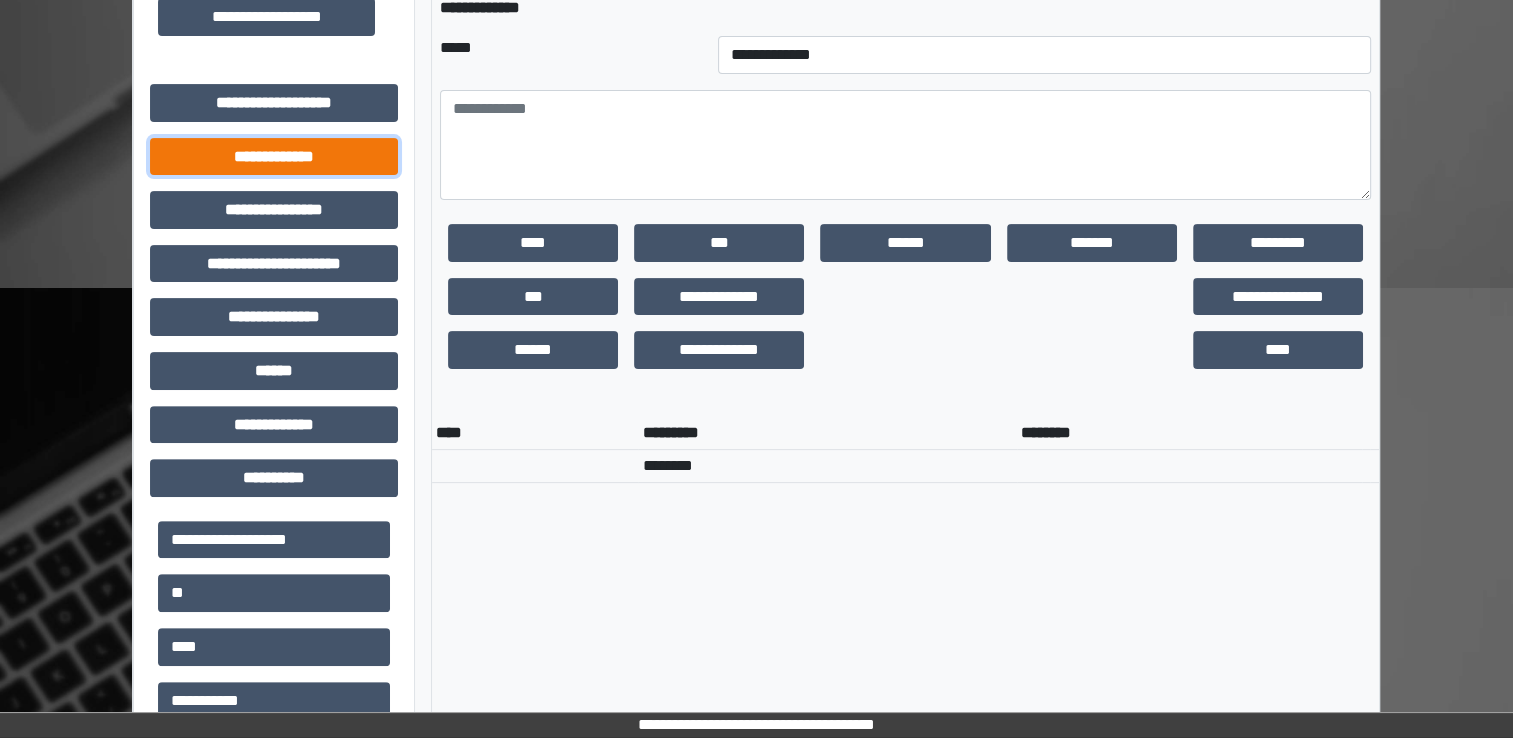 click on "**********" at bounding box center [274, 157] 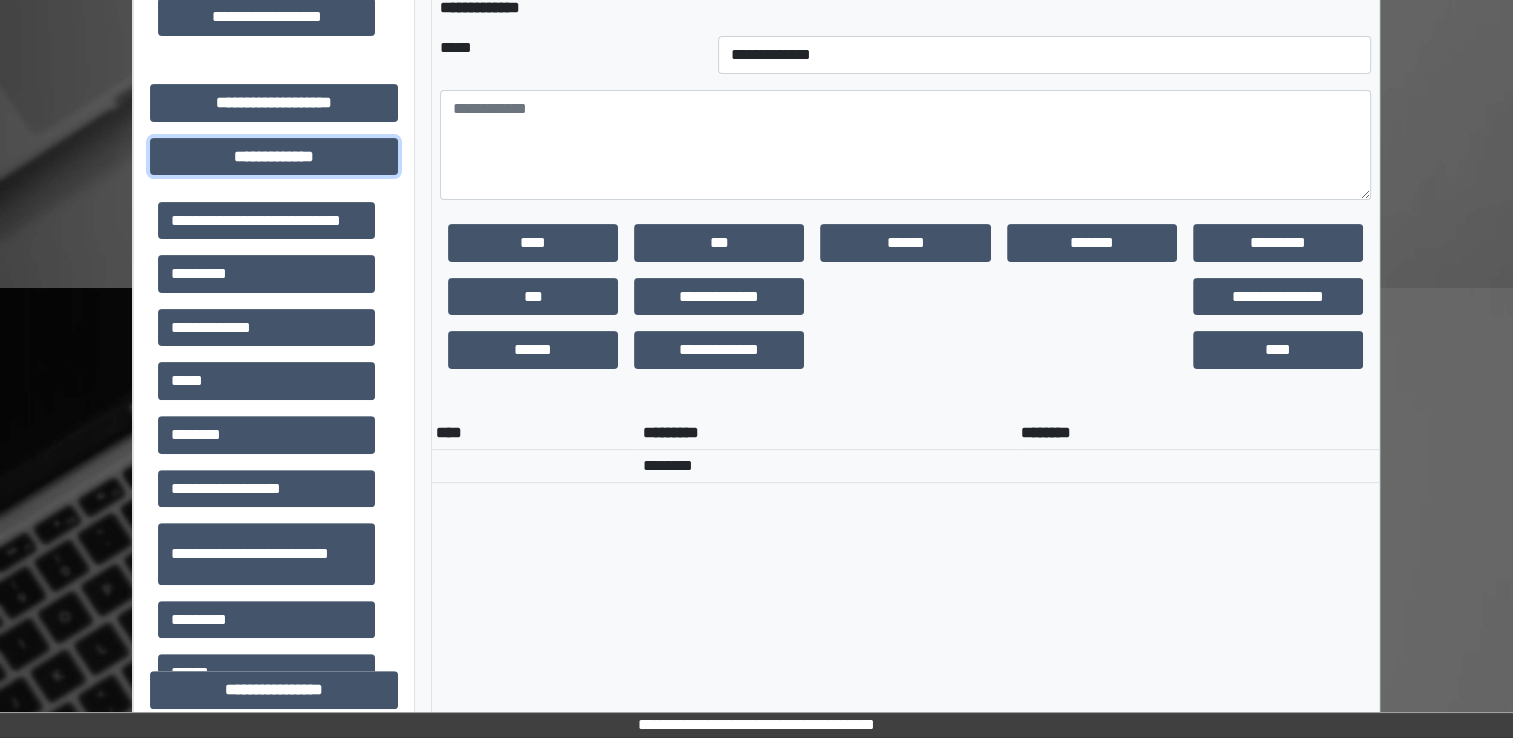 scroll, scrollTop: 200, scrollLeft: 0, axis: vertical 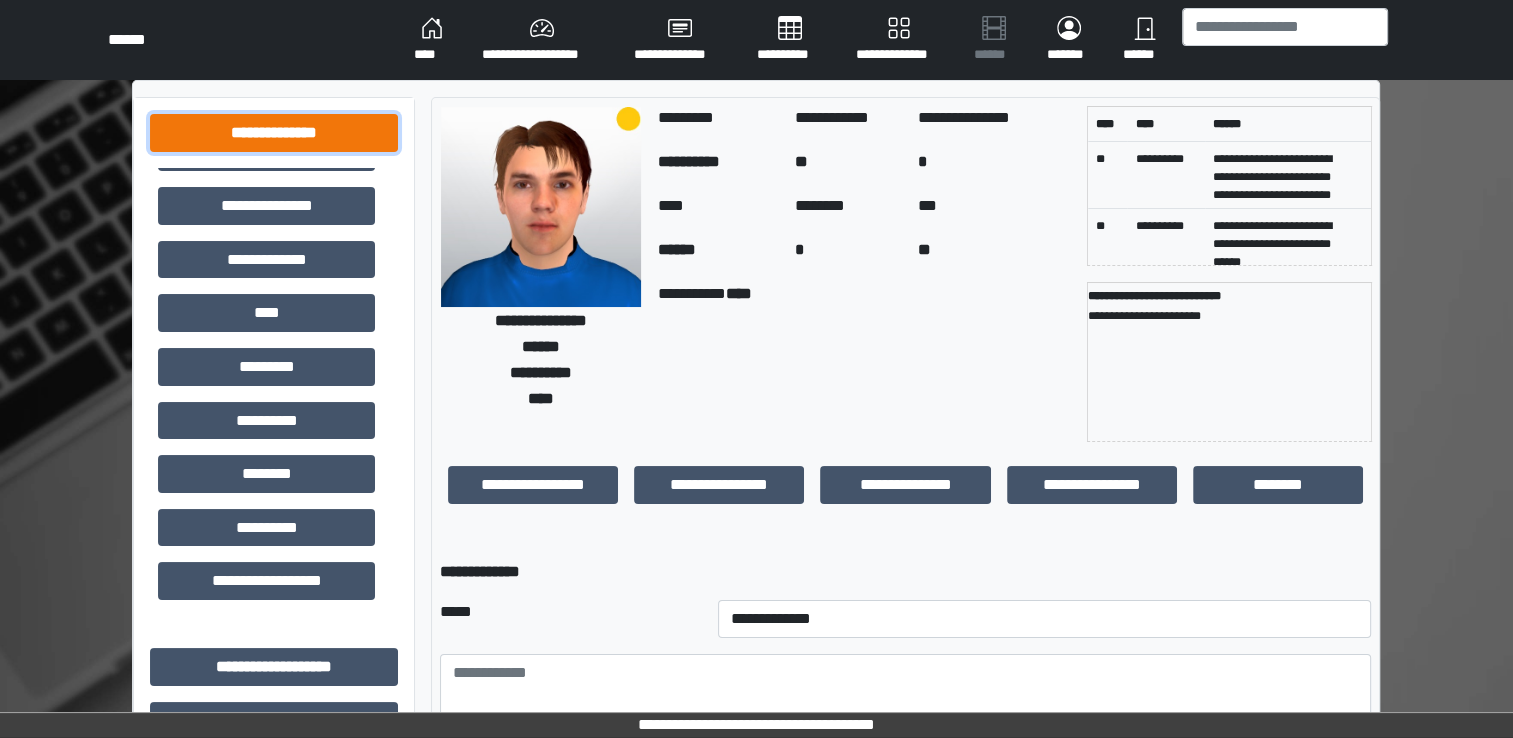 click on "**********" at bounding box center (274, 133) 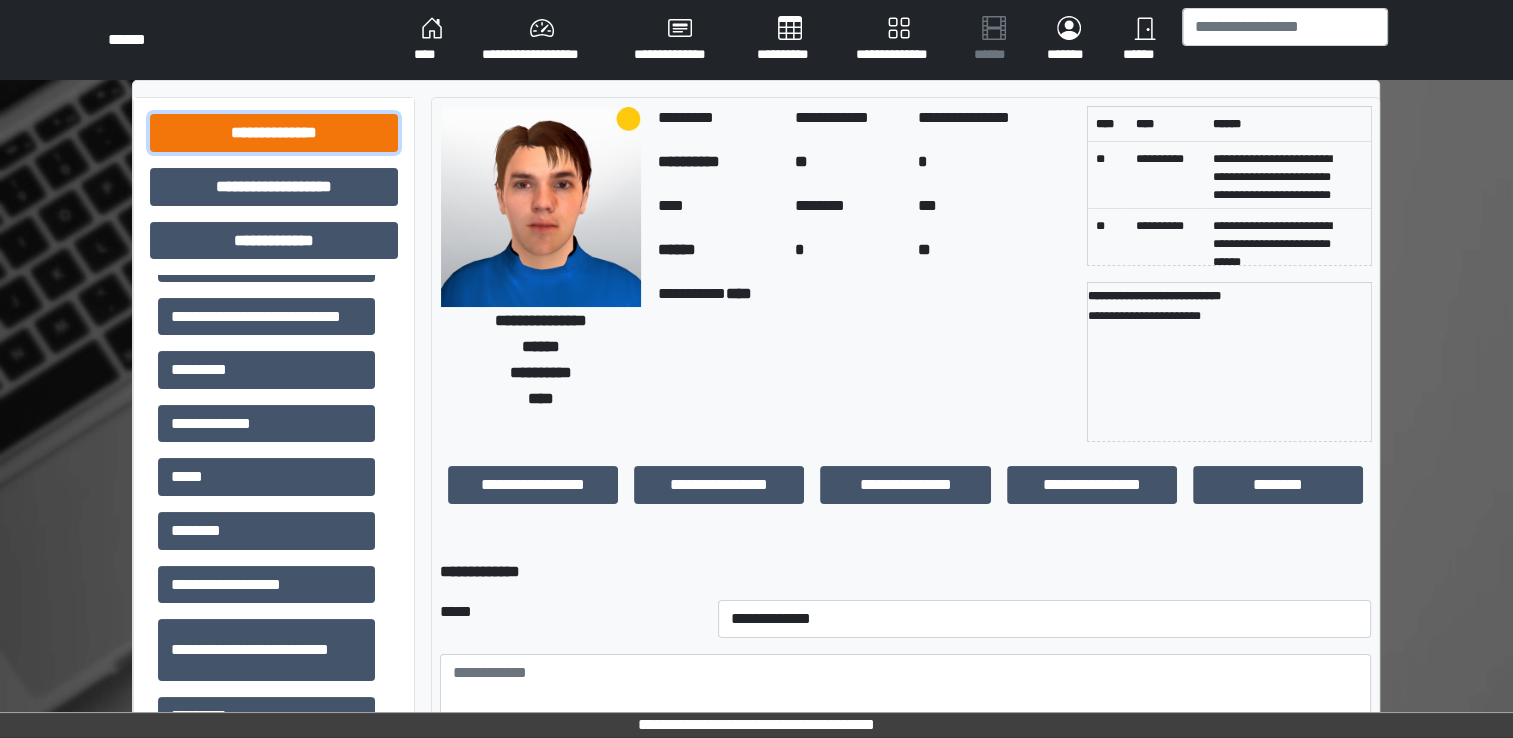 click on "**********" at bounding box center [274, 133] 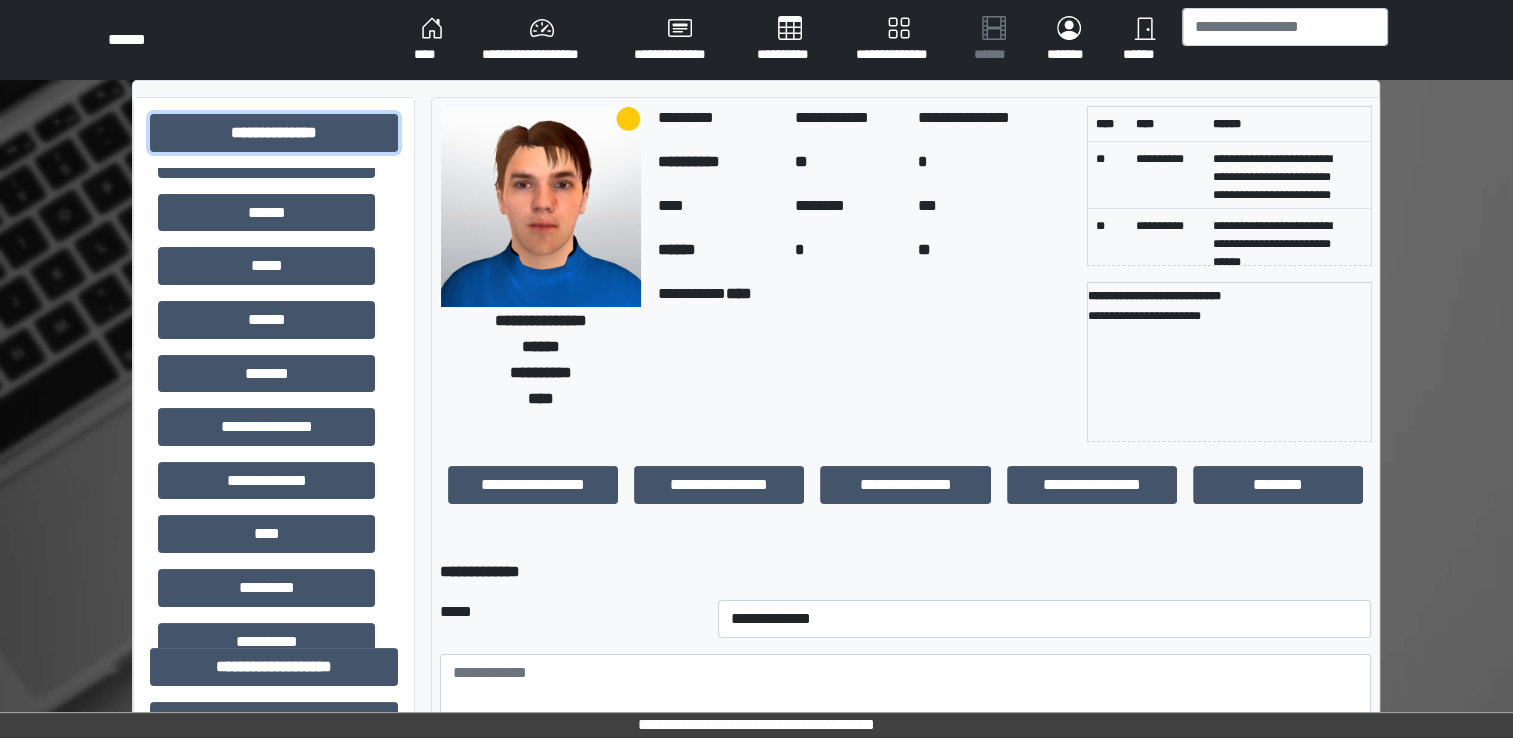 scroll, scrollTop: 0, scrollLeft: 0, axis: both 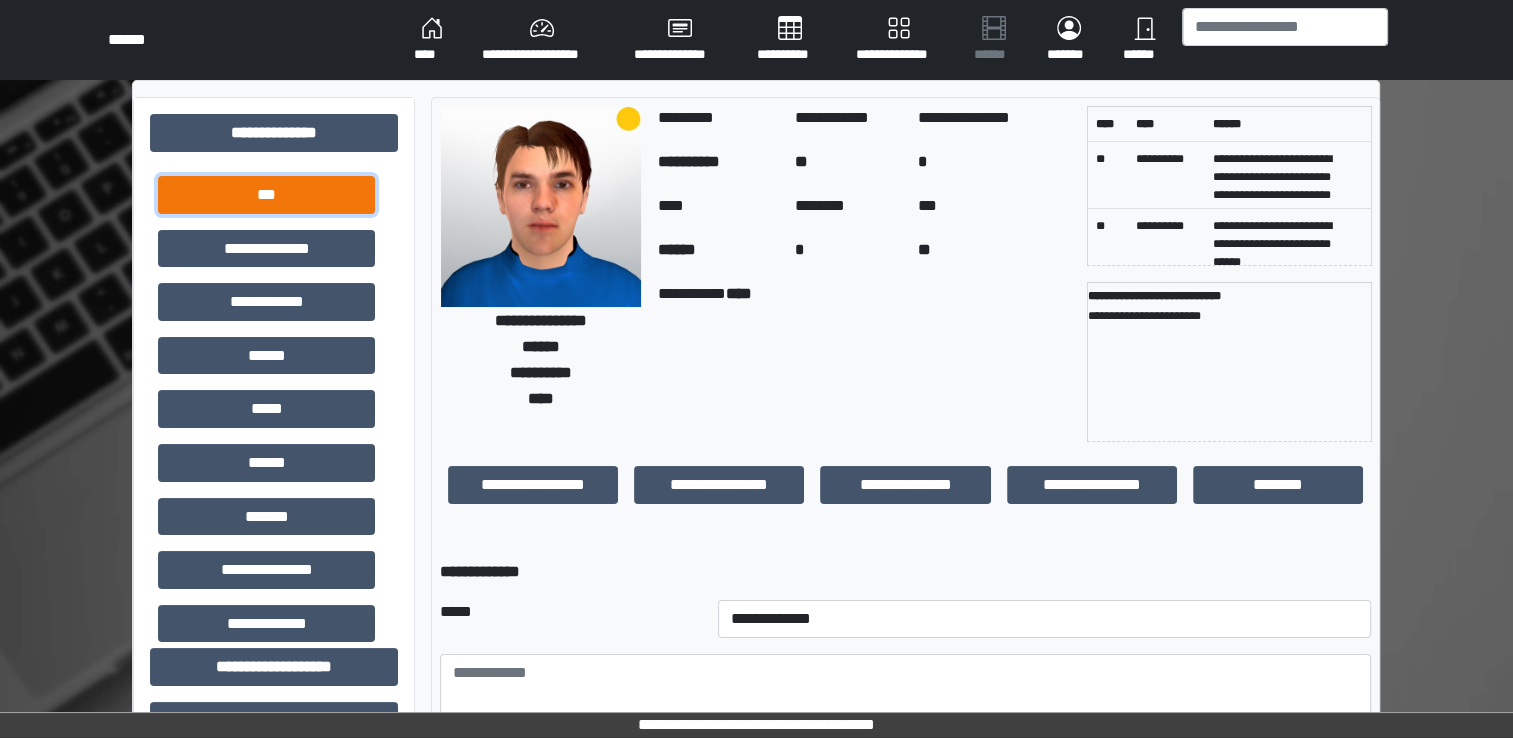 click on "***" at bounding box center [266, 195] 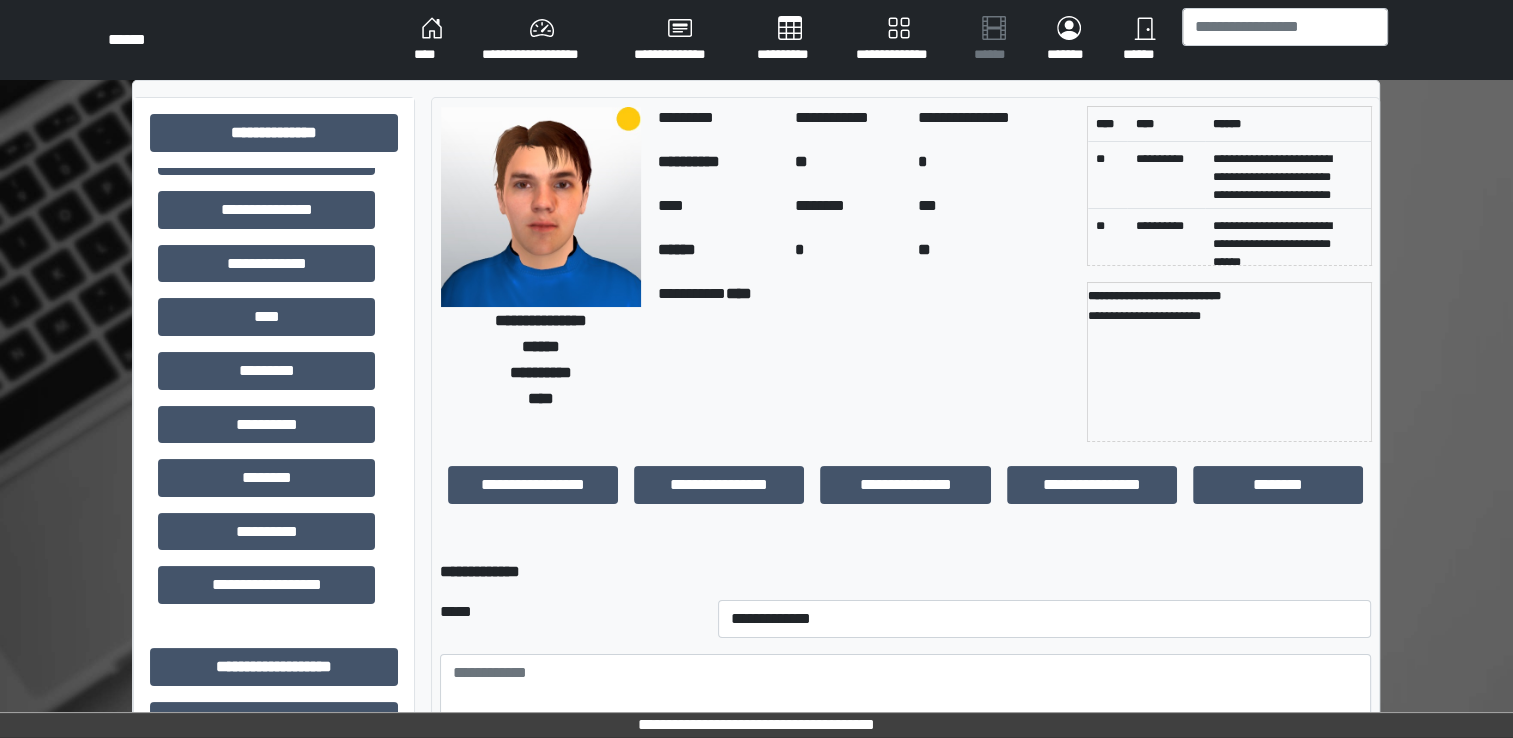 scroll, scrollTop: 364, scrollLeft: 0, axis: vertical 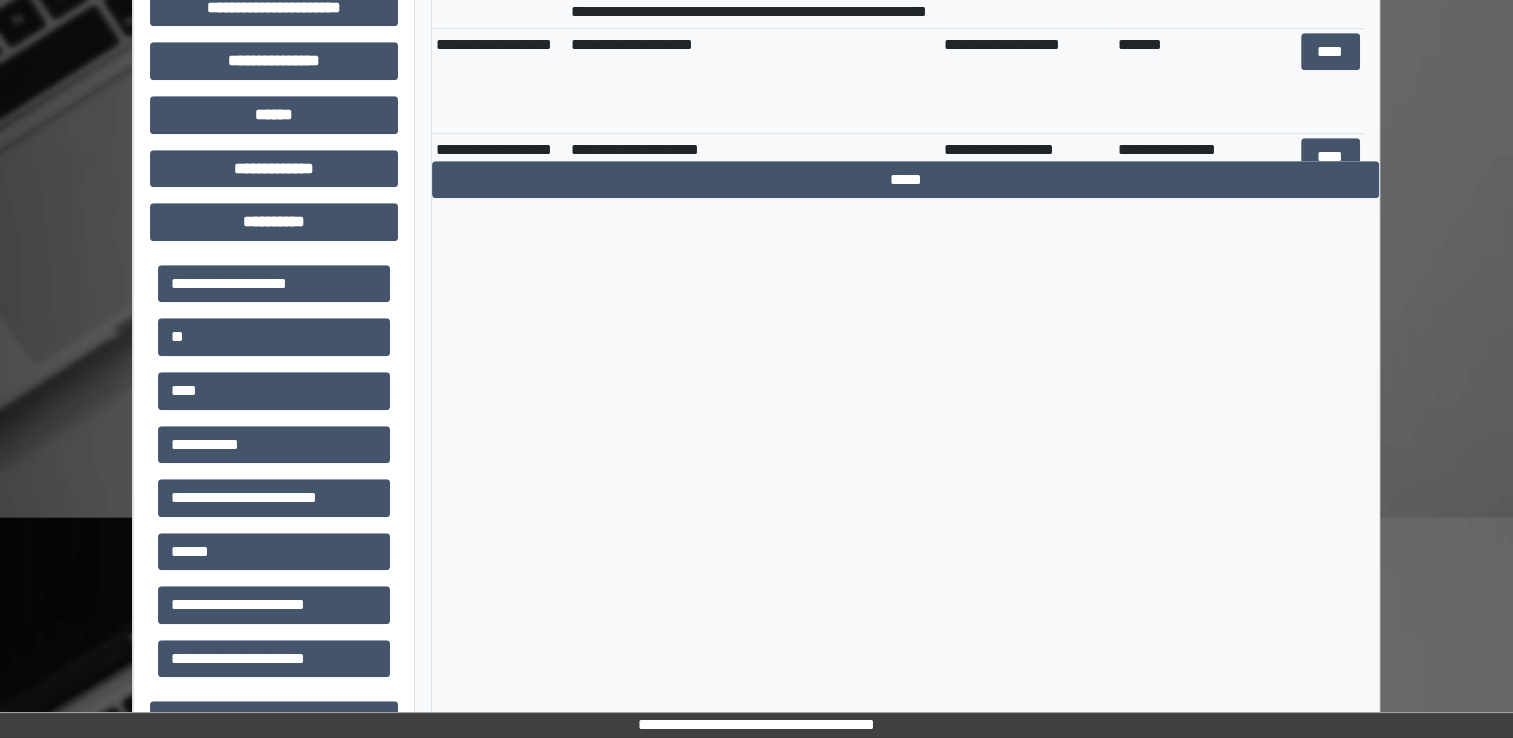click on "*******" at bounding box center (1204, 80) 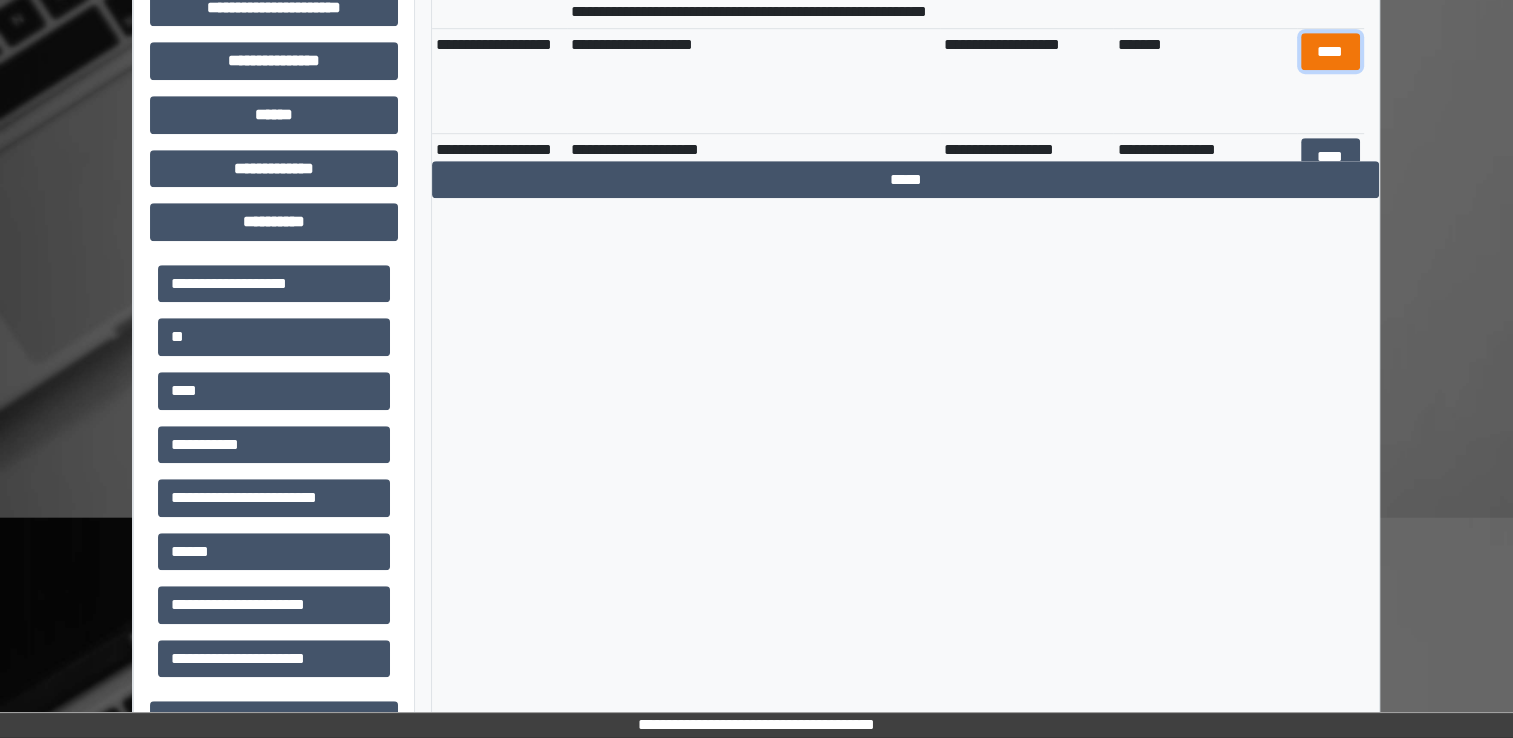 click on "****" at bounding box center [1330, 52] 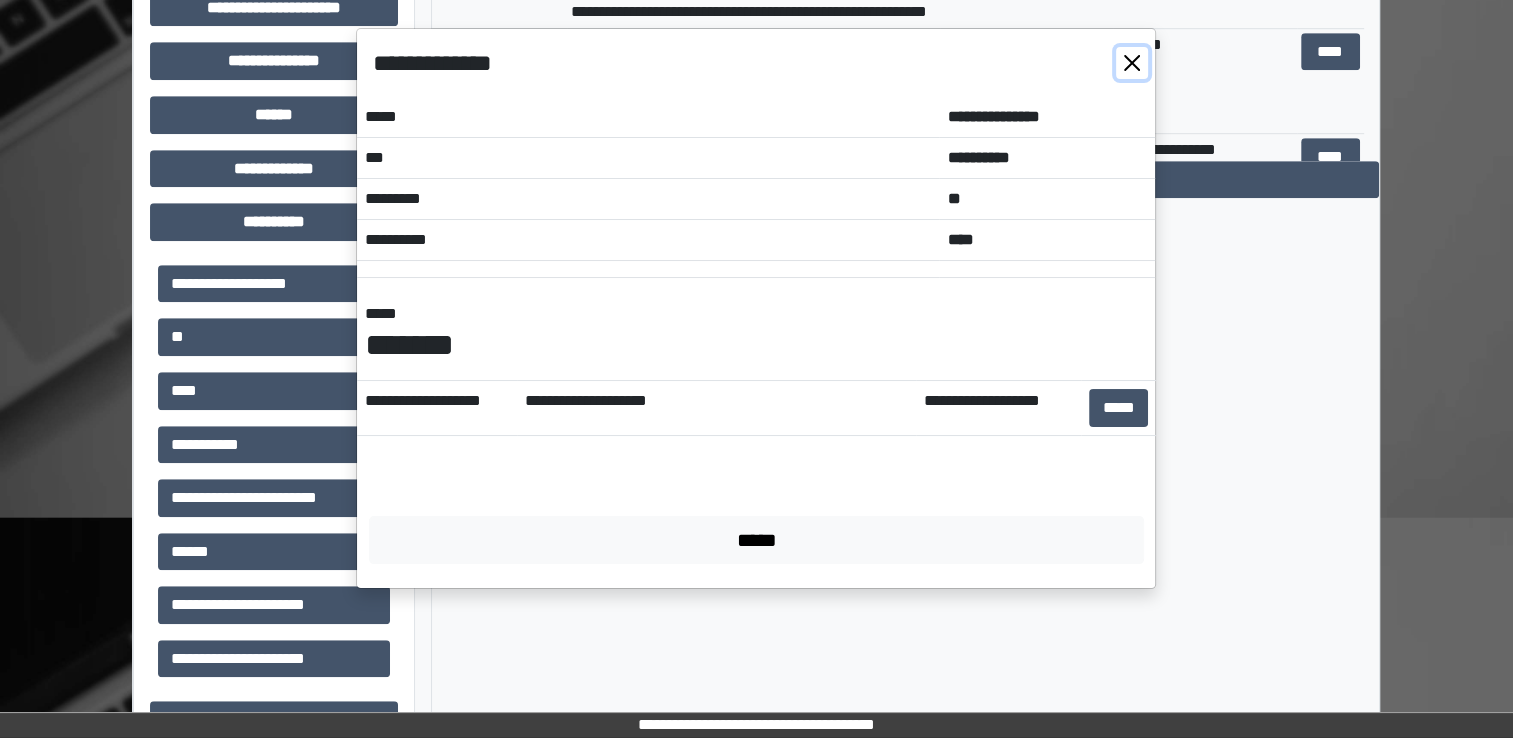 click at bounding box center [1132, 63] 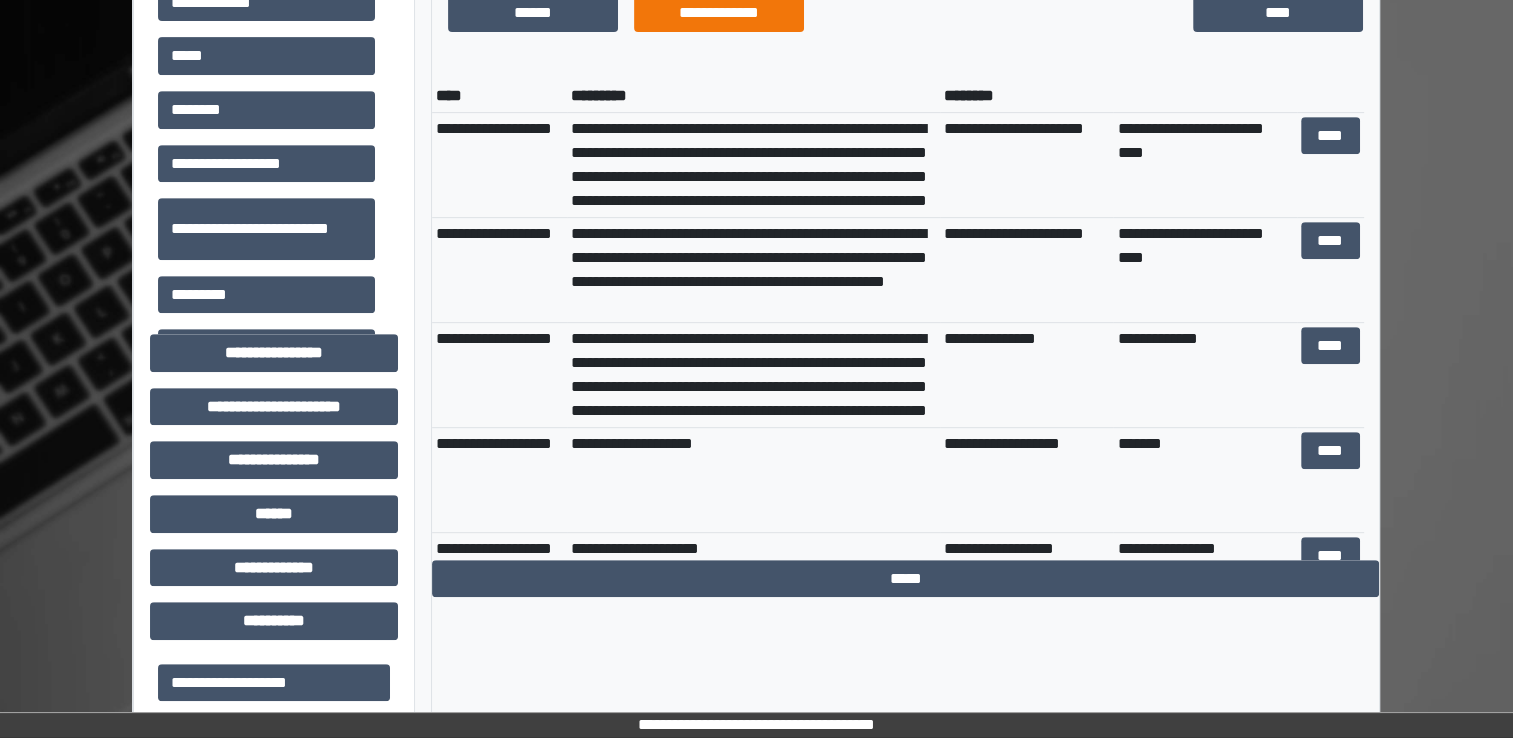 scroll, scrollTop: 900, scrollLeft: 0, axis: vertical 